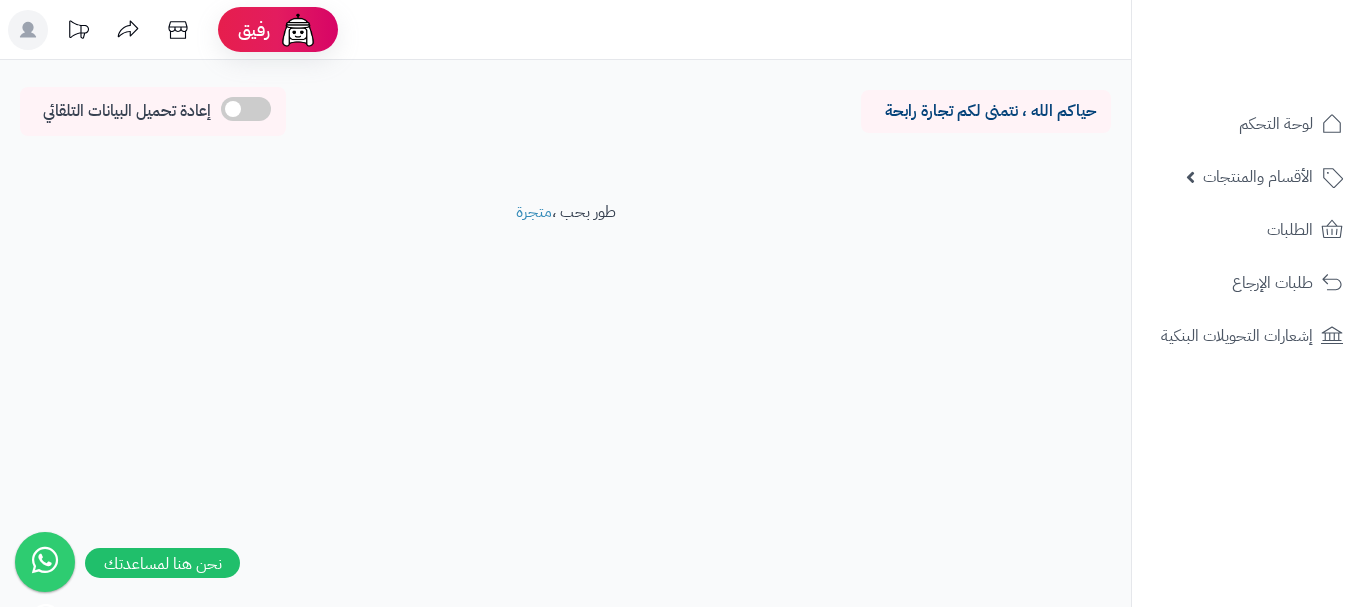 scroll, scrollTop: 0, scrollLeft: 0, axis: both 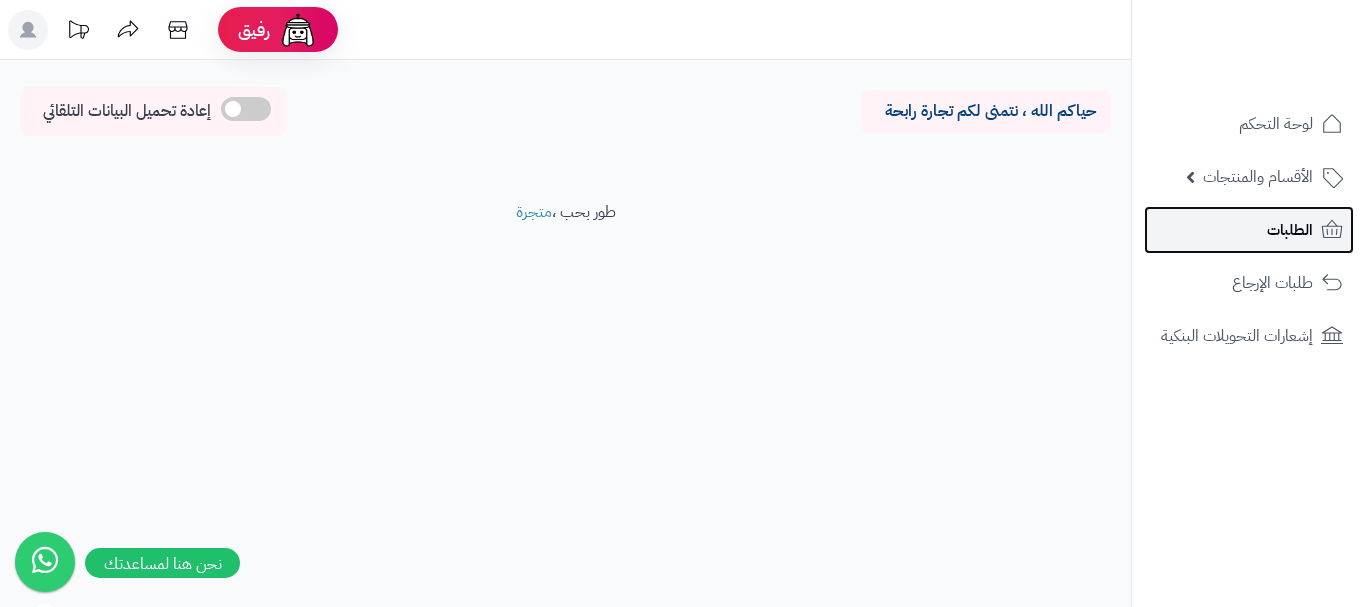 click on "الطلبات" at bounding box center (1249, 230) 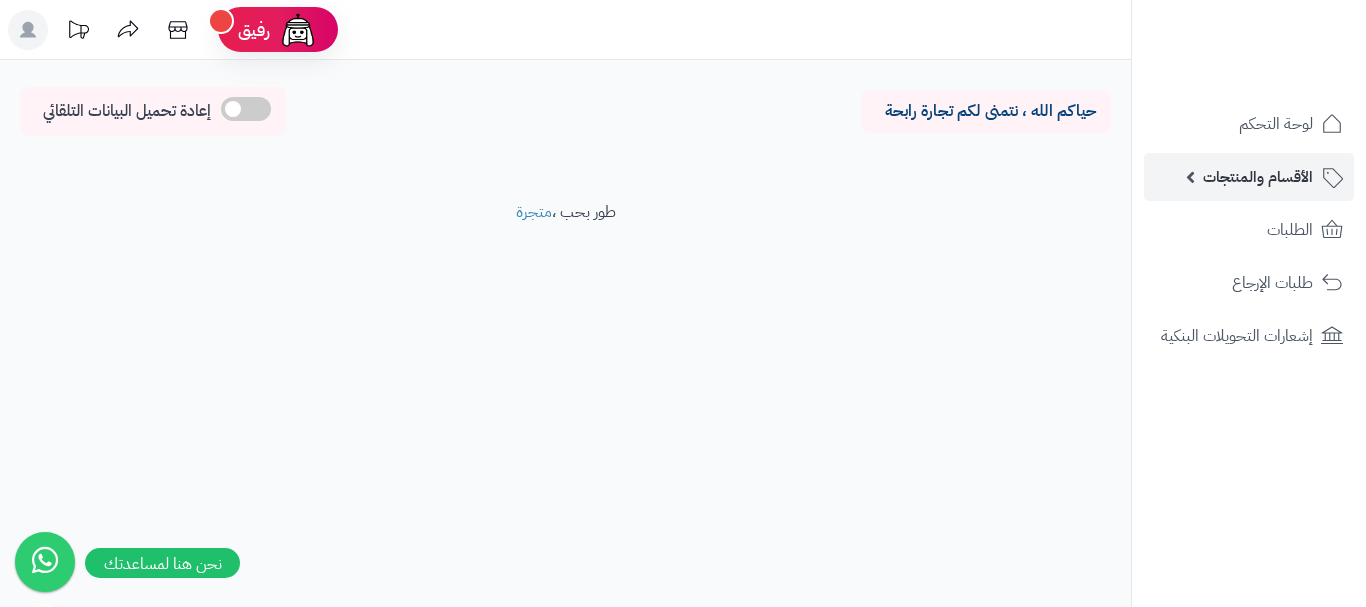 click on "الأقسام والمنتجات" at bounding box center [1258, 177] 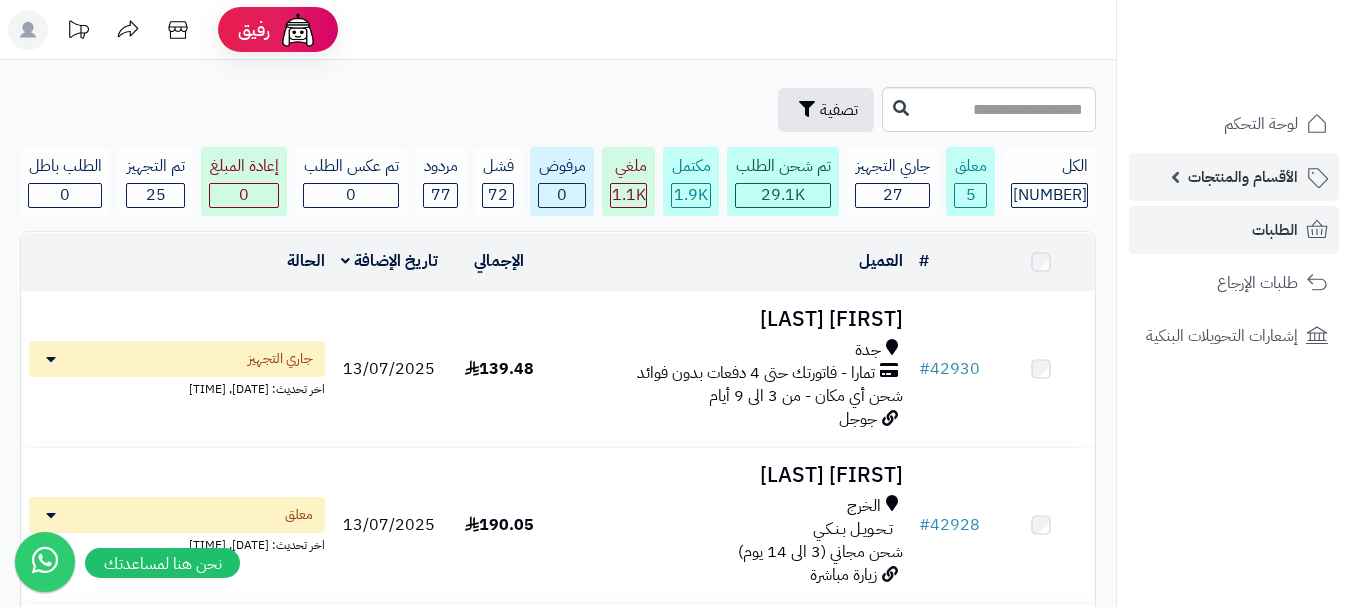 scroll, scrollTop: 0, scrollLeft: 0, axis: both 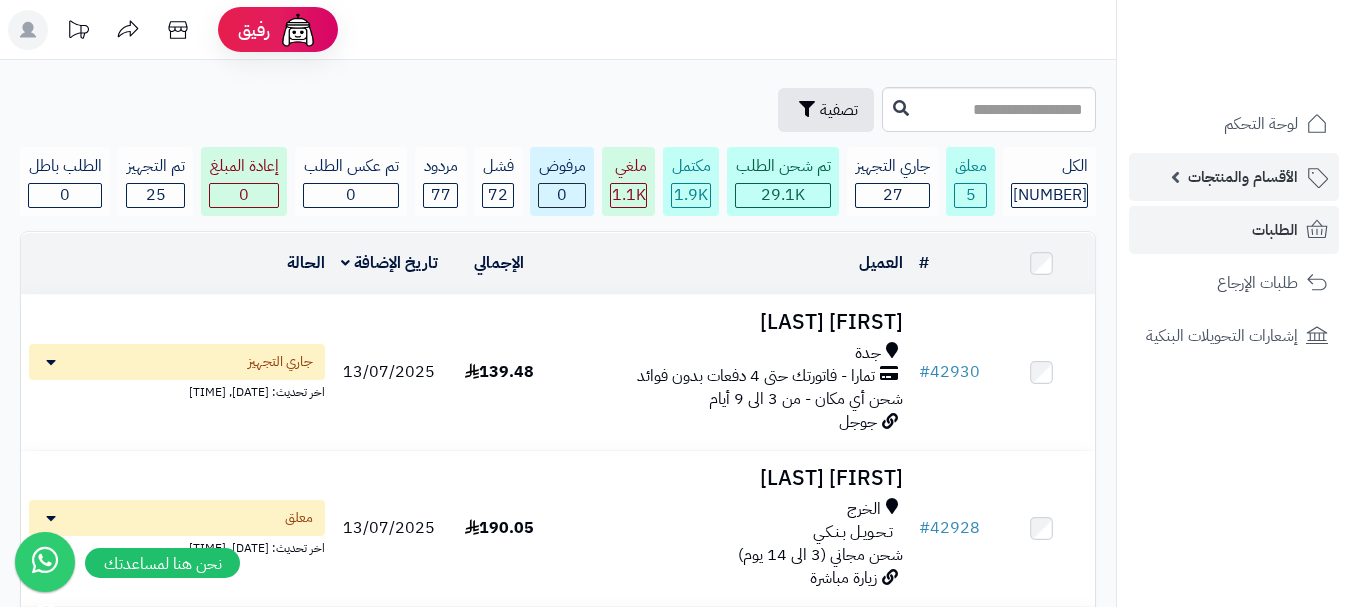 click on "الأقسام والمنتجات" at bounding box center [1234, 177] 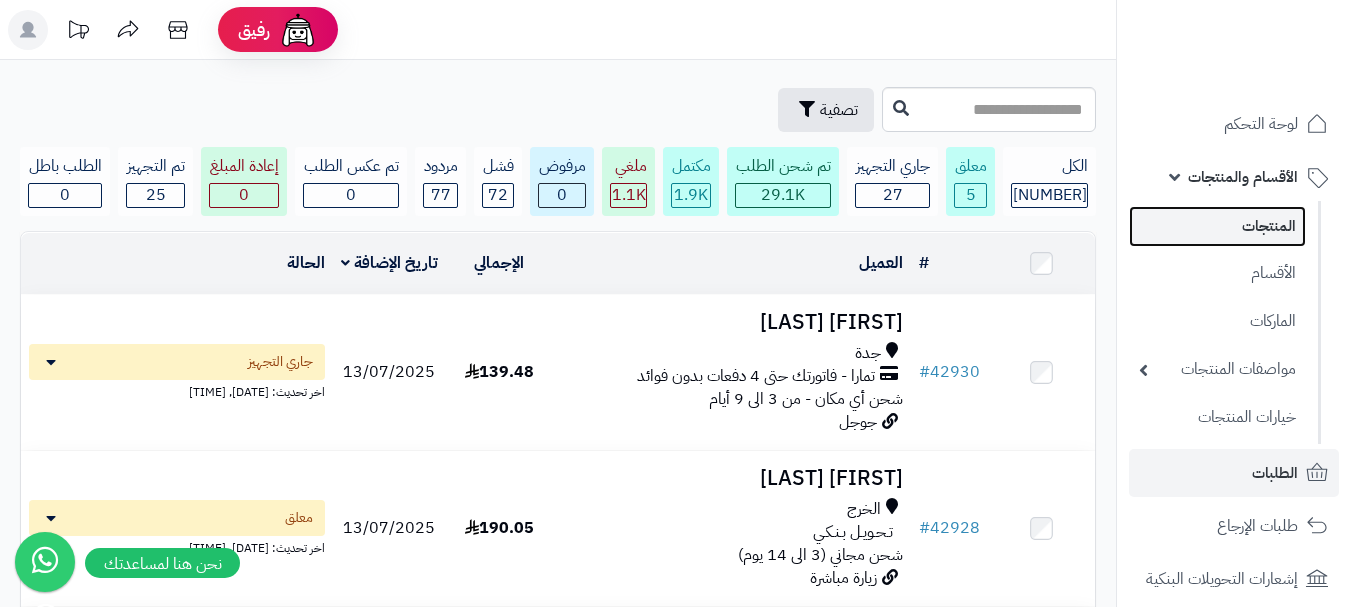 click on "المنتجات" at bounding box center (1217, 226) 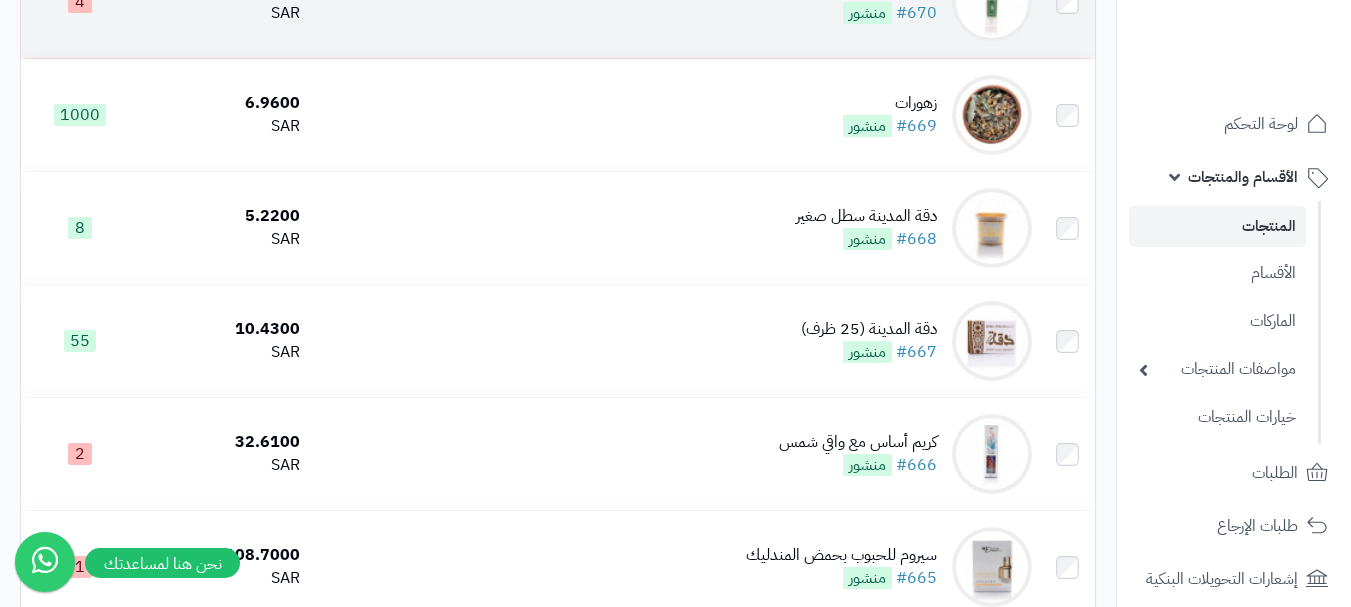 scroll, scrollTop: 11186, scrollLeft: 0, axis: vertical 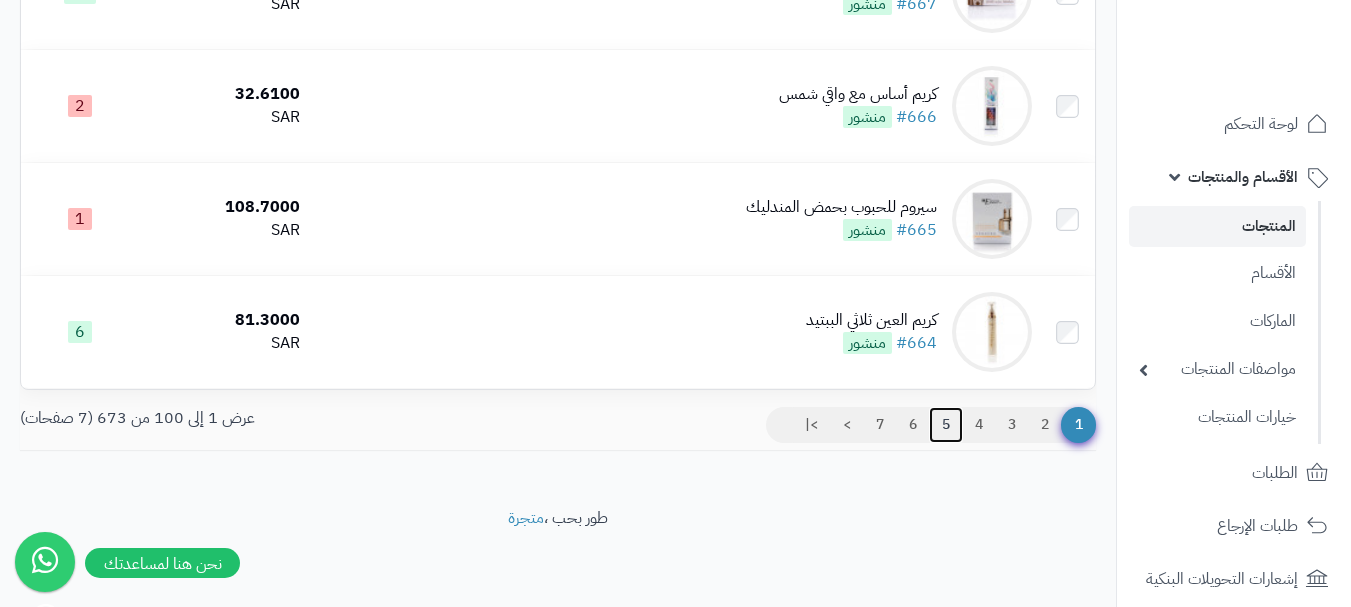click on "5" at bounding box center (946, 425) 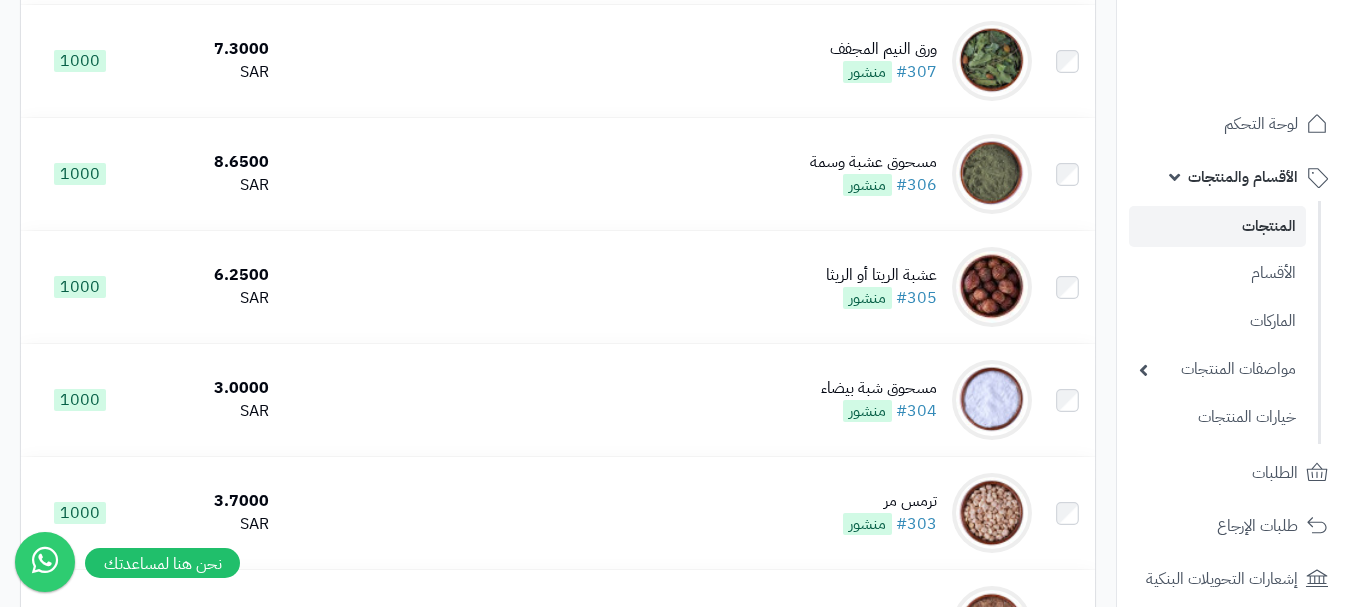 scroll, scrollTop: 5000, scrollLeft: 0, axis: vertical 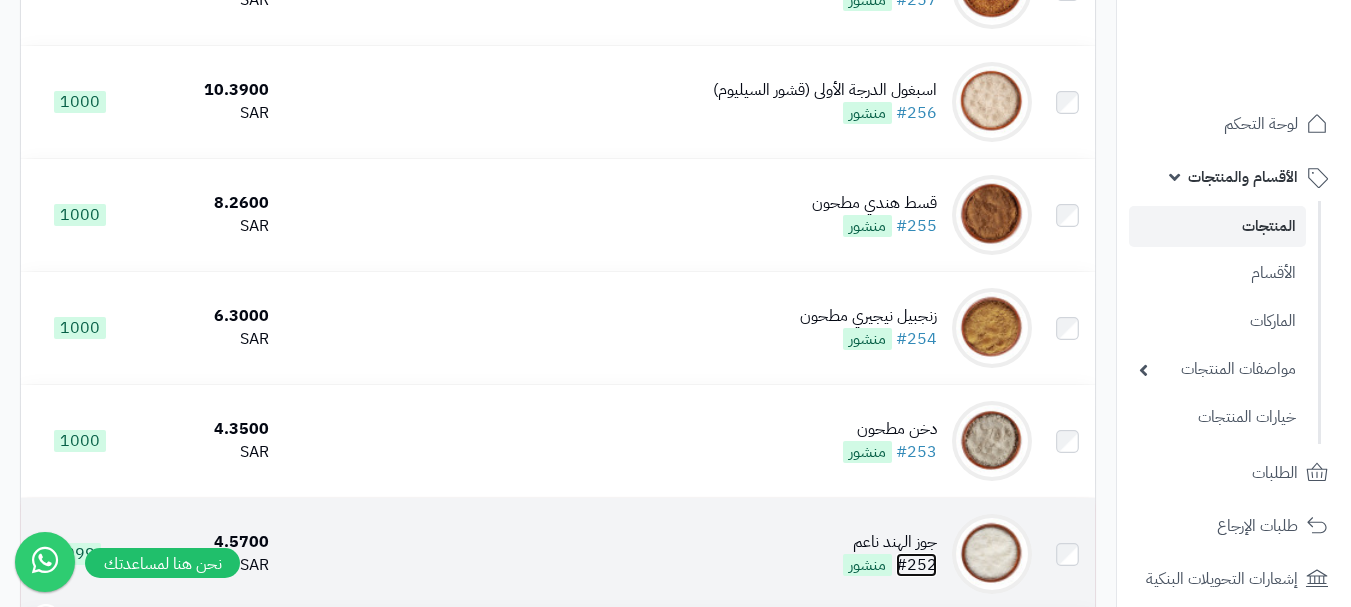 drag, startPoint x: 924, startPoint y: 563, endPoint x: 931, endPoint y: 574, distance: 13.038404 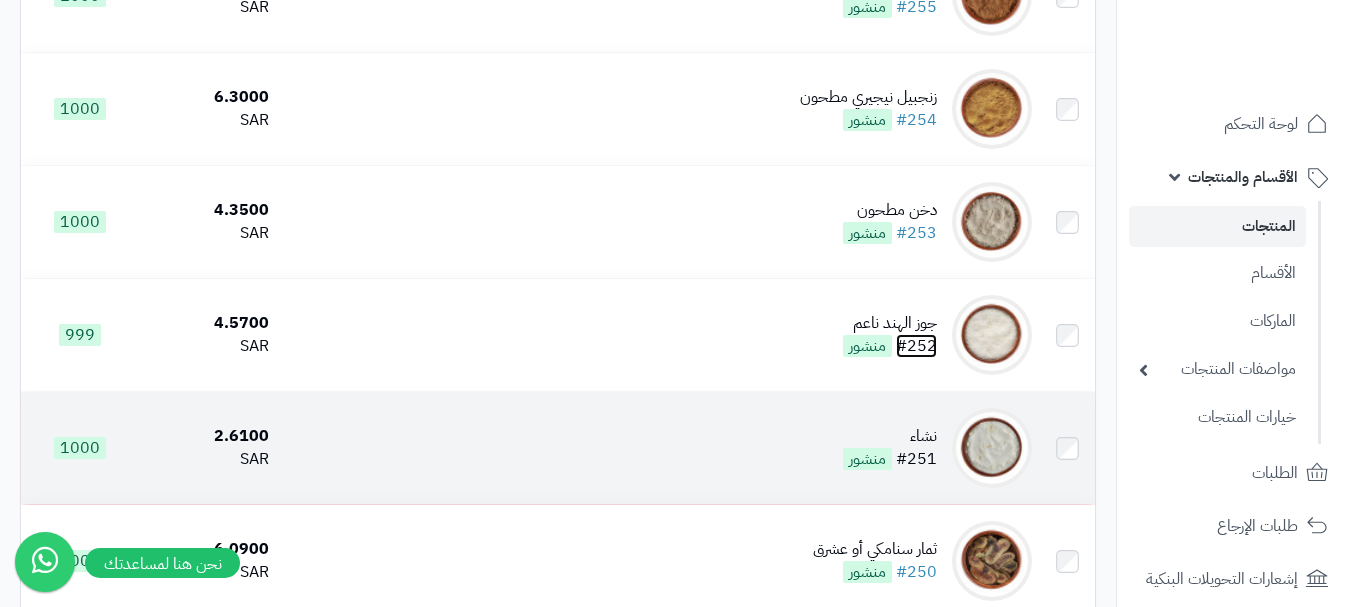 scroll, scrollTop: 10800, scrollLeft: 0, axis: vertical 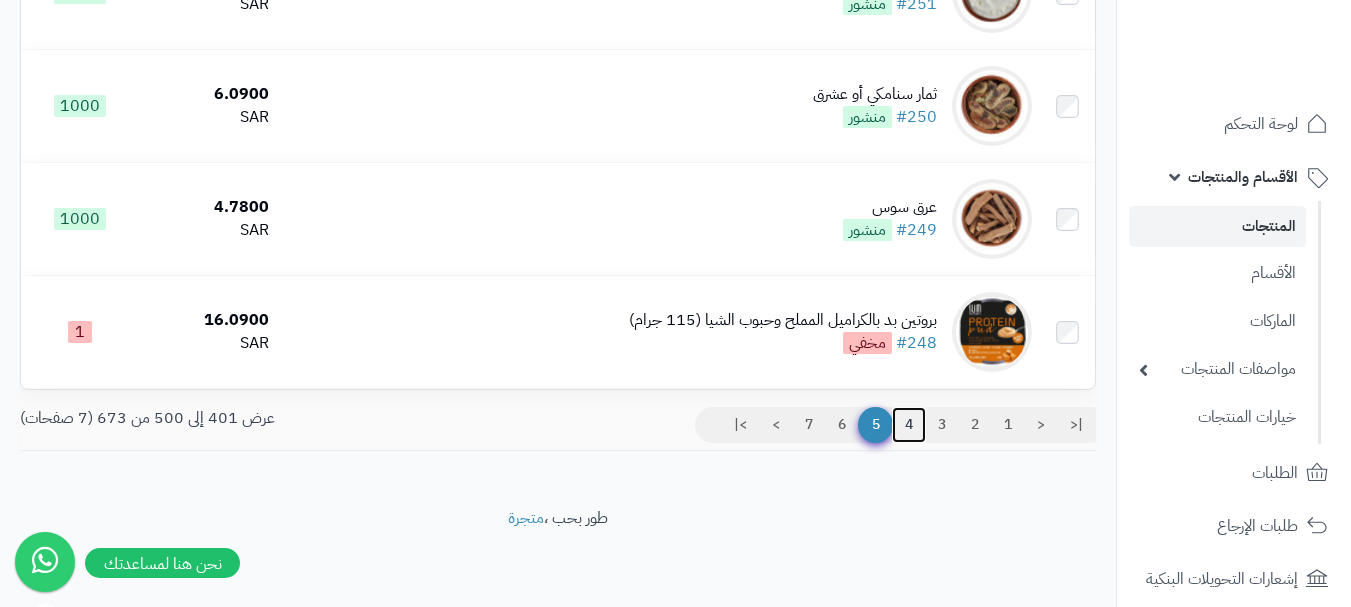 click on "4" at bounding box center [909, 425] 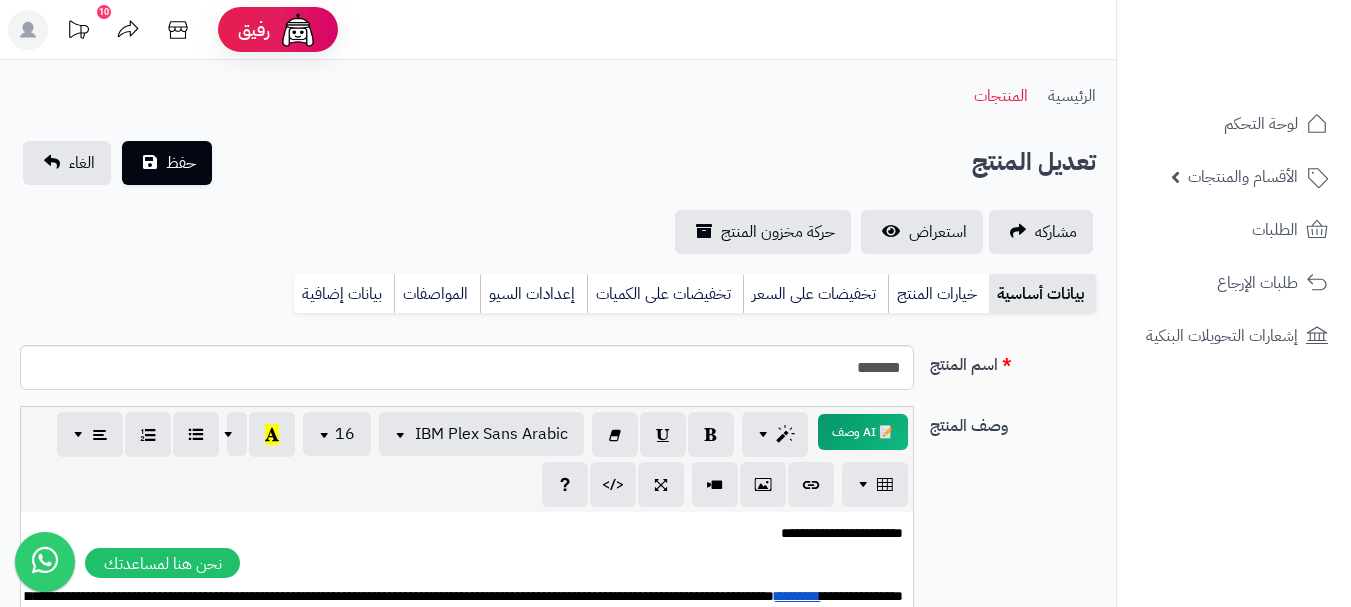scroll, scrollTop: 0, scrollLeft: 0, axis: both 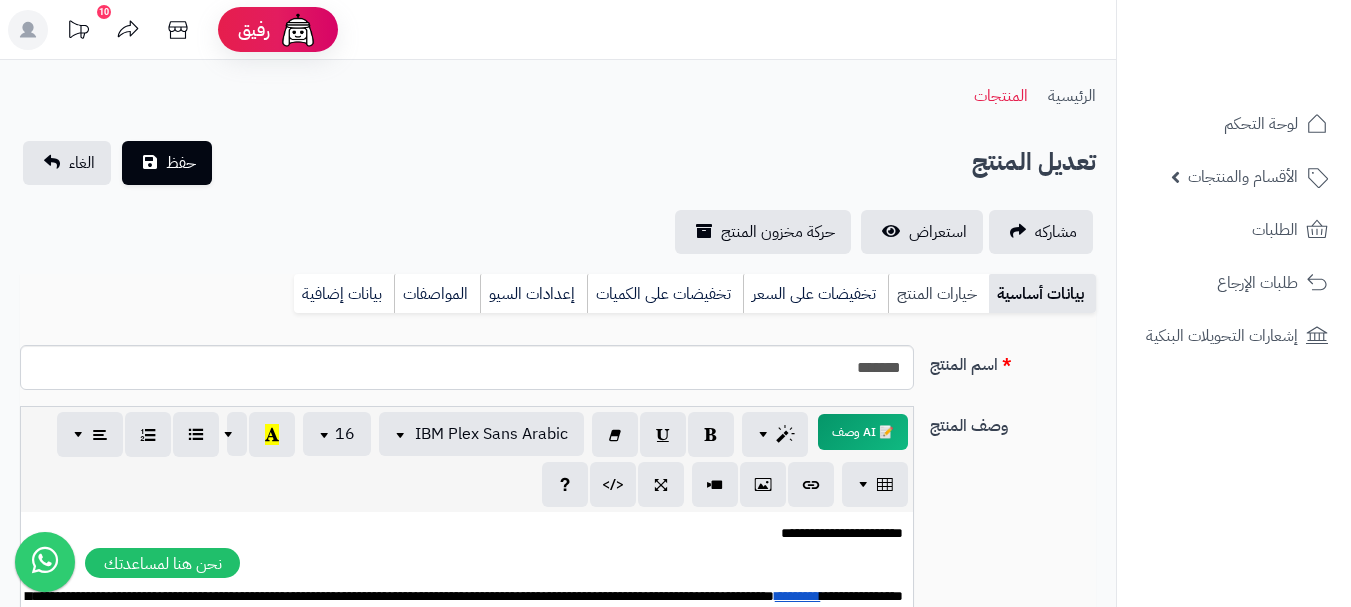 click on "خيارات المنتج" at bounding box center [938, 294] 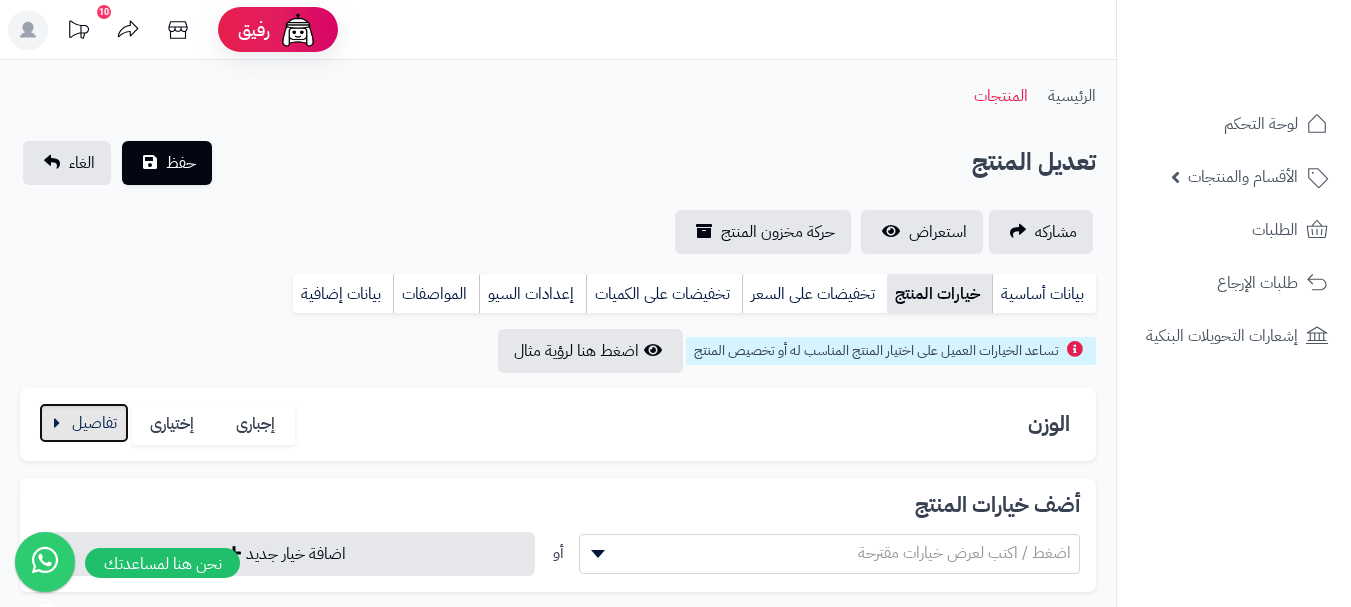 click at bounding box center [84, 423] 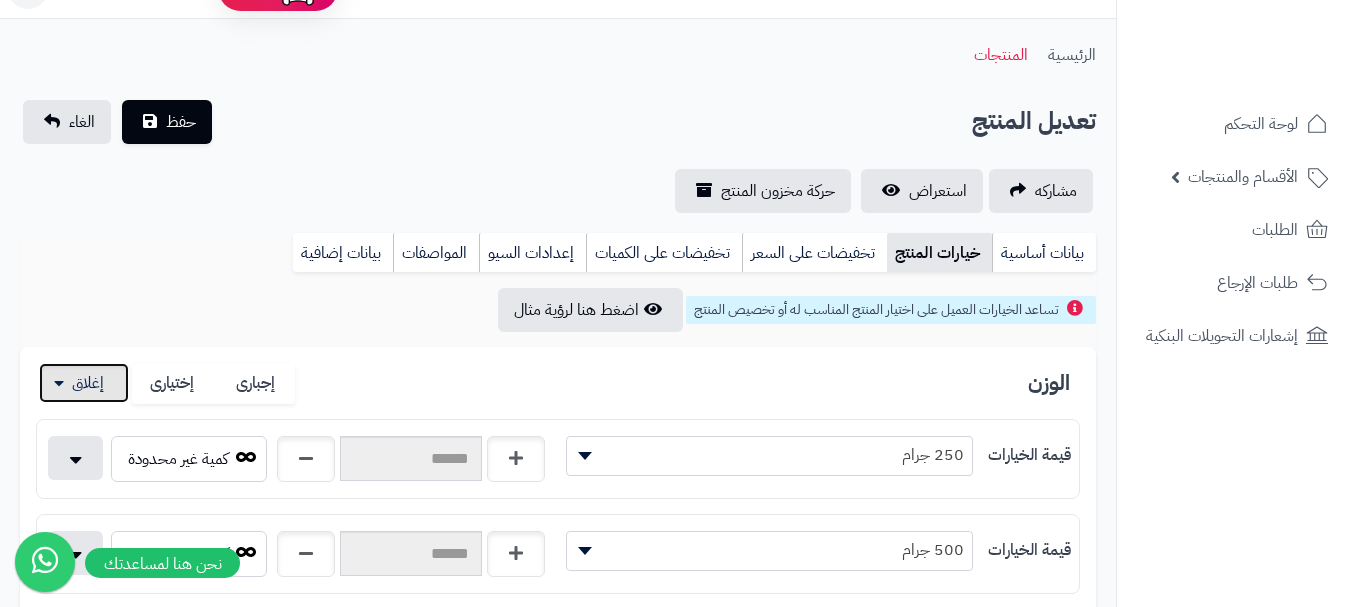 scroll, scrollTop: 500, scrollLeft: 0, axis: vertical 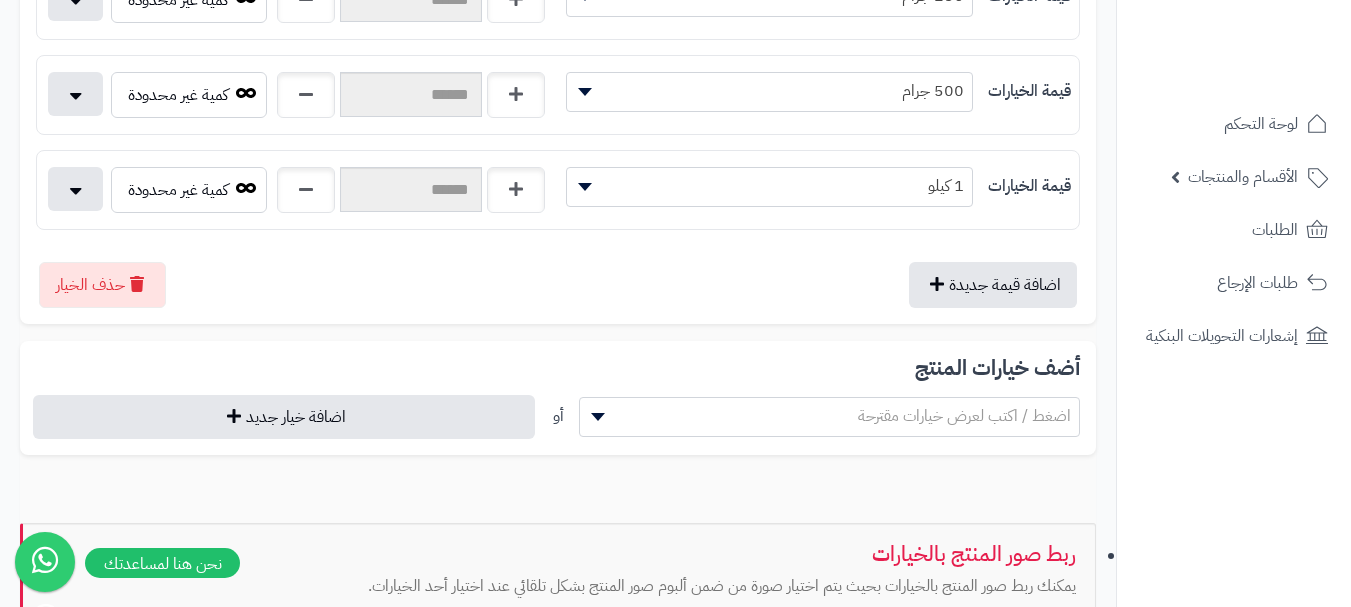 click on "كمية غير محدودة" at bounding box center [297, 194] 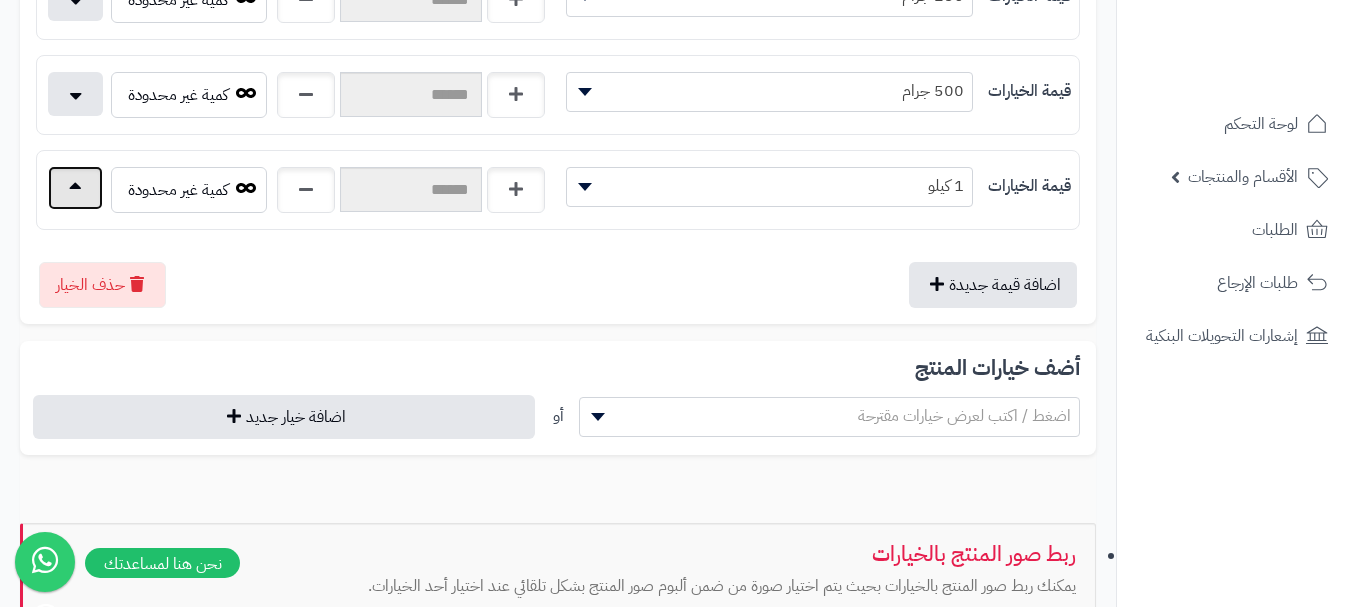 click at bounding box center (75, 188) 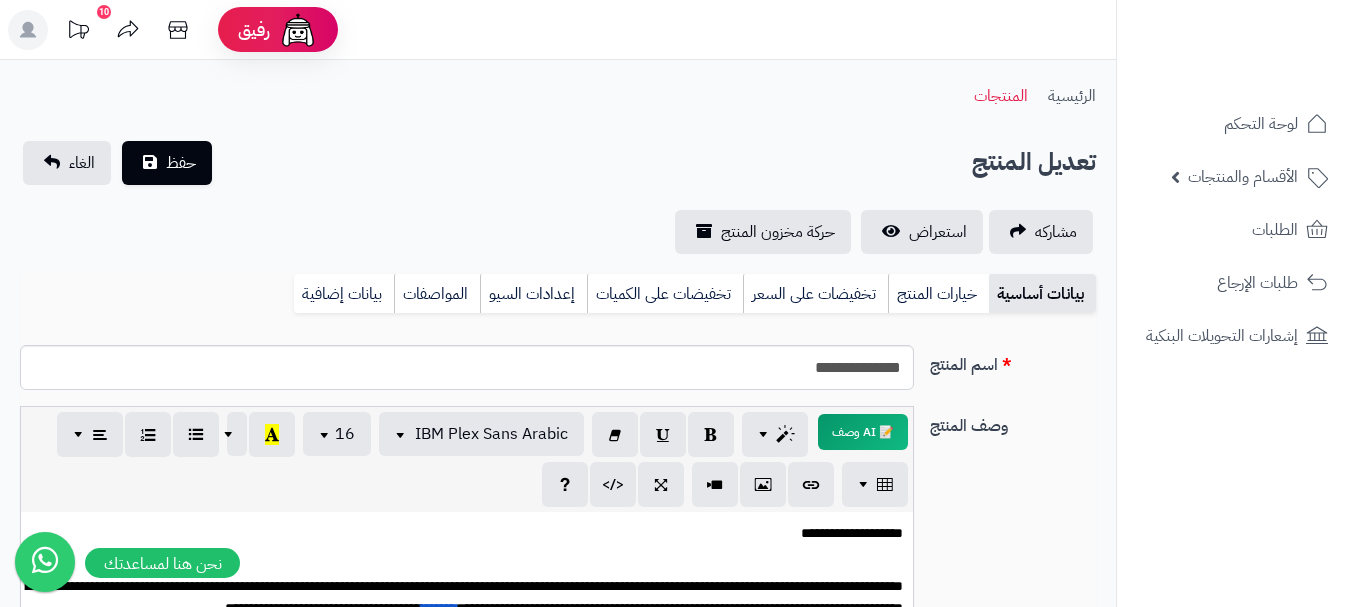 scroll, scrollTop: 0, scrollLeft: 0, axis: both 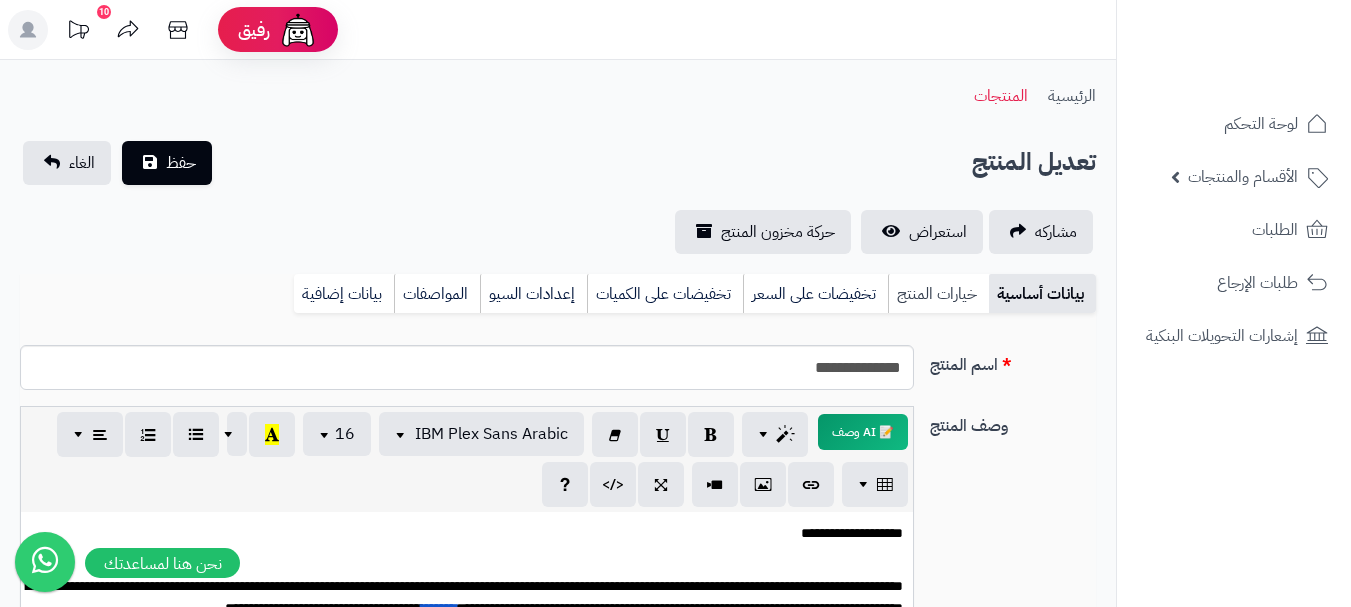 click on "خيارات المنتج" at bounding box center [938, 294] 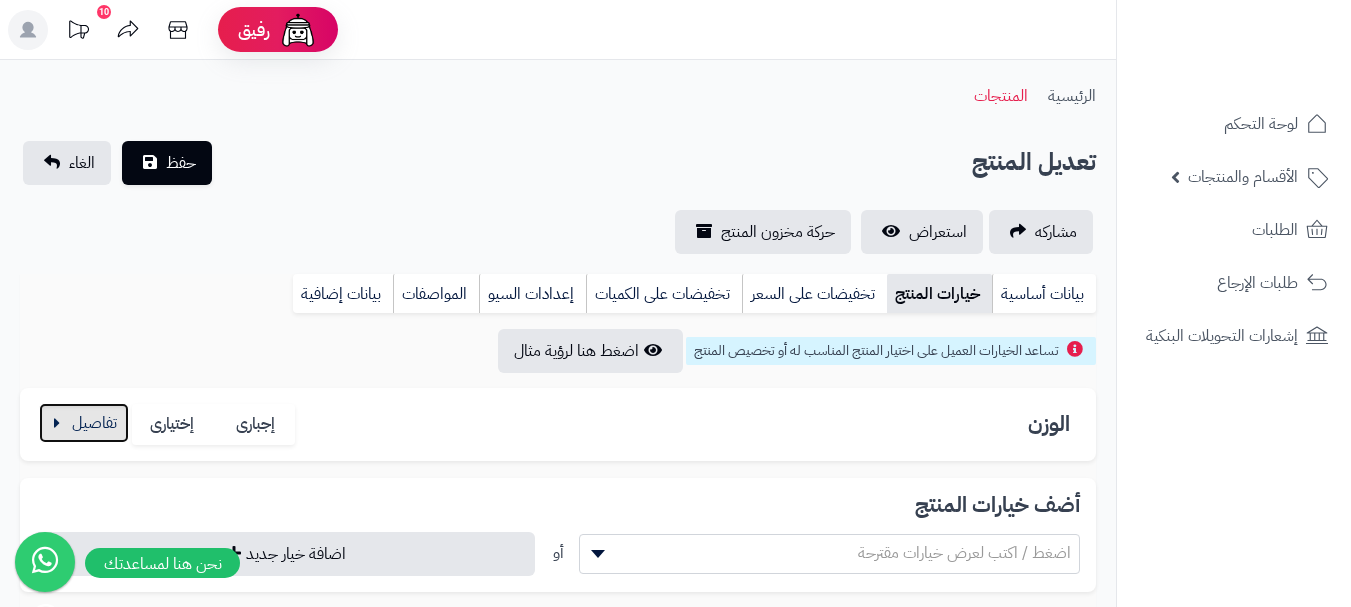 click at bounding box center (84, 423) 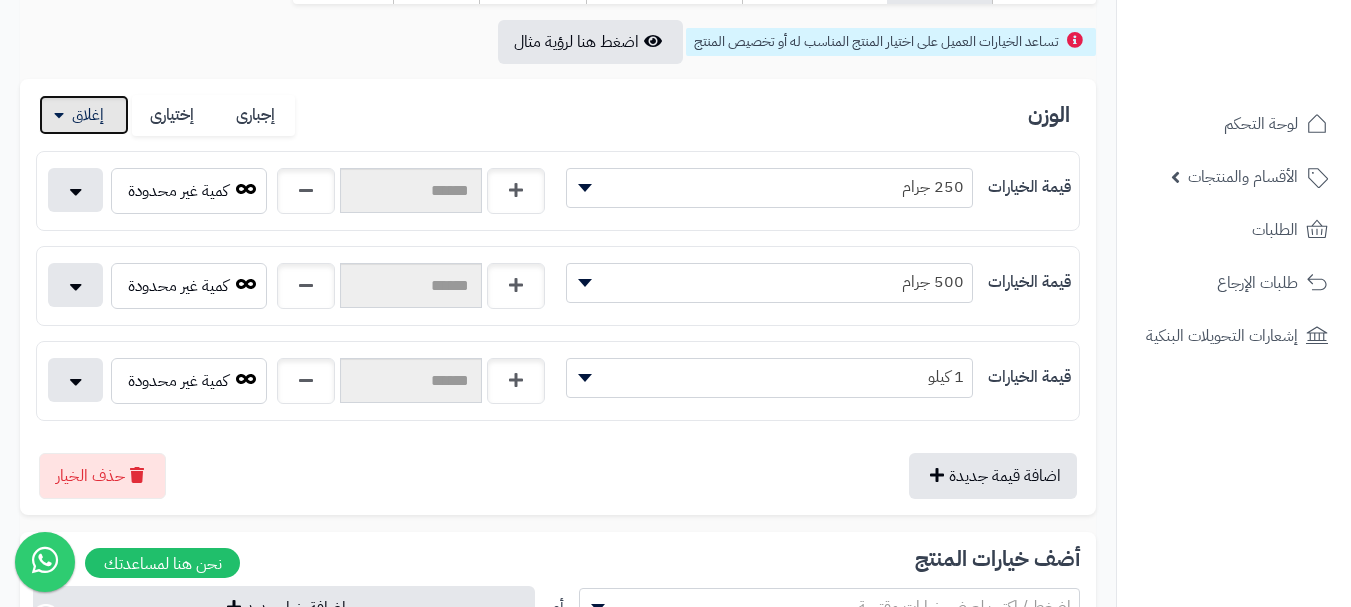 scroll, scrollTop: 600, scrollLeft: 0, axis: vertical 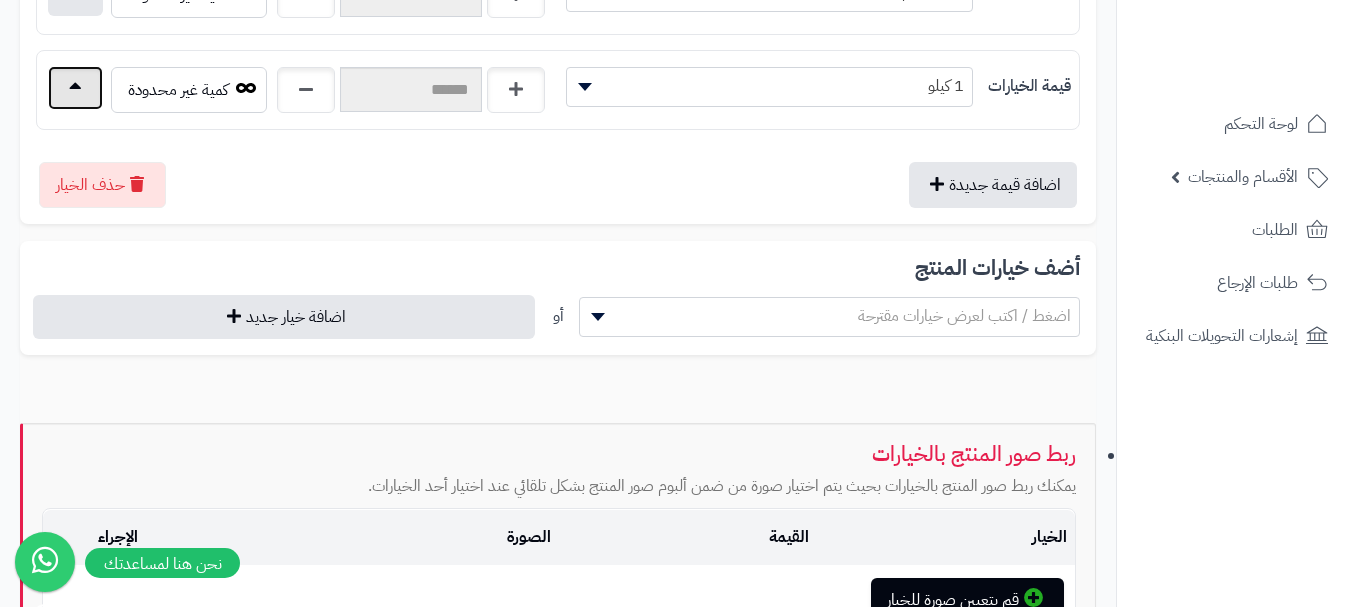 click at bounding box center (75, 88) 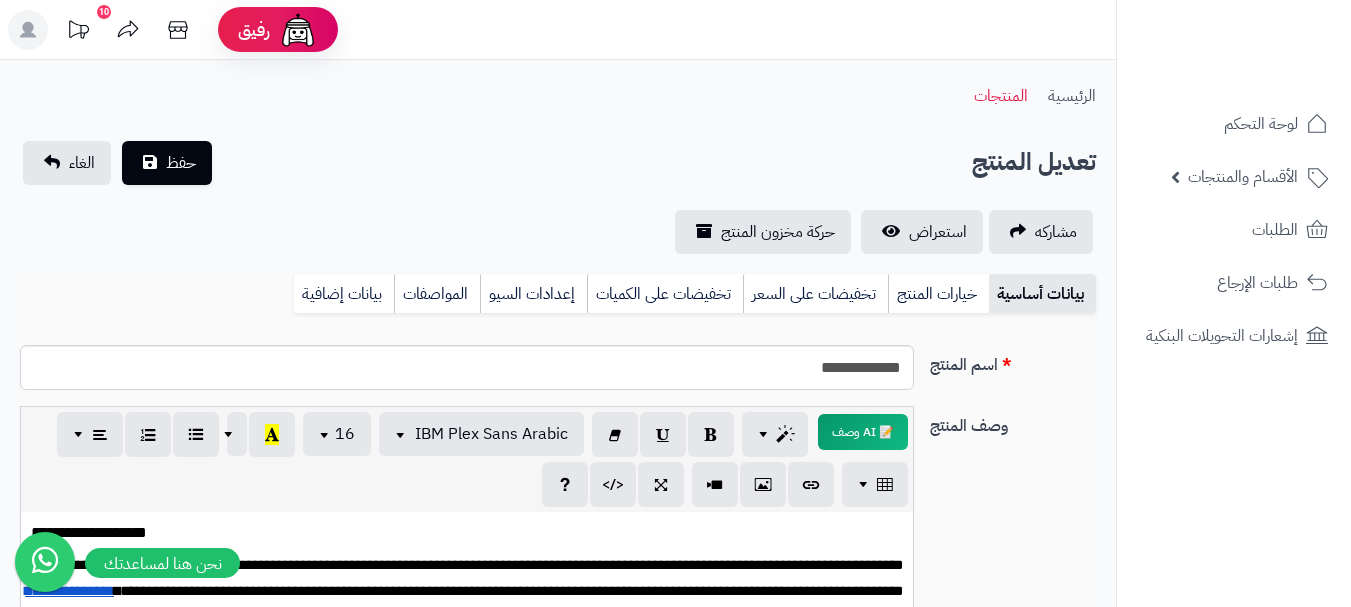 scroll, scrollTop: 0, scrollLeft: 0, axis: both 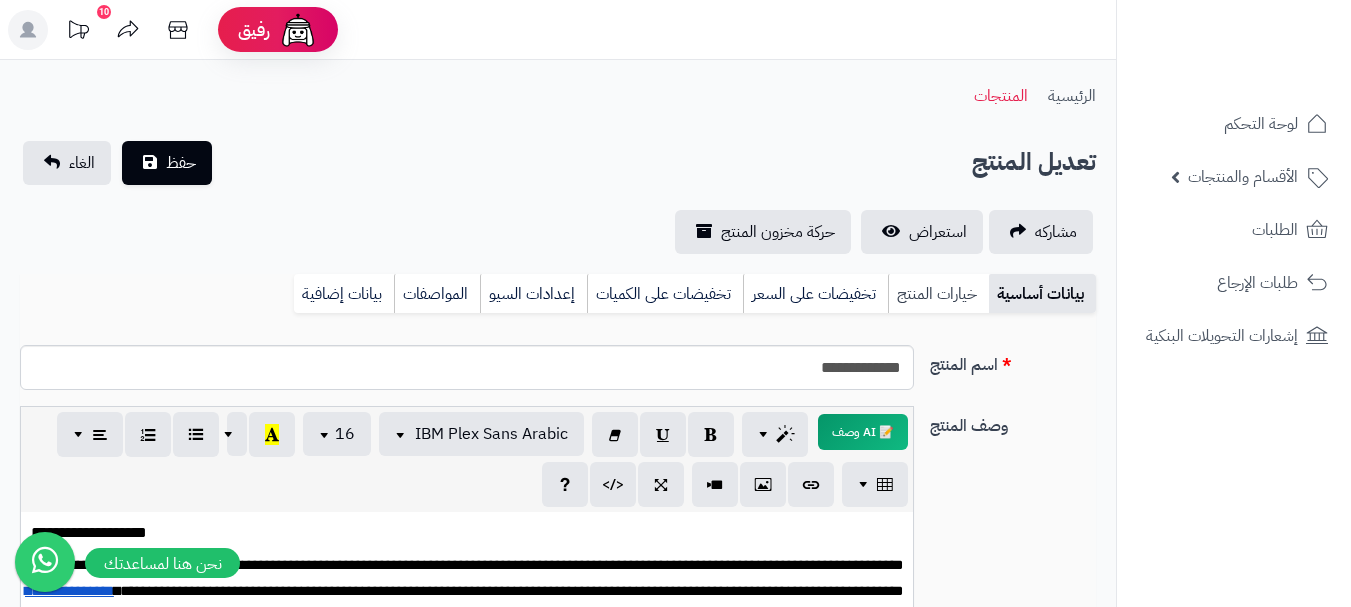 click on "خيارات المنتج" at bounding box center [938, 294] 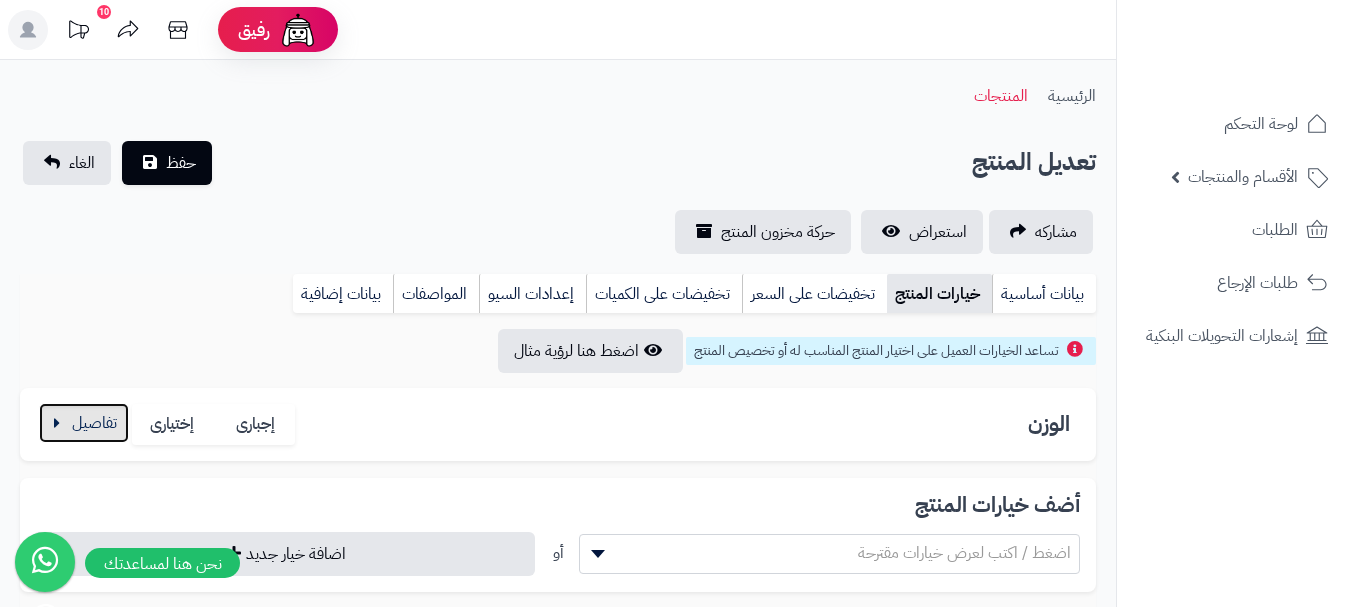 click at bounding box center (84, 423) 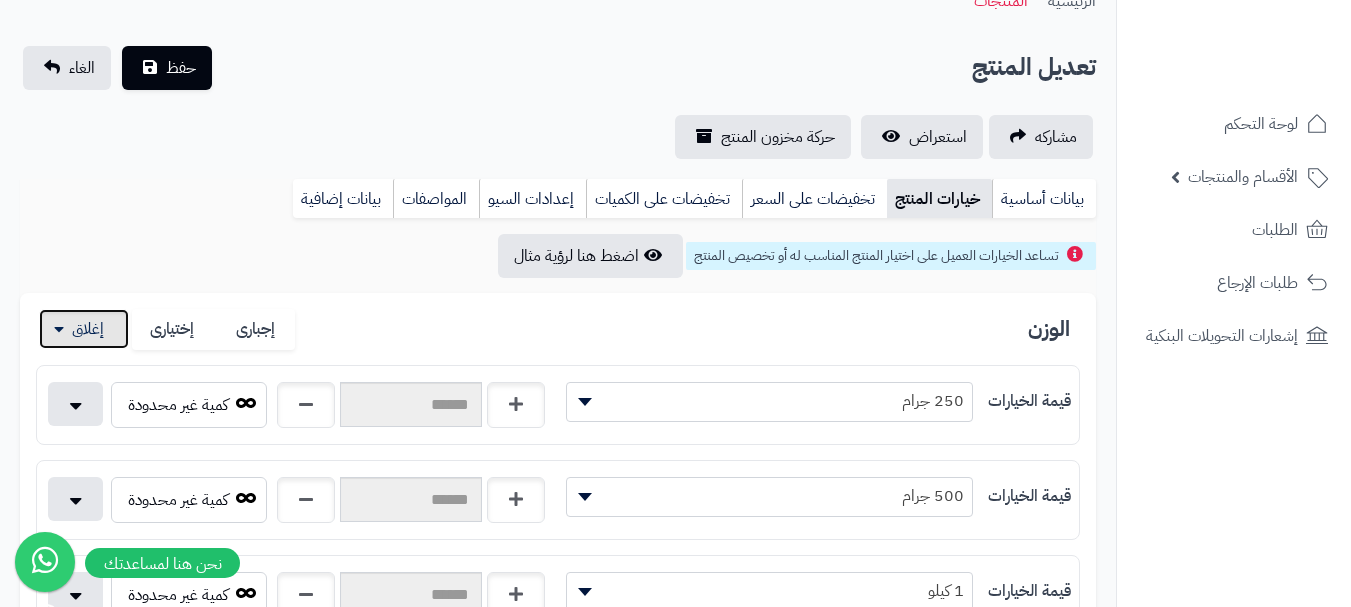 scroll, scrollTop: 200, scrollLeft: 0, axis: vertical 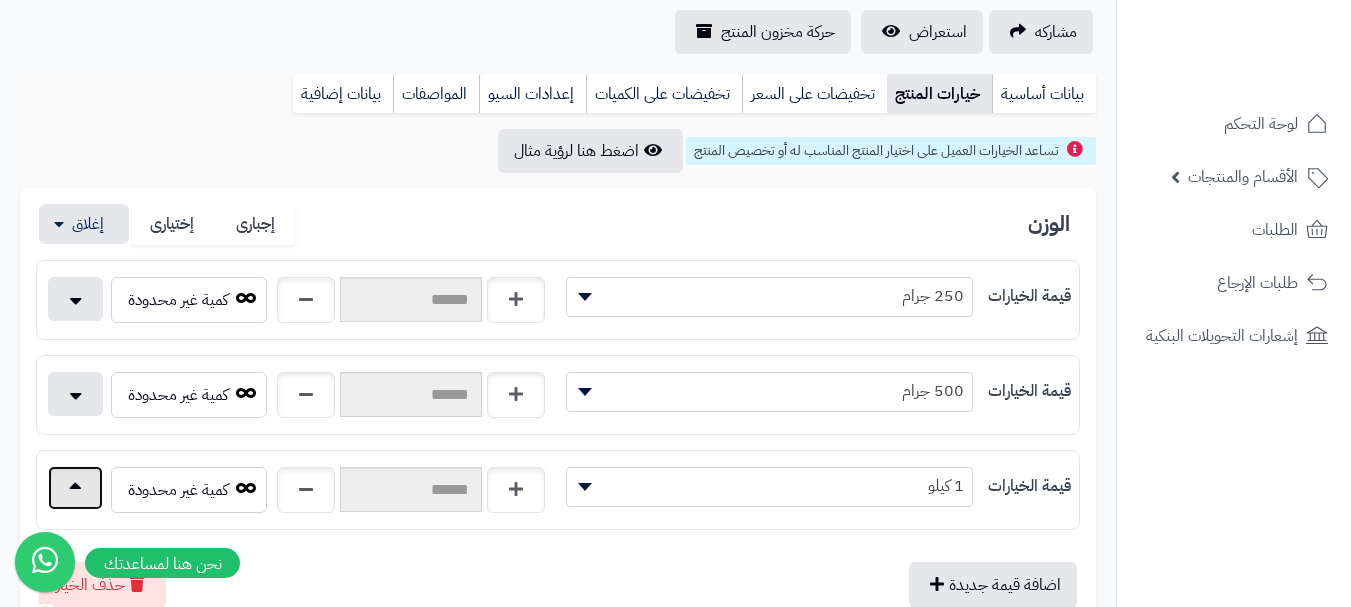 click at bounding box center (75, 488) 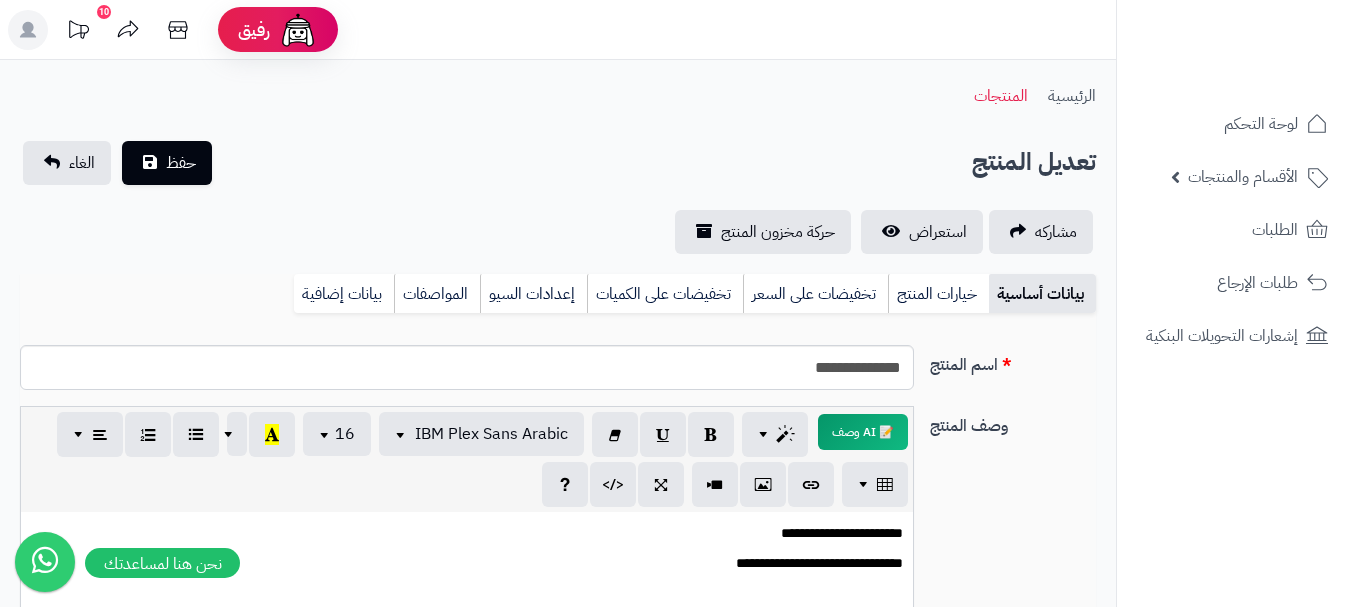 scroll, scrollTop: 0, scrollLeft: 0, axis: both 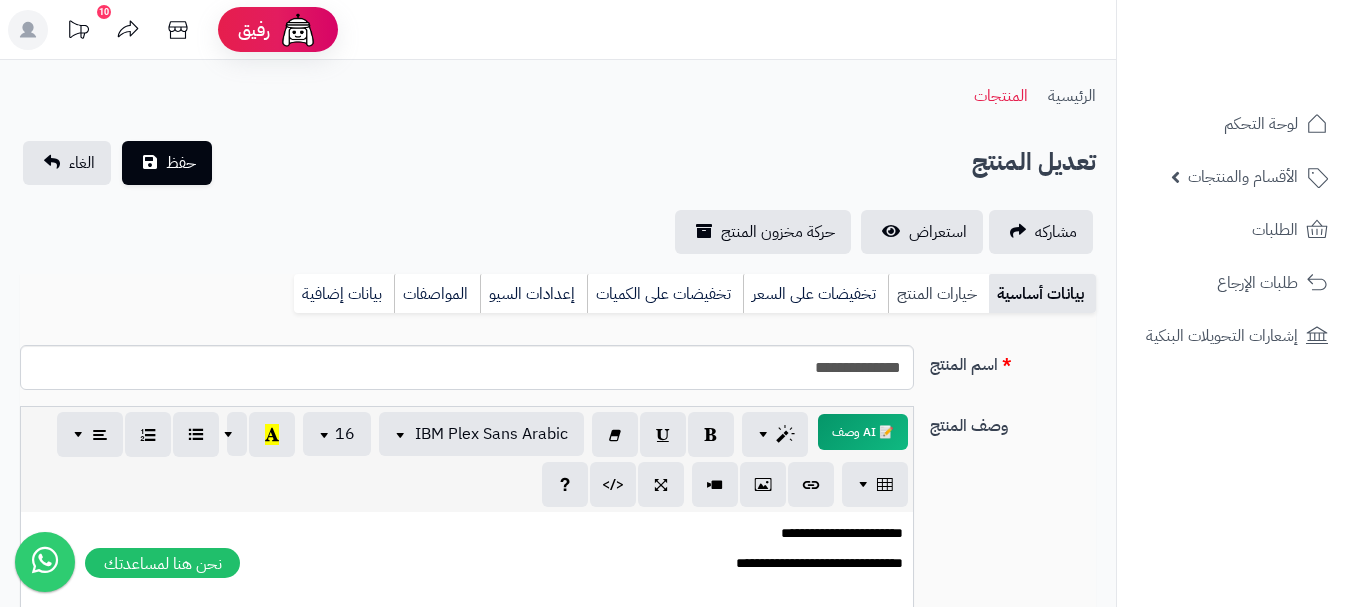 click on "خيارات المنتج" at bounding box center [938, 294] 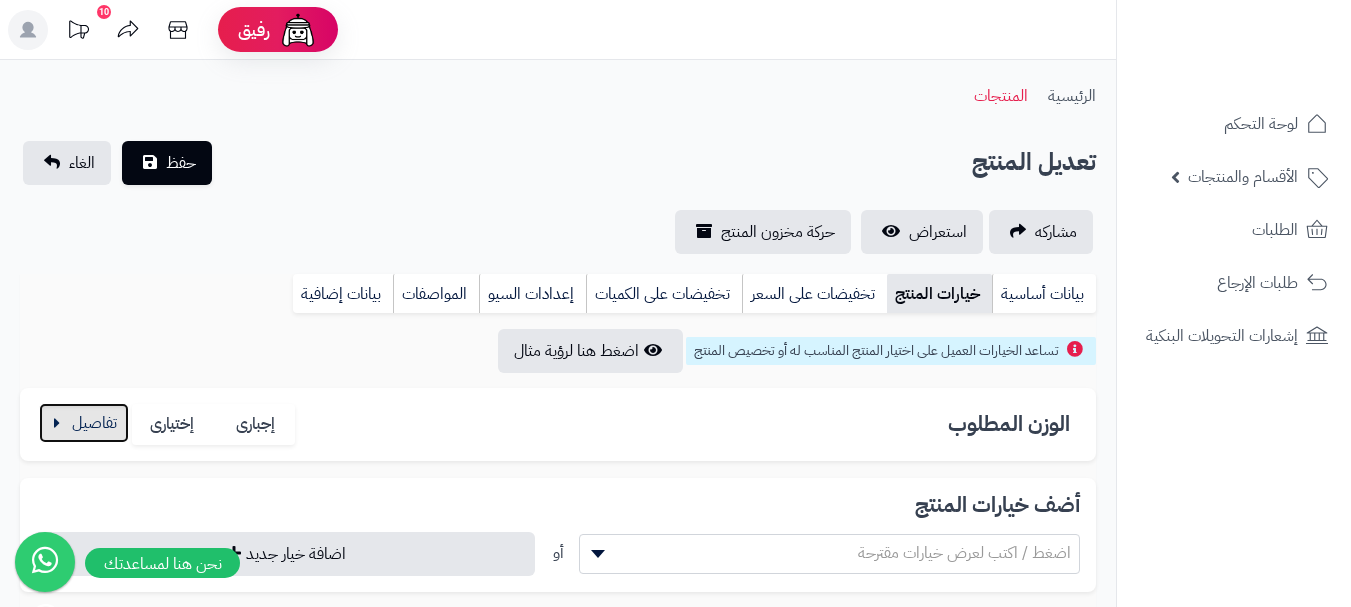 click at bounding box center (84, 423) 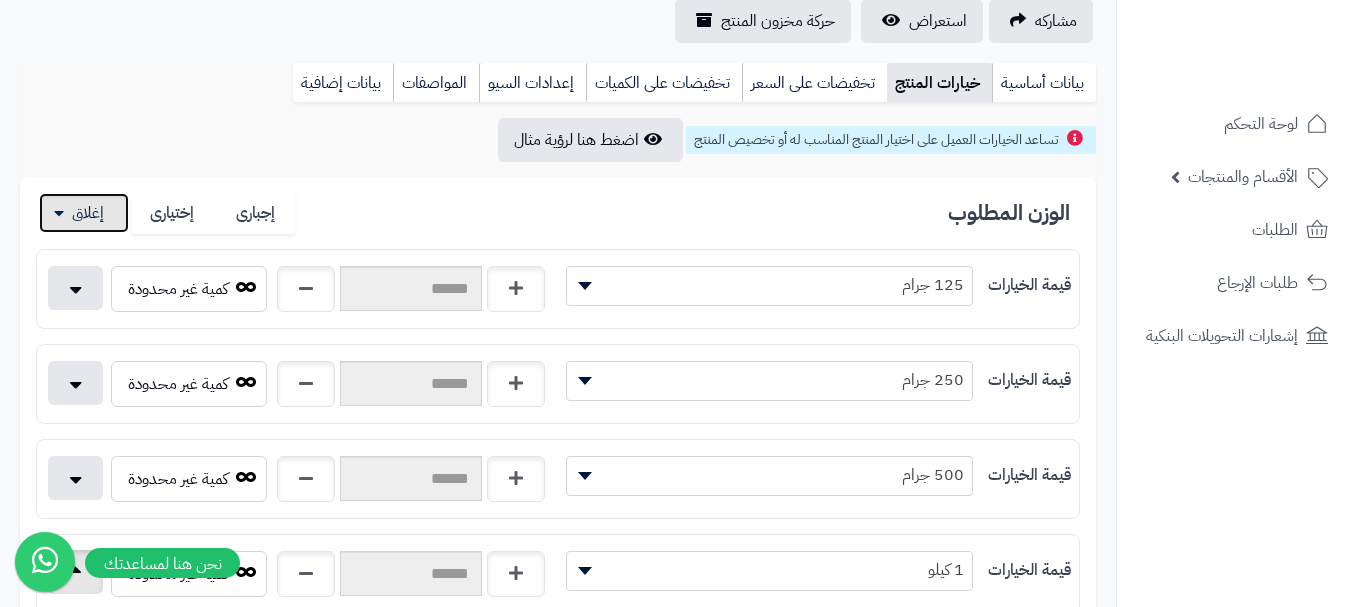 scroll, scrollTop: 400, scrollLeft: 0, axis: vertical 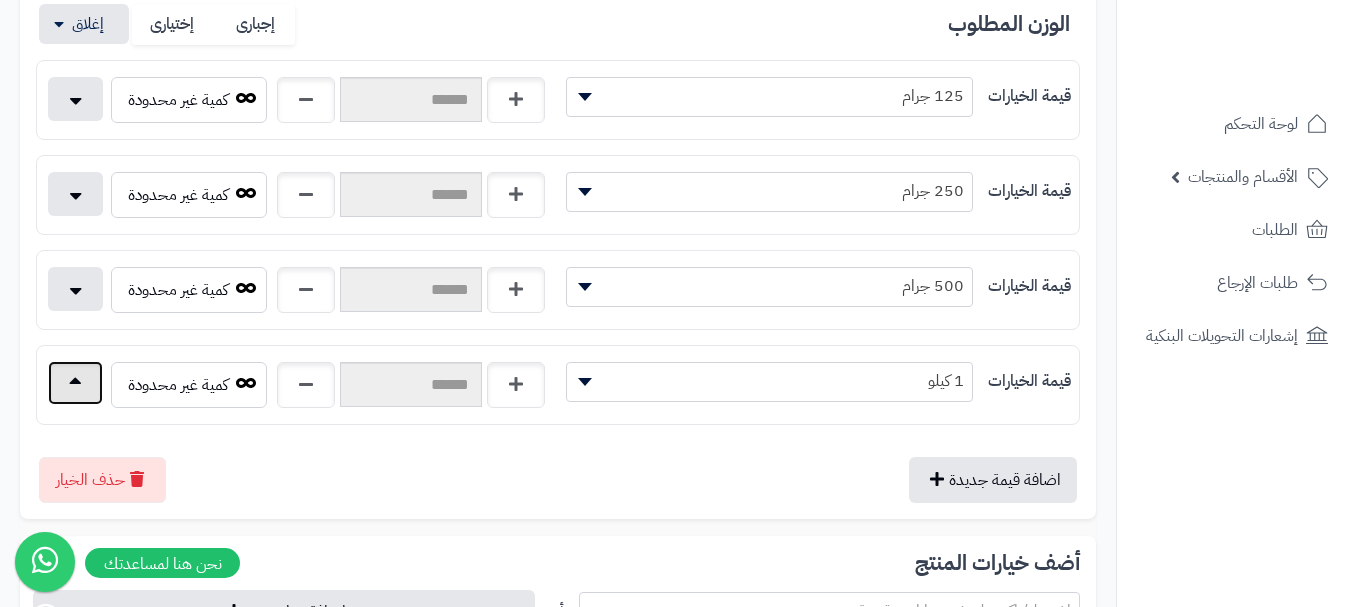 click at bounding box center (75, 383) 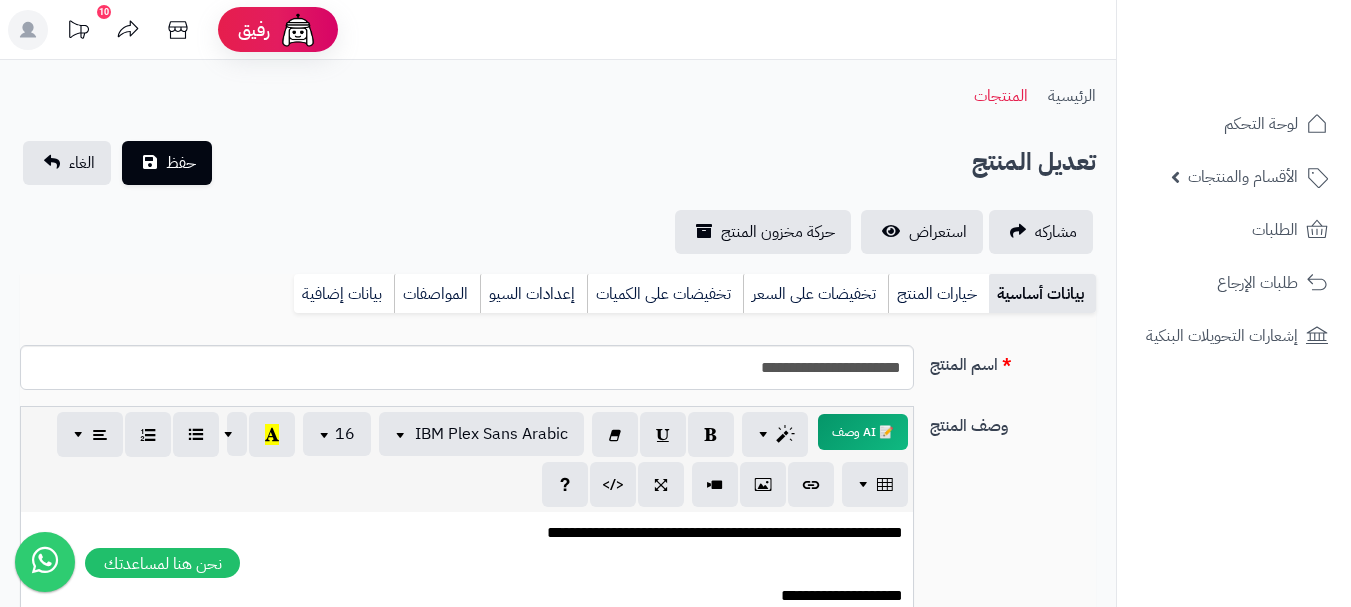 scroll, scrollTop: 0, scrollLeft: 0, axis: both 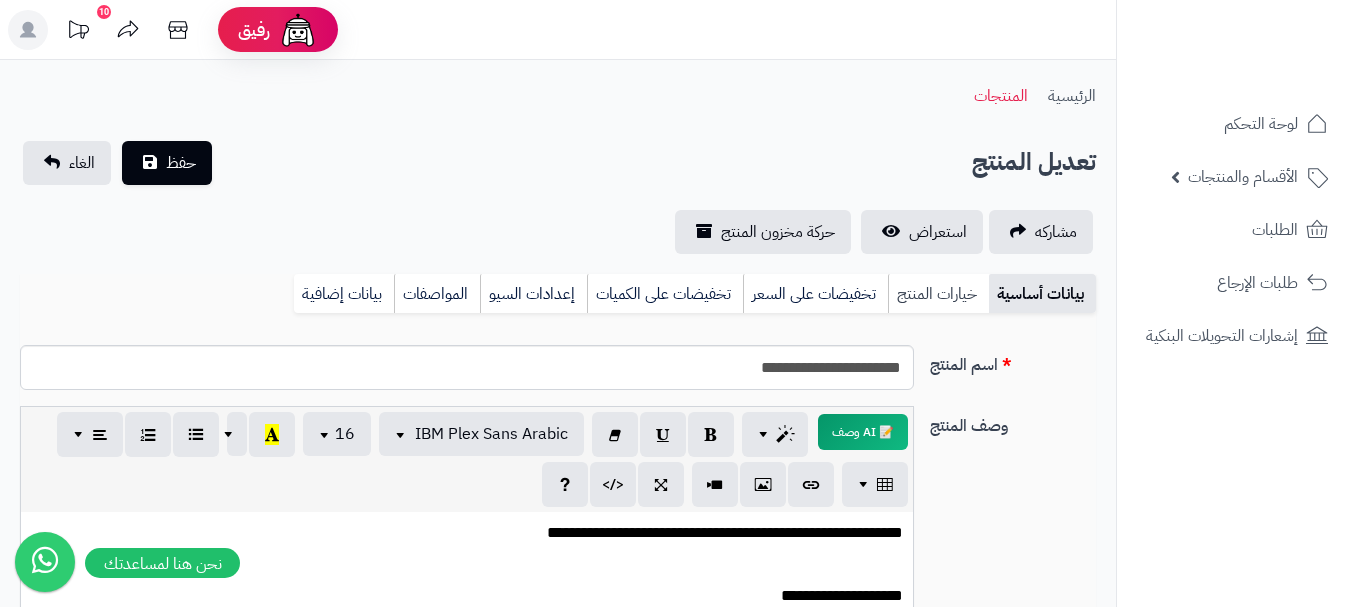 click on "خيارات المنتج" at bounding box center [938, 294] 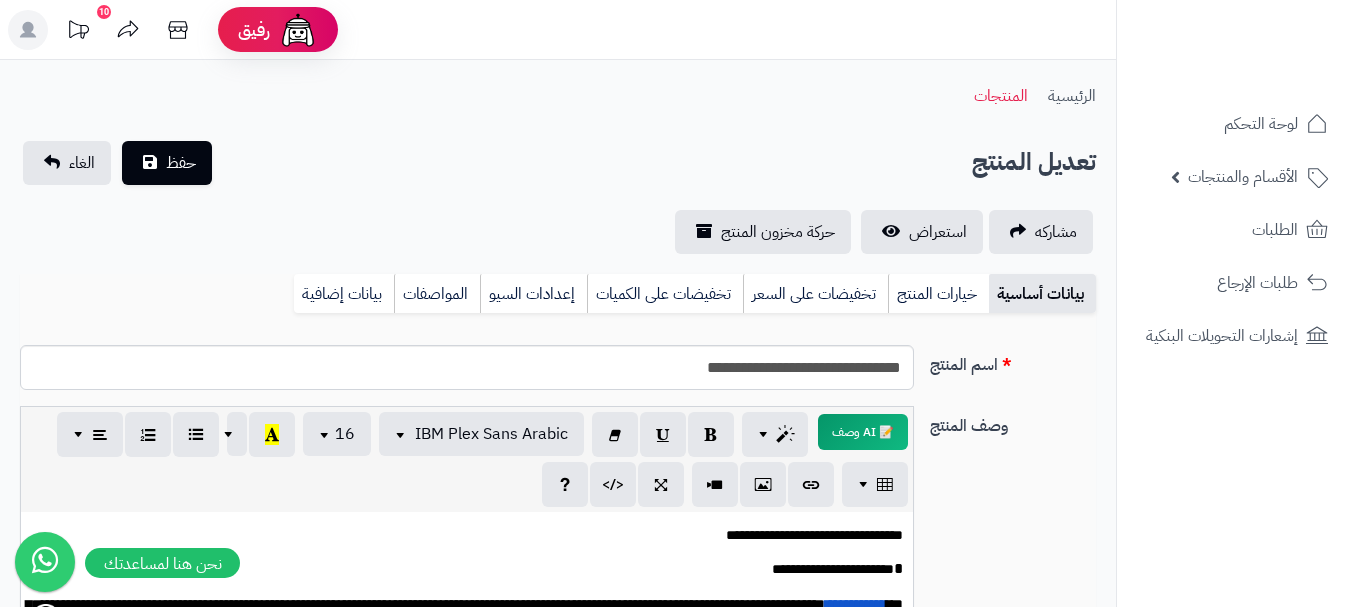 scroll, scrollTop: 0, scrollLeft: 0, axis: both 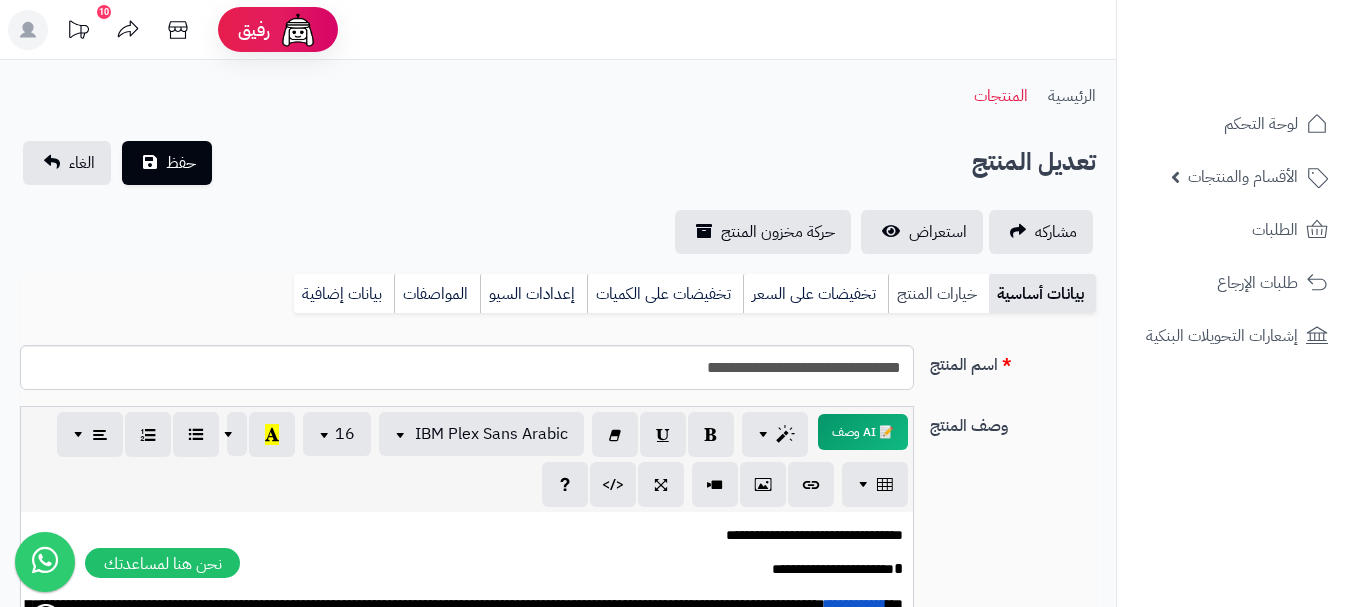 click on "خيارات المنتج" at bounding box center (938, 294) 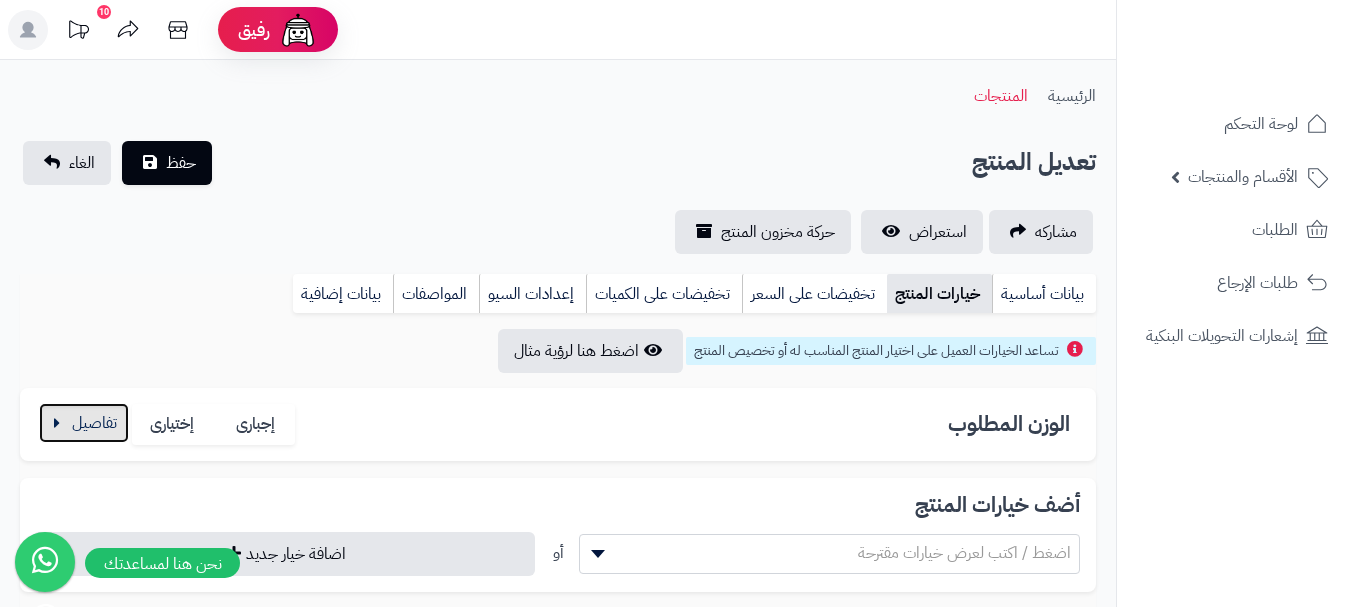 click at bounding box center (84, 423) 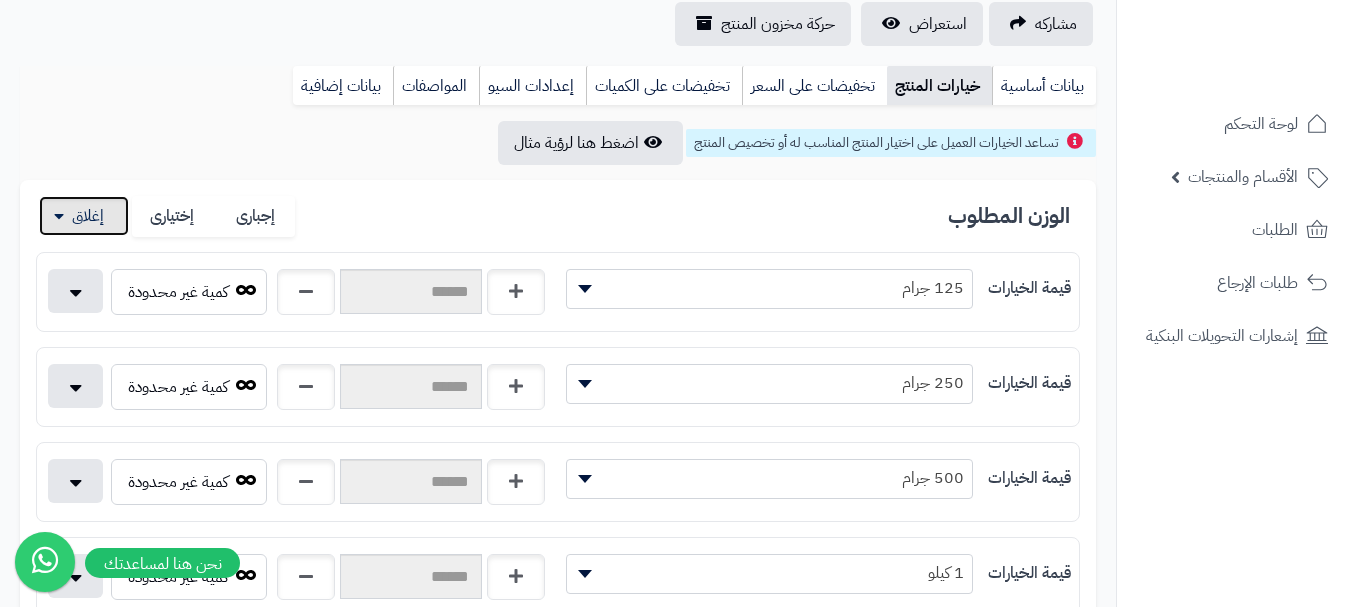 scroll, scrollTop: 400, scrollLeft: 0, axis: vertical 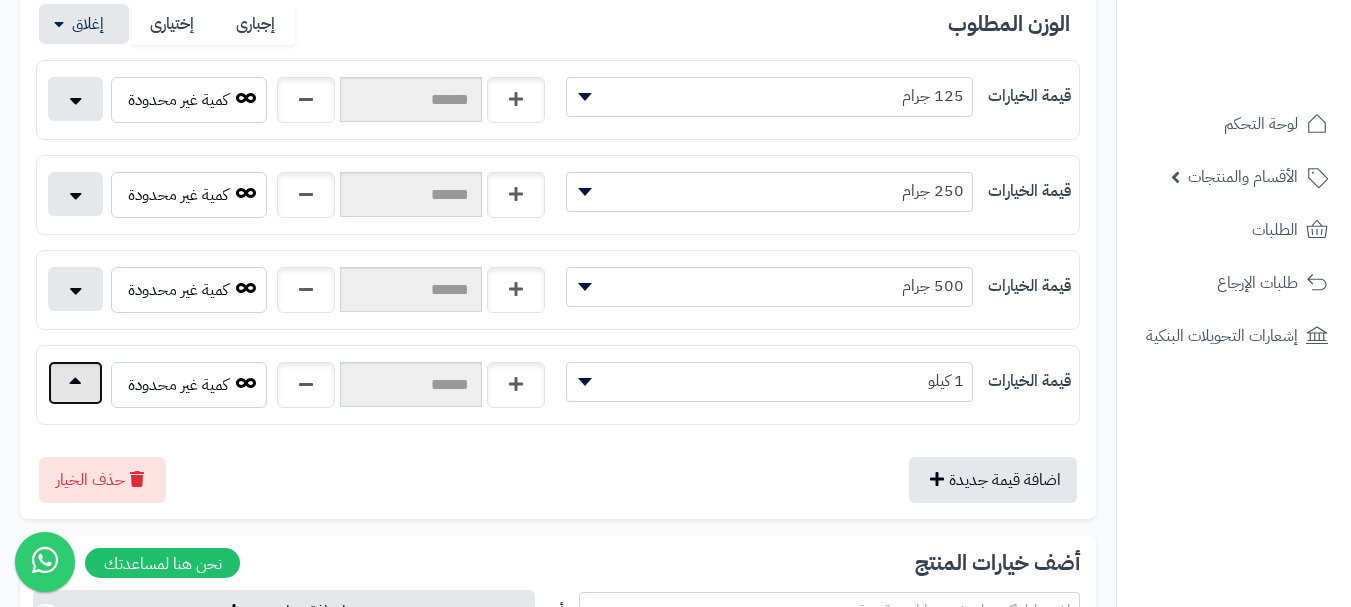 click at bounding box center (75, 383) 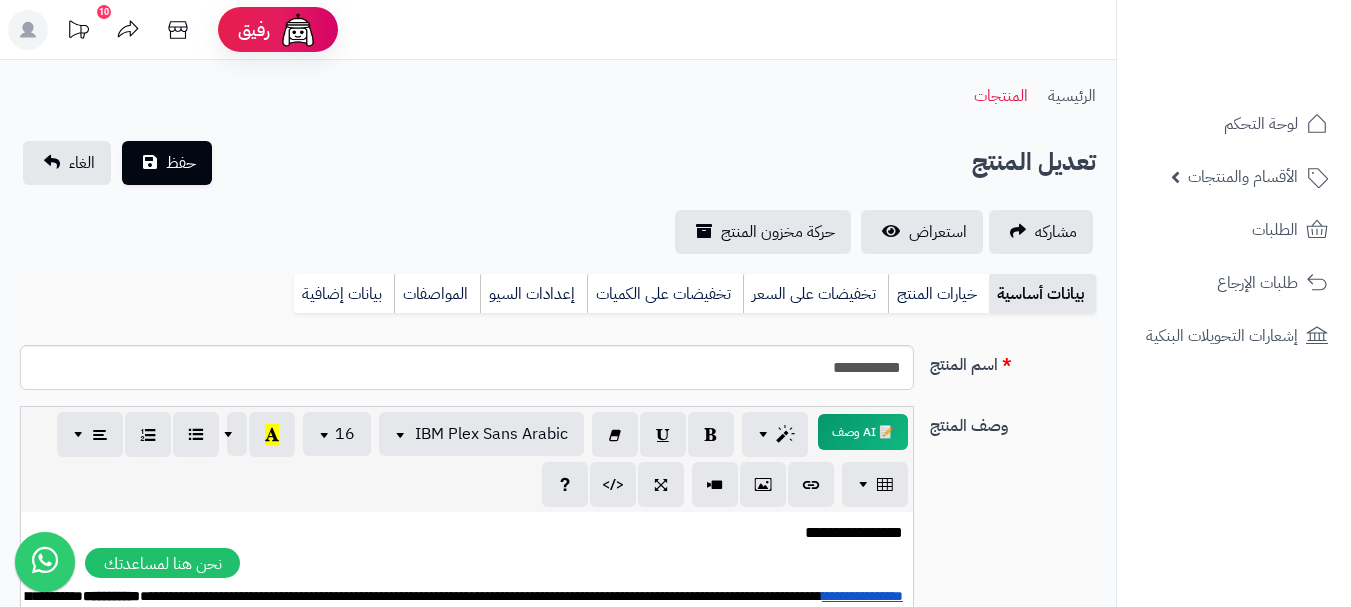 scroll, scrollTop: 0, scrollLeft: 0, axis: both 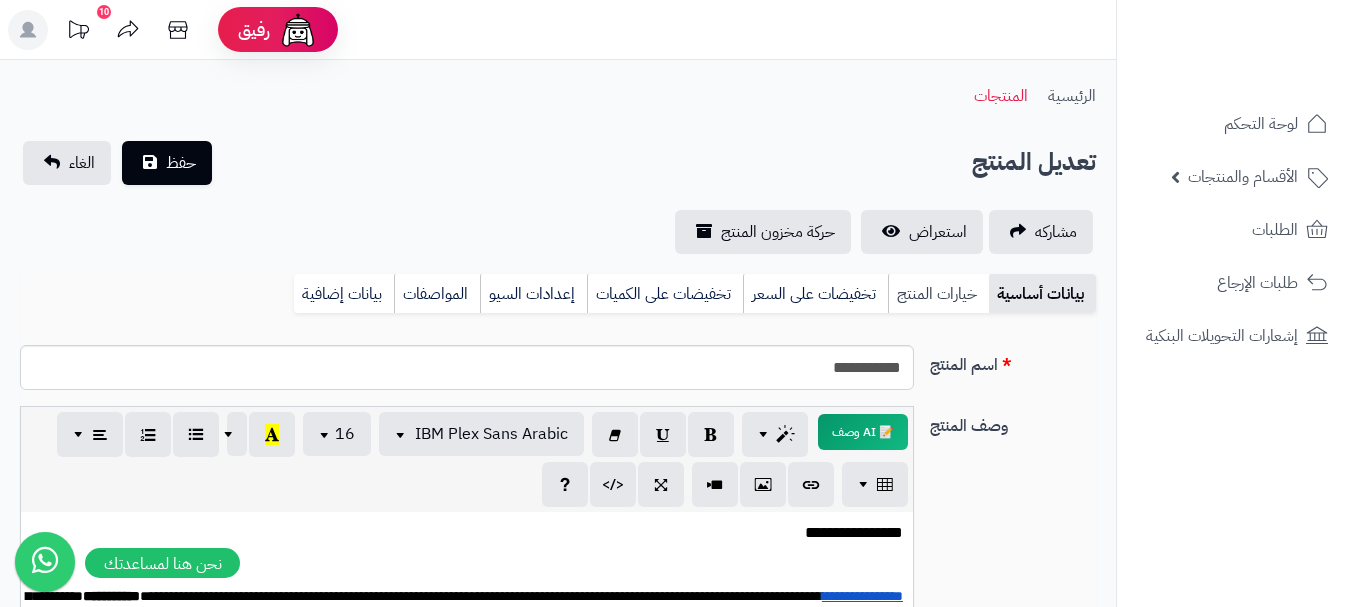 click on "خيارات المنتج" at bounding box center (938, 294) 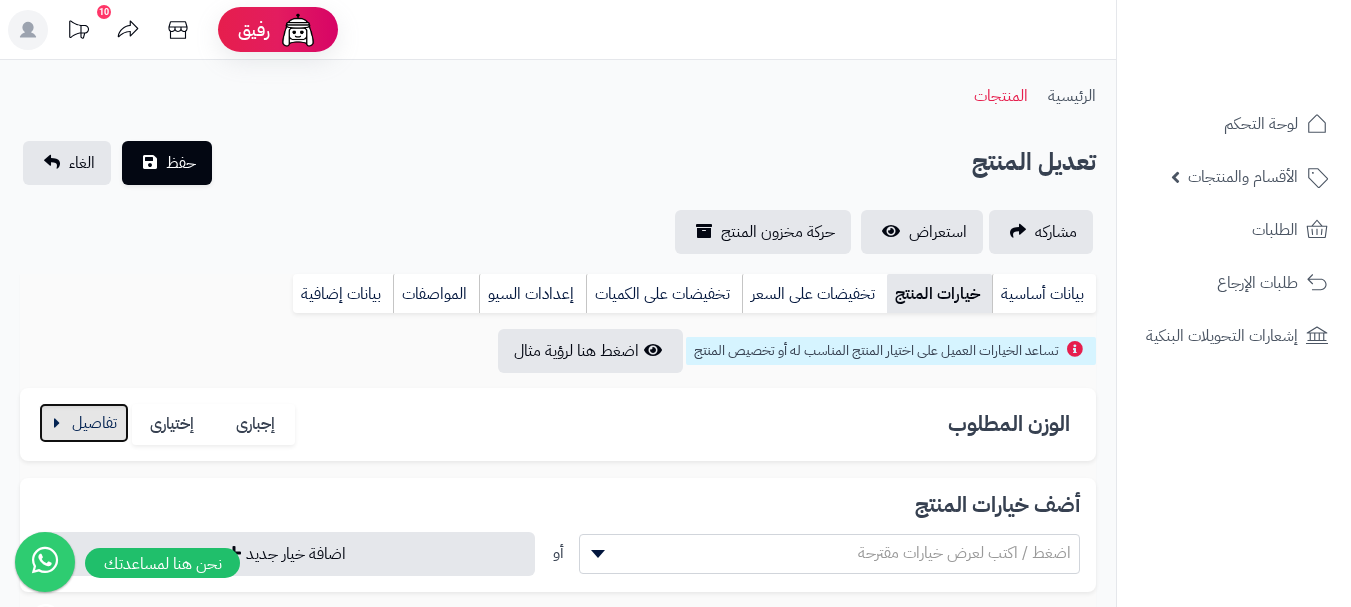 click at bounding box center [84, 423] 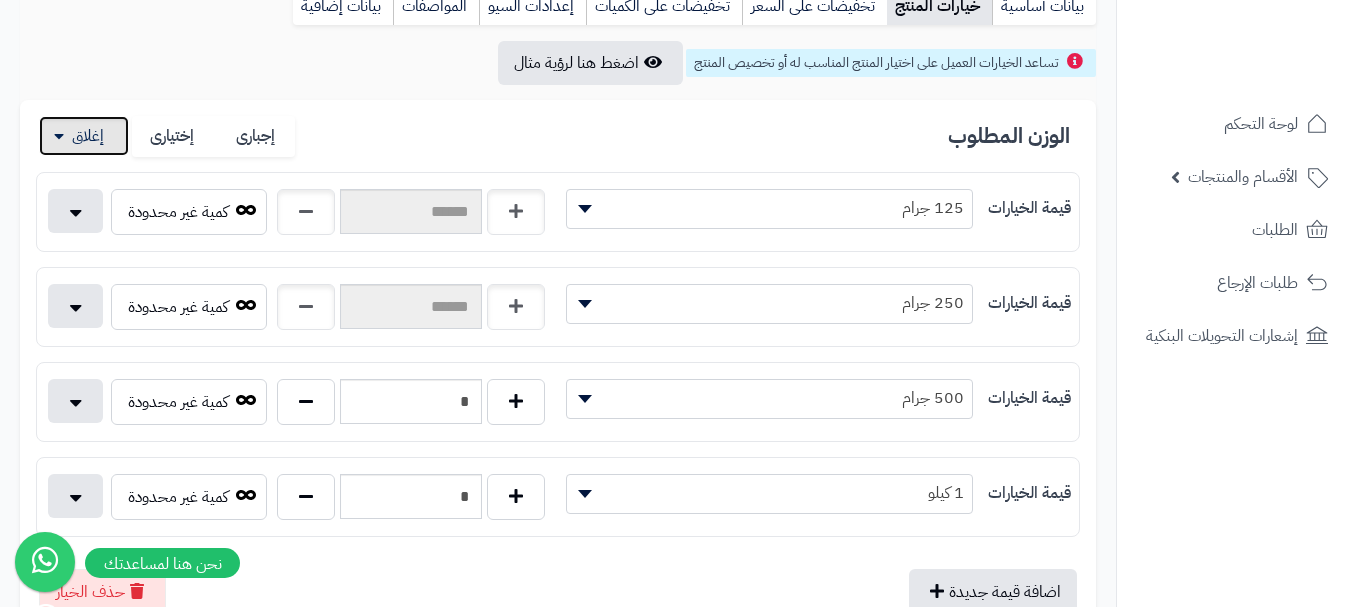 scroll, scrollTop: 300, scrollLeft: 0, axis: vertical 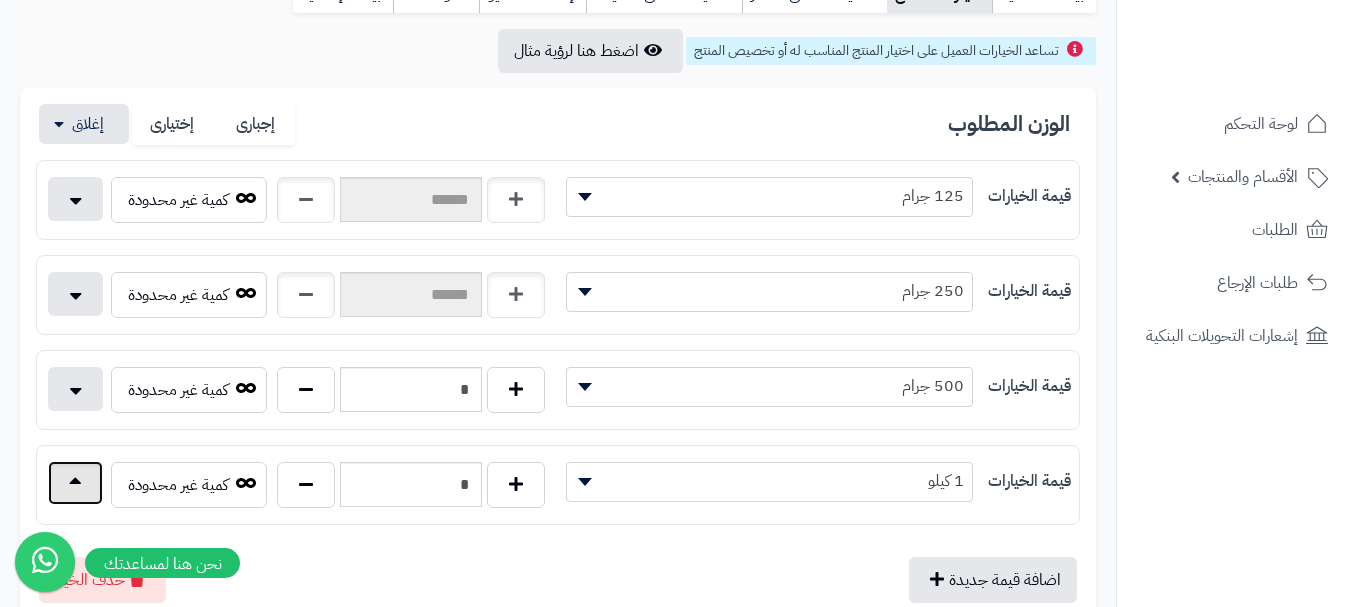 click at bounding box center [75, 483] 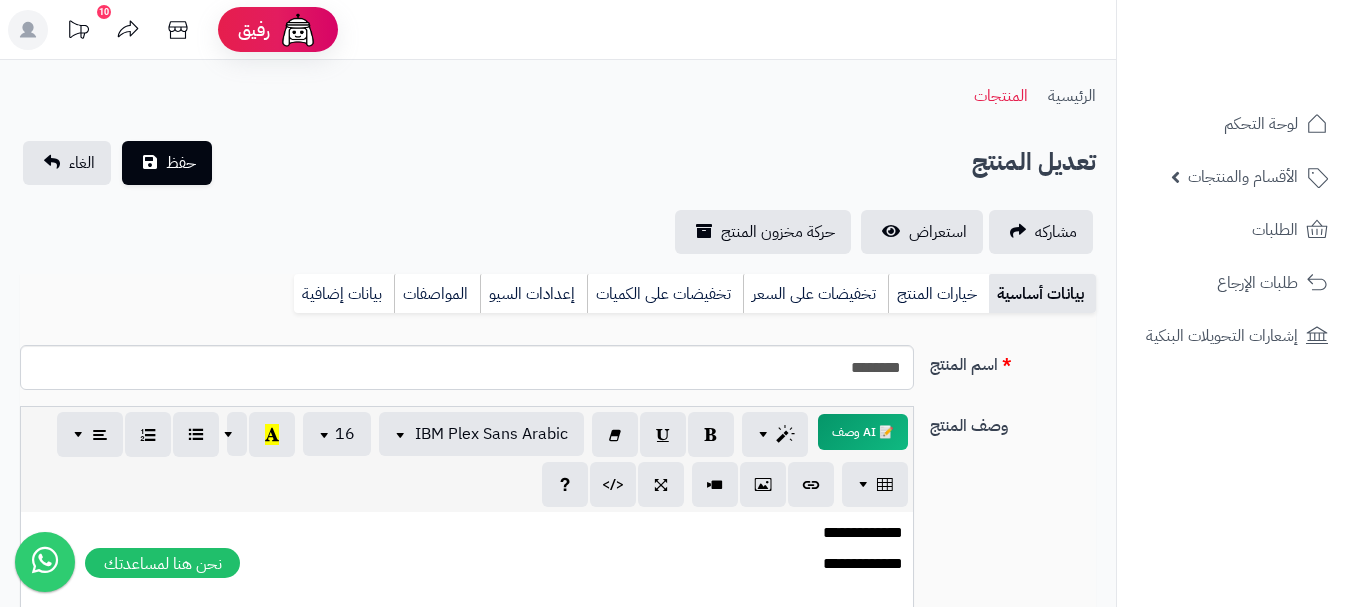 scroll, scrollTop: 0, scrollLeft: 0, axis: both 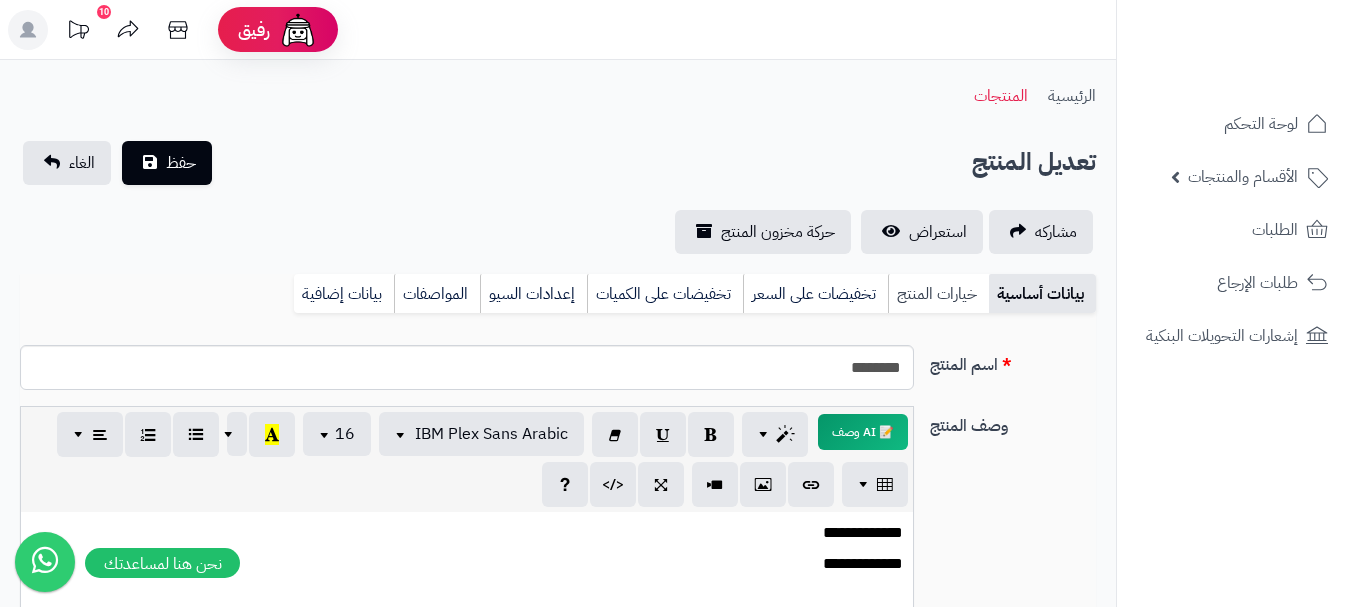 click on "خيارات المنتج" at bounding box center (938, 294) 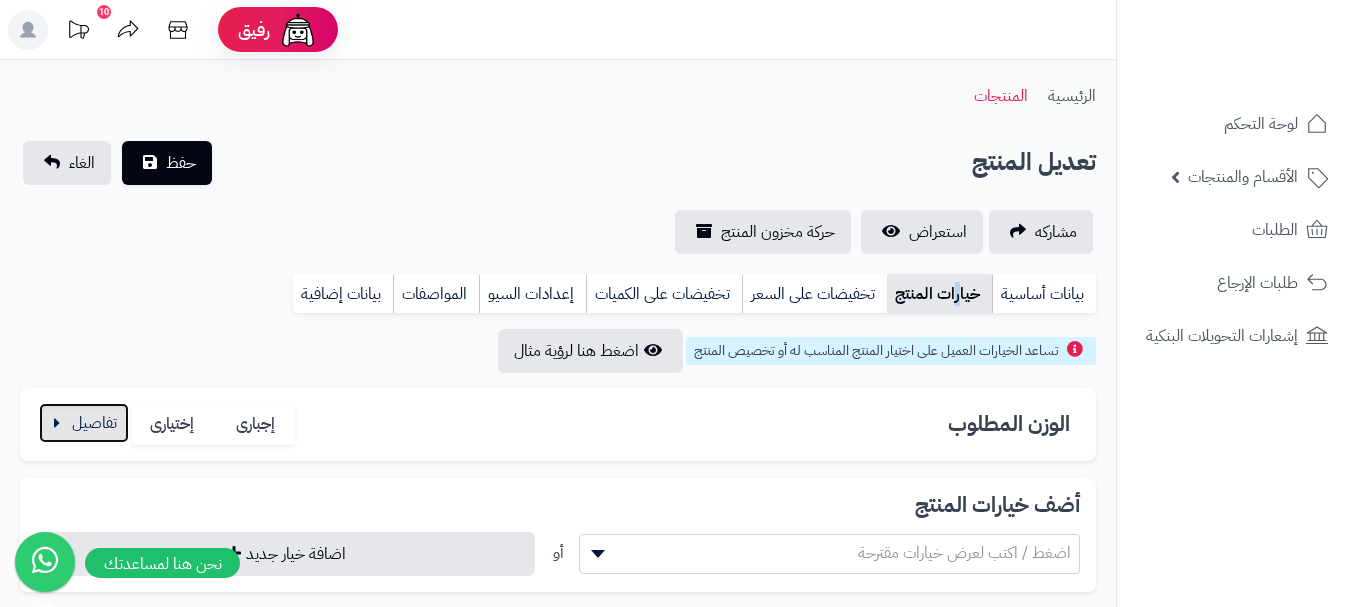 click at bounding box center [84, 423] 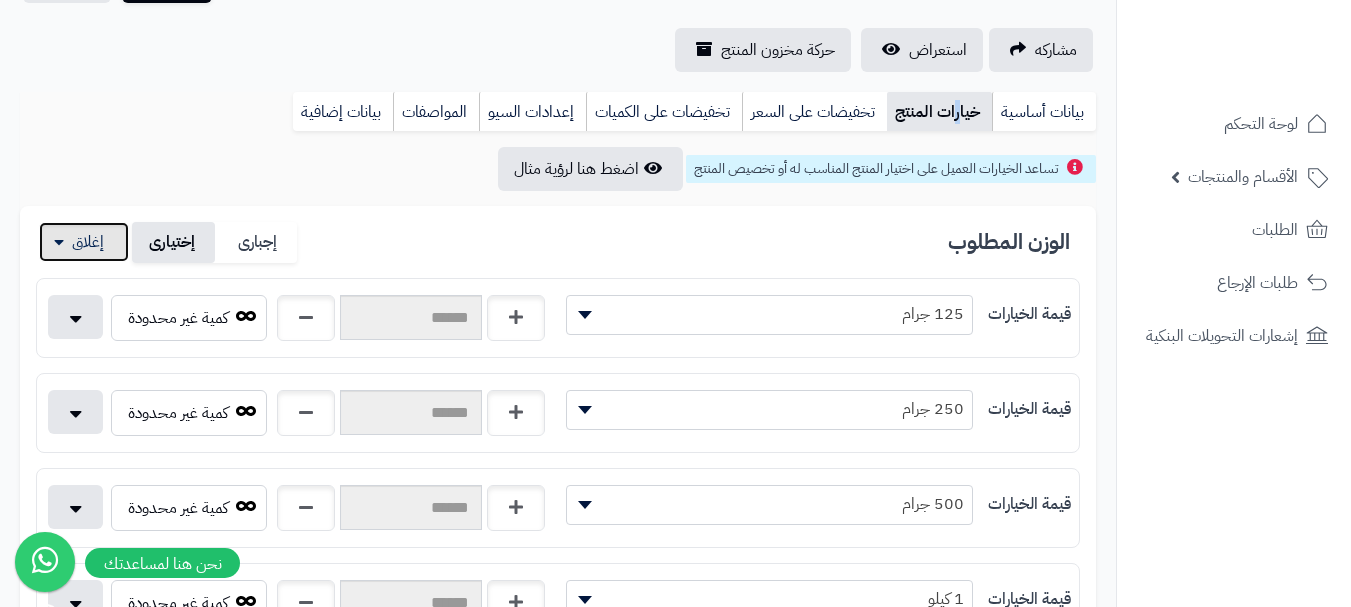 scroll, scrollTop: 400, scrollLeft: 0, axis: vertical 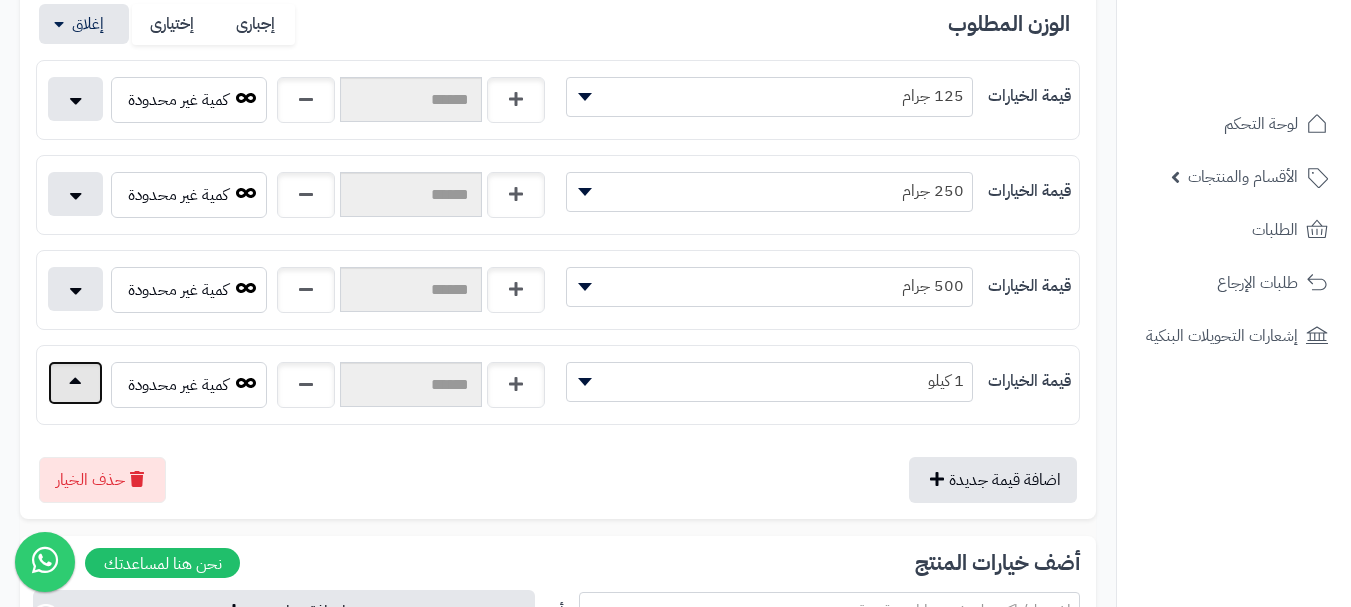 click at bounding box center [75, 383] 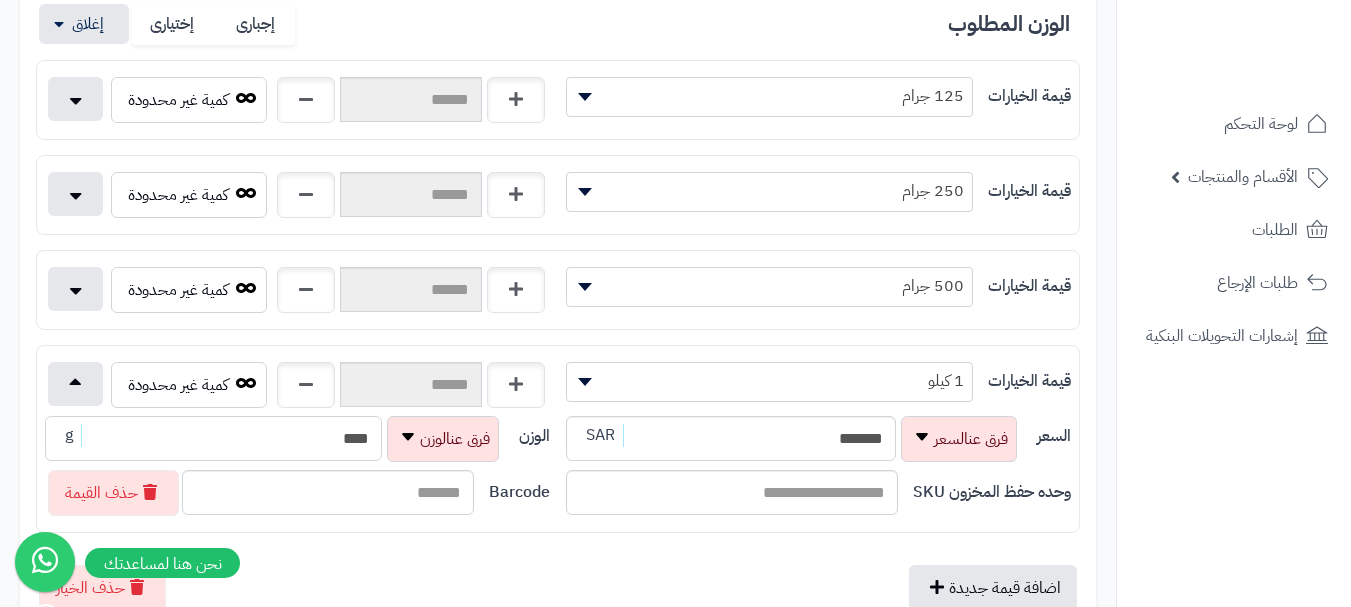click on "****" at bounding box center [213, 438] 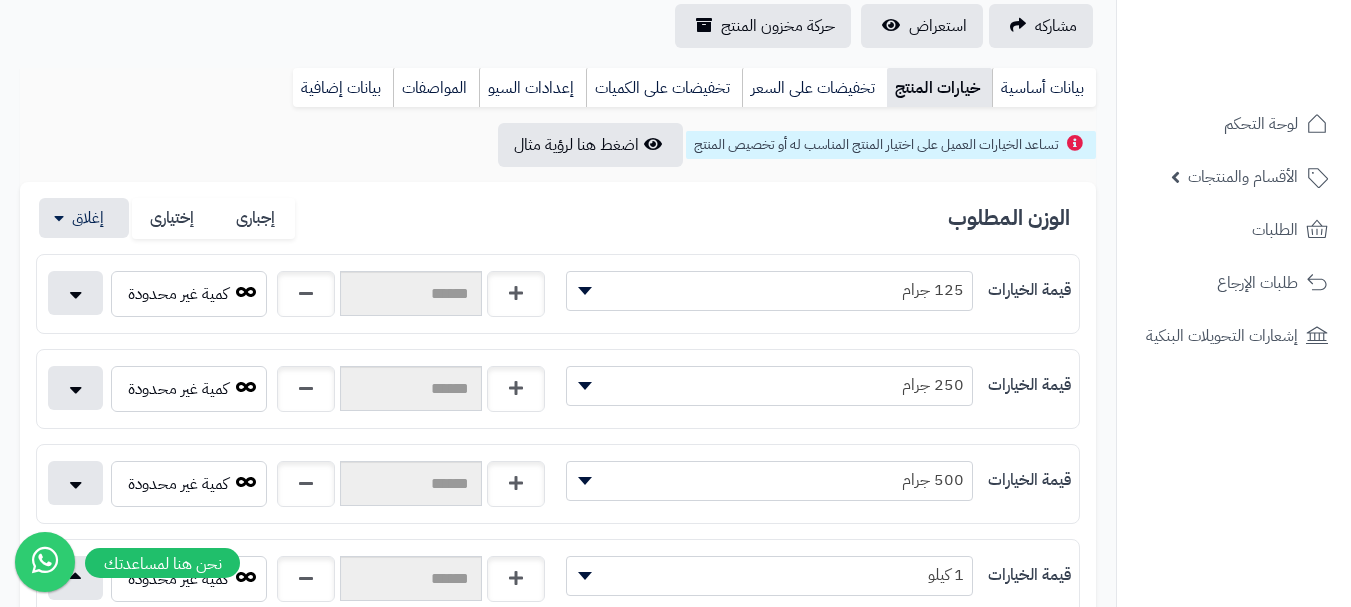 scroll, scrollTop: 0, scrollLeft: 0, axis: both 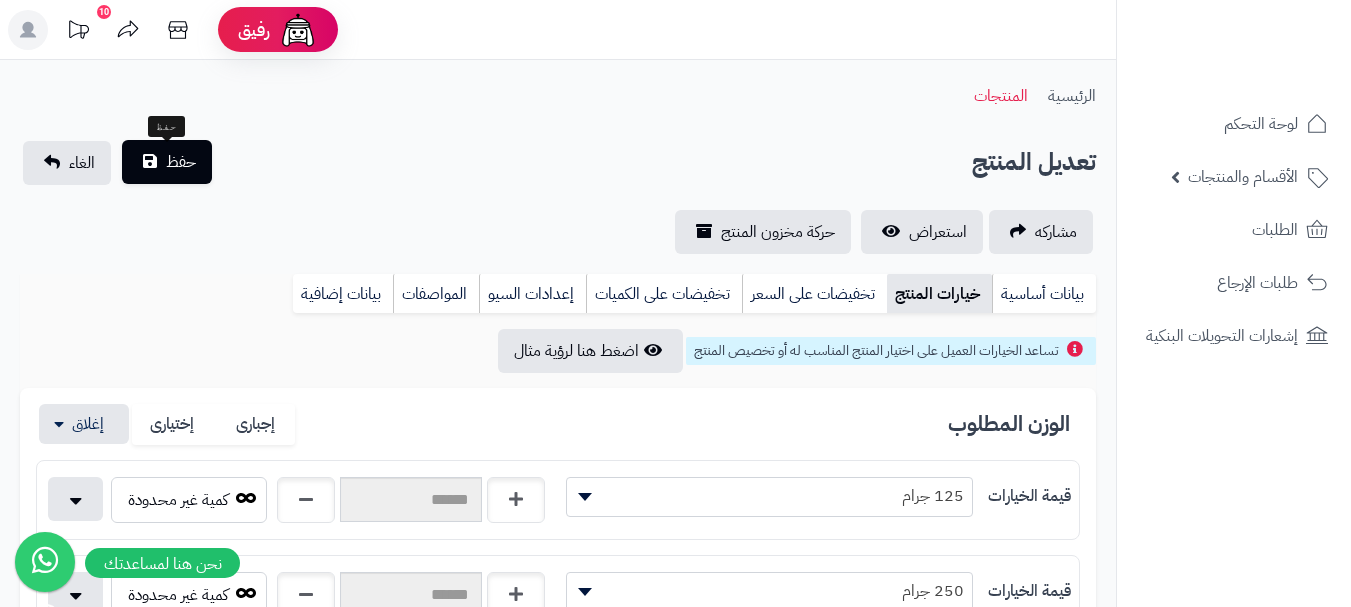 type on "****" 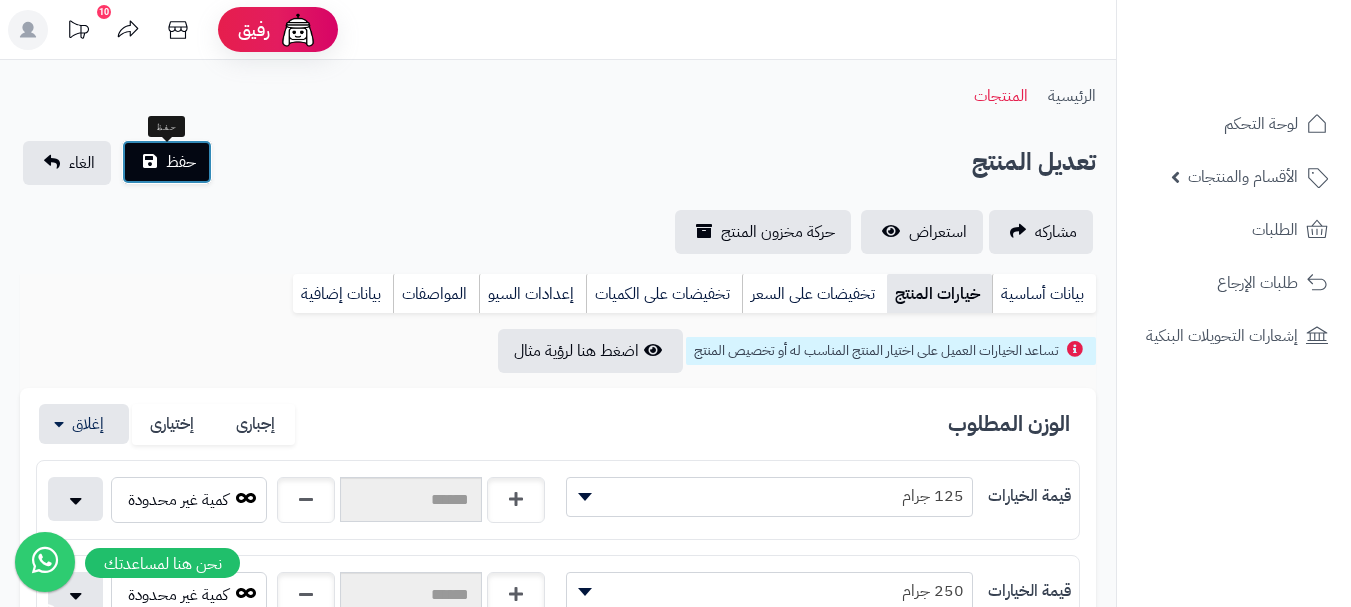click on "حفظ" at bounding box center (181, 162) 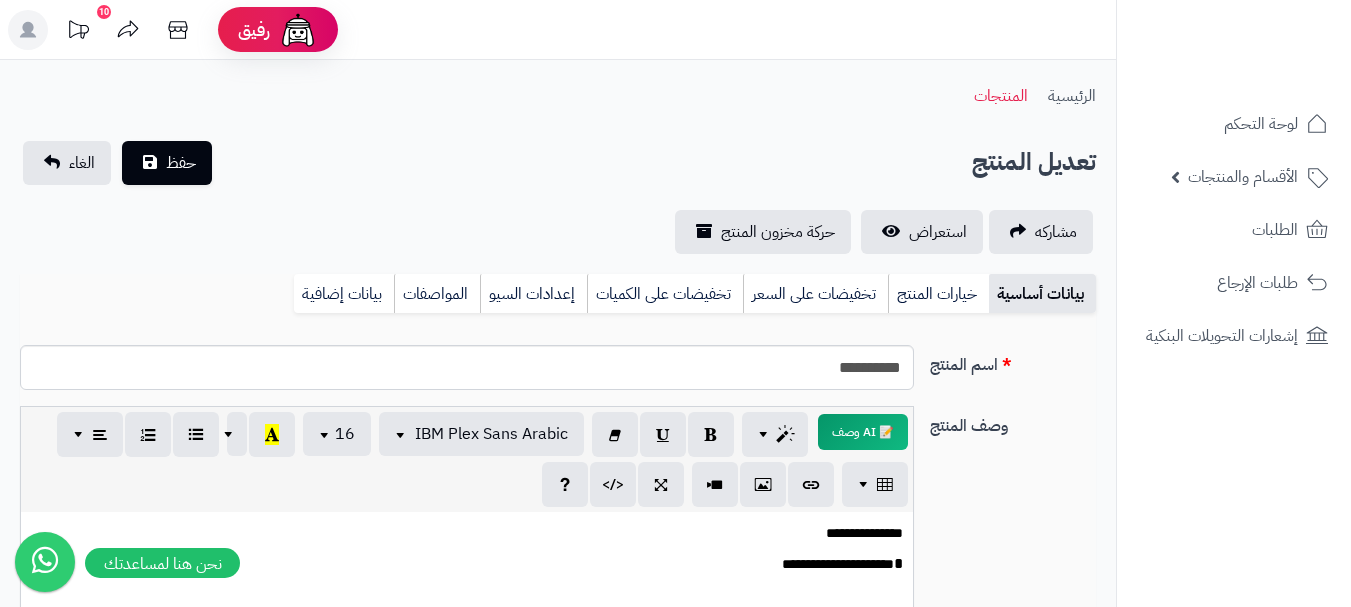 scroll, scrollTop: 0, scrollLeft: 0, axis: both 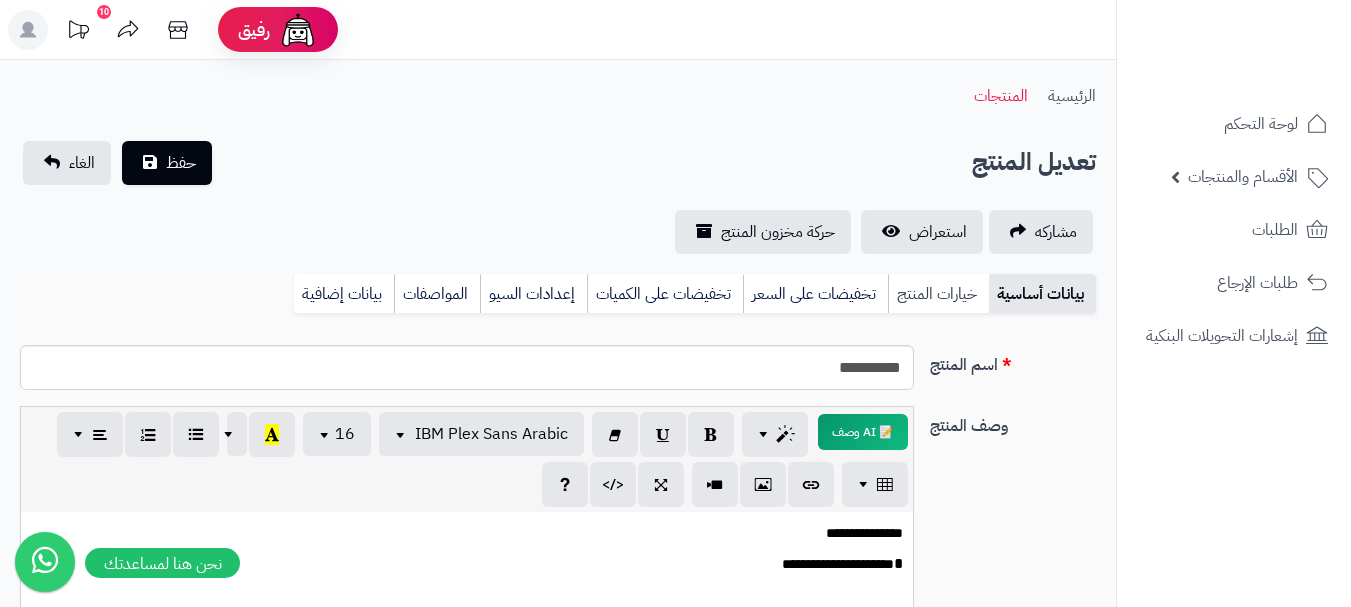 click on "خيارات المنتج" at bounding box center [938, 294] 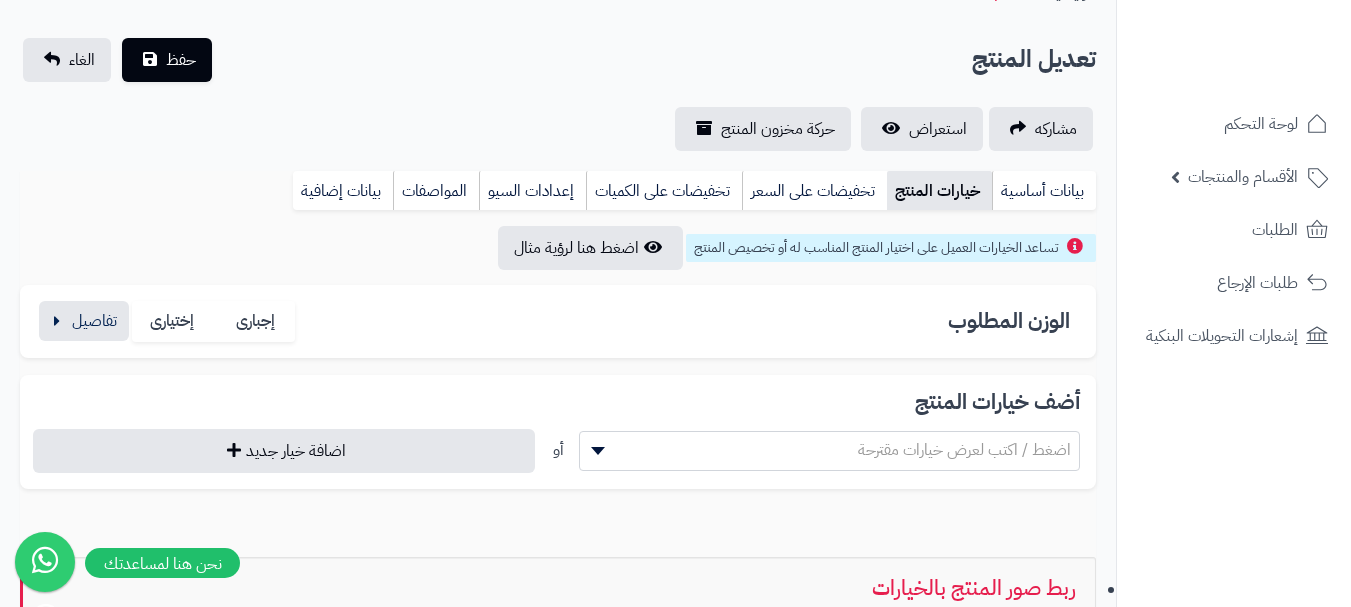 scroll, scrollTop: 200, scrollLeft: 0, axis: vertical 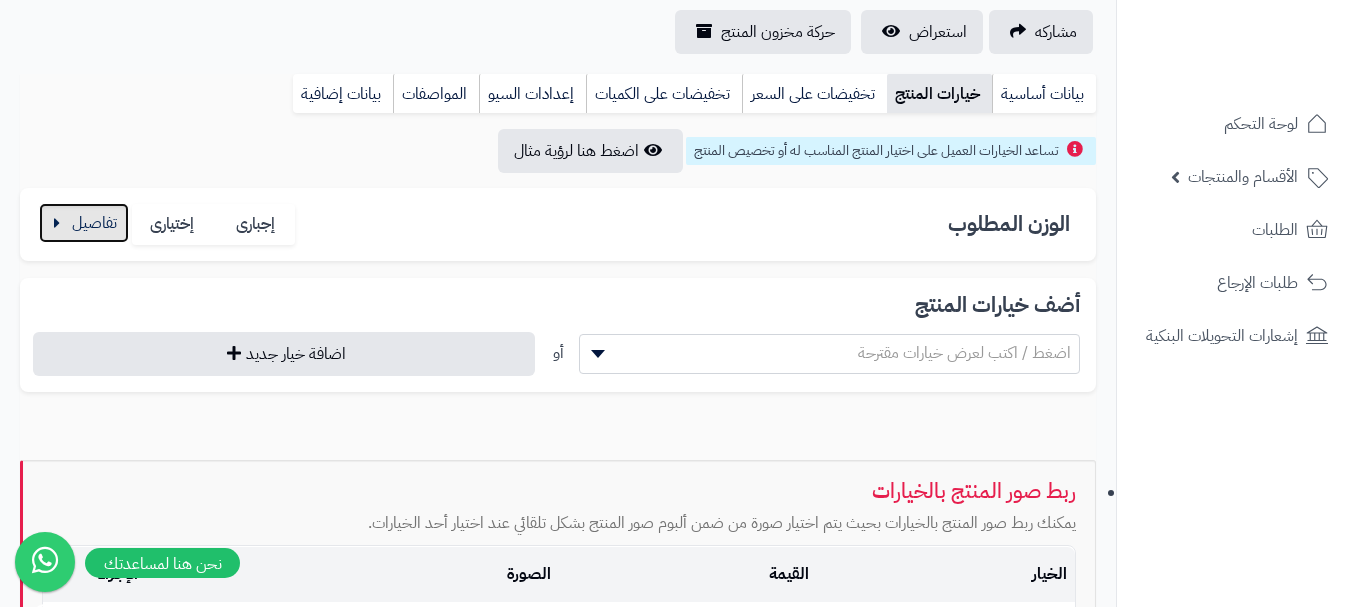 click at bounding box center (84, 223) 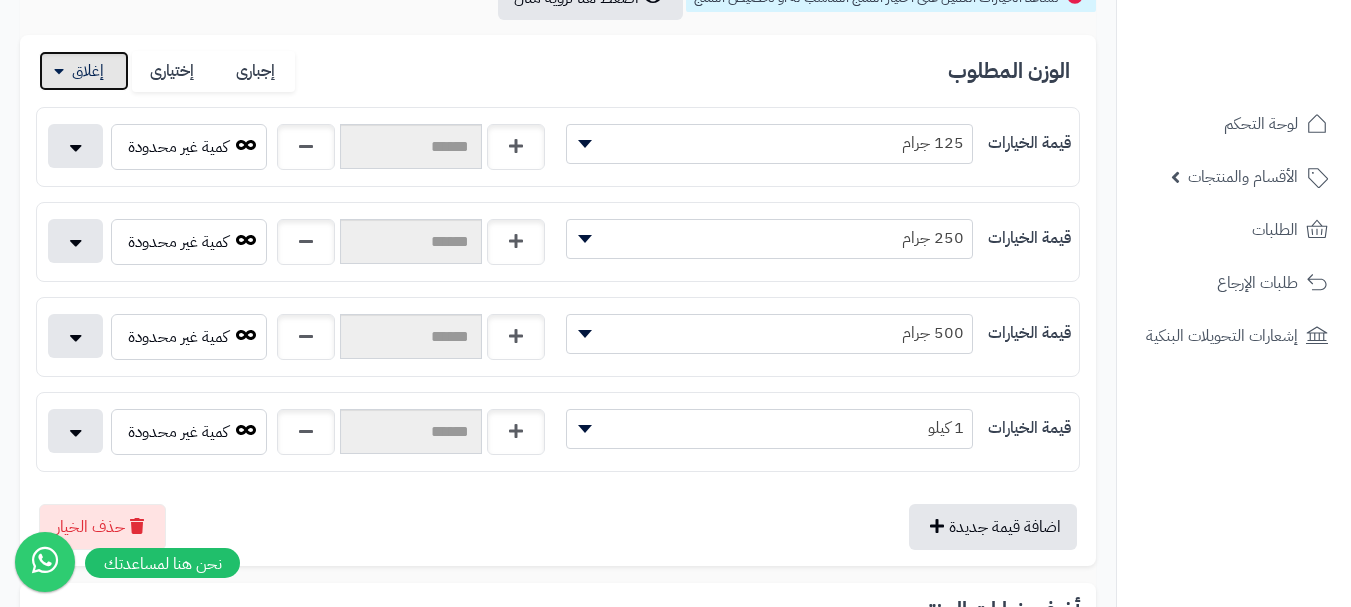 scroll, scrollTop: 500, scrollLeft: 0, axis: vertical 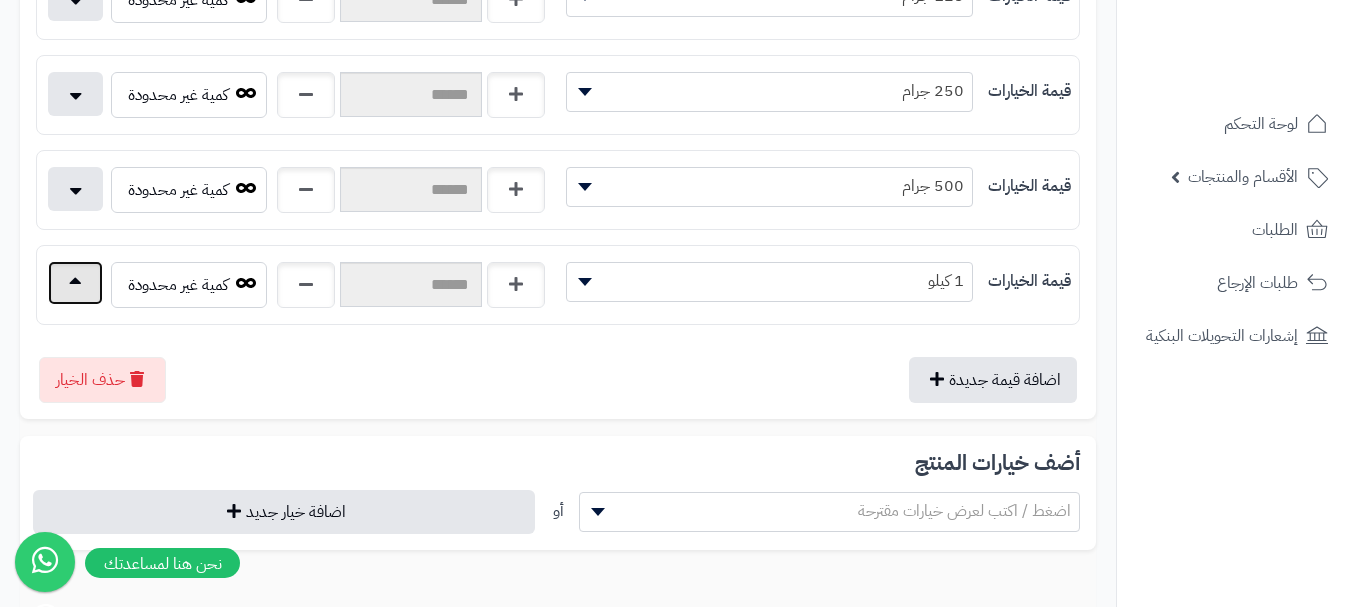 click at bounding box center [75, 283] 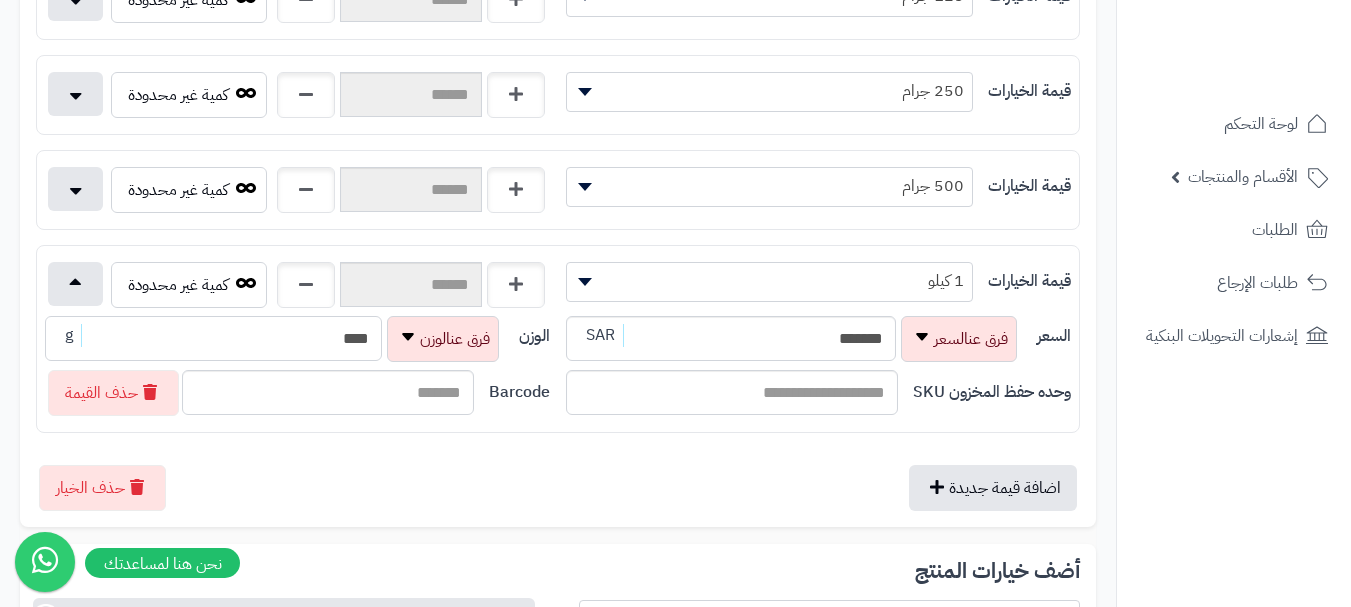 click on "****" at bounding box center (213, 338) 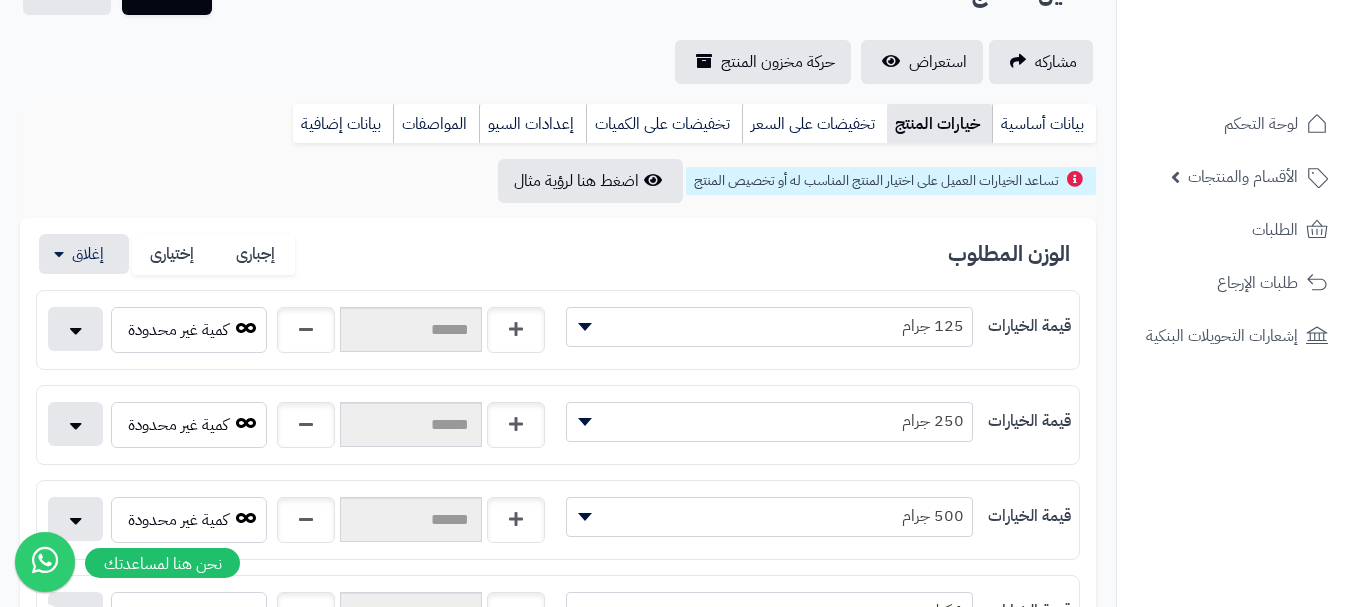 scroll, scrollTop: 0, scrollLeft: 0, axis: both 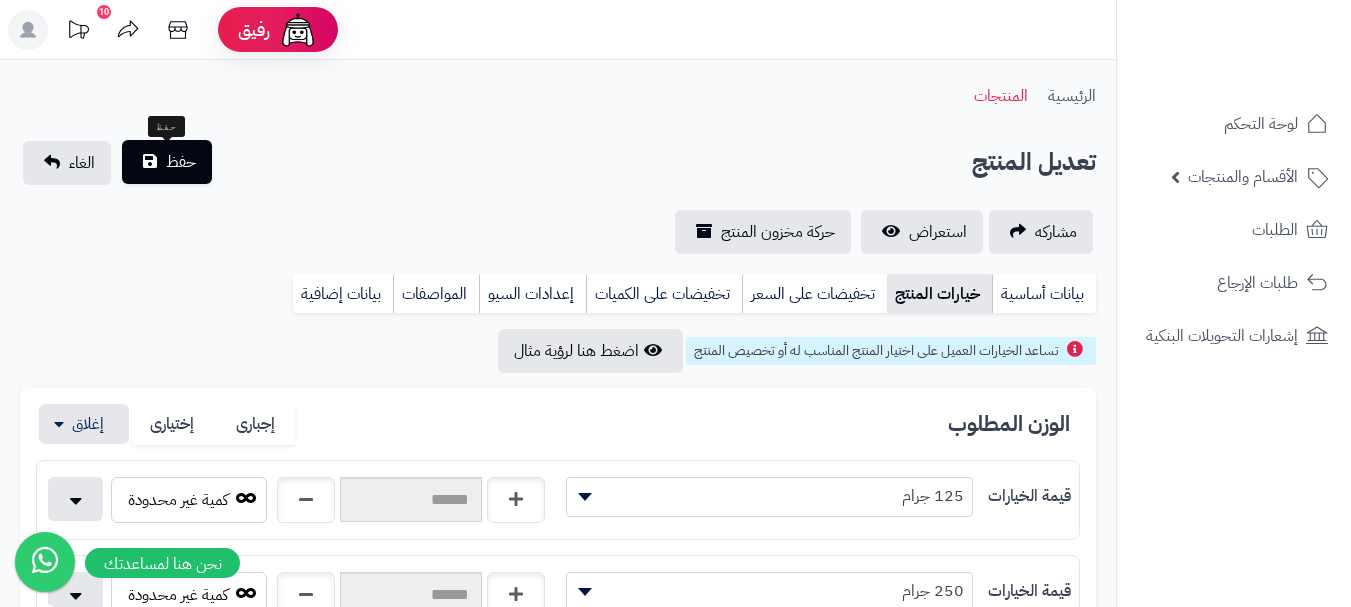 type on "****" 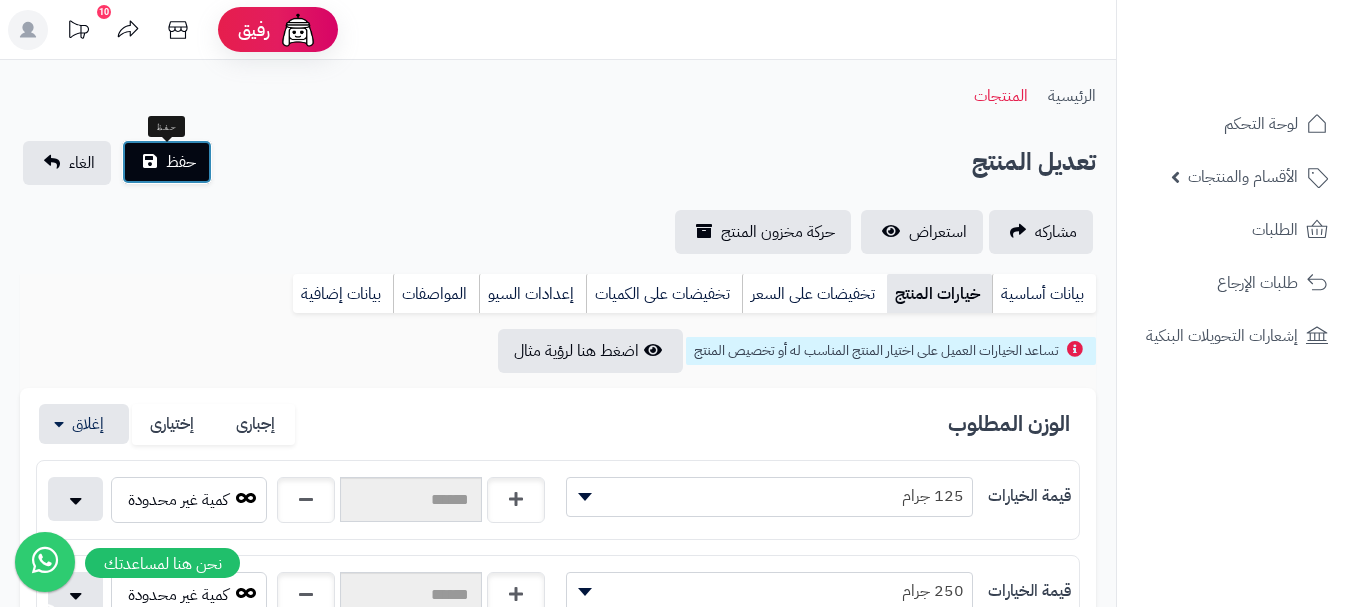 click on "حفظ" at bounding box center (167, 162) 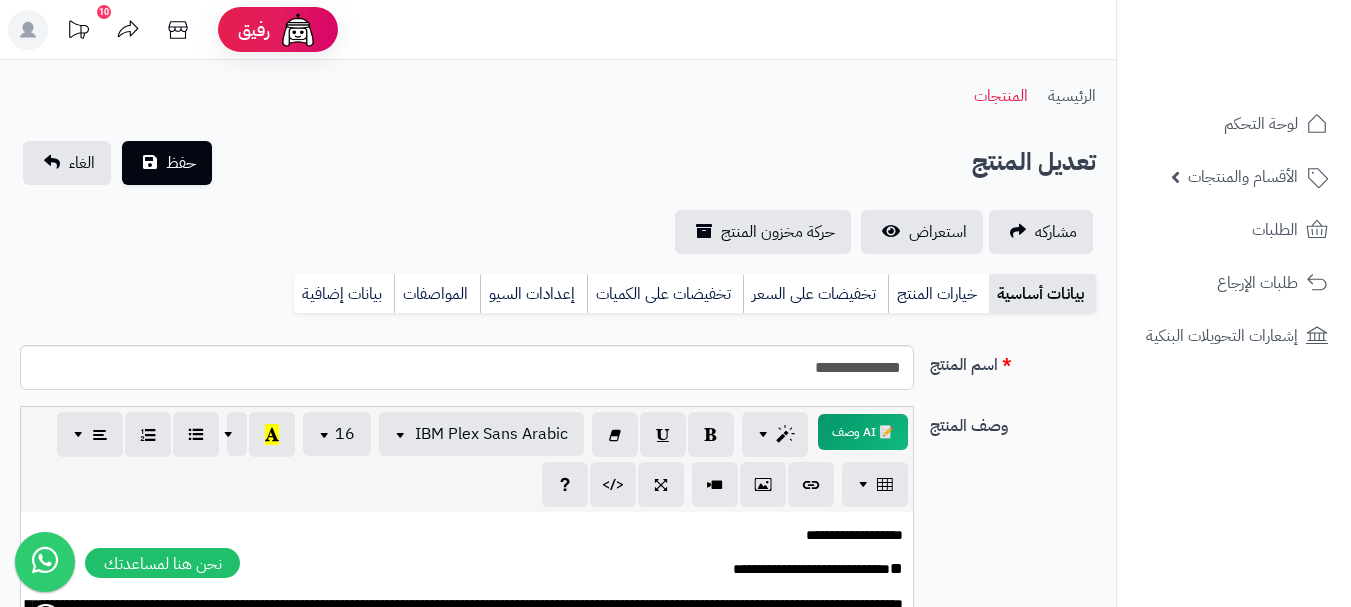 scroll, scrollTop: 0, scrollLeft: 0, axis: both 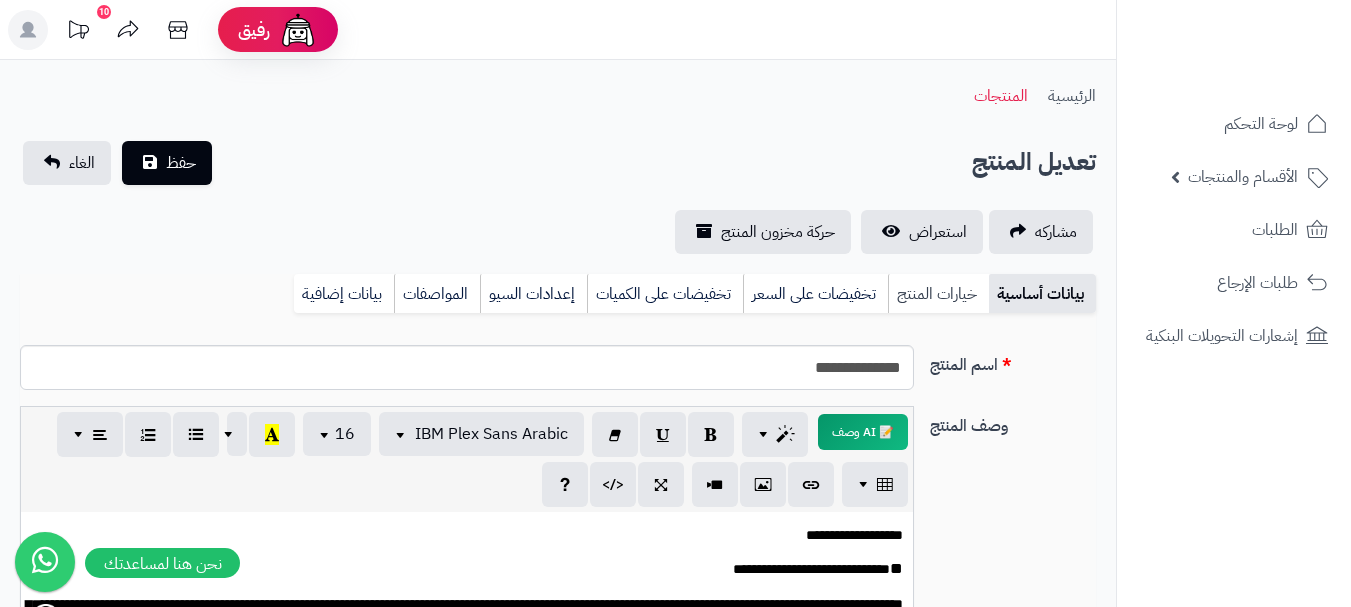 click on "خيارات المنتج" at bounding box center (938, 294) 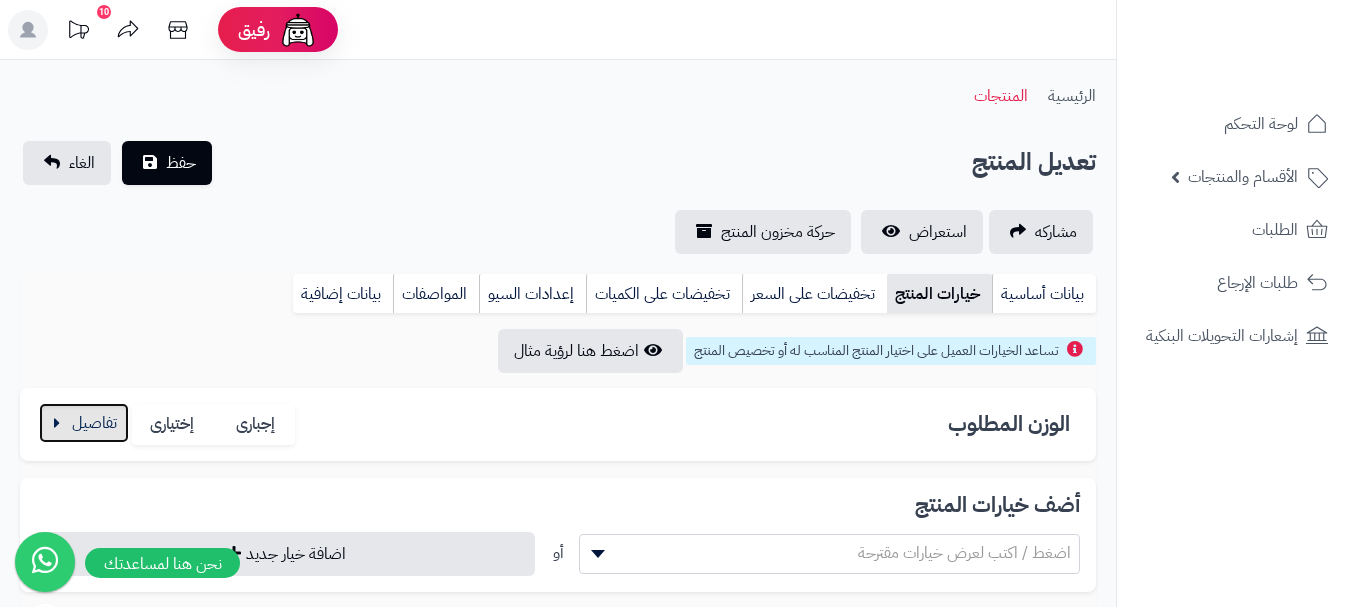 click at bounding box center [84, 423] 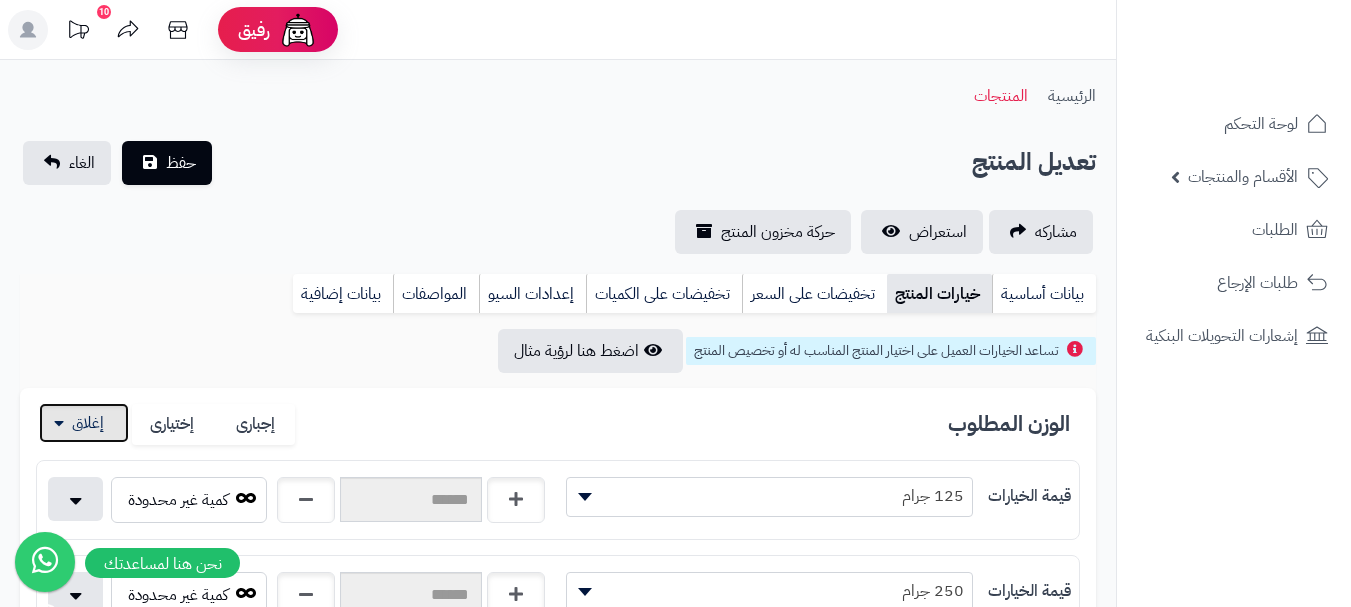 scroll, scrollTop: 500, scrollLeft: 0, axis: vertical 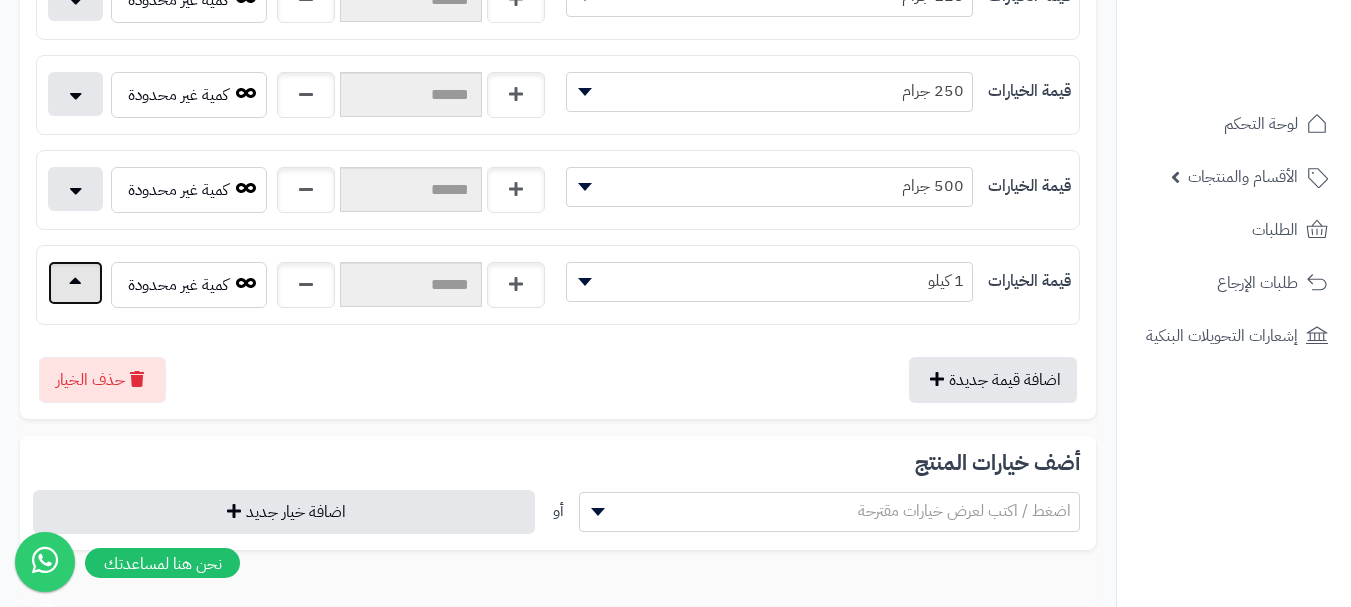 click at bounding box center [75, 283] 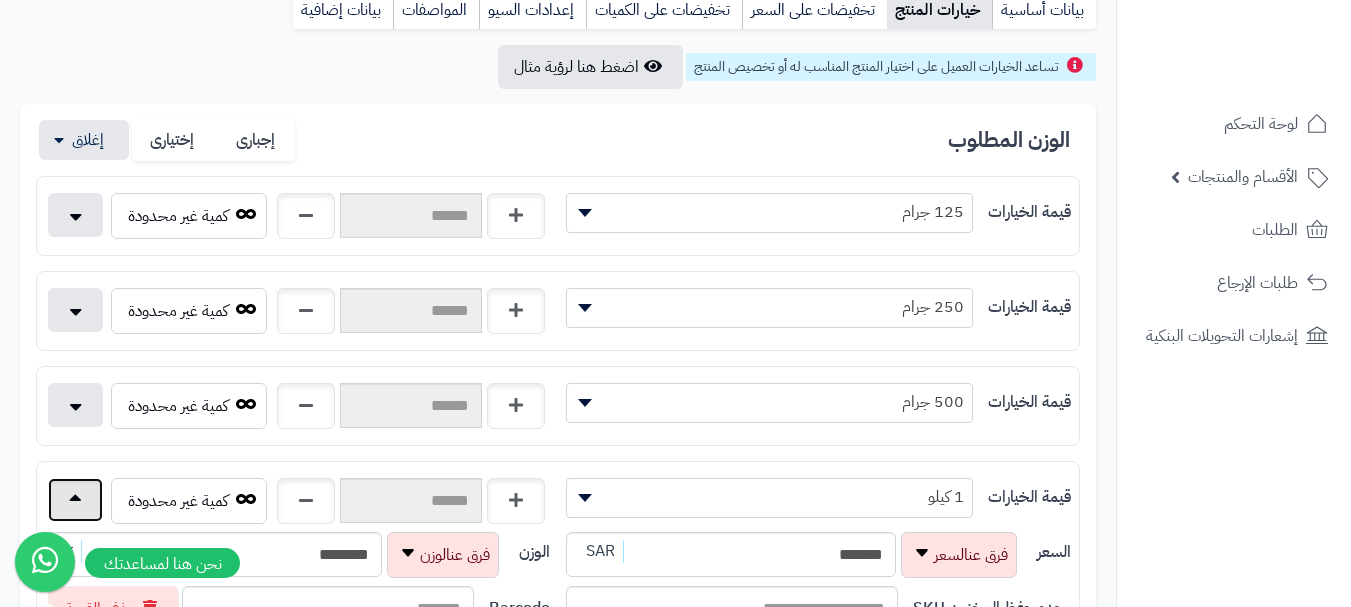 scroll, scrollTop: 0, scrollLeft: 0, axis: both 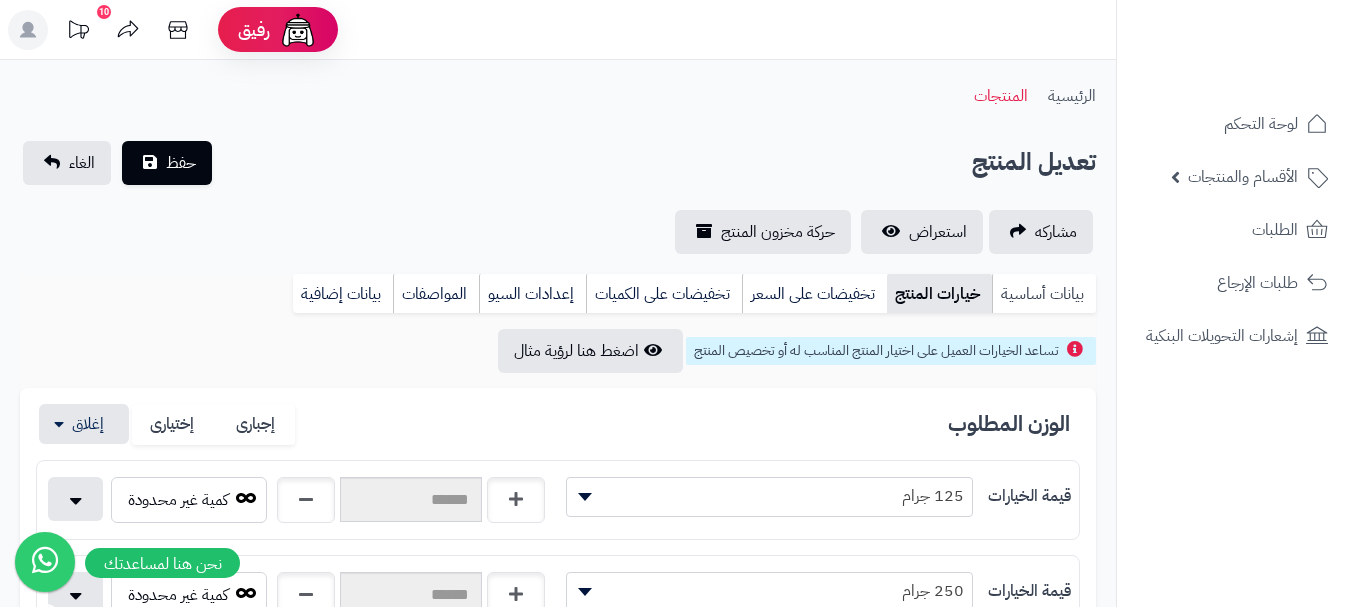 click on "بيانات أساسية" at bounding box center (1044, 294) 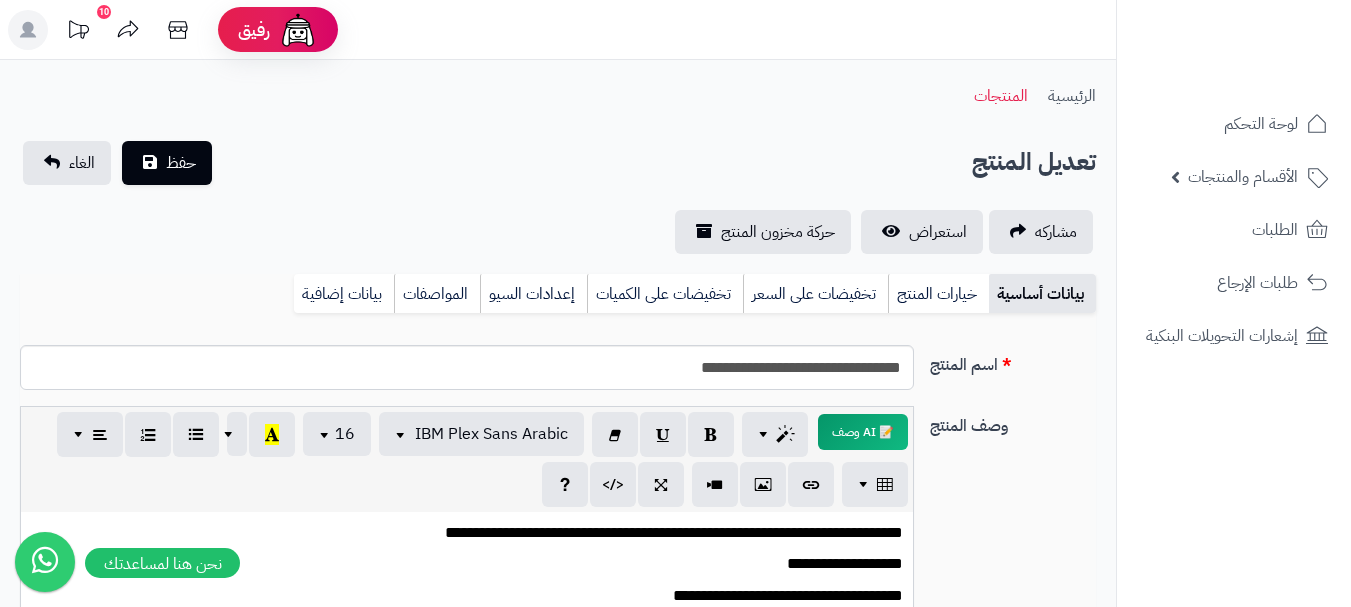 scroll, scrollTop: 0, scrollLeft: 0, axis: both 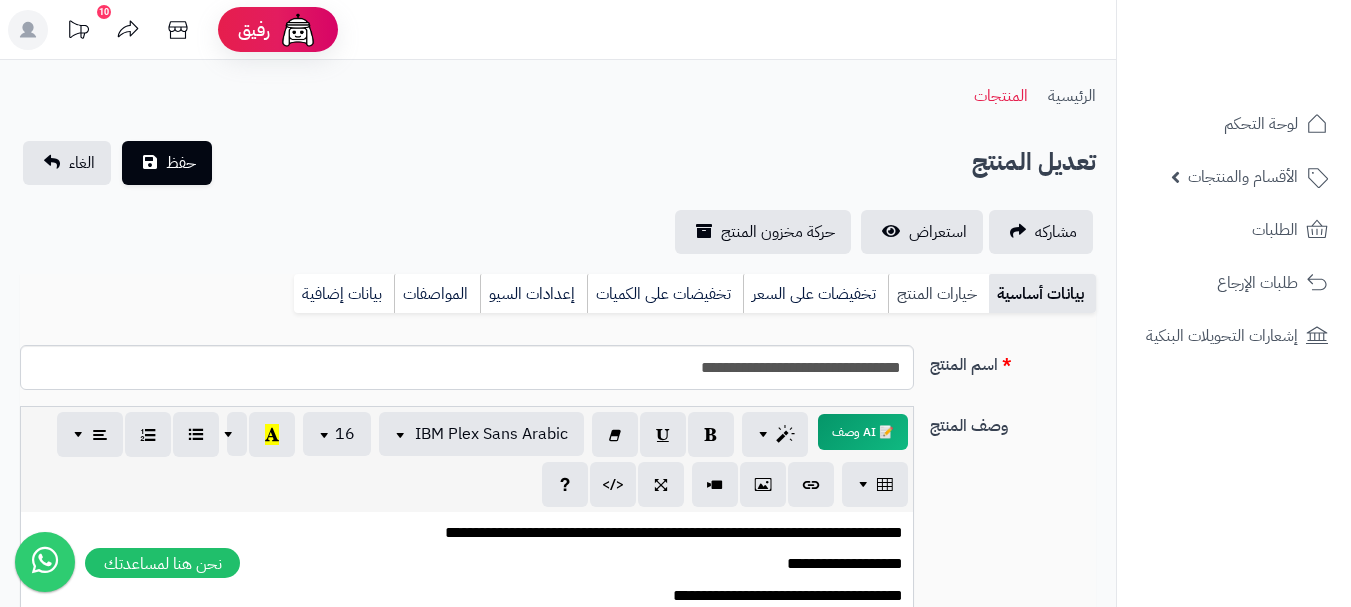 click on "خيارات المنتج" at bounding box center [938, 294] 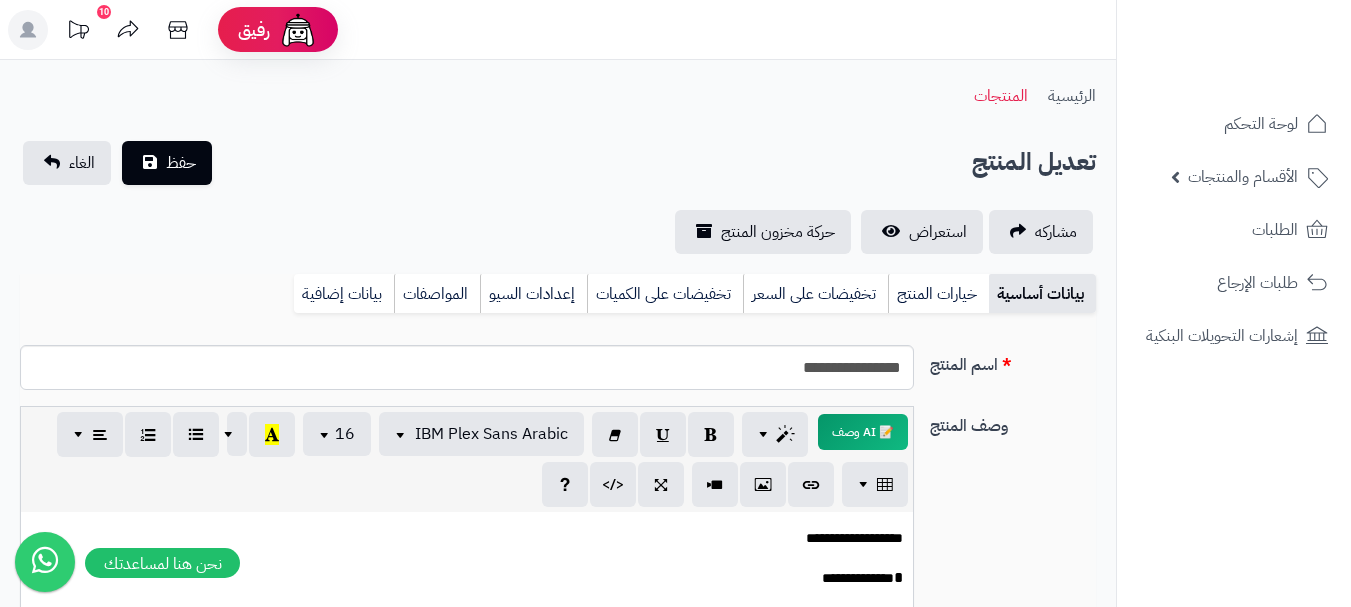 scroll, scrollTop: 0, scrollLeft: 0, axis: both 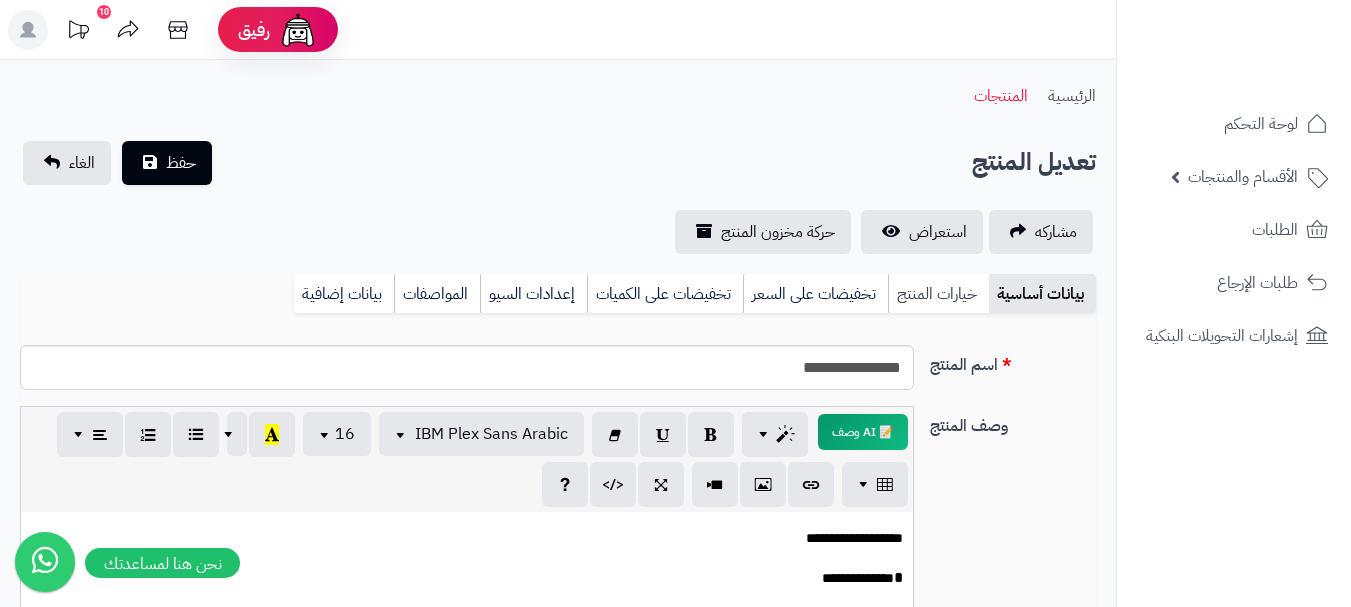 click on "خيارات المنتج" at bounding box center [938, 294] 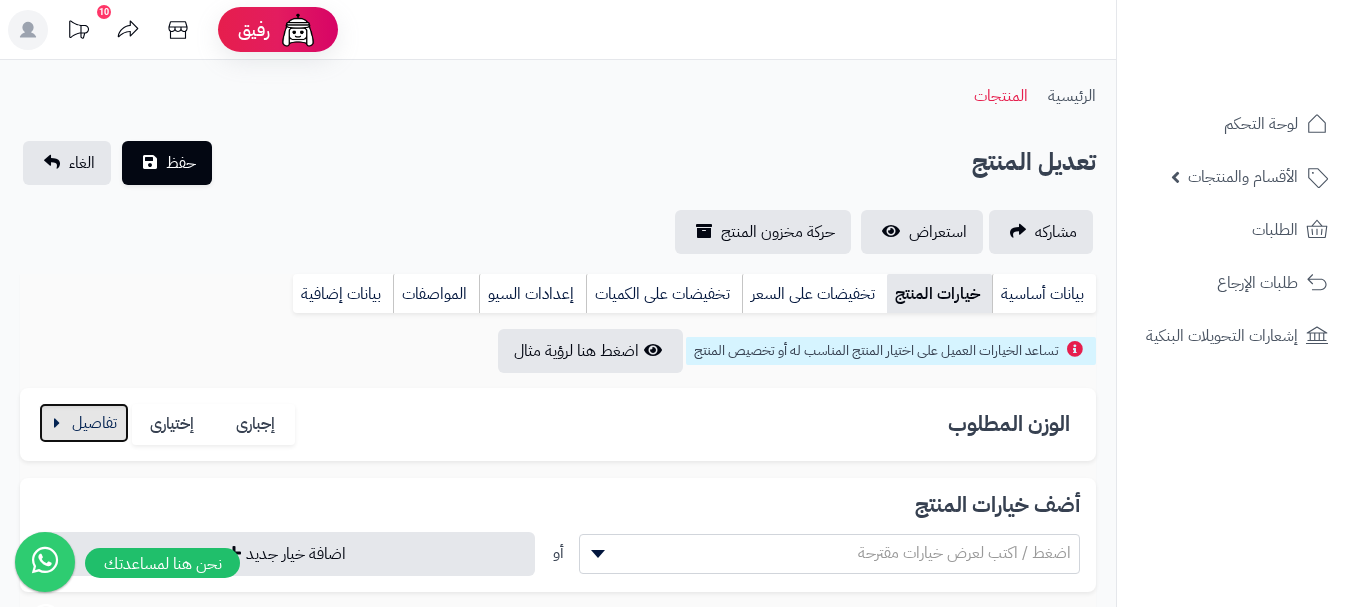 click at bounding box center [84, 423] 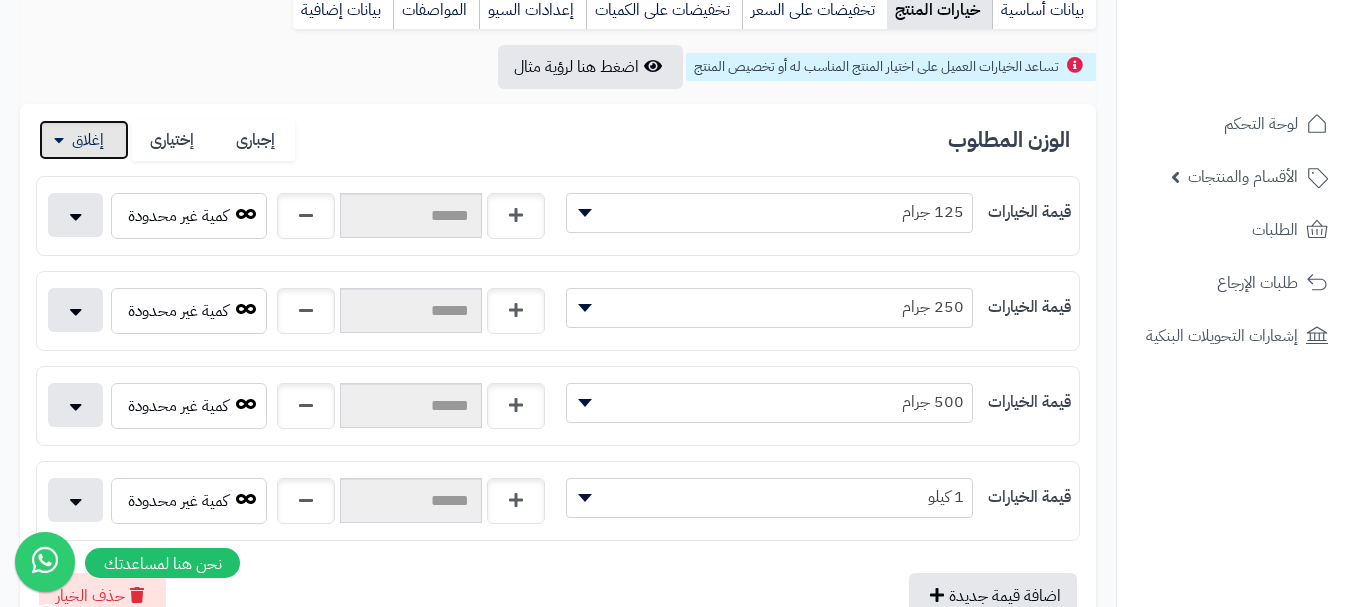 scroll, scrollTop: 400, scrollLeft: 0, axis: vertical 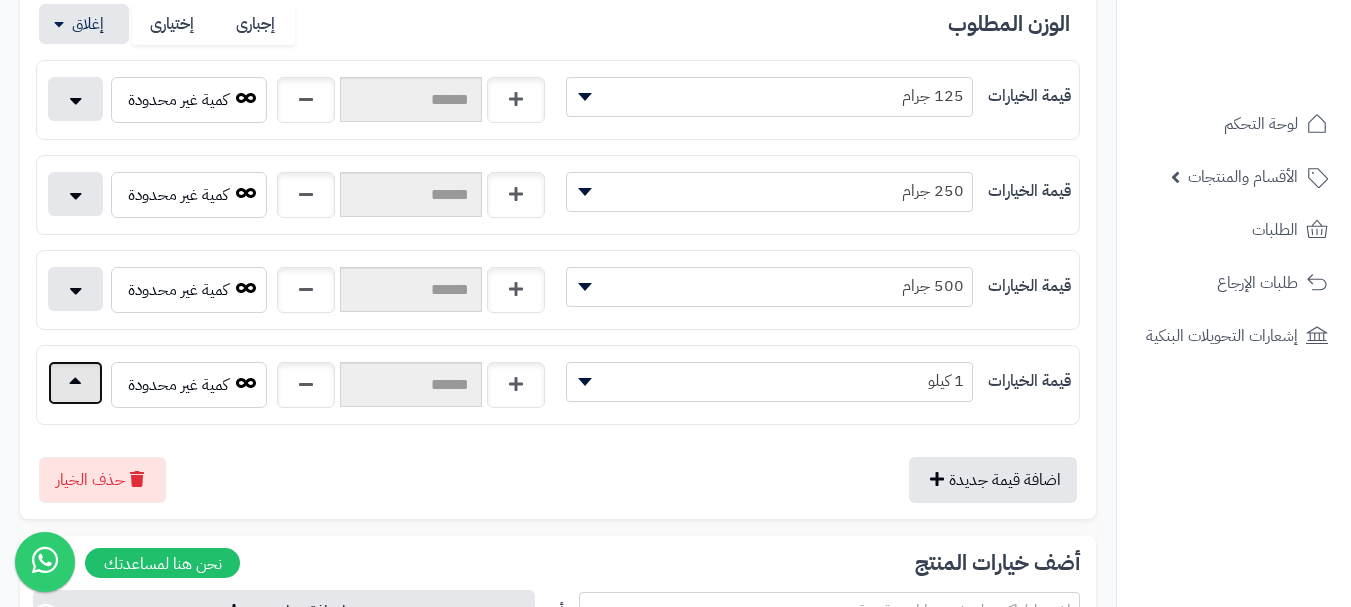 click at bounding box center [75, 383] 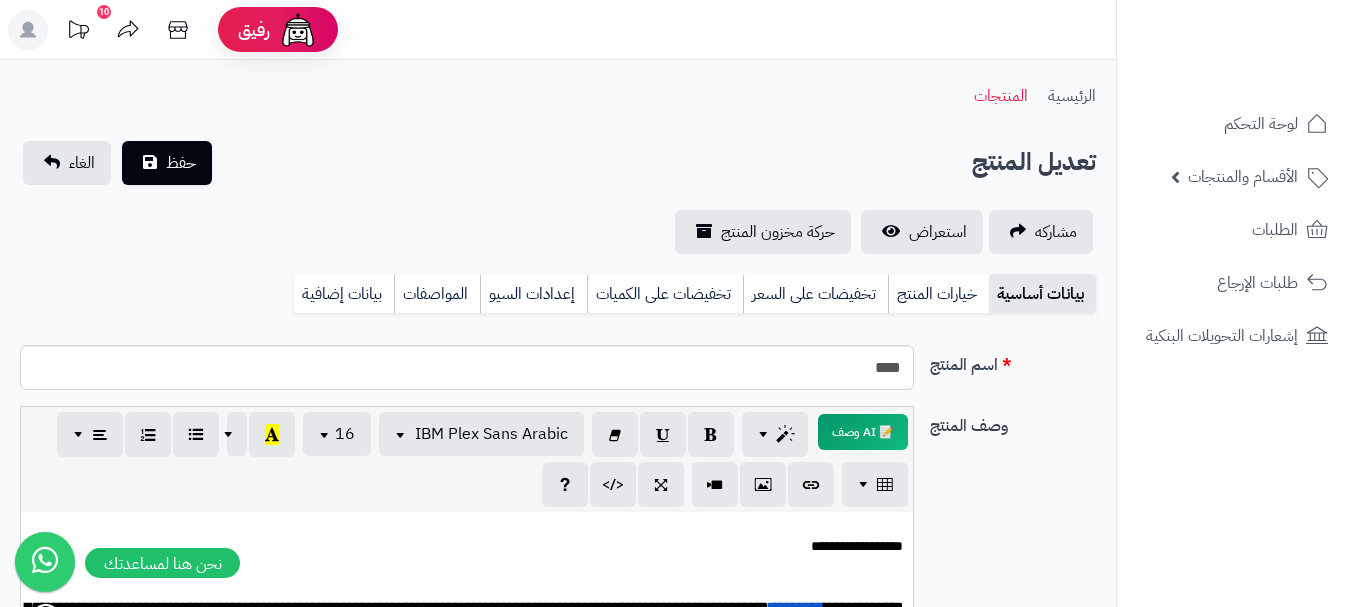 scroll, scrollTop: 0, scrollLeft: 0, axis: both 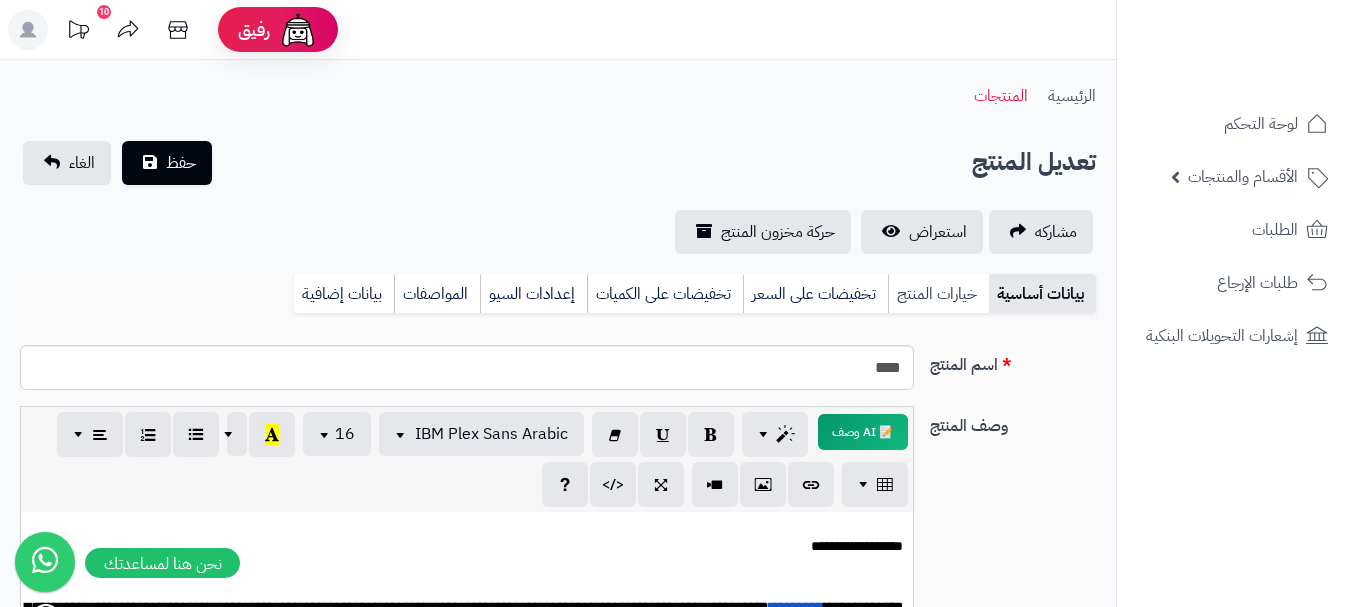 click on "خيارات المنتج" at bounding box center (938, 294) 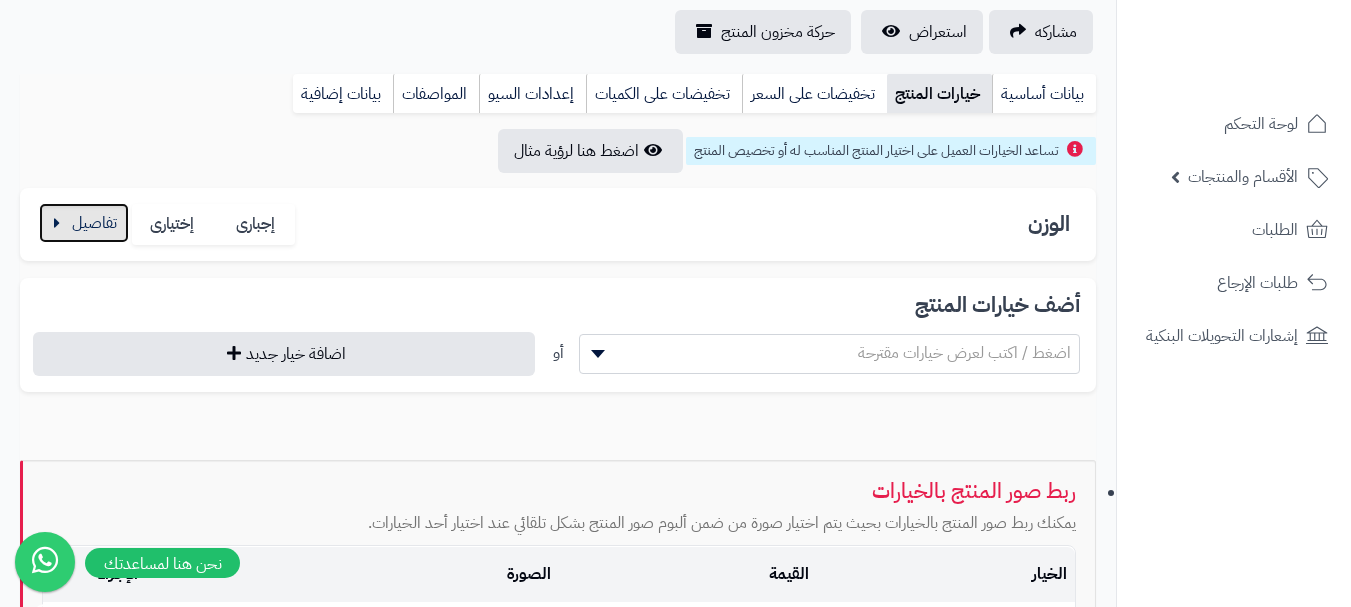 click at bounding box center (84, 223) 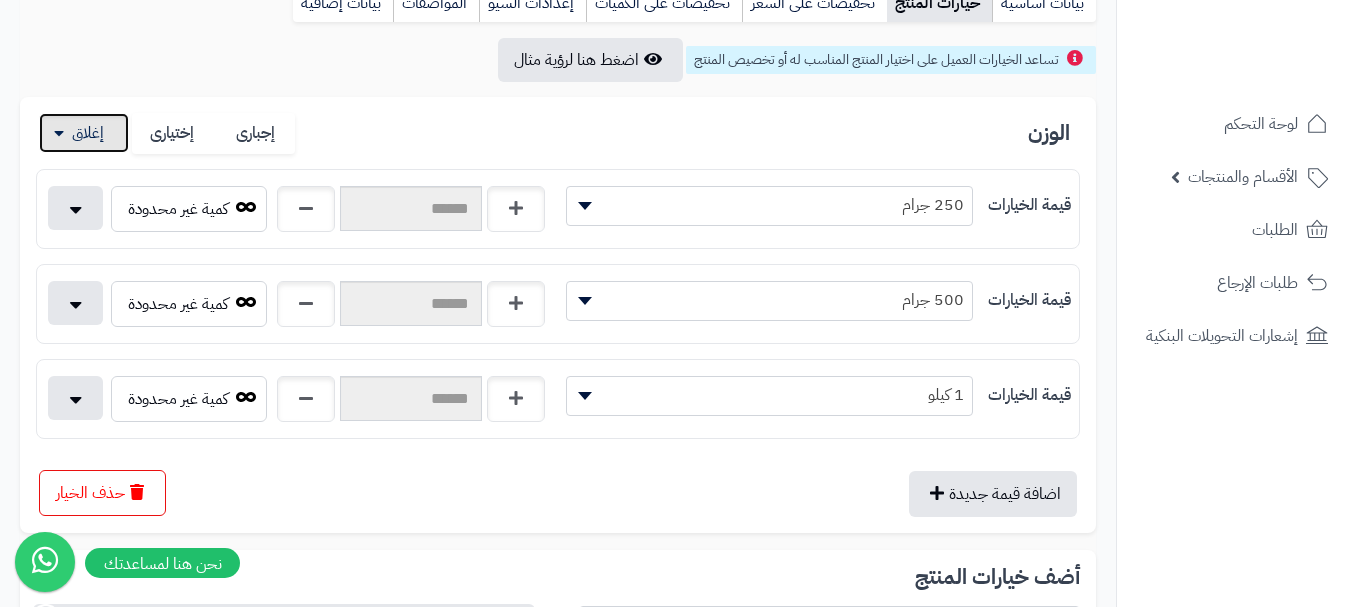 scroll, scrollTop: 500, scrollLeft: 0, axis: vertical 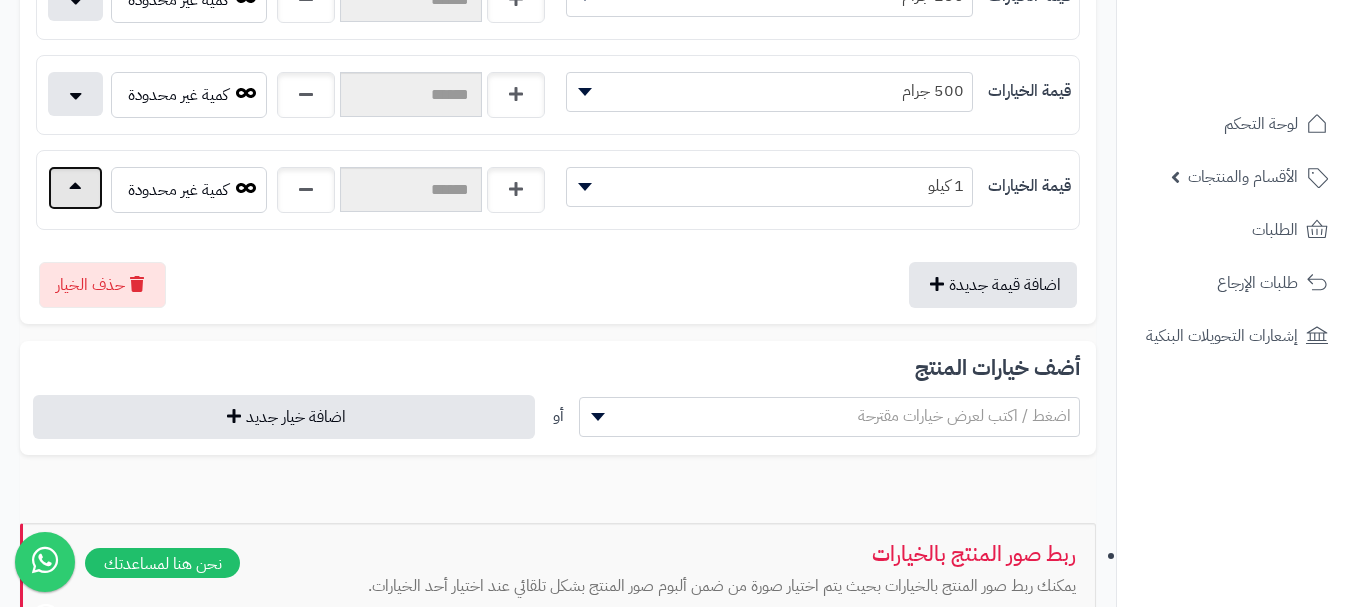 click at bounding box center (75, 188) 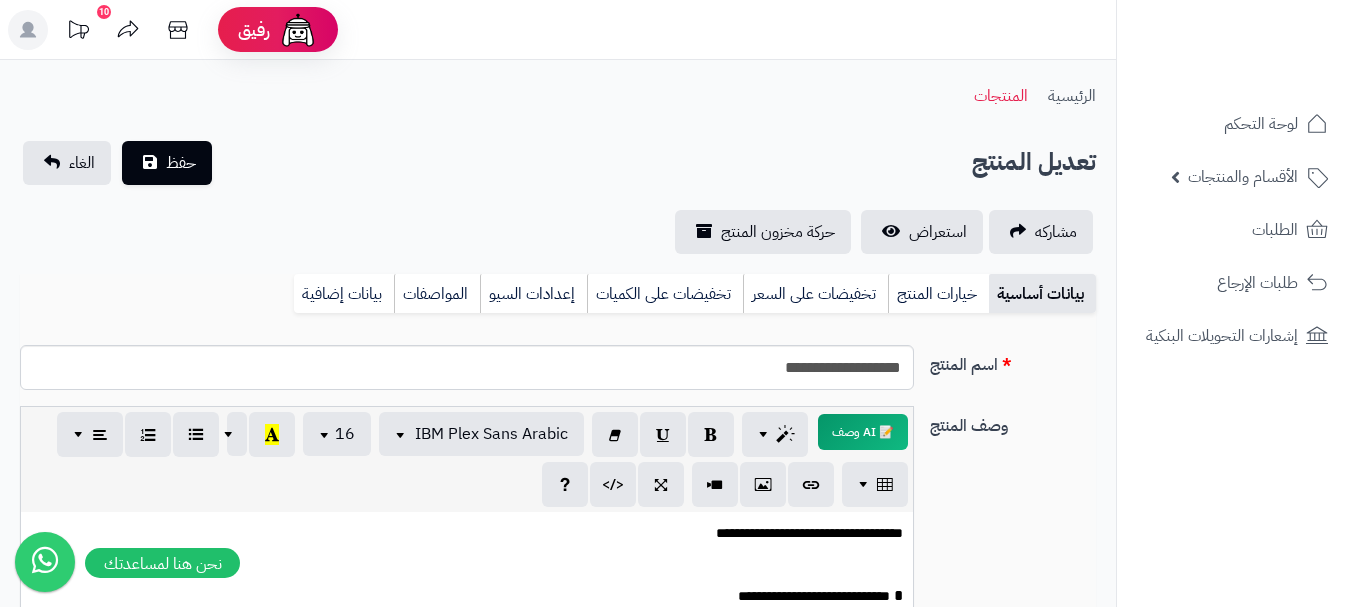 scroll, scrollTop: 0, scrollLeft: 0, axis: both 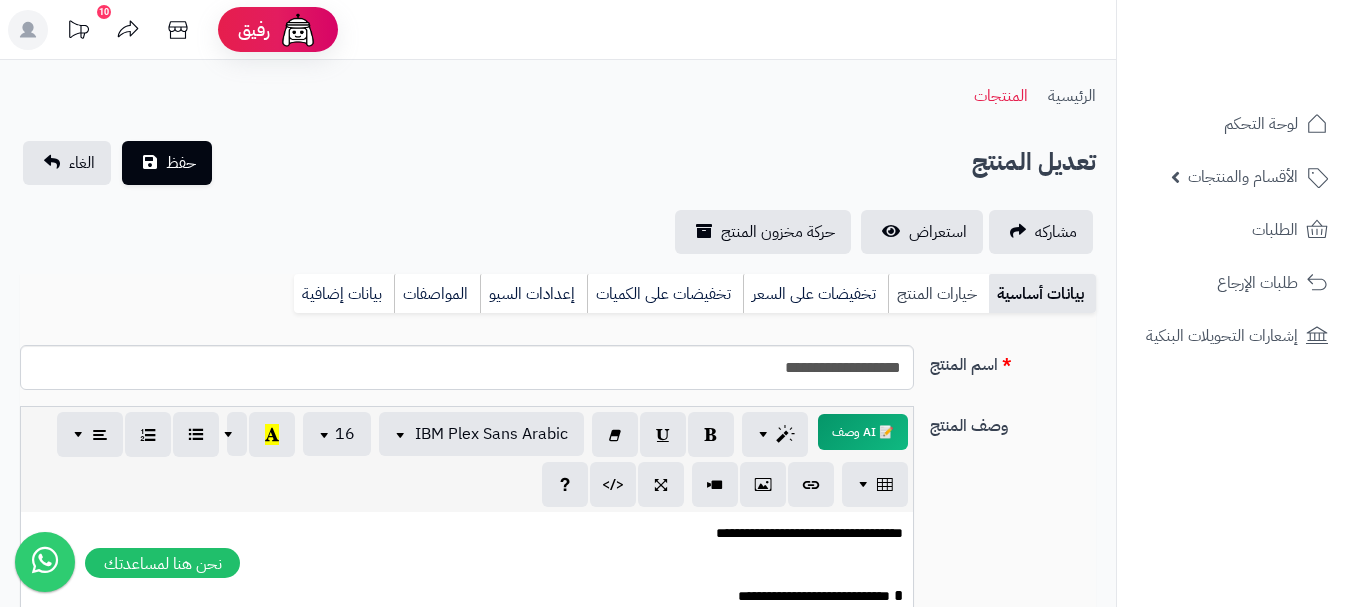 click on "خيارات المنتج" at bounding box center (938, 294) 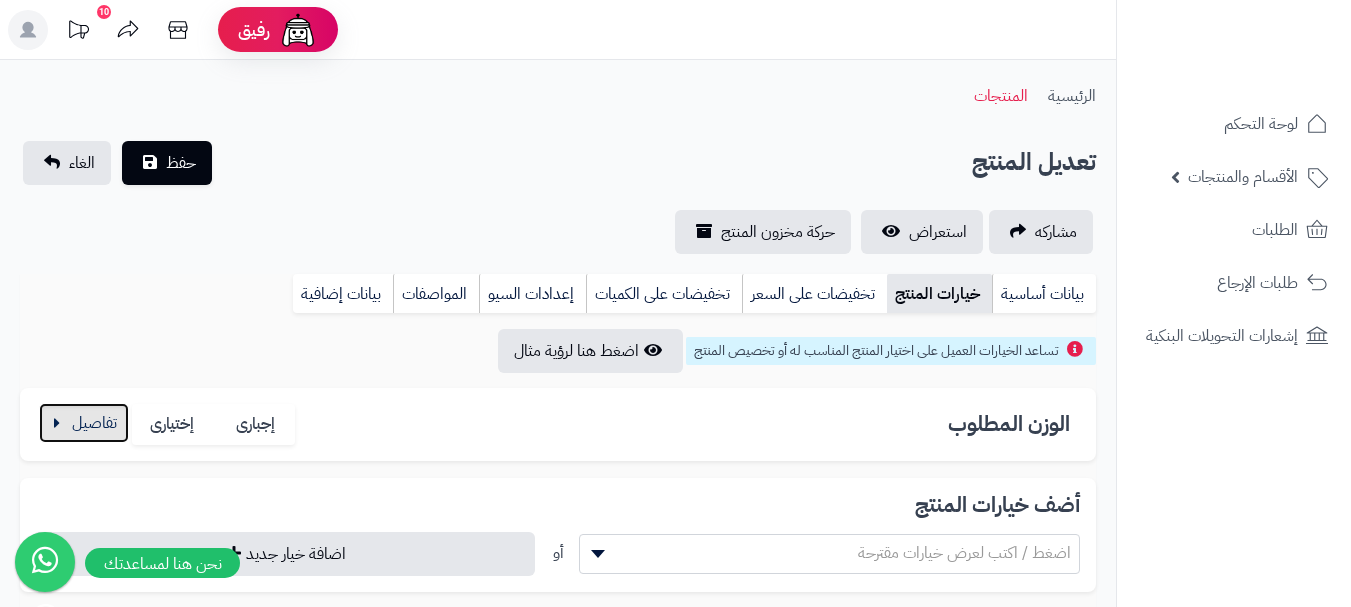 click at bounding box center (84, 423) 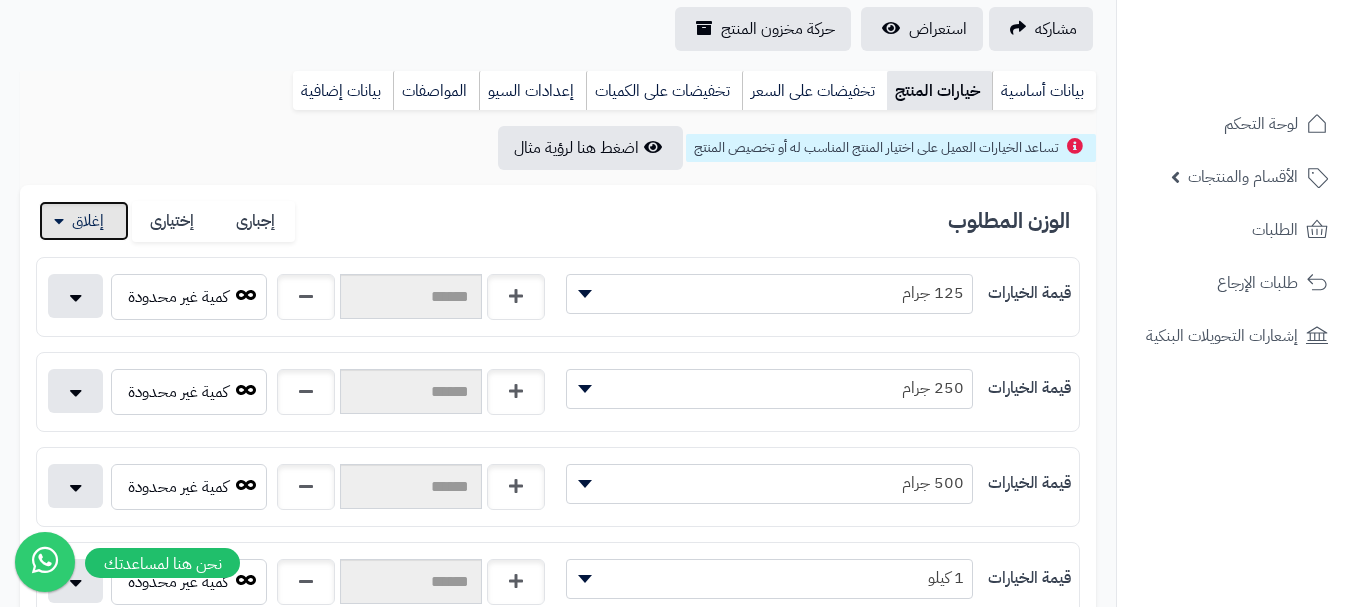 scroll, scrollTop: 400, scrollLeft: 0, axis: vertical 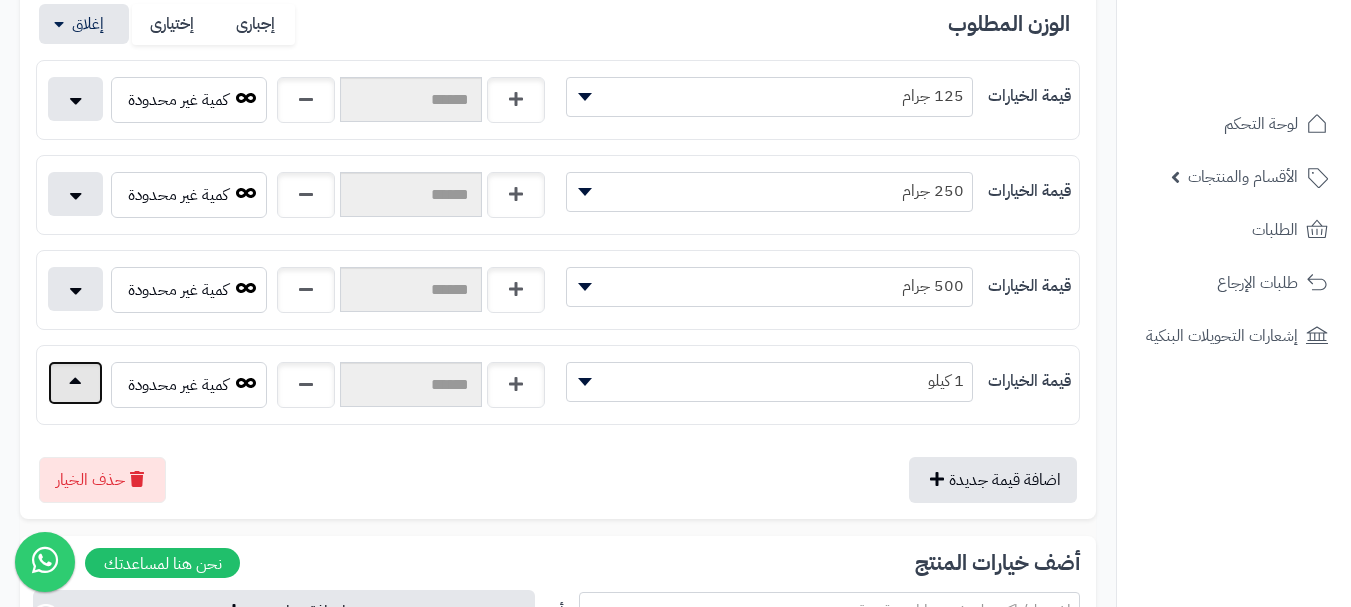 click at bounding box center (75, 383) 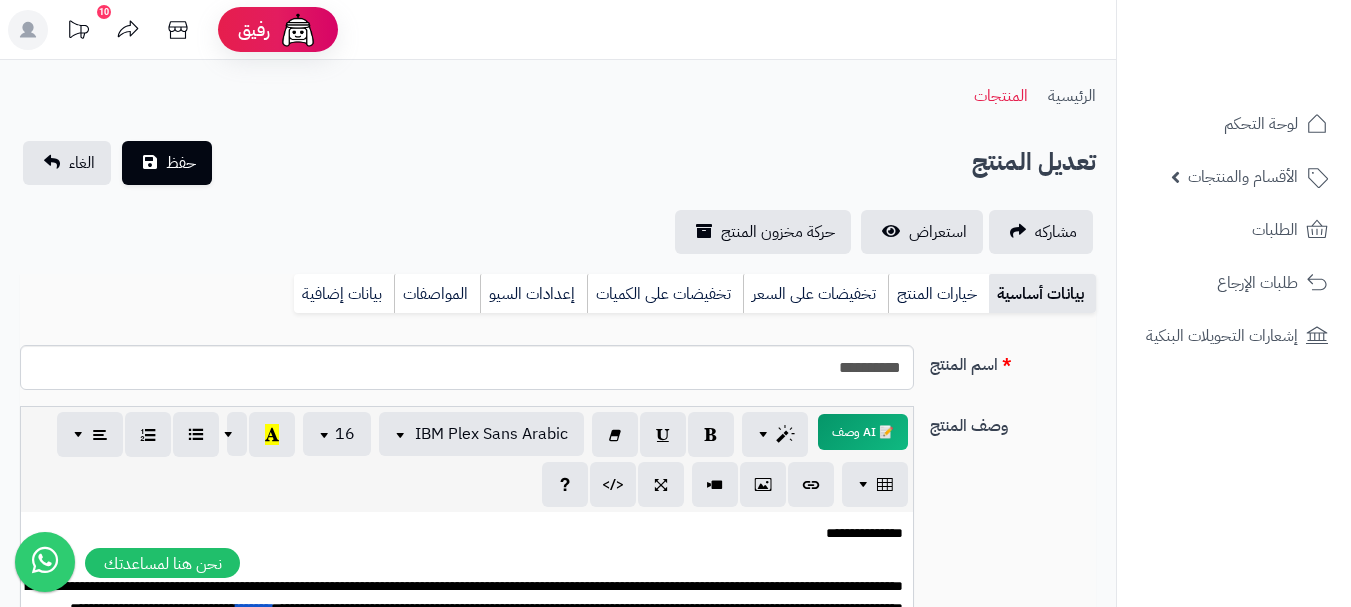 scroll, scrollTop: 0, scrollLeft: 0, axis: both 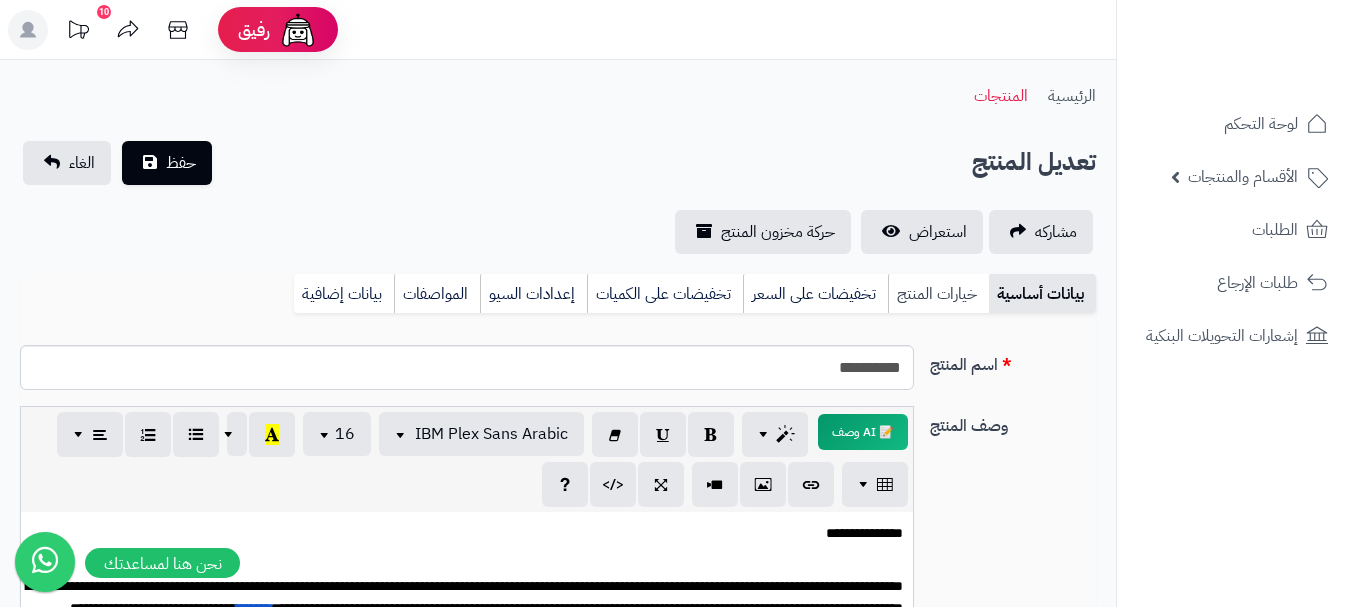 click on "خيارات المنتج" at bounding box center (938, 294) 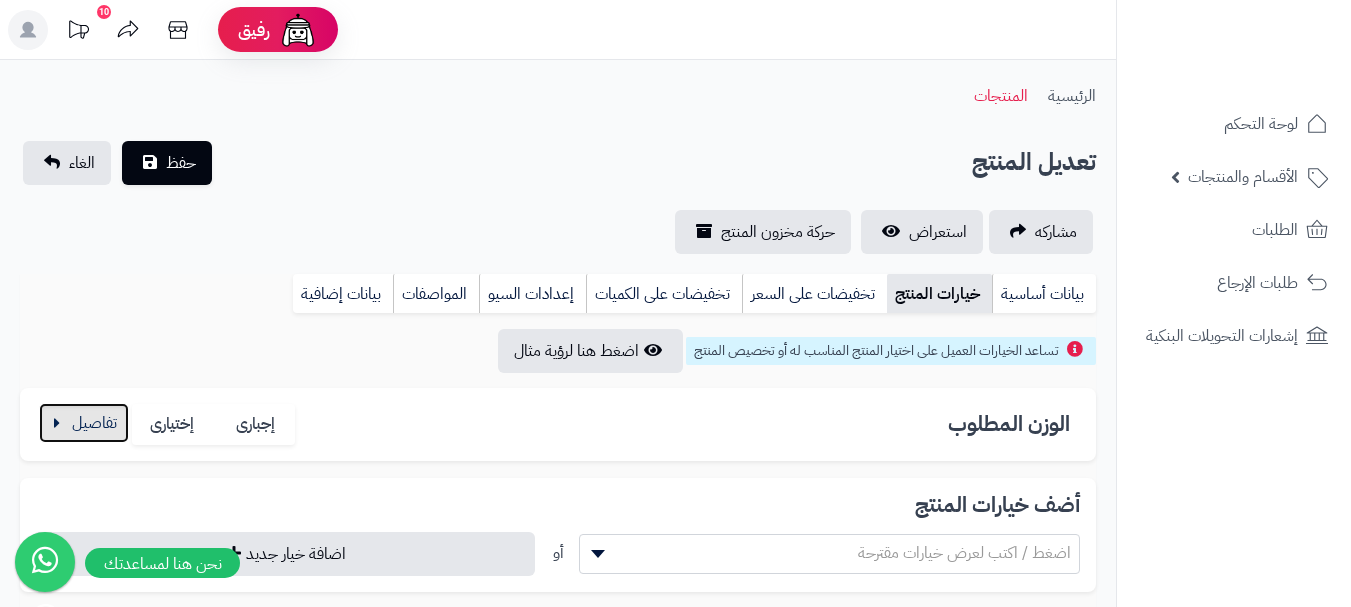 click at bounding box center (84, 423) 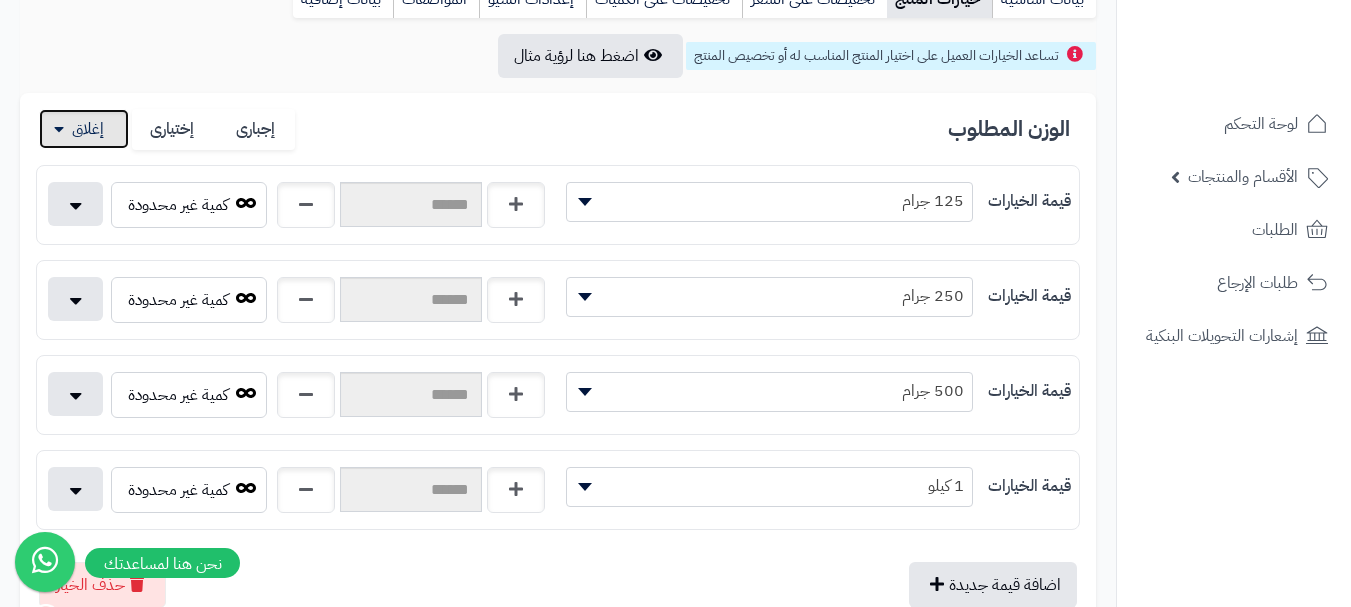 scroll, scrollTop: 300, scrollLeft: 0, axis: vertical 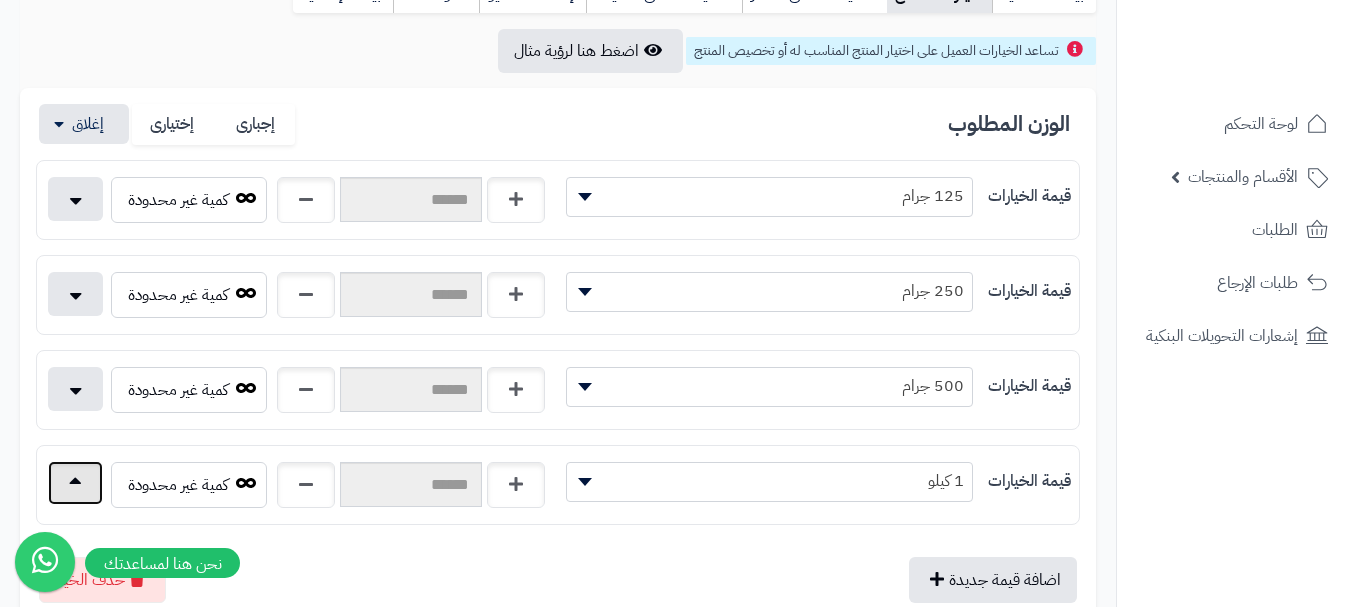 click at bounding box center [75, 483] 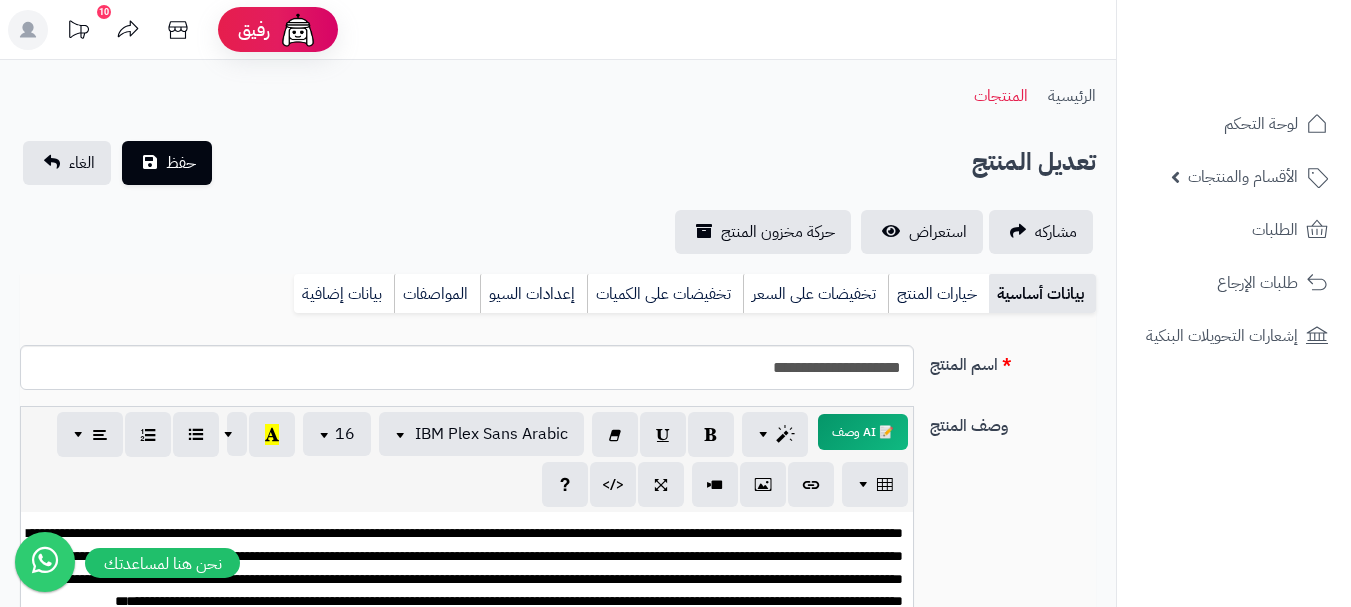 scroll, scrollTop: 0, scrollLeft: 0, axis: both 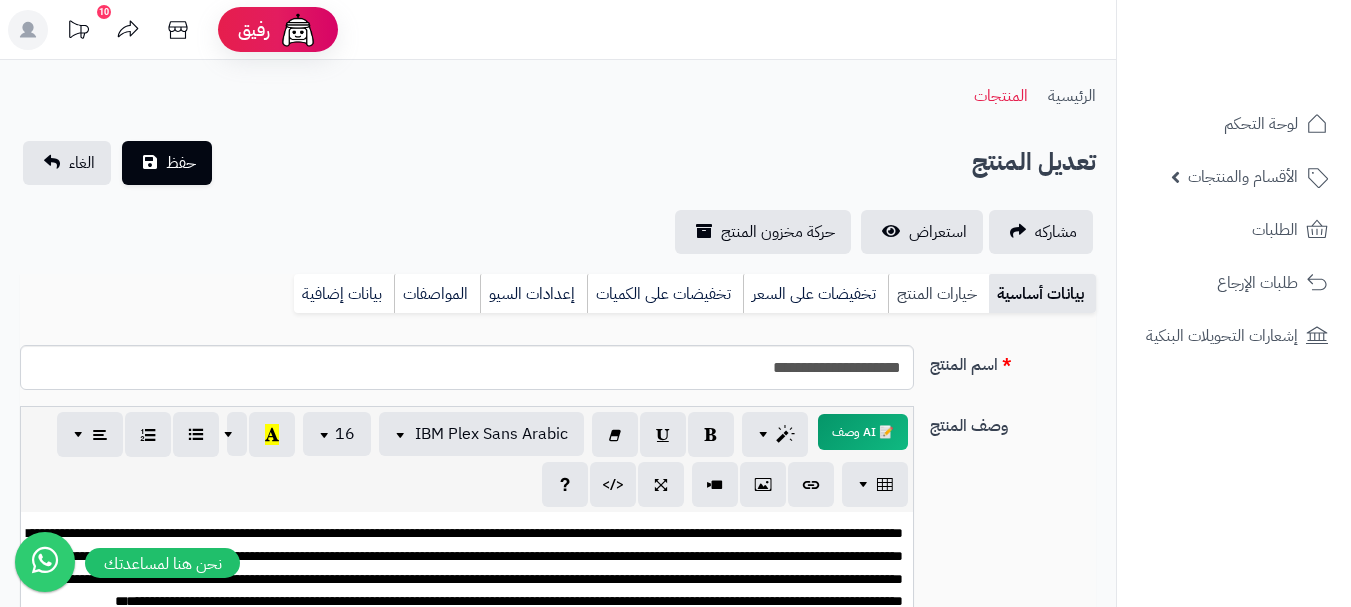 click on "خيارات المنتج" at bounding box center (938, 294) 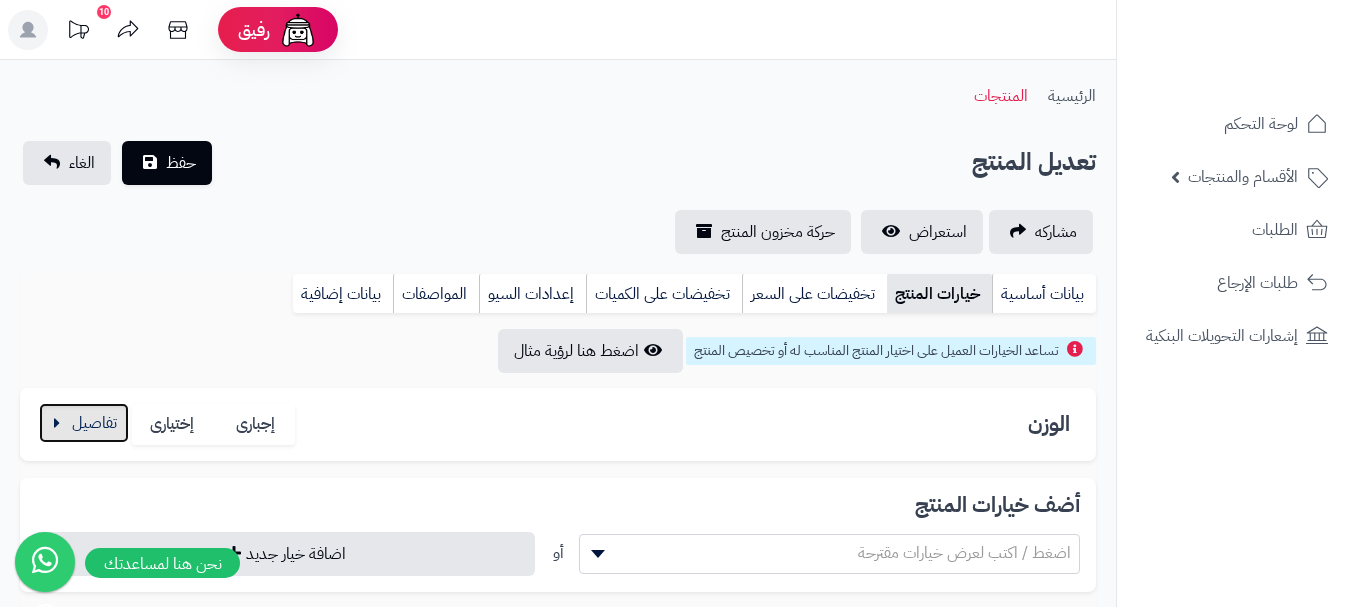 click at bounding box center (84, 423) 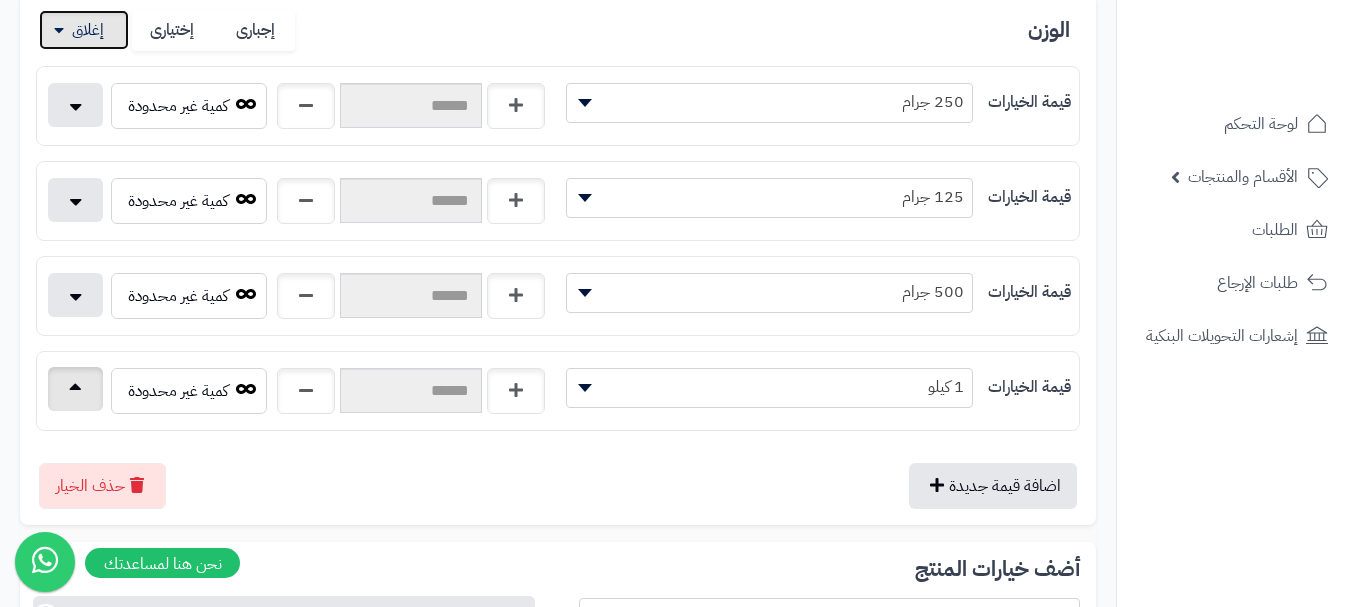 scroll, scrollTop: 400, scrollLeft: 0, axis: vertical 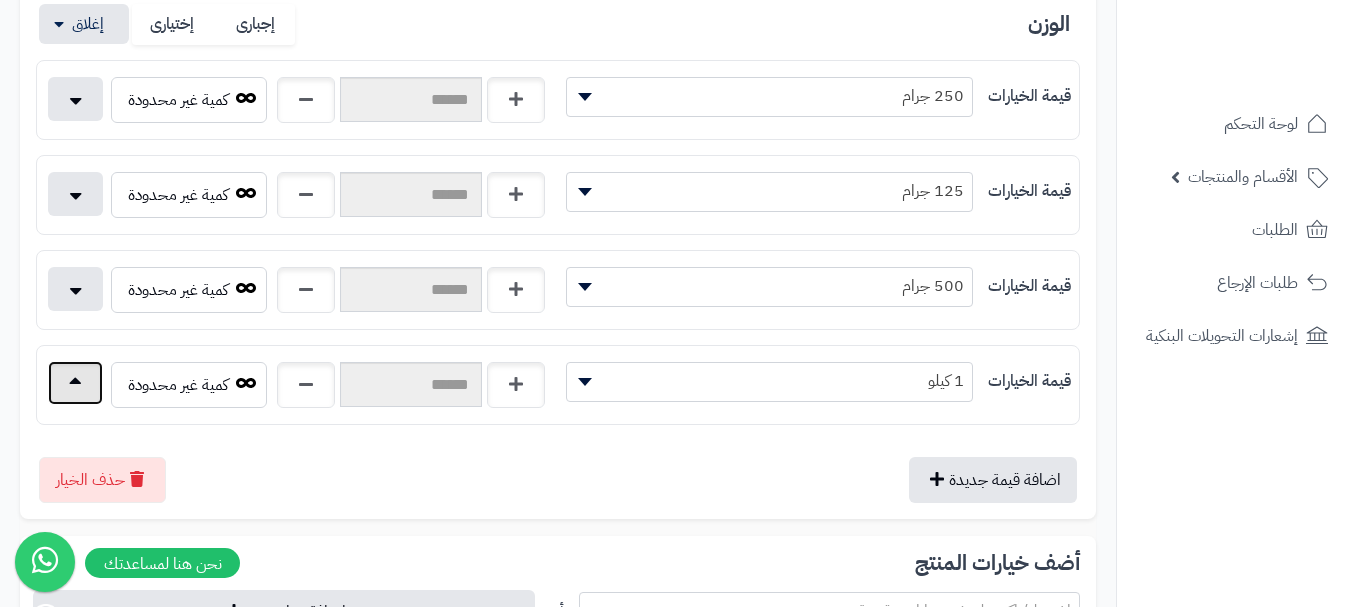click at bounding box center (75, 383) 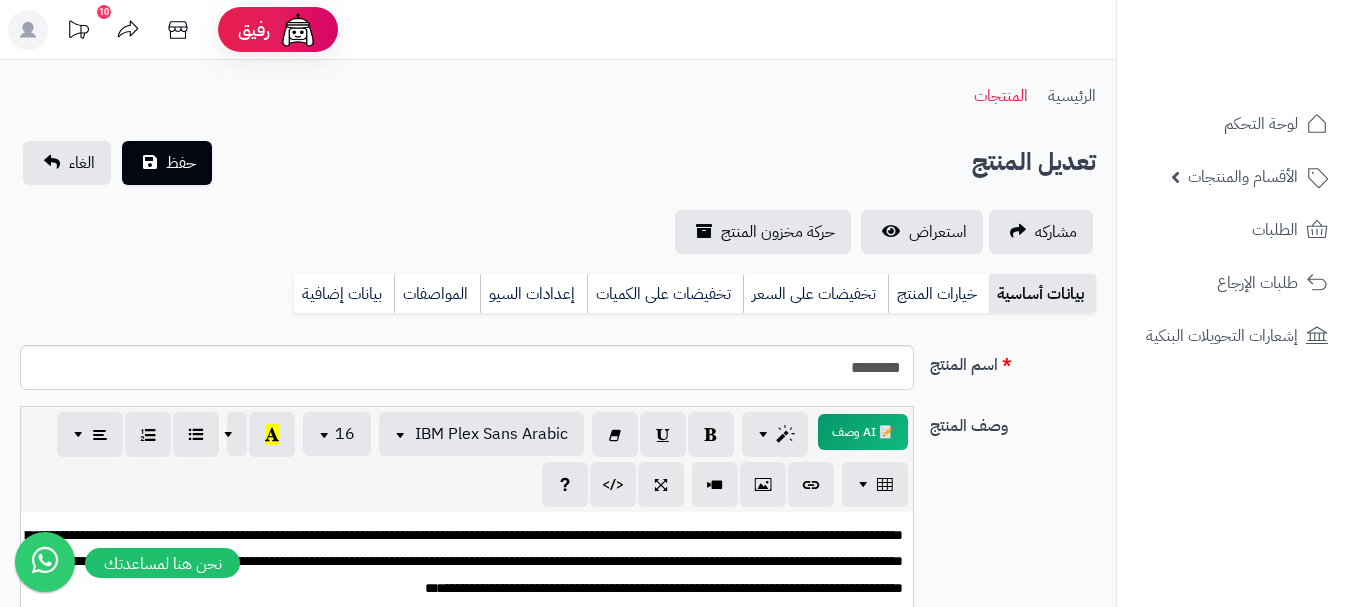 scroll, scrollTop: 0, scrollLeft: 0, axis: both 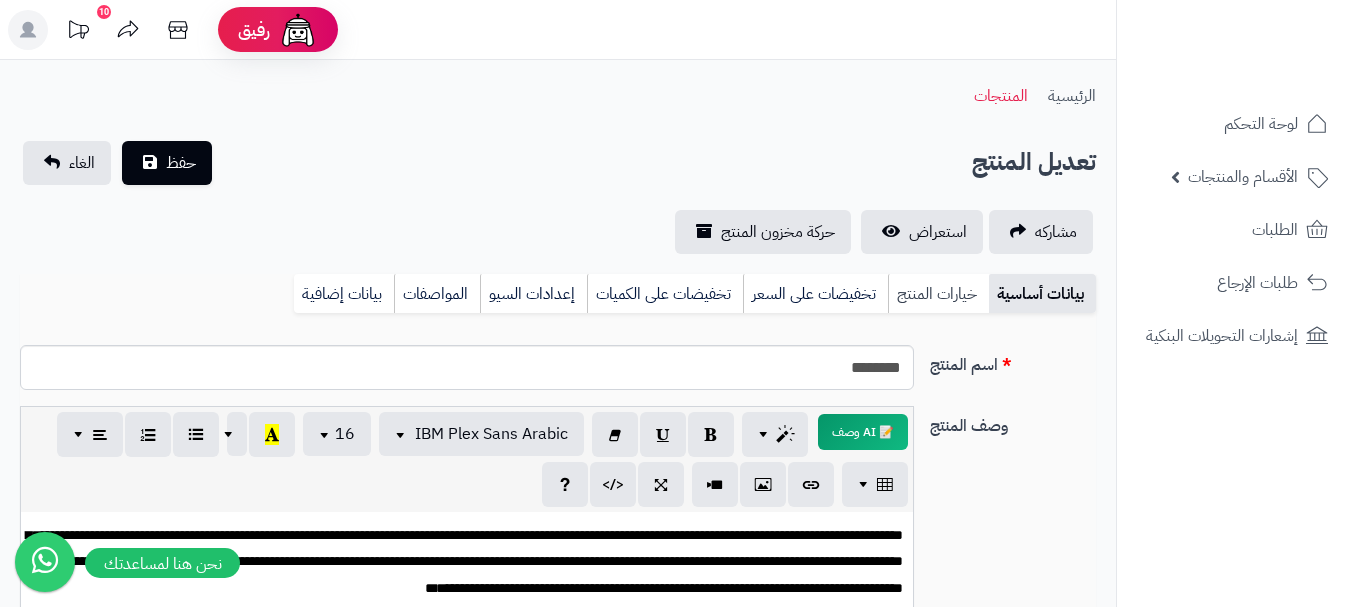 click on "خيارات المنتج" at bounding box center [938, 294] 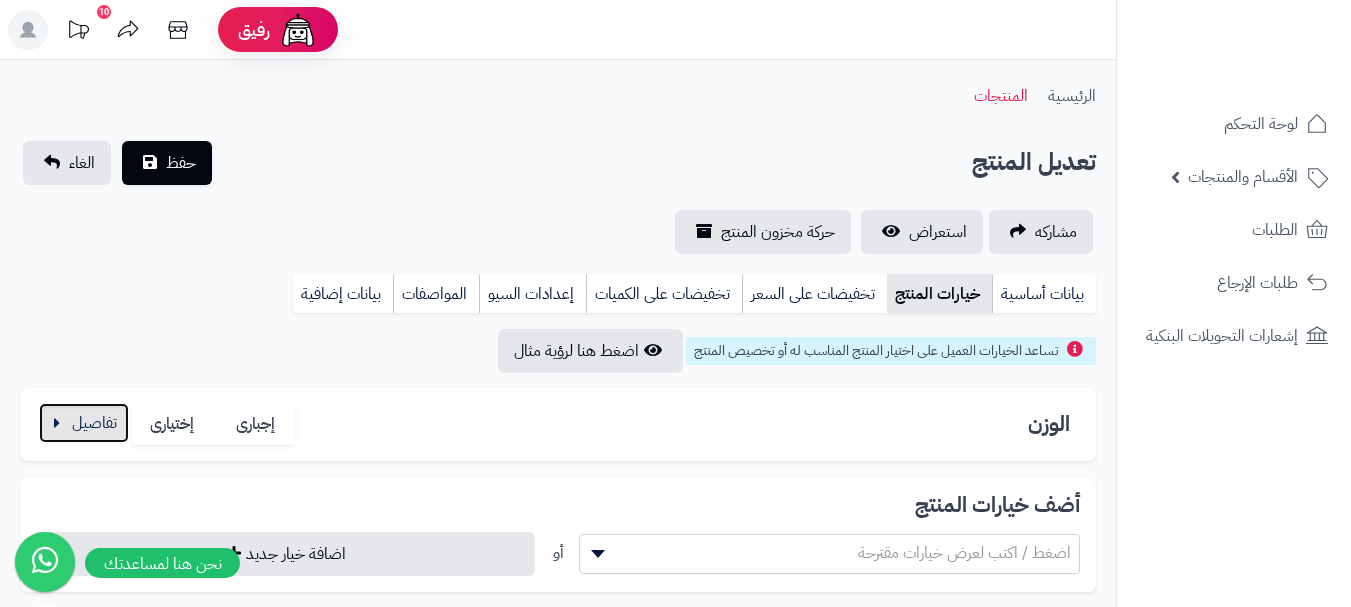 click at bounding box center [84, 423] 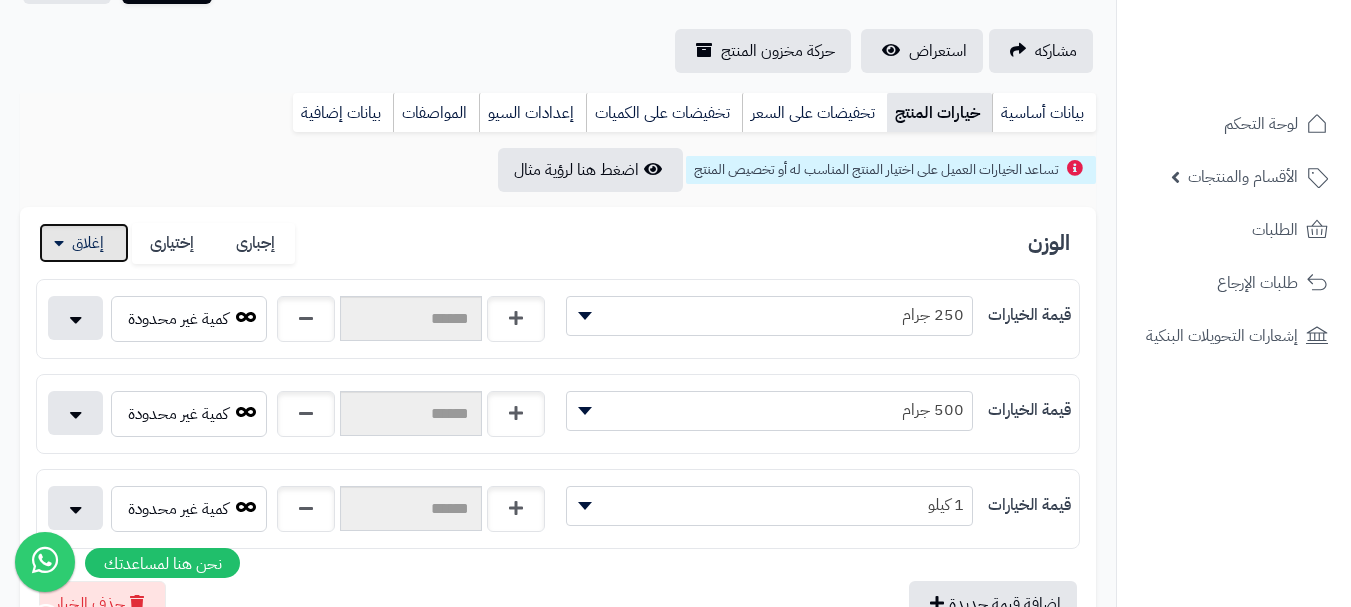 scroll, scrollTop: 400, scrollLeft: 0, axis: vertical 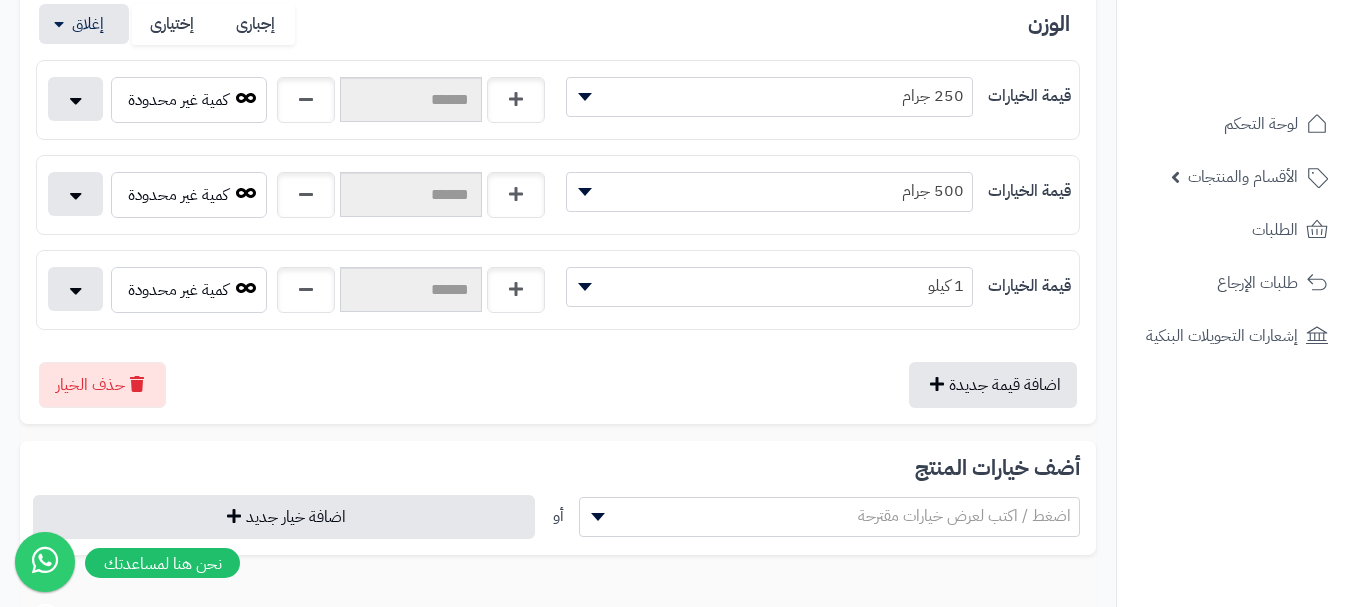 click on "كمية غير محدودة" at bounding box center (297, 294) 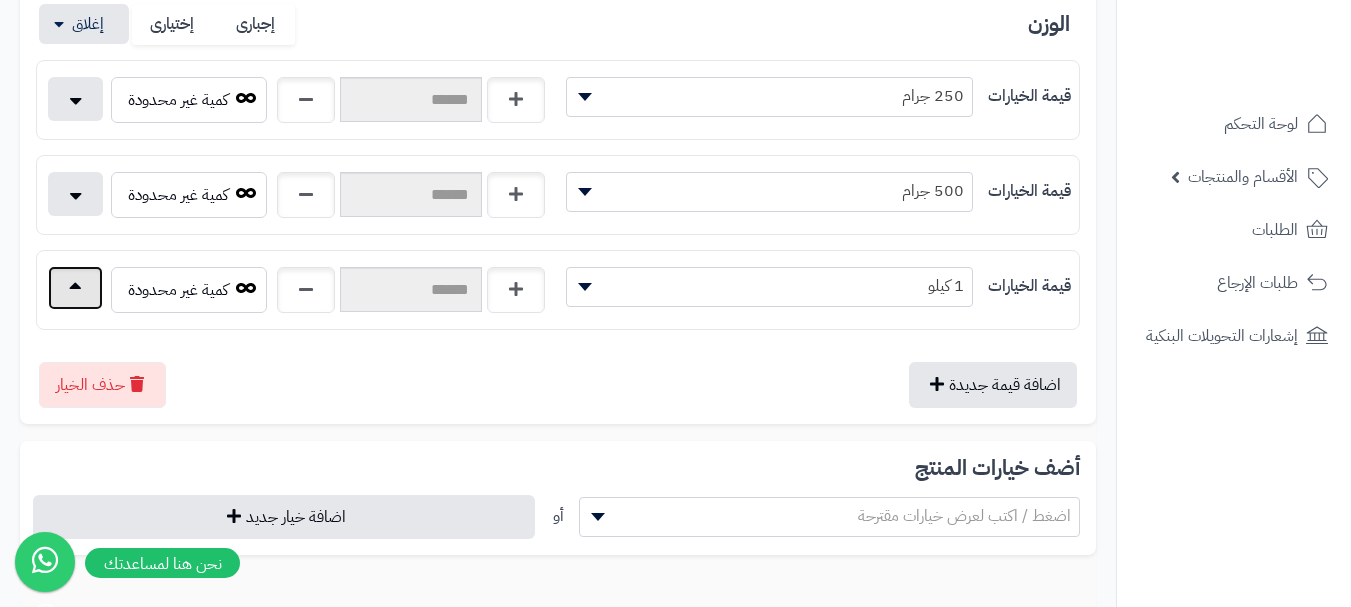 click at bounding box center (75, 288) 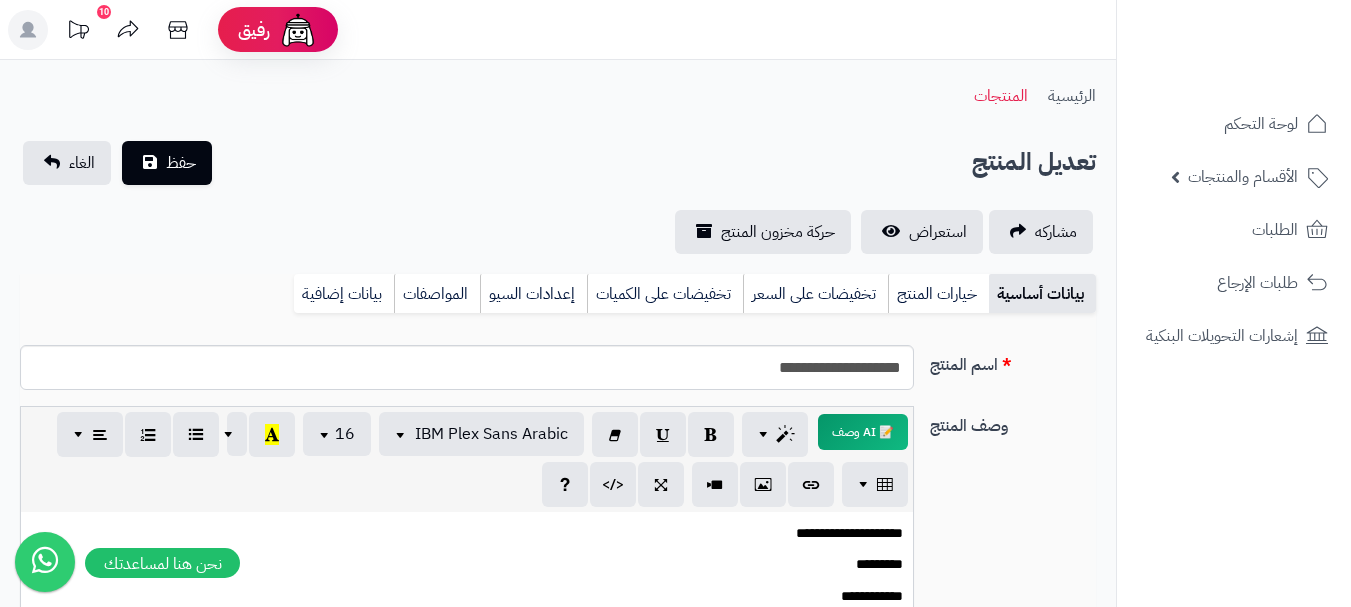 scroll, scrollTop: 0, scrollLeft: 0, axis: both 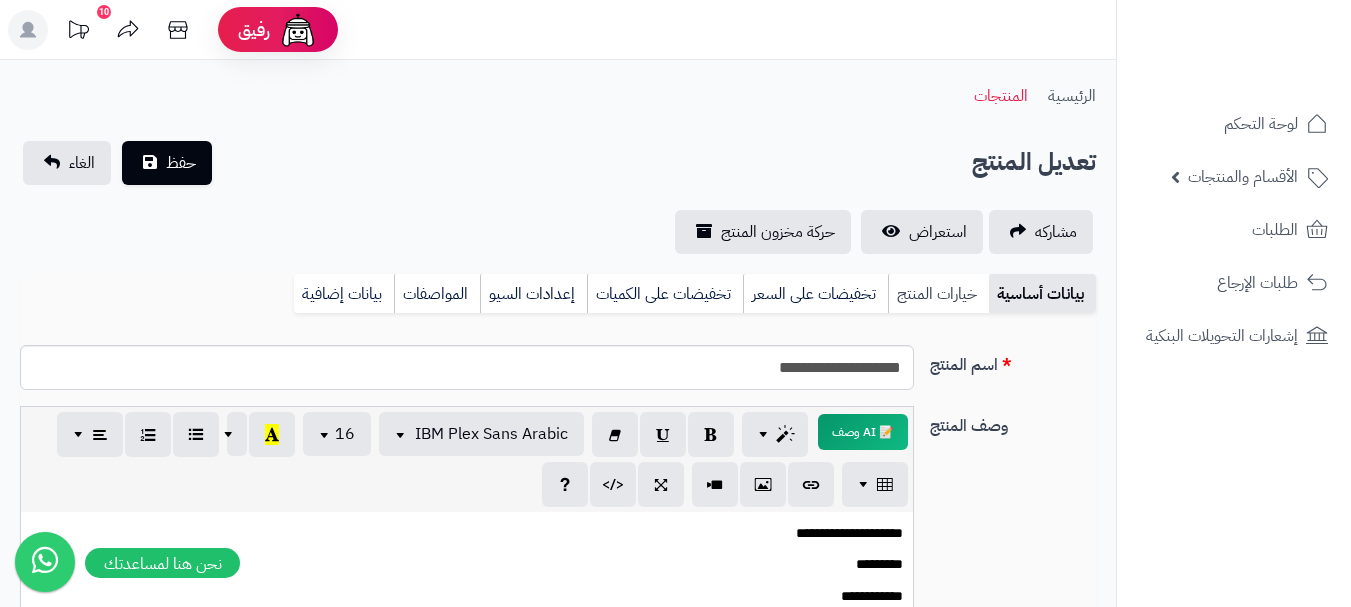 click on "خيارات المنتج" at bounding box center [938, 294] 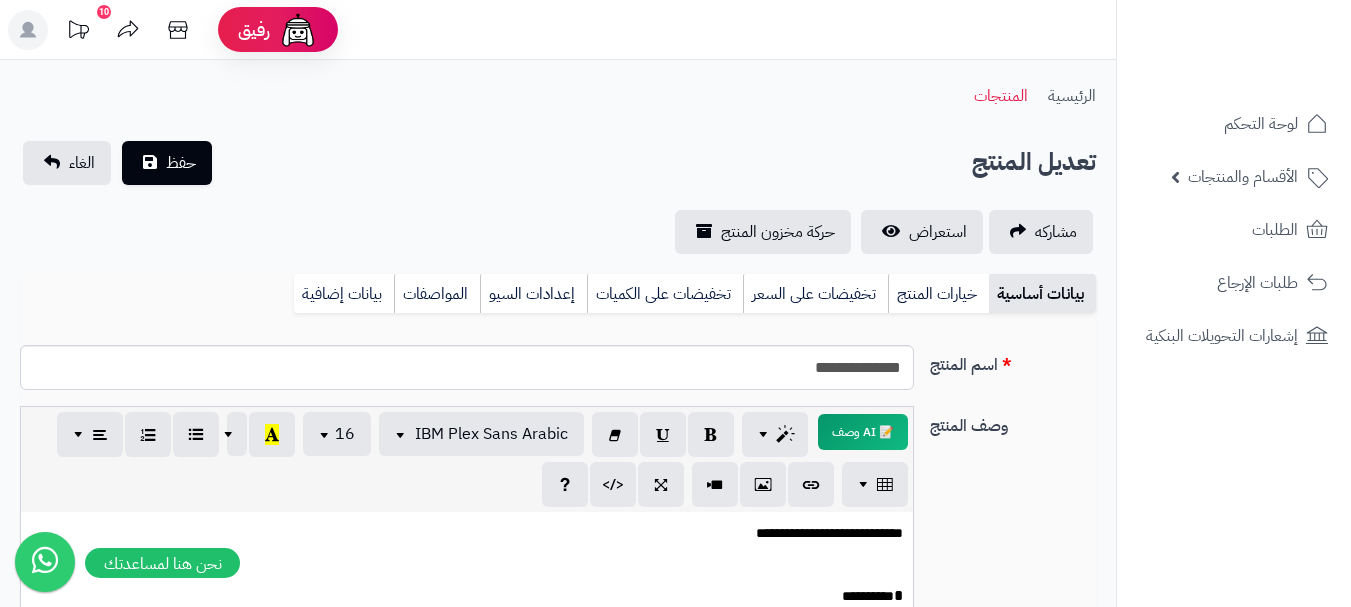 scroll, scrollTop: 0, scrollLeft: 0, axis: both 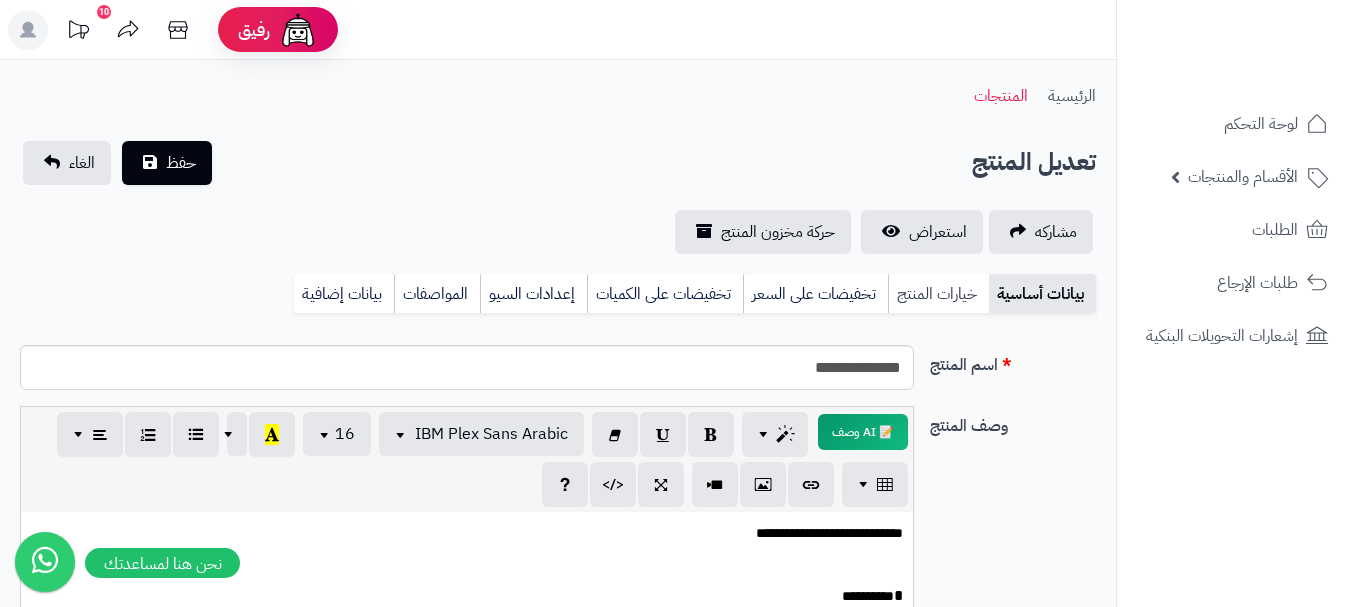 click on "خيارات المنتج" at bounding box center [938, 294] 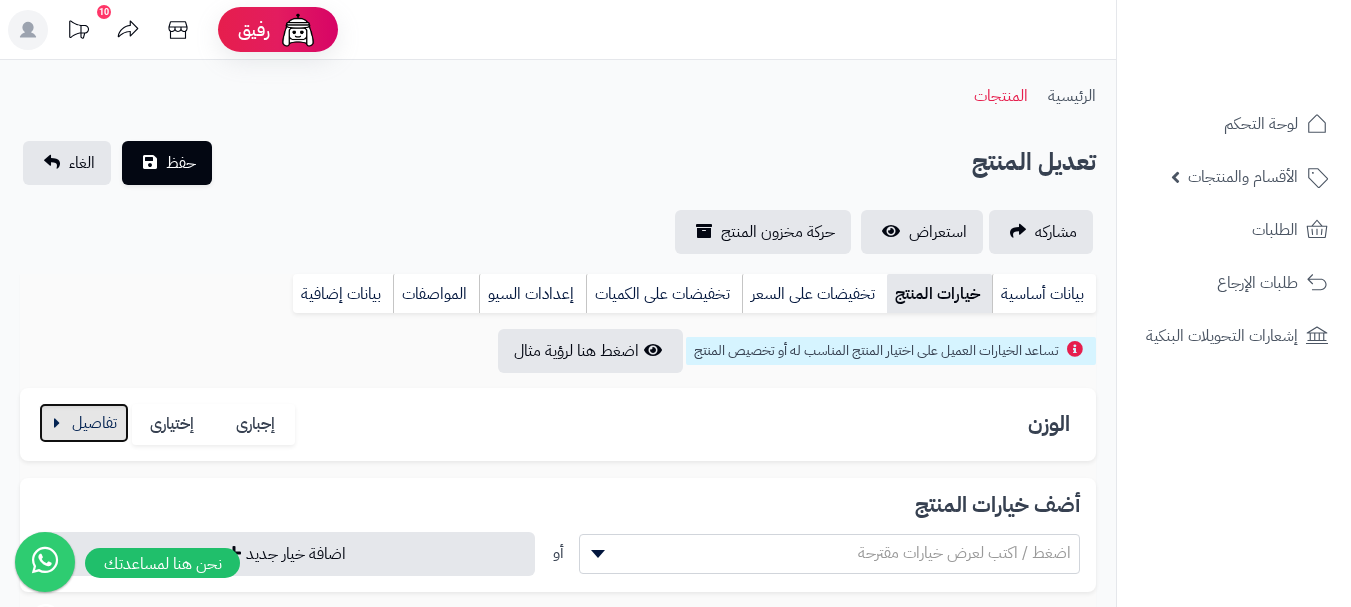 click at bounding box center (84, 423) 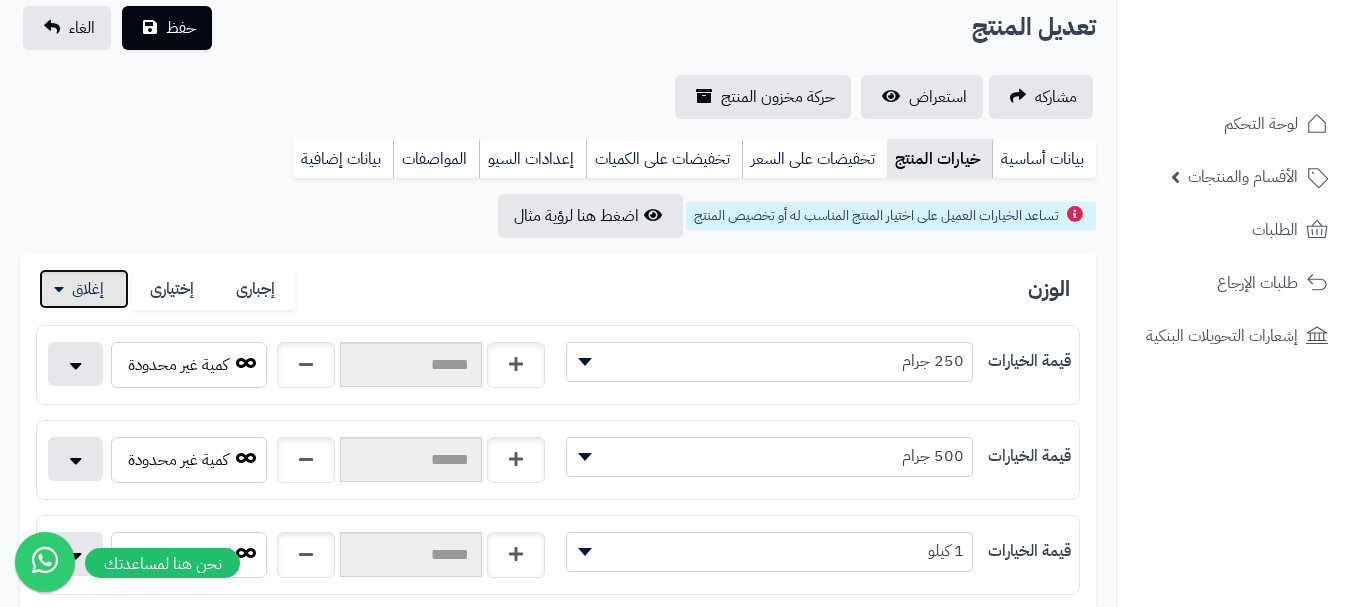 scroll, scrollTop: 500, scrollLeft: 0, axis: vertical 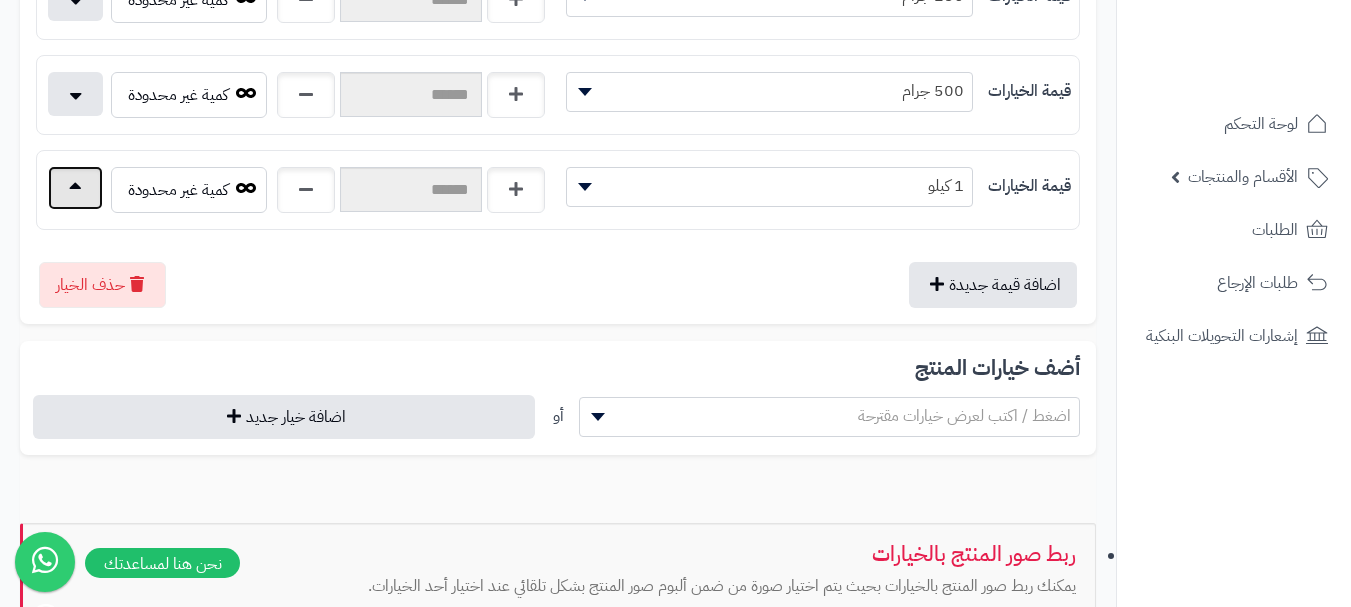 click at bounding box center [75, 188] 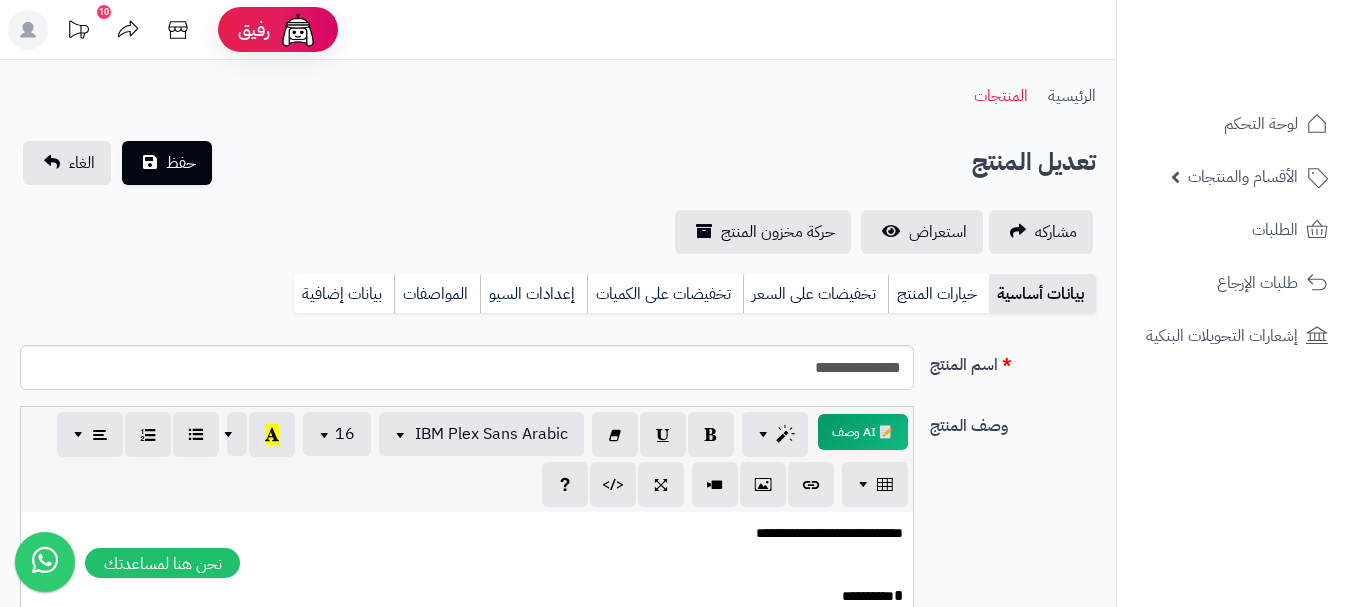 scroll, scrollTop: 0, scrollLeft: 0, axis: both 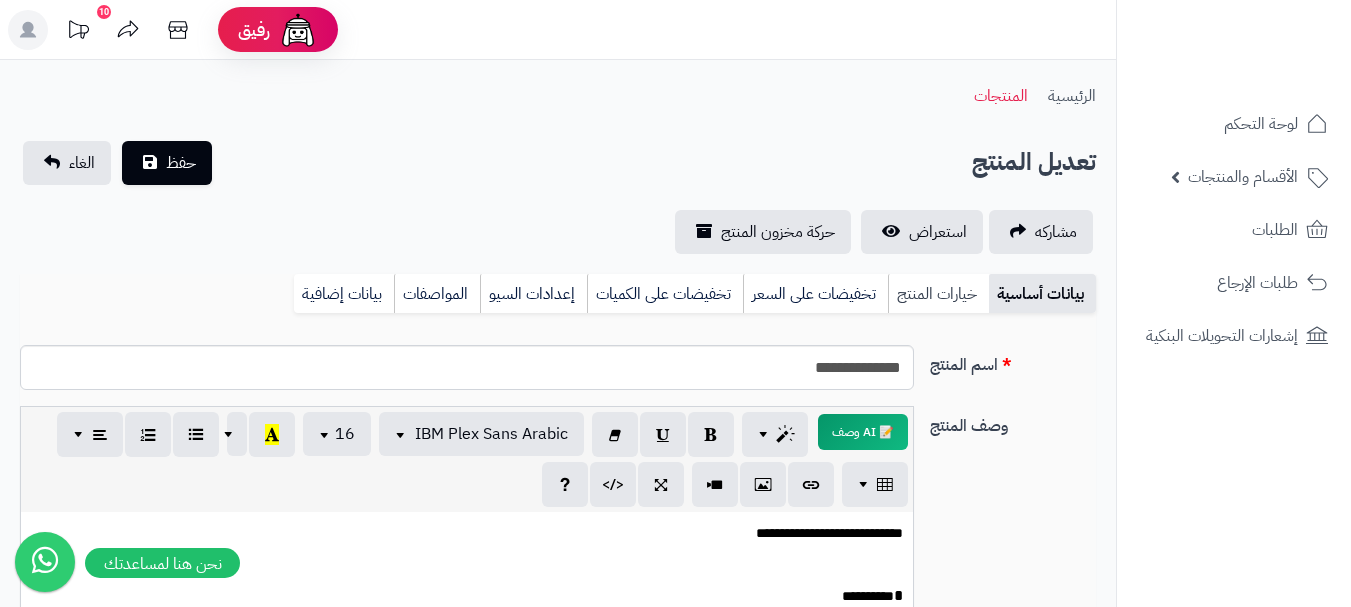 click on "خيارات المنتج" at bounding box center (938, 294) 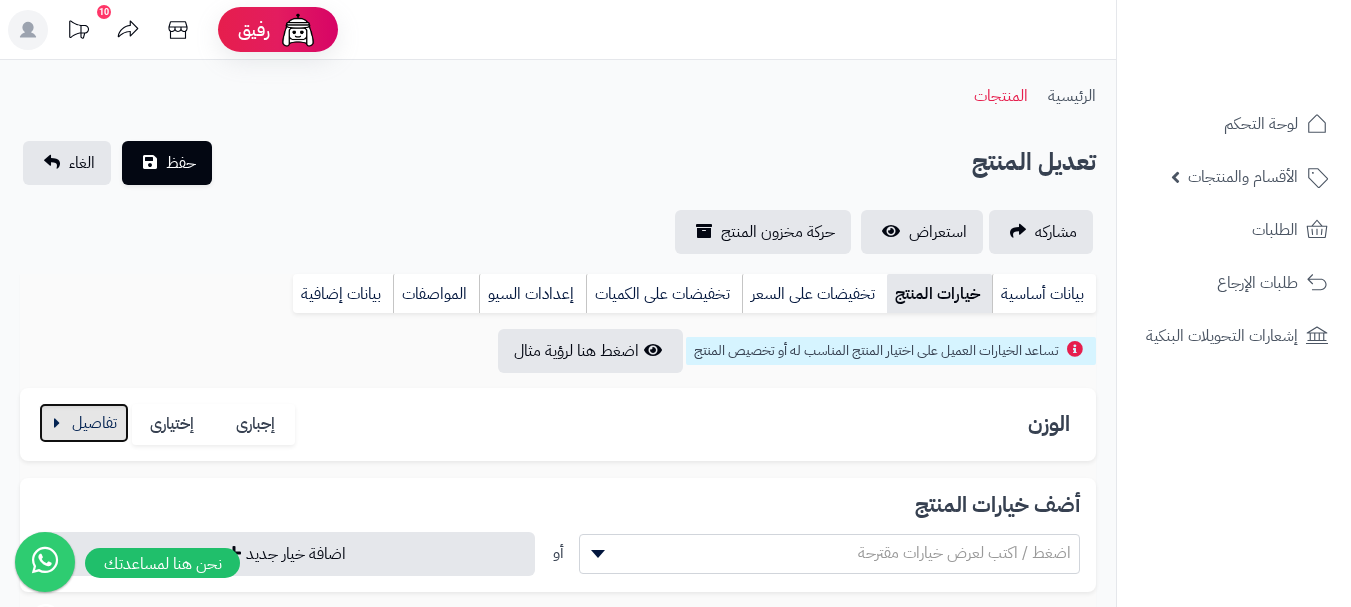 click at bounding box center (84, 423) 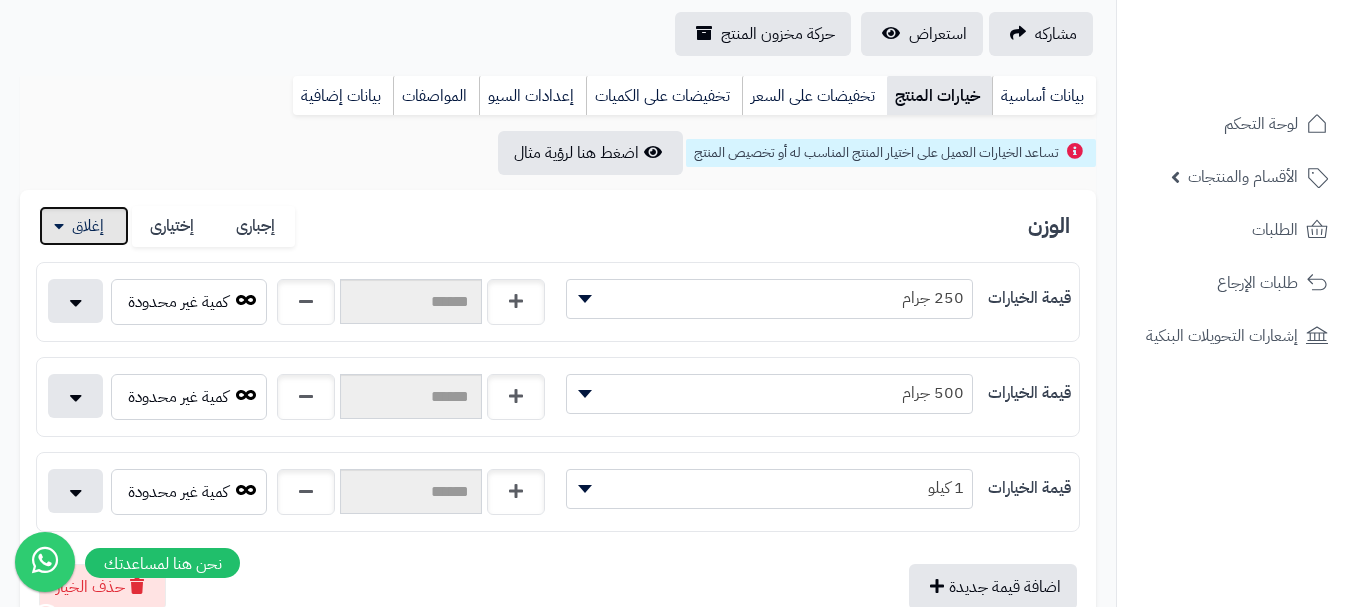 scroll, scrollTop: 400, scrollLeft: 0, axis: vertical 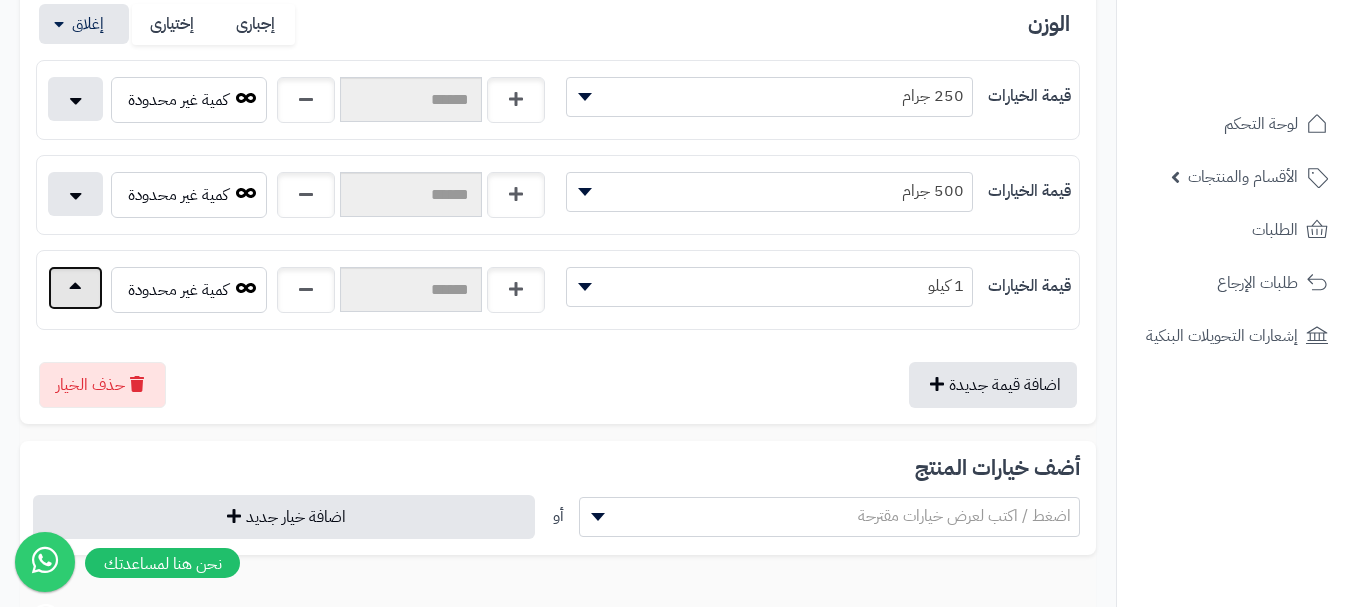 click at bounding box center (75, 288) 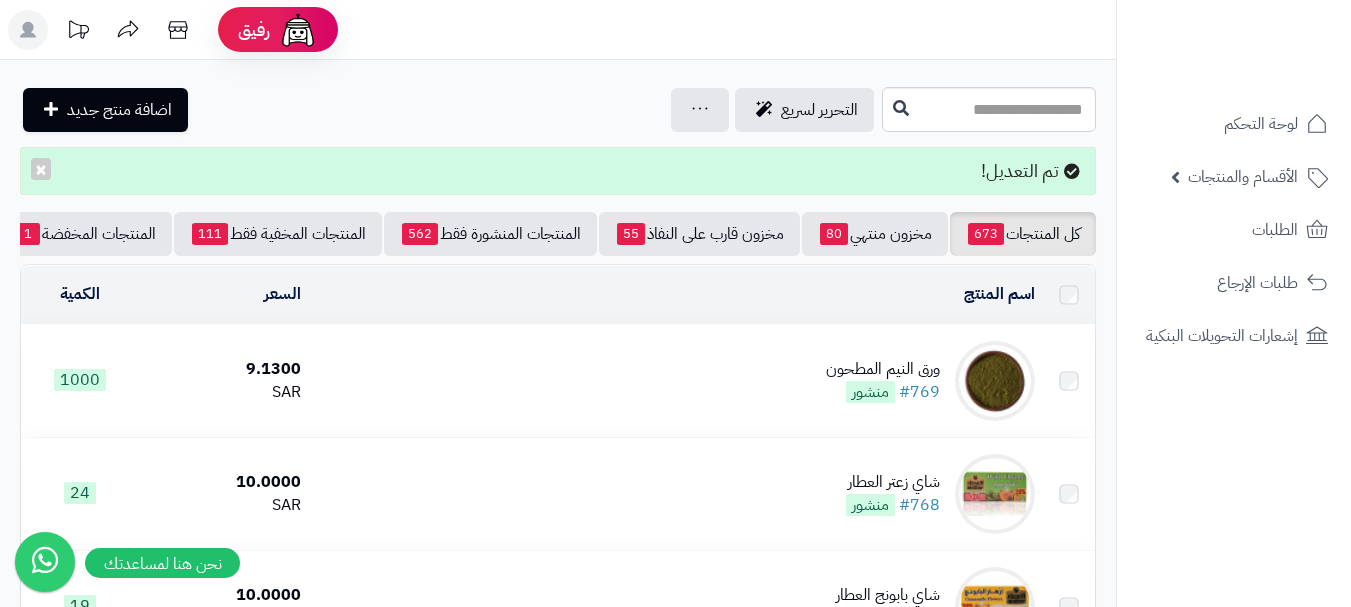 scroll, scrollTop: 0, scrollLeft: 0, axis: both 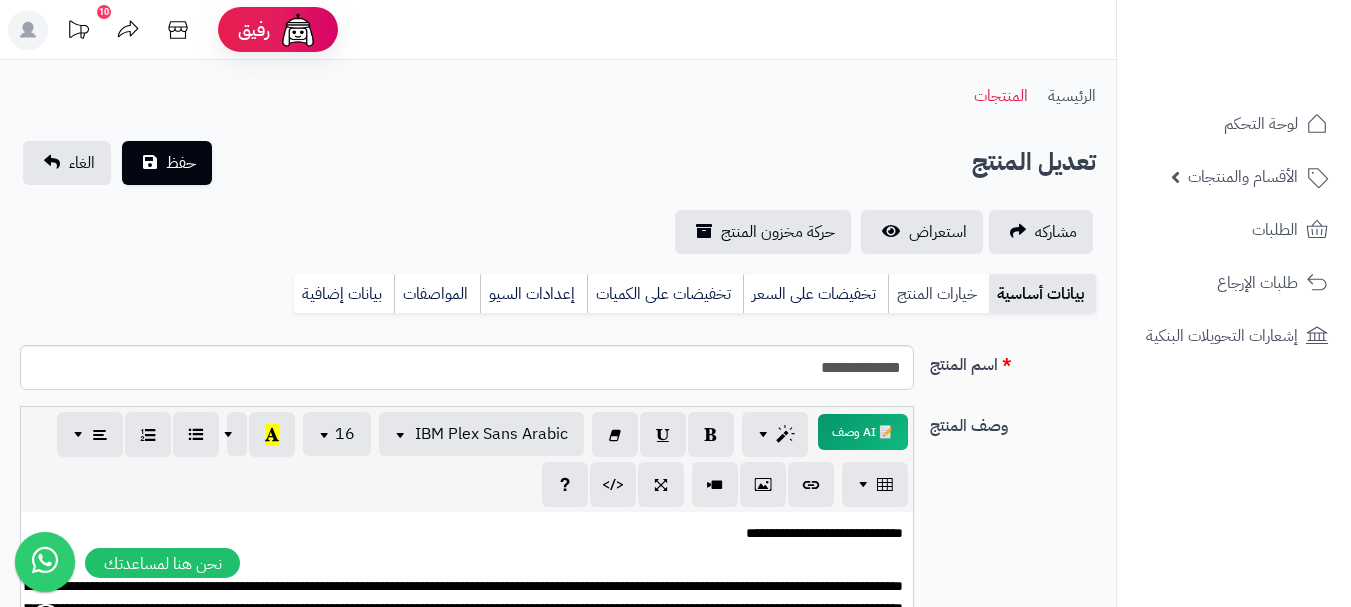 click on "خيارات المنتج" at bounding box center (938, 294) 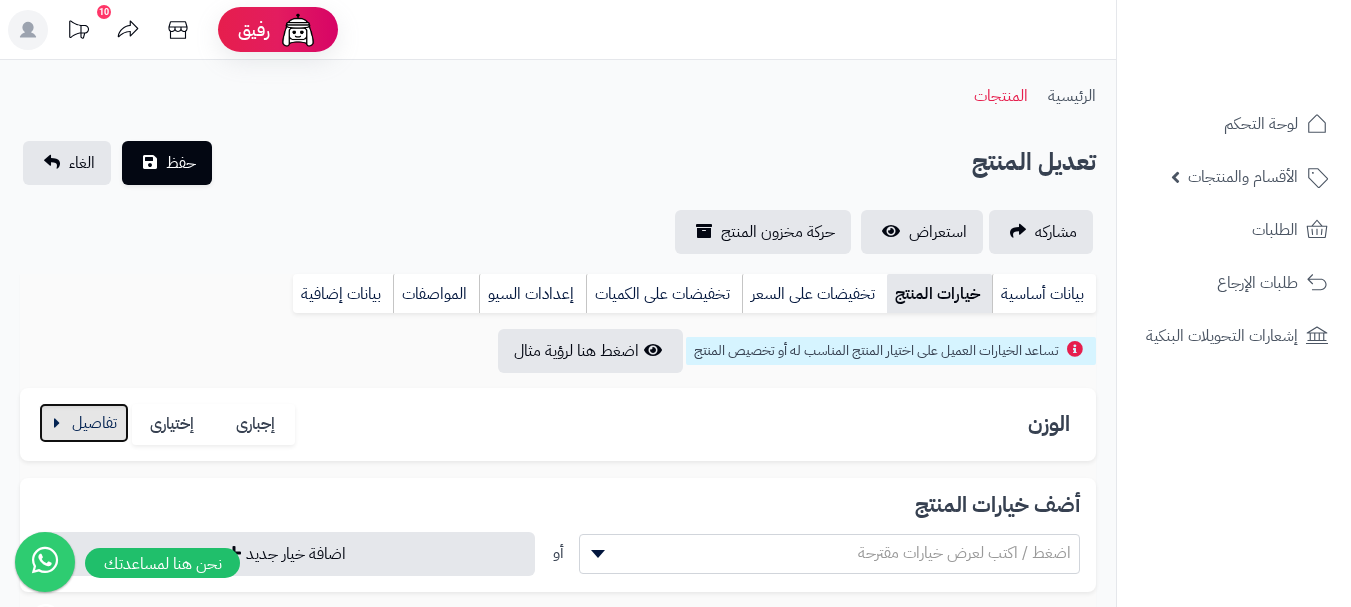 click at bounding box center [84, 423] 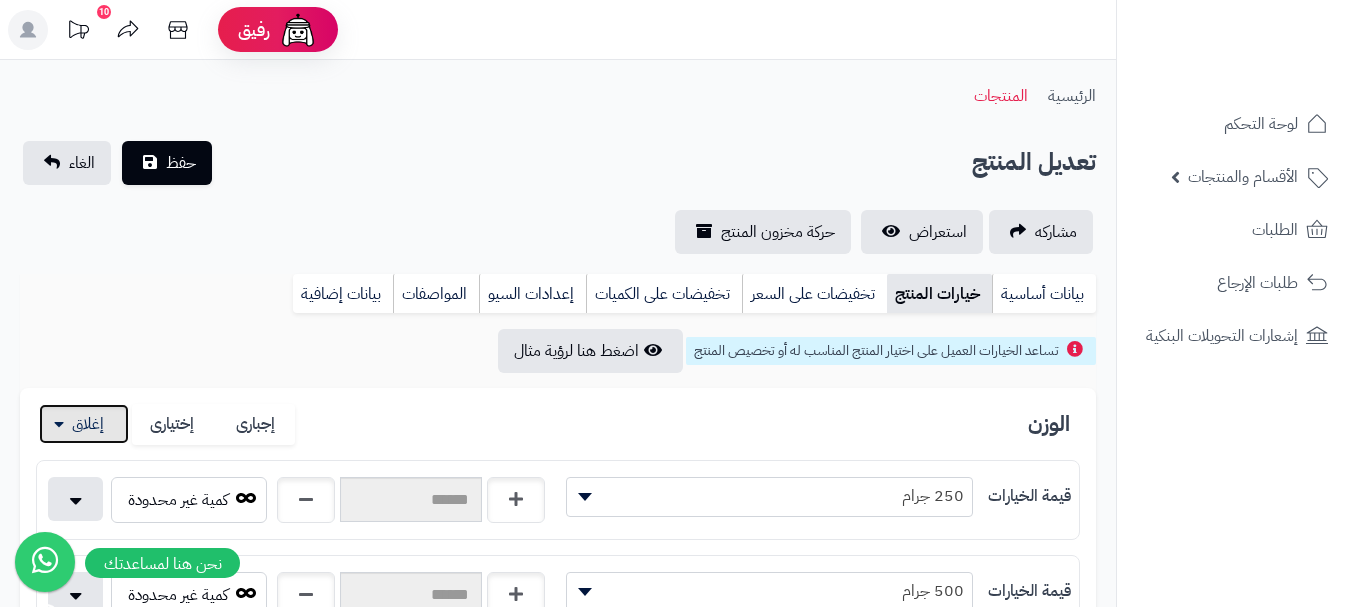 scroll, scrollTop: 400, scrollLeft: 0, axis: vertical 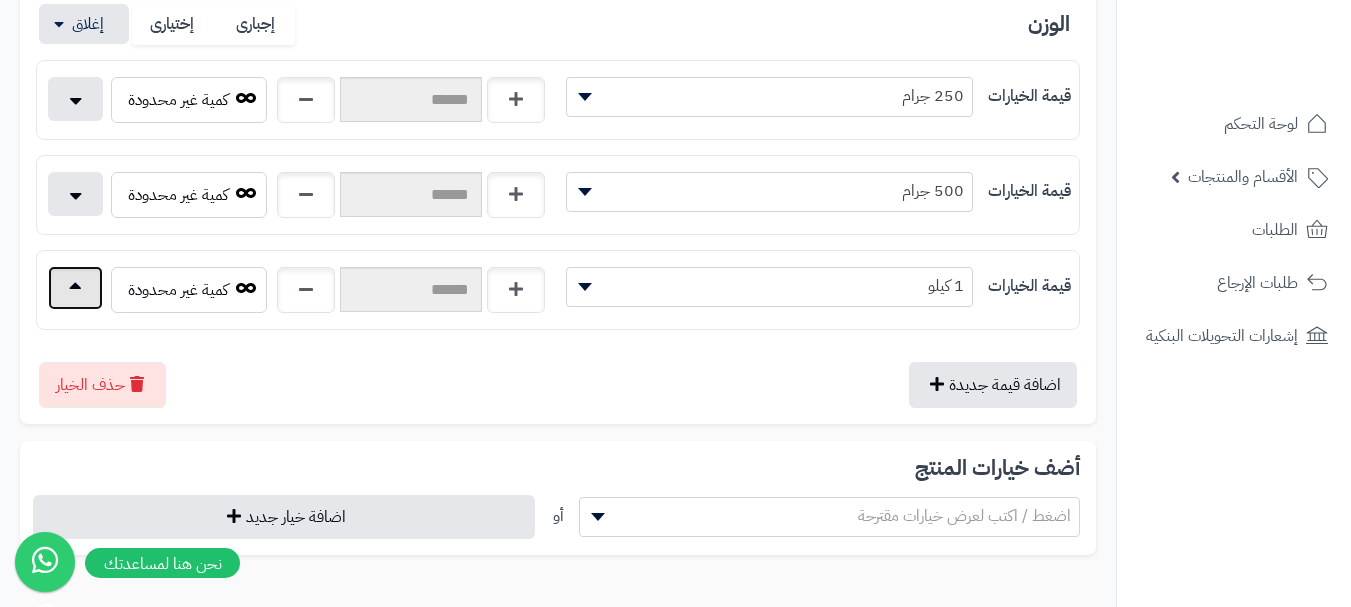 click at bounding box center [75, 288] 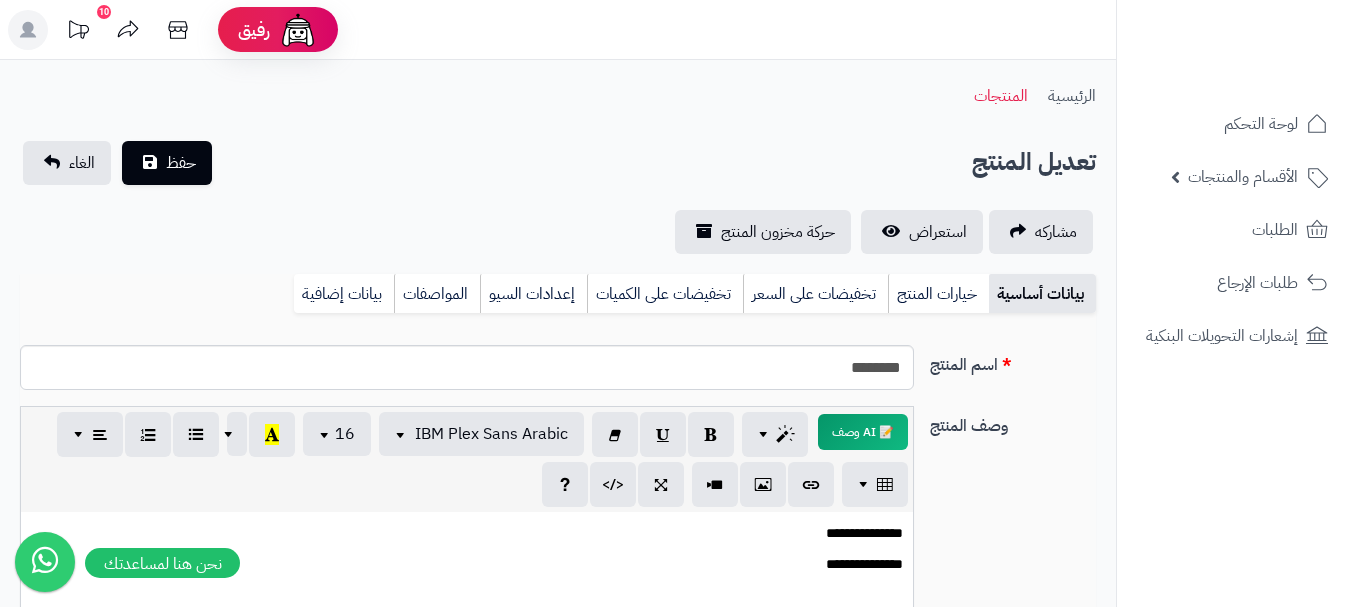 scroll, scrollTop: 0, scrollLeft: 0, axis: both 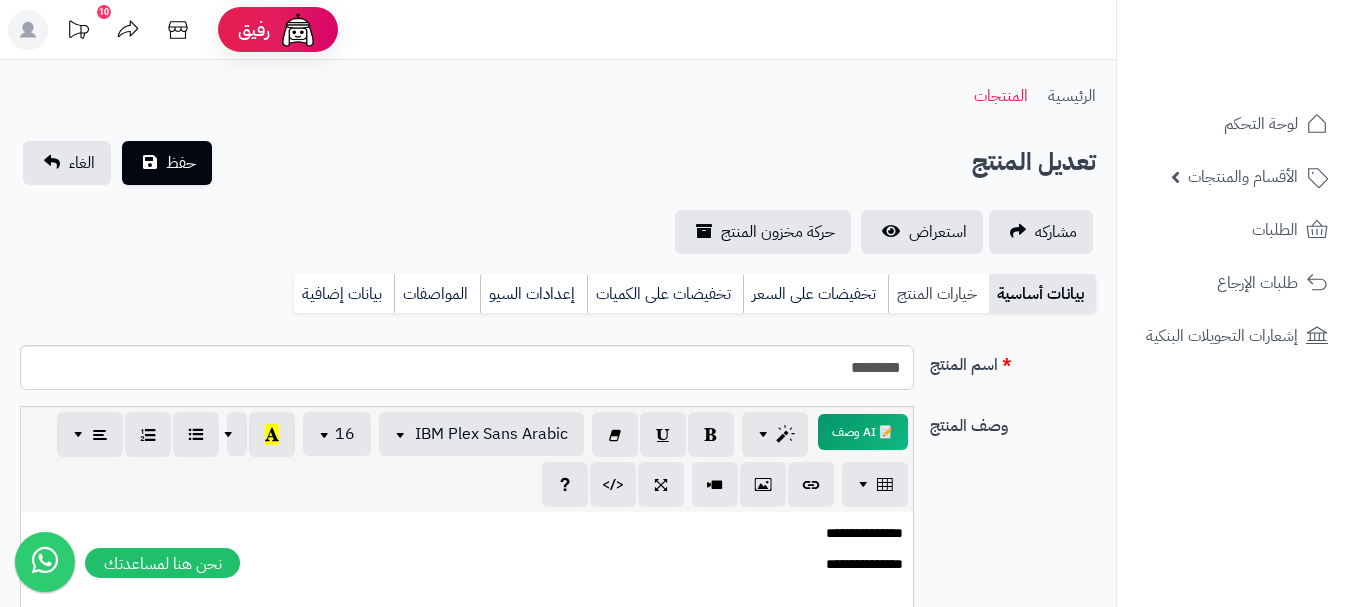click on "خيارات المنتج" at bounding box center [938, 294] 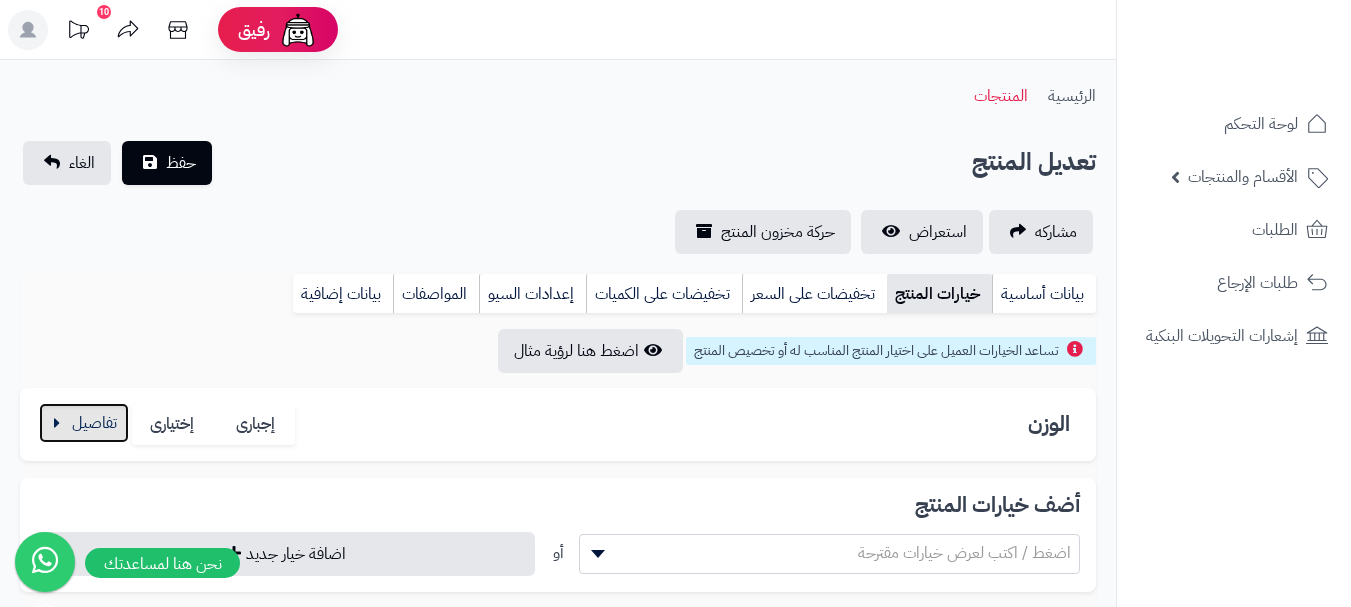 click at bounding box center [84, 423] 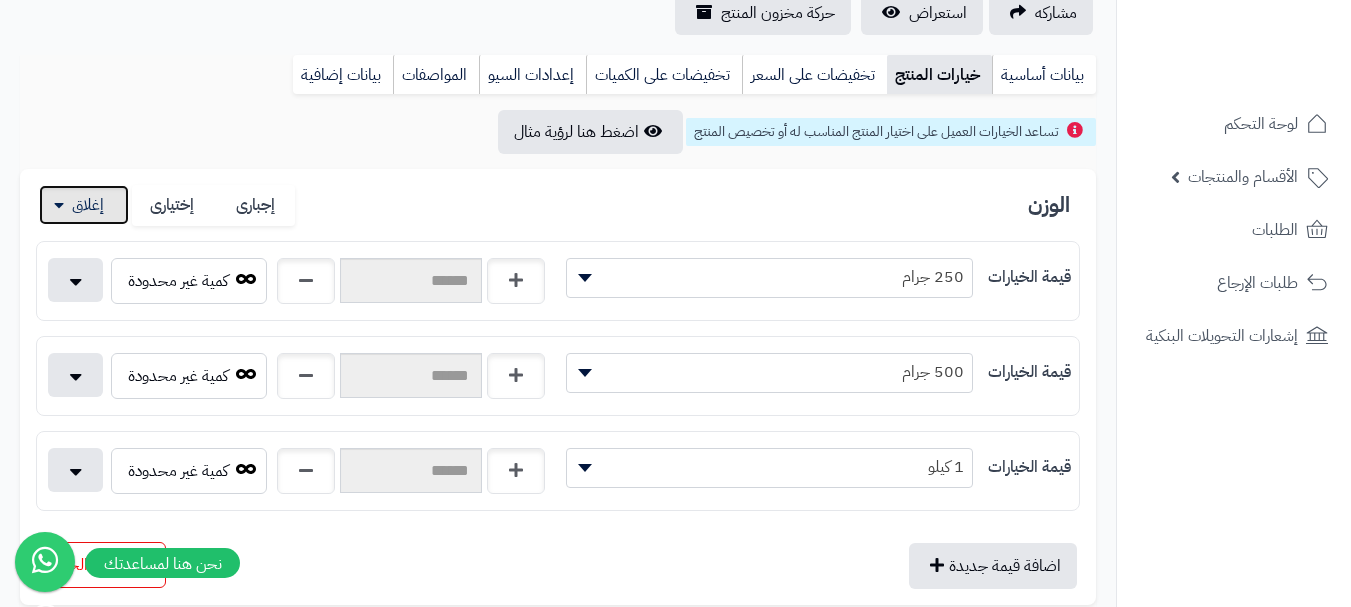 scroll, scrollTop: 400, scrollLeft: 0, axis: vertical 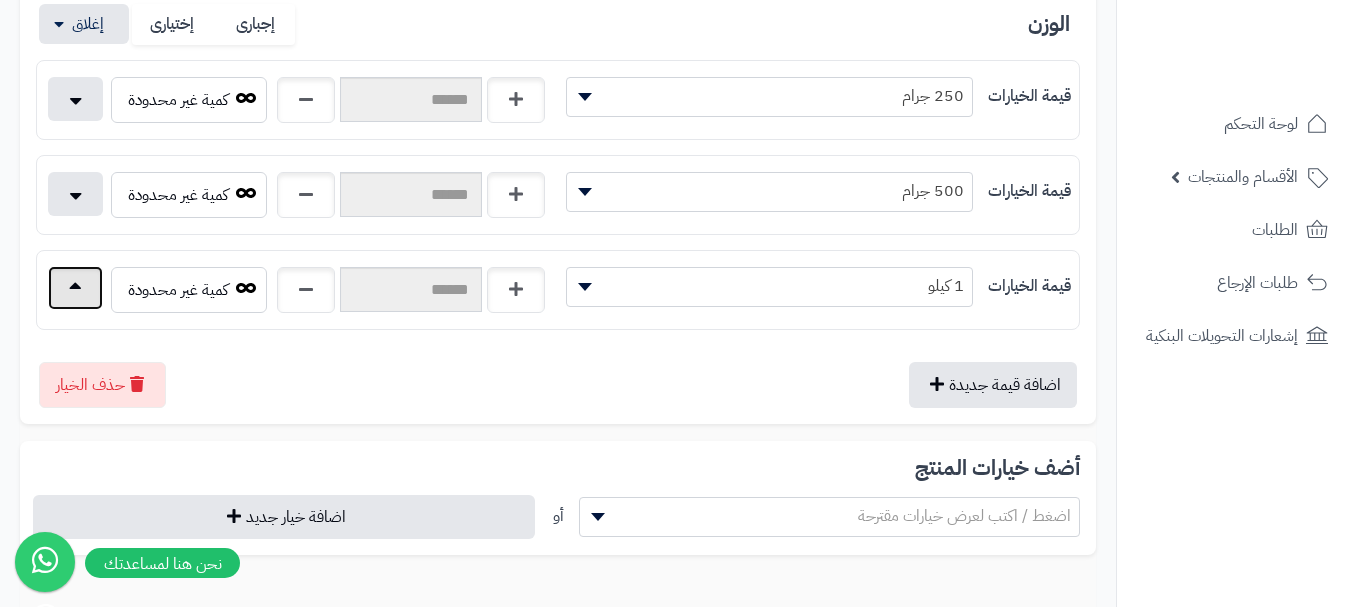 click at bounding box center (75, 288) 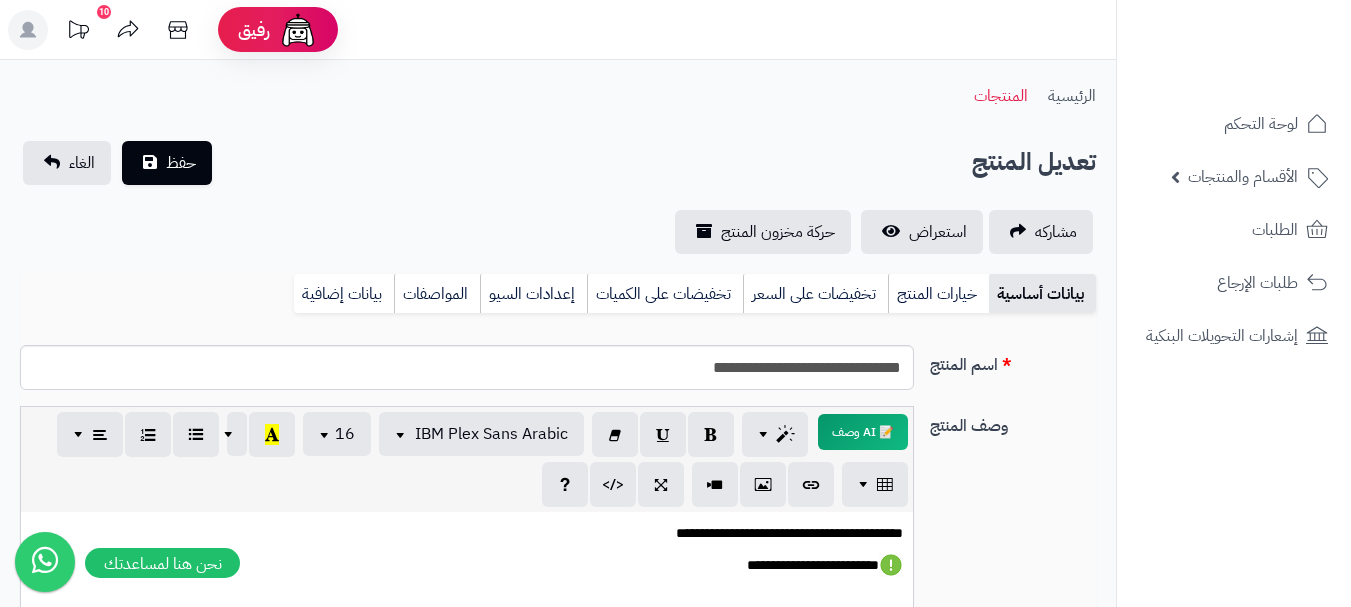 scroll, scrollTop: 0, scrollLeft: 0, axis: both 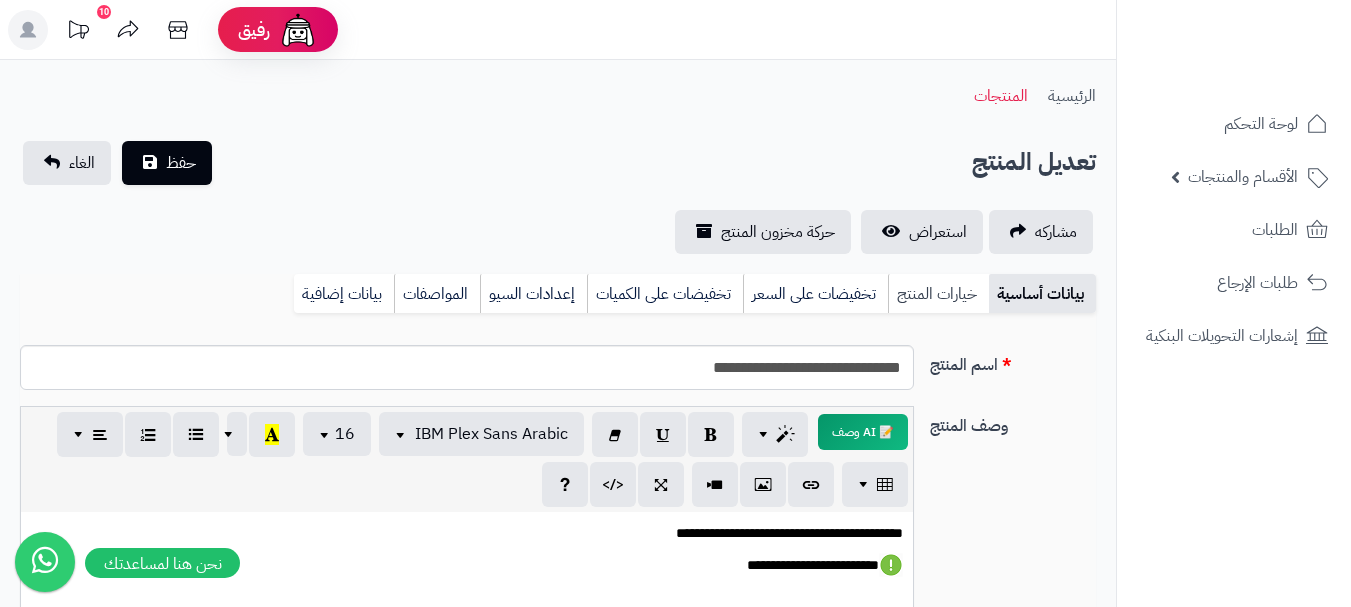 click on "خيارات المنتج" at bounding box center (938, 294) 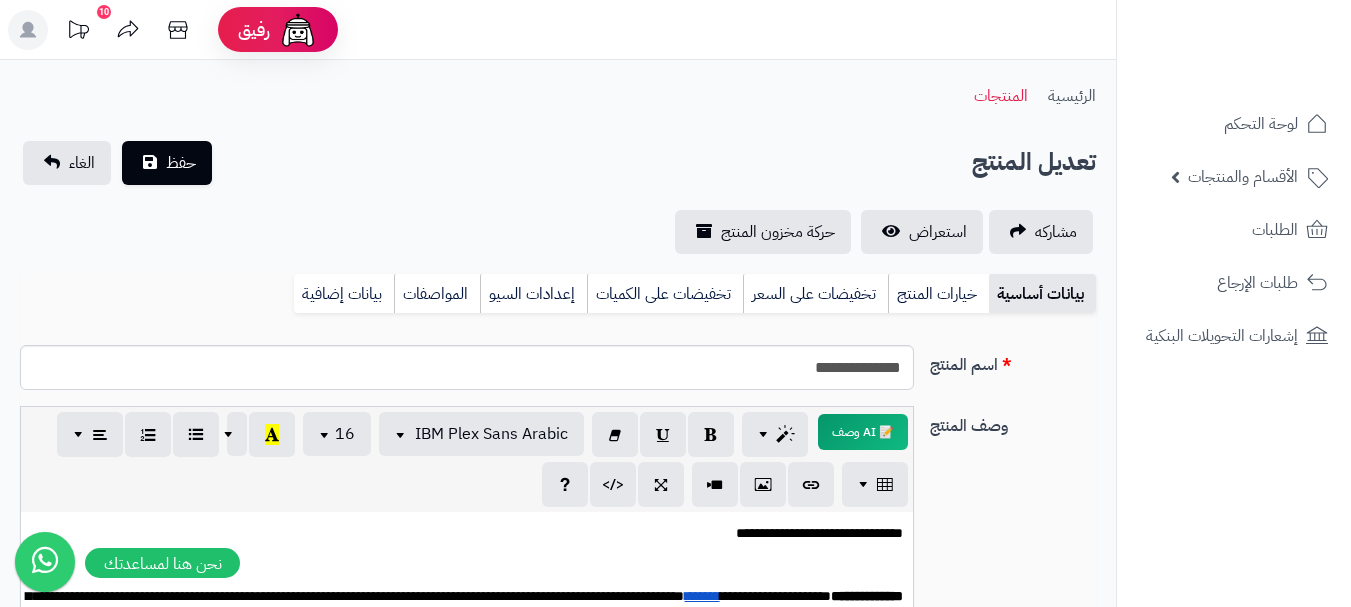 scroll, scrollTop: 0, scrollLeft: 0, axis: both 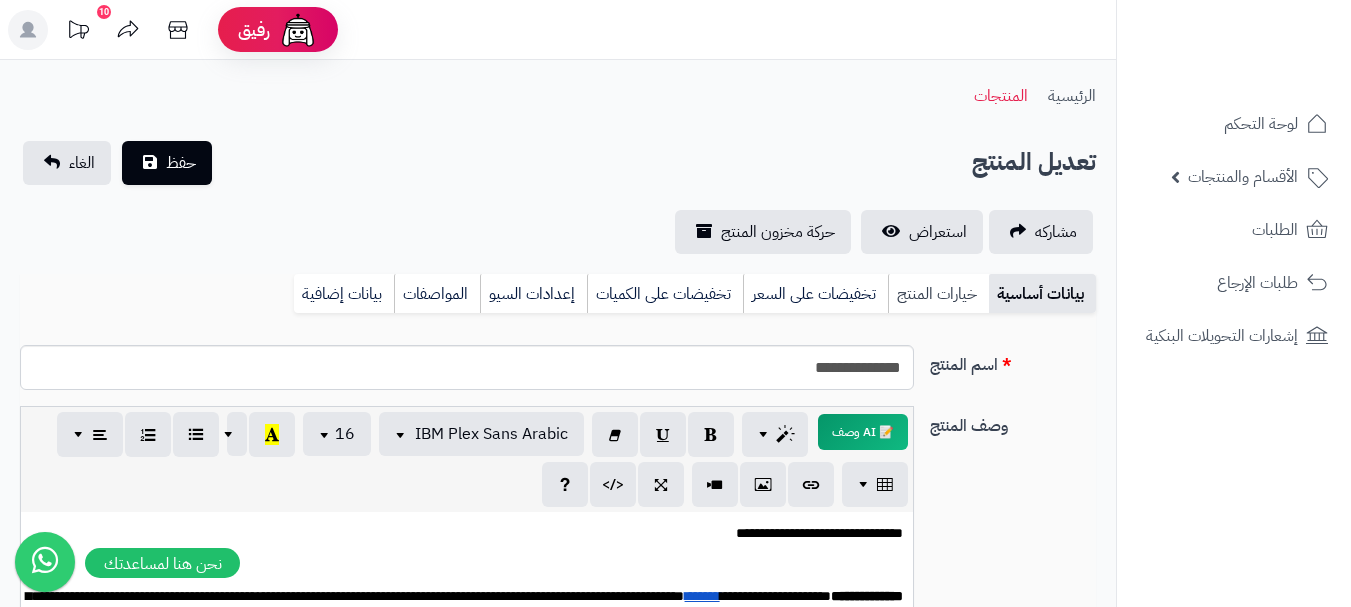click on "خيارات المنتج" at bounding box center [938, 294] 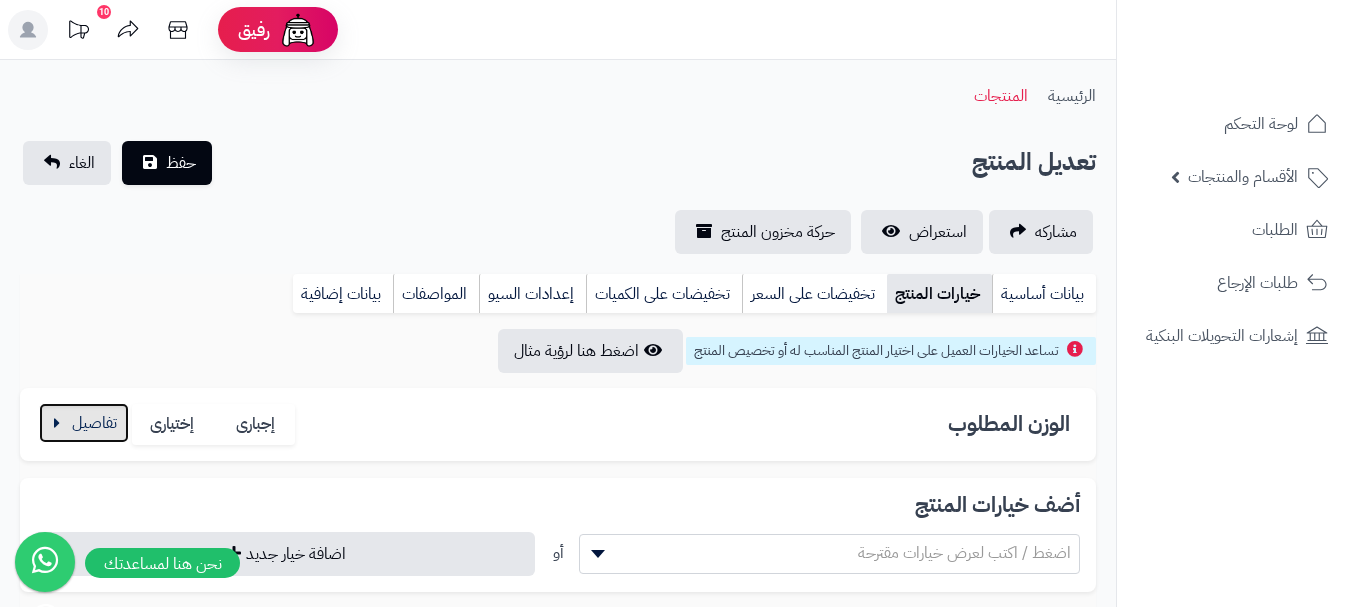 click at bounding box center (84, 423) 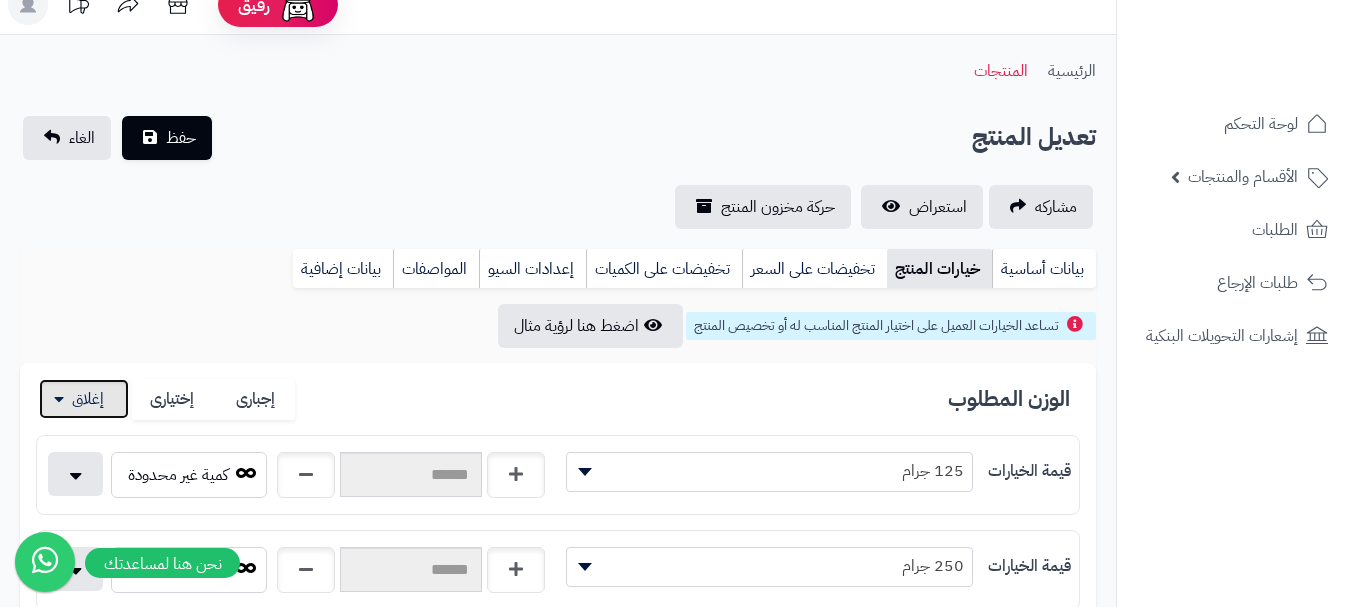 scroll, scrollTop: 300, scrollLeft: 0, axis: vertical 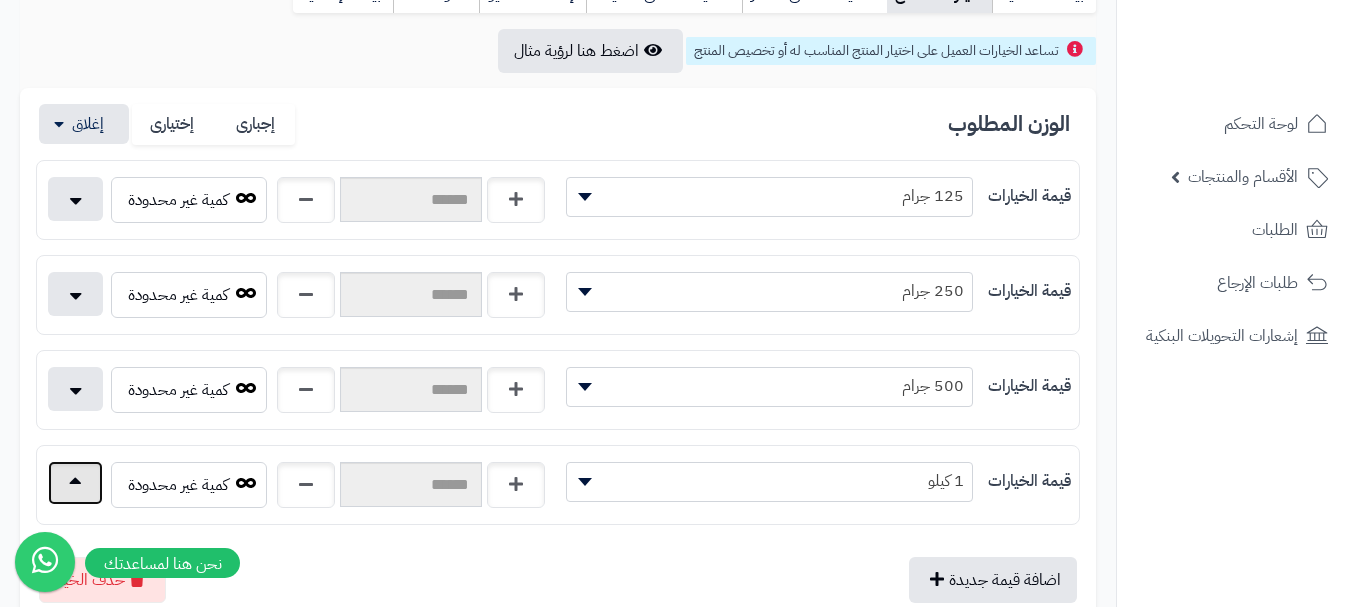 click at bounding box center (75, 483) 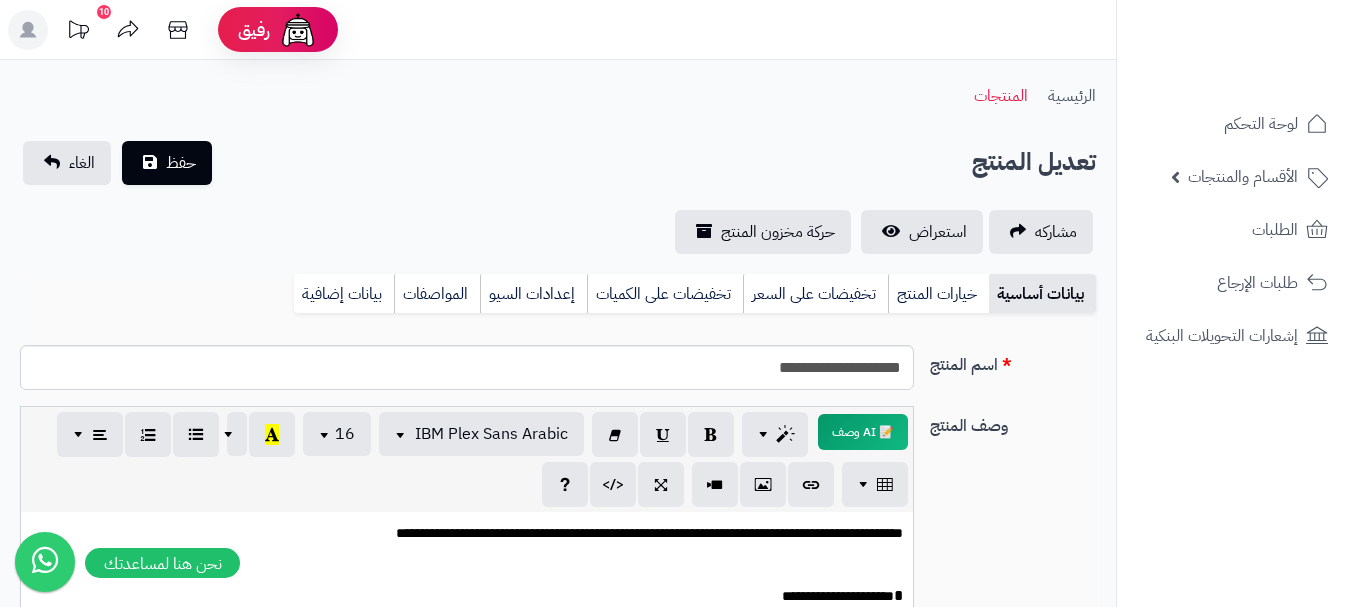 scroll, scrollTop: 0, scrollLeft: 0, axis: both 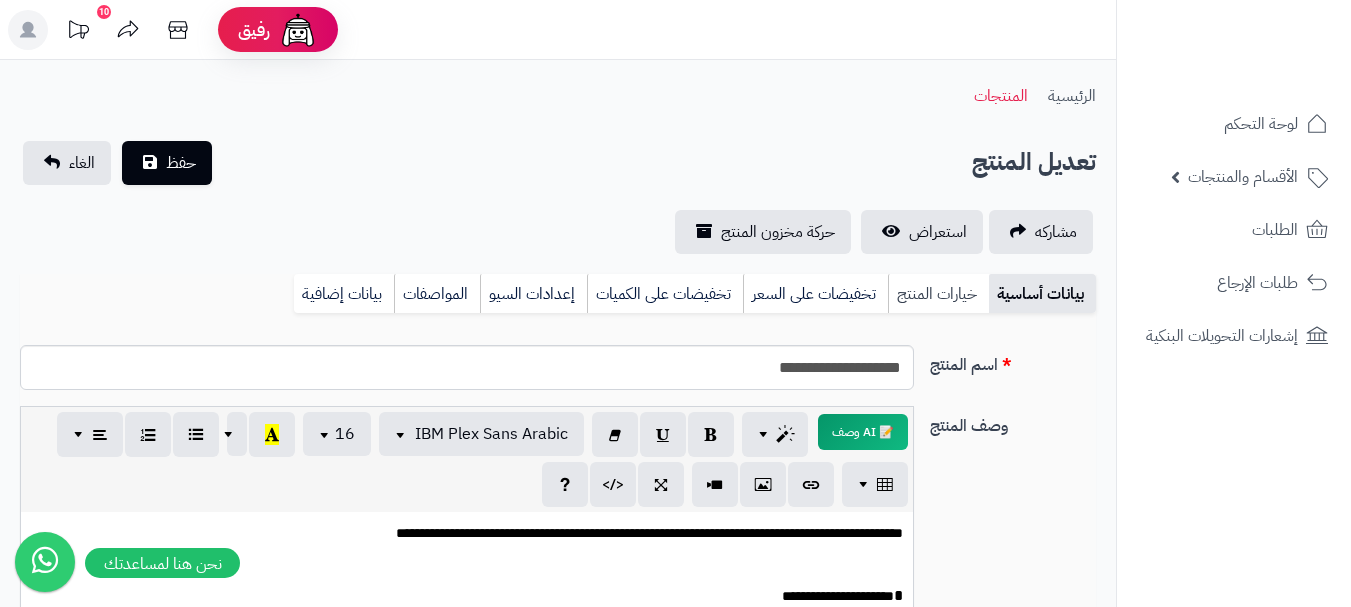 click on "خيارات المنتج" at bounding box center (938, 294) 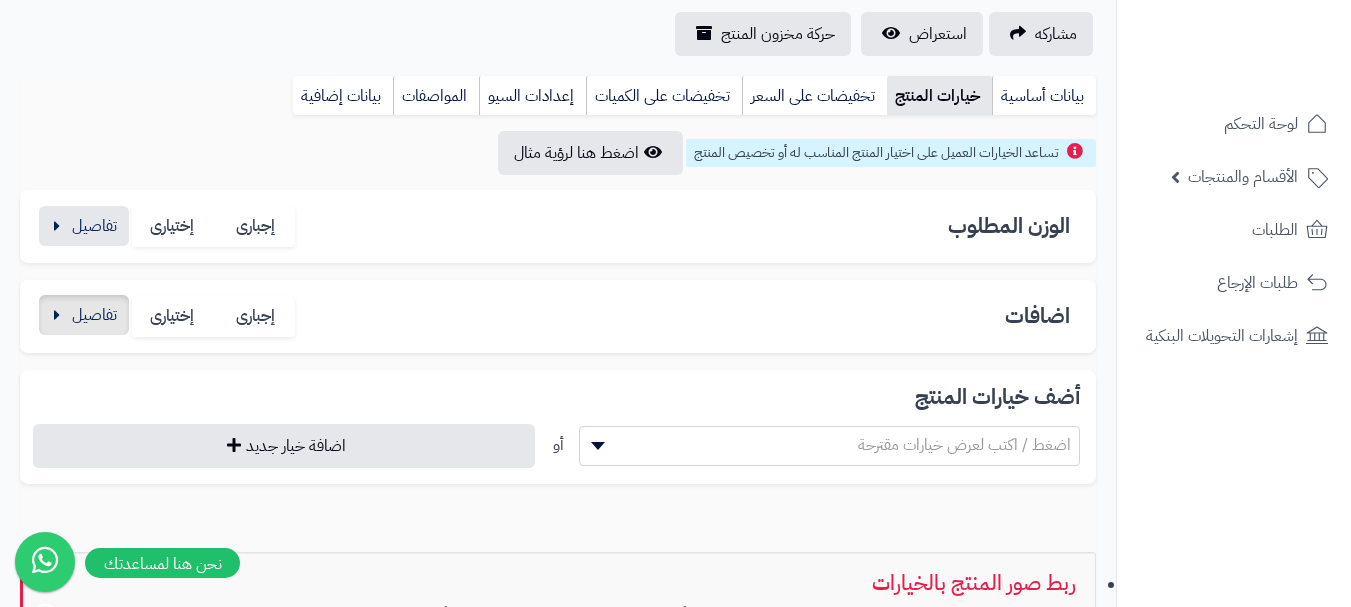 scroll, scrollTop: 200, scrollLeft: 0, axis: vertical 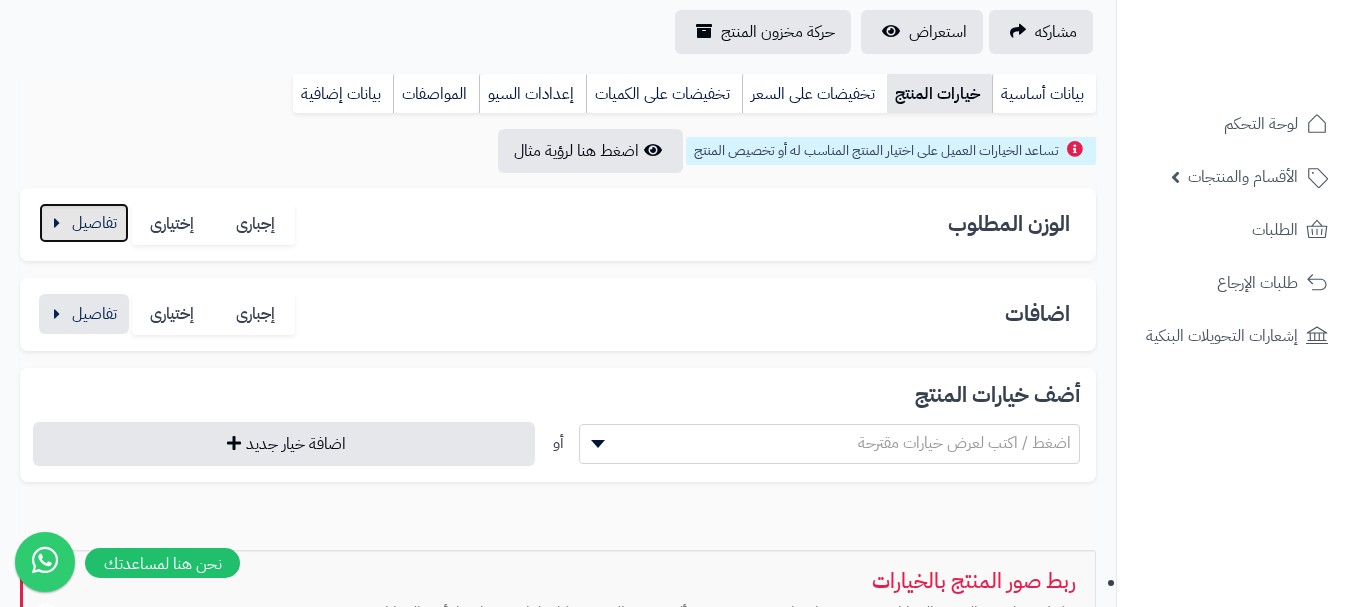 click at bounding box center [84, 223] 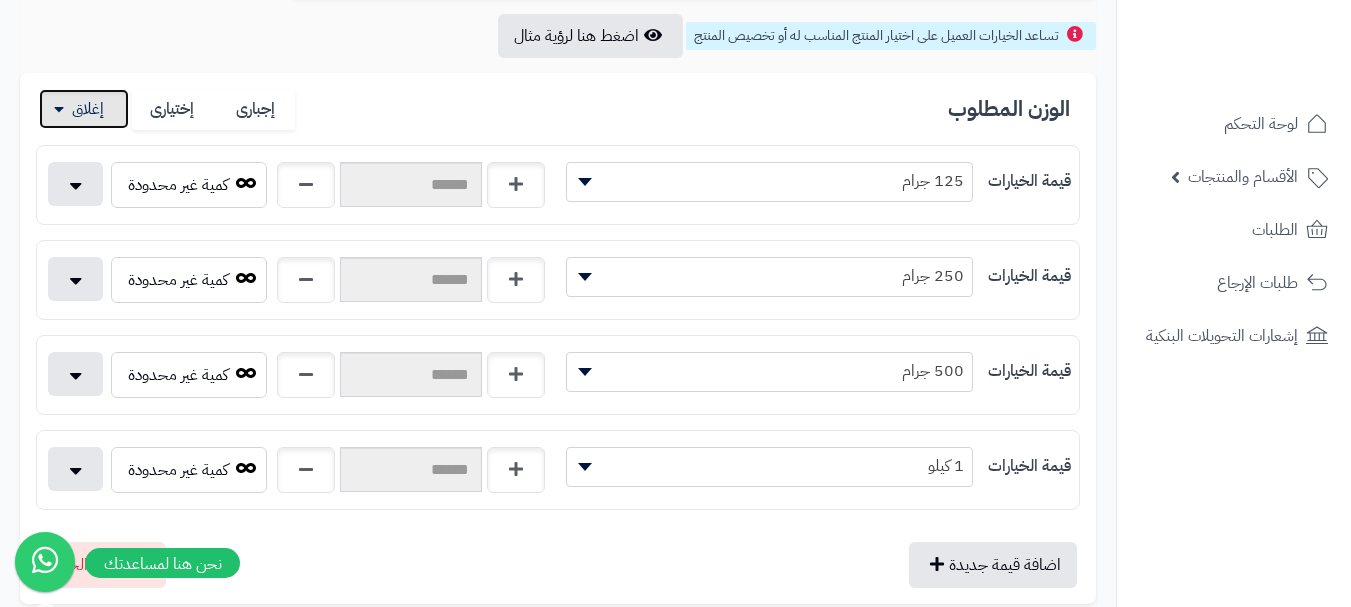scroll, scrollTop: 500, scrollLeft: 0, axis: vertical 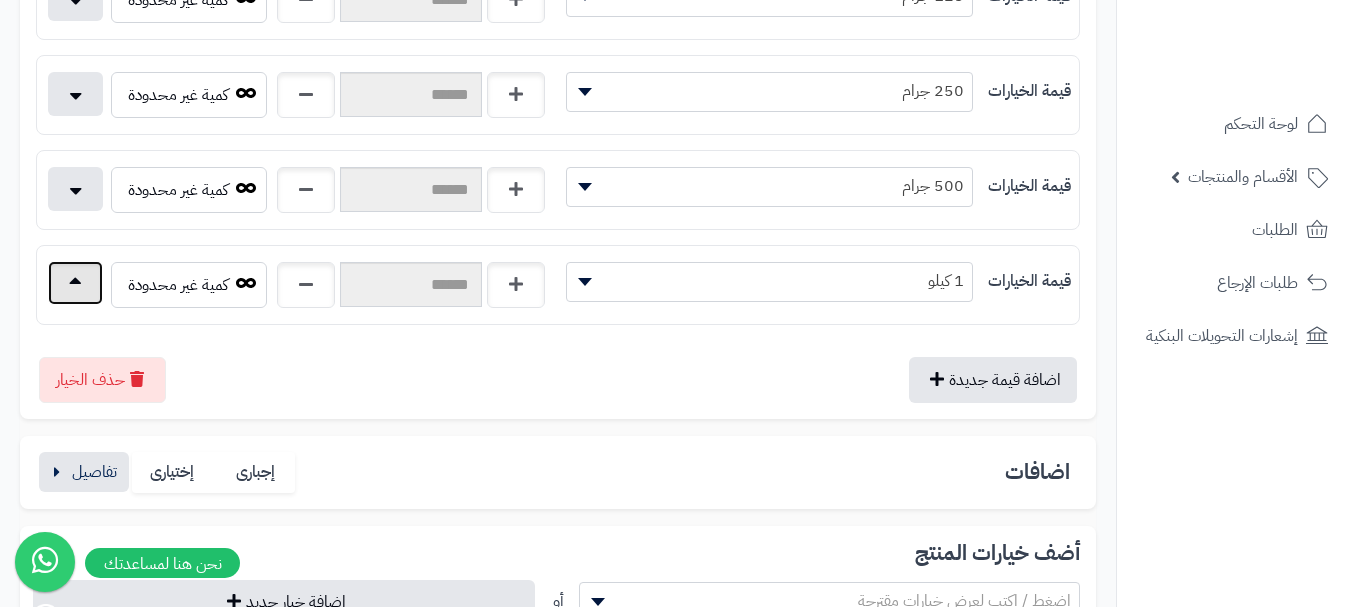 click at bounding box center [75, 283] 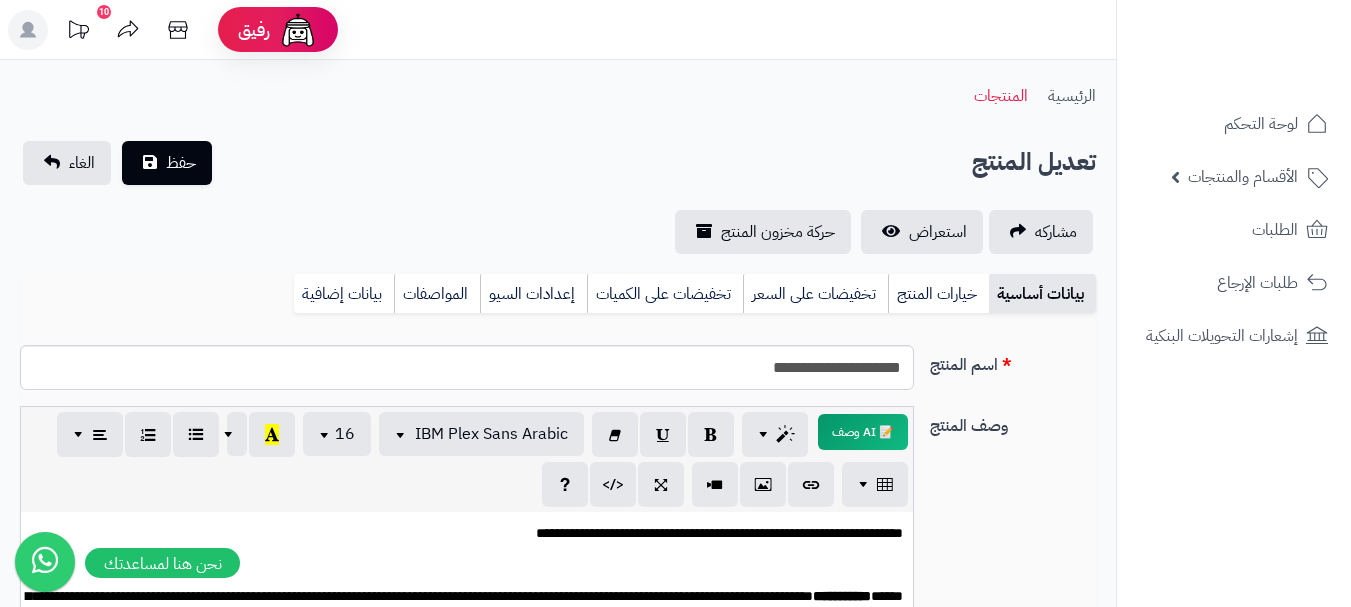 scroll, scrollTop: 0, scrollLeft: 0, axis: both 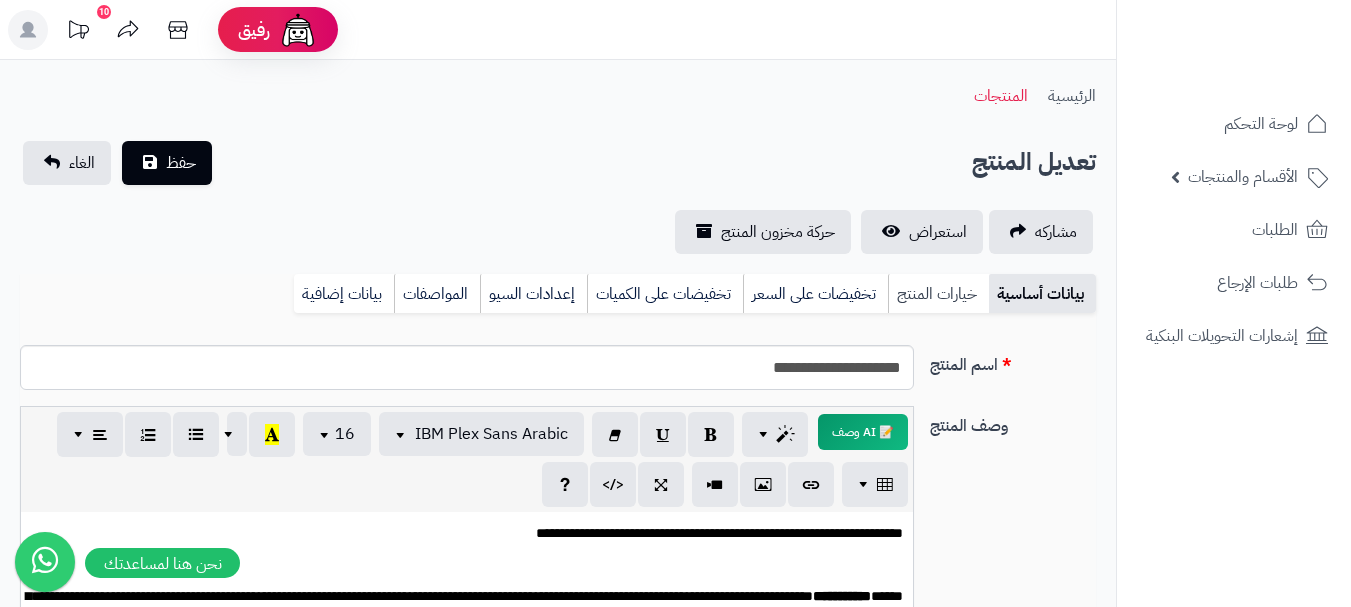 click on "خيارات المنتج" at bounding box center (938, 294) 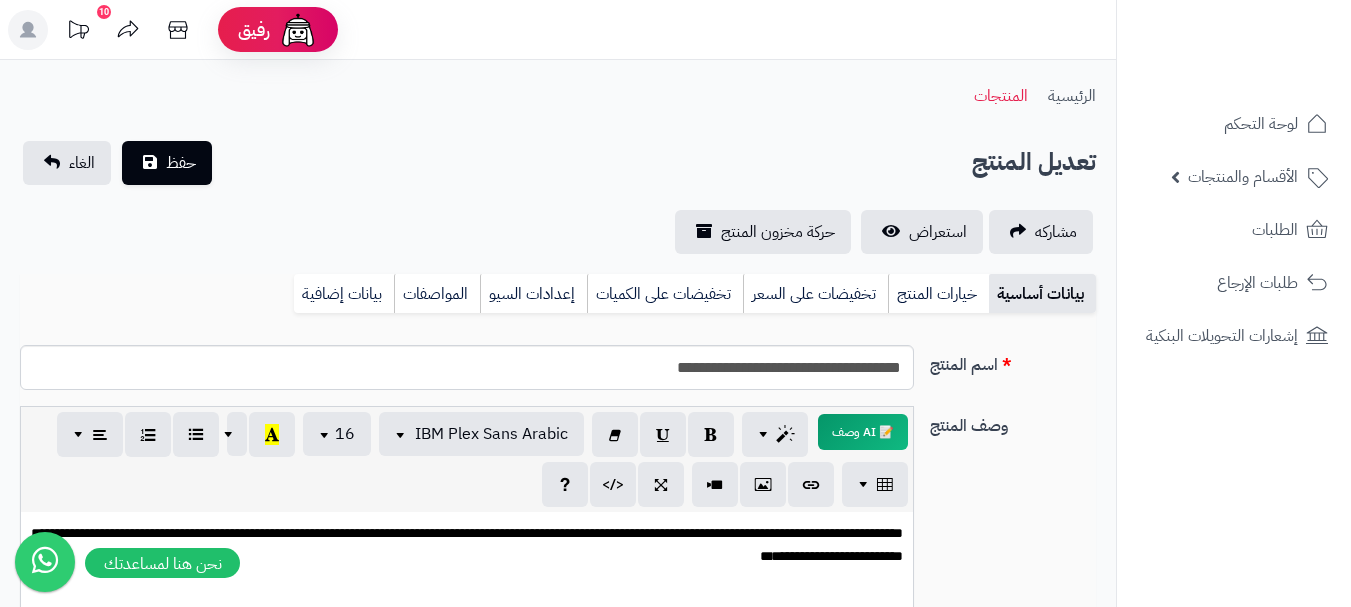 scroll, scrollTop: 0, scrollLeft: 0, axis: both 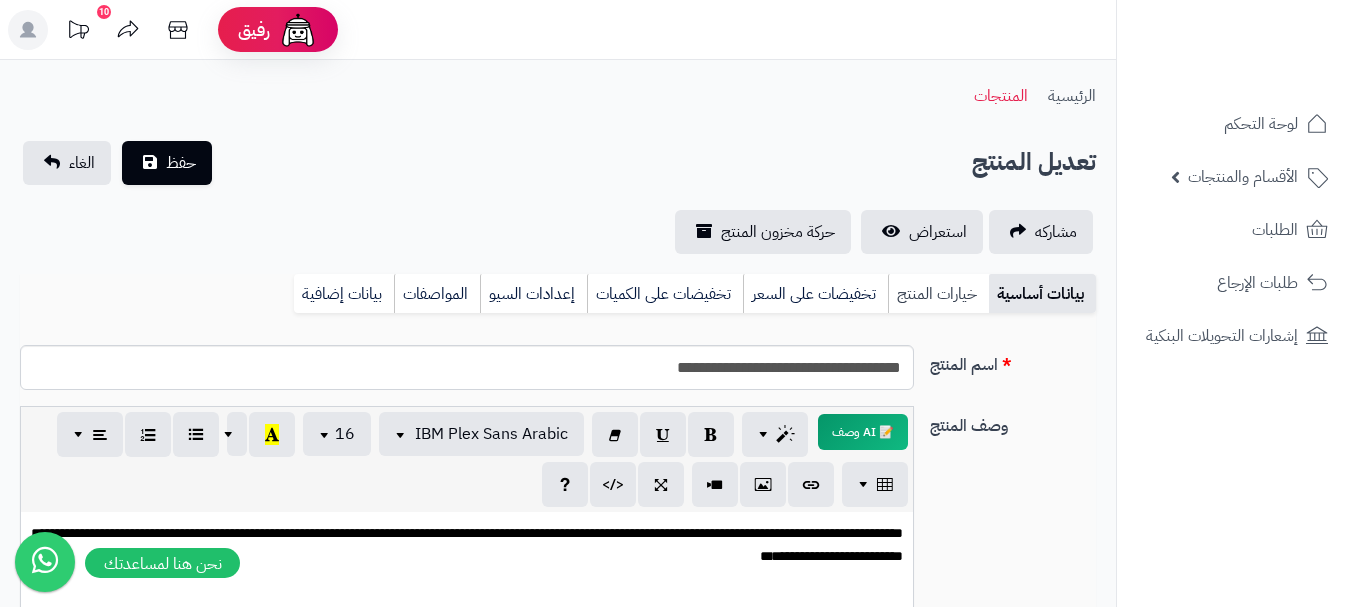 click on "خيارات المنتج" at bounding box center [938, 294] 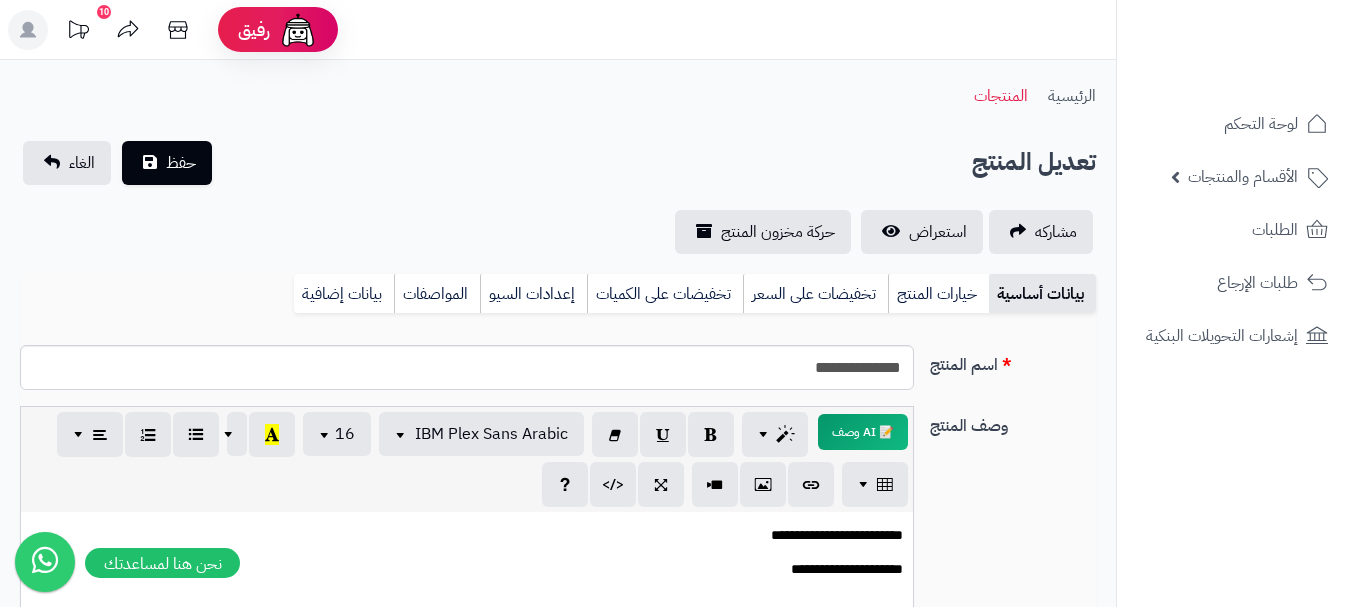 scroll, scrollTop: 0, scrollLeft: 0, axis: both 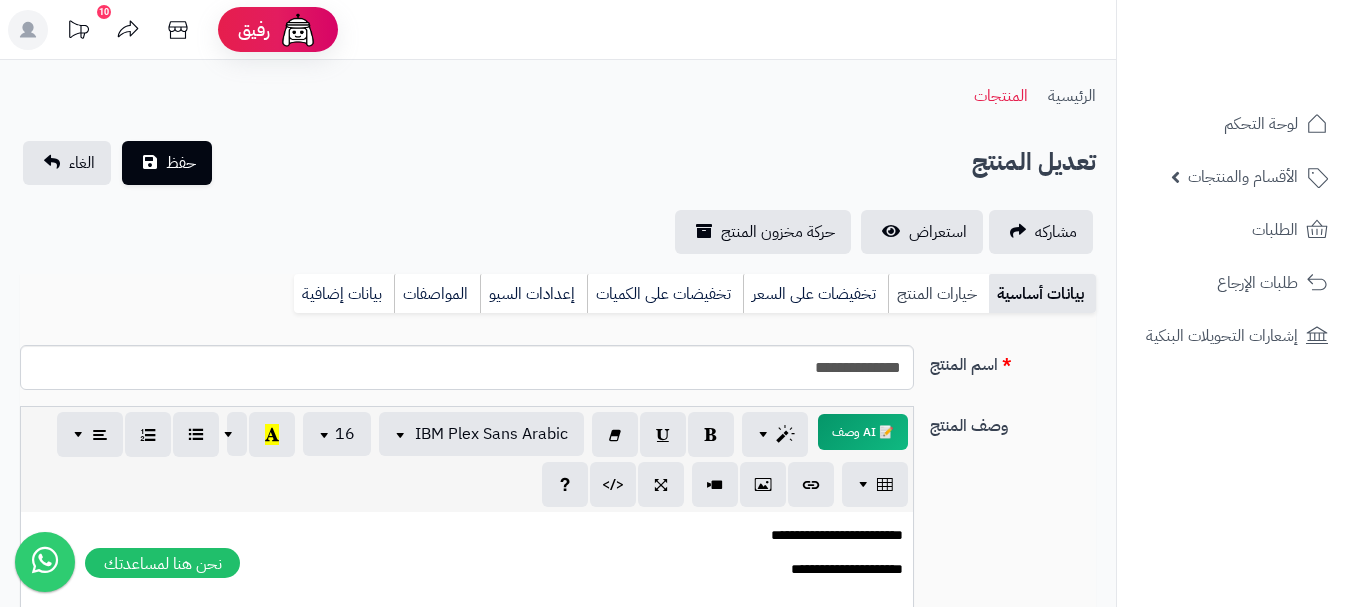 click on "خيارات المنتج" at bounding box center [938, 294] 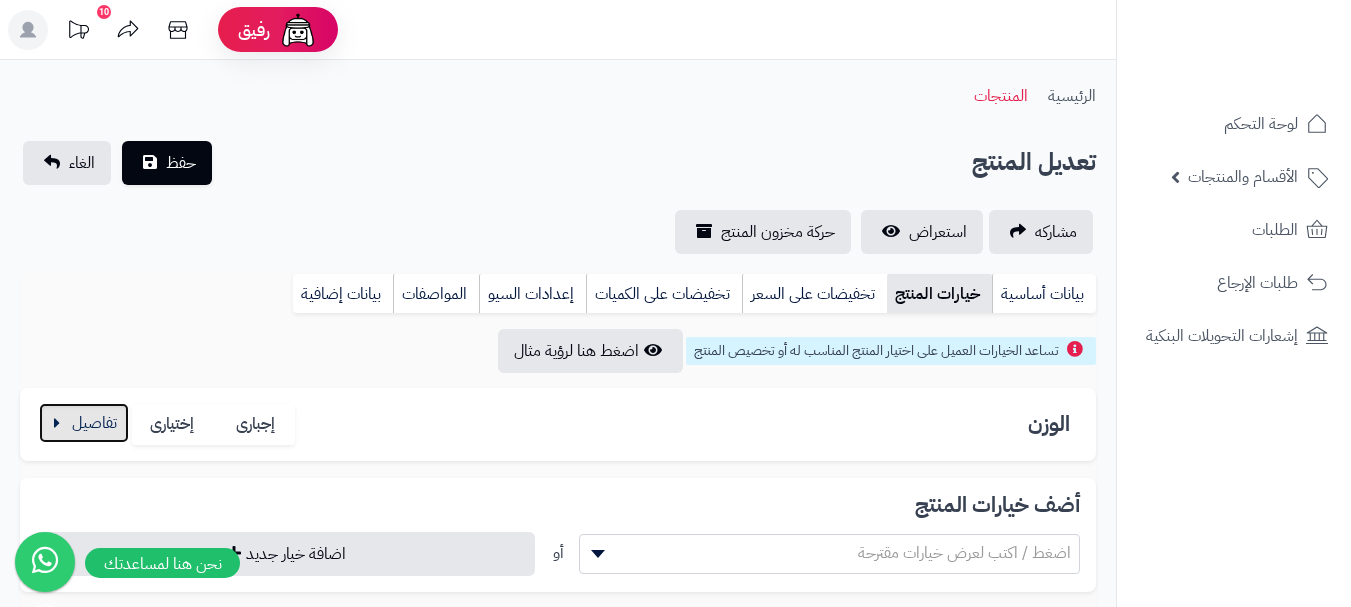 click at bounding box center (84, 423) 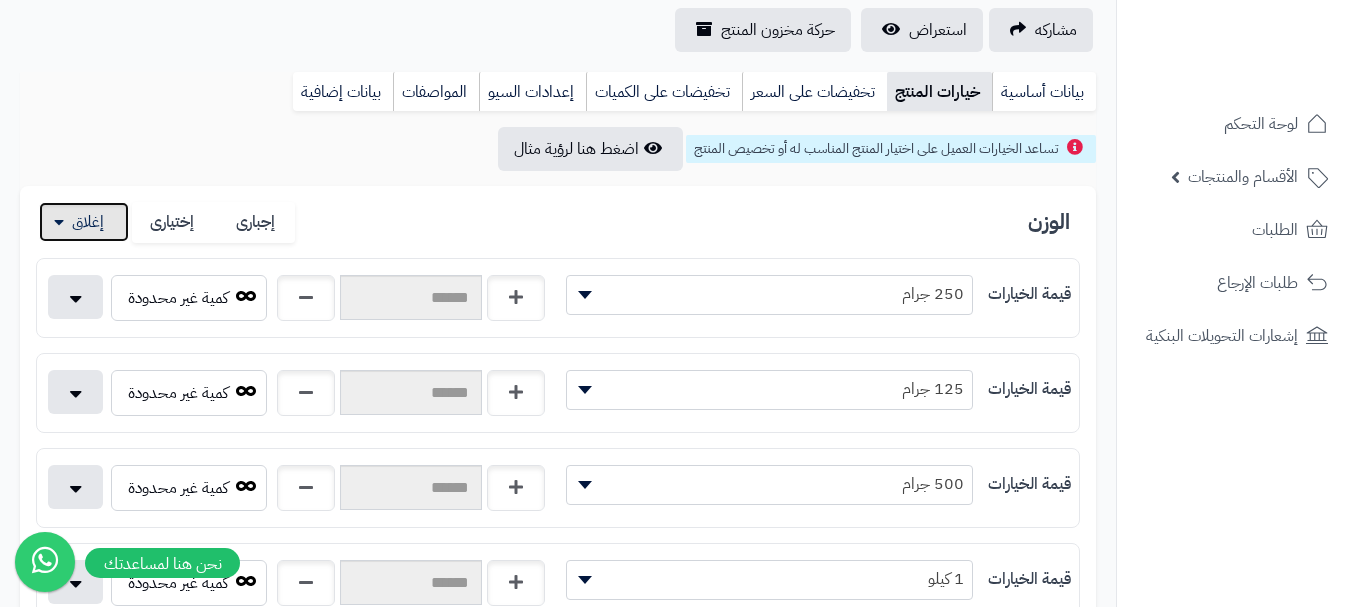 scroll, scrollTop: 400, scrollLeft: 0, axis: vertical 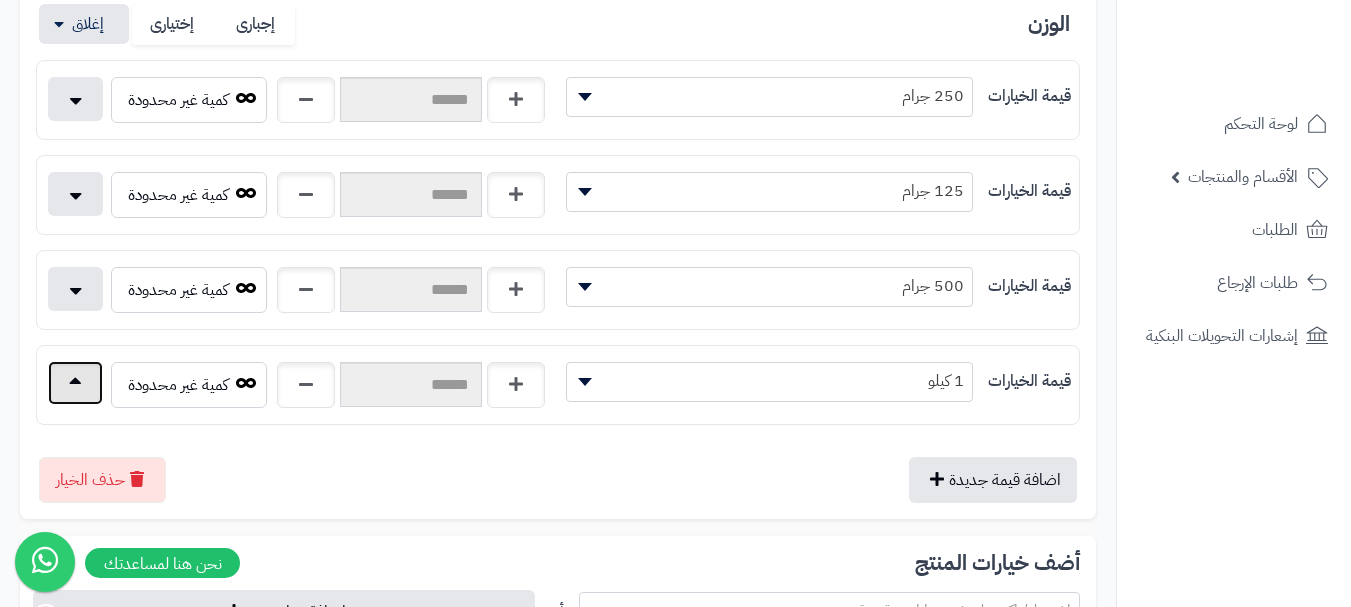 click at bounding box center (75, 383) 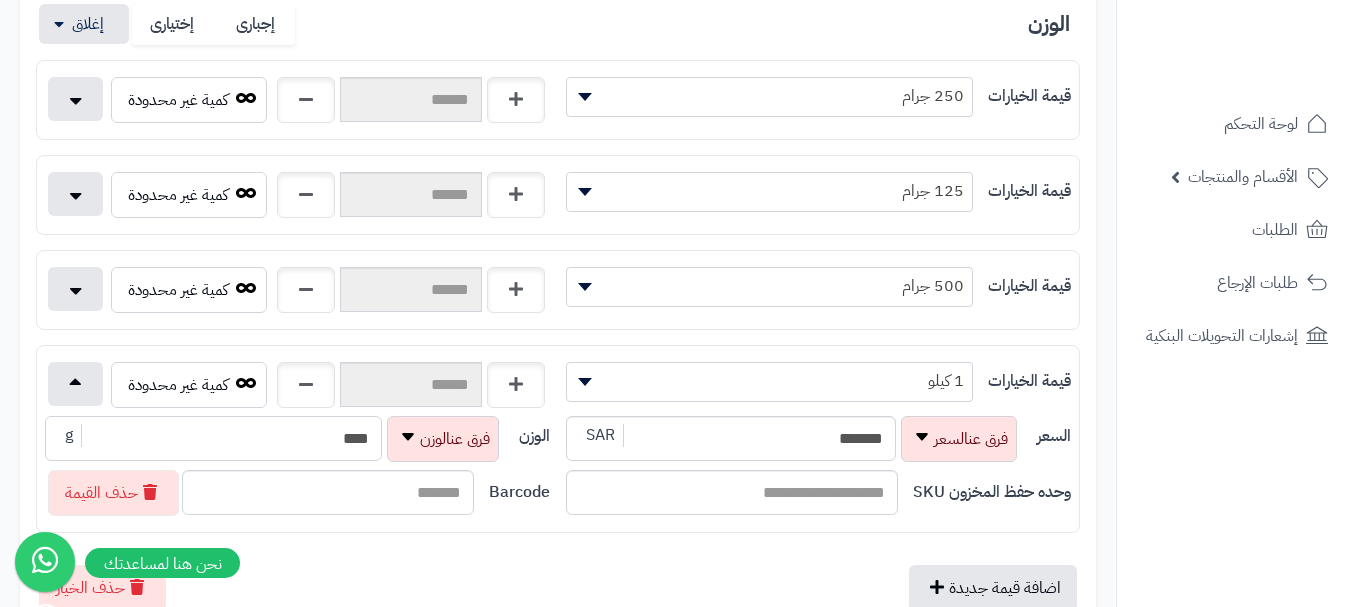 click on "****" at bounding box center (213, 438) 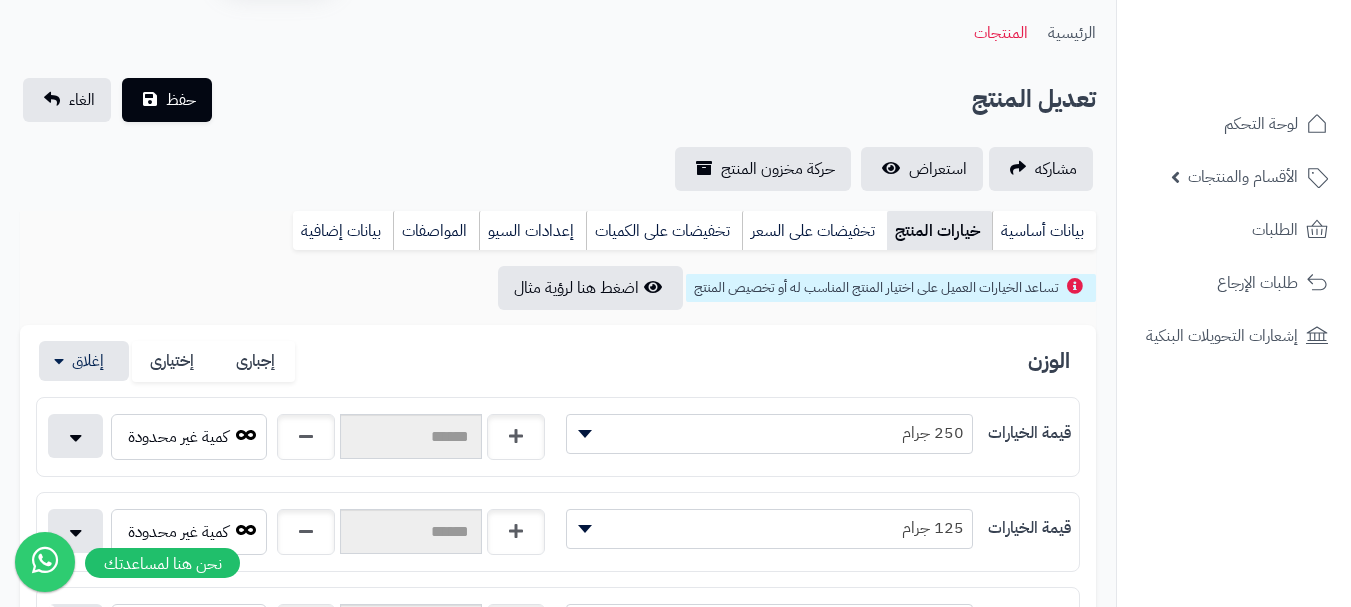 scroll, scrollTop: 0, scrollLeft: 0, axis: both 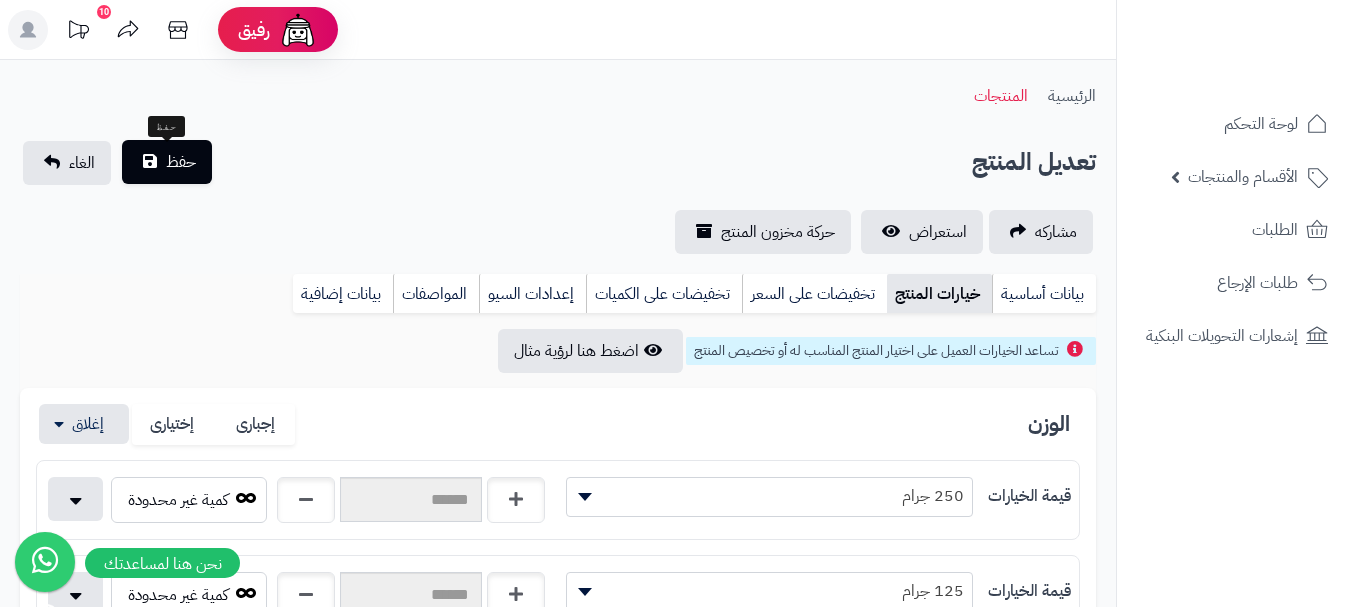 type on "****" 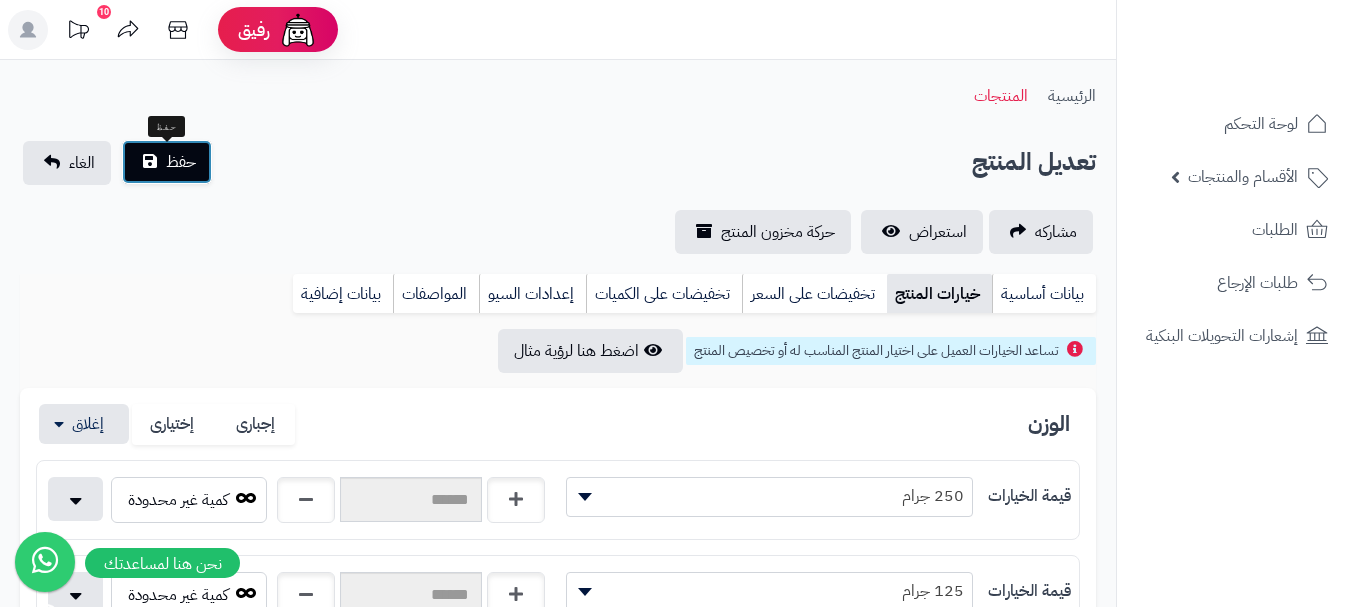 click on "حفظ" at bounding box center (167, 162) 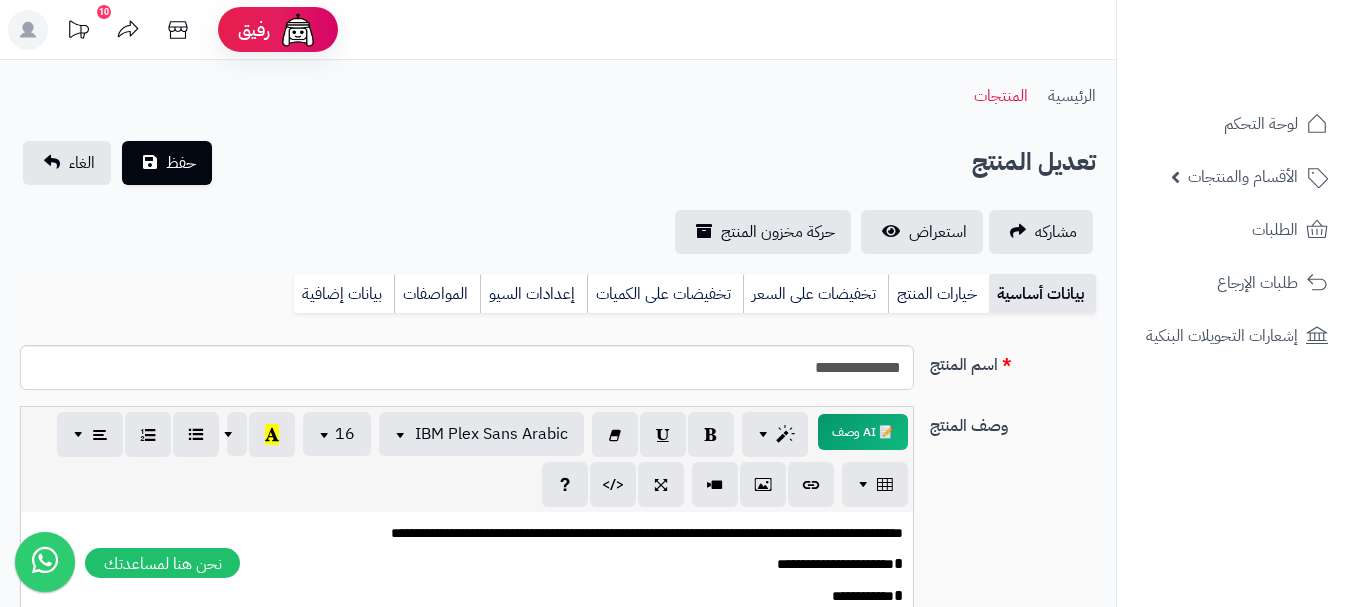 scroll, scrollTop: 0, scrollLeft: 0, axis: both 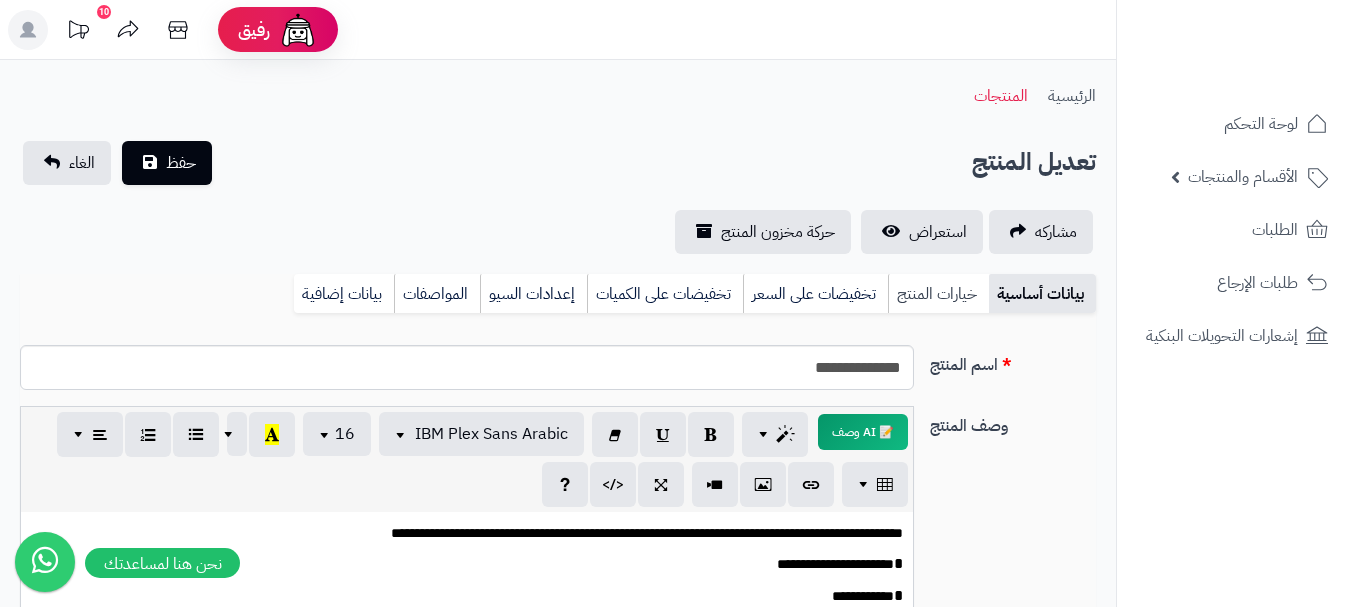 click on "خيارات المنتج" at bounding box center (938, 294) 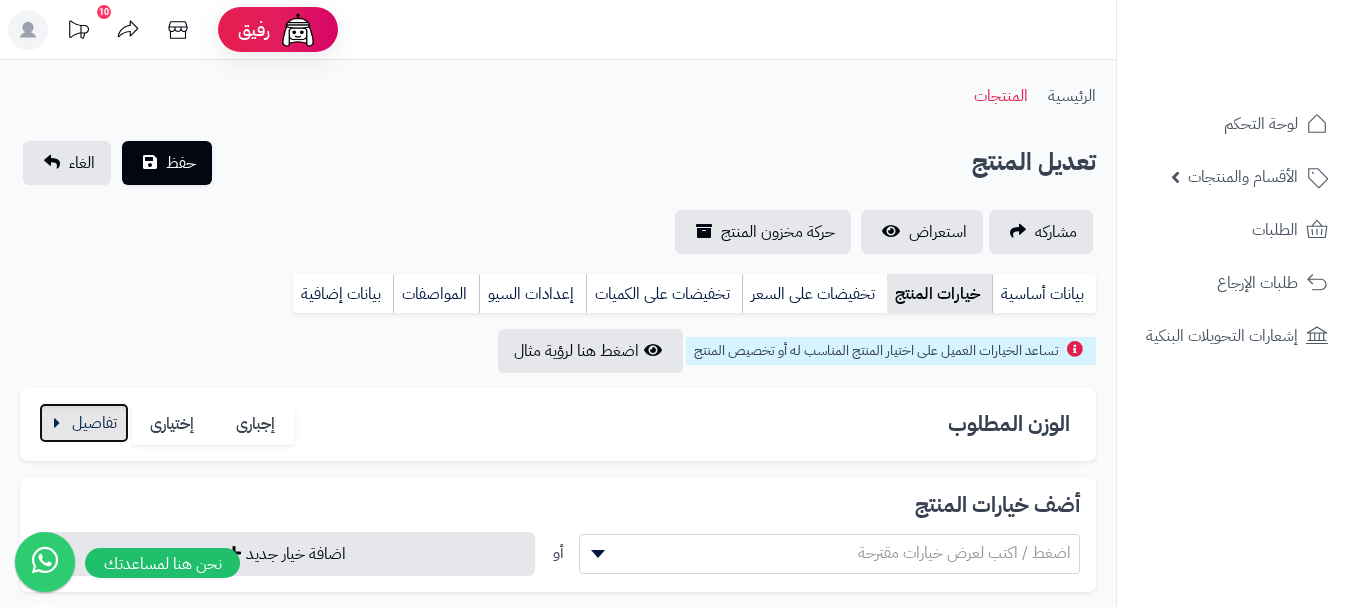 click at bounding box center [84, 423] 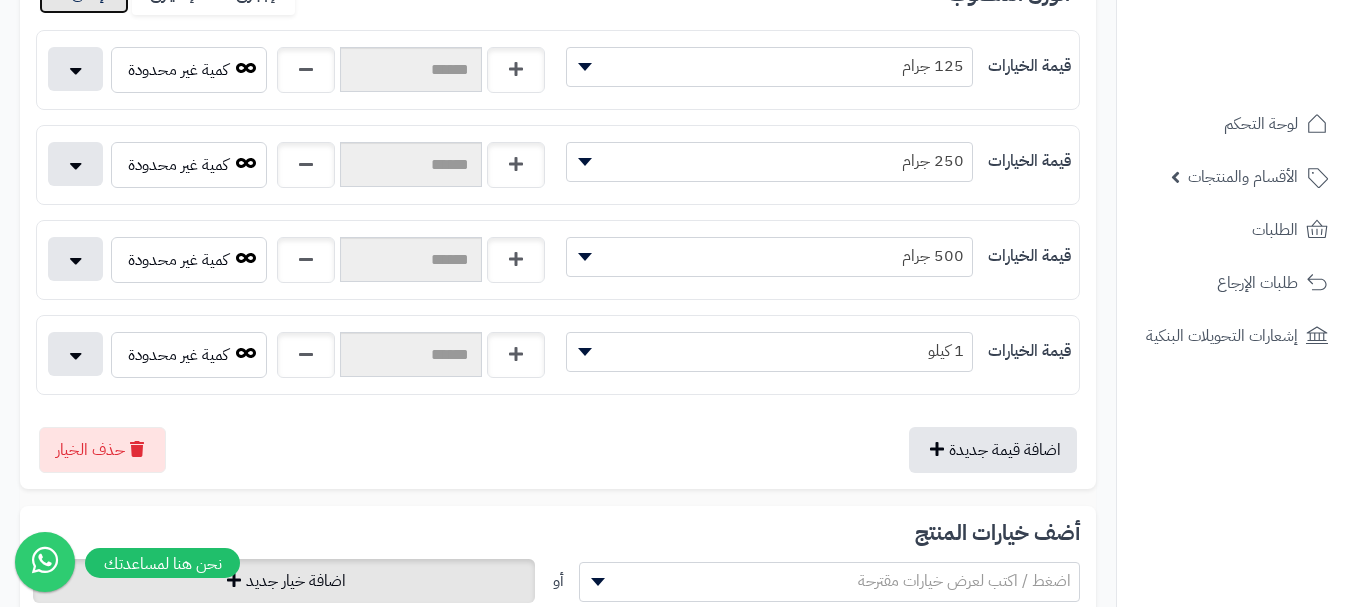 scroll, scrollTop: 600, scrollLeft: 0, axis: vertical 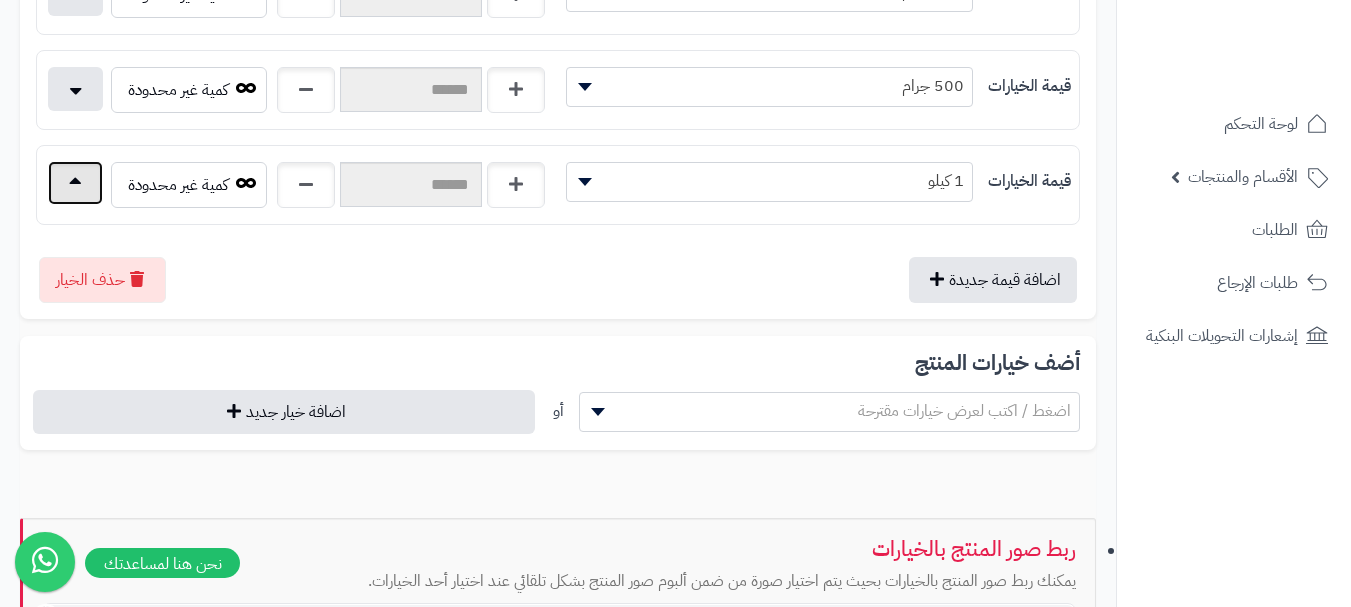 click at bounding box center (75, 183) 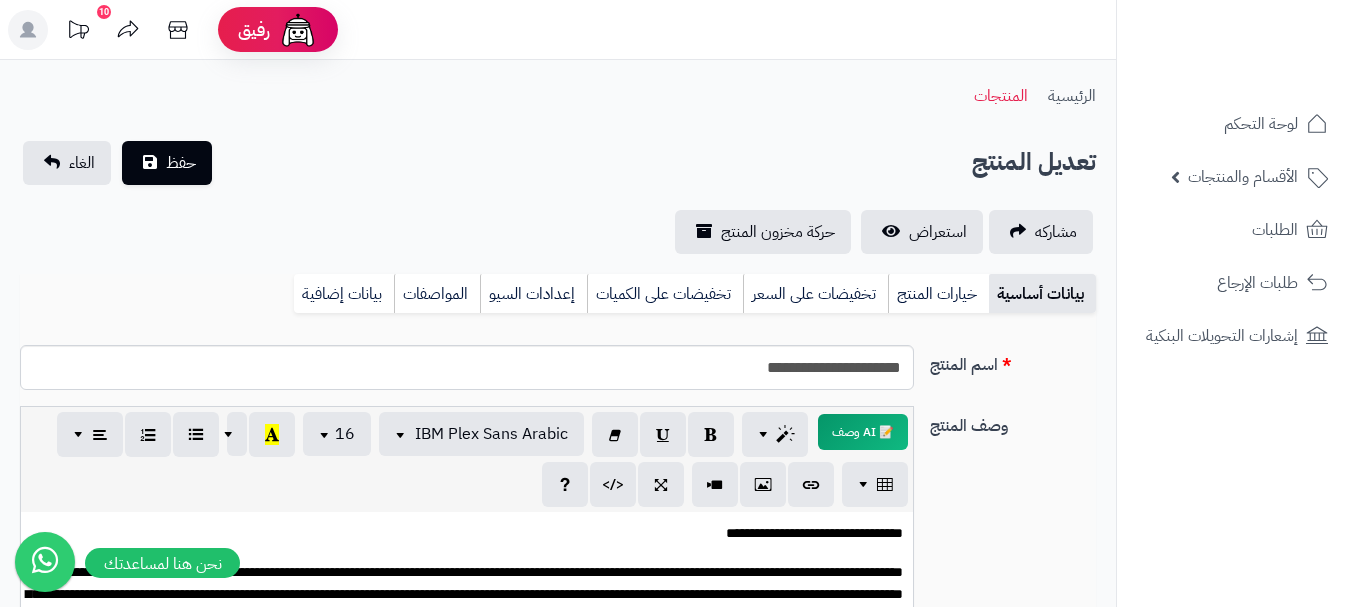 scroll, scrollTop: 0, scrollLeft: 0, axis: both 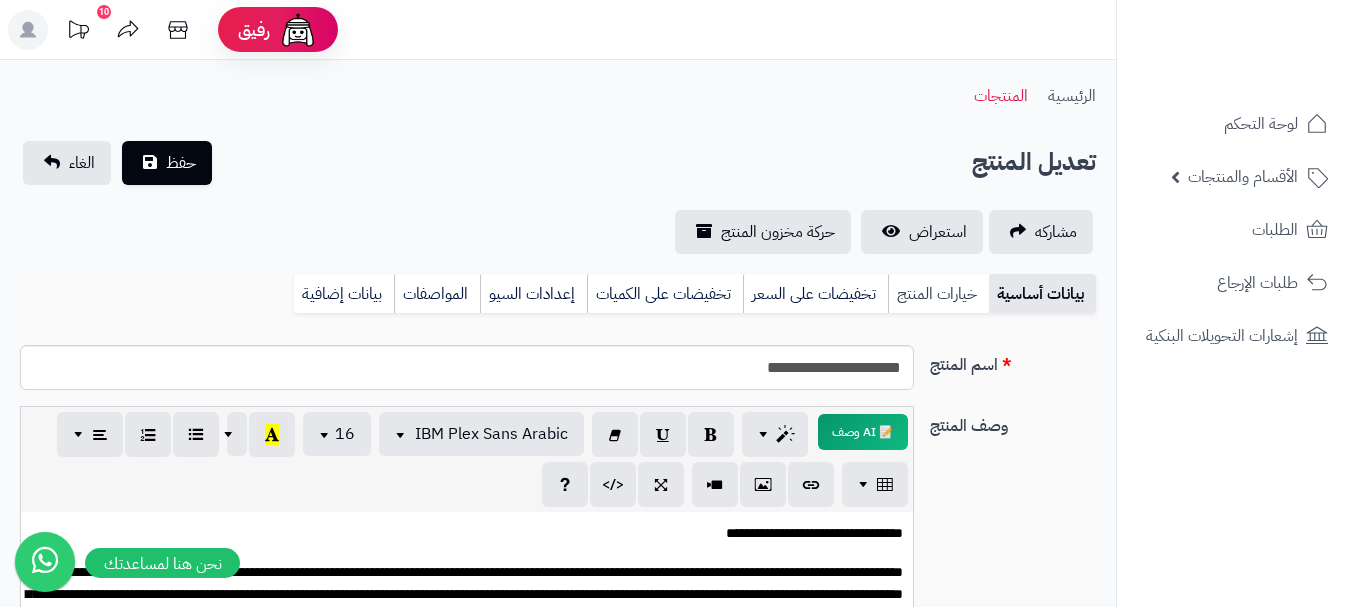 click on "خيارات المنتج" at bounding box center (938, 294) 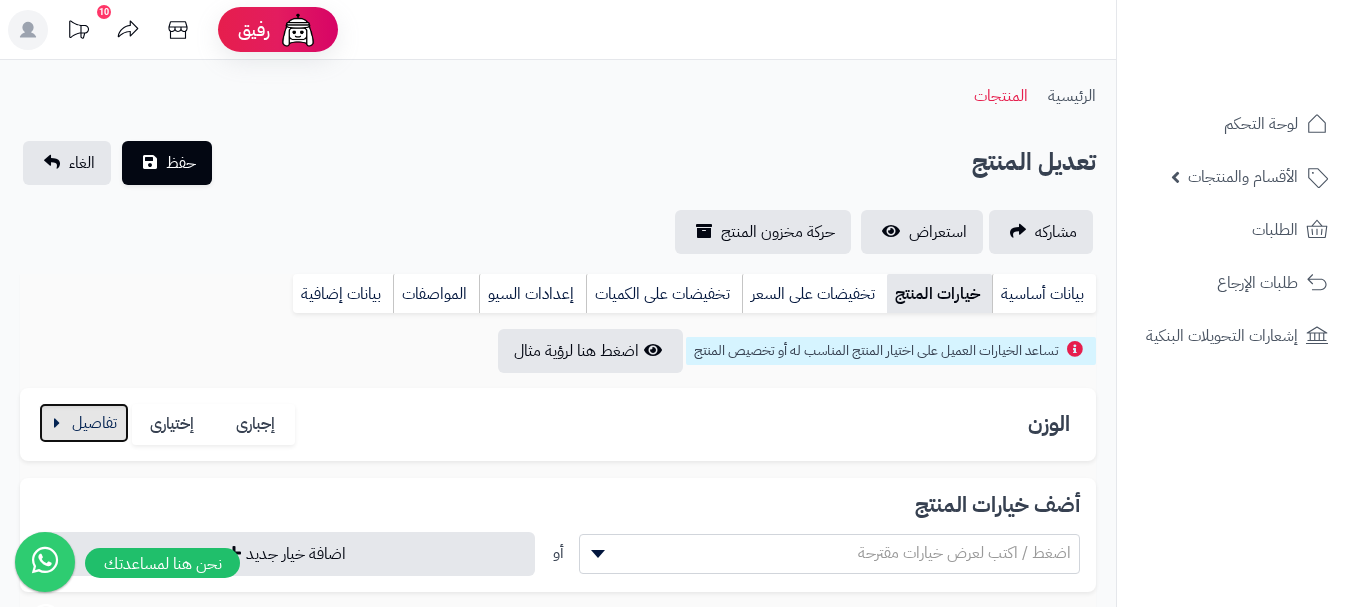 click at bounding box center (84, 423) 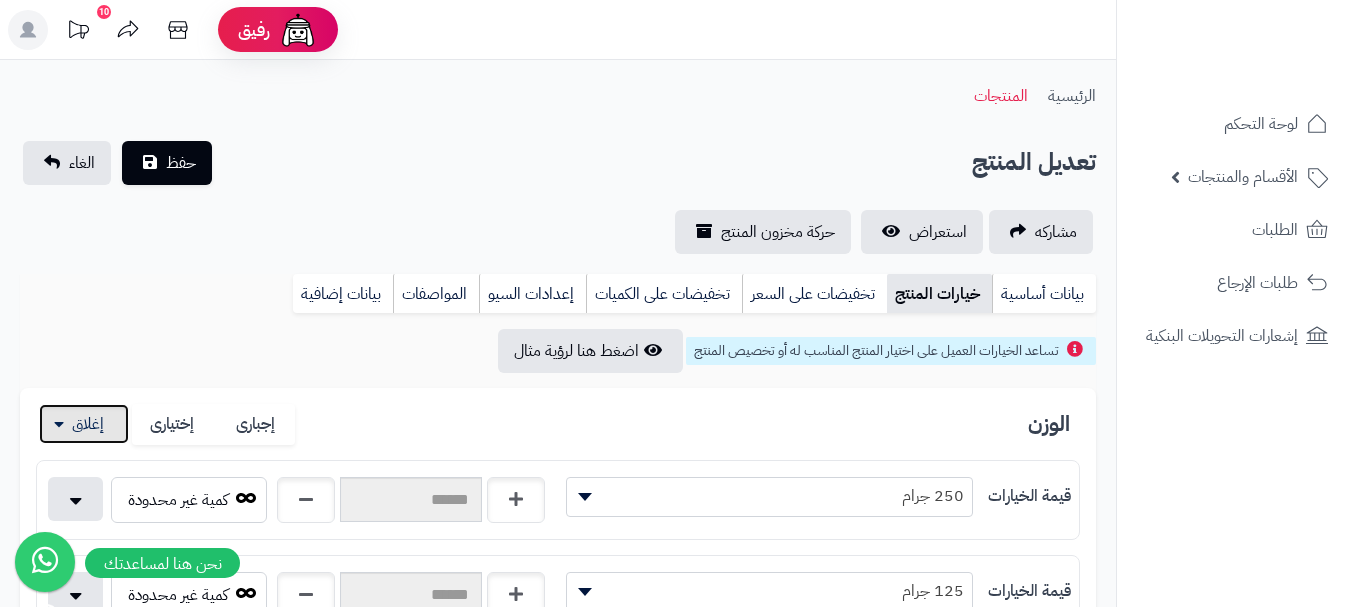 scroll, scrollTop: 400, scrollLeft: 0, axis: vertical 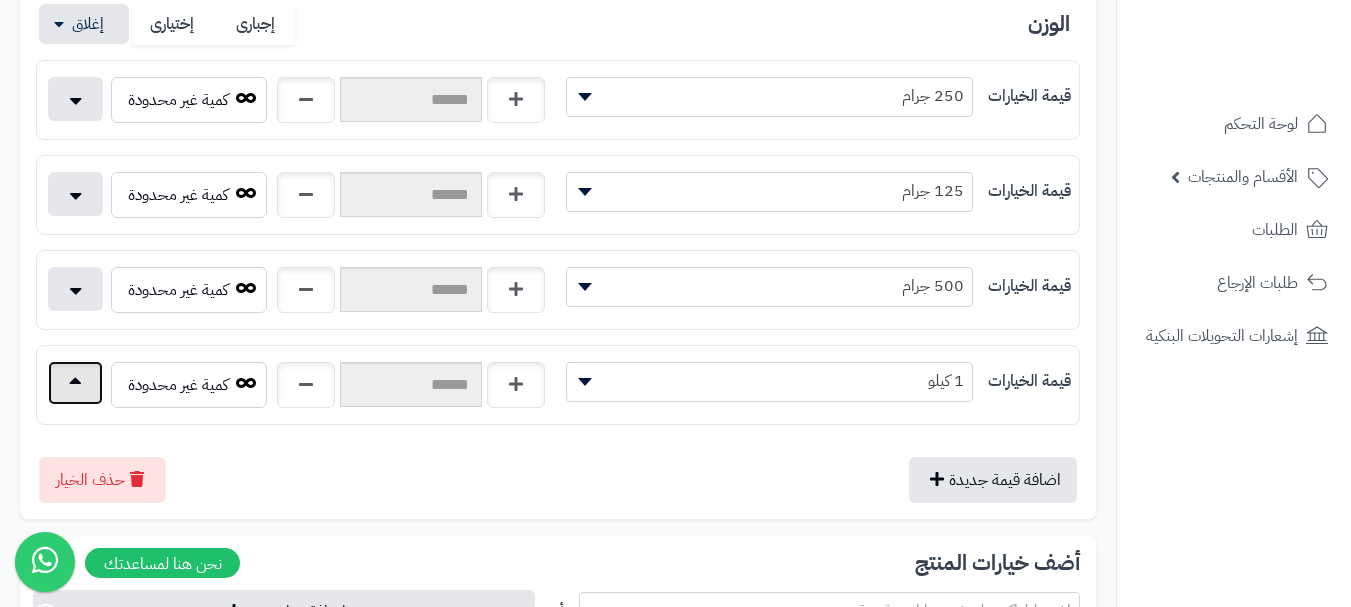 click at bounding box center [75, 383] 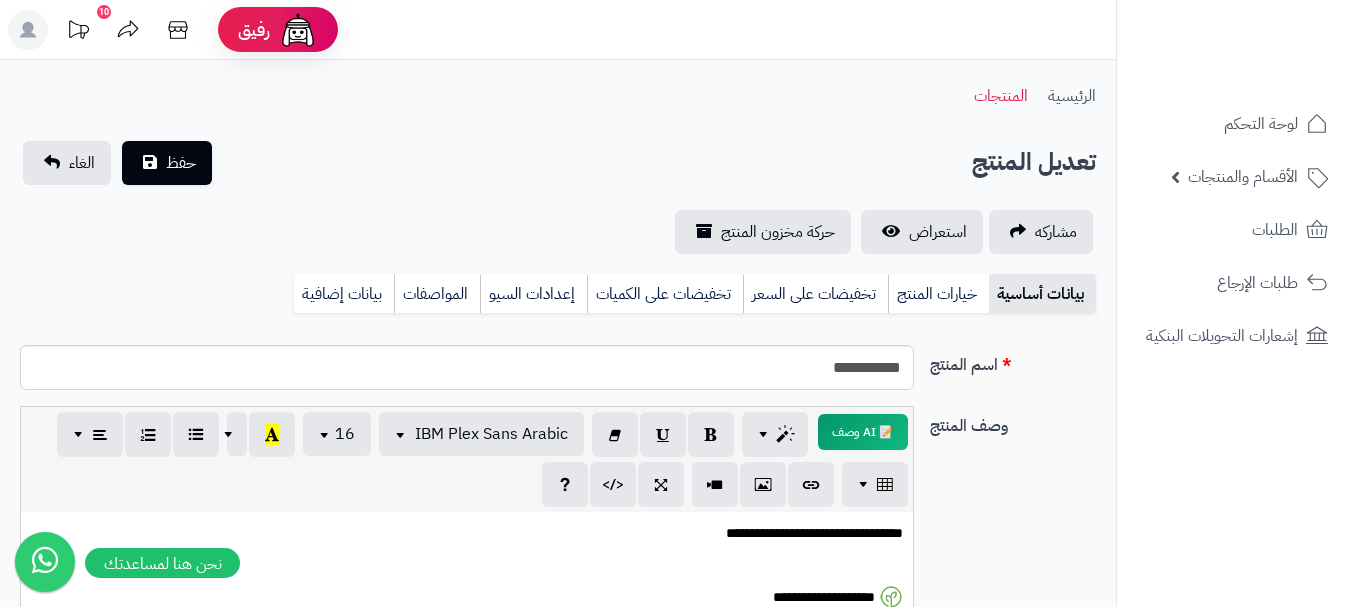 scroll, scrollTop: 0, scrollLeft: 0, axis: both 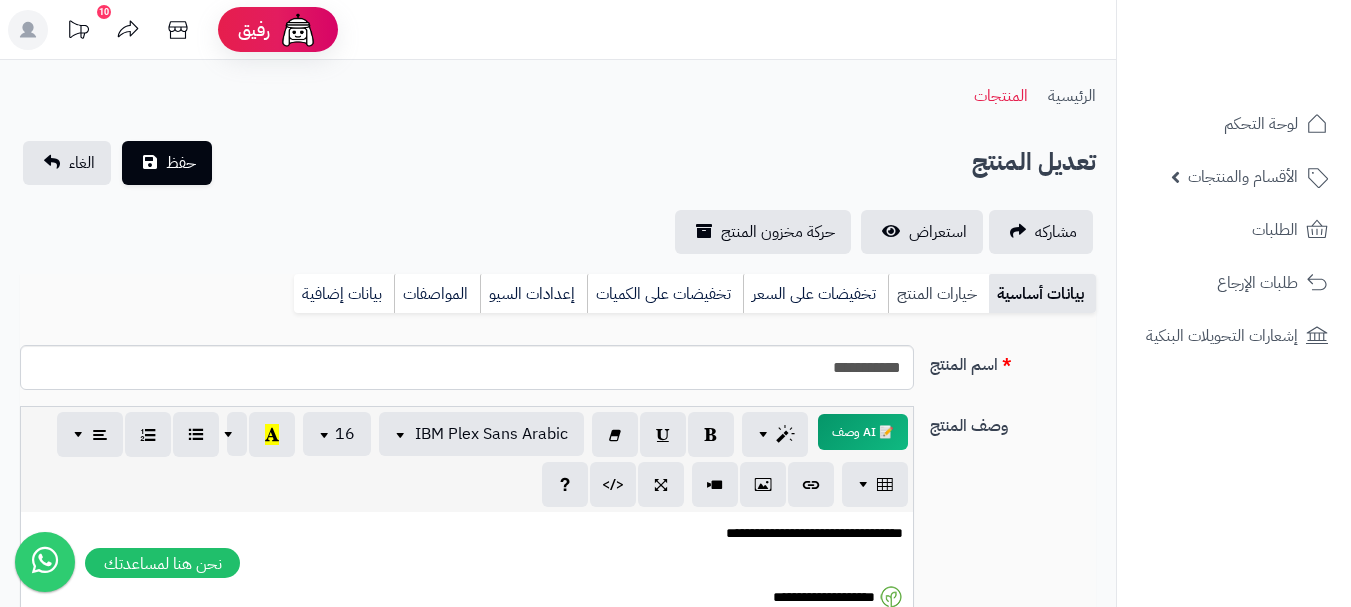 click on "خيارات المنتج" at bounding box center (938, 294) 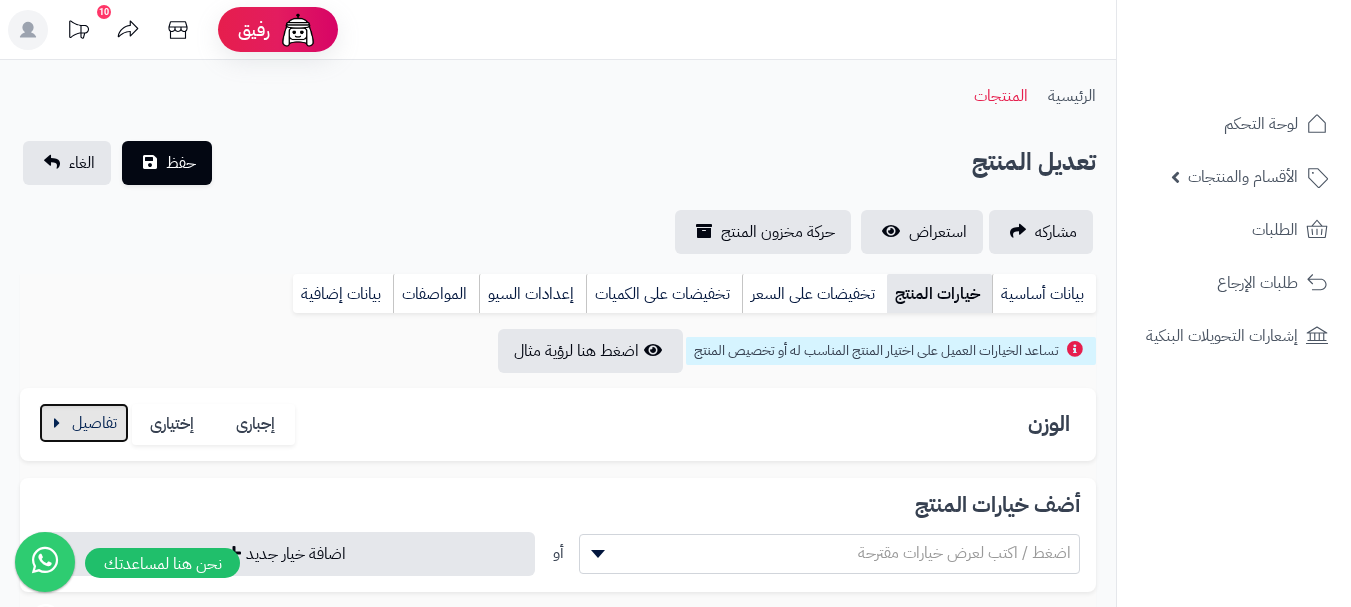 click at bounding box center (84, 423) 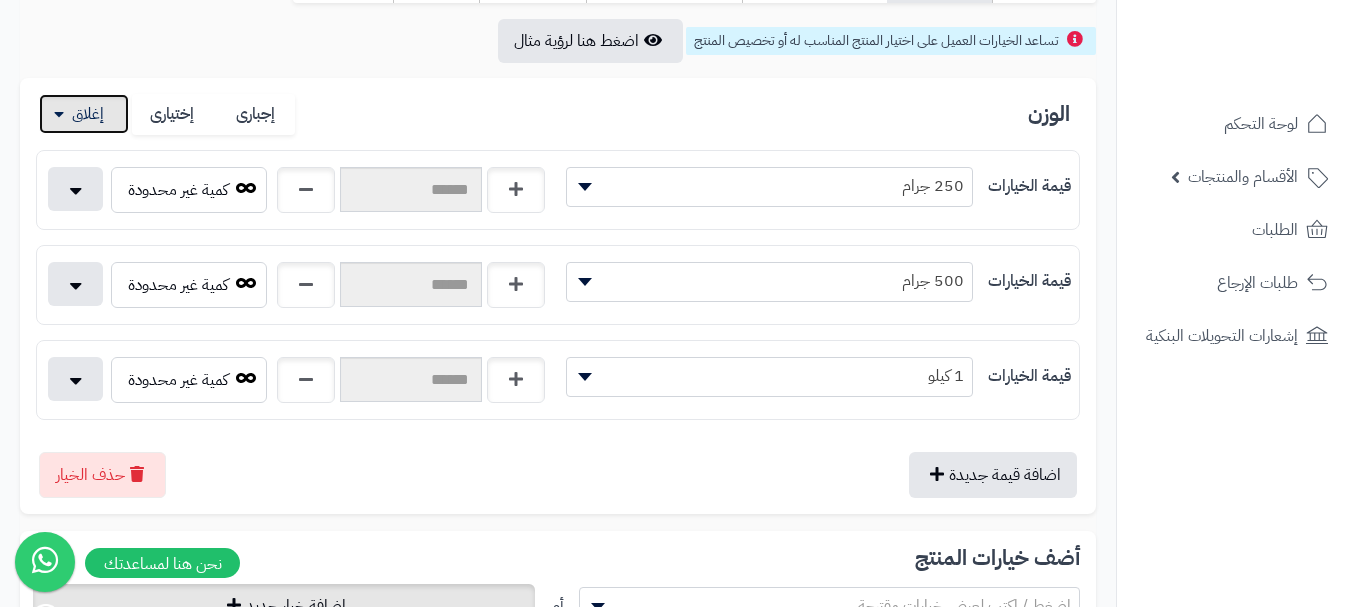 scroll, scrollTop: 500, scrollLeft: 0, axis: vertical 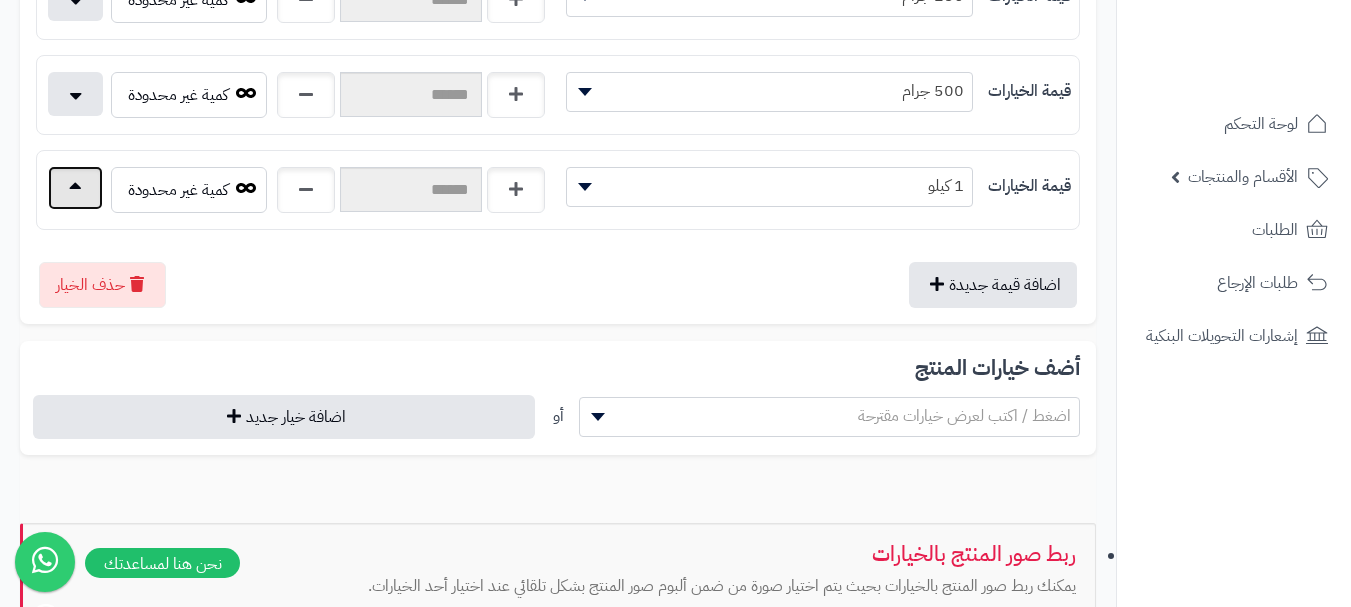 click at bounding box center [75, 188] 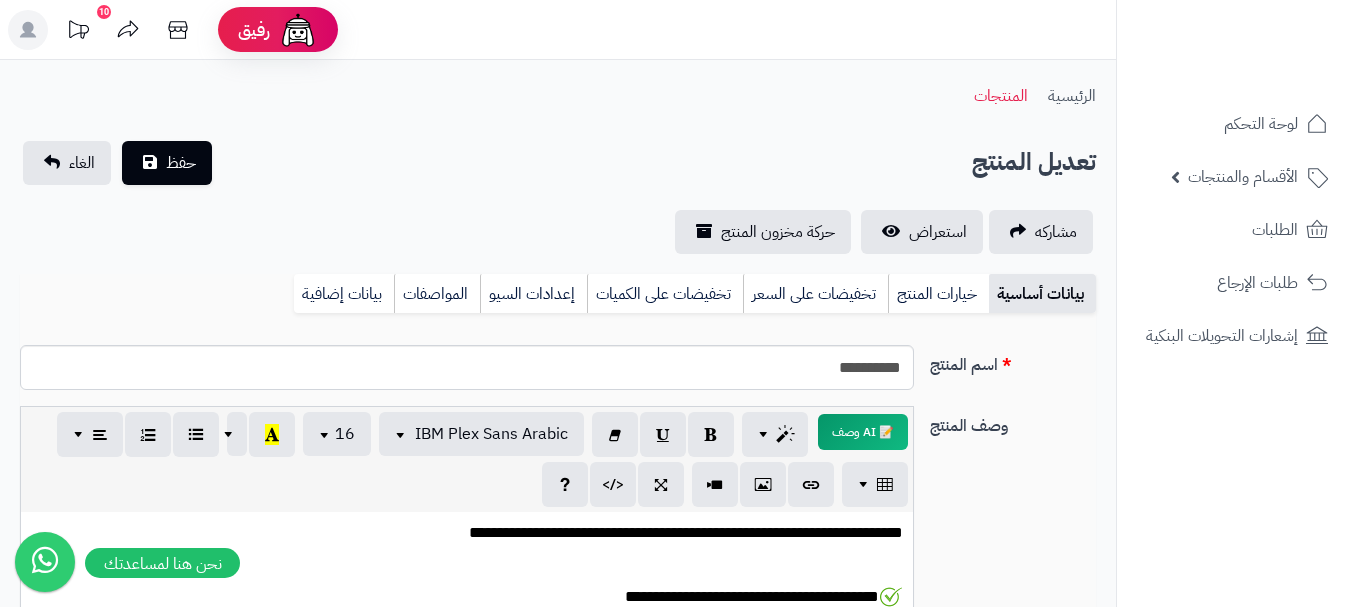scroll, scrollTop: 0, scrollLeft: 0, axis: both 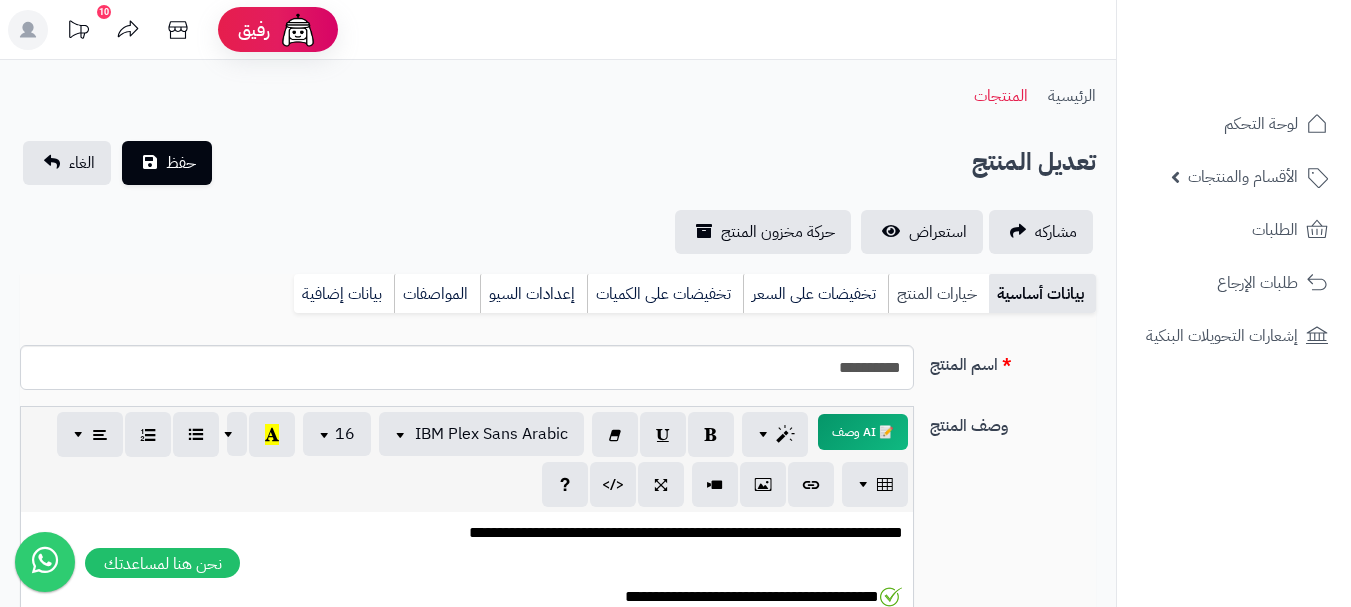 click on "خيارات المنتج" at bounding box center (938, 294) 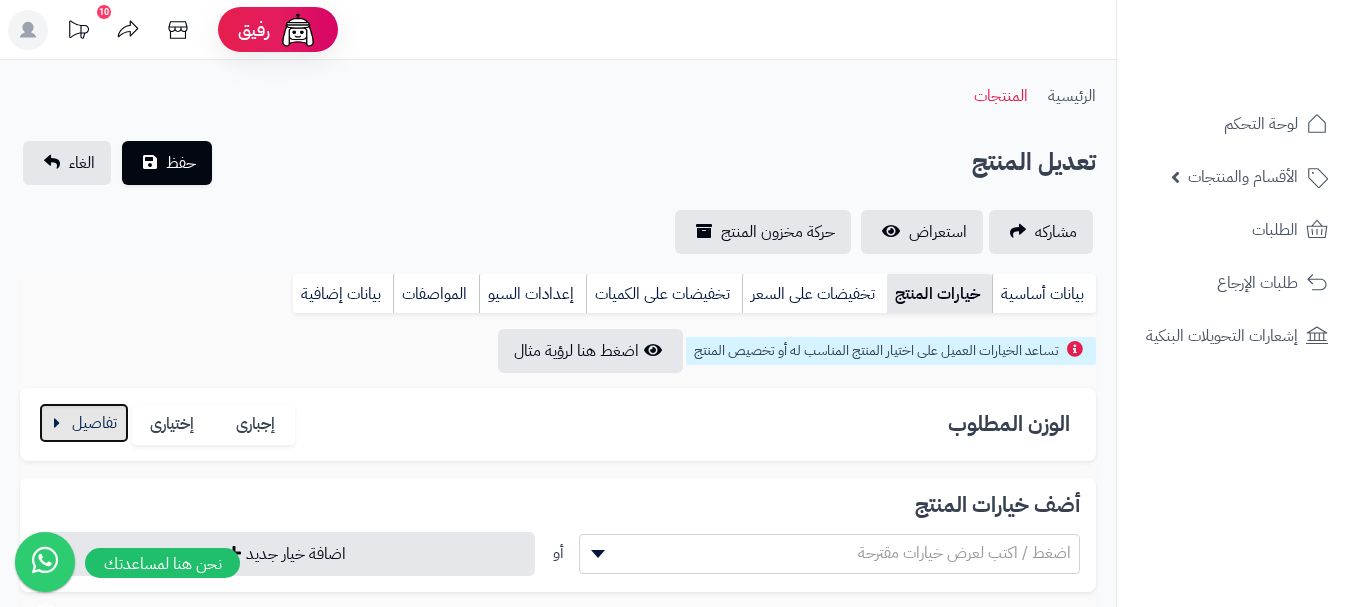 click at bounding box center [84, 423] 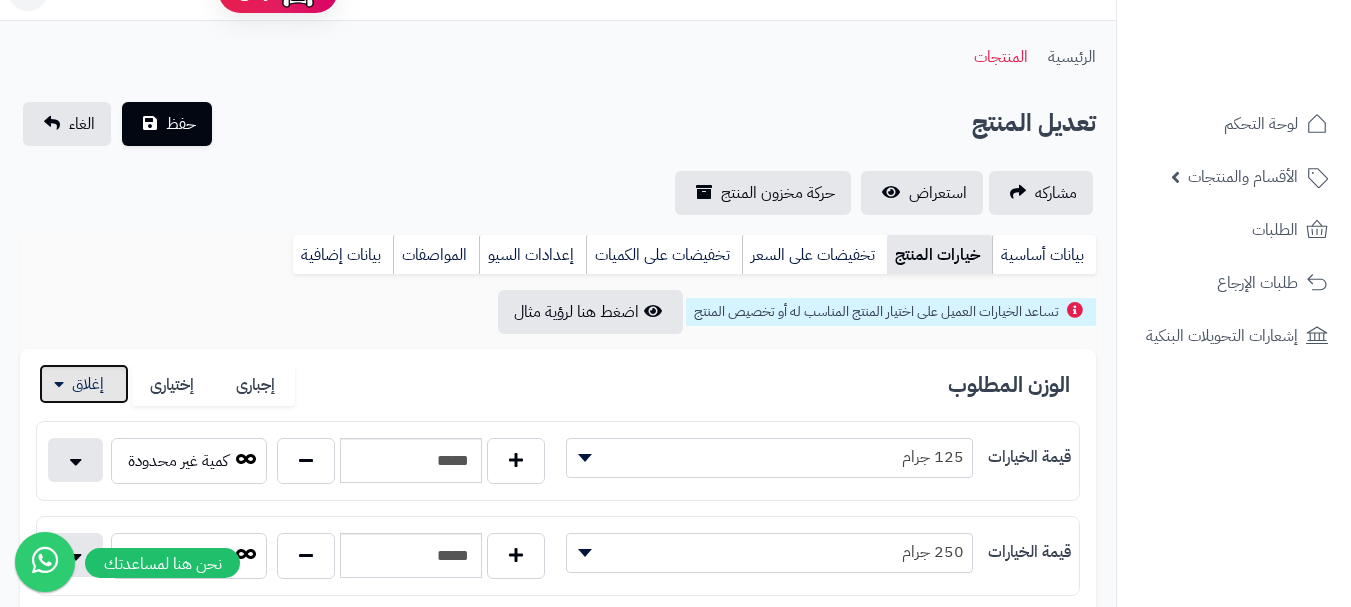 scroll, scrollTop: 500, scrollLeft: 0, axis: vertical 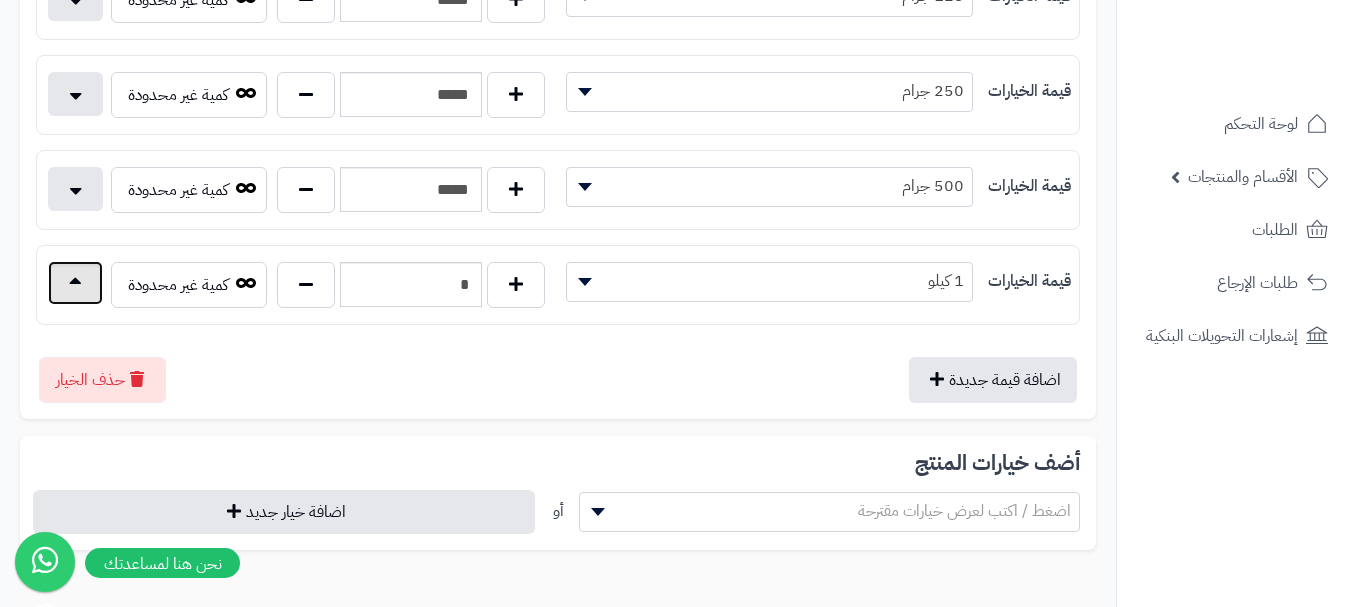 click at bounding box center (75, 283) 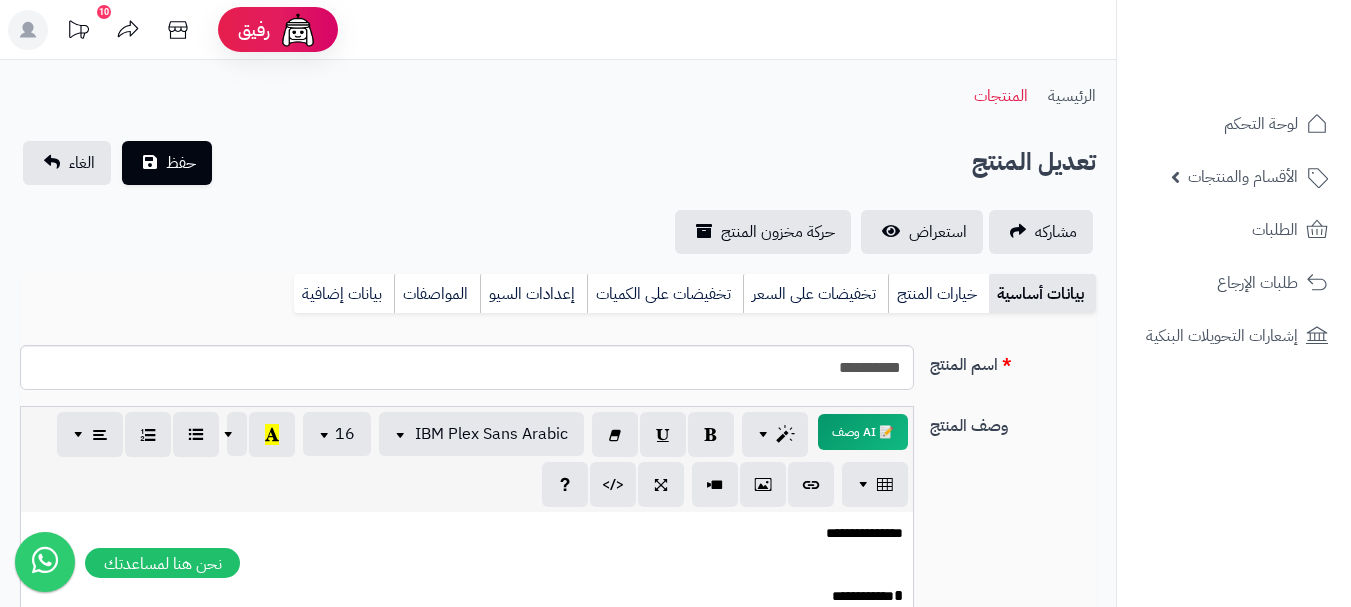 scroll, scrollTop: 0, scrollLeft: 0, axis: both 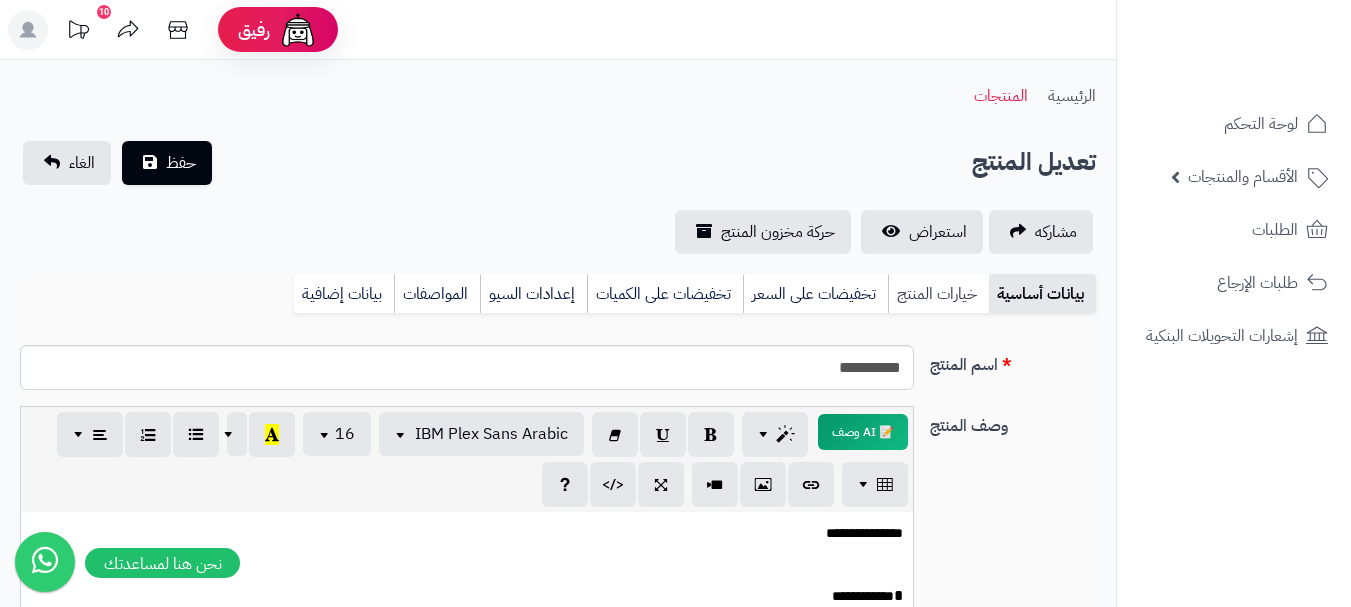 click on "خيارات المنتج" at bounding box center (938, 294) 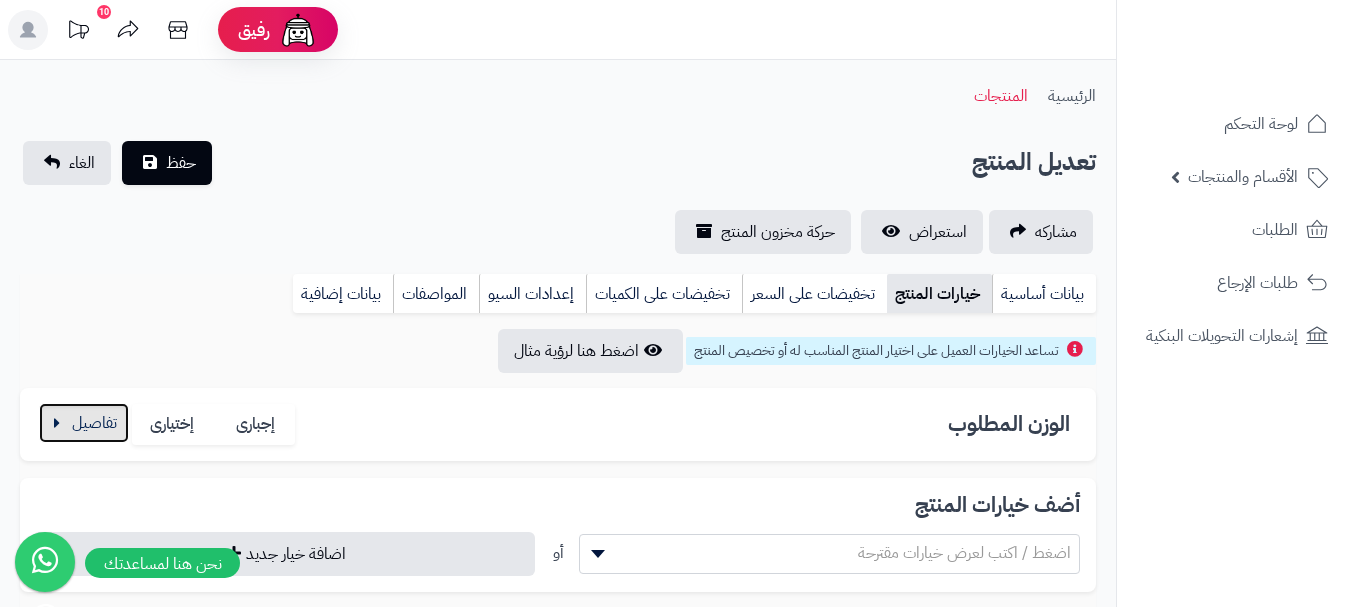 click at bounding box center [84, 423] 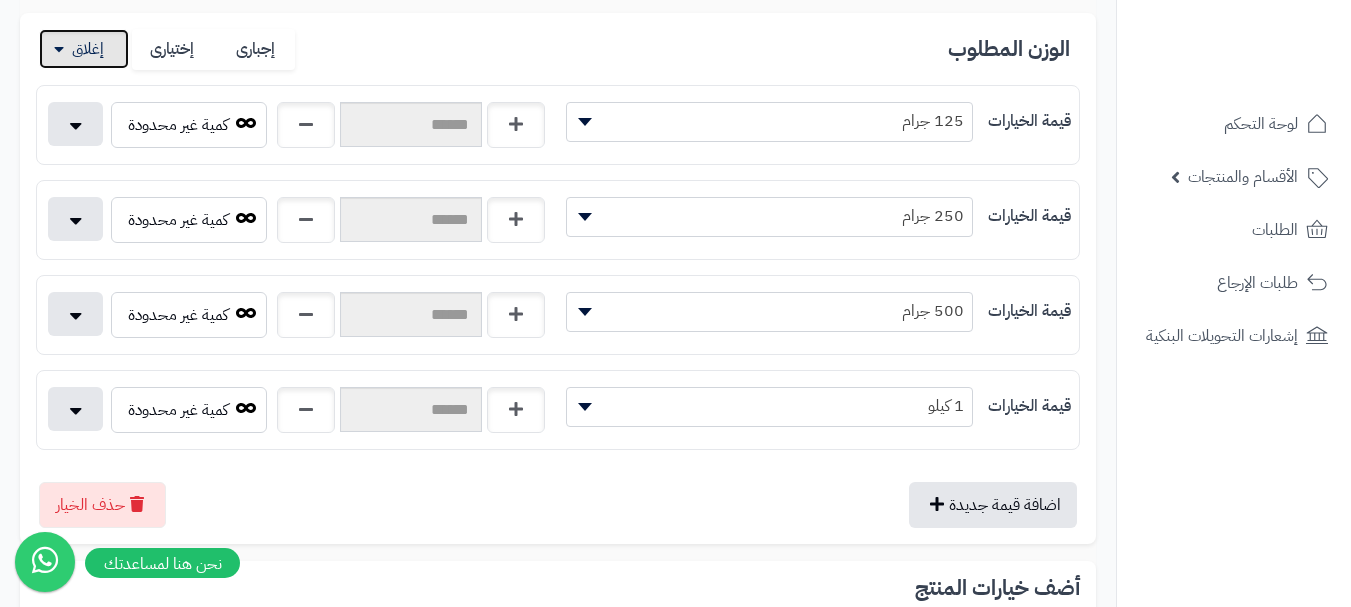 scroll, scrollTop: 500, scrollLeft: 0, axis: vertical 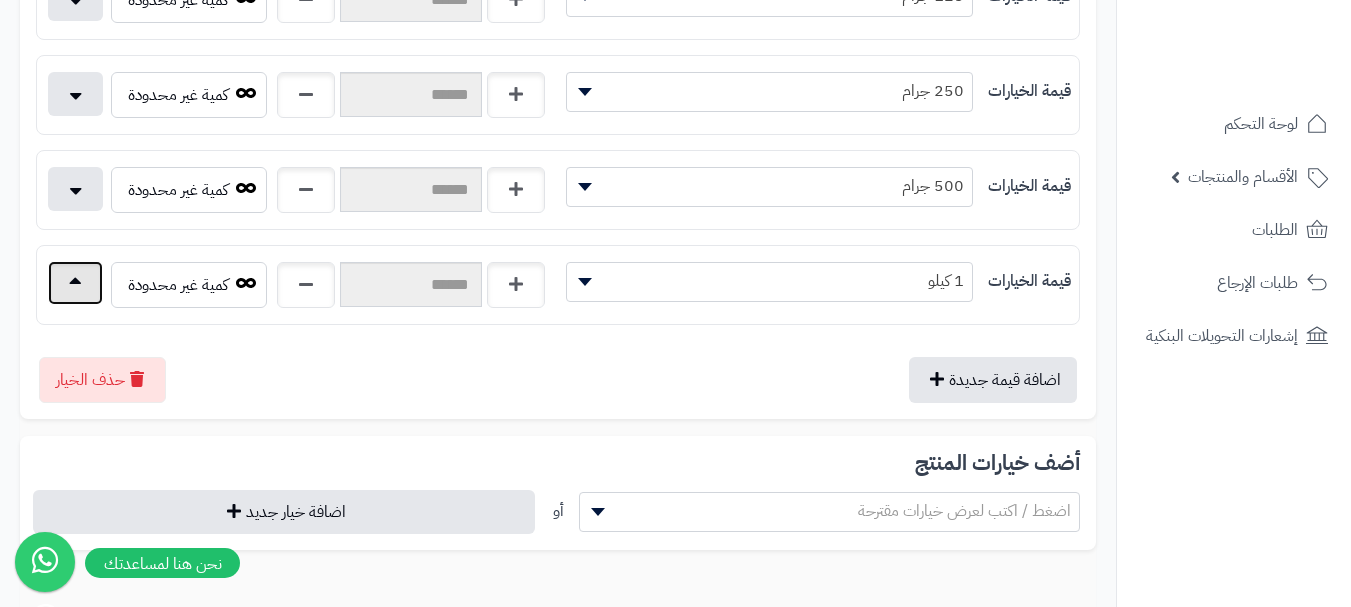 click at bounding box center [75, 283] 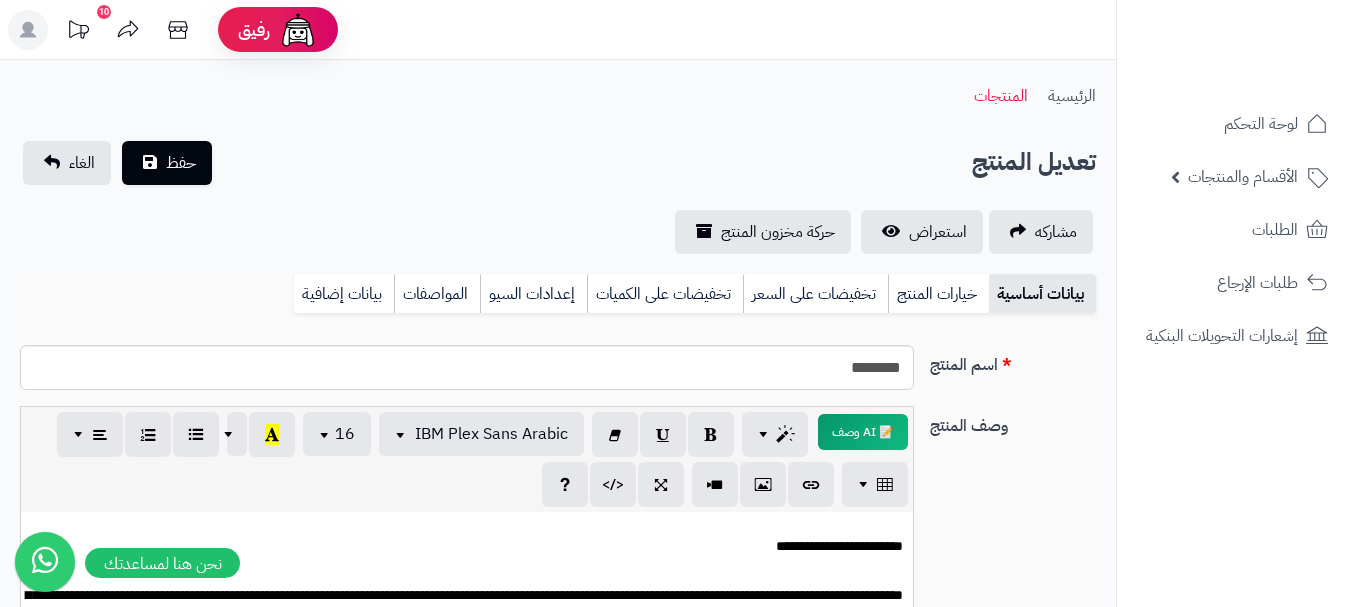 scroll, scrollTop: 0, scrollLeft: 0, axis: both 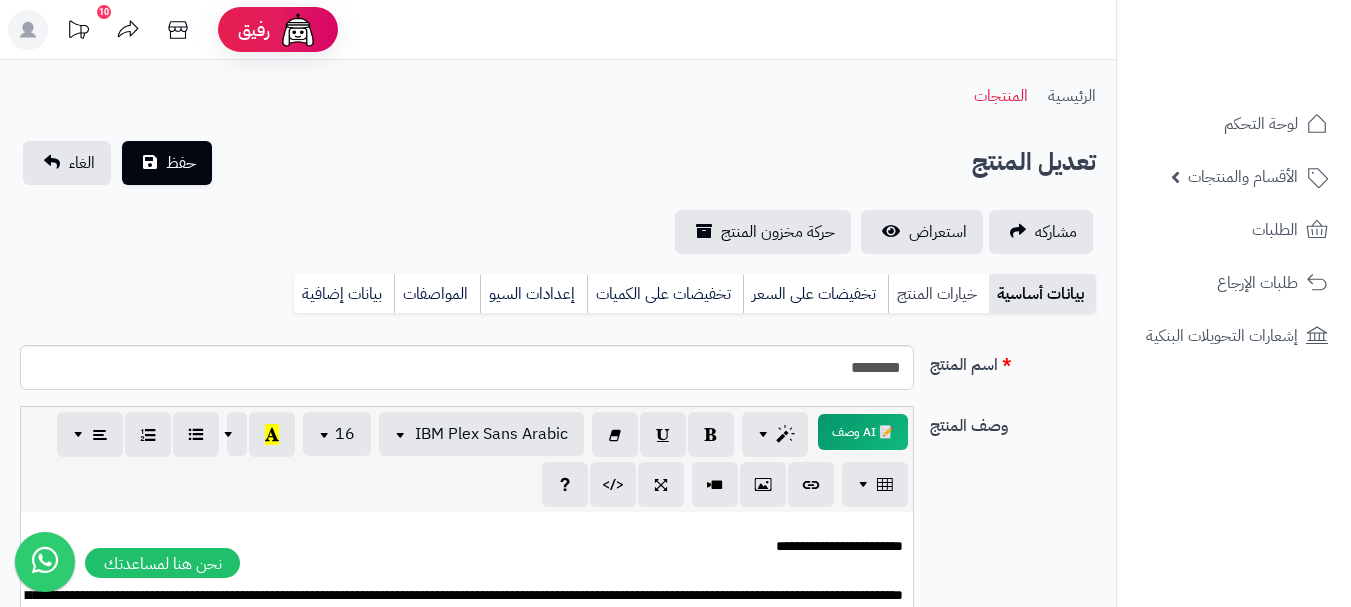 click on "خيارات المنتج" at bounding box center (938, 294) 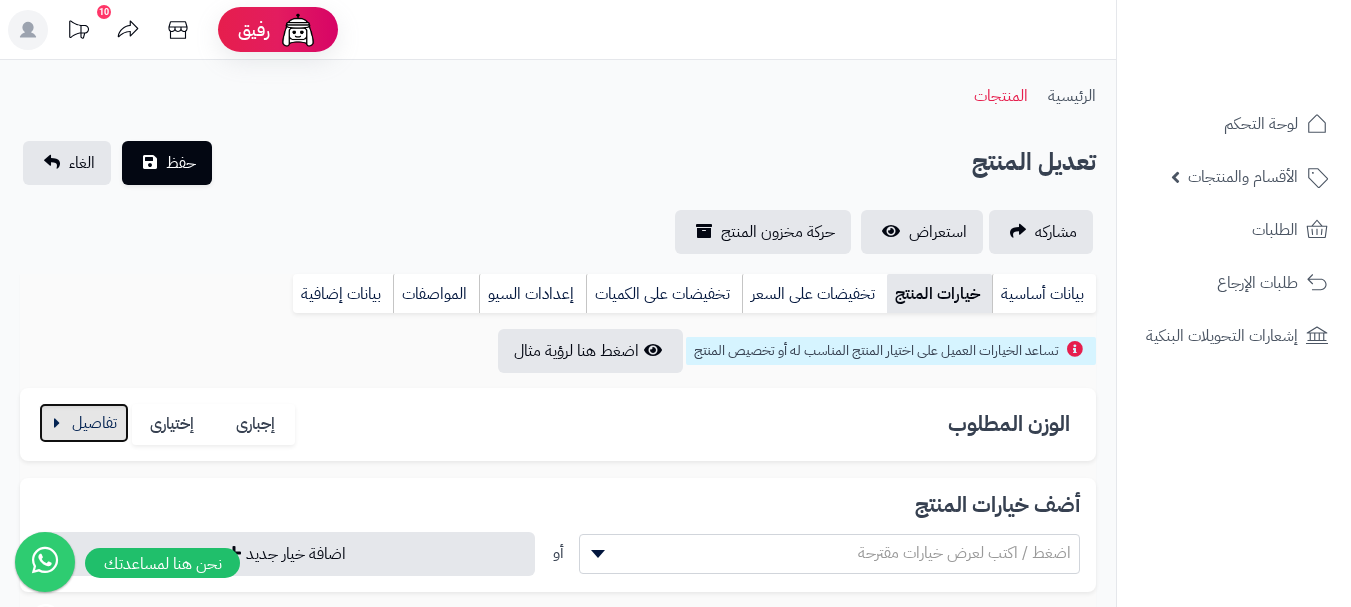 click at bounding box center [84, 423] 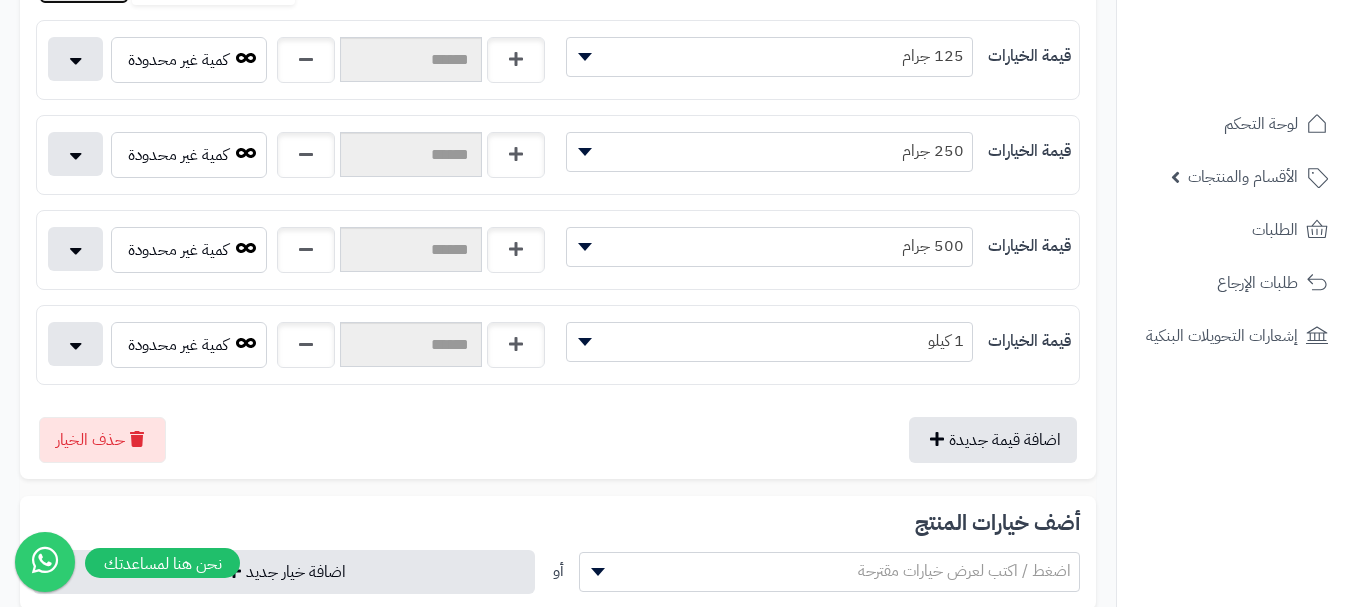 scroll, scrollTop: 700, scrollLeft: 0, axis: vertical 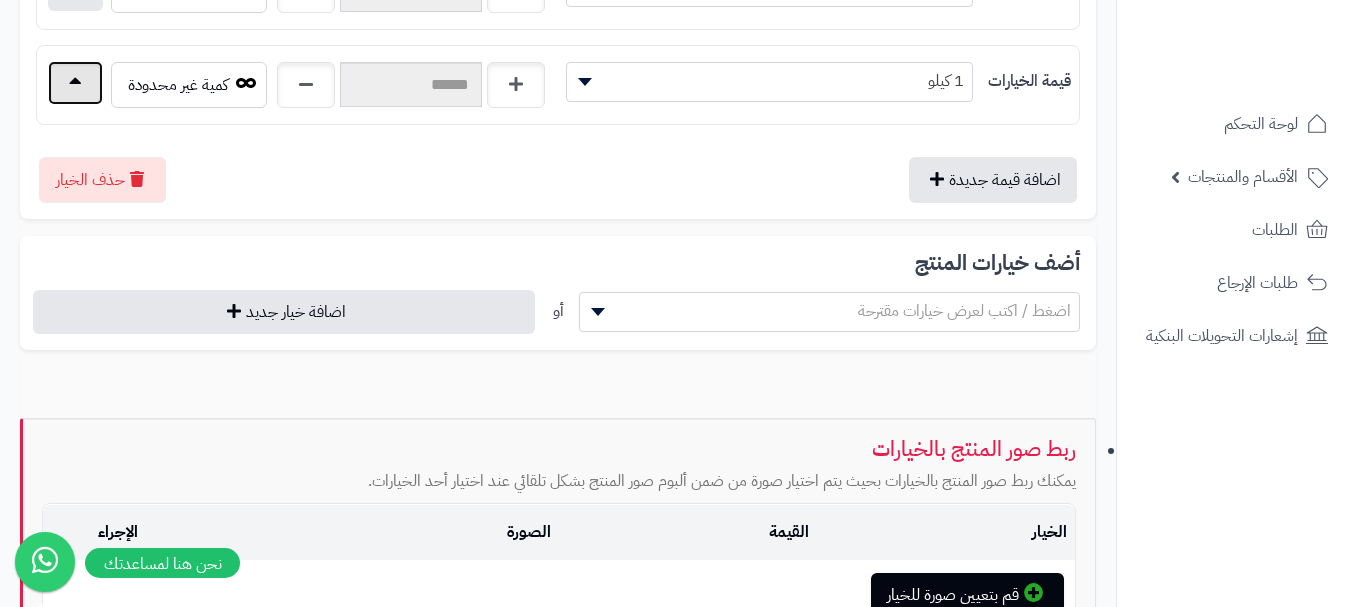click at bounding box center (75, 83) 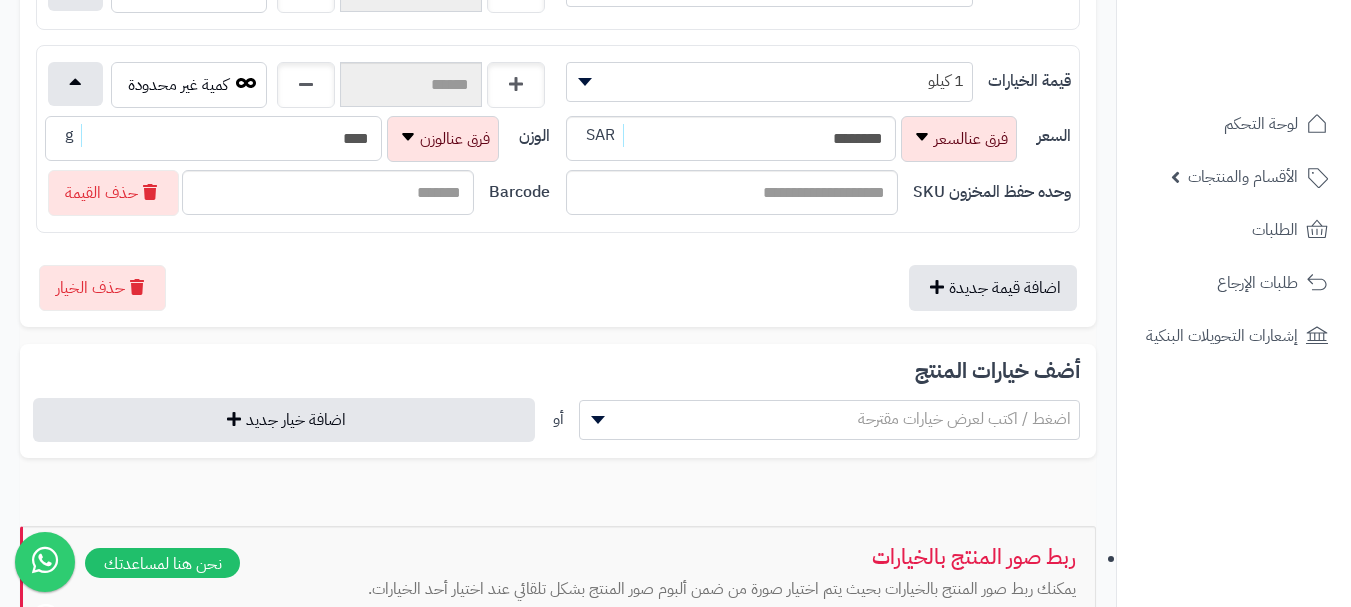 click on "****" at bounding box center (213, 138) 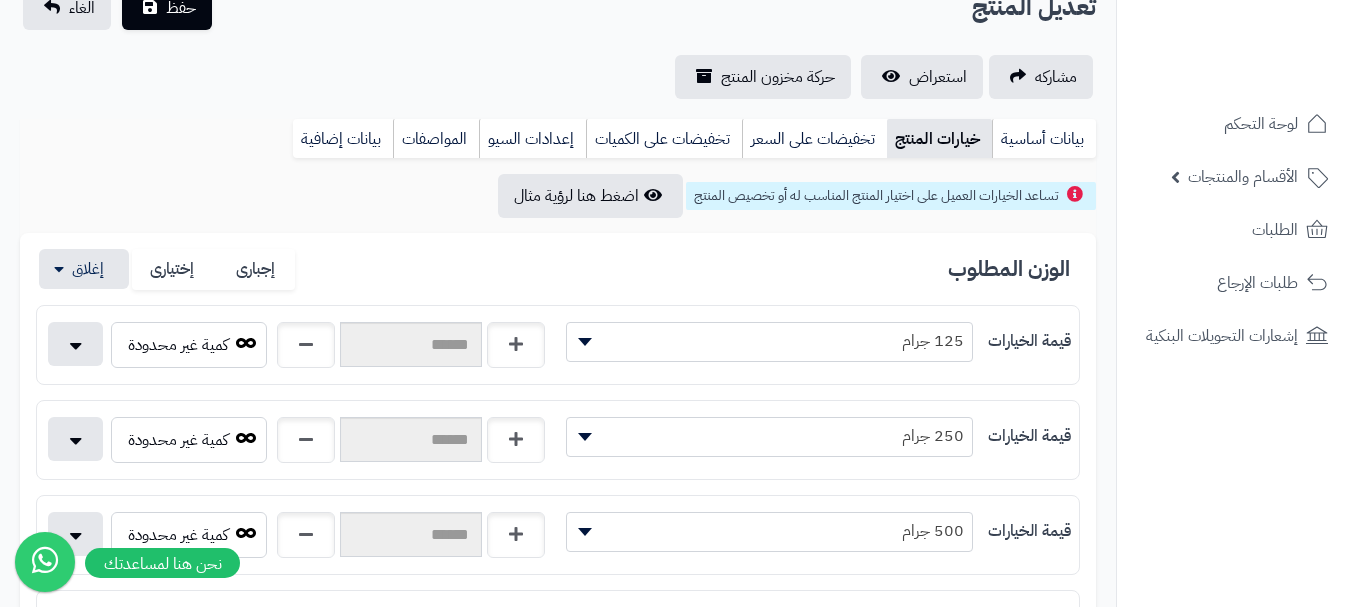 scroll, scrollTop: 100, scrollLeft: 0, axis: vertical 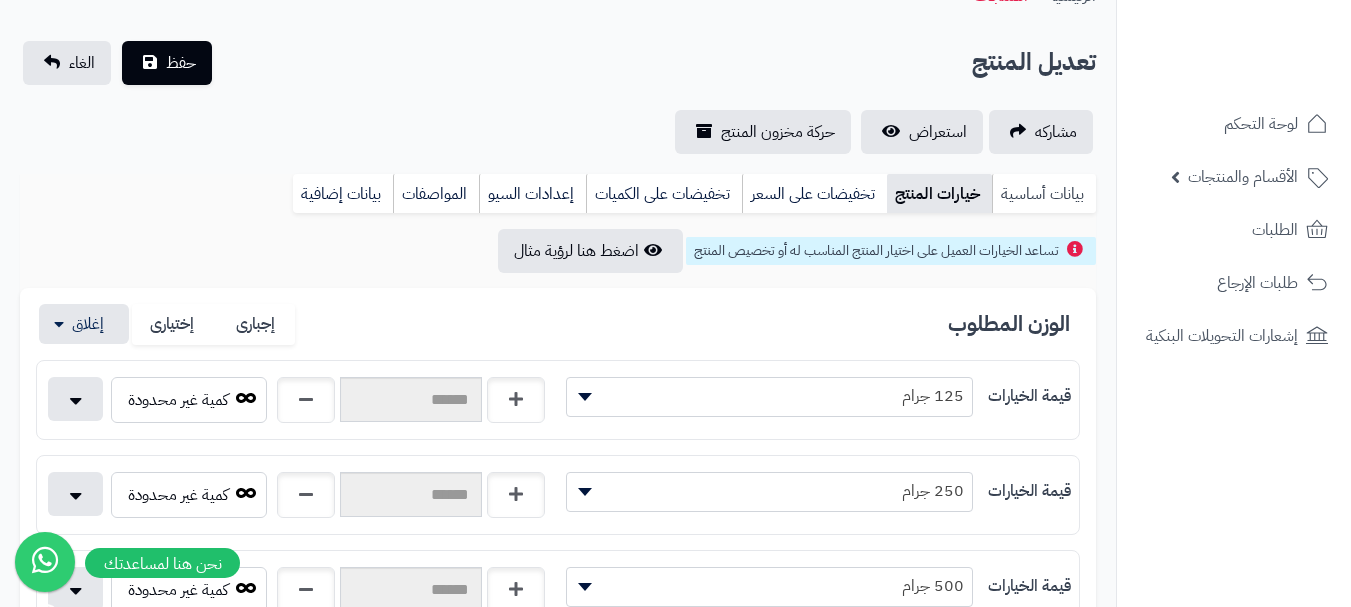 type on "****" 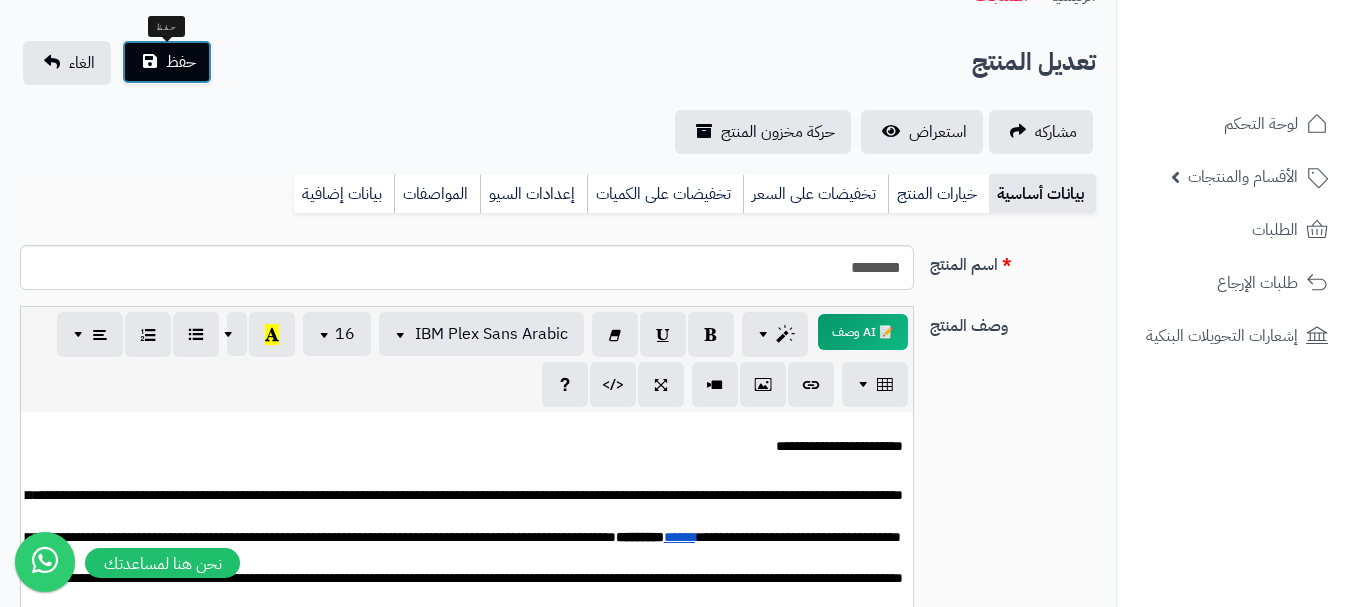 click on "حفظ" at bounding box center (167, 62) 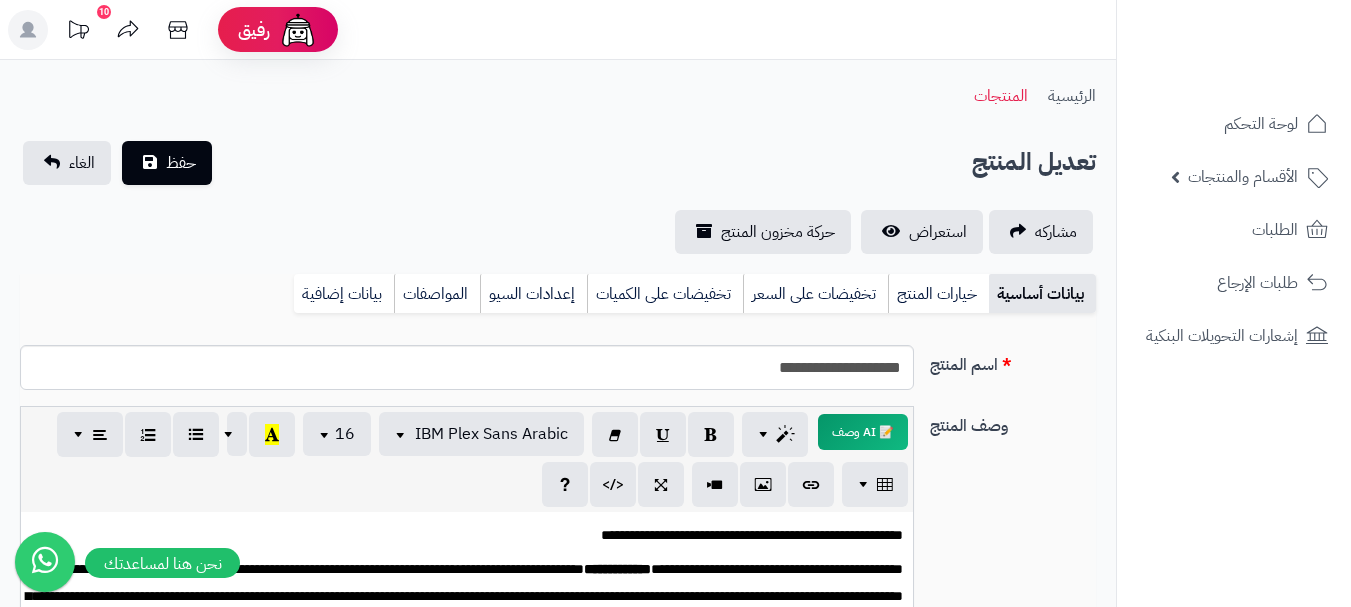scroll, scrollTop: 0, scrollLeft: 0, axis: both 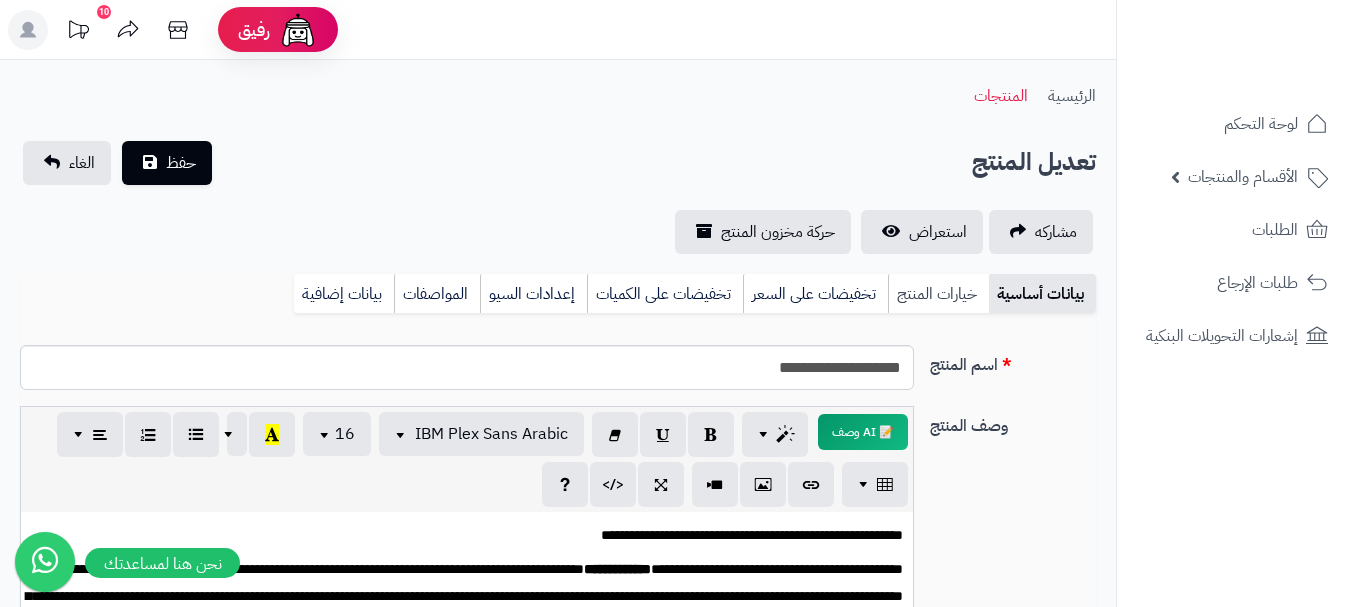 click on "خيارات المنتج" at bounding box center [938, 294] 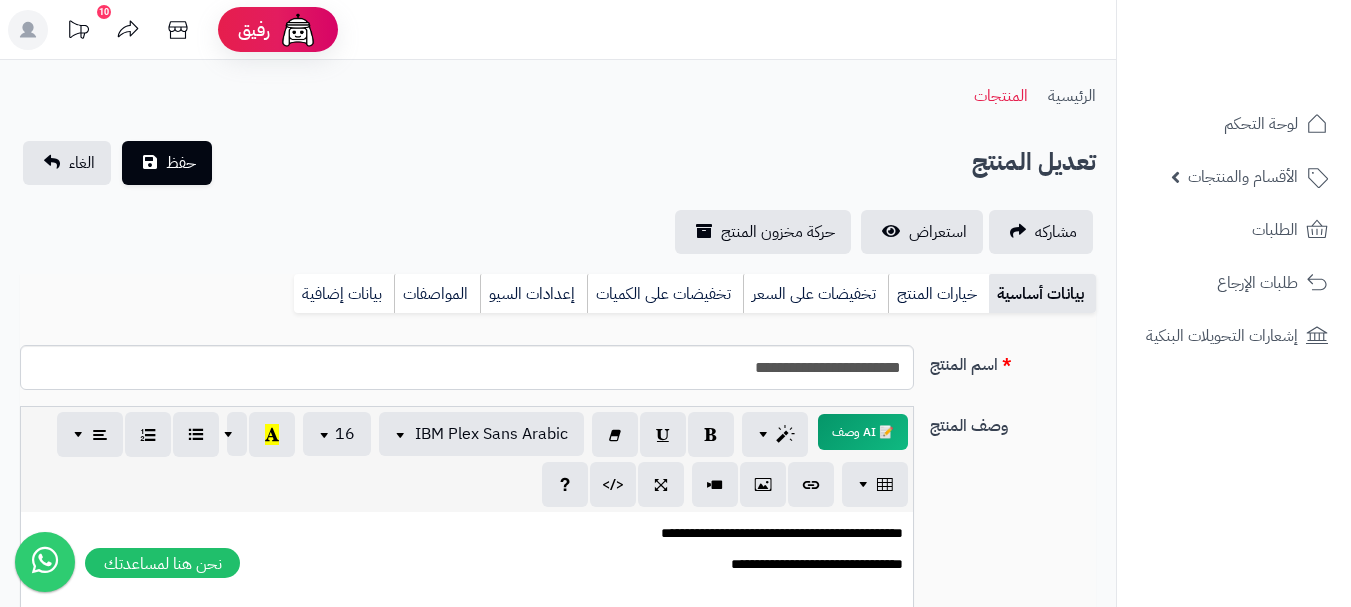 scroll, scrollTop: 0, scrollLeft: 0, axis: both 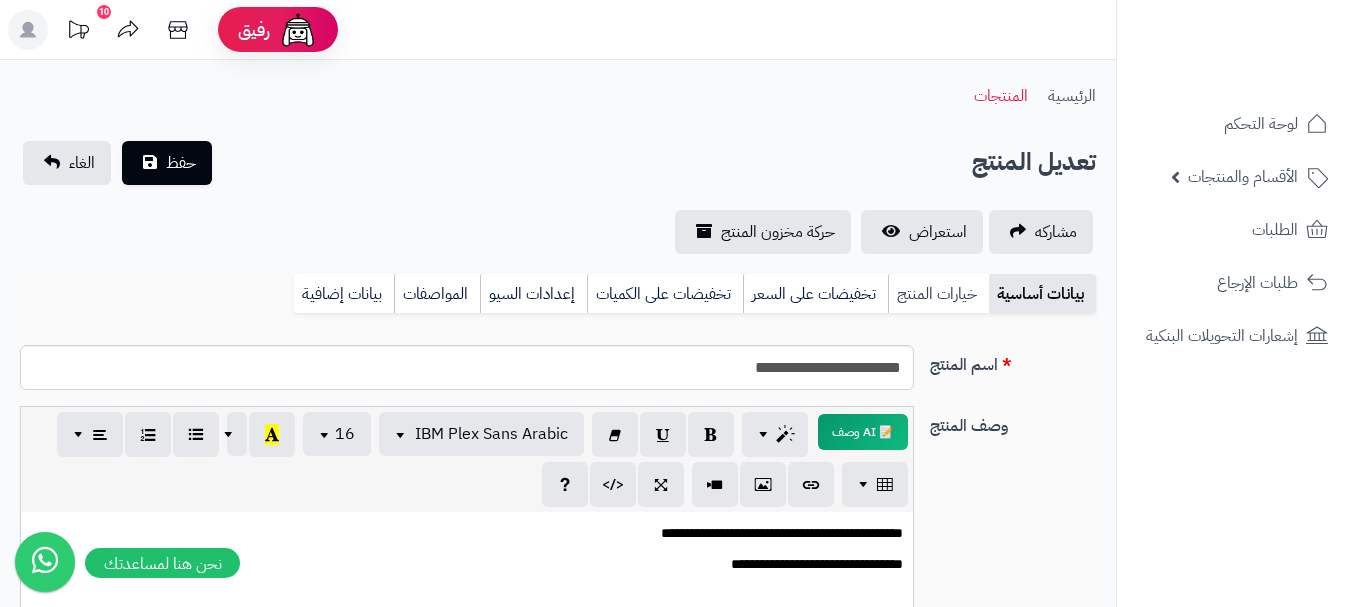 click on "خيارات المنتج" at bounding box center [938, 294] 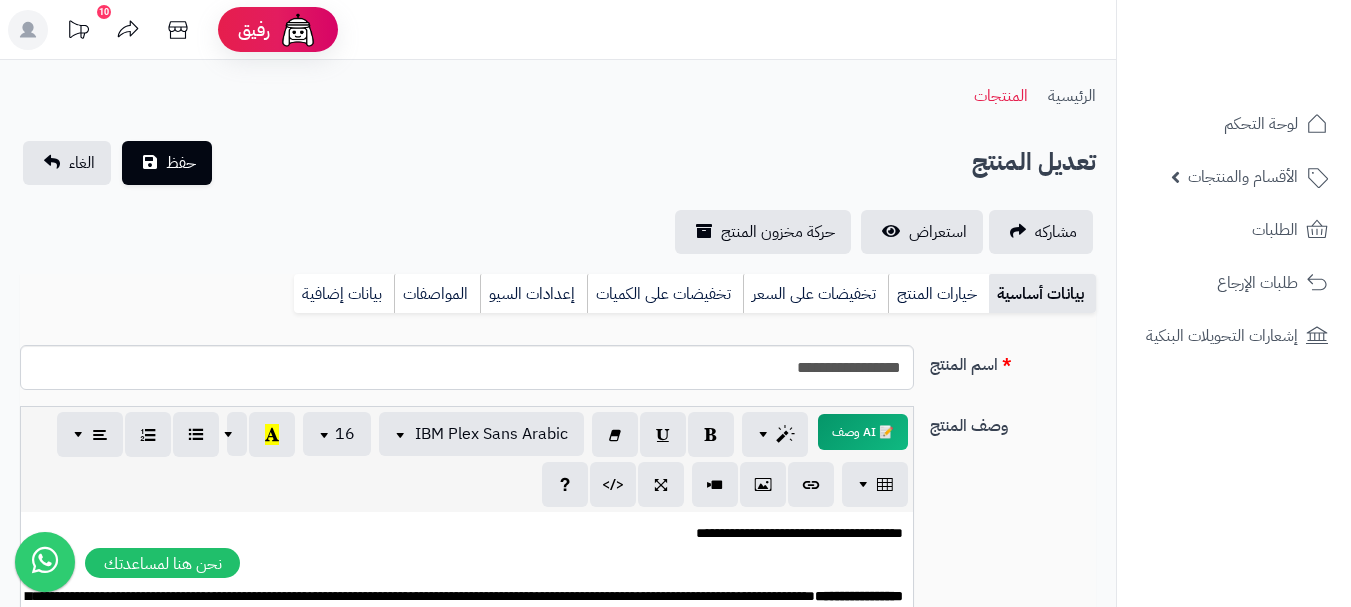 scroll, scrollTop: 0, scrollLeft: 0, axis: both 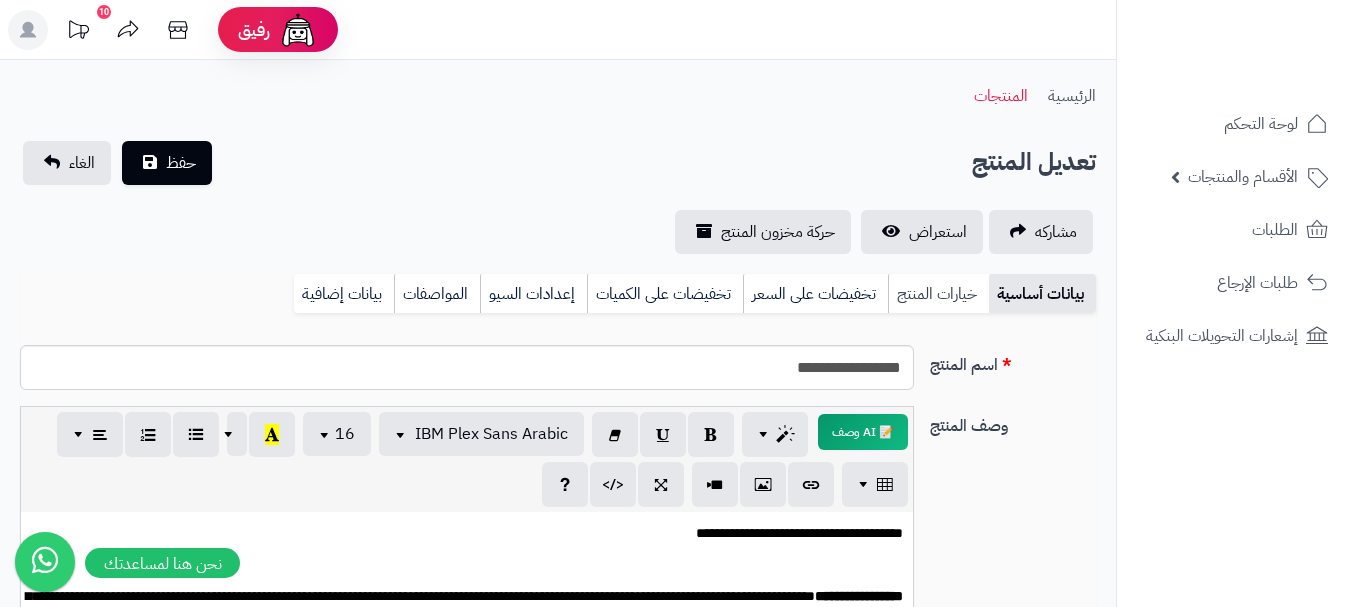 click on "خيارات المنتج" at bounding box center (938, 294) 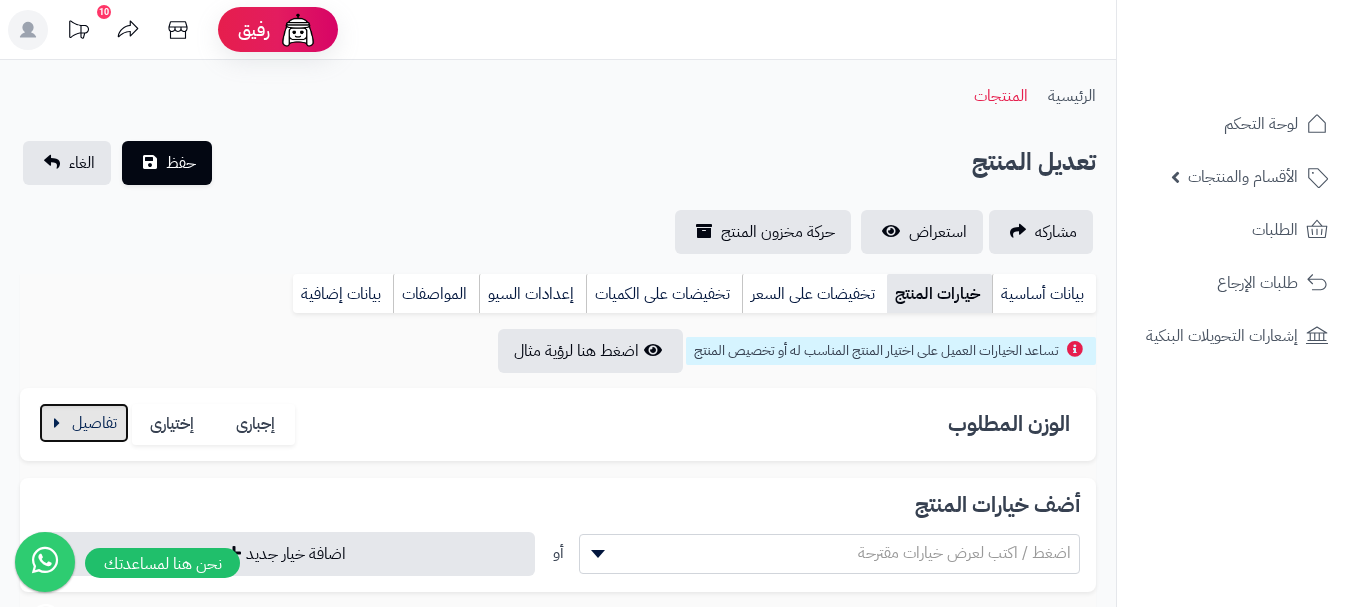click at bounding box center (84, 423) 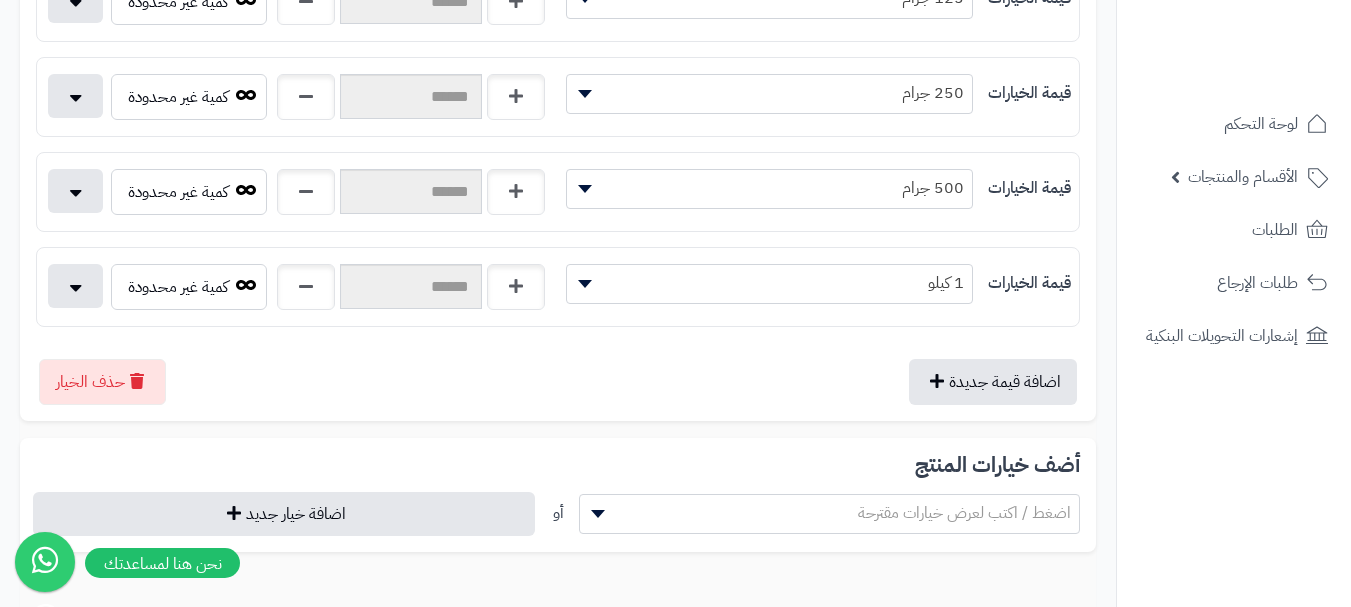 scroll, scrollTop: 500, scrollLeft: 0, axis: vertical 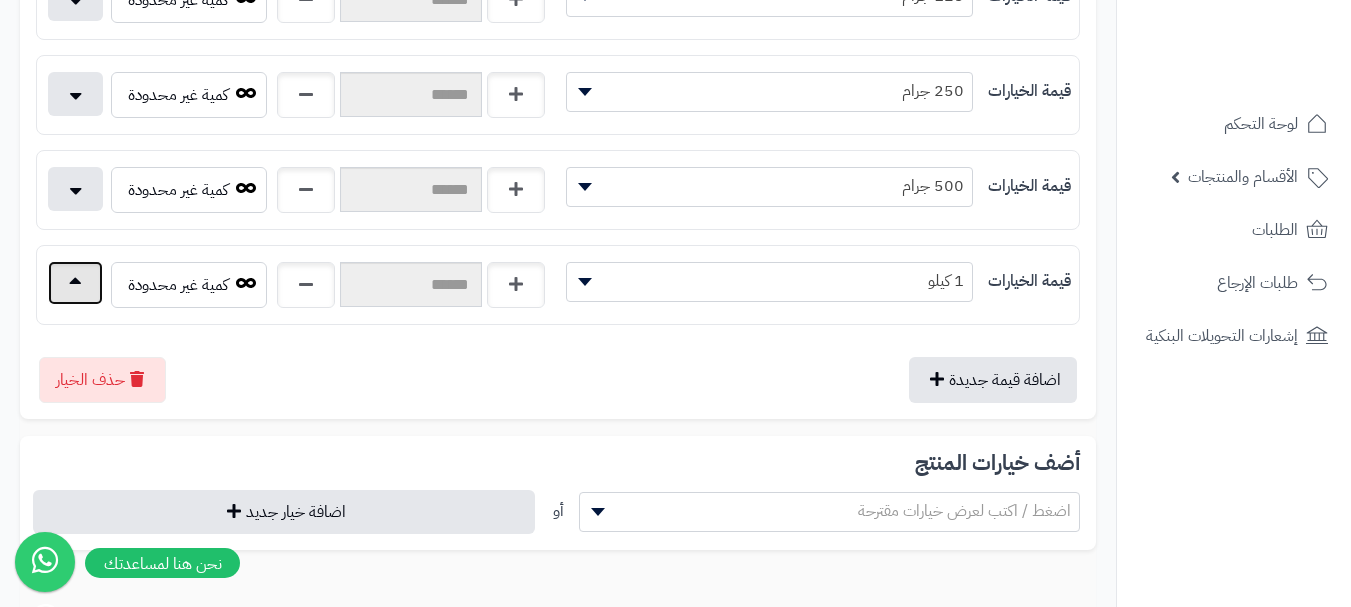 click at bounding box center (75, 283) 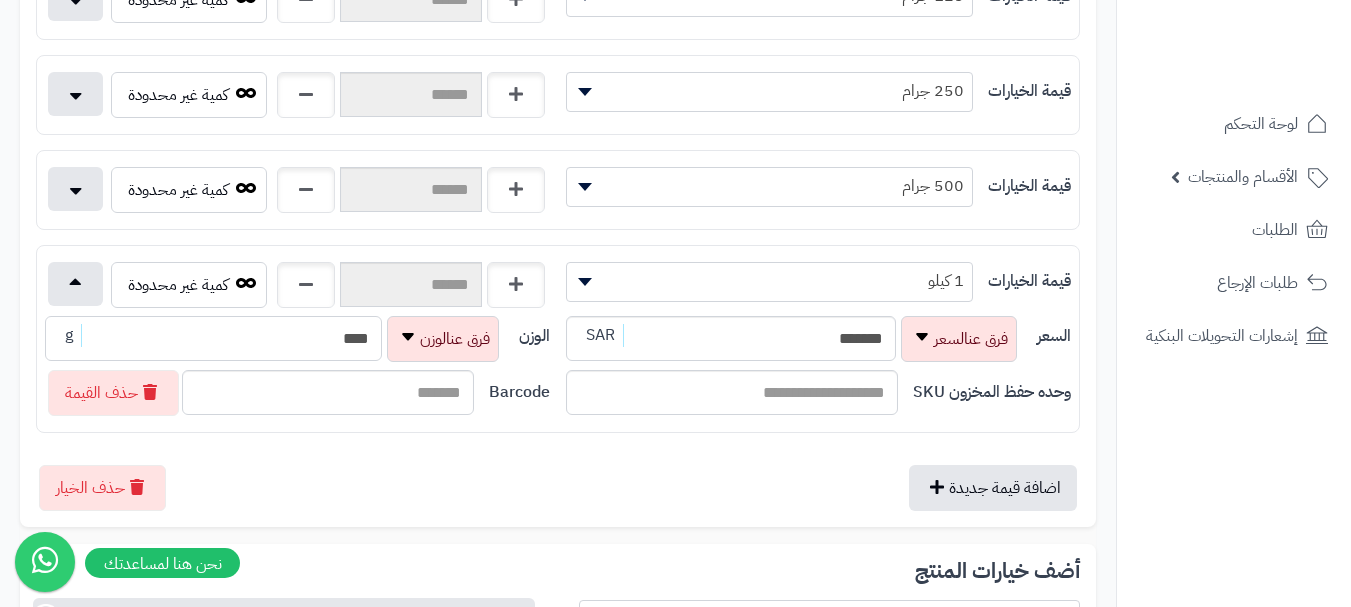 click on "****" at bounding box center (213, 338) 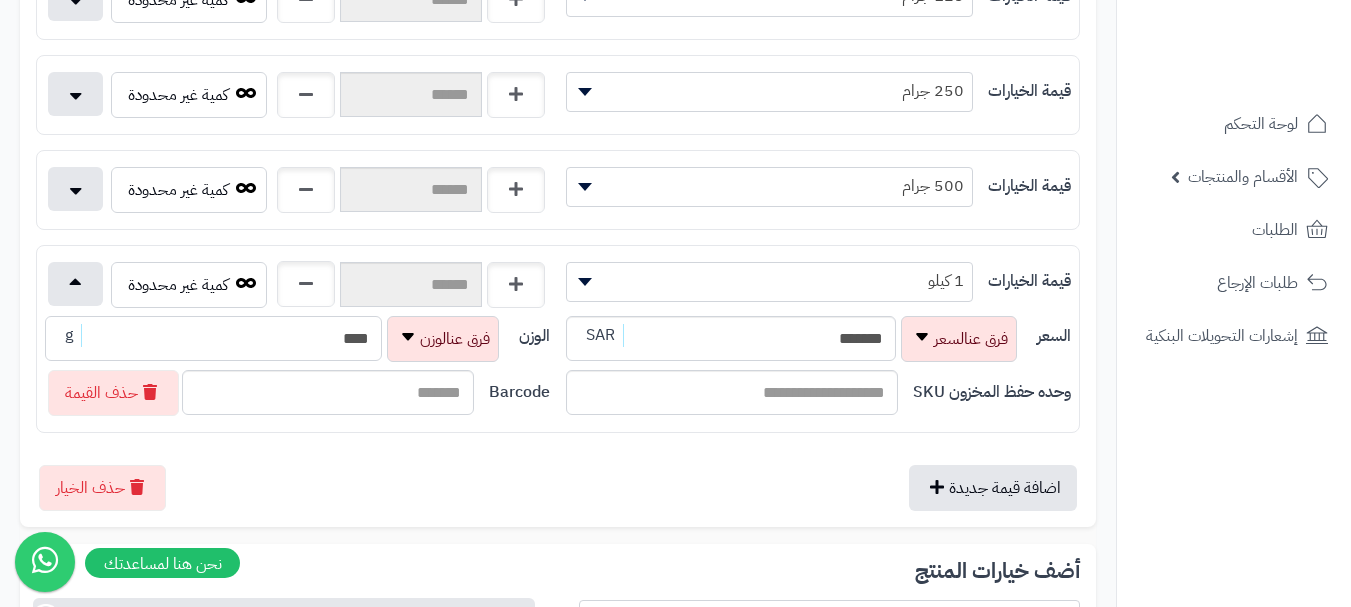 scroll, scrollTop: 0, scrollLeft: 0, axis: both 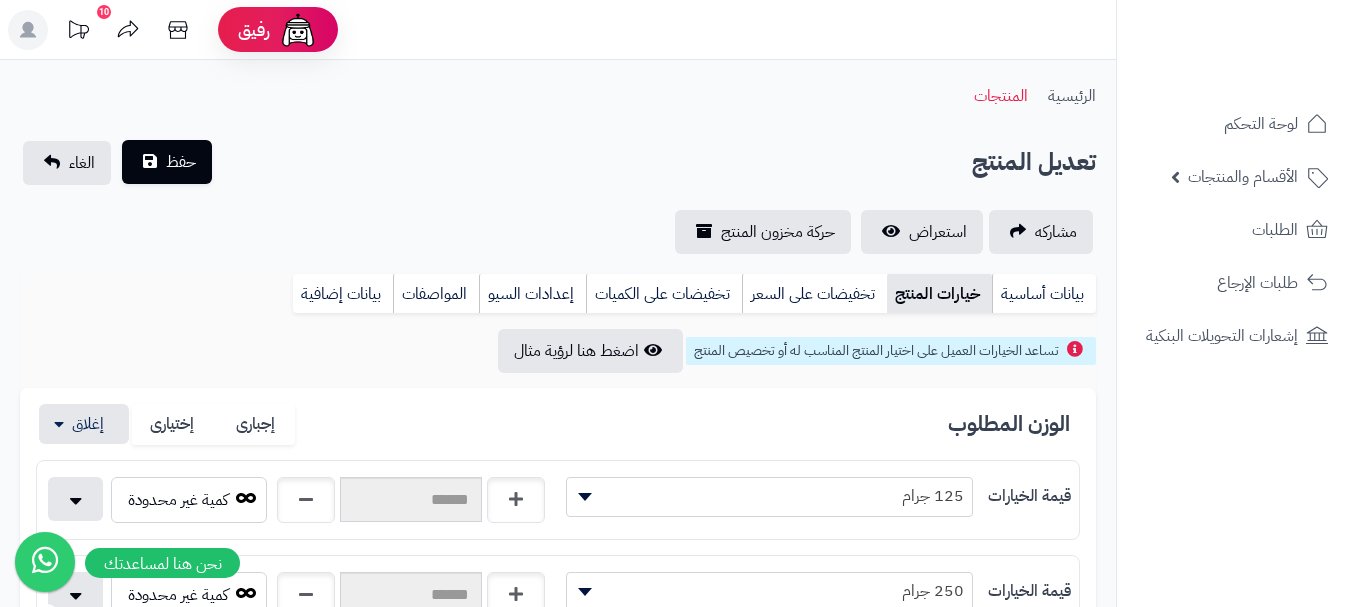 type on "****" 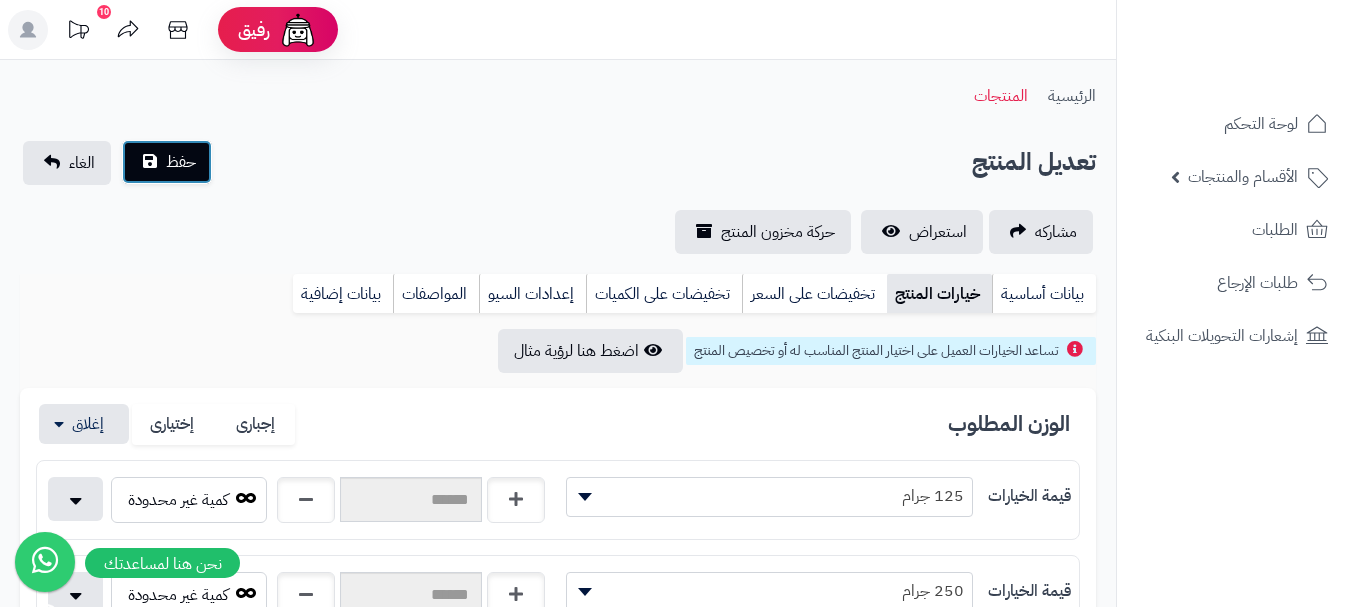 click on "حفظ" at bounding box center [167, 162] 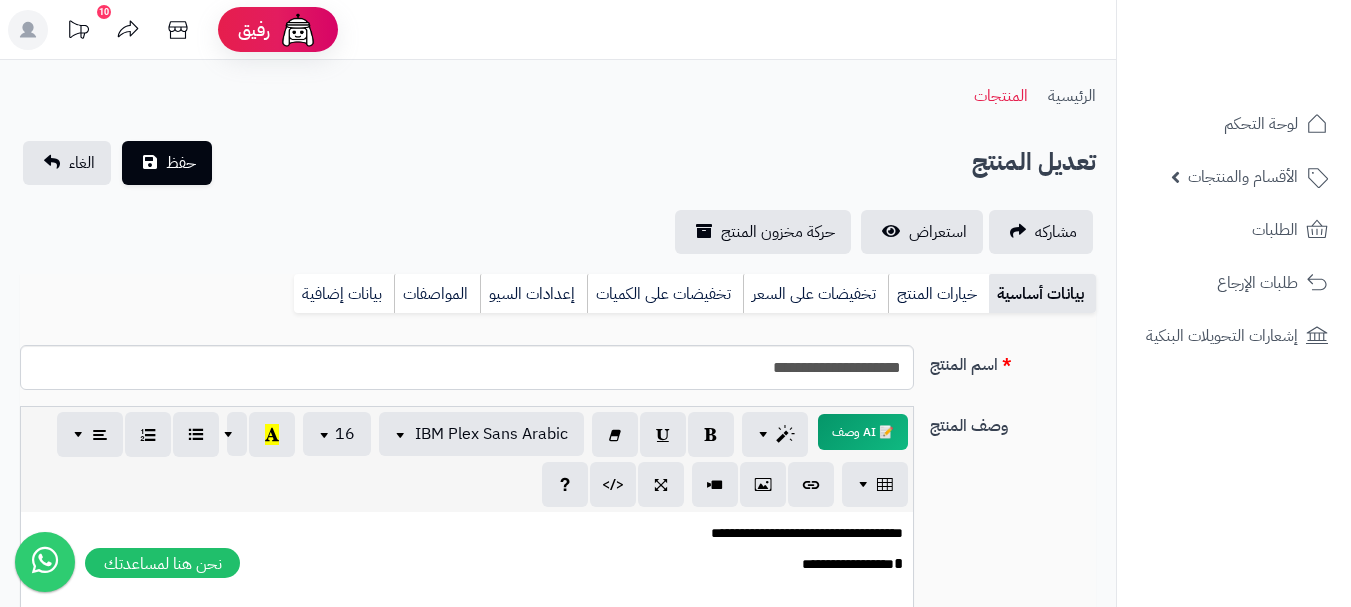 scroll, scrollTop: 0, scrollLeft: 0, axis: both 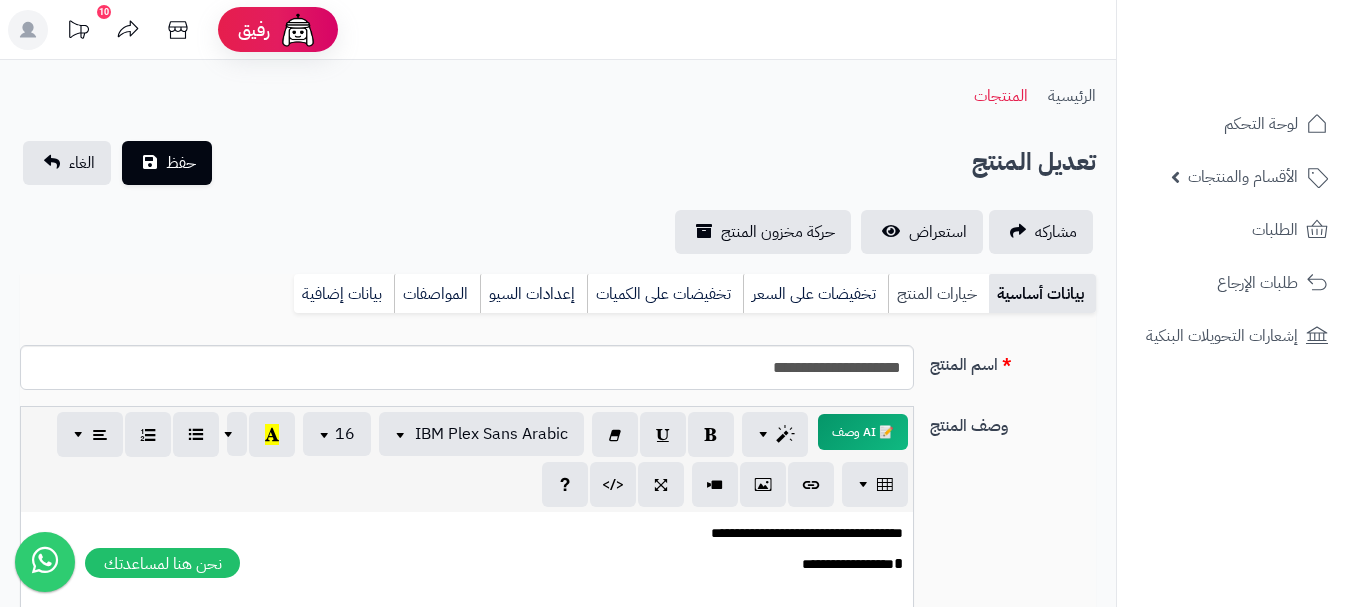 click on "خيارات المنتج" at bounding box center (938, 294) 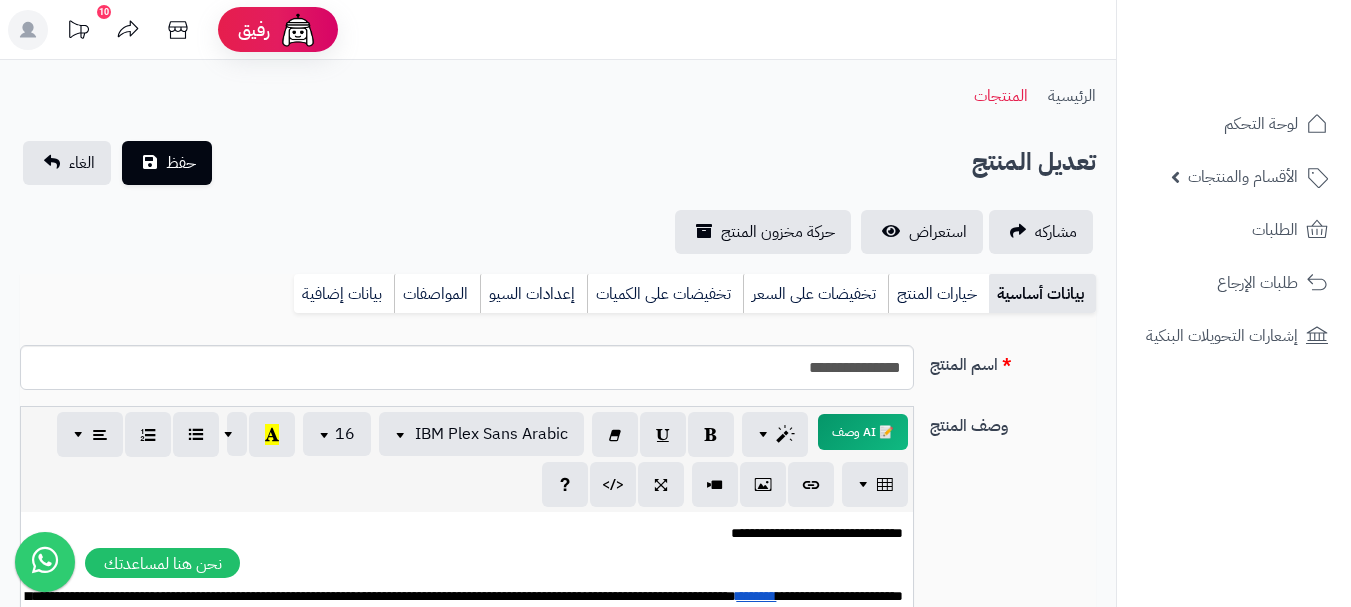 scroll, scrollTop: 0, scrollLeft: 0, axis: both 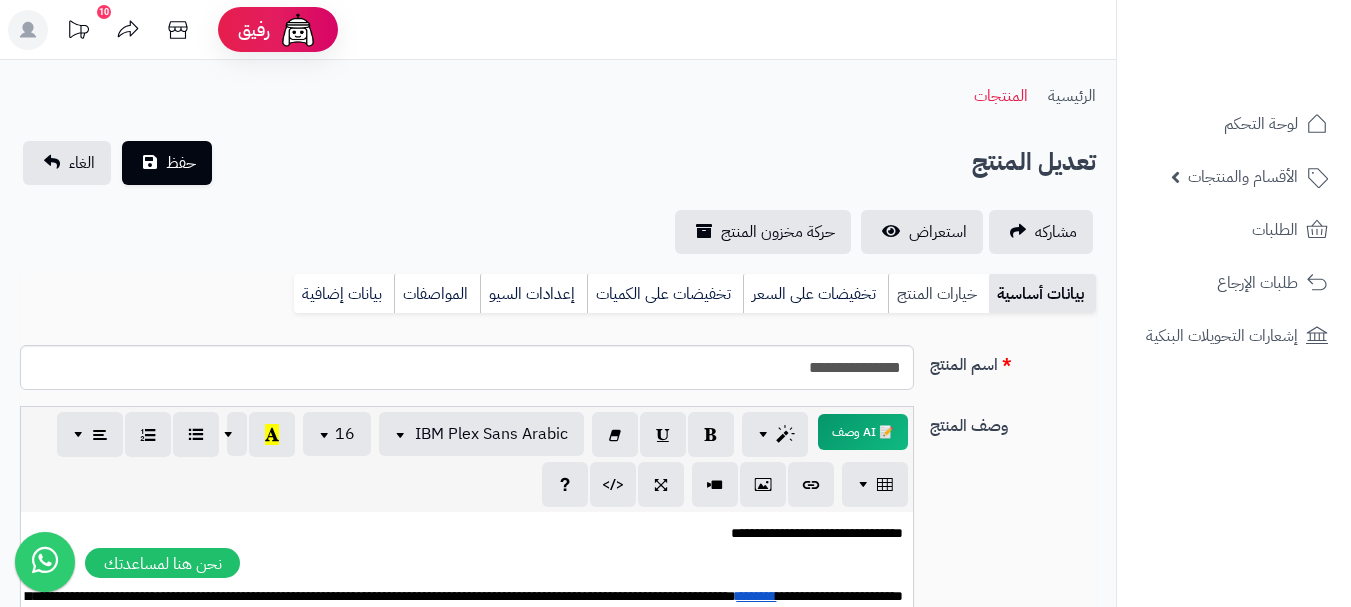 click on "خيارات المنتج" at bounding box center [938, 294] 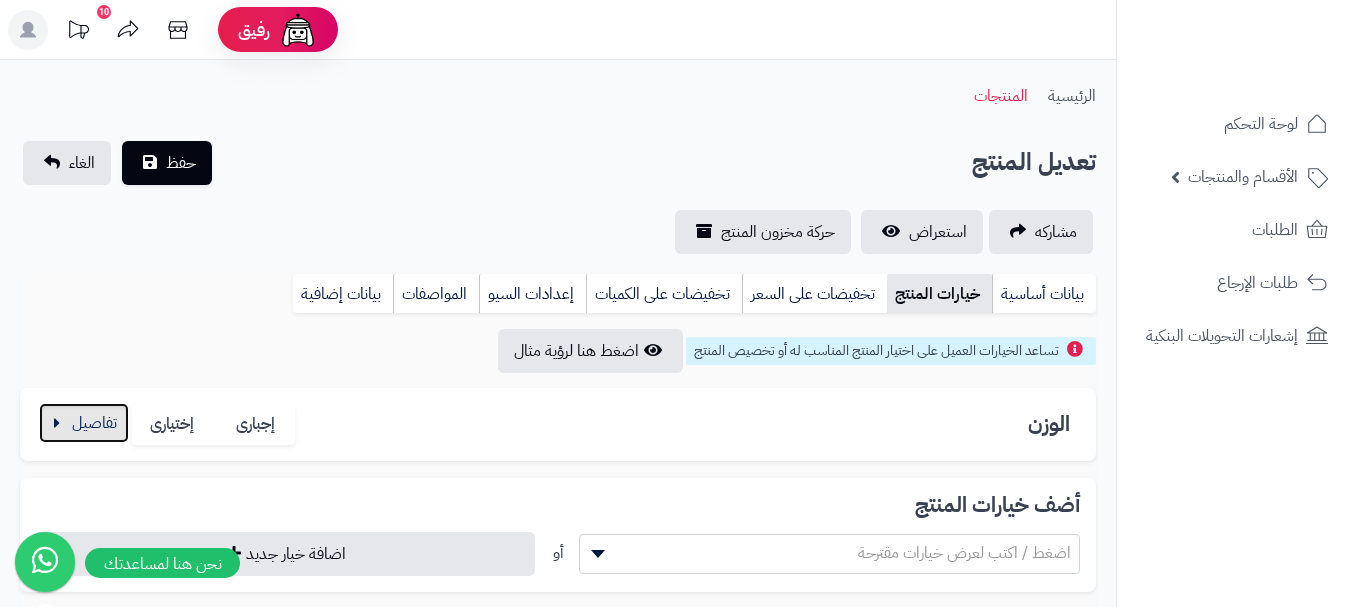 click at bounding box center [84, 423] 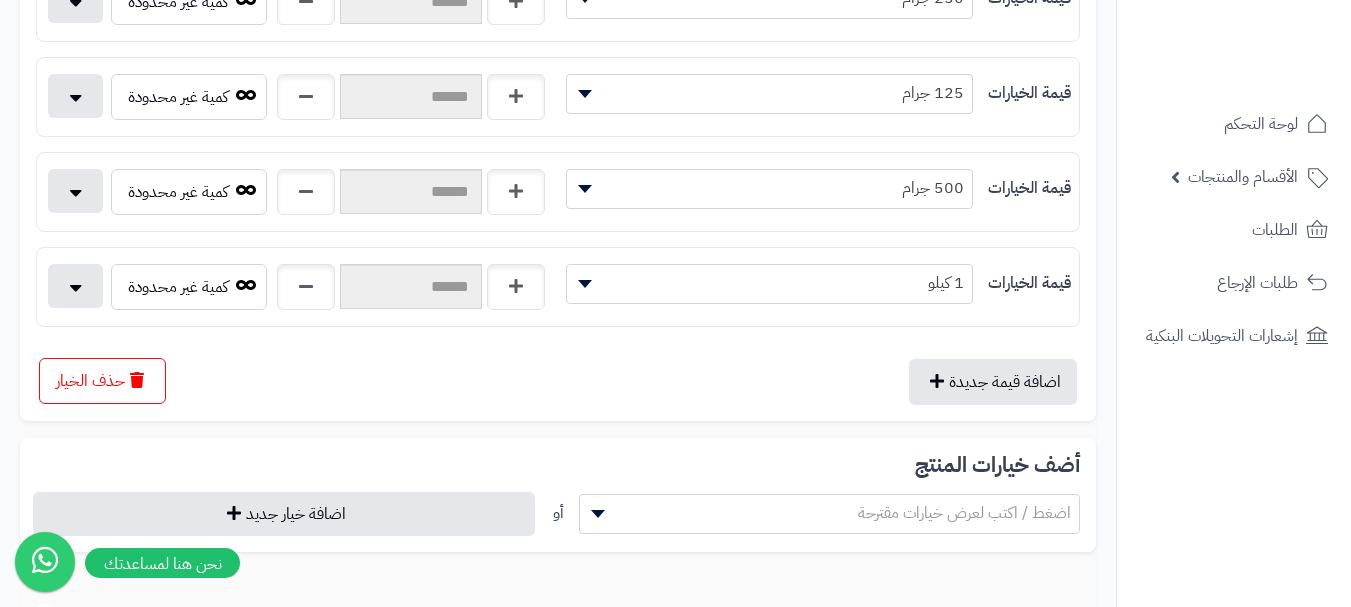 scroll, scrollTop: 500, scrollLeft: 0, axis: vertical 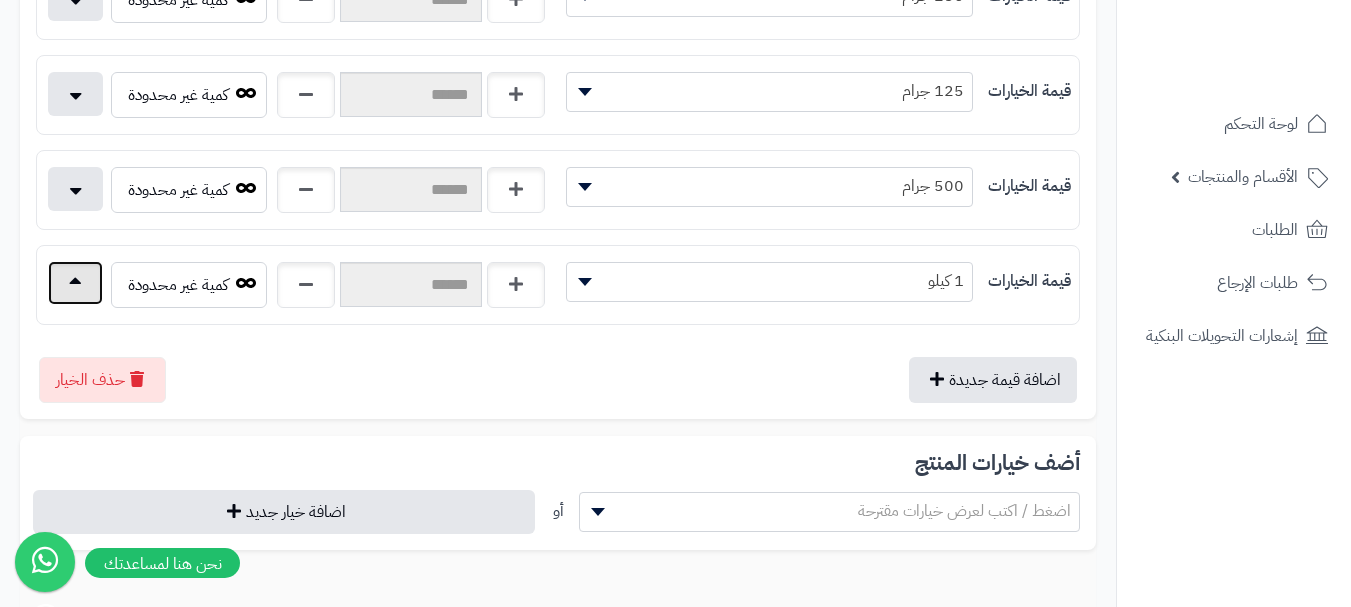 click at bounding box center (75, 283) 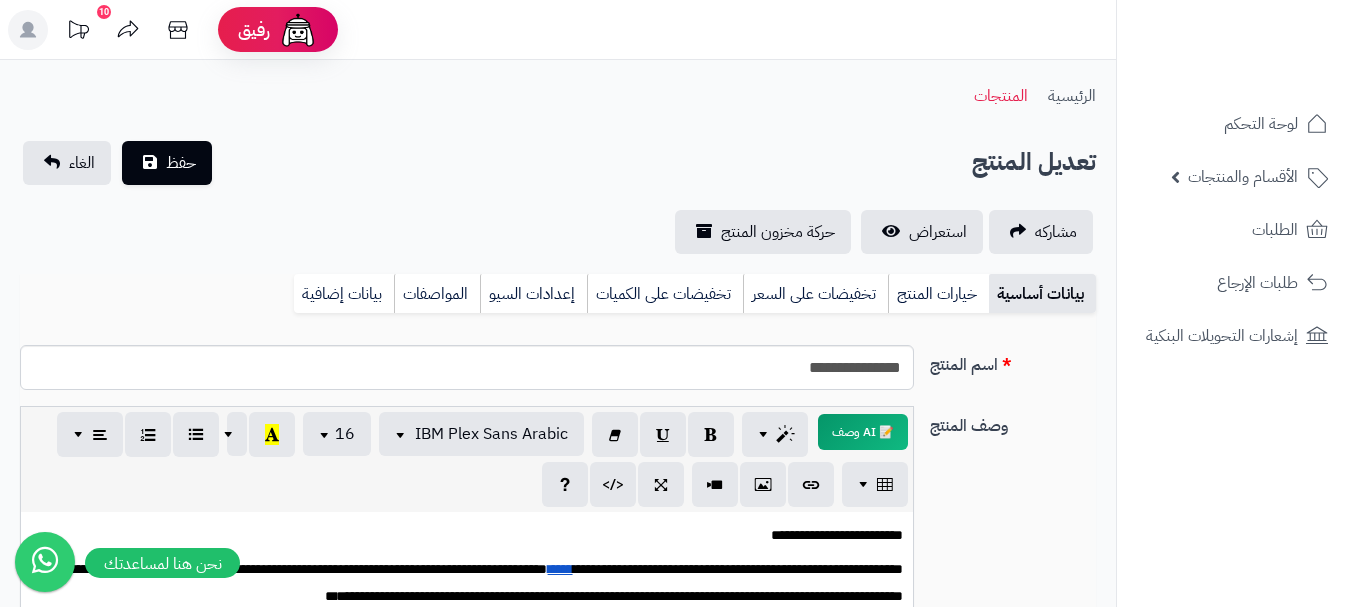 scroll, scrollTop: 0, scrollLeft: 0, axis: both 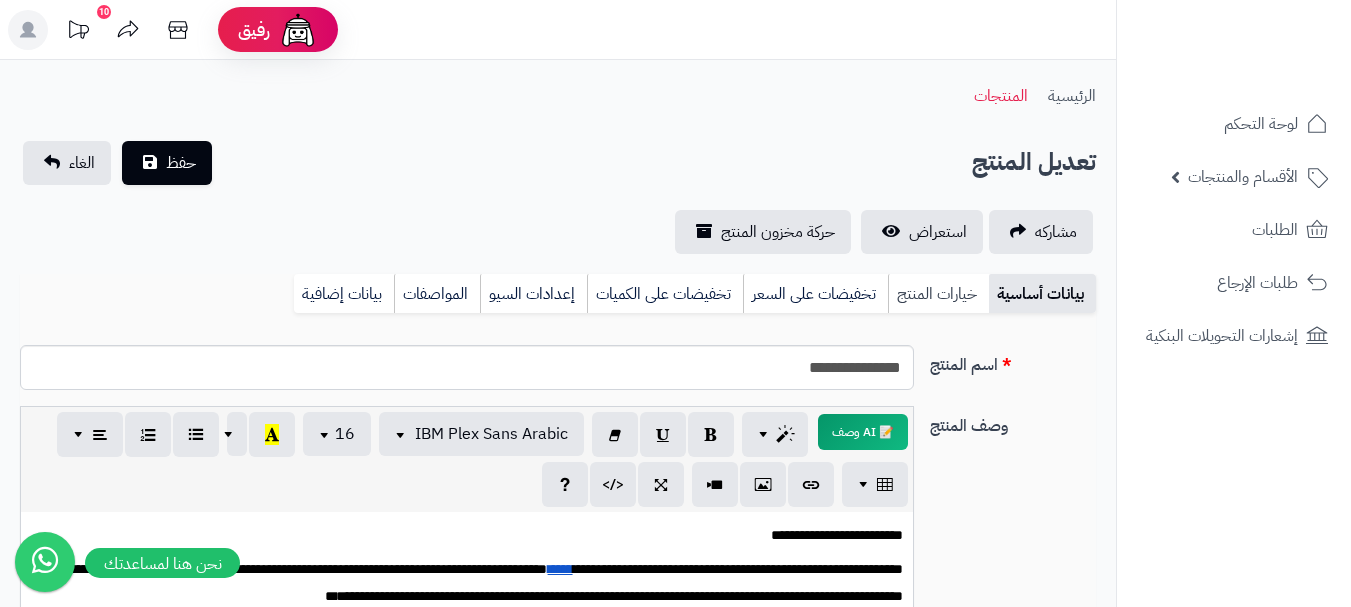 click on "خيارات المنتج" at bounding box center (938, 294) 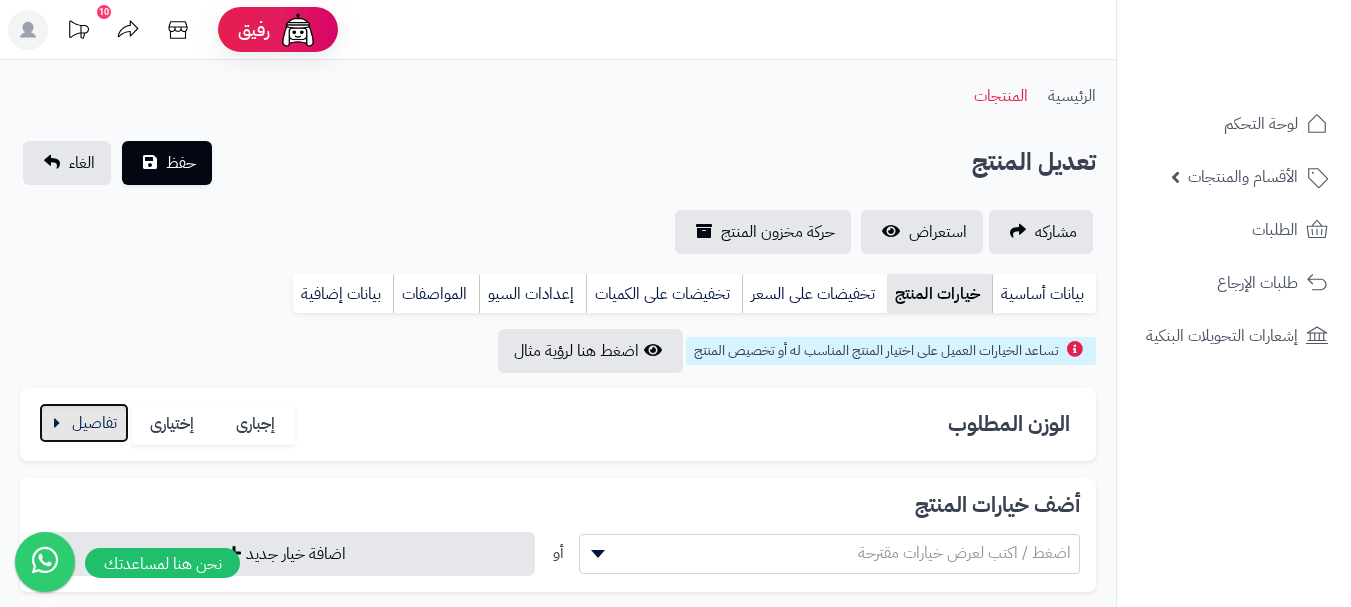 click at bounding box center [84, 423] 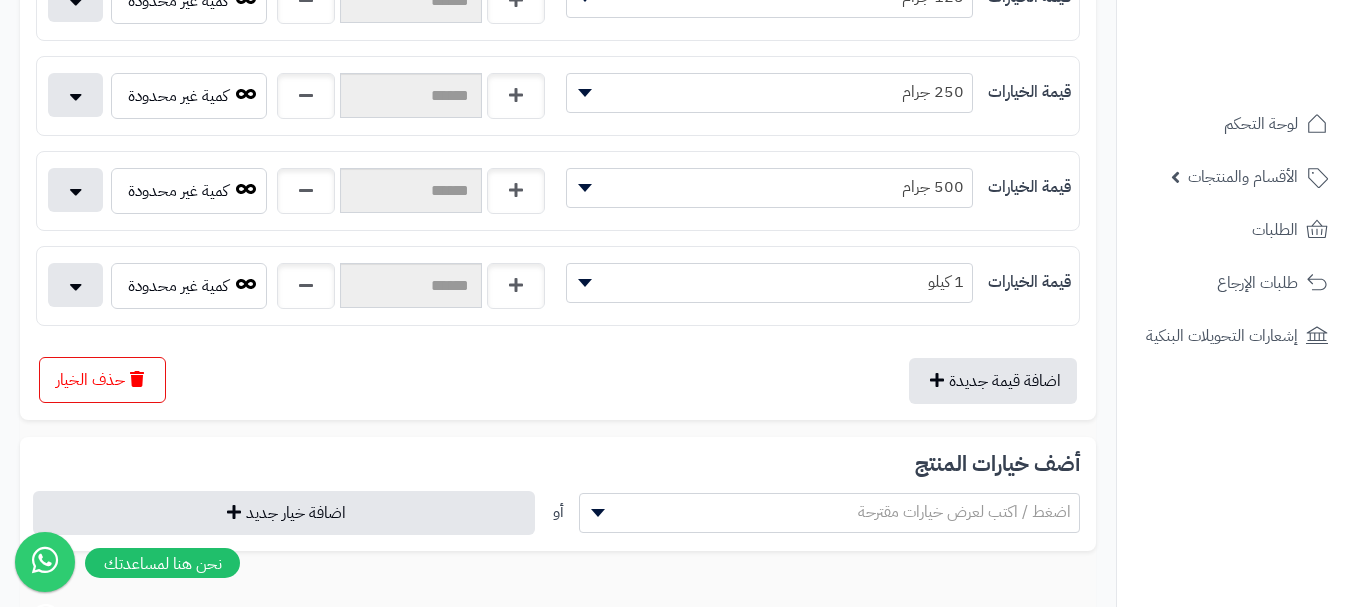 scroll, scrollTop: 500, scrollLeft: 0, axis: vertical 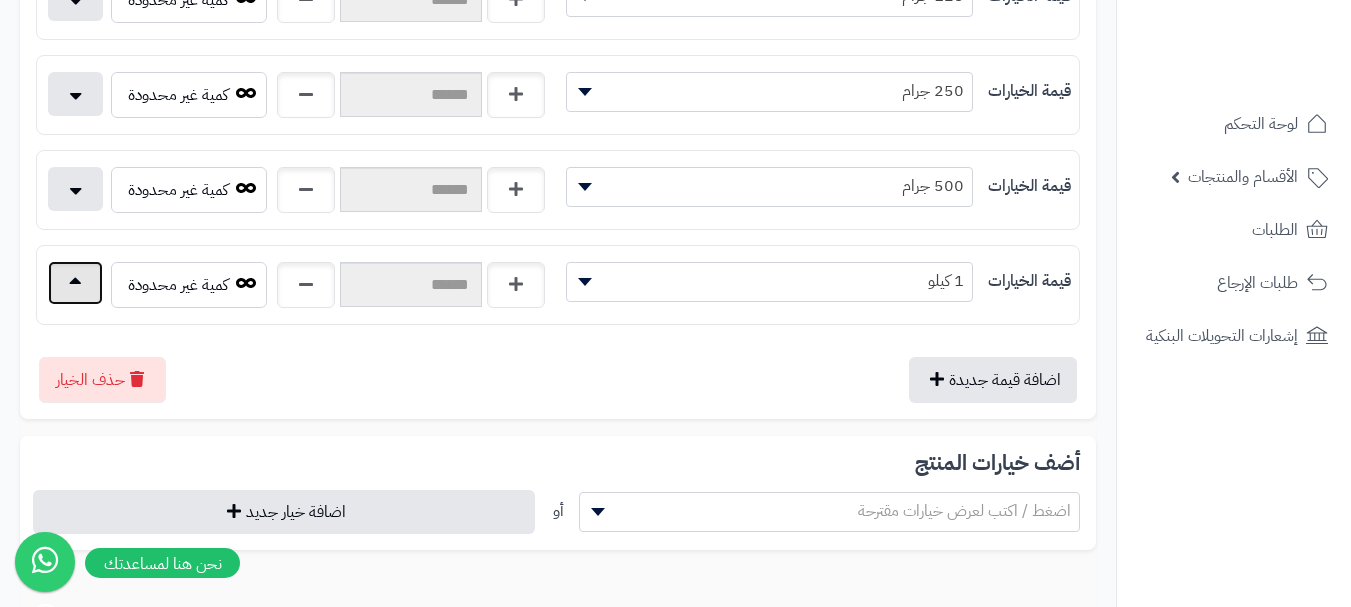 click at bounding box center (75, 283) 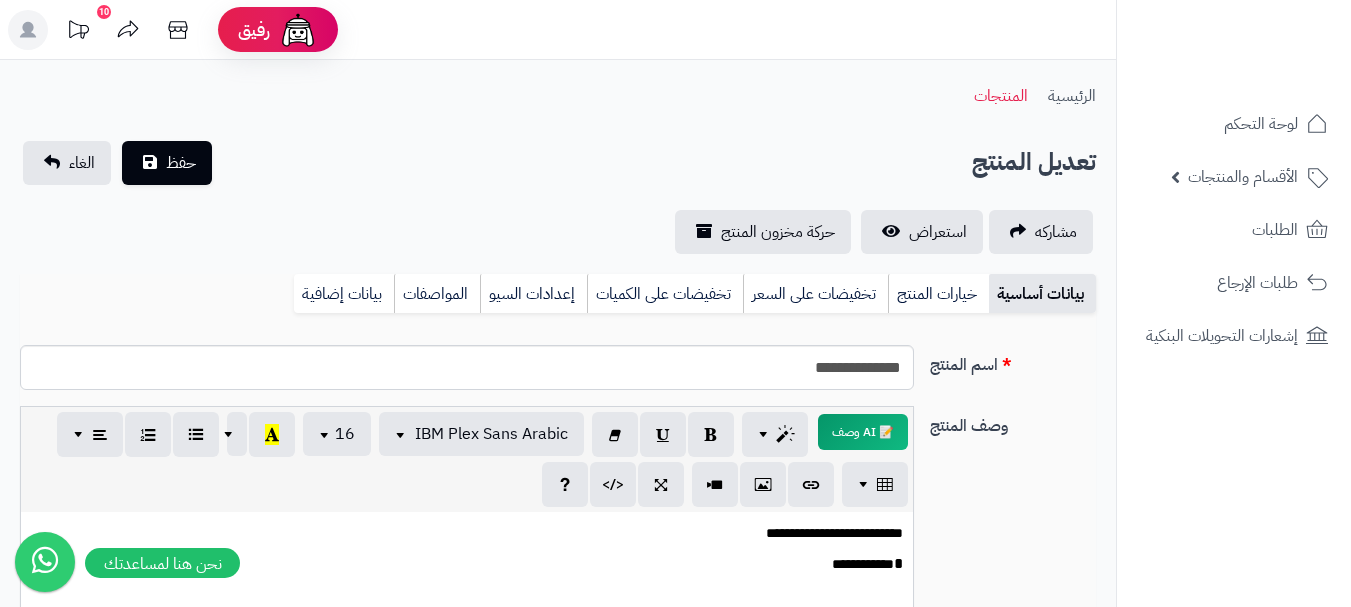 scroll, scrollTop: 0, scrollLeft: 0, axis: both 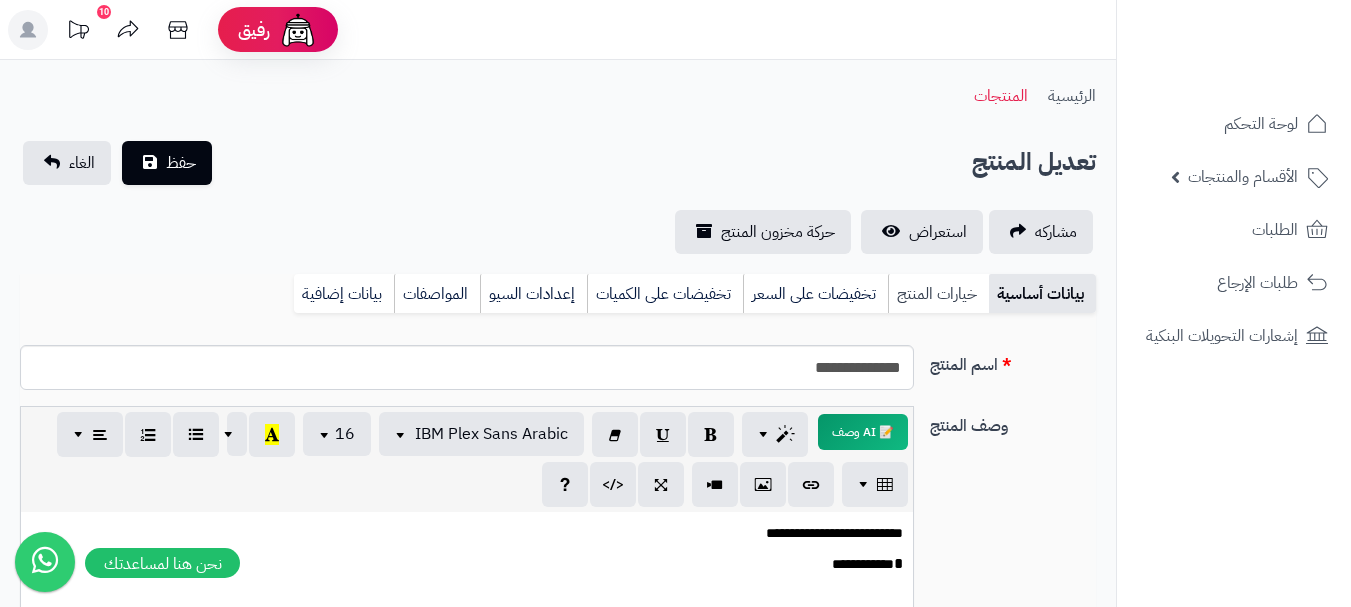 click on "خيارات المنتج" at bounding box center (938, 294) 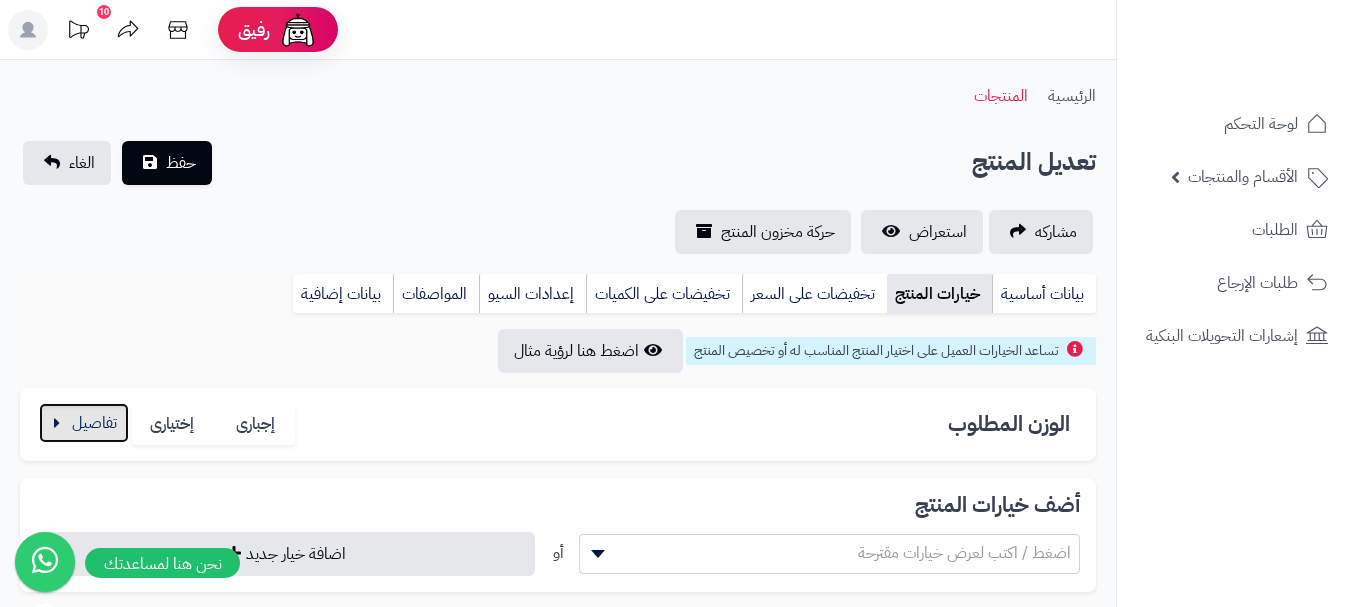 click at bounding box center [84, 423] 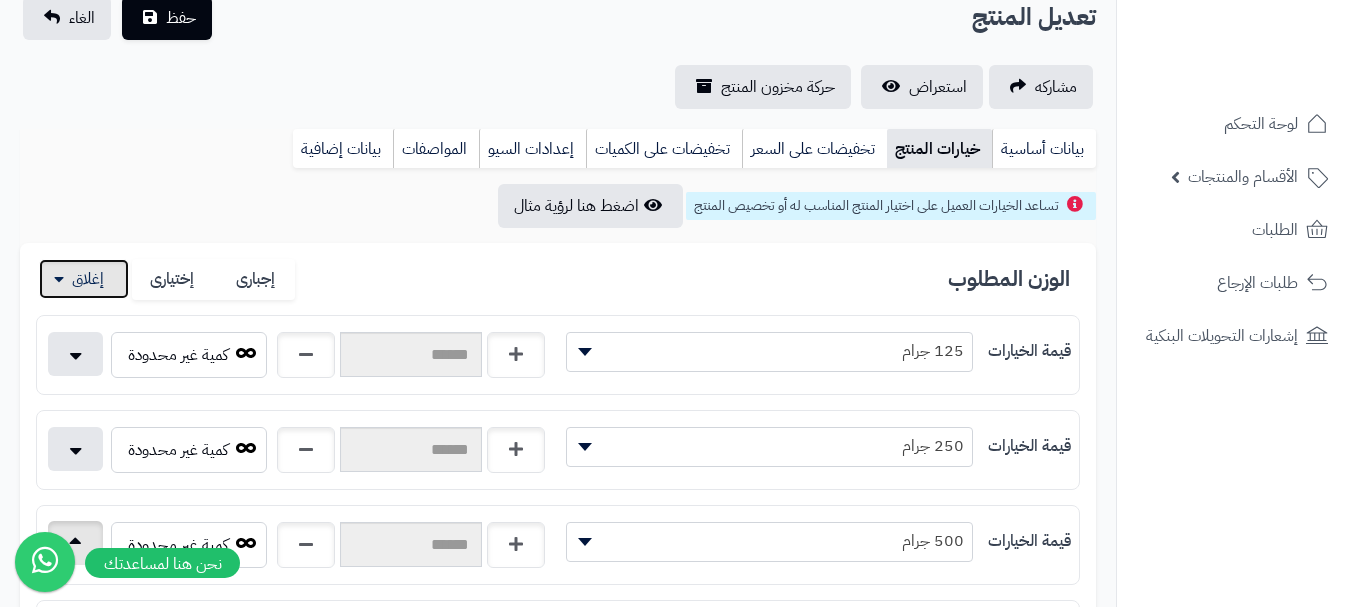 scroll, scrollTop: 400, scrollLeft: 0, axis: vertical 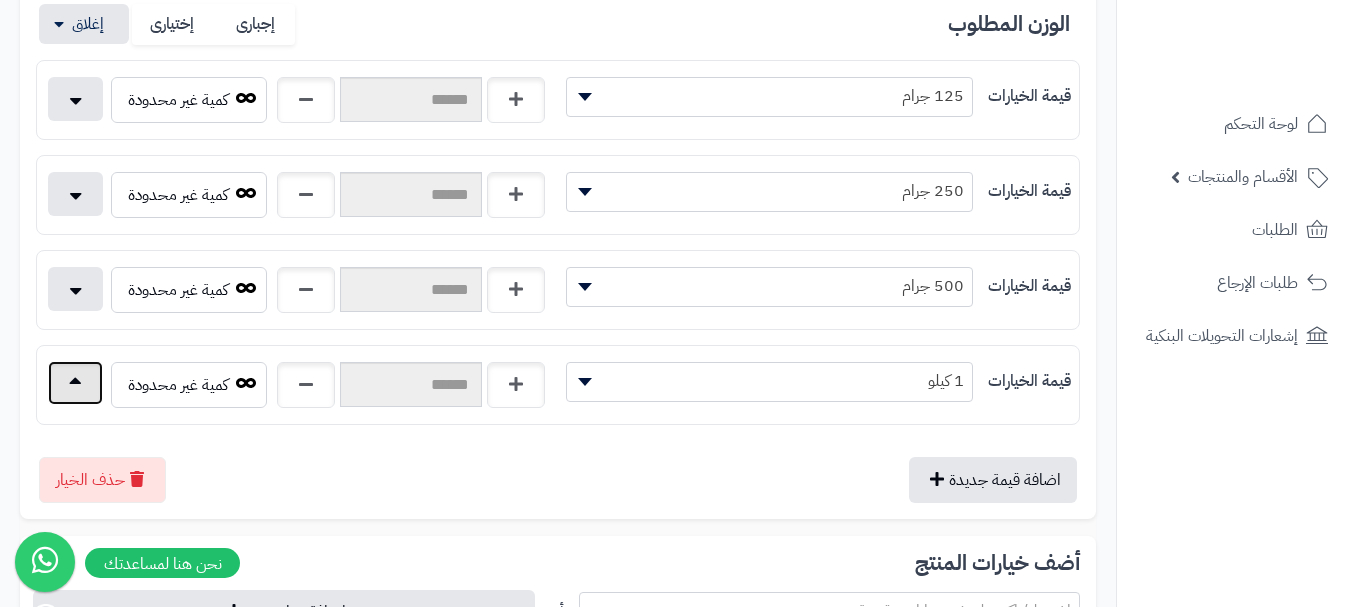 click at bounding box center (75, 383) 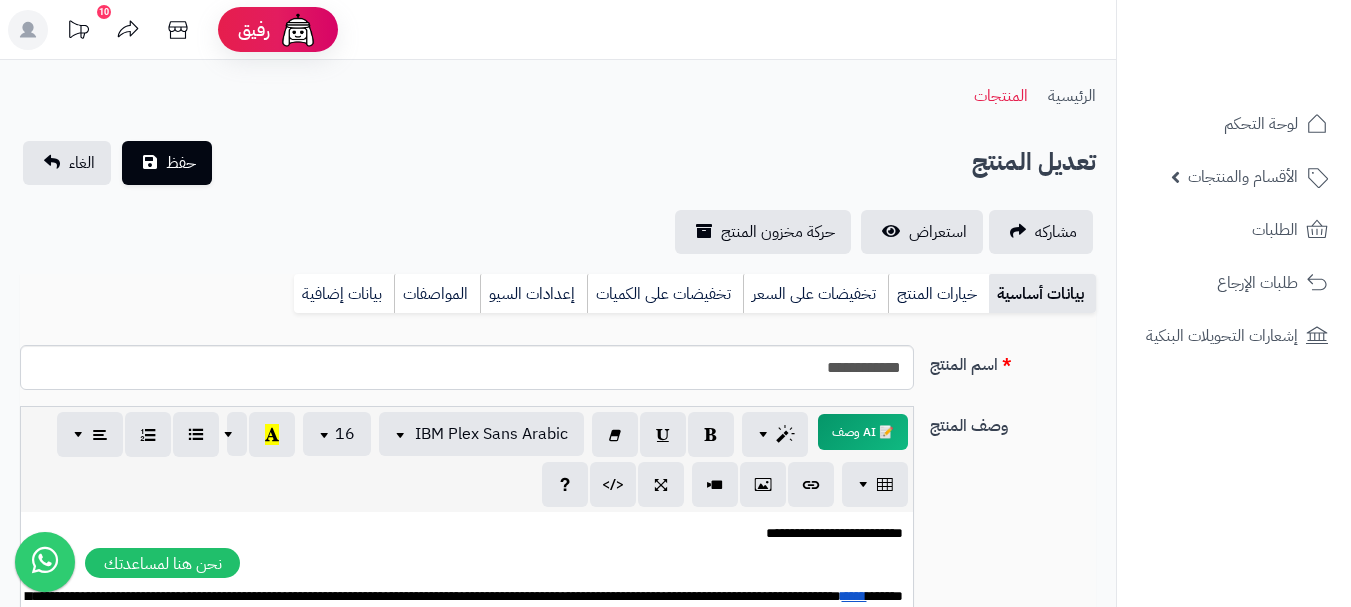 scroll, scrollTop: 0, scrollLeft: 0, axis: both 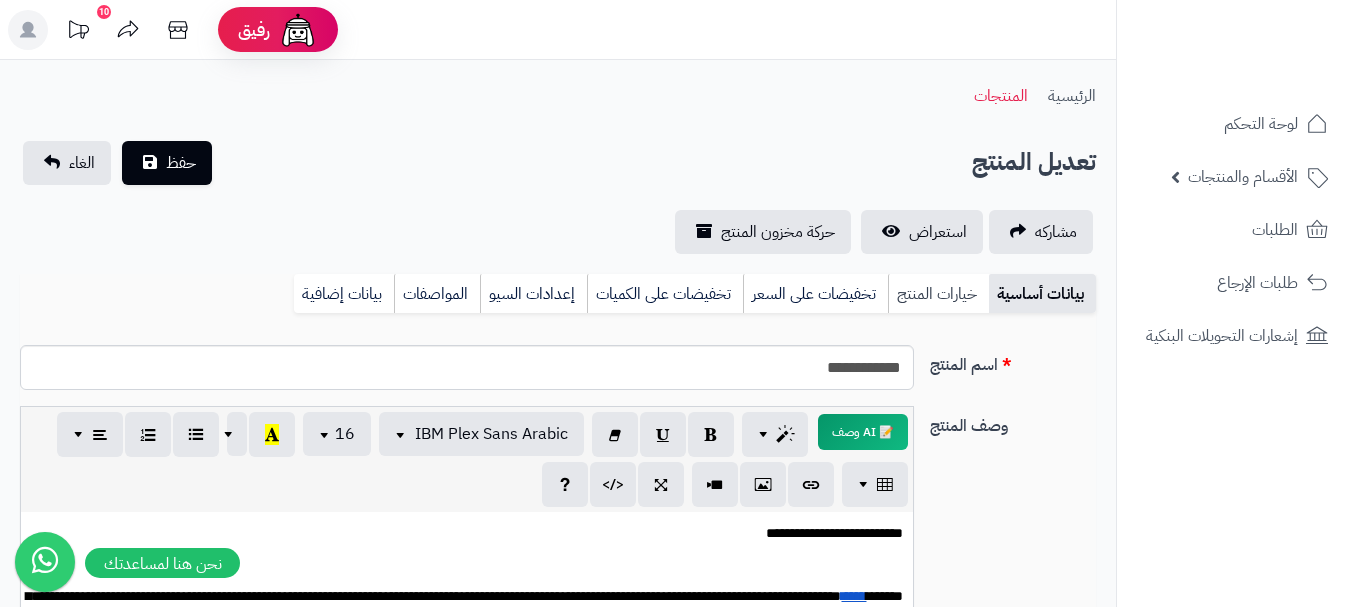 click on "خيارات المنتج" at bounding box center (938, 294) 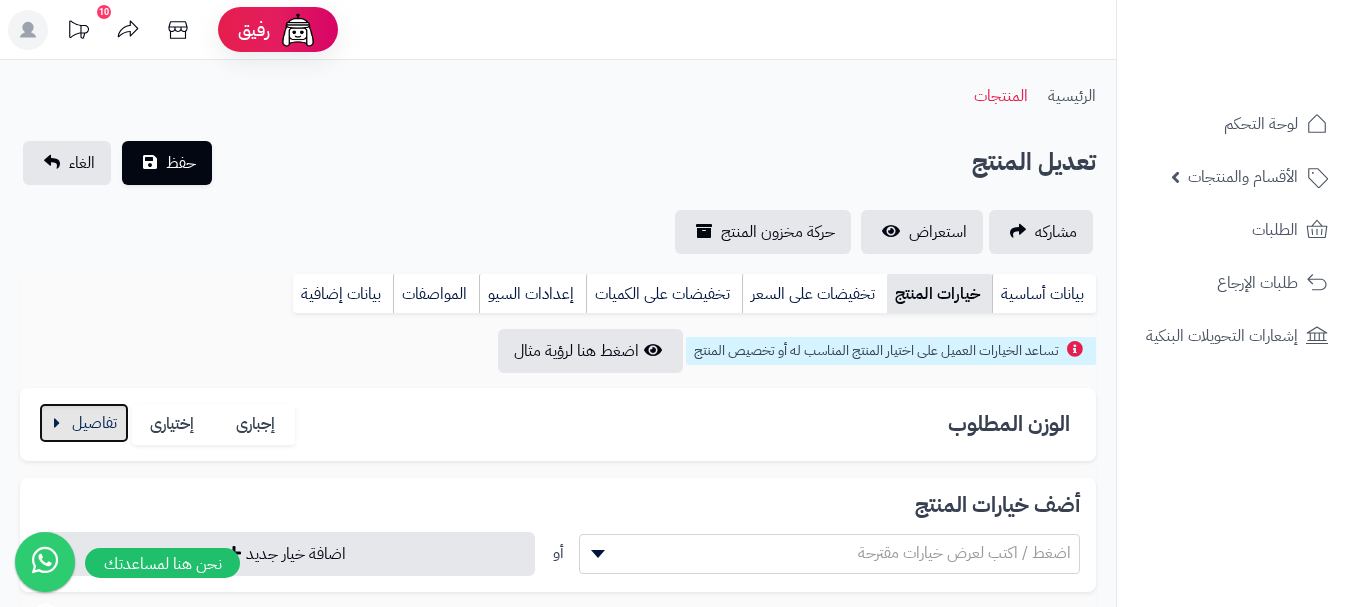 click at bounding box center [84, 423] 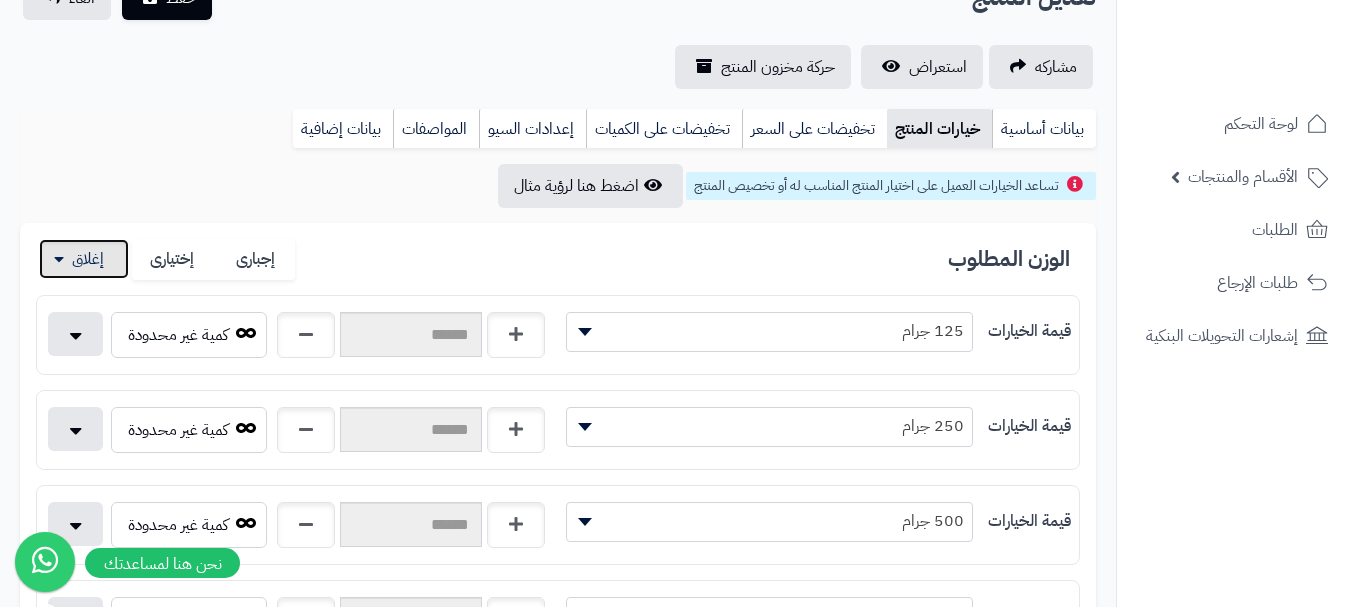 scroll, scrollTop: 400, scrollLeft: 0, axis: vertical 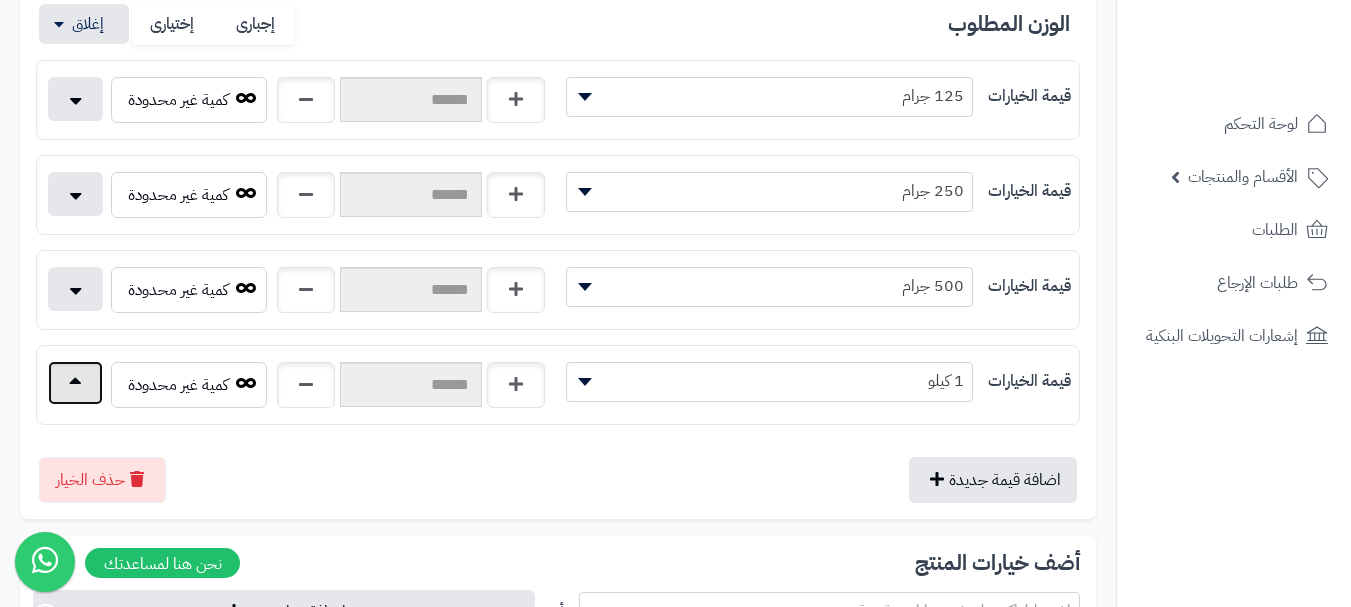 click at bounding box center (75, 383) 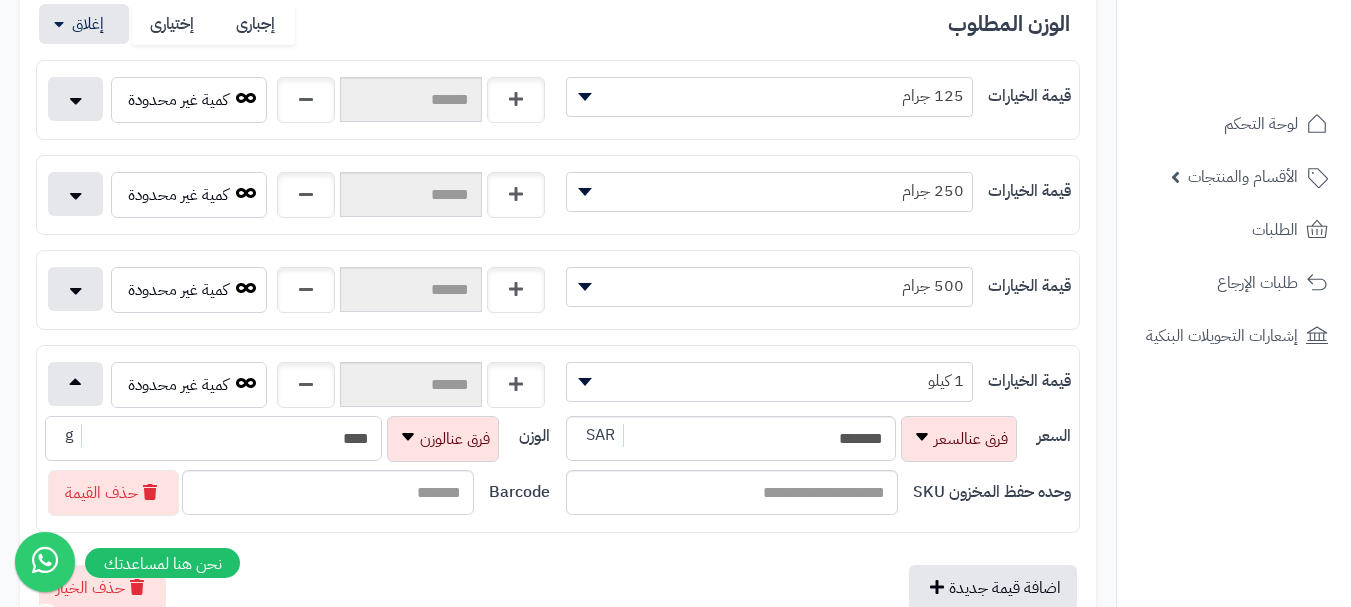 click on "****" at bounding box center (213, 438) 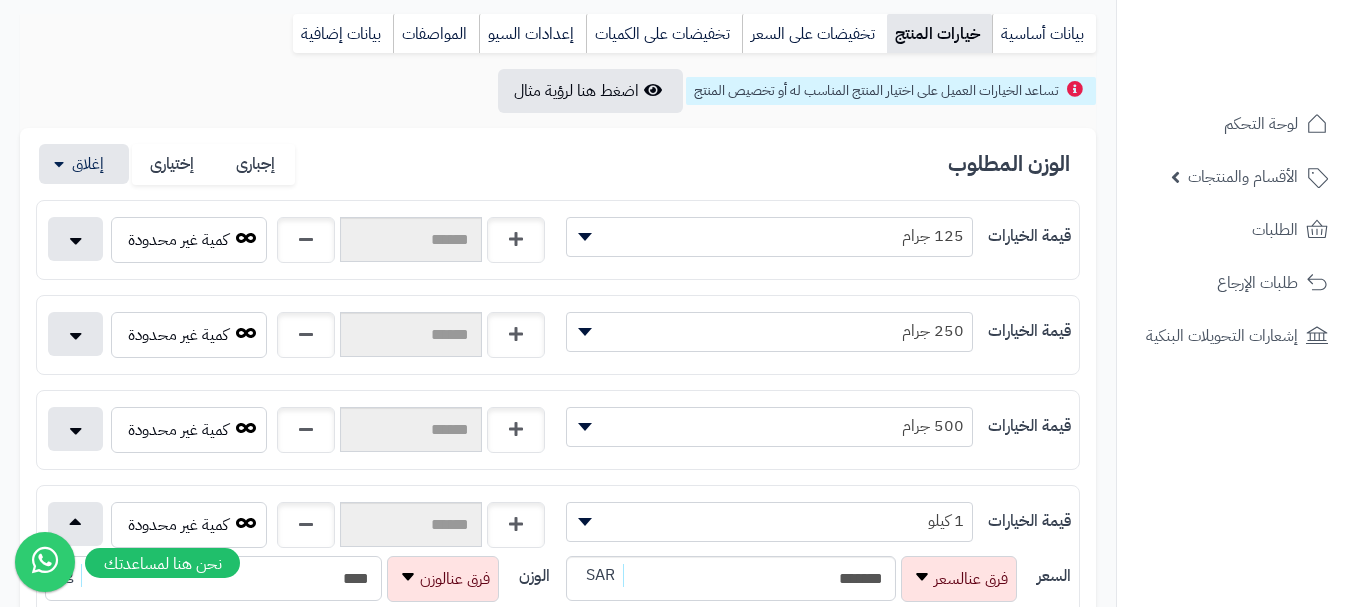 scroll, scrollTop: 0, scrollLeft: 0, axis: both 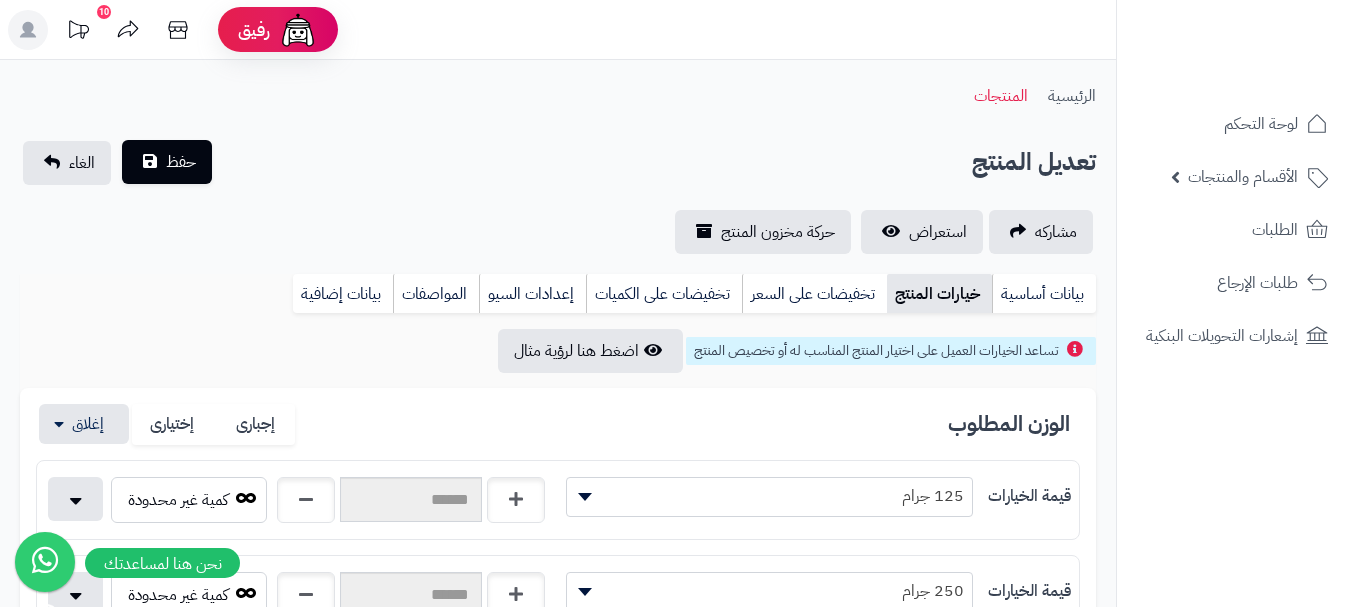 type on "****" 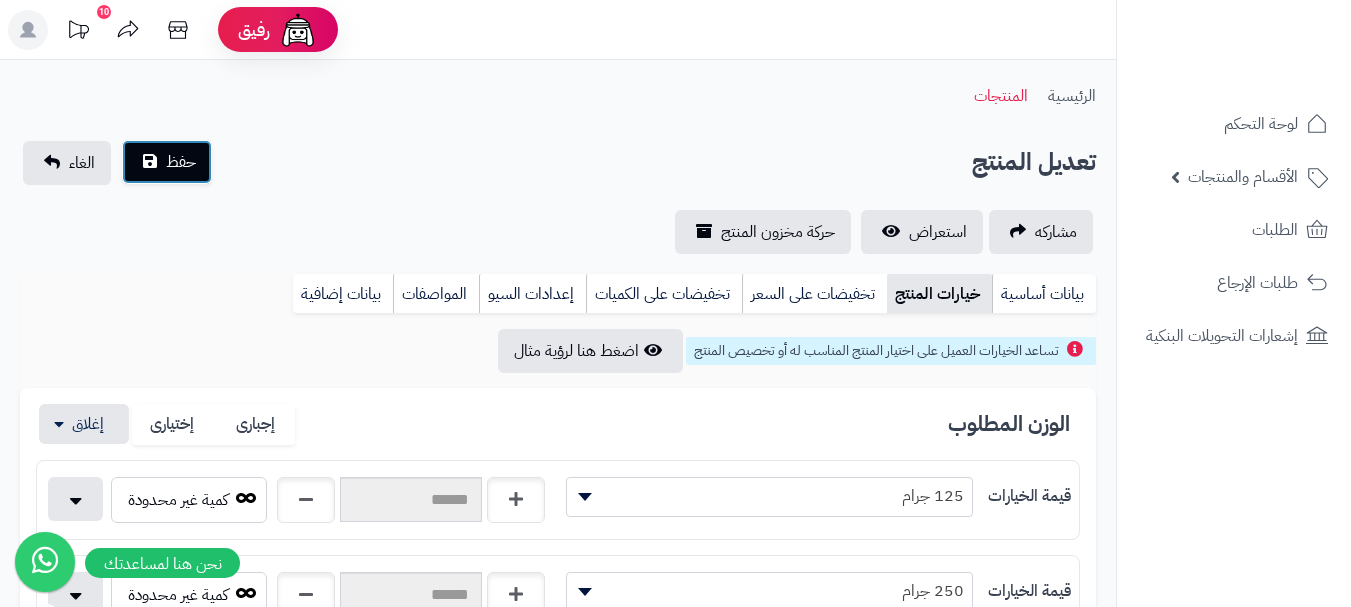 click on "حفظ" at bounding box center [167, 162] 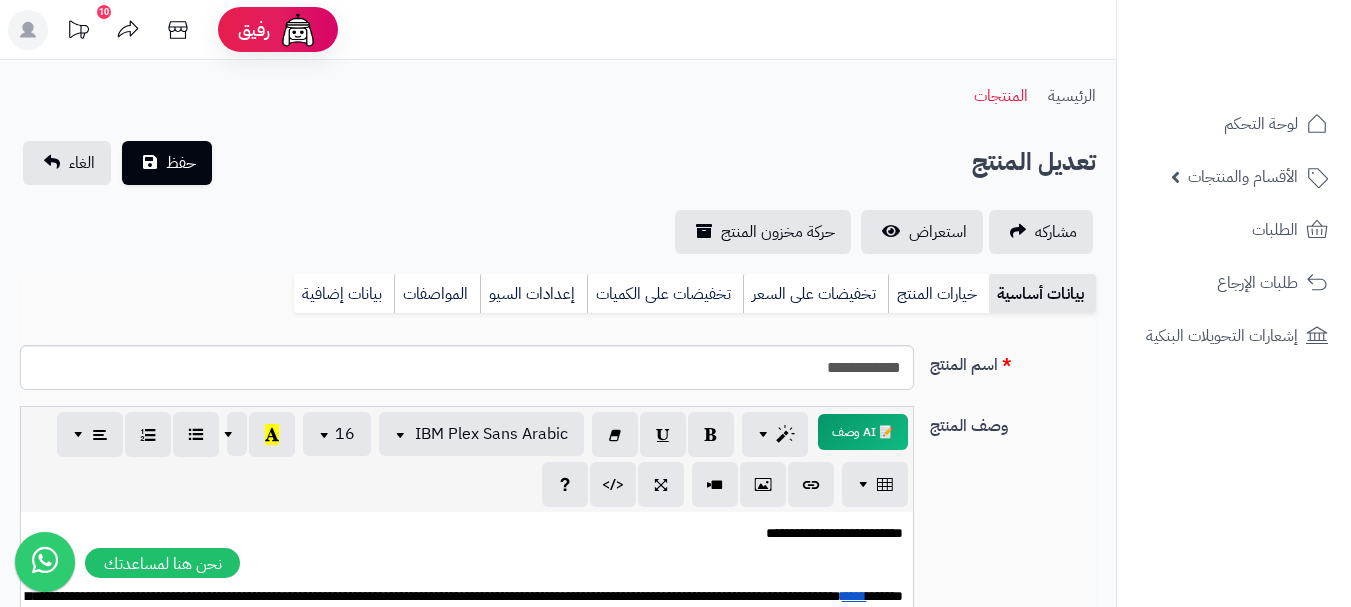 scroll, scrollTop: 0, scrollLeft: 0, axis: both 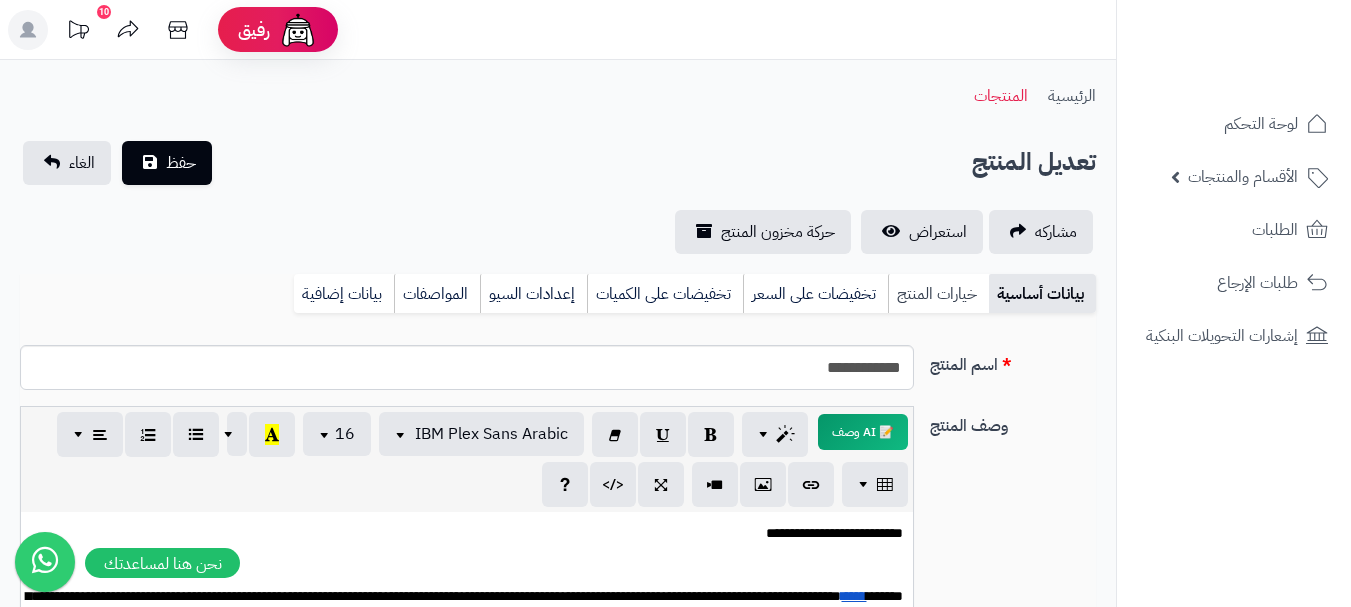 click on "خيارات المنتج" at bounding box center [938, 294] 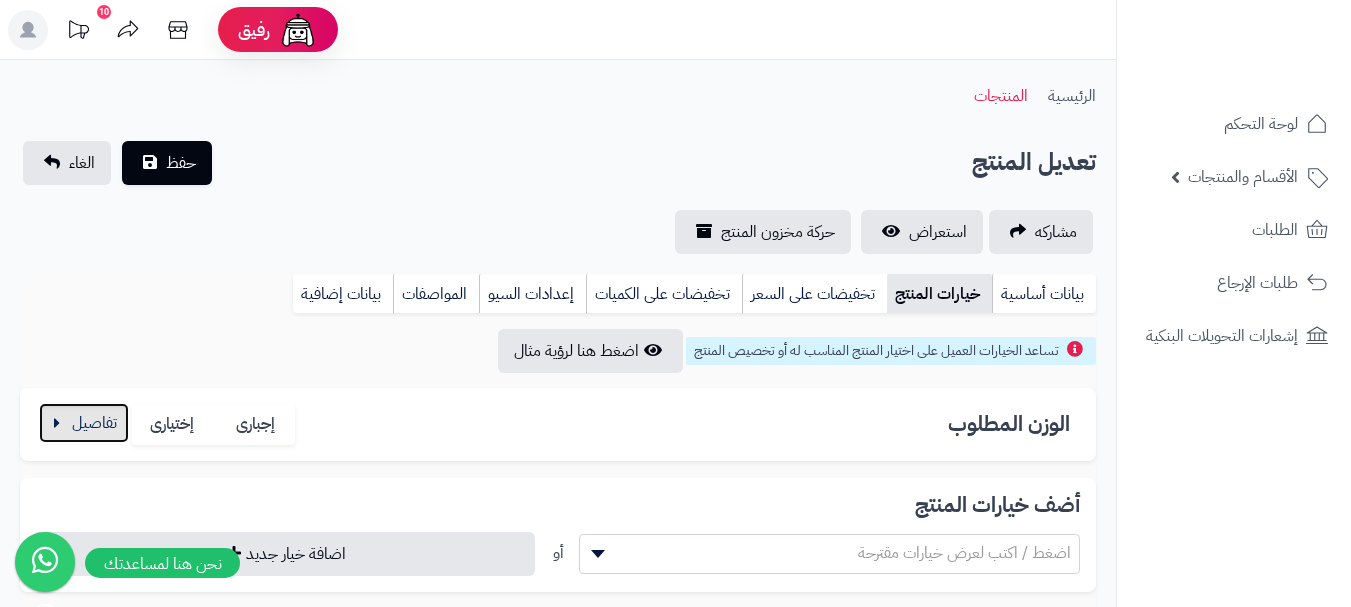 click at bounding box center [84, 423] 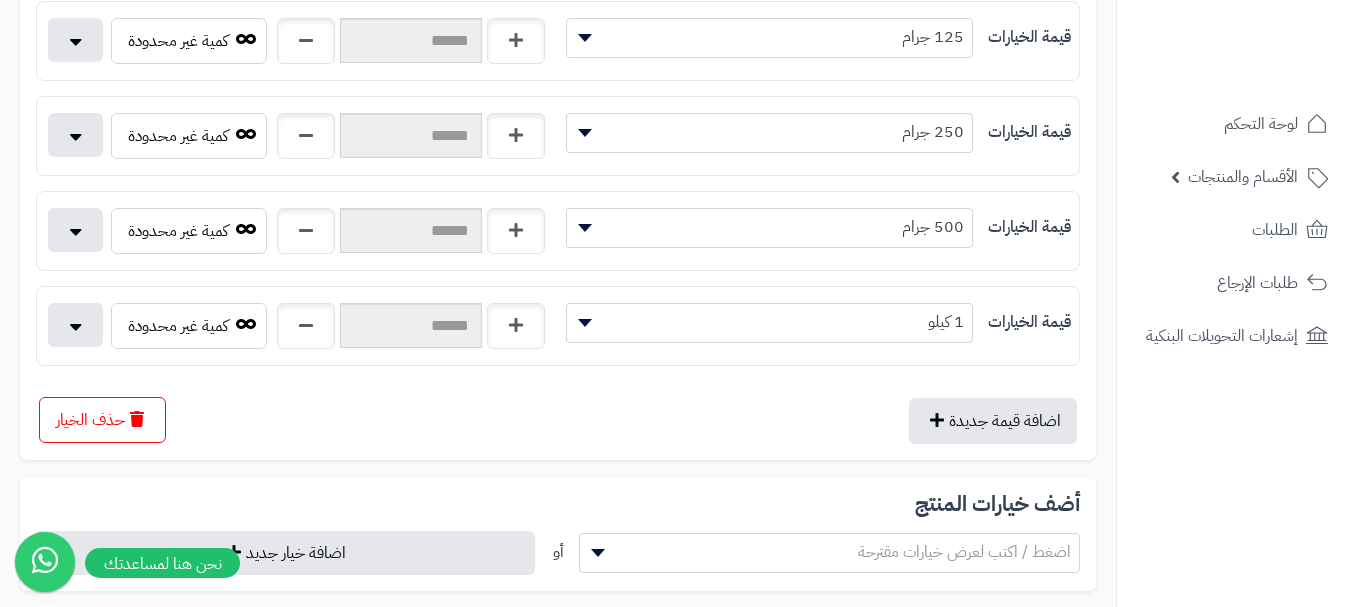 scroll, scrollTop: 500, scrollLeft: 0, axis: vertical 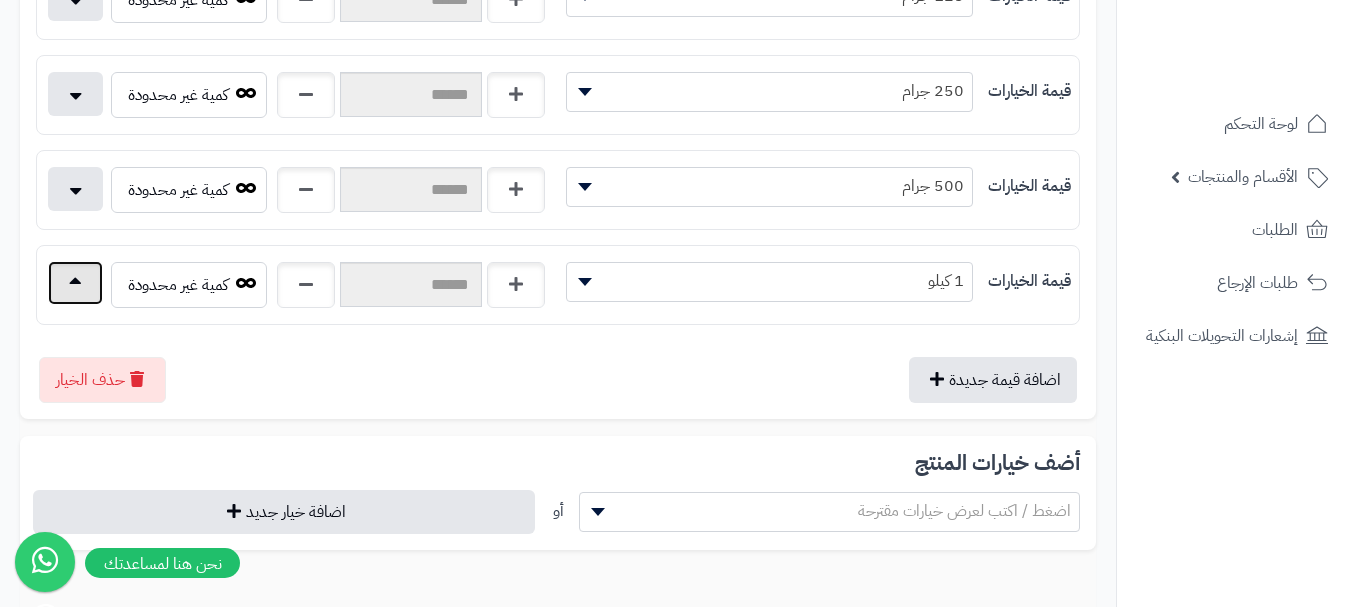 click at bounding box center [75, 283] 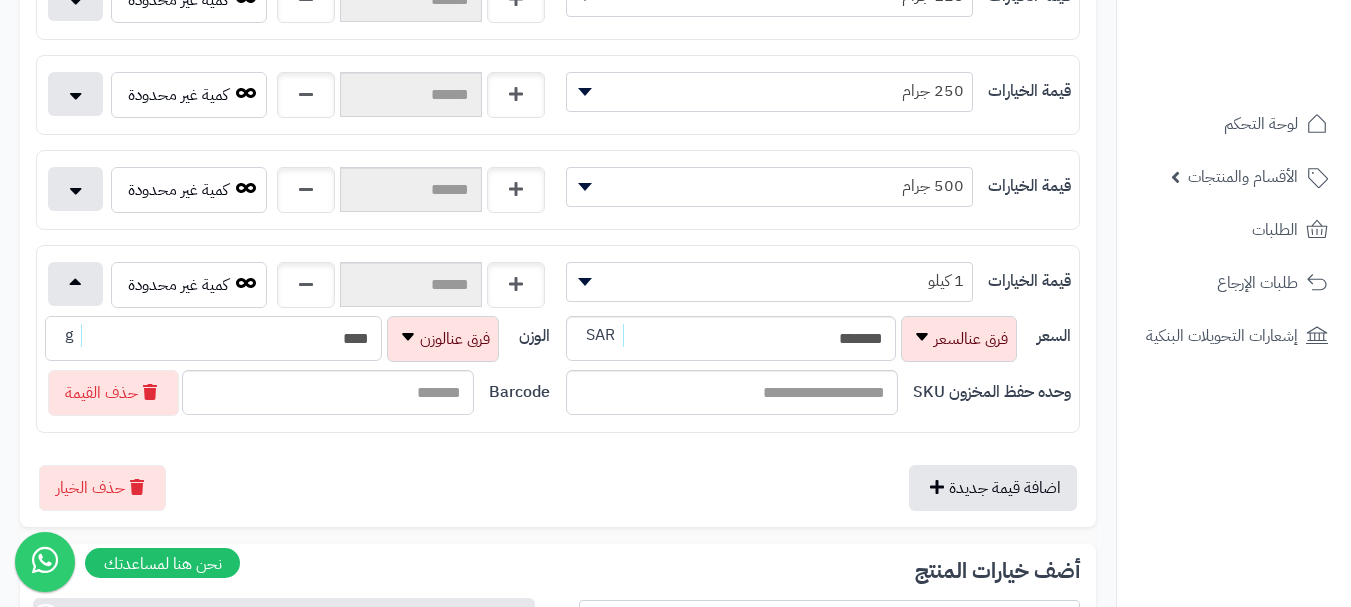click on "****" at bounding box center (213, 338) 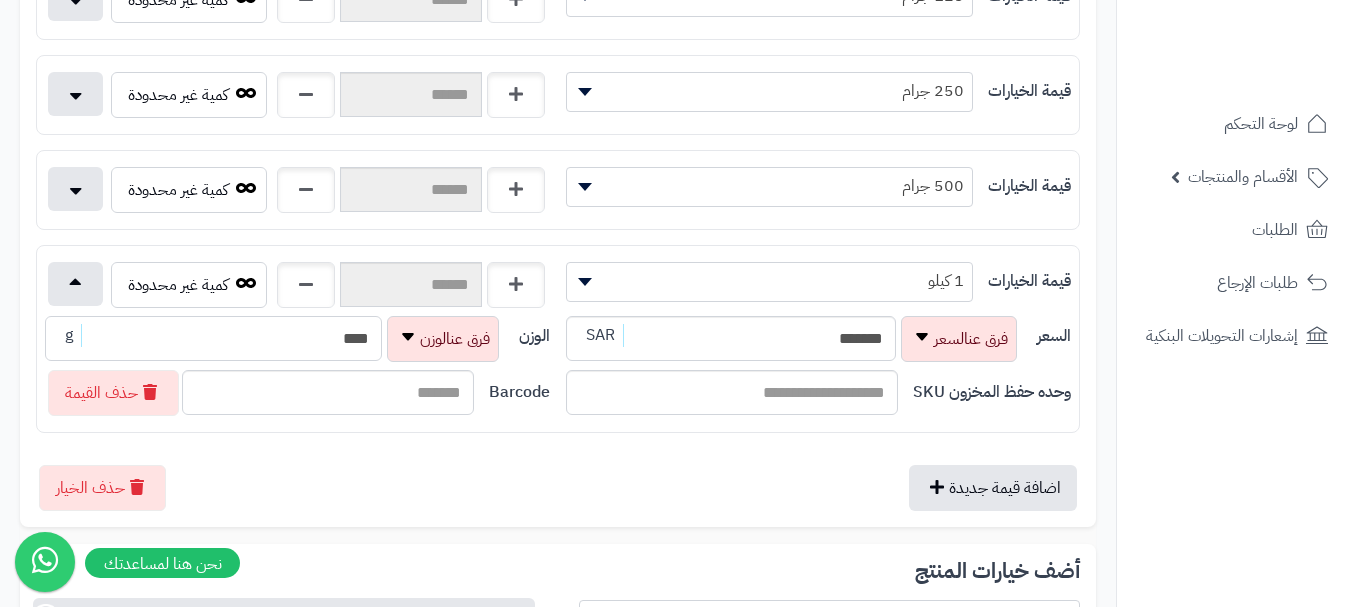 scroll, scrollTop: 0, scrollLeft: 0, axis: both 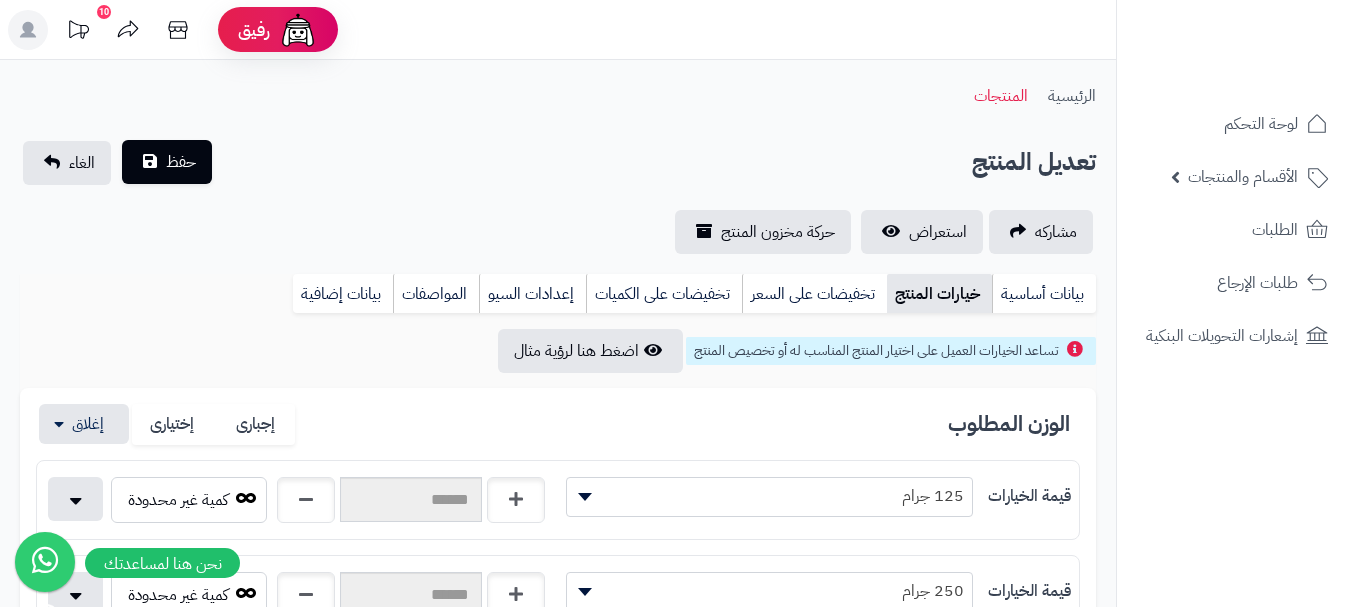 type on "****" 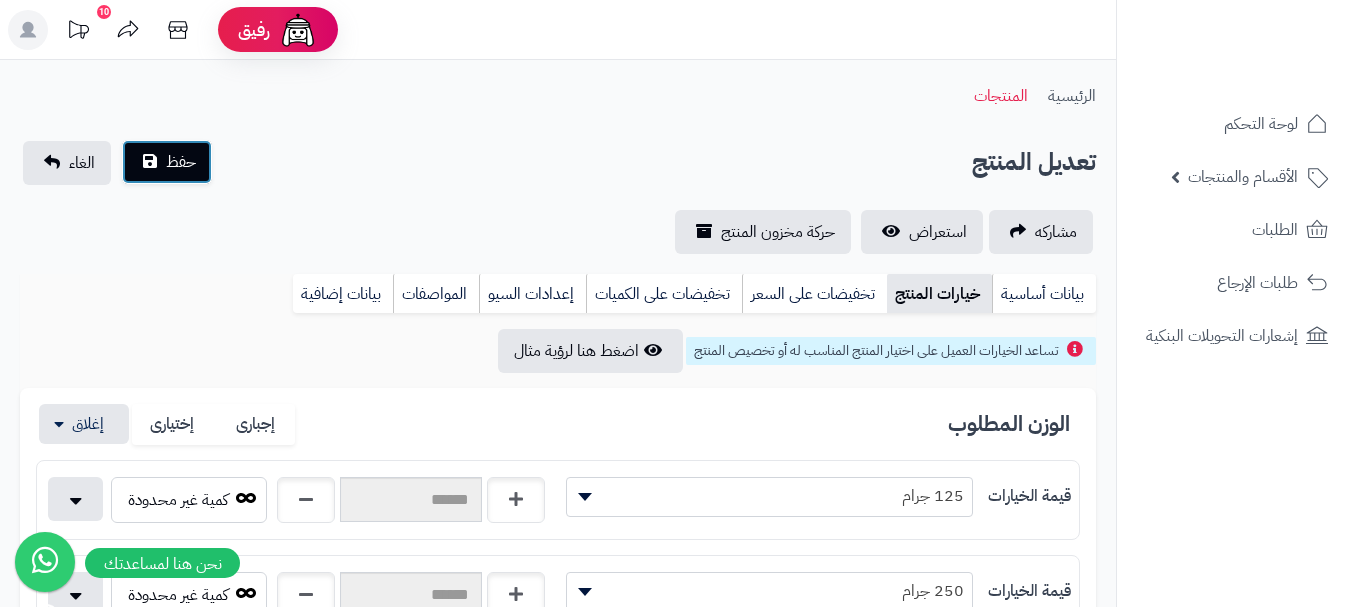 click on "حفظ" at bounding box center (167, 162) 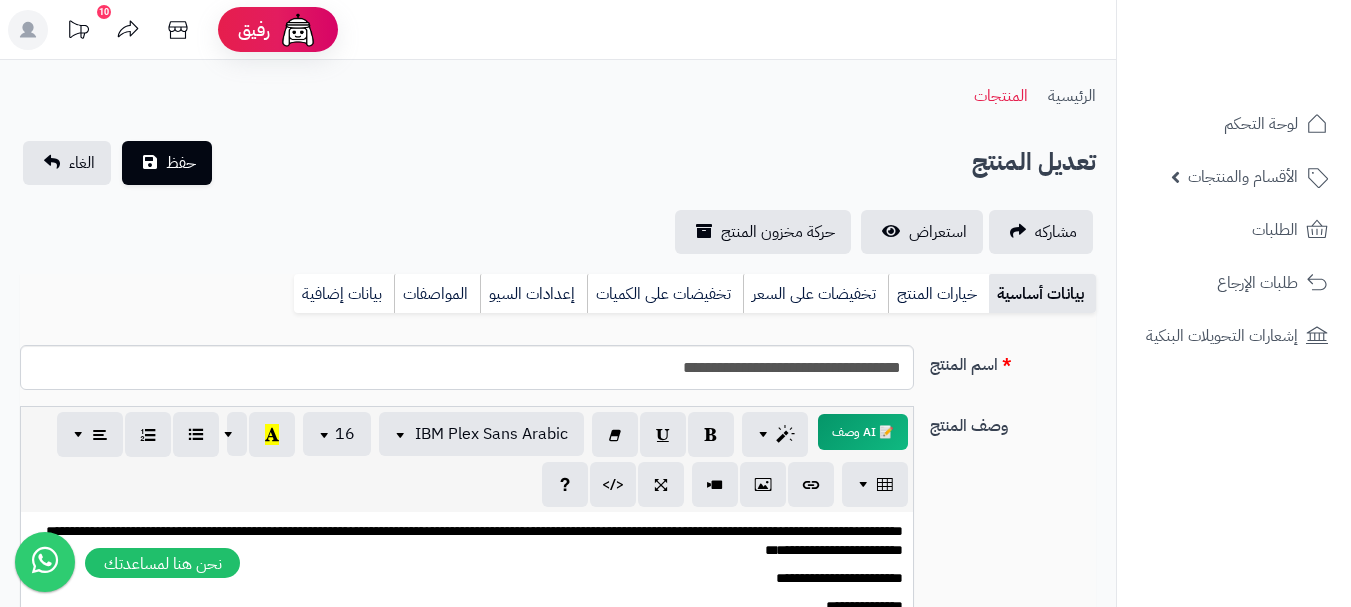 scroll, scrollTop: 0, scrollLeft: 0, axis: both 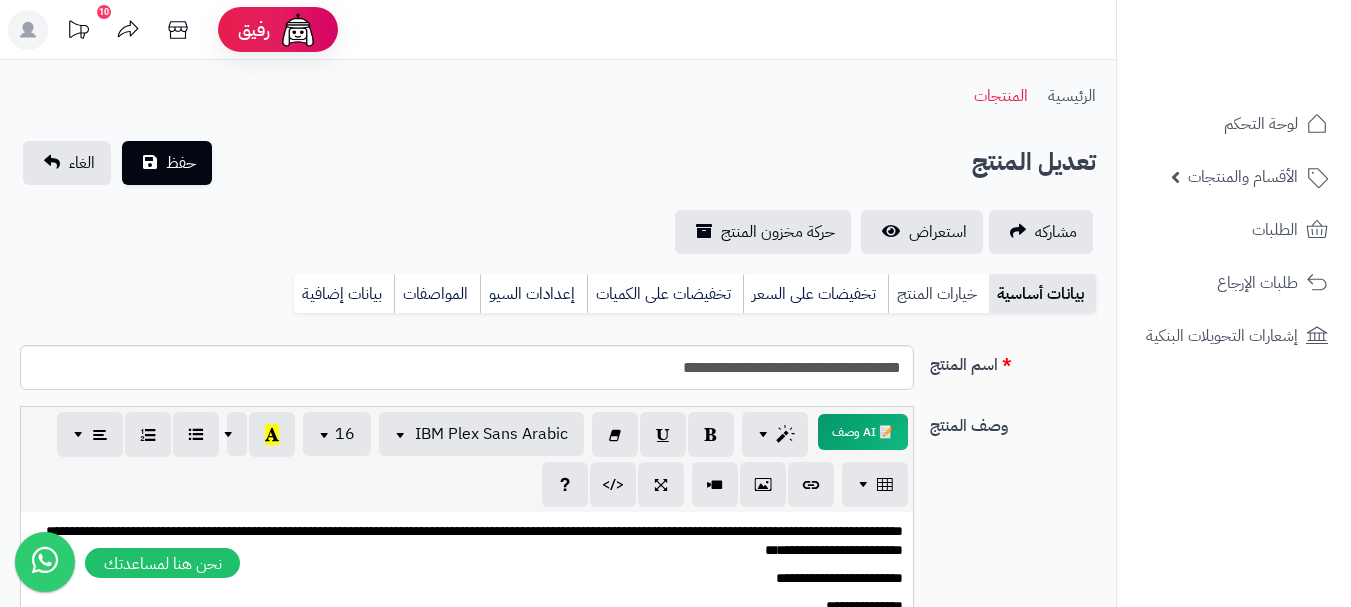 click on "خيارات المنتج" at bounding box center (938, 294) 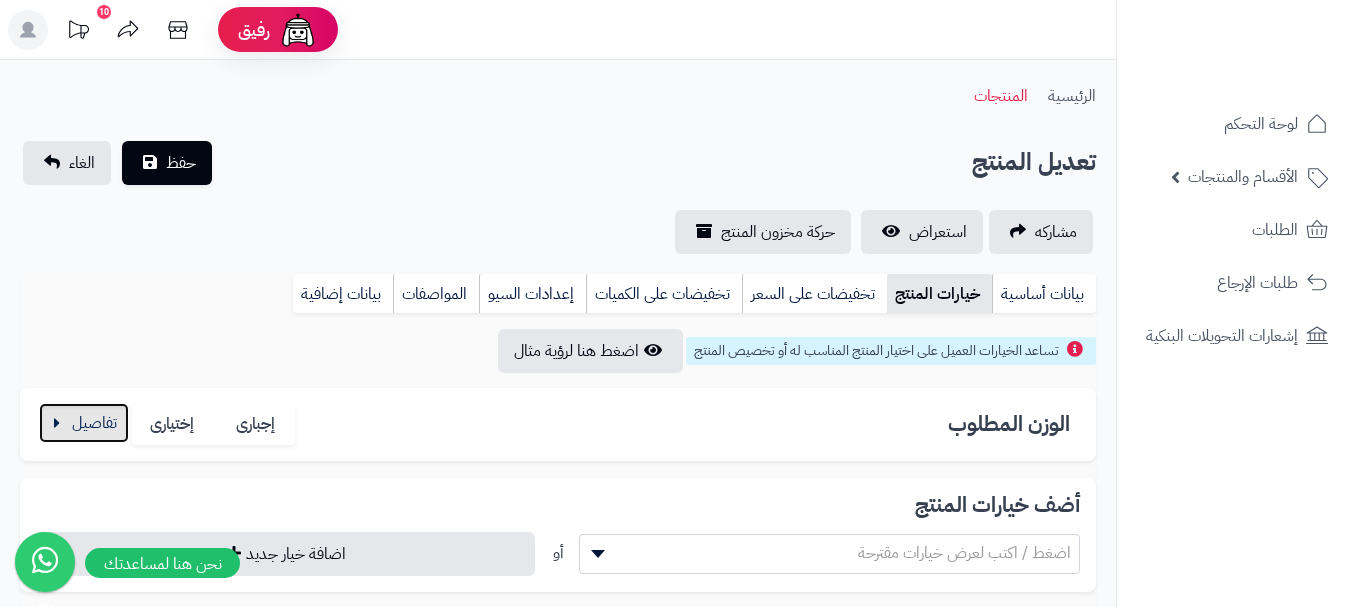 click at bounding box center [84, 423] 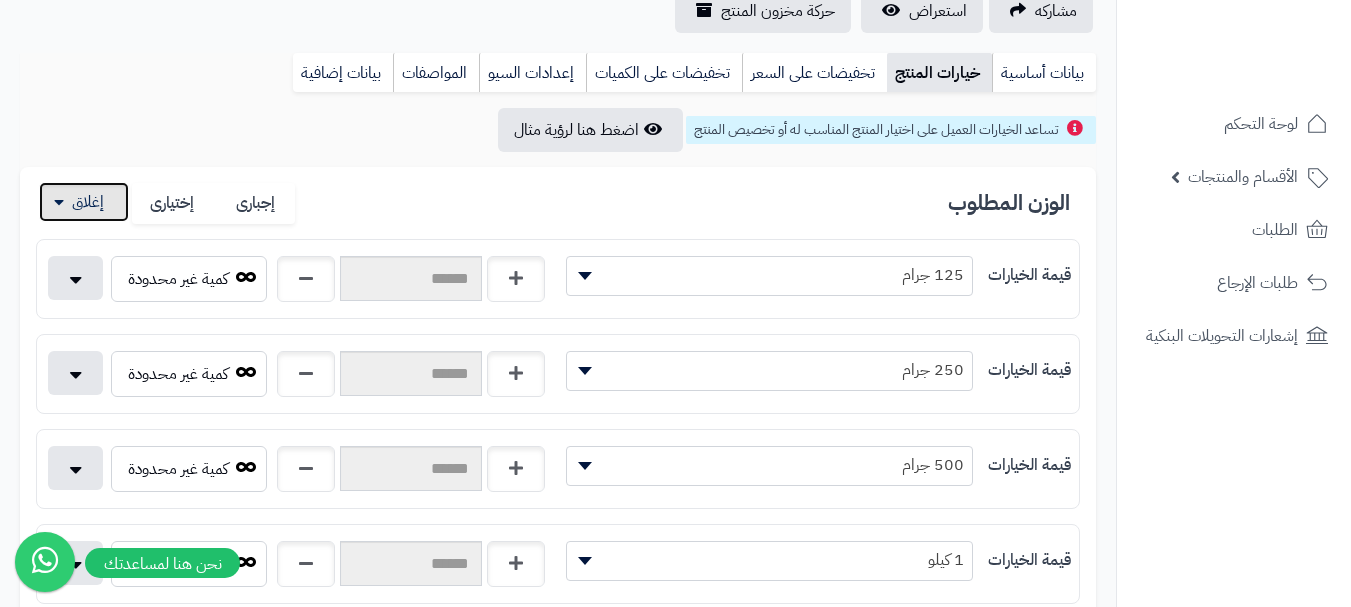 scroll, scrollTop: 400, scrollLeft: 0, axis: vertical 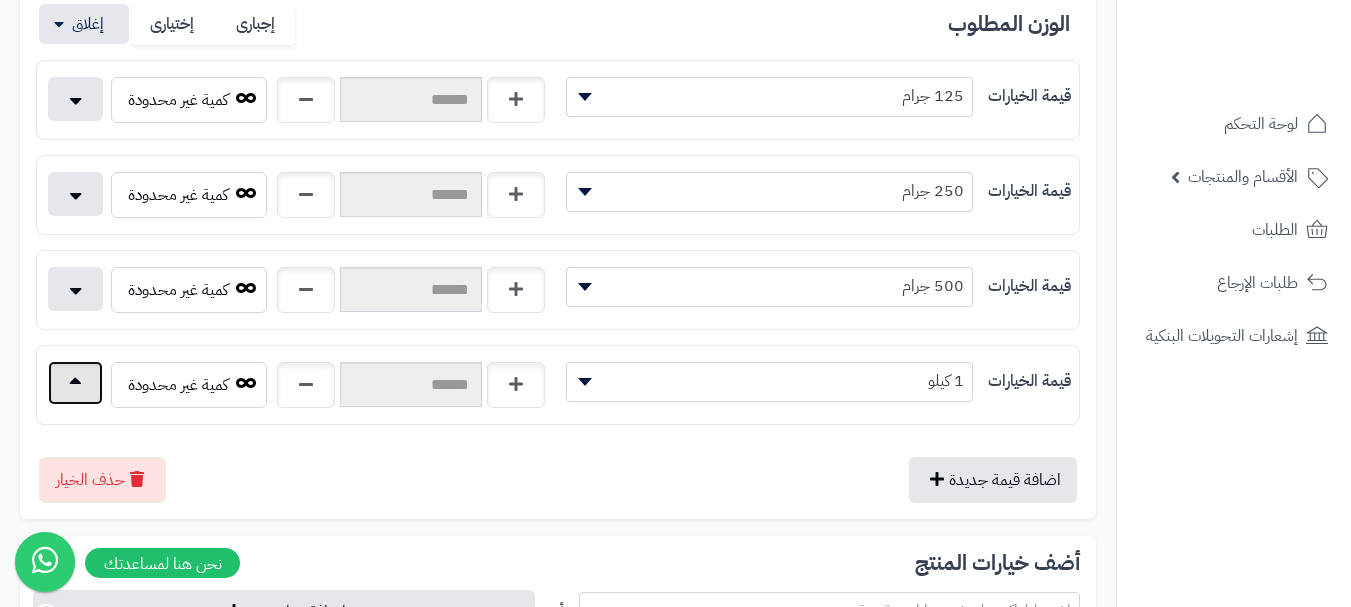 click at bounding box center (75, 383) 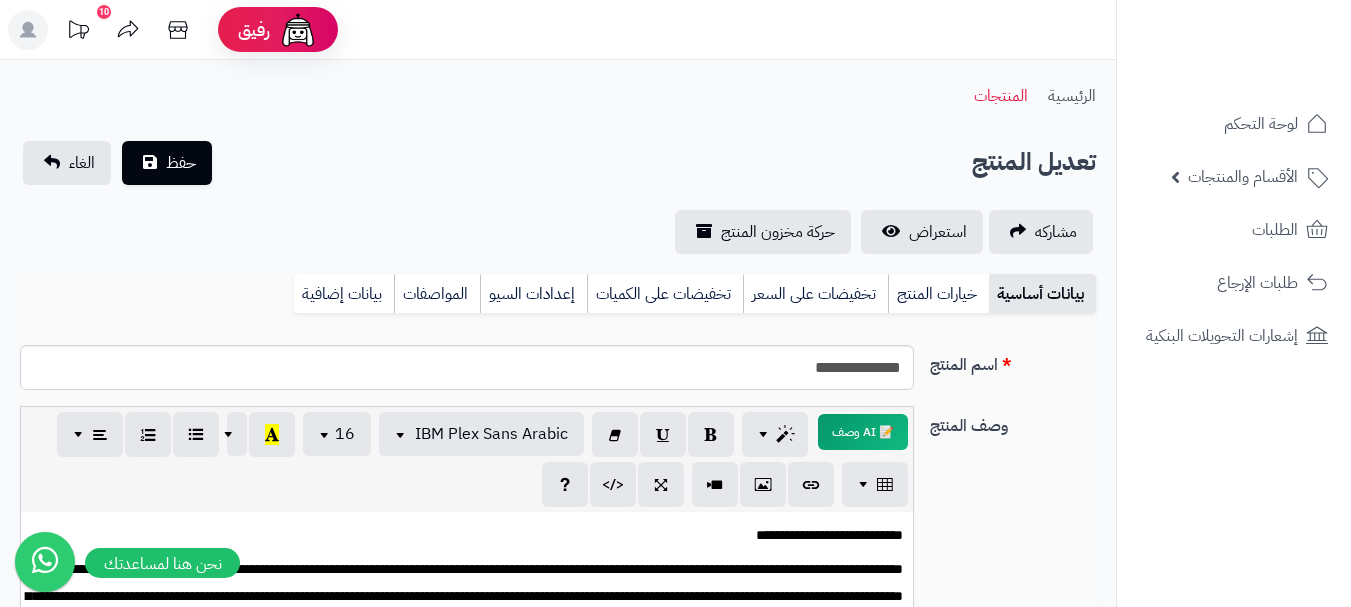 scroll, scrollTop: 0, scrollLeft: 0, axis: both 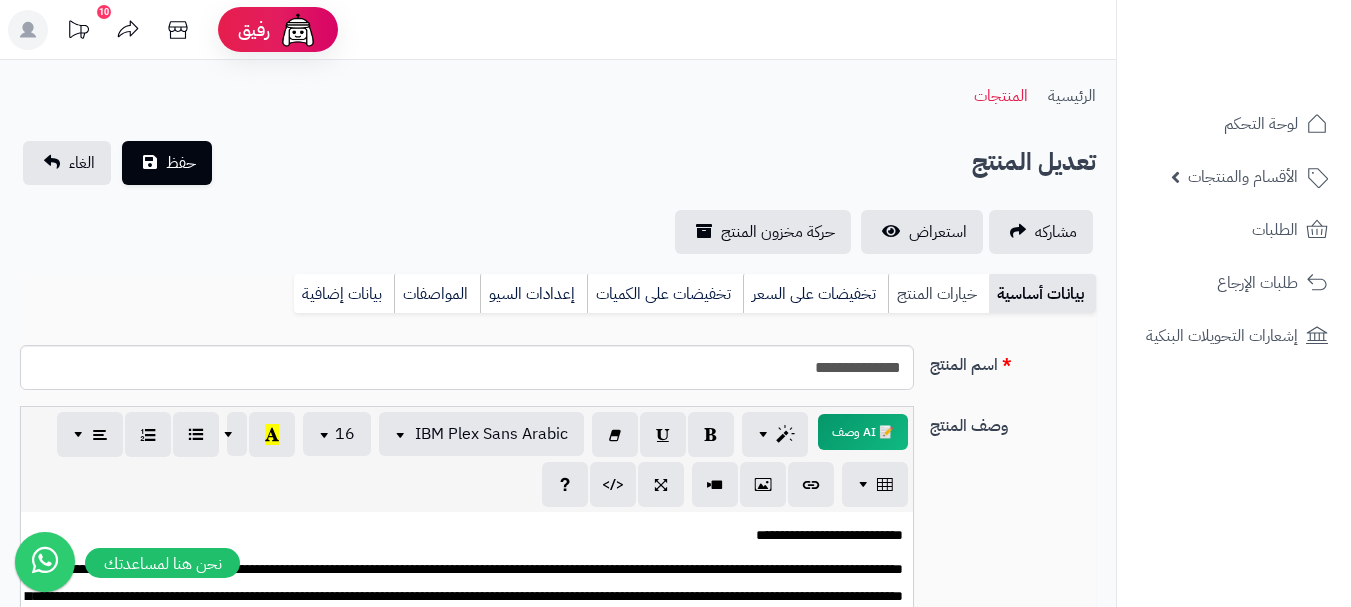 click on "خيارات المنتج" at bounding box center [938, 294] 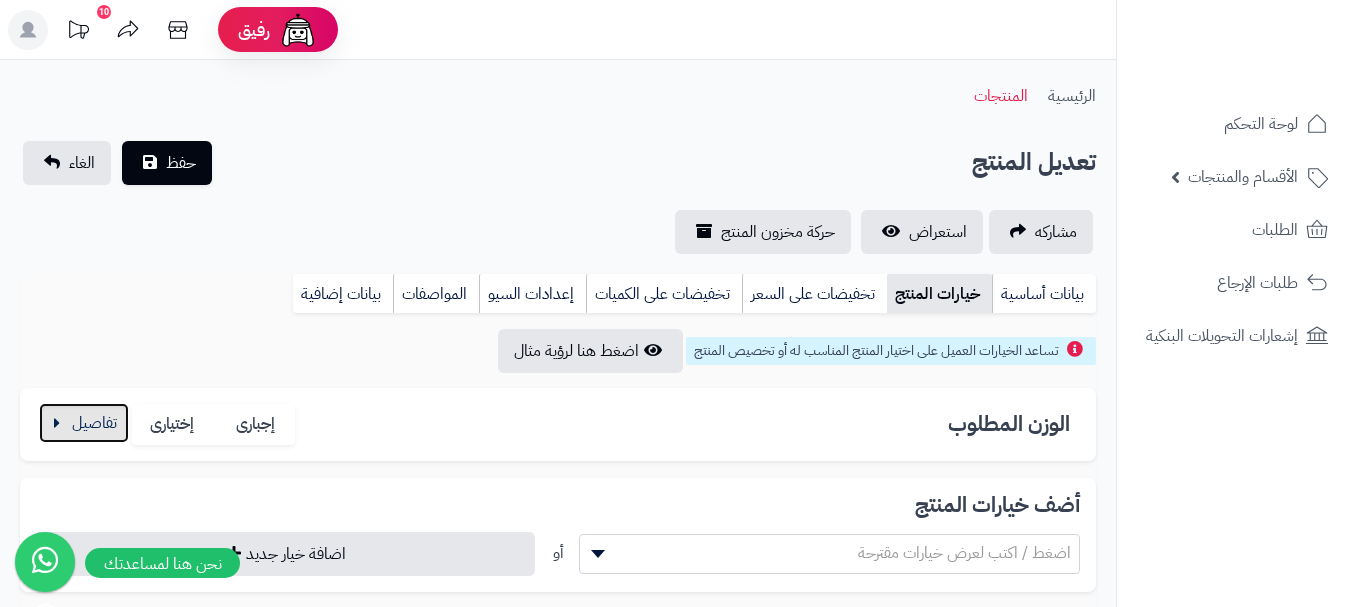 click at bounding box center (84, 423) 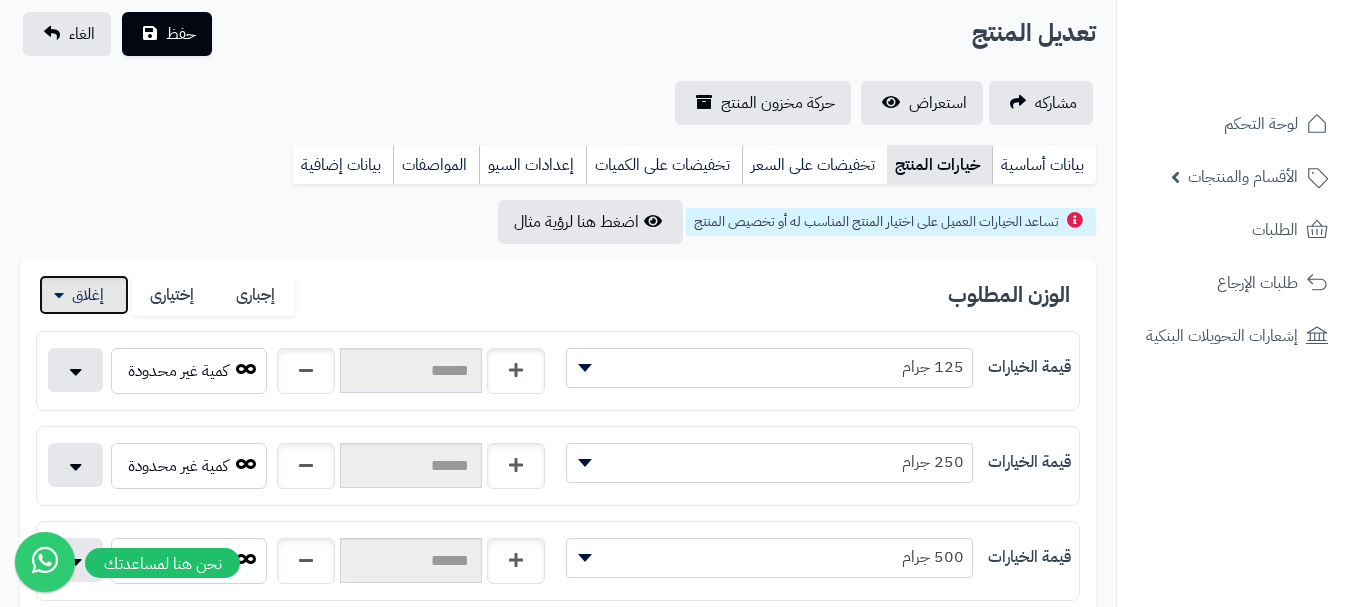 scroll, scrollTop: 400, scrollLeft: 0, axis: vertical 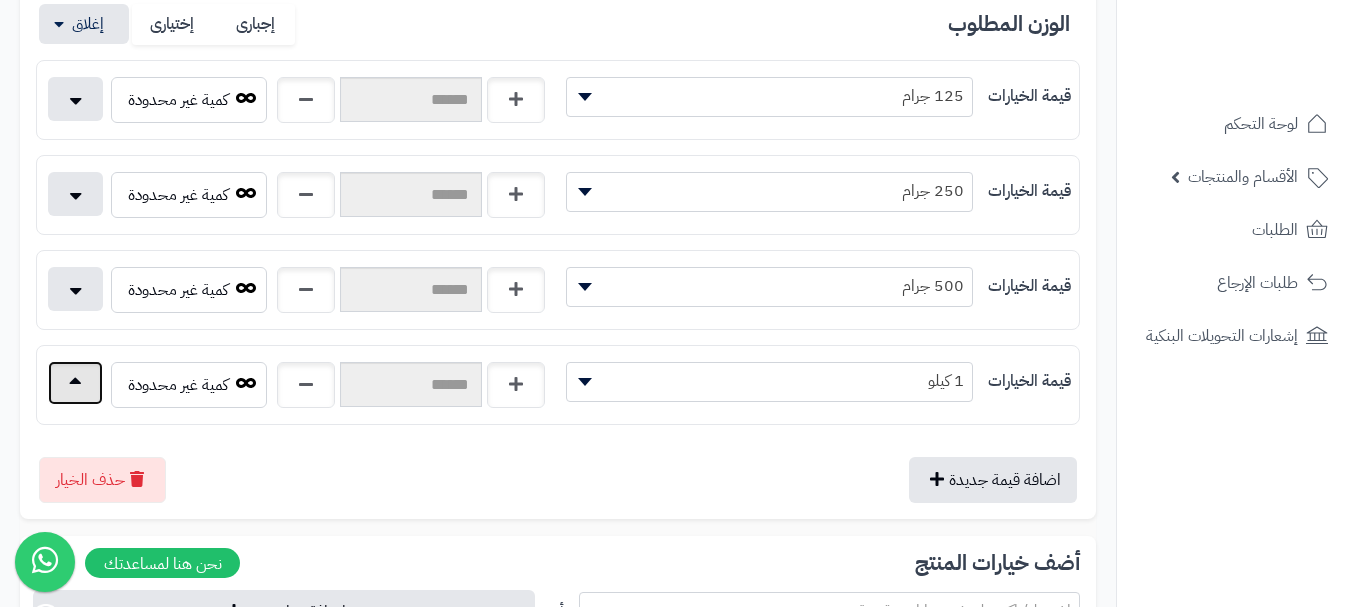 click at bounding box center [75, 383] 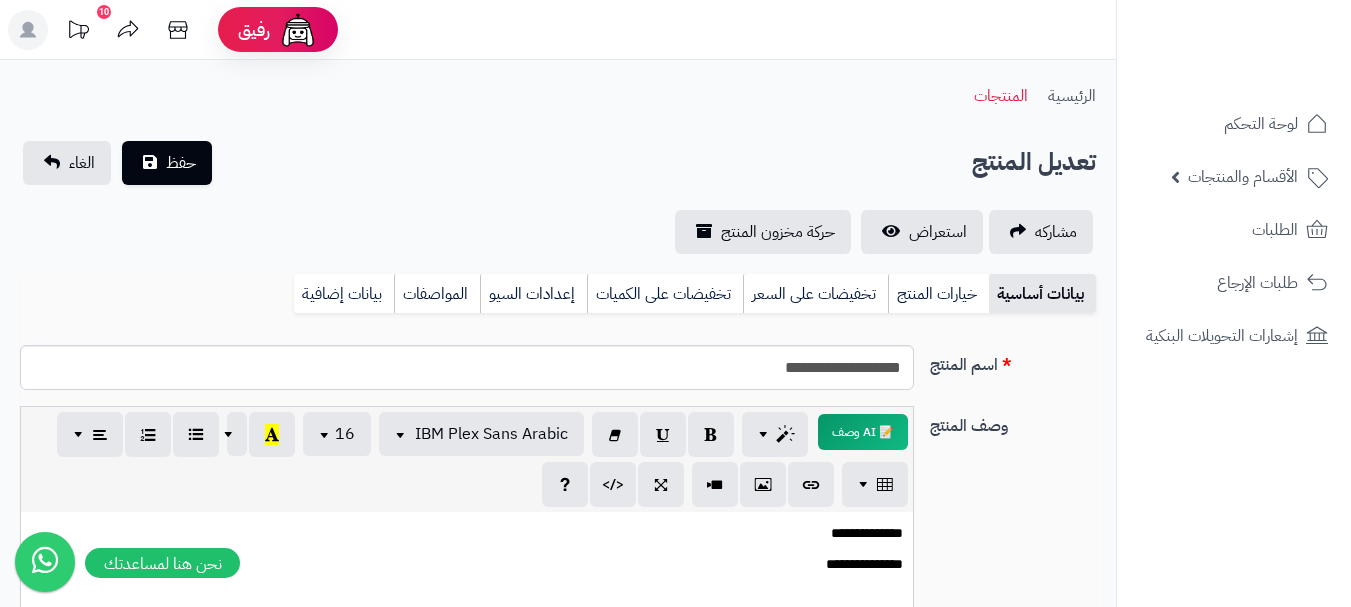 scroll, scrollTop: 0, scrollLeft: 0, axis: both 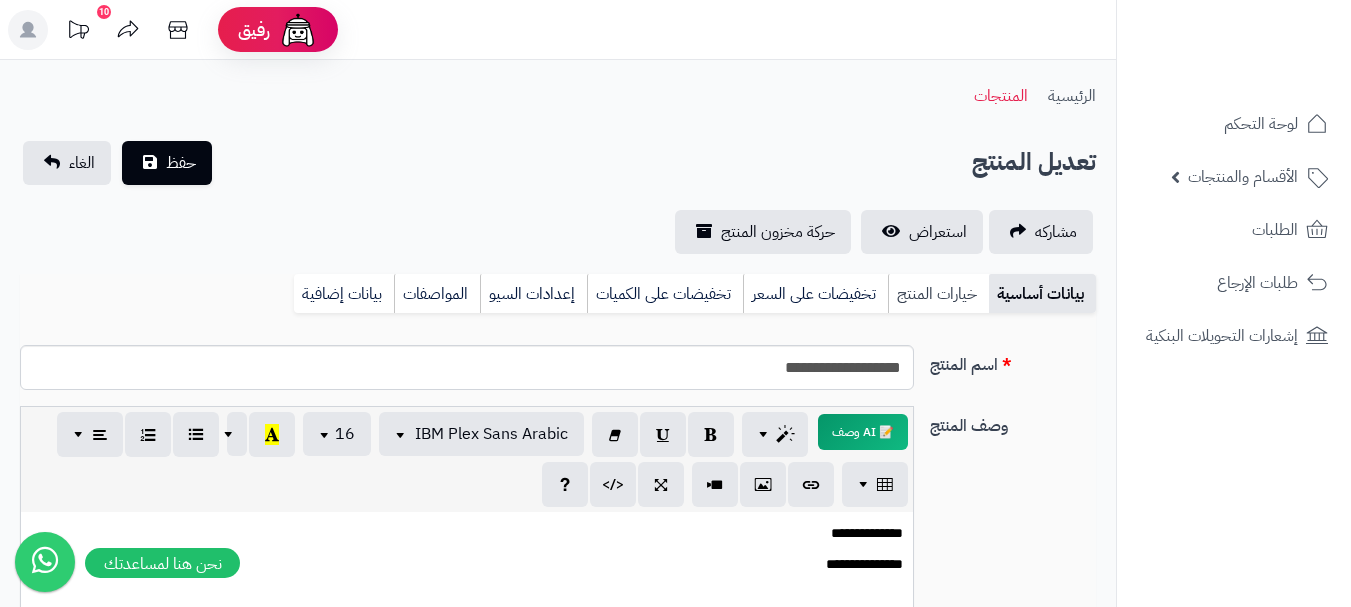 click on "خيارات المنتج" at bounding box center (938, 294) 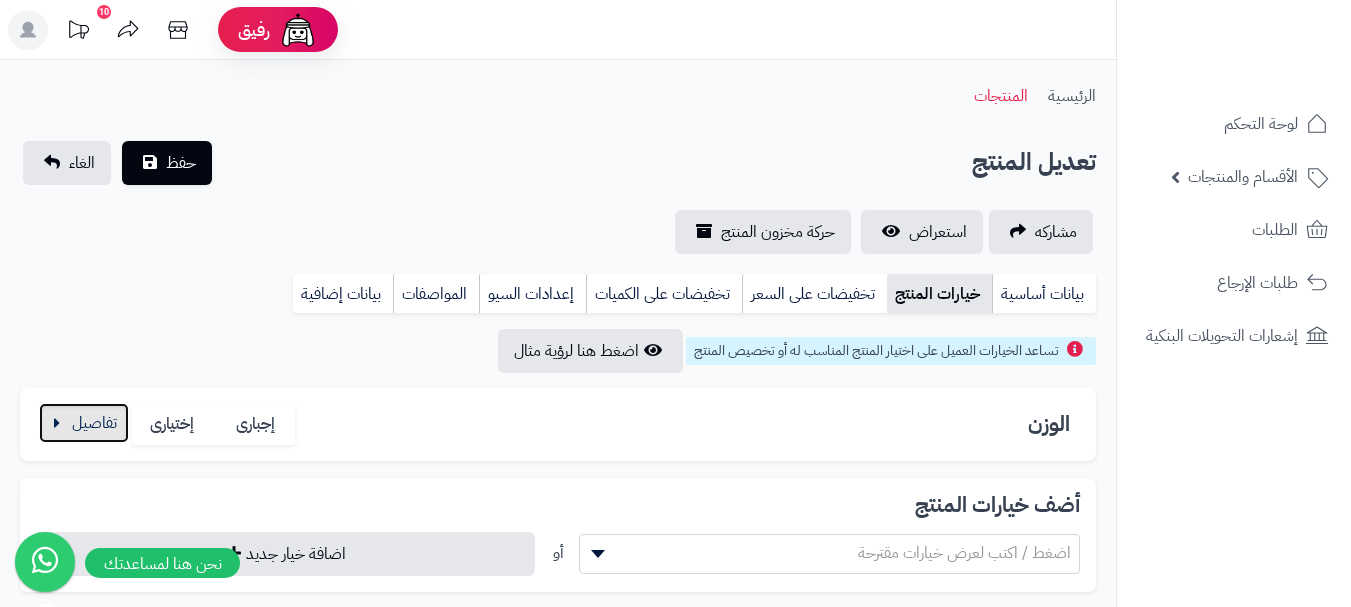 click at bounding box center (84, 423) 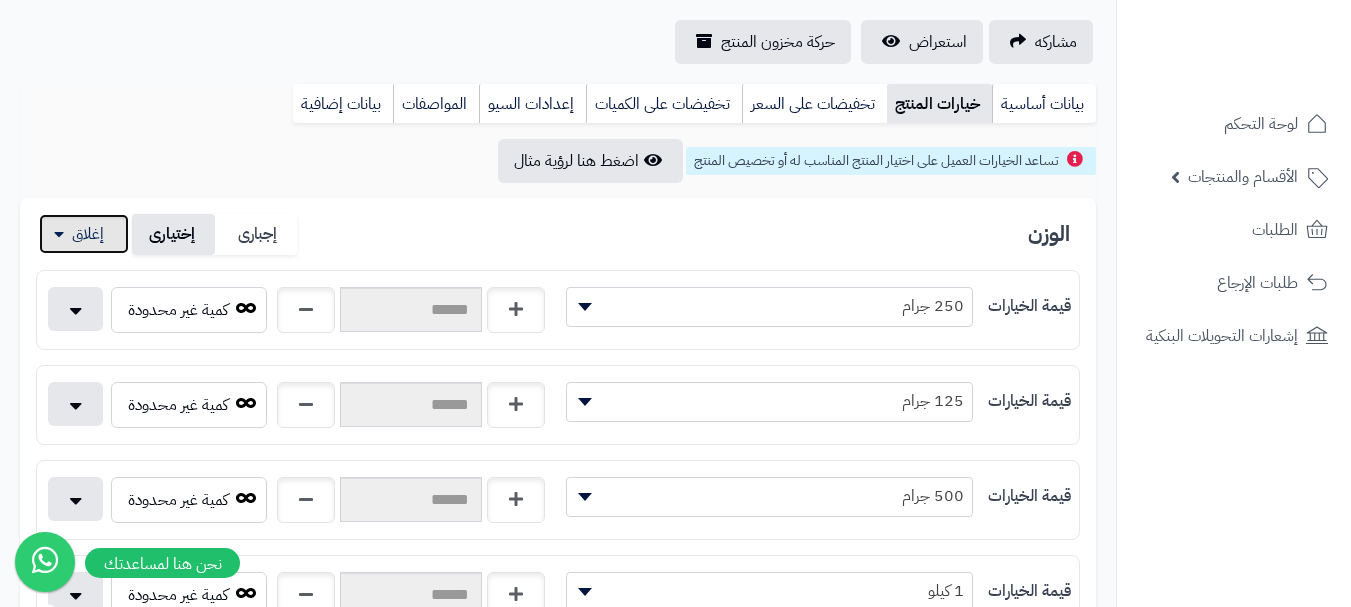 scroll, scrollTop: 400, scrollLeft: 0, axis: vertical 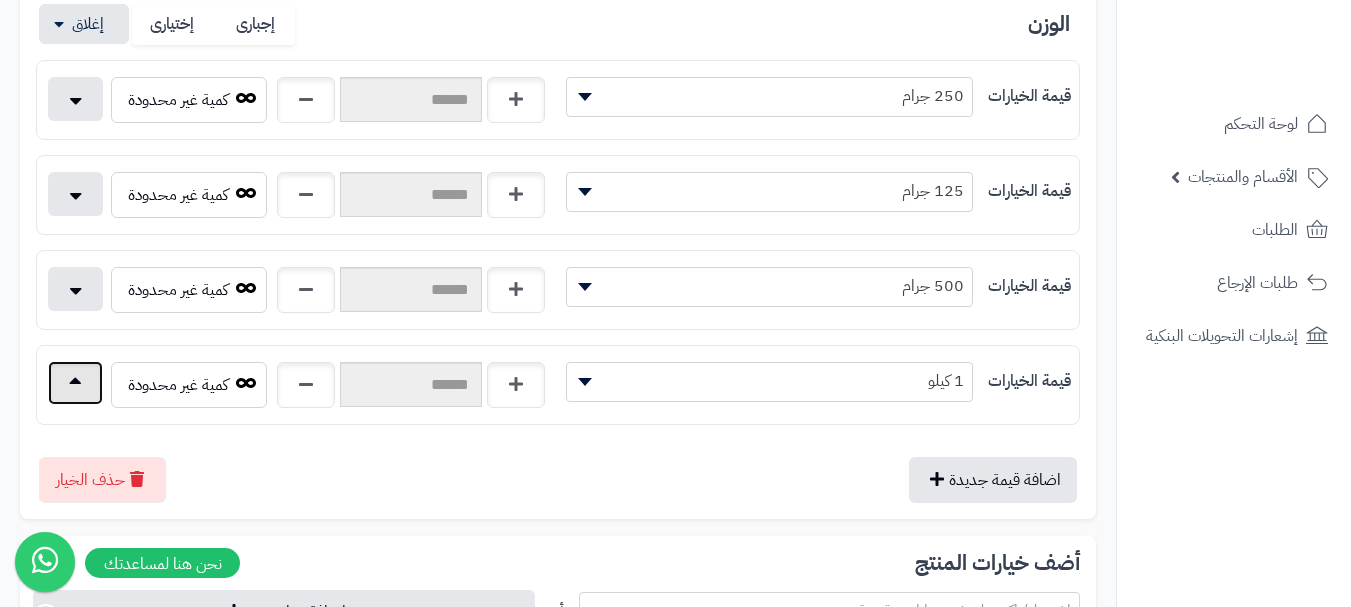 click at bounding box center (75, 383) 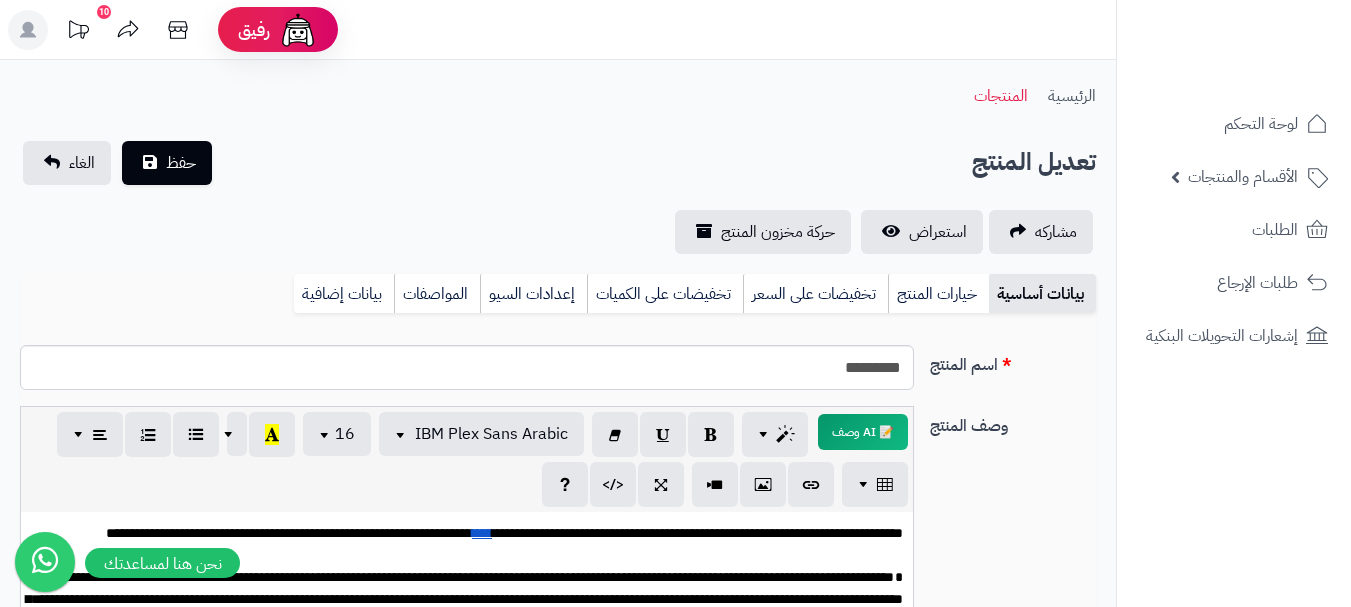scroll, scrollTop: 0, scrollLeft: 0, axis: both 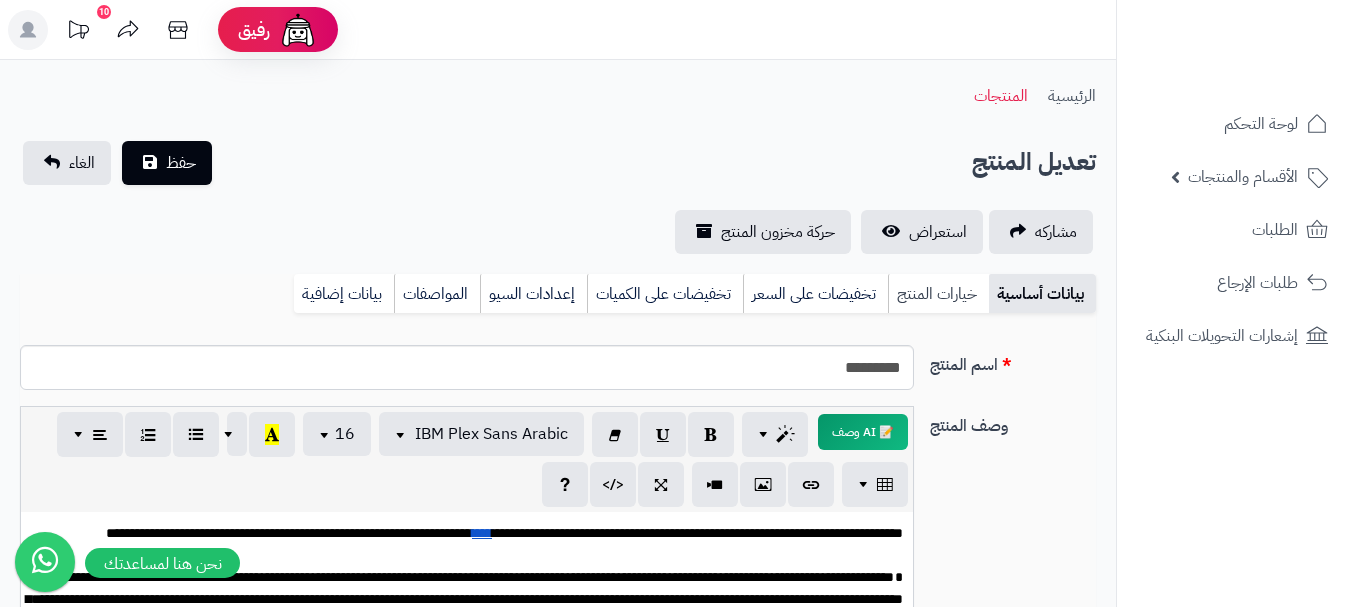 click on "خيارات المنتج" at bounding box center [938, 294] 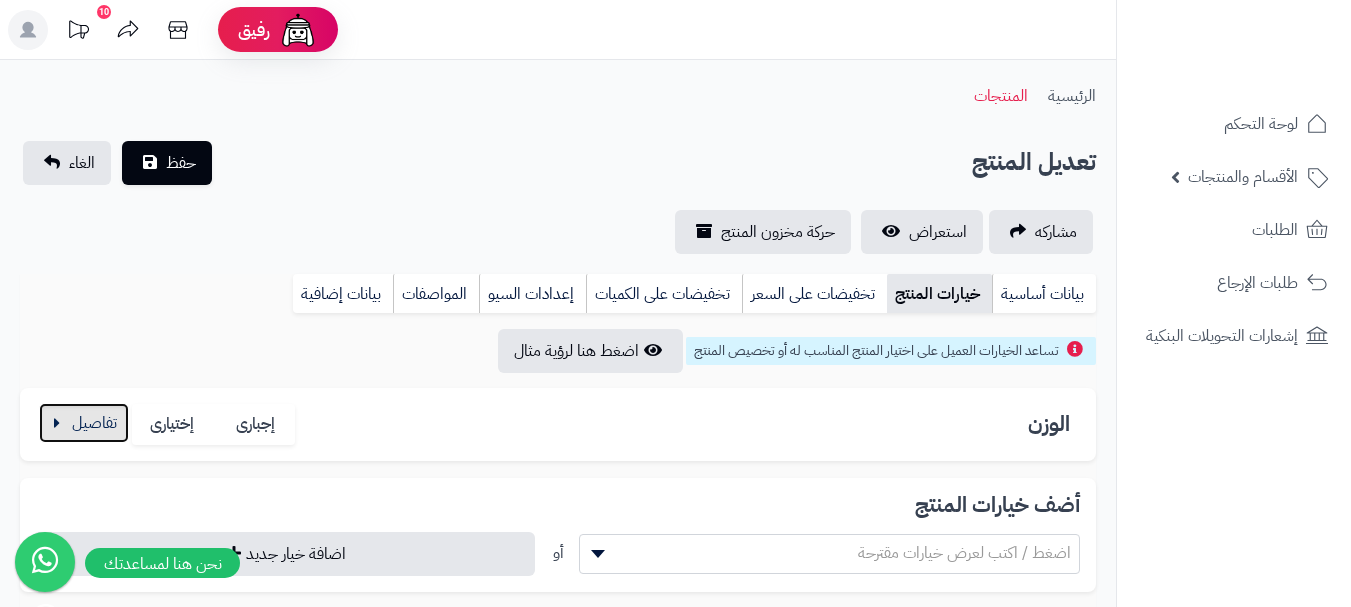 click at bounding box center (84, 423) 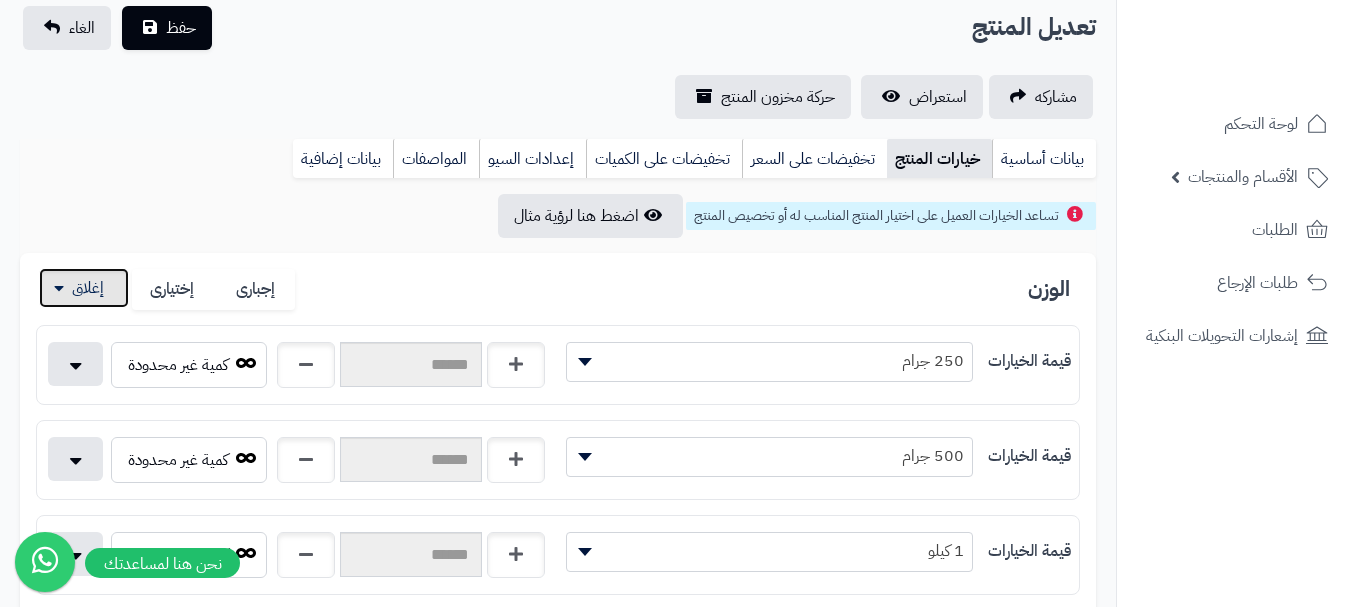 scroll, scrollTop: 300, scrollLeft: 0, axis: vertical 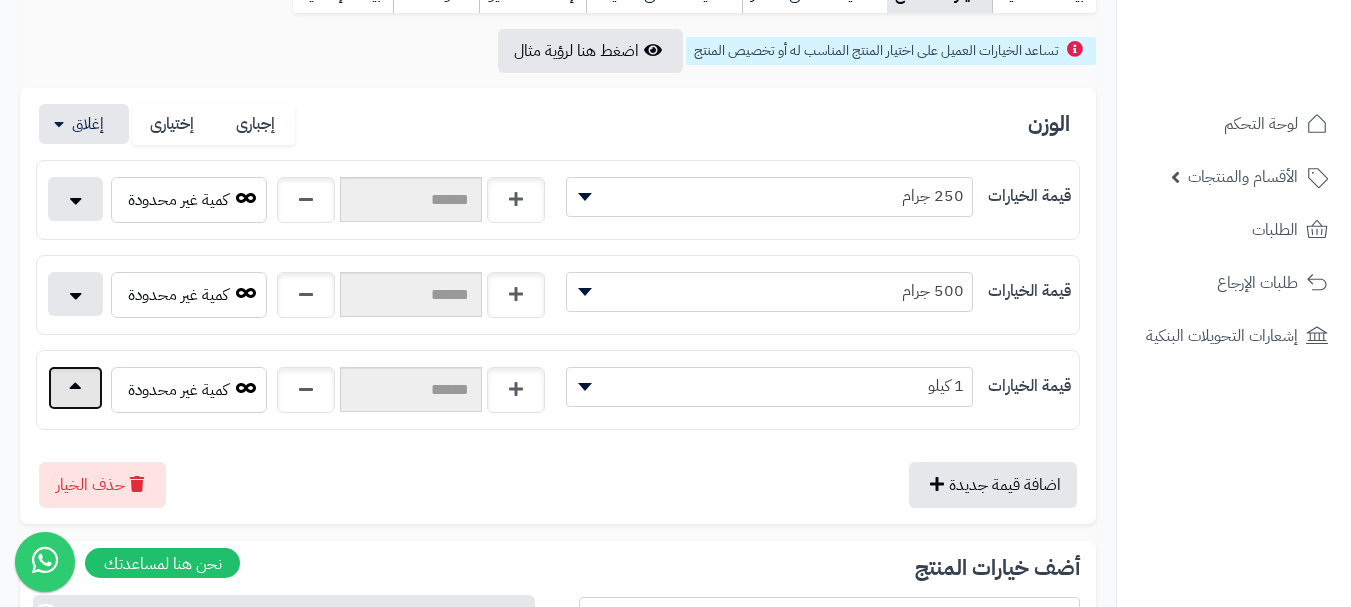 click at bounding box center (75, 388) 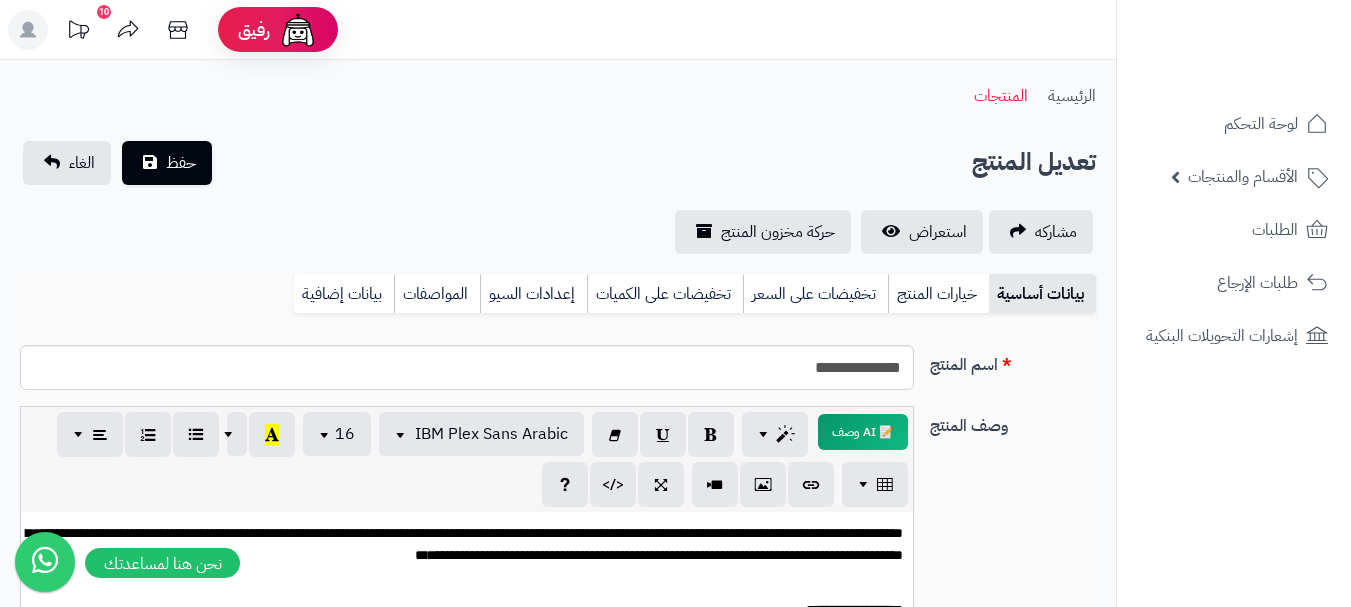 scroll, scrollTop: 0, scrollLeft: 0, axis: both 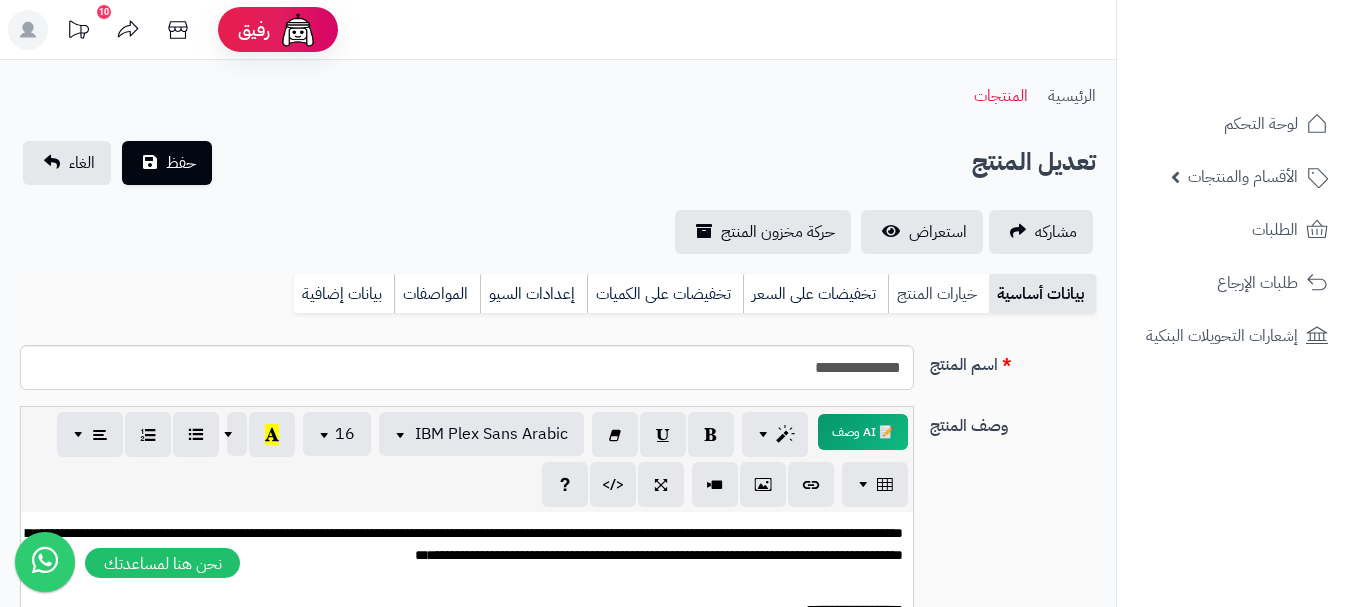 click on "خيارات المنتج" at bounding box center [938, 294] 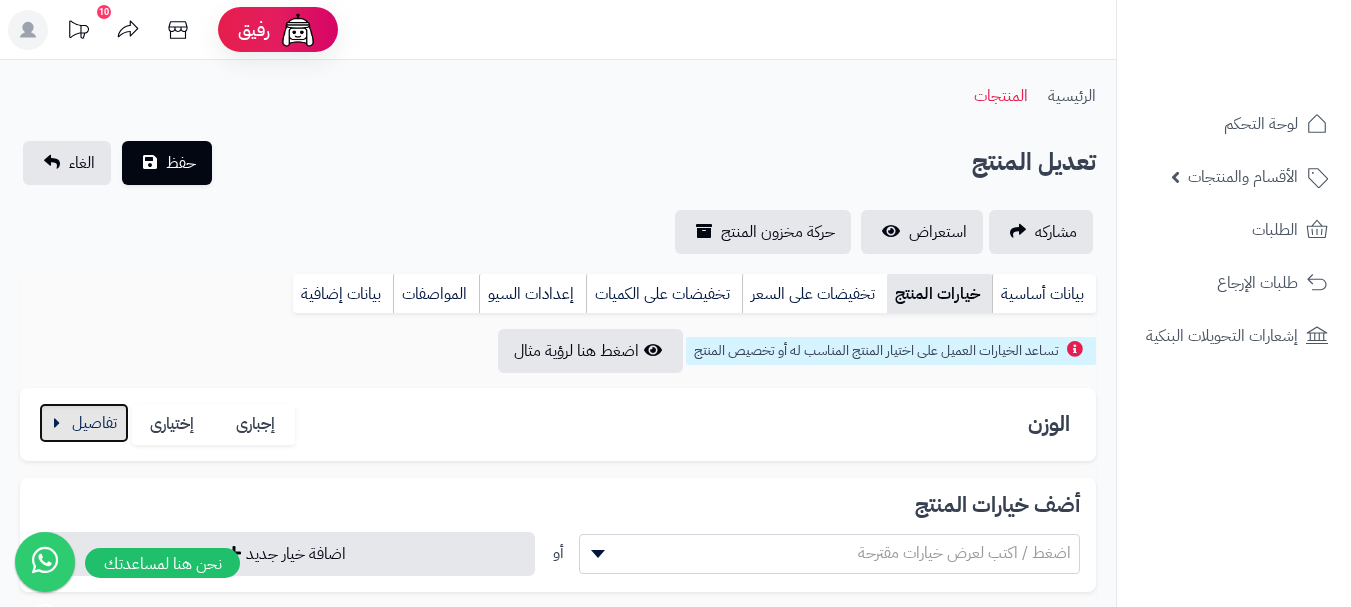 click at bounding box center (84, 423) 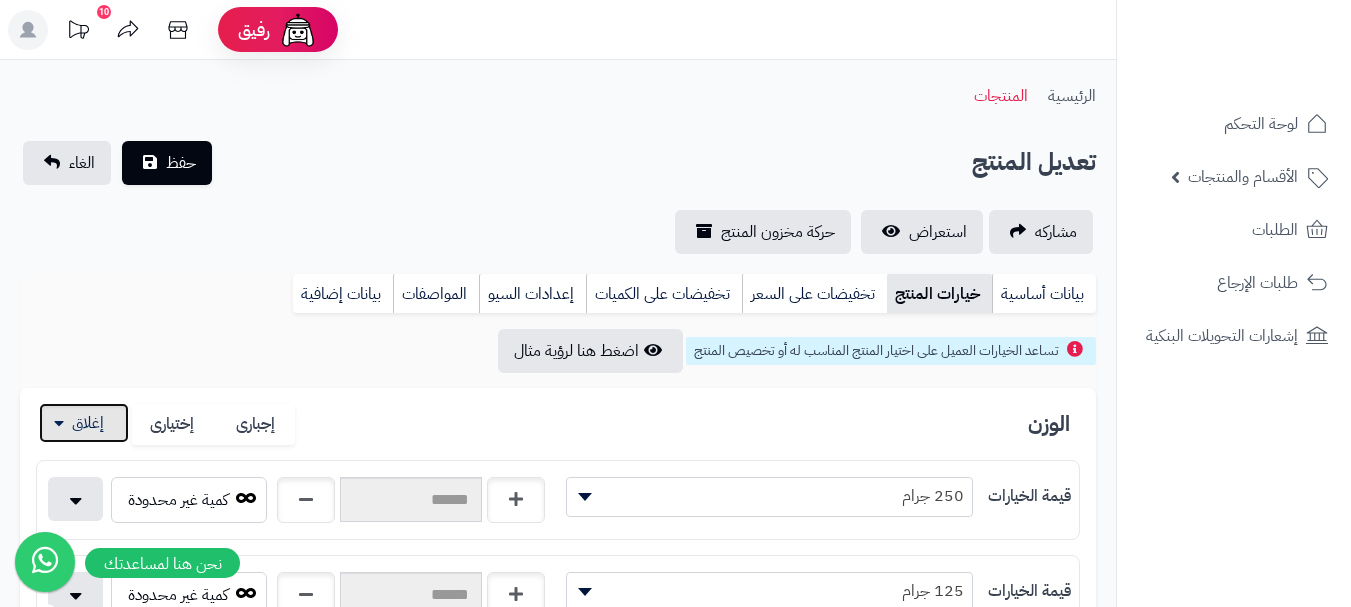 scroll, scrollTop: 300, scrollLeft: 0, axis: vertical 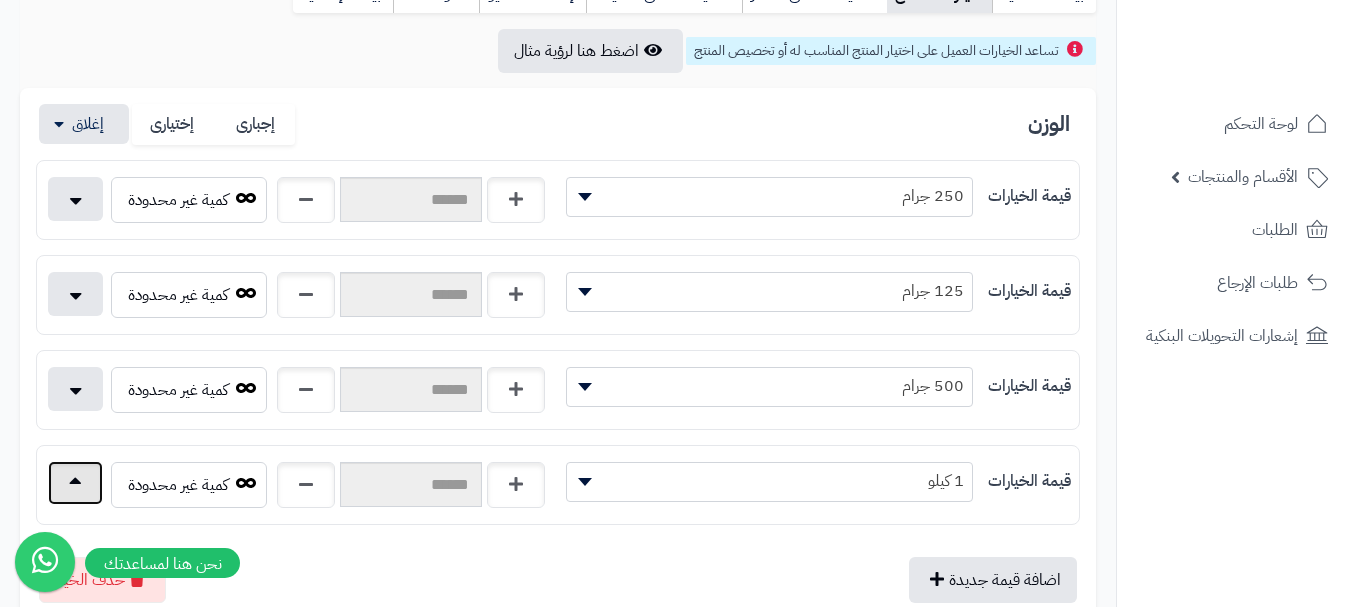 click at bounding box center [75, 483] 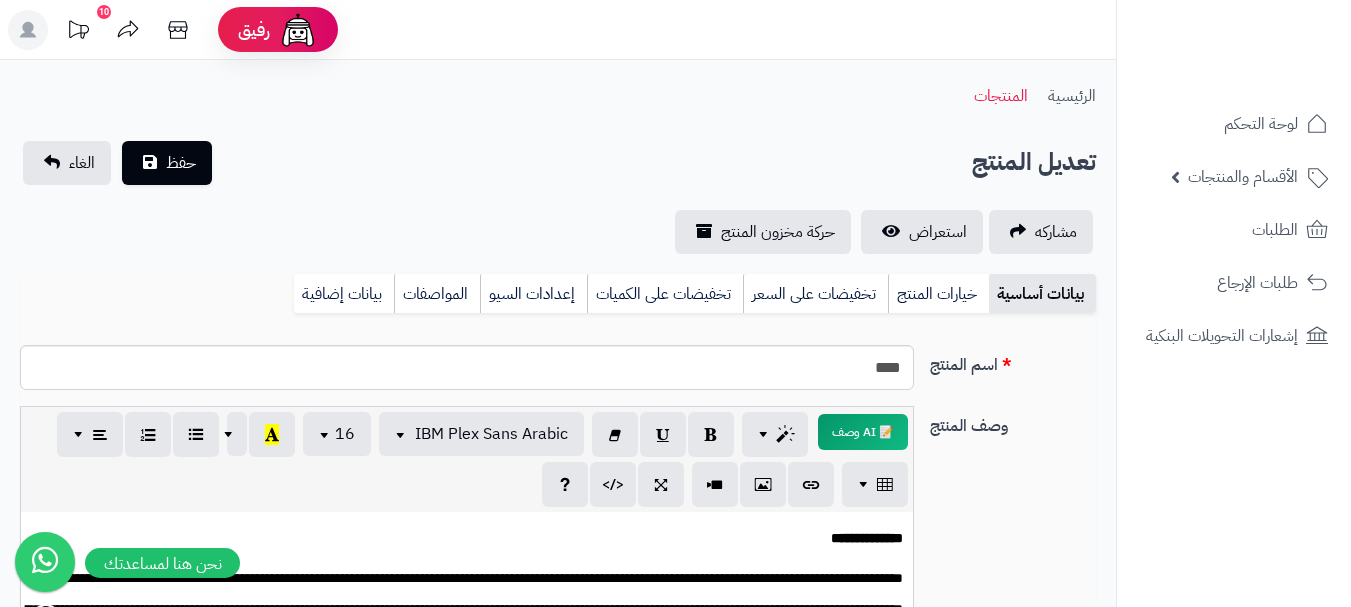 scroll, scrollTop: 0, scrollLeft: 0, axis: both 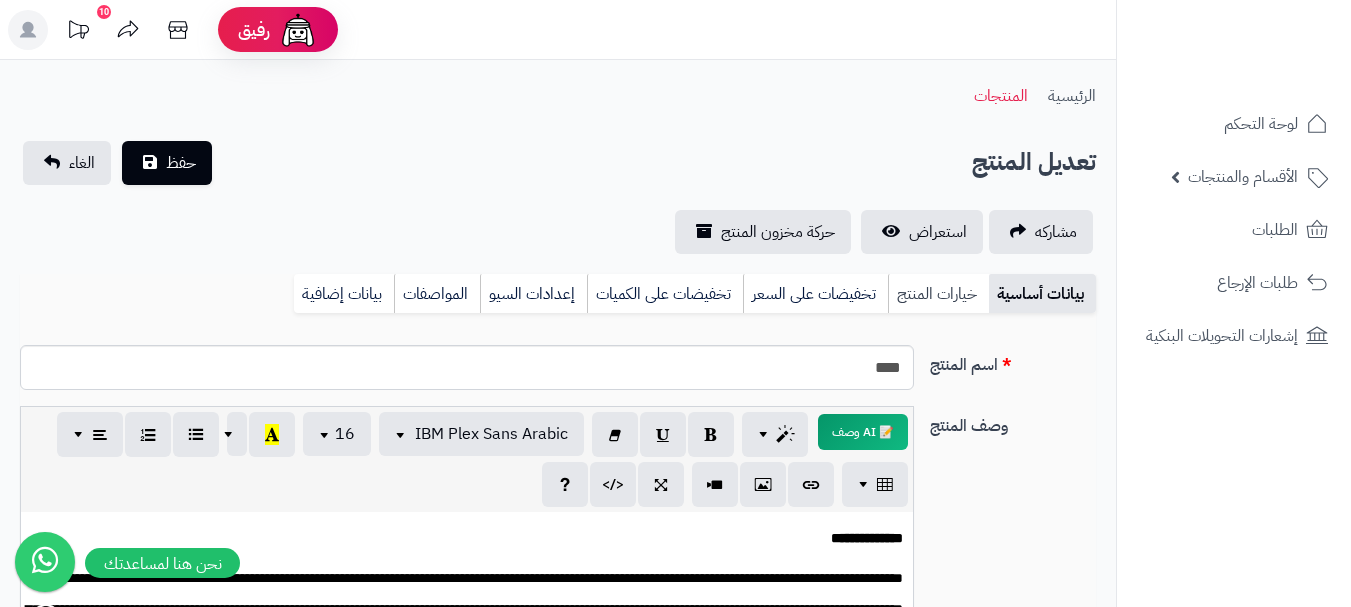 click on "خيارات المنتج" at bounding box center [938, 294] 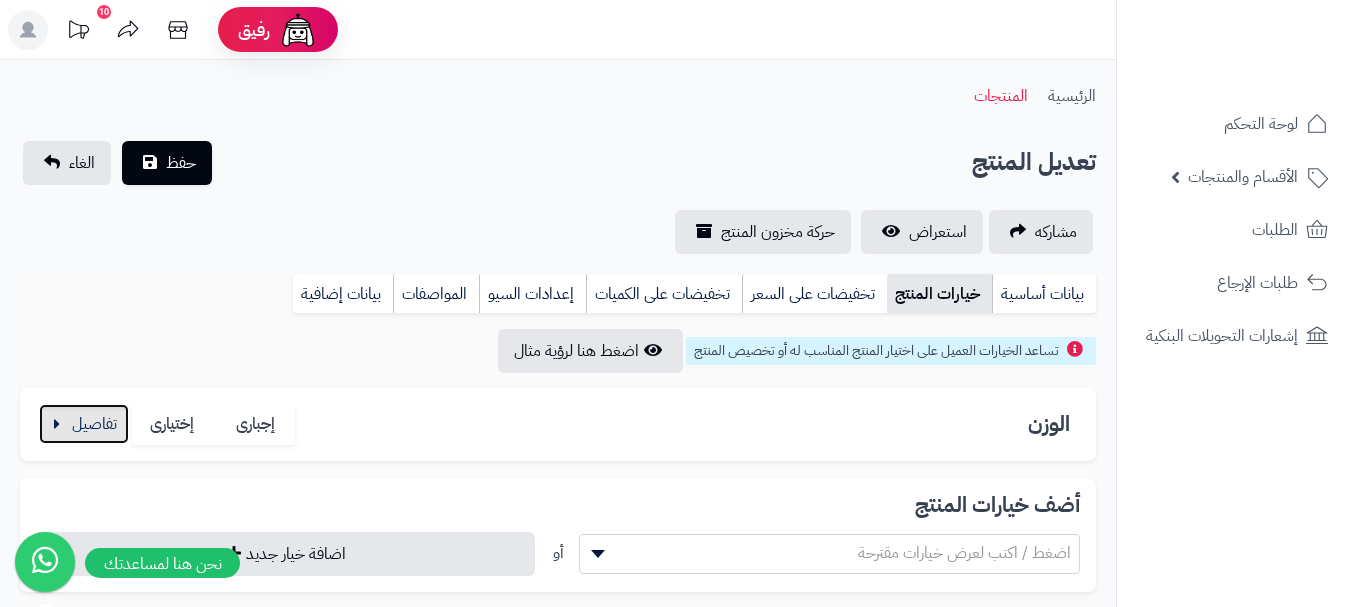 drag, startPoint x: 76, startPoint y: 422, endPoint x: 85, endPoint y: 396, distance: 27.513634 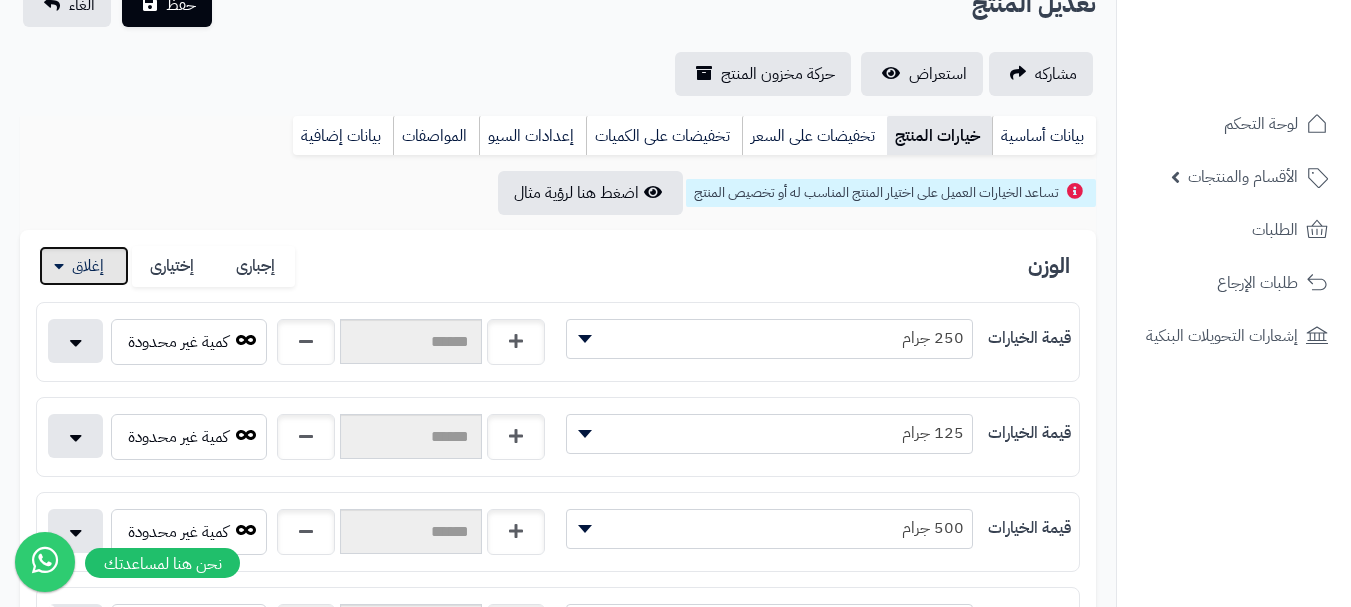 scroll, scrollTop: 400, scrollLeft: 0, axis: vertical 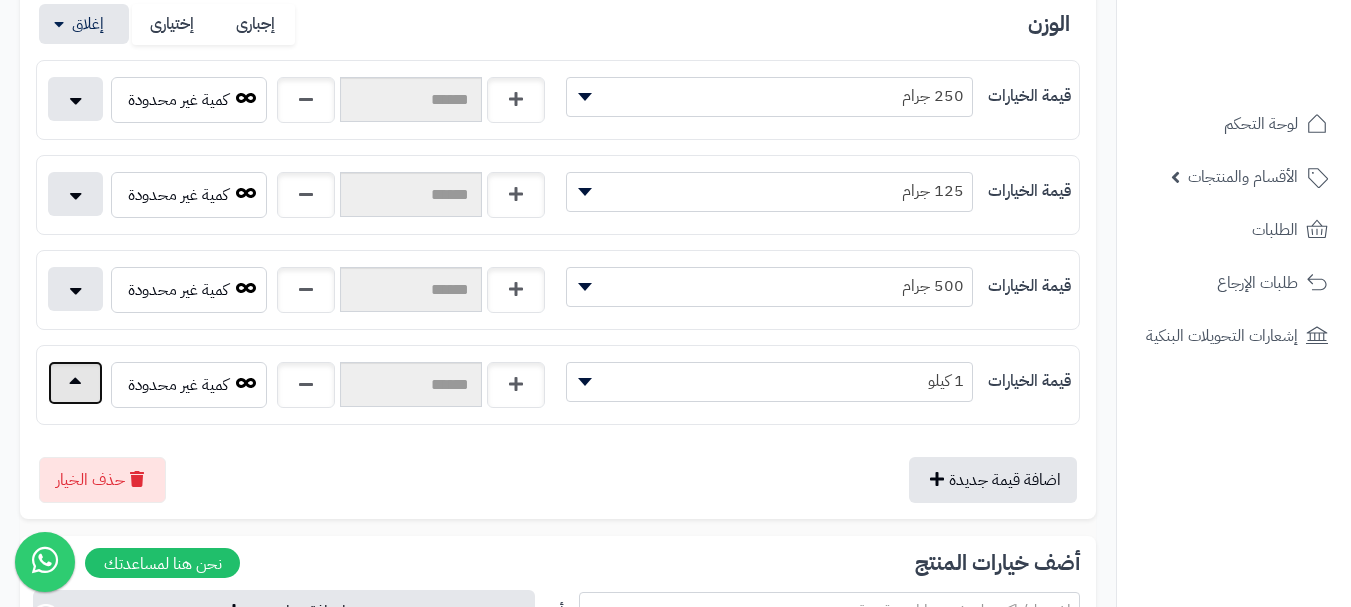 click at bounding box center (75, 383) 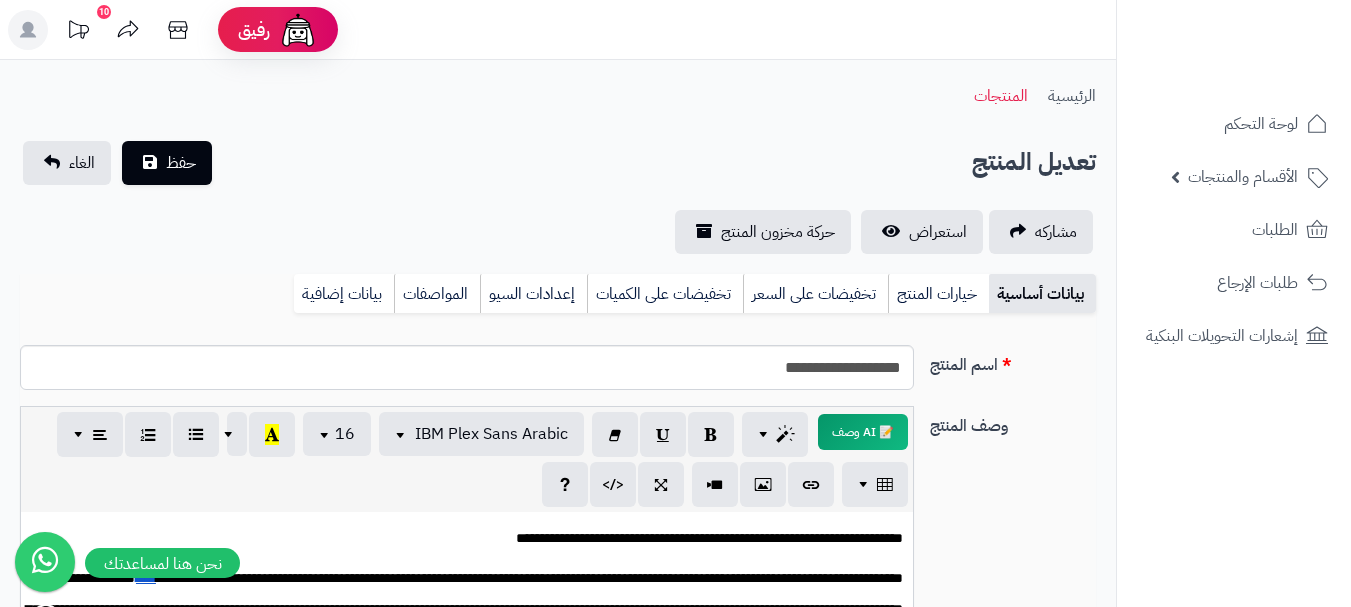 scroll, scrollTop: 0, scrollLeft: 0, axis: both 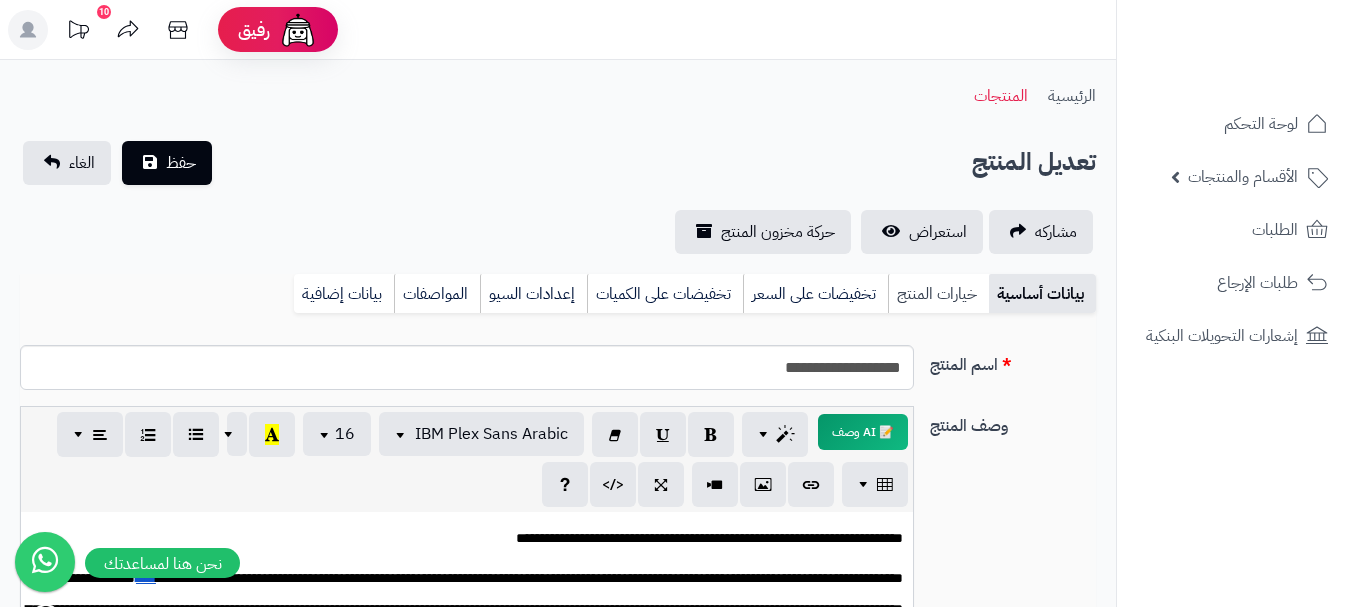 click on "خيارات المنتج" at bounding box center [938, 294] 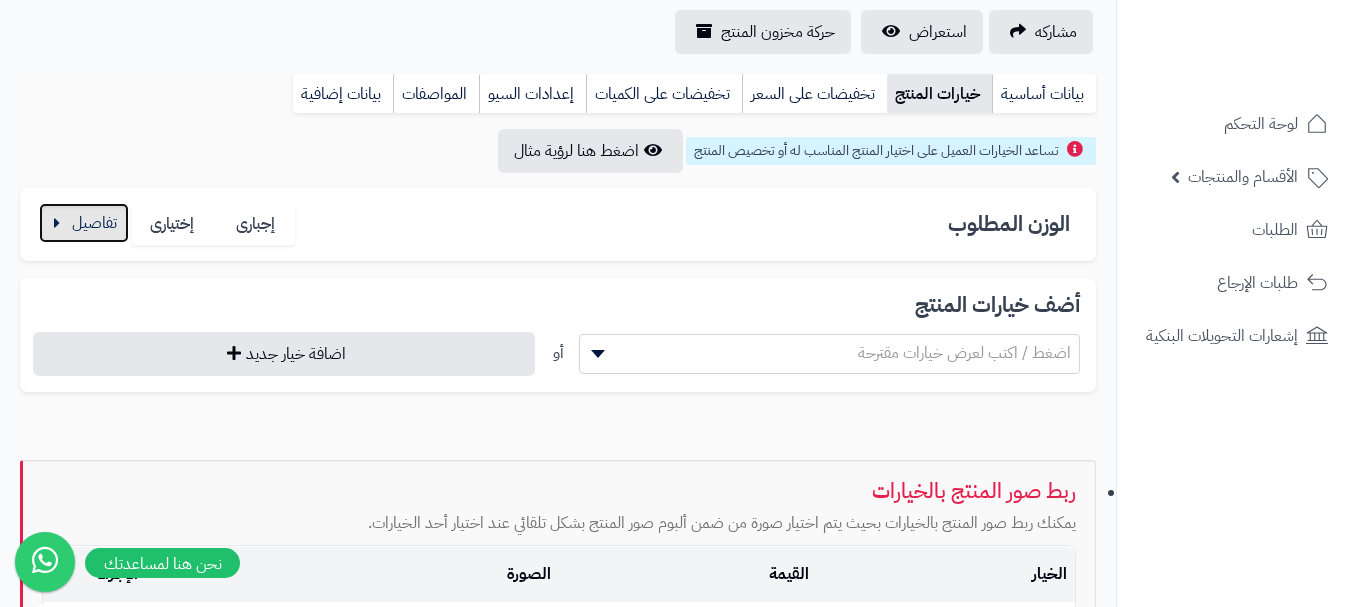 click at bounding box center (84, 223) 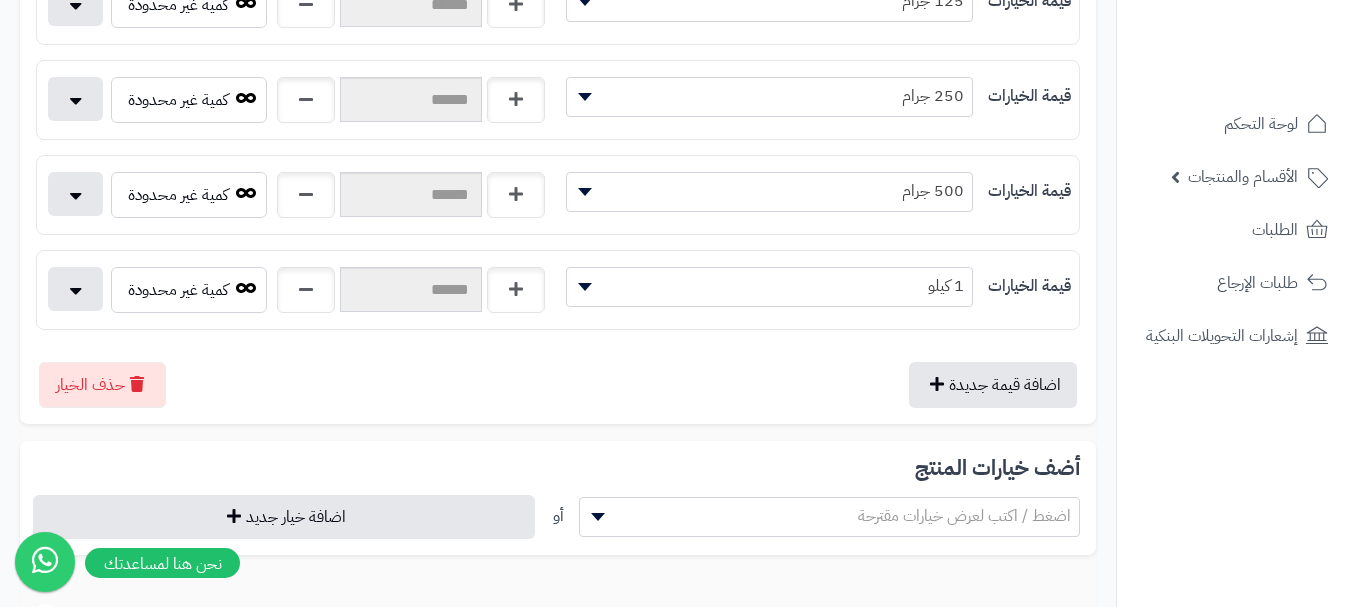 scroll, scrollTop: 500, scrollLeft: 0, axis: vertical 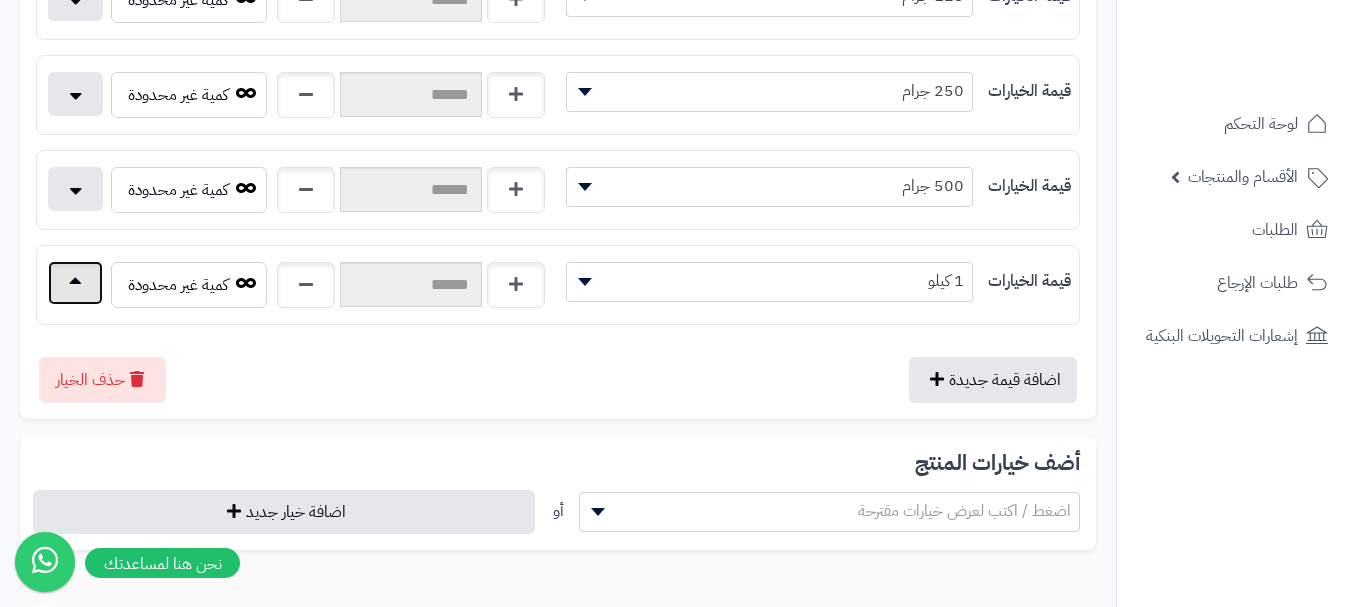 click at bounding box center [75, 283] 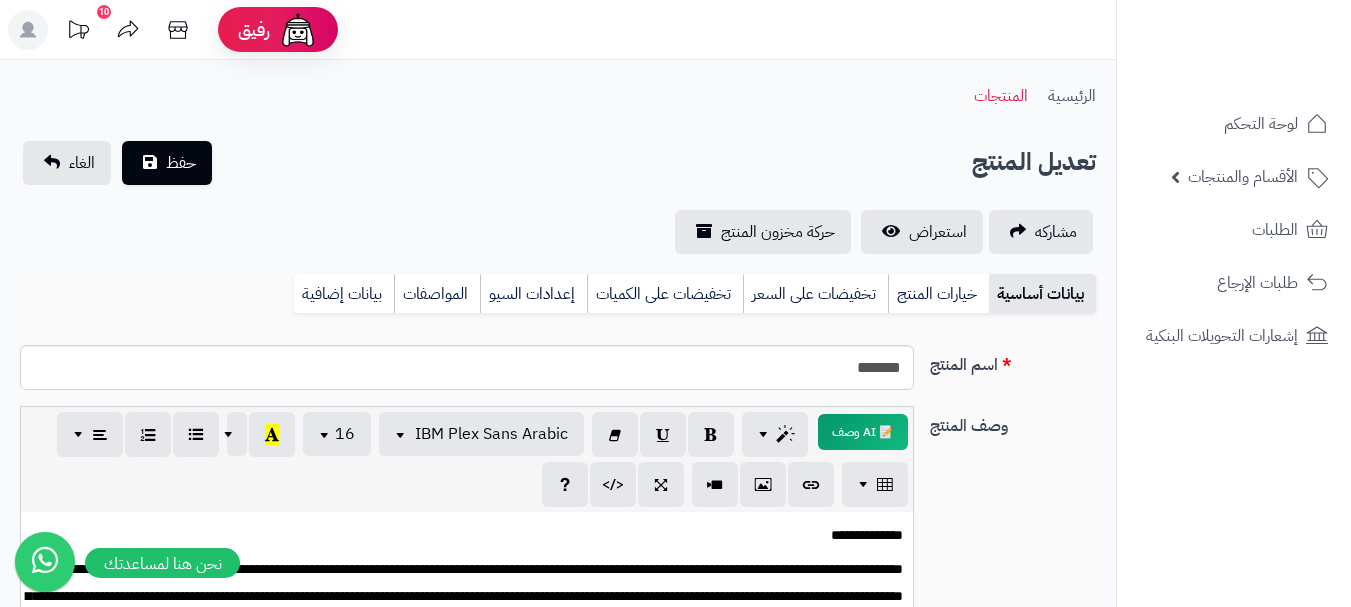 scroll, scrollTop: 0, scrollLeft: 0, axis: both 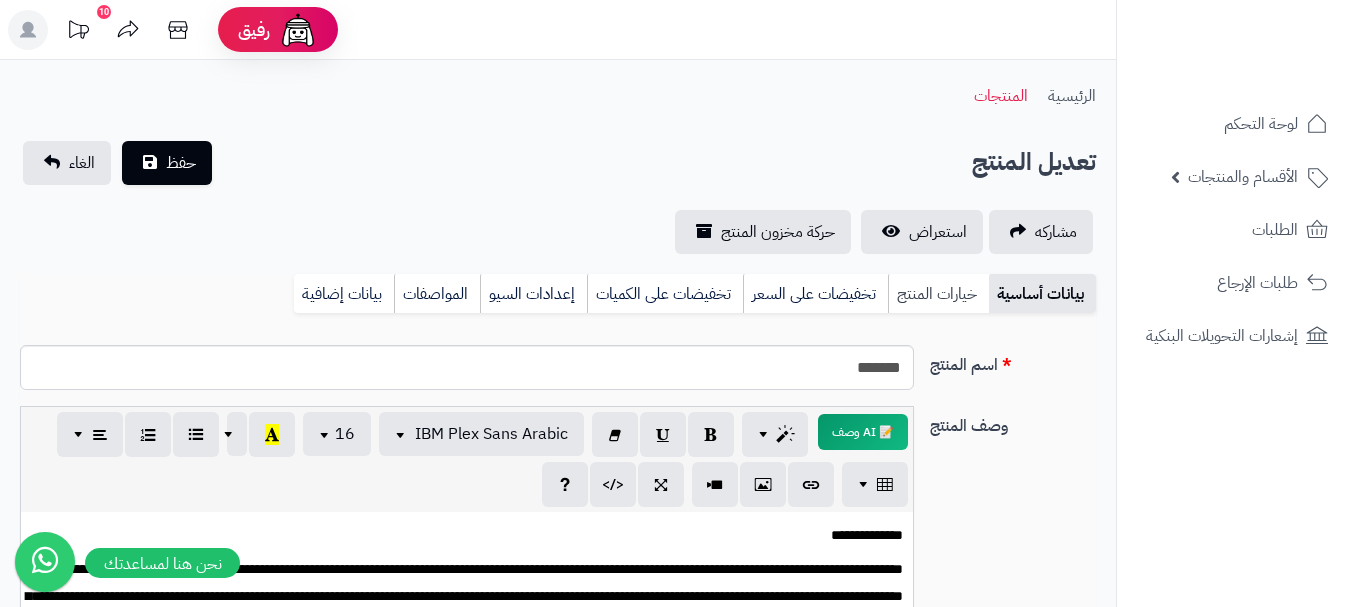 click on "خيارات المنتج" at bounding box center (938, 294) 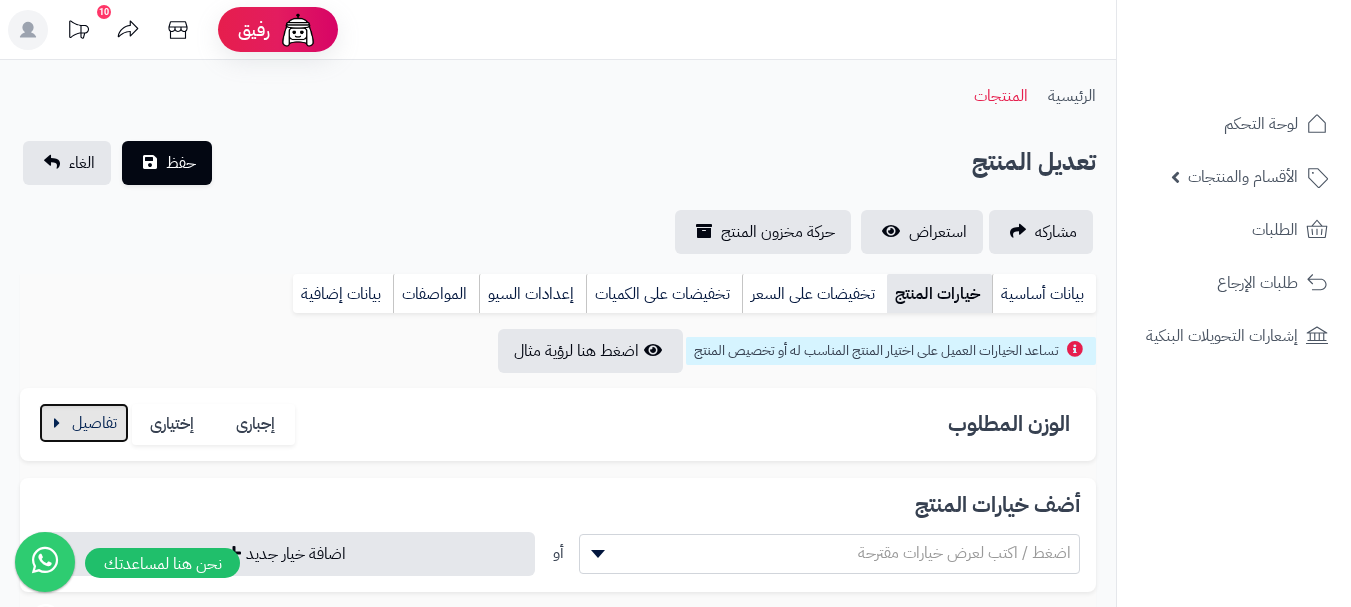 click at bounding box center [84, 423] 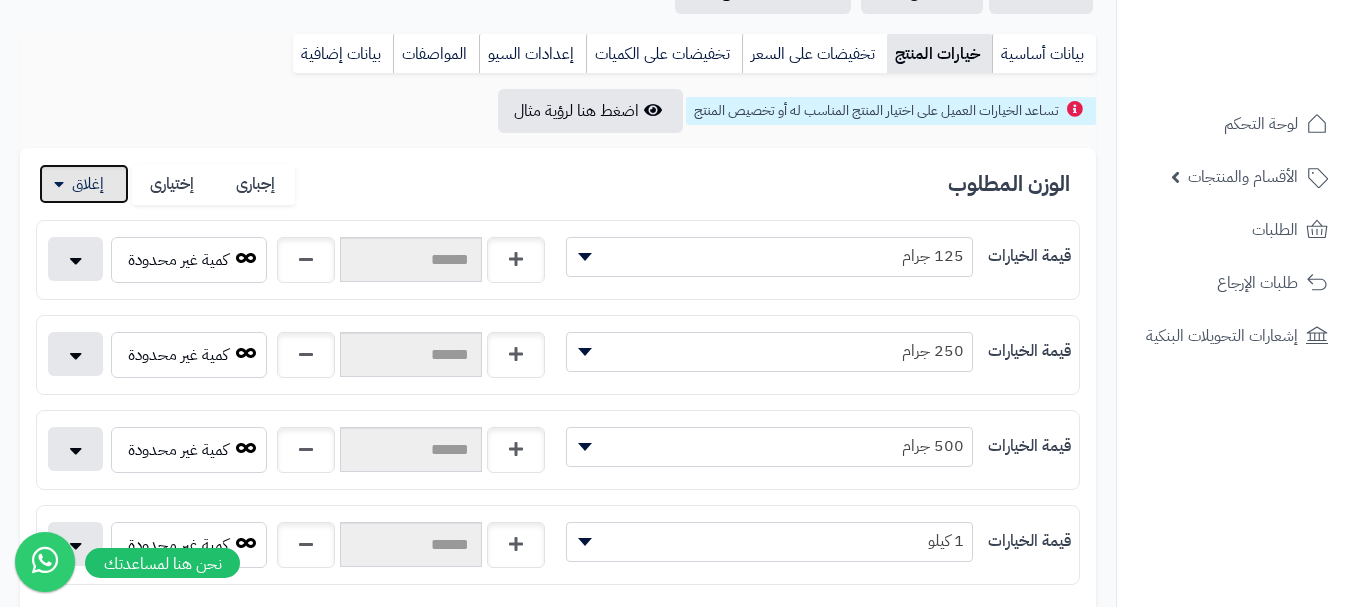 scroll, scrollTop: 500, scrollLeft: 0, axis: vertical 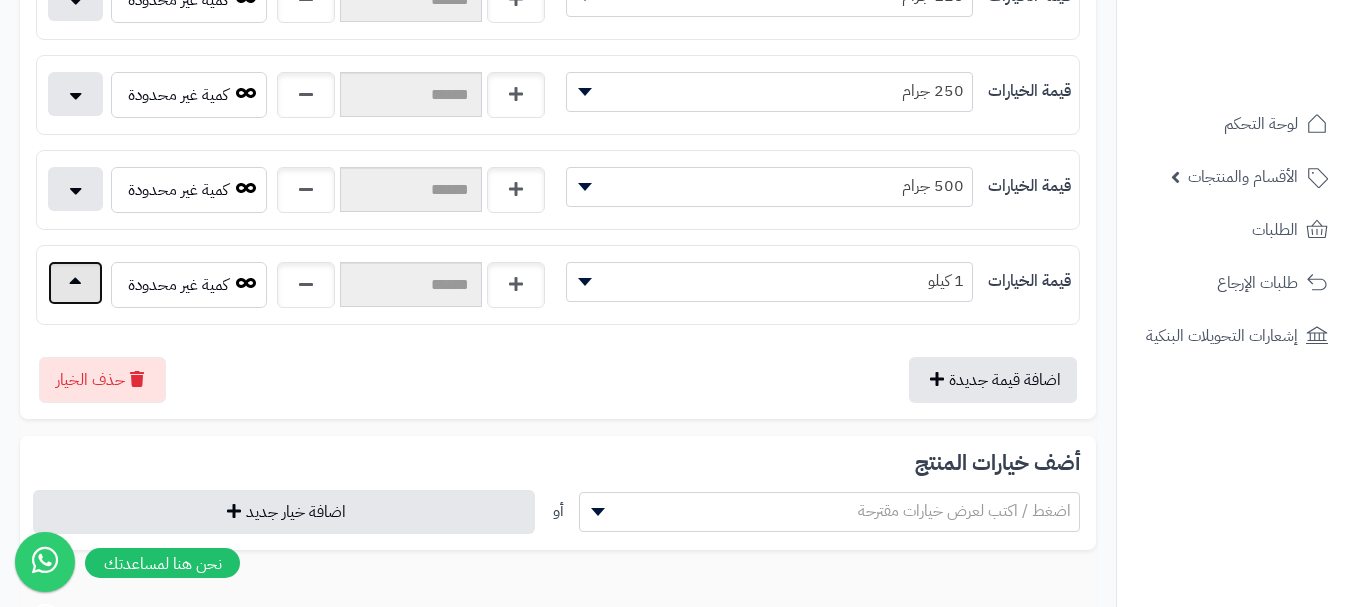 click at bounding box center [75, 283] 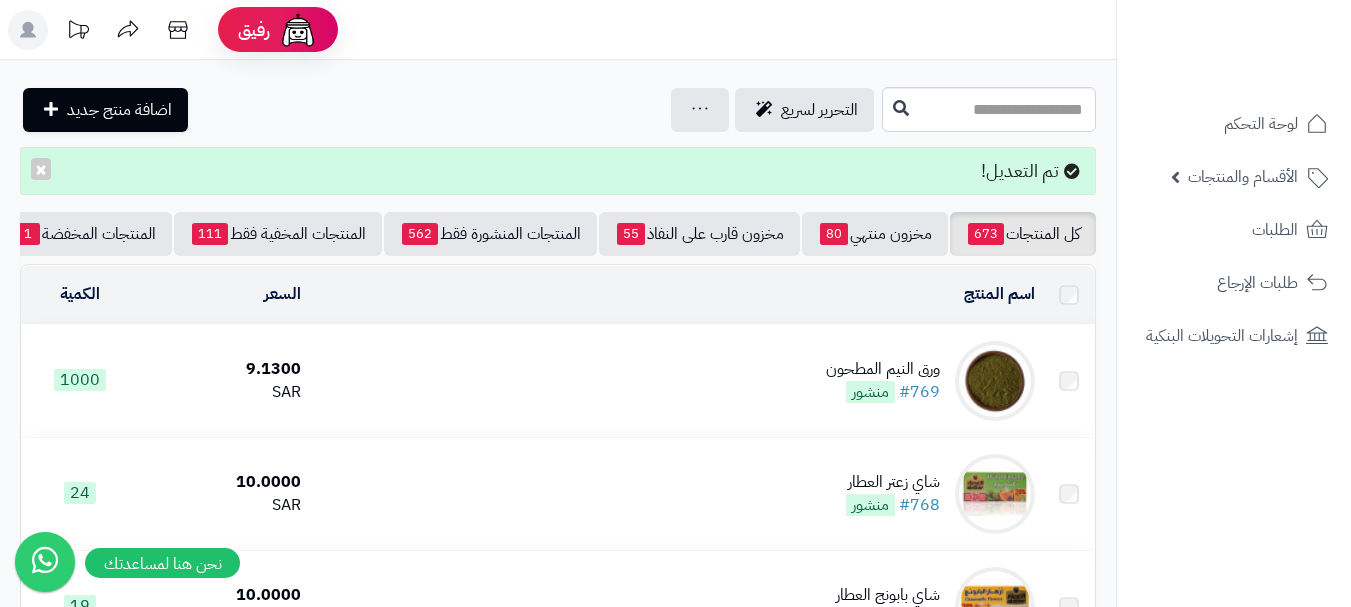scroll, scrollTop: 0, scrollLeft: 0, axis: both 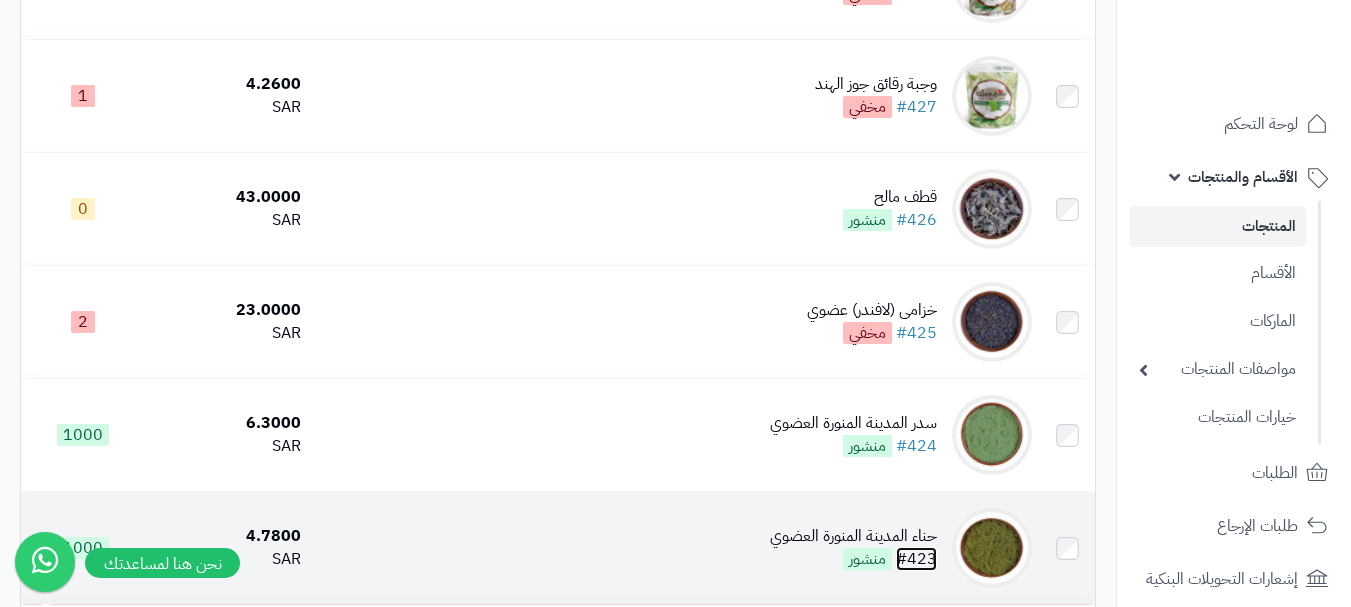 drag, startPoint x: 926, startPoint y: 558, endPoint x: 916, endPoint y: 565, distance: 12.206555 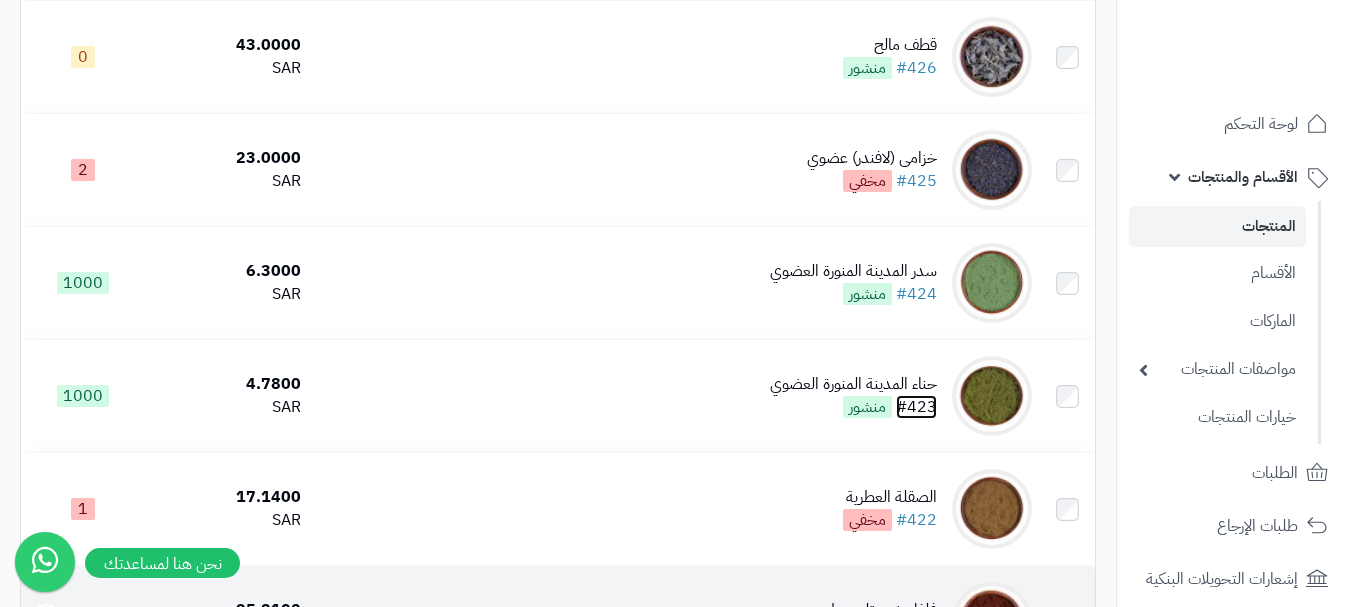 scroll, scrollTop: 3700, scrollLeft: 0, axis: vertical 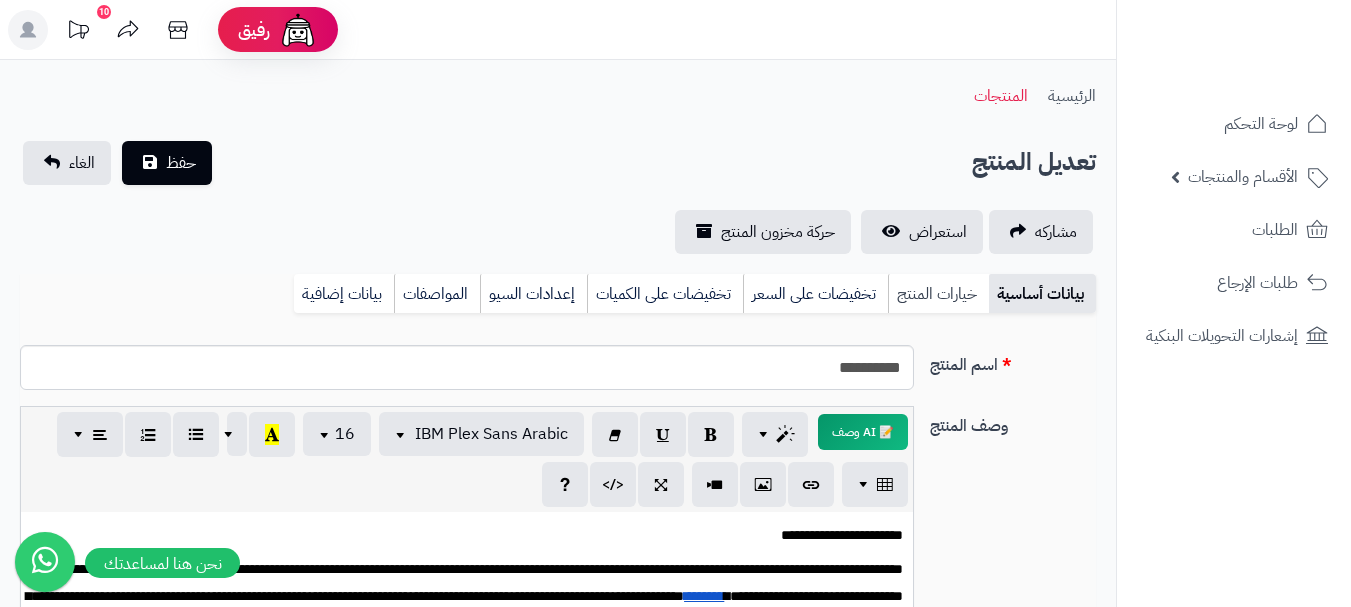 click on "خيارات المنتج" at bounding box center [938, 294] 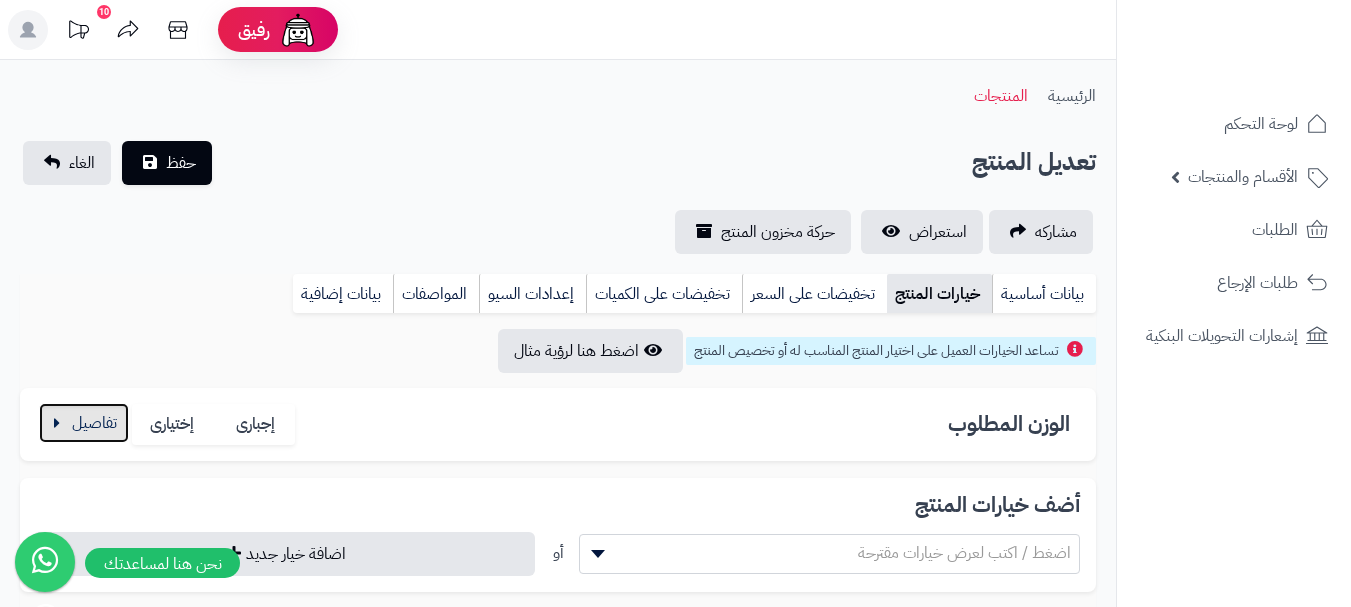 click at bounding box center (84, 423) 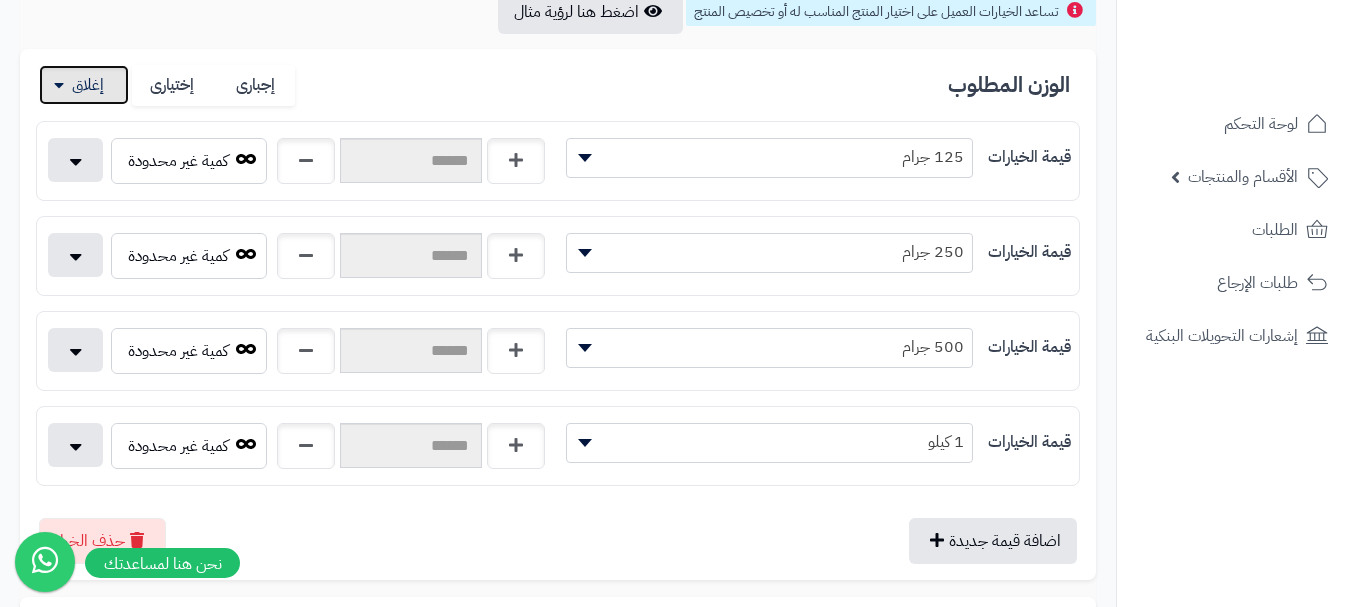 scroll, scrollTop: 600, scrollLeft: 0, axis: vertical 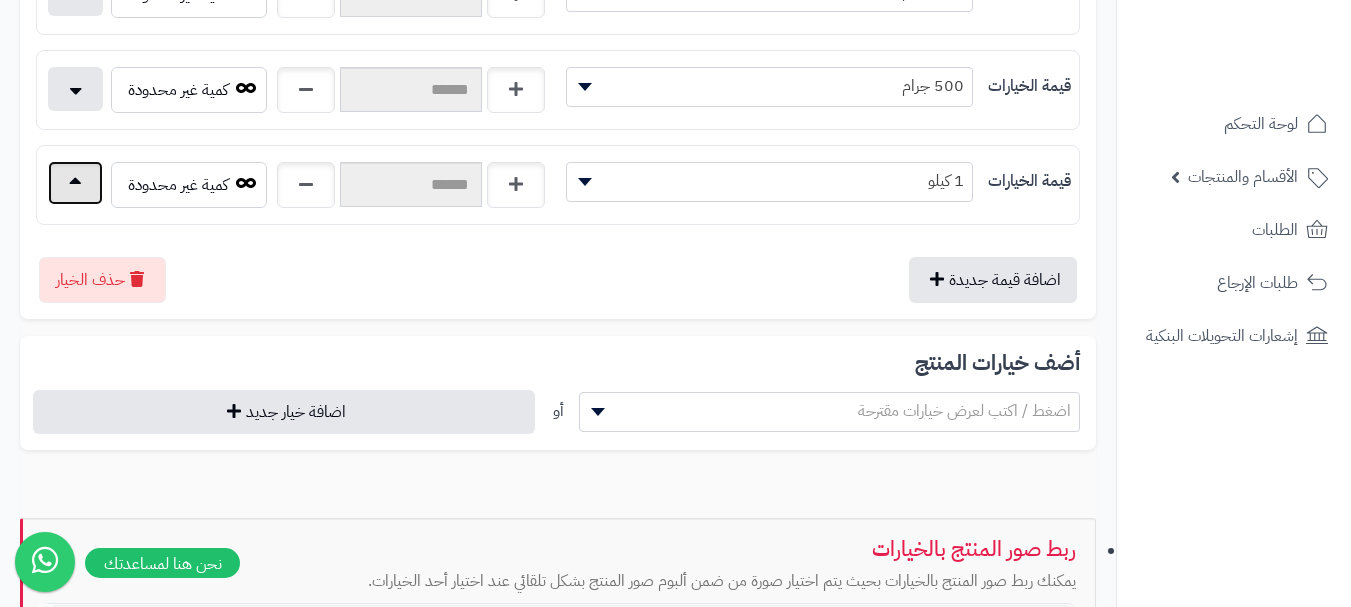 click at bounding box center (75, 183) 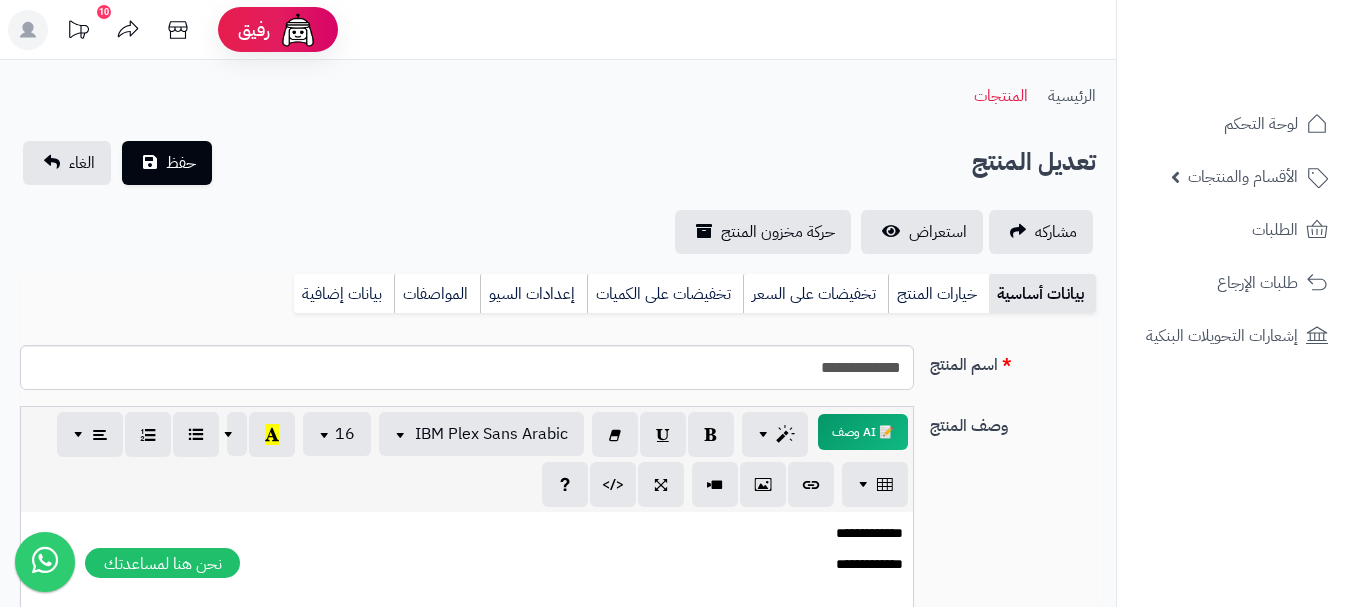 scroll, scrollTop: 0, scrollLeft: 0, axis: both 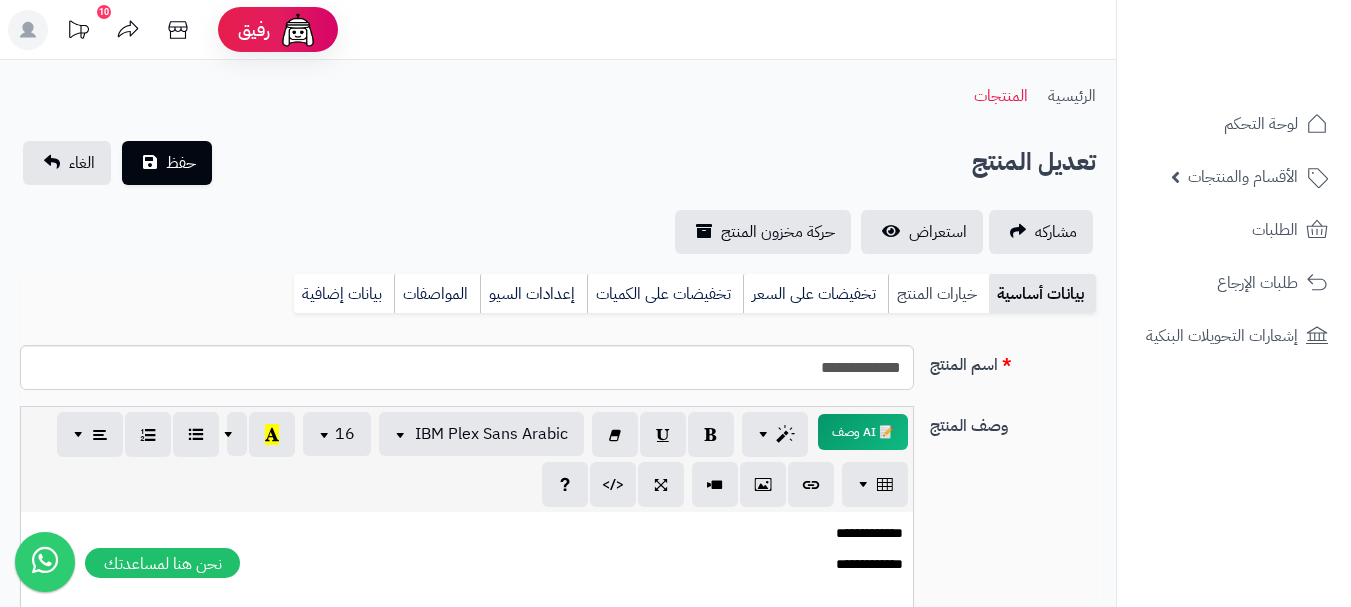 click on "خيارات المنتج" at bounding box center [938, 294] 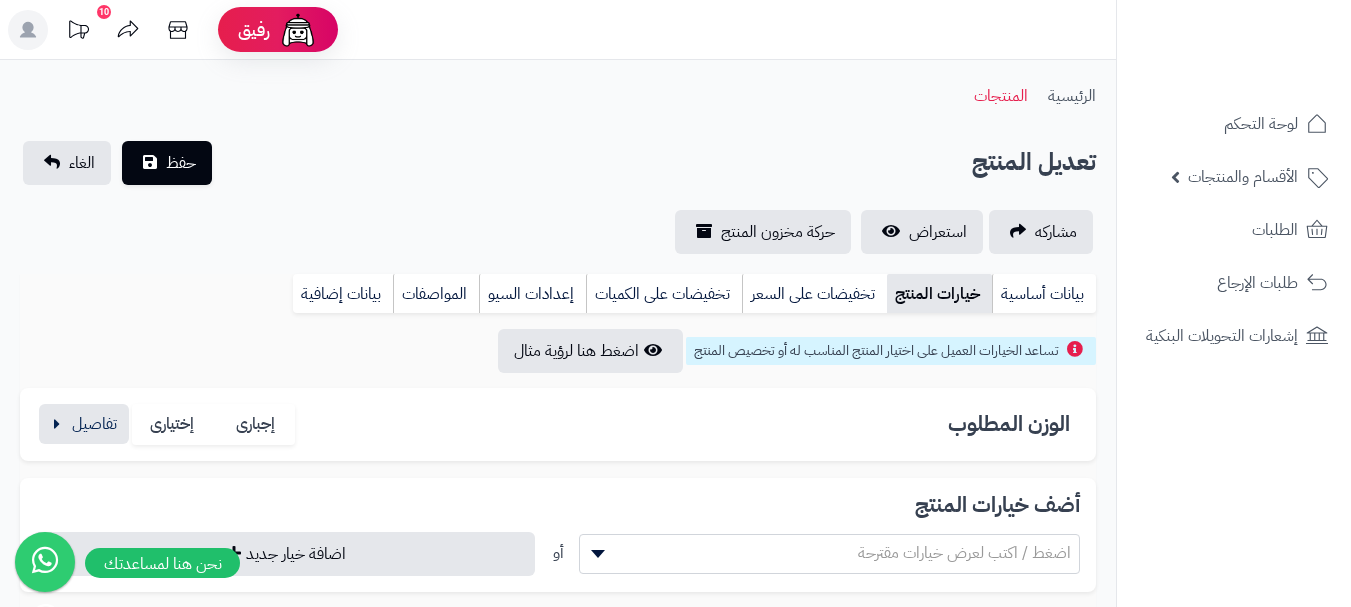click on "الوزن المطلوب
إجبارى
إختيارى
قيمة الخيارات
******** ******* ******** ******** ******** ******
125 جرام
كمية غير محدودة
السعر
السعر
******
SAR
الوزن
الوزن
******
g
وحده حفظ المخزون SKU
Barcode
حذف القيمة
قيمة الخيارات
******** ******* ******** ******** ******** ******
250 جرام
كمية غير محدودة
السعر
السعر
******
SAR
الوزن
الوزن
******
g
وحده حفظ المخزون SKU
Barcode
حذف القيمة
قيمة الخيارات
******** ******* ******** ******** ******** ******
500 جرام
كمية غير محدودة
السعر
السعر
*******
SAR
الوزن
الوزن
******
g
وحده حفظ المخزون SKU
Barcode
حذف القيمة
********" at bounding box center [558, 424] 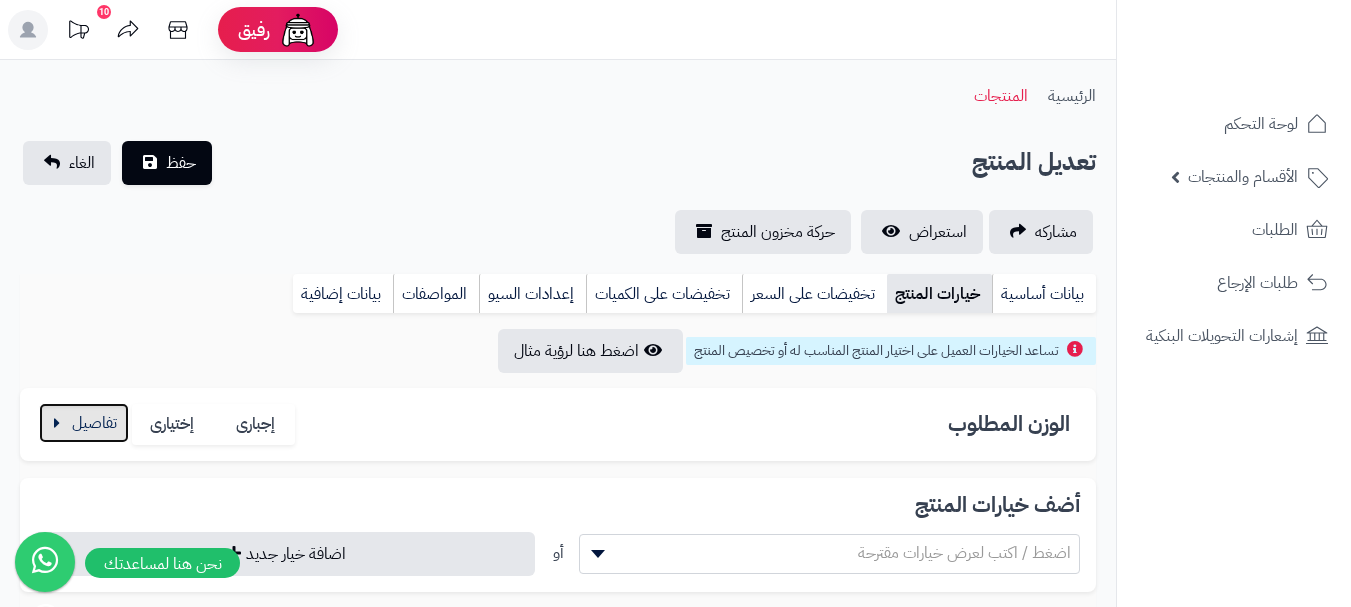 click at bounding box center (84, 423) 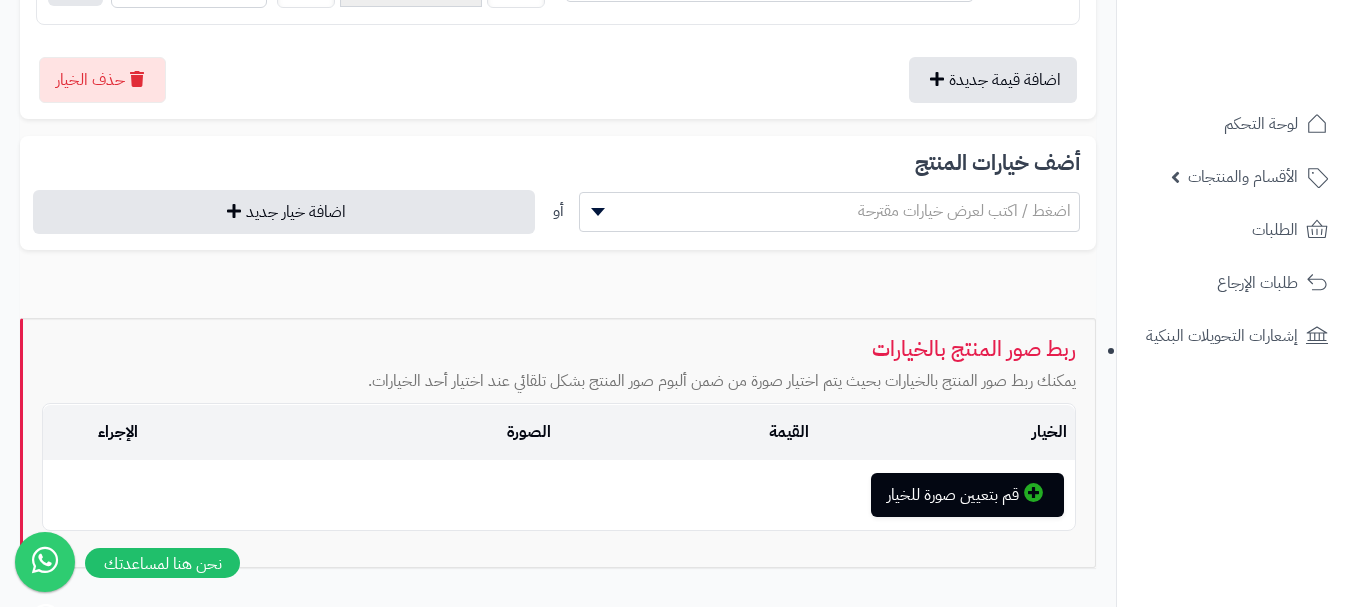 scroll, scrollTop: 500, scrollLeft: 0, axis: vertical 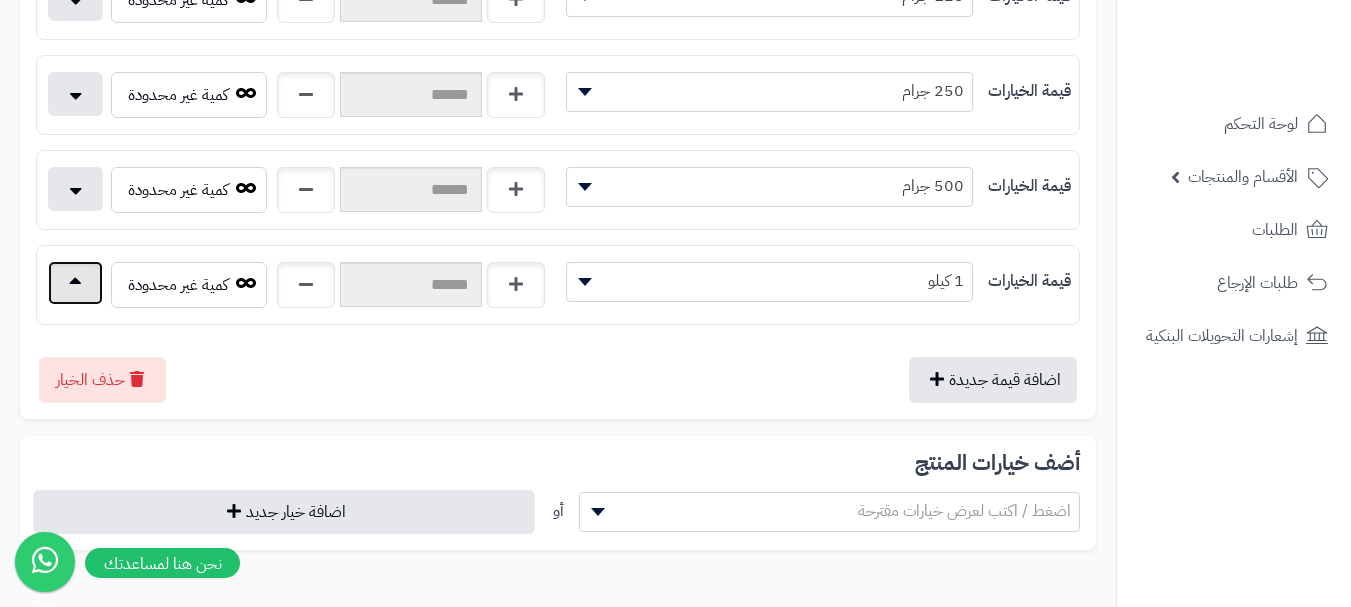 click at bounding box center (75, 283) 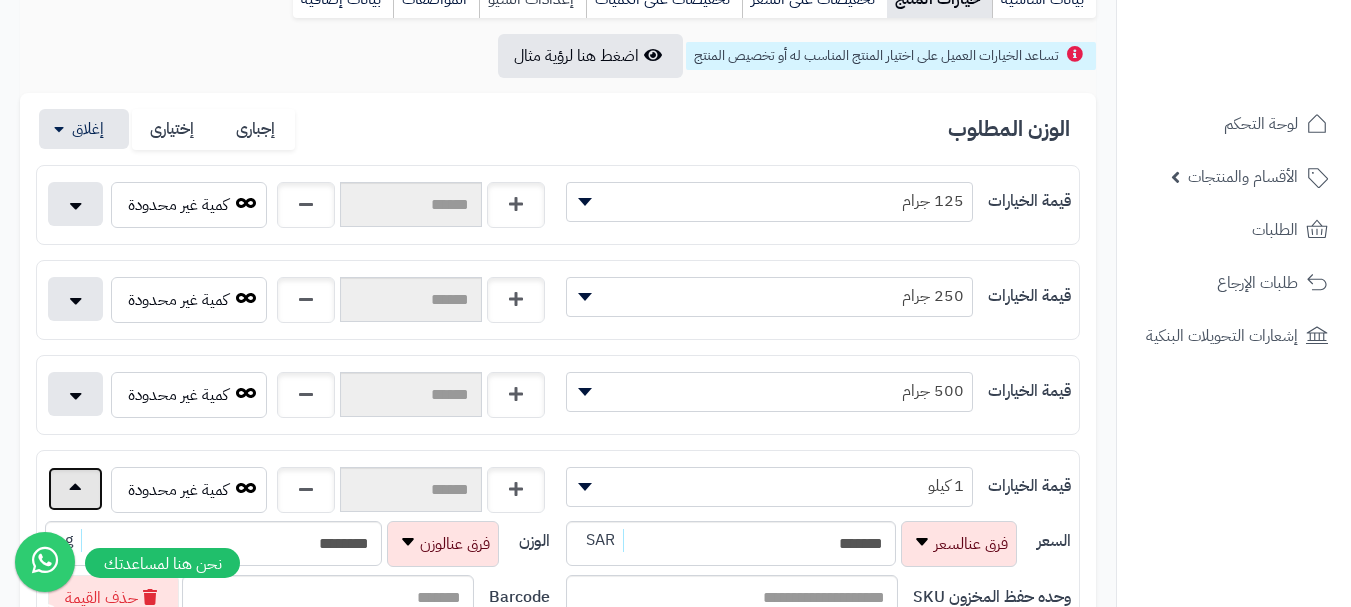 scroll, scrollTop: 0, scrollLeft: 0, axis: both 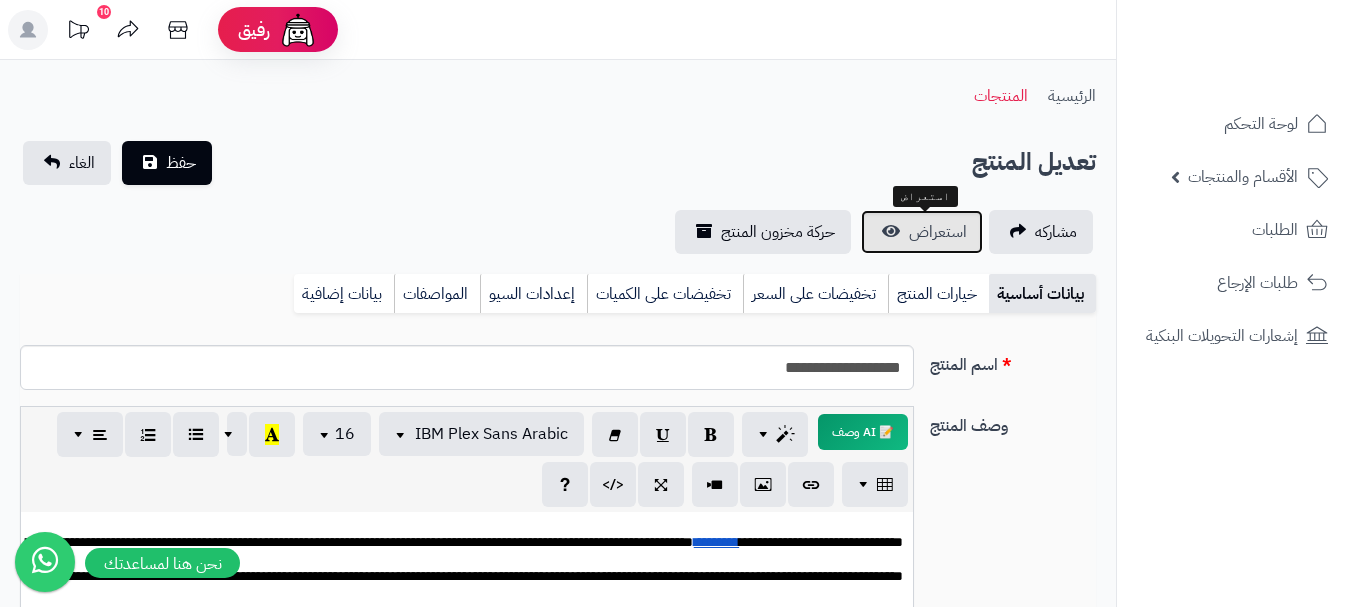 click on "استعراض" at bounding box center [938, 232] 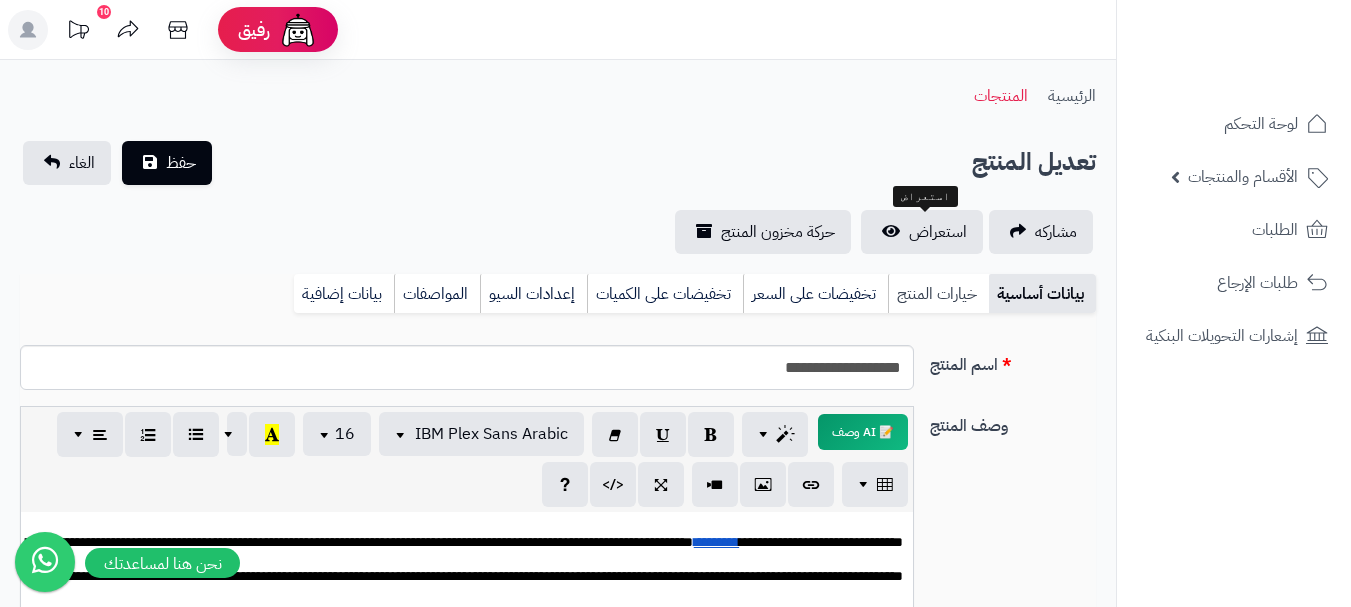 click on "خيارات المنتج" at bounding box center [938, 294] 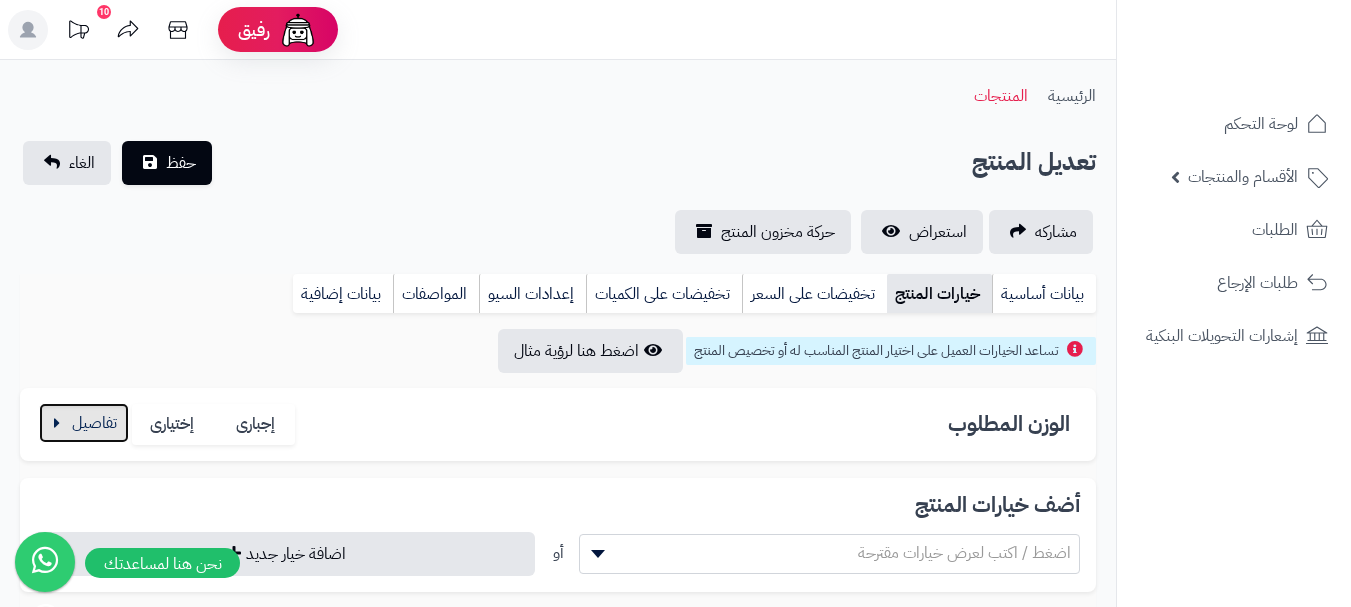 click at bounding box center (84, 423) 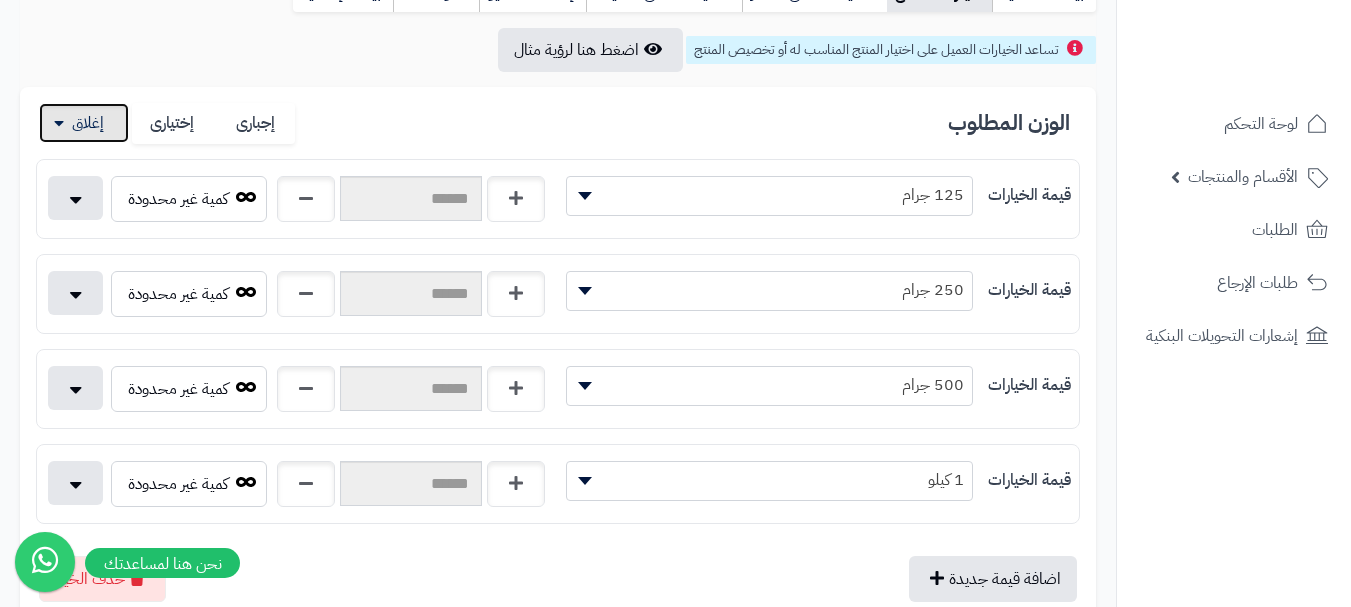 scroll, scrollTop: 600, scrollLeft: 0, axis: vertical 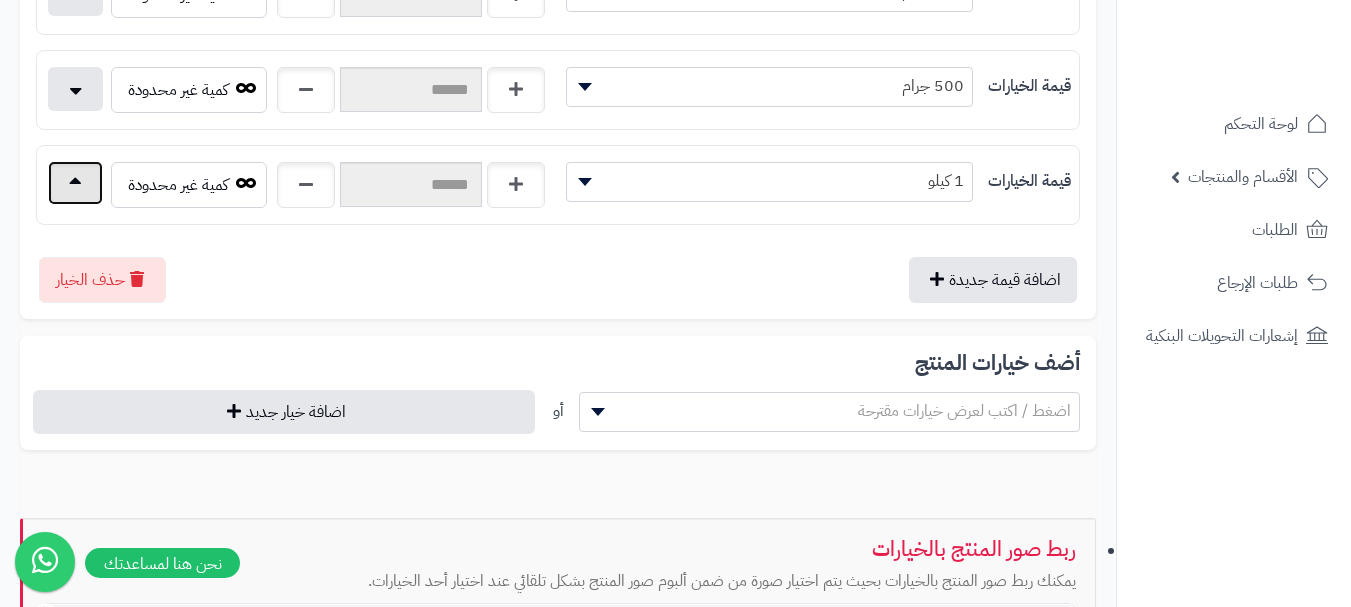 click at bounding box center (75, 183) 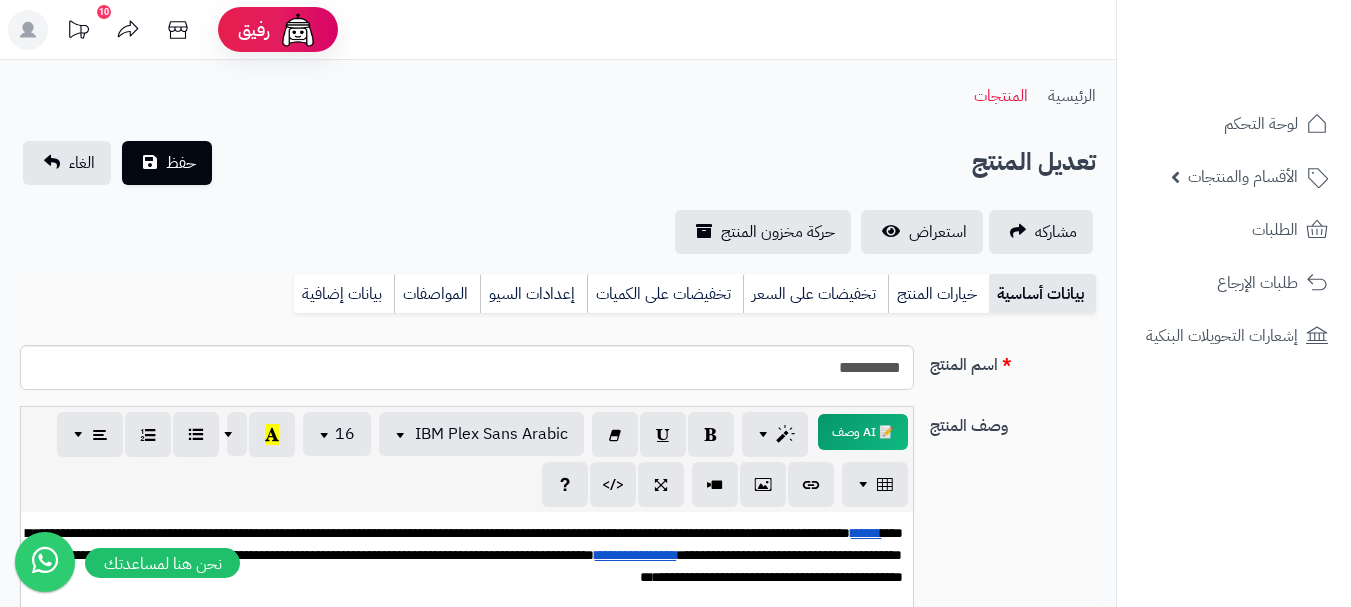 scroll, scrollTop: 0, scrollLeft: 0, axis: both 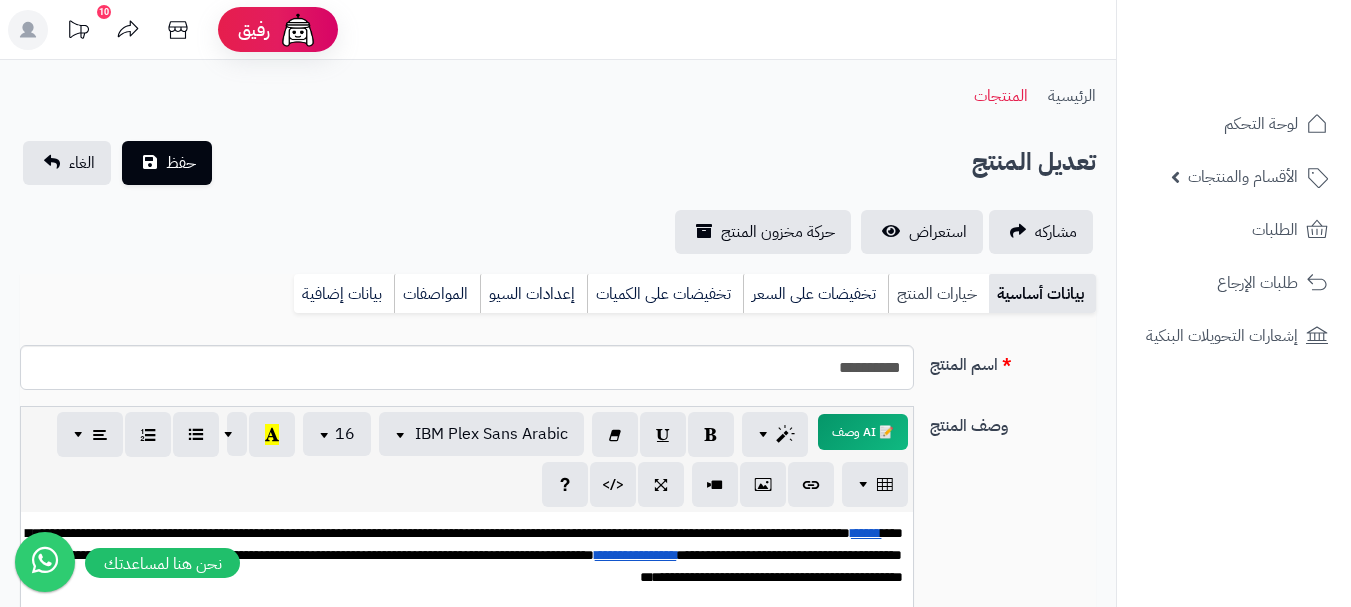 click on "خيارات المنتج" at bounding box center [938, 294] 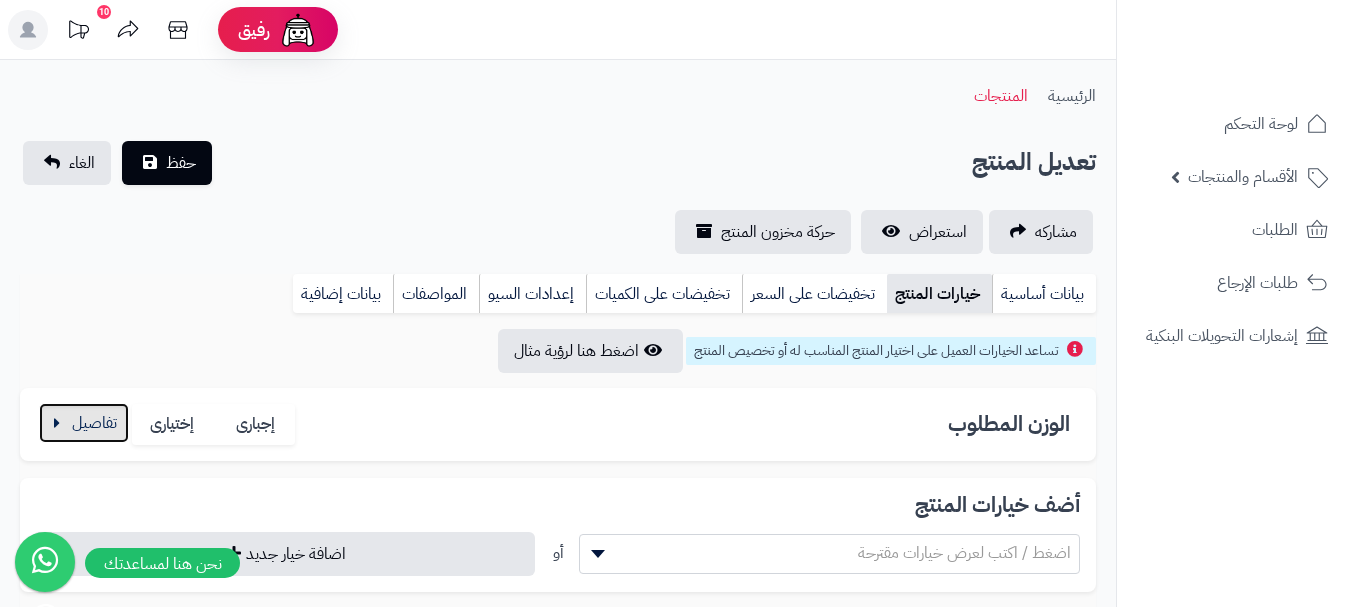 click at bounding box center [84, 423] 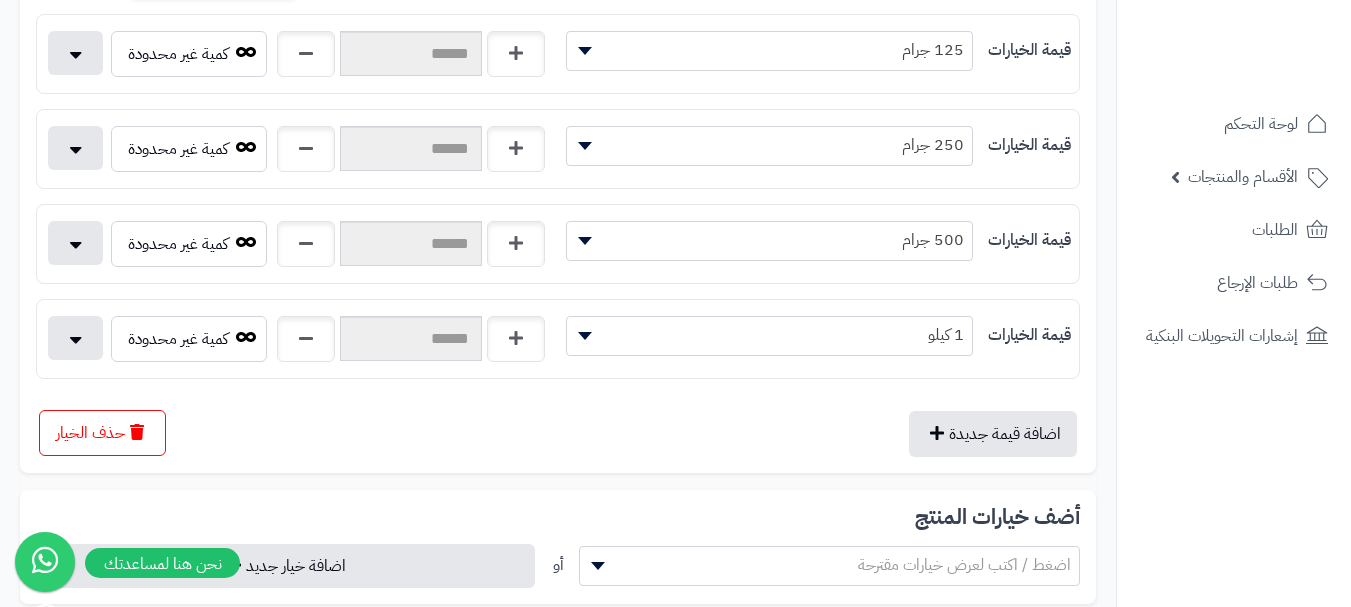 scroll, scrollTop: 600, scrollLeft: 0, axis: vertical 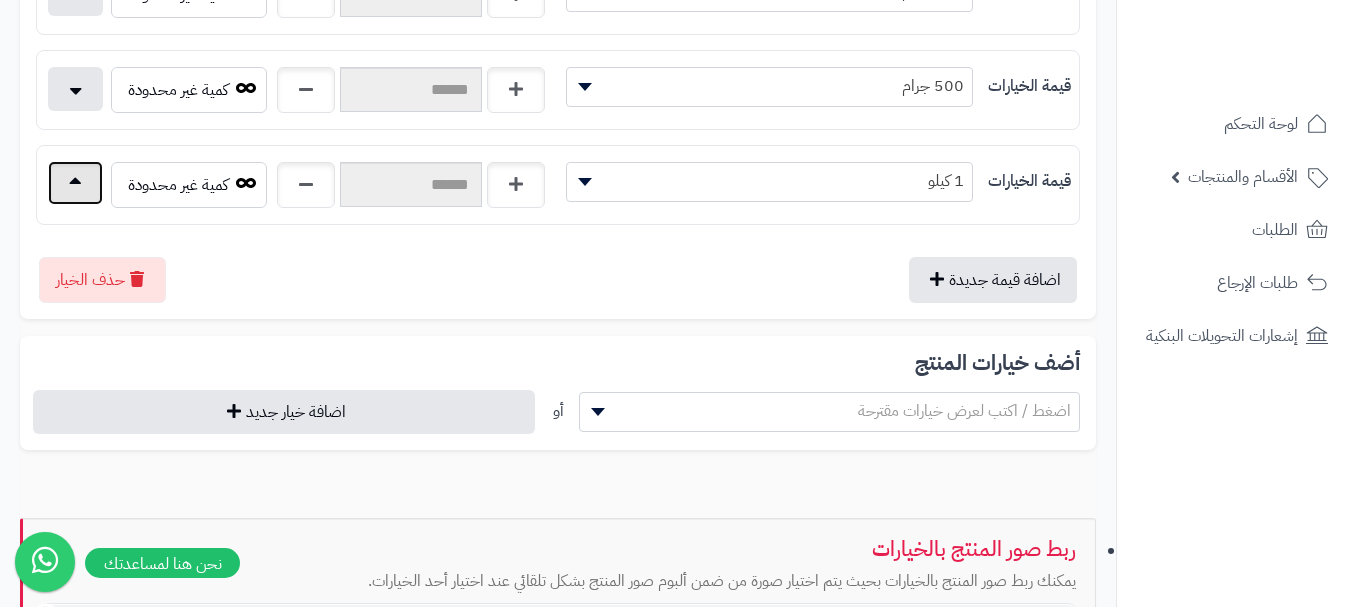 click at bounding box center [75, 183] 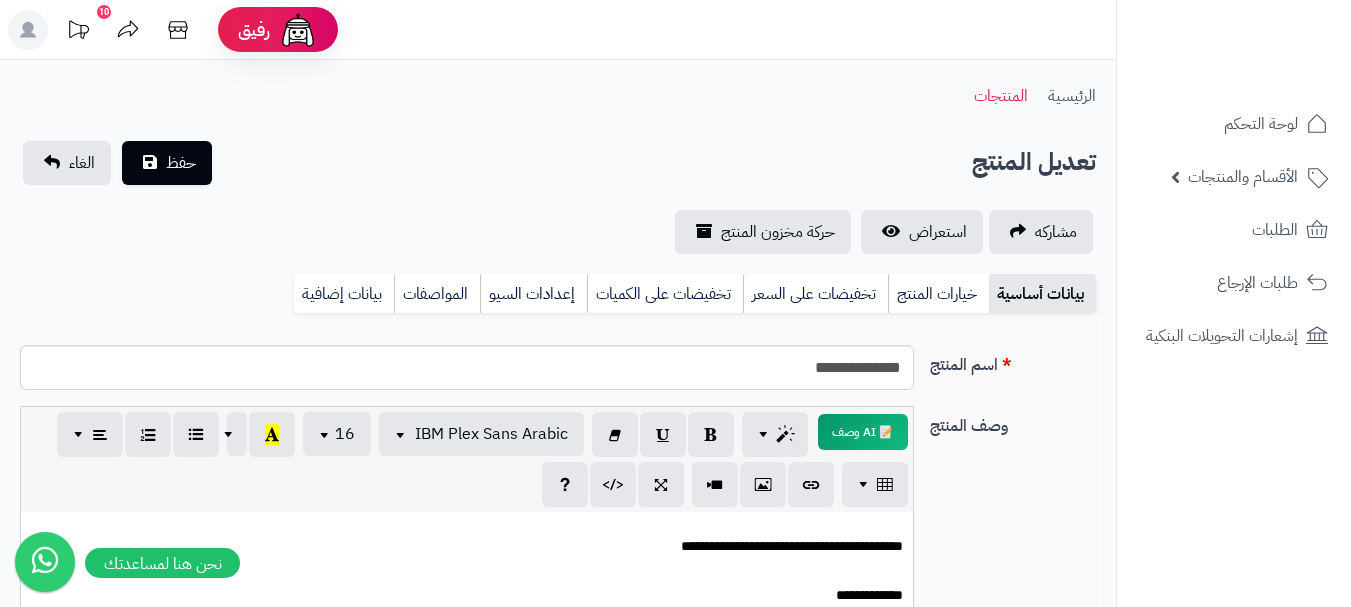 scroll, scrollTop: 0, scrollLeft: 0, axis: both 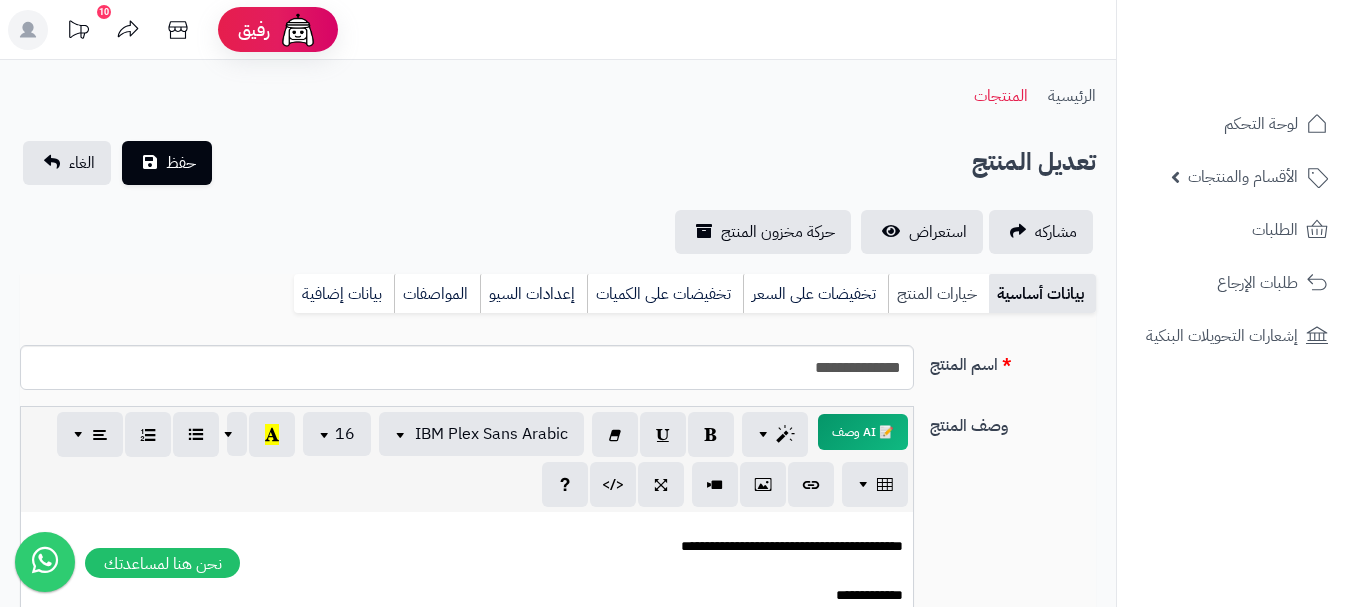 click on "خيارات المنتج" at bounding box center [938, 294] 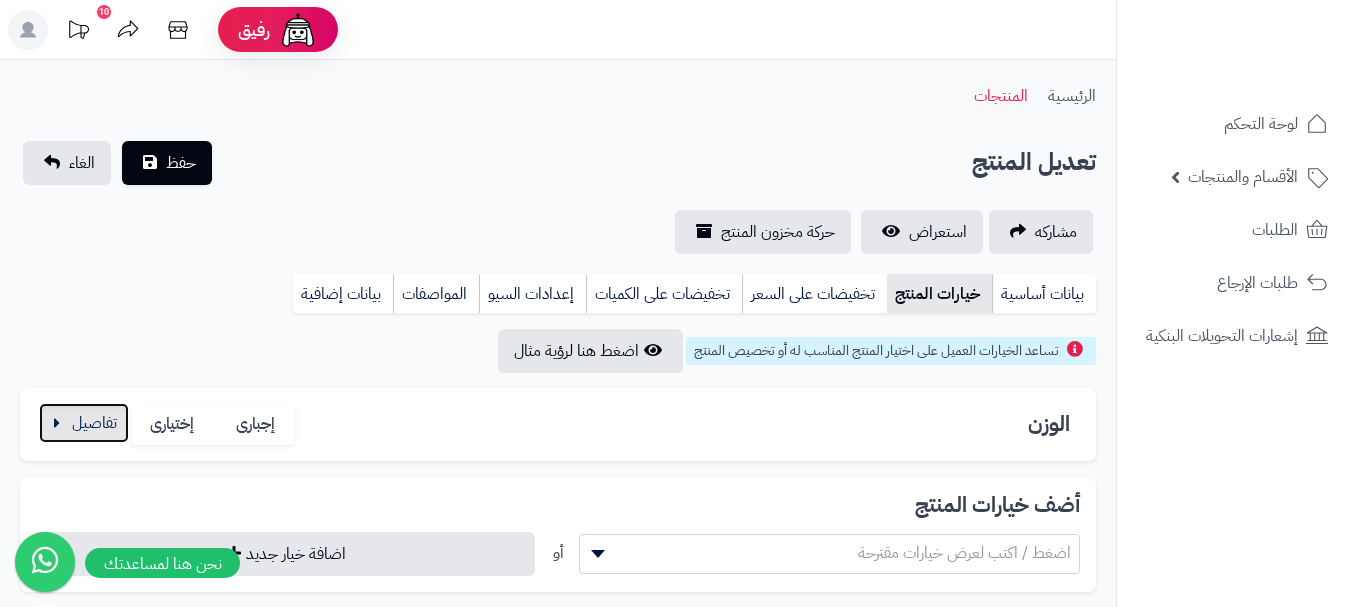 click at bounding box center (84, 423) 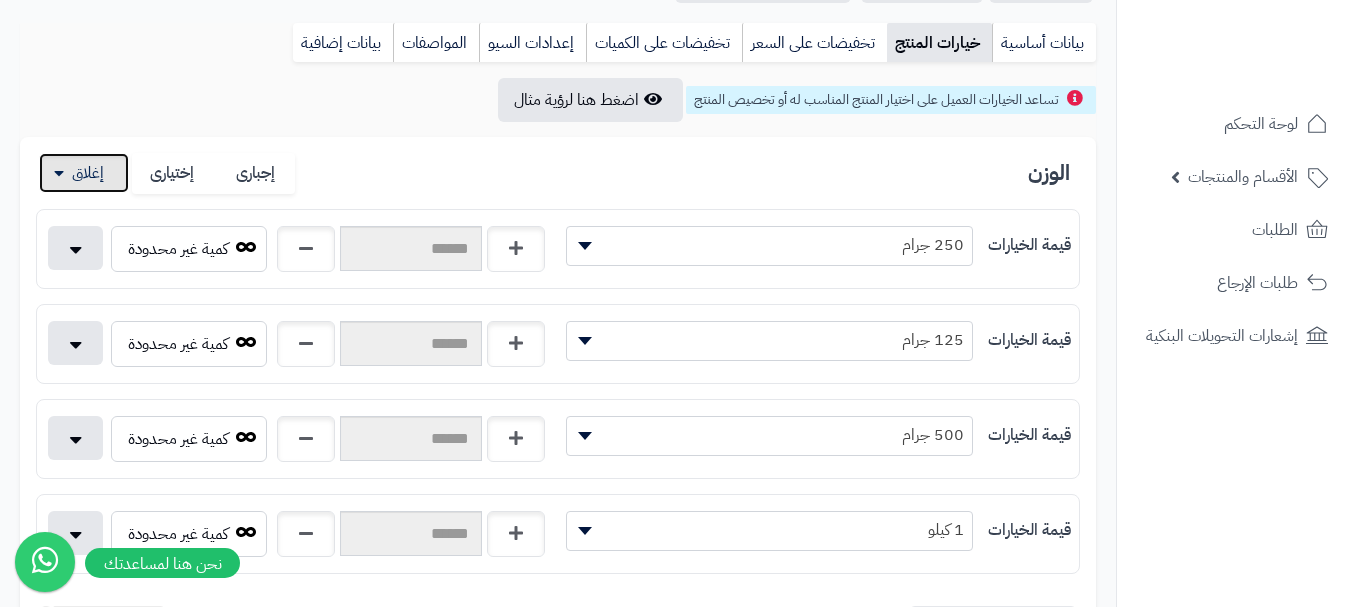 scroll, scrollTop: 300, scrollLeft: 0, axis: vertical 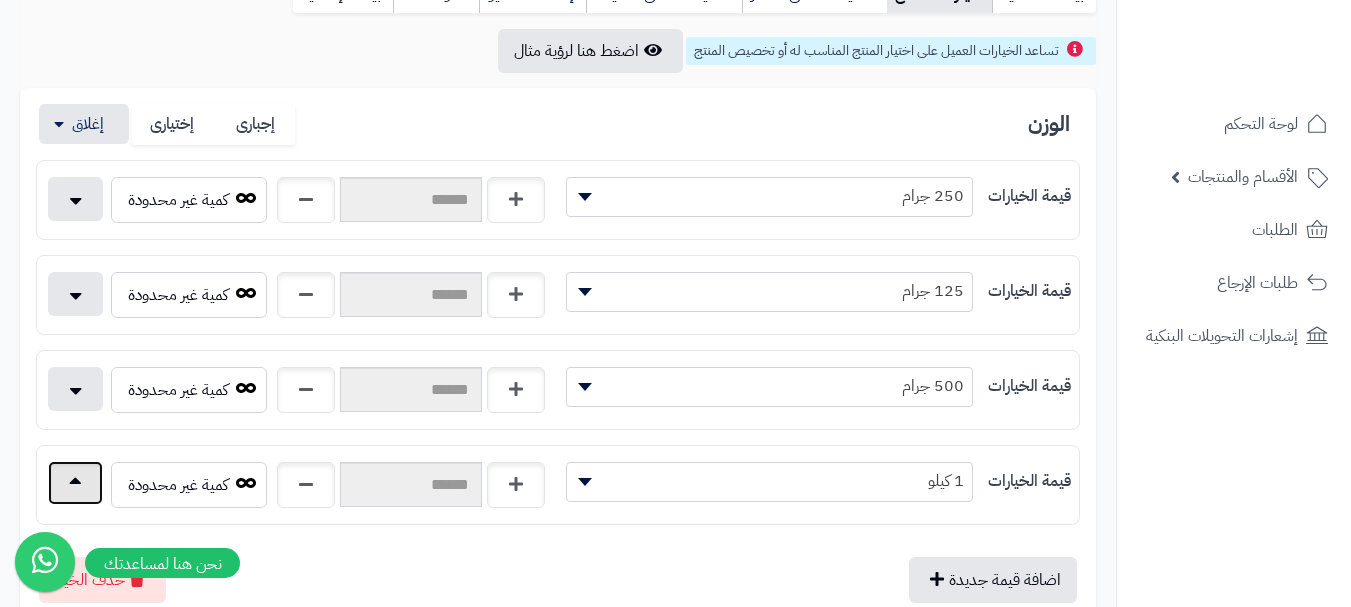 click at bounding box center [75, 483] 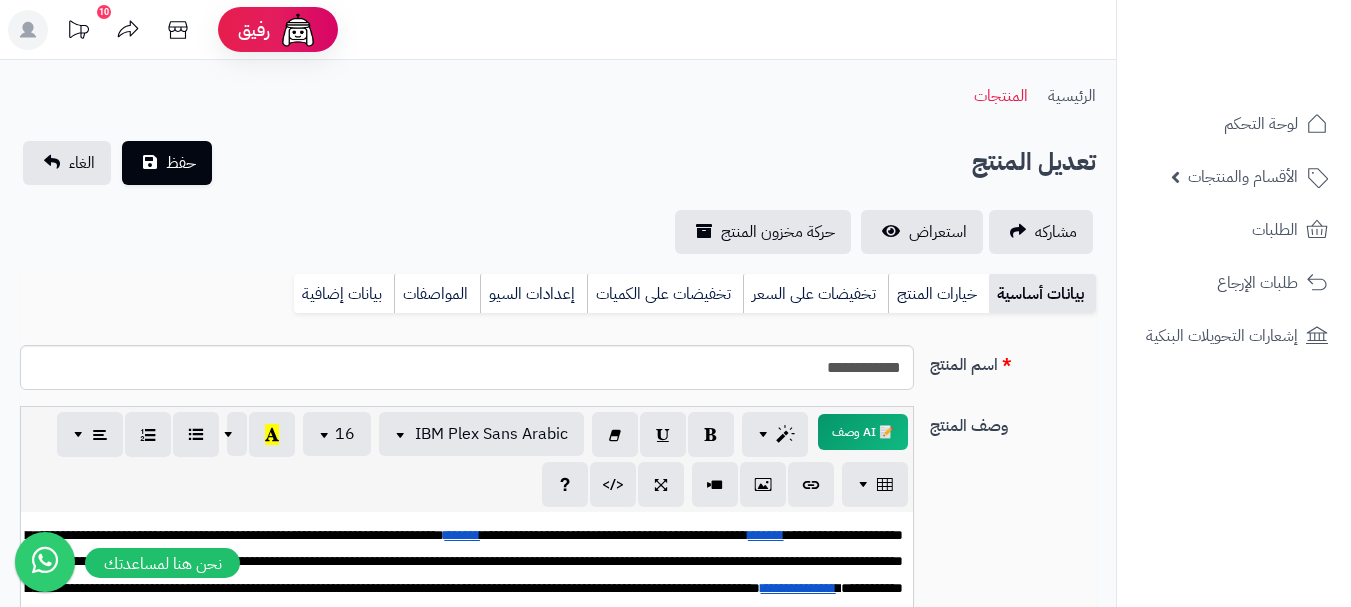 scroll, scrollTop: 0, scrollLeft: 0, axis: both 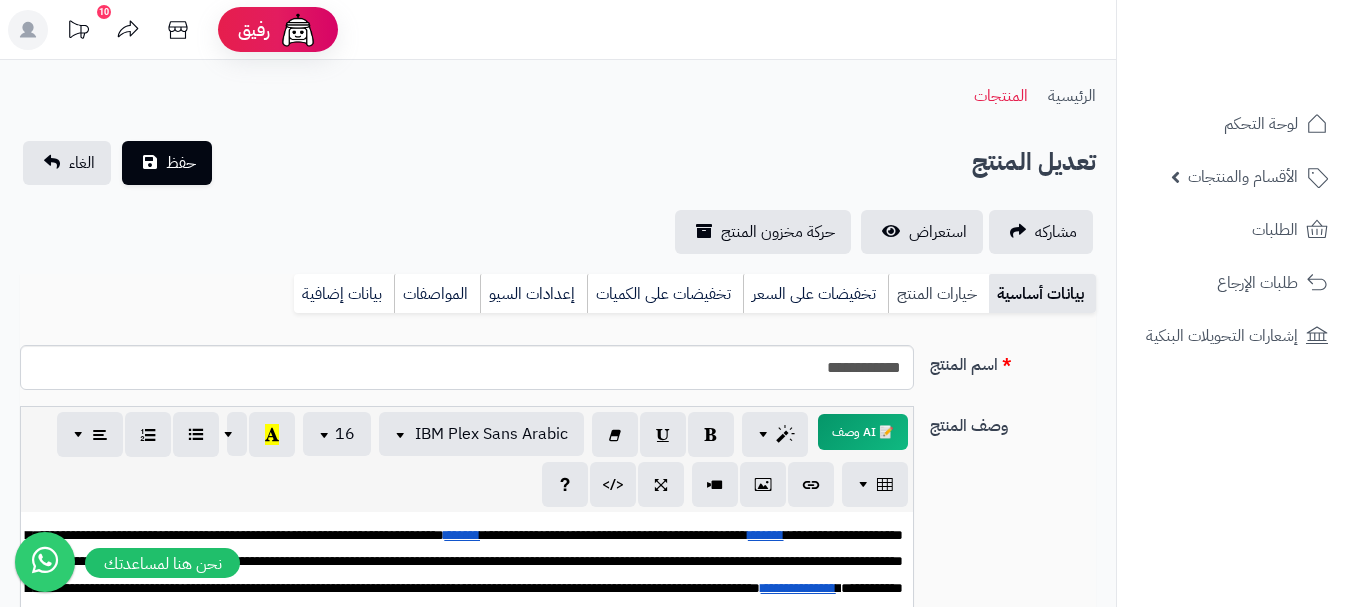 click on "خيارات المنتج" at bounding box center [938, 294] 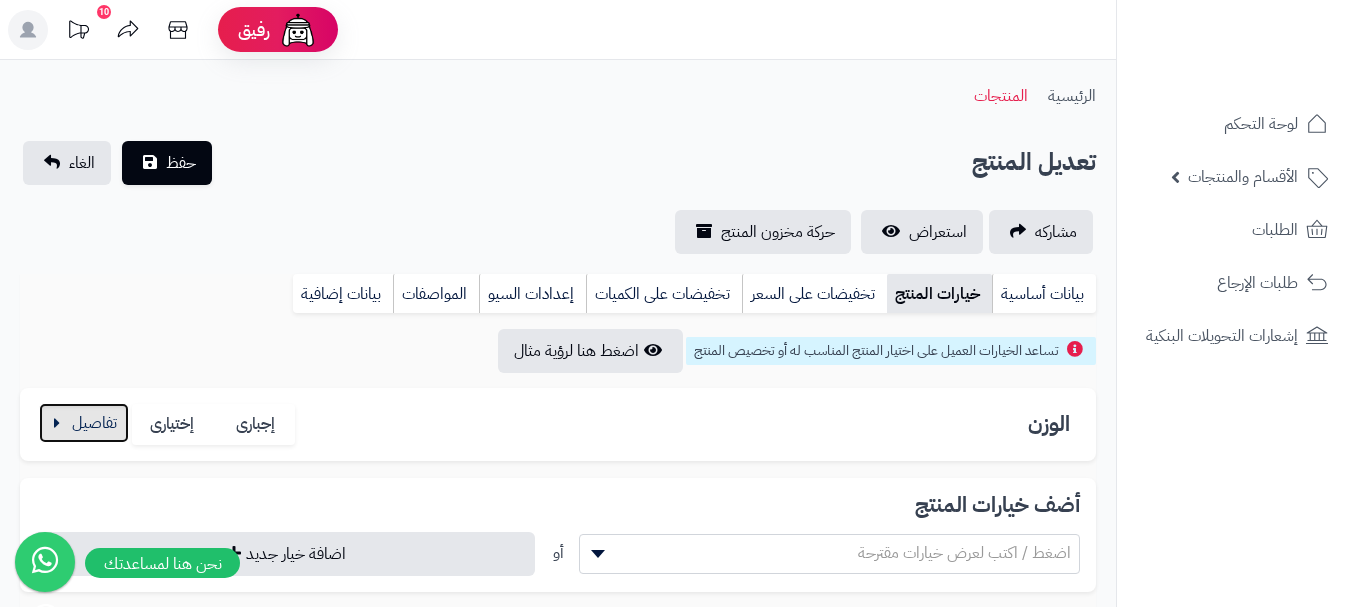 click at bounding box center (84, 423) 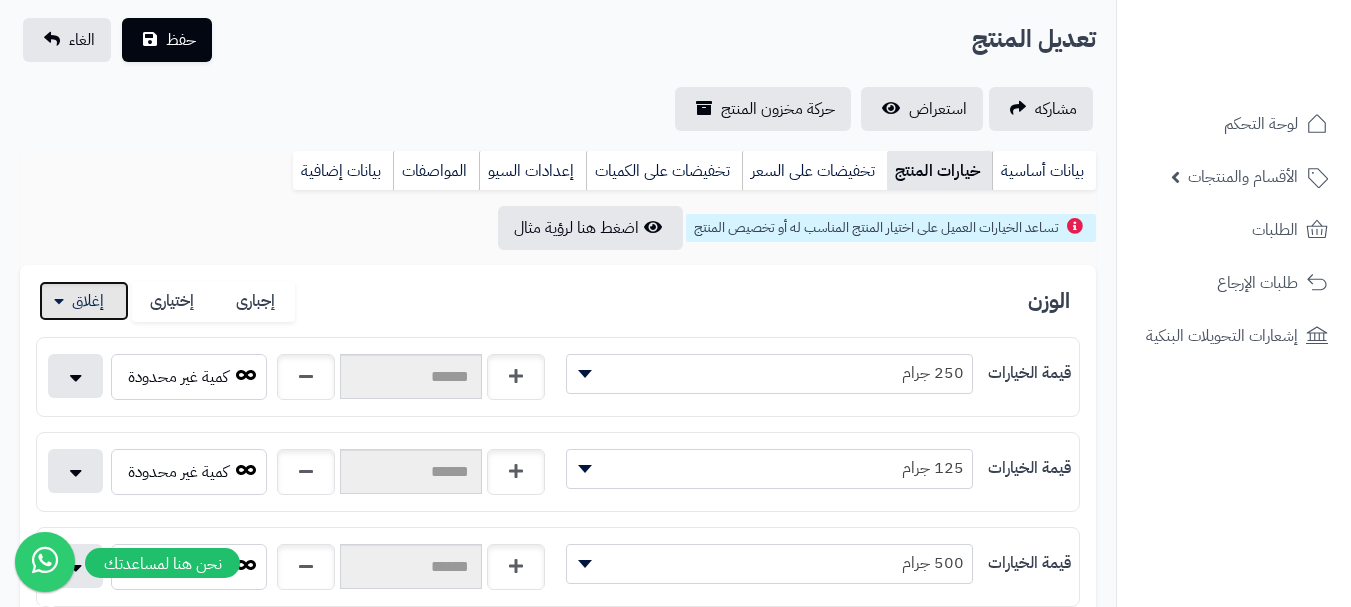 scroll, scrollTop: 500, scrollLeft: 0, axis: vertical 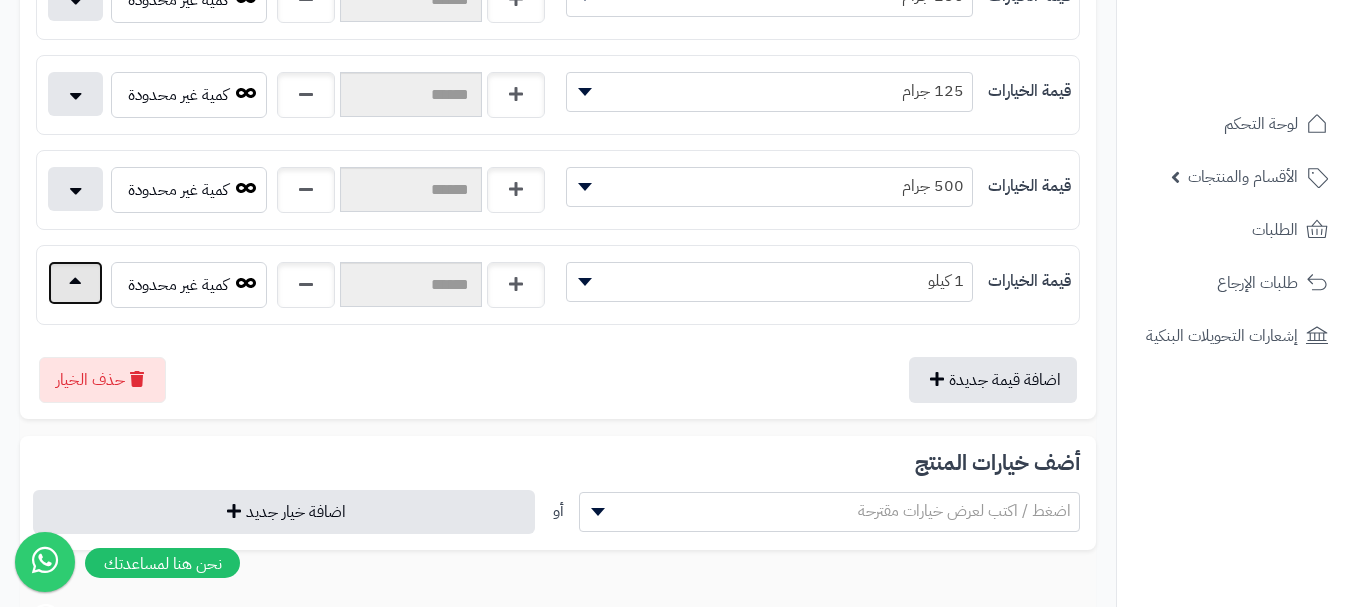 click at bounding box center (75, 283) 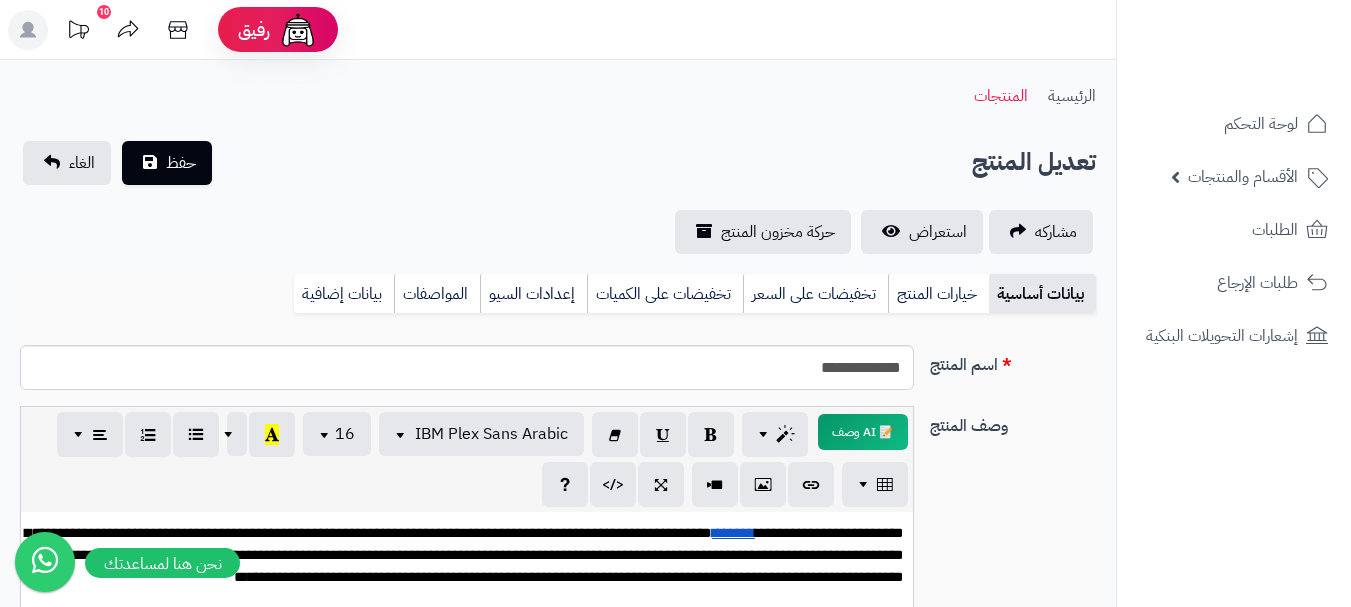 scroll, scrollTop: 0, scrollLeft: 0, axis: both 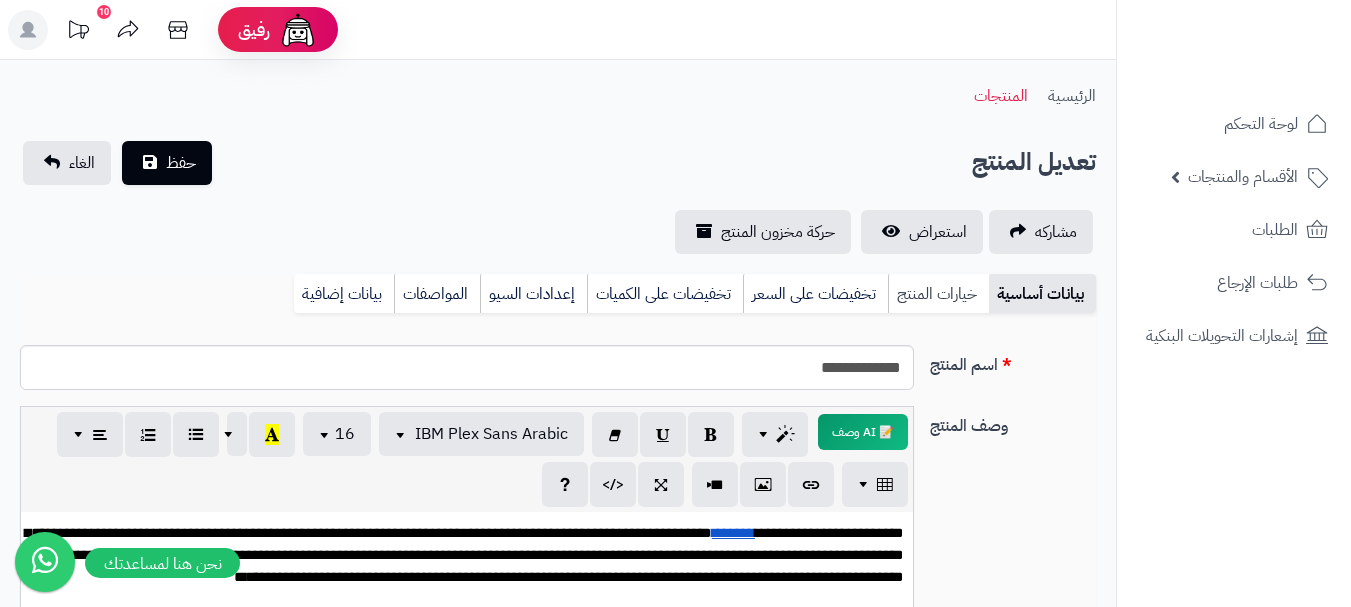 click on "خيارات المنتج" at bounding box center (938, 294) 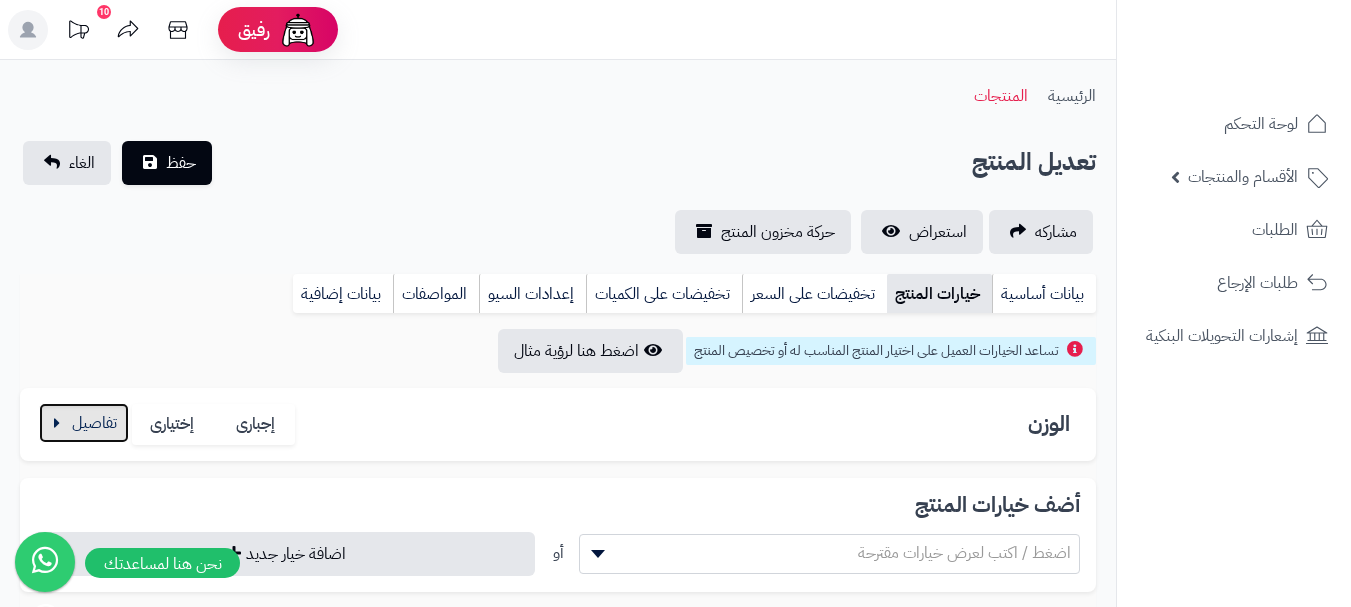 click at bounding box center (84, 423) 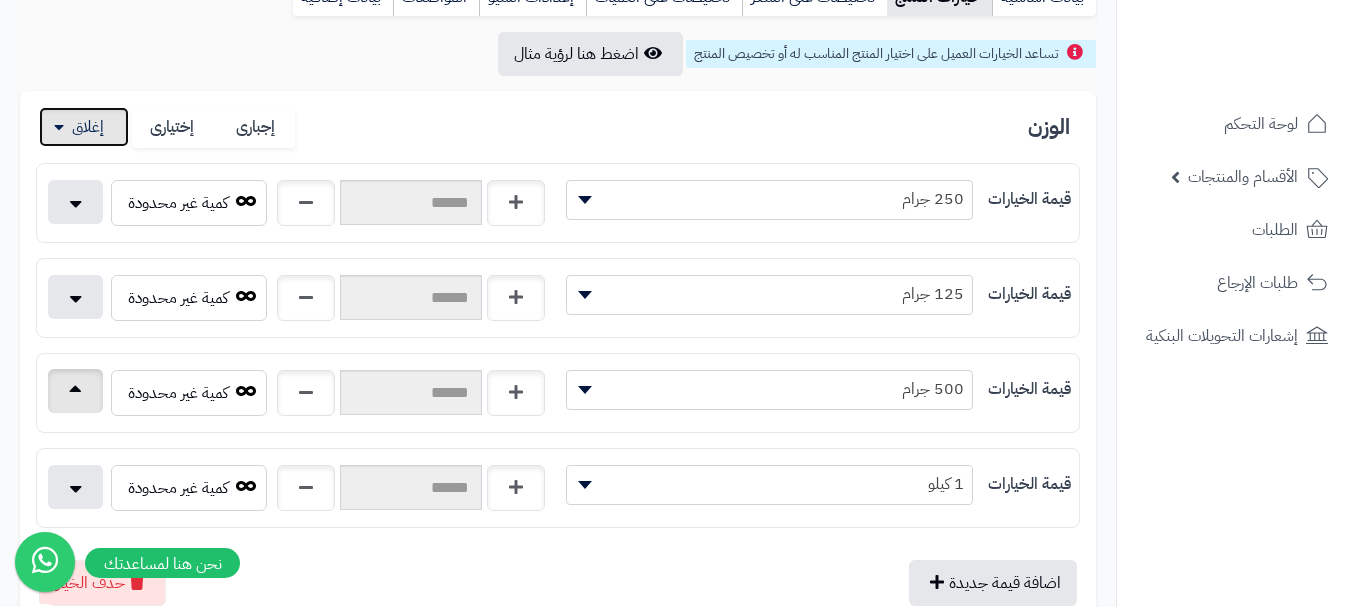 scroll, scrollTop: 300, scrollLeft: 0, axis: vertical 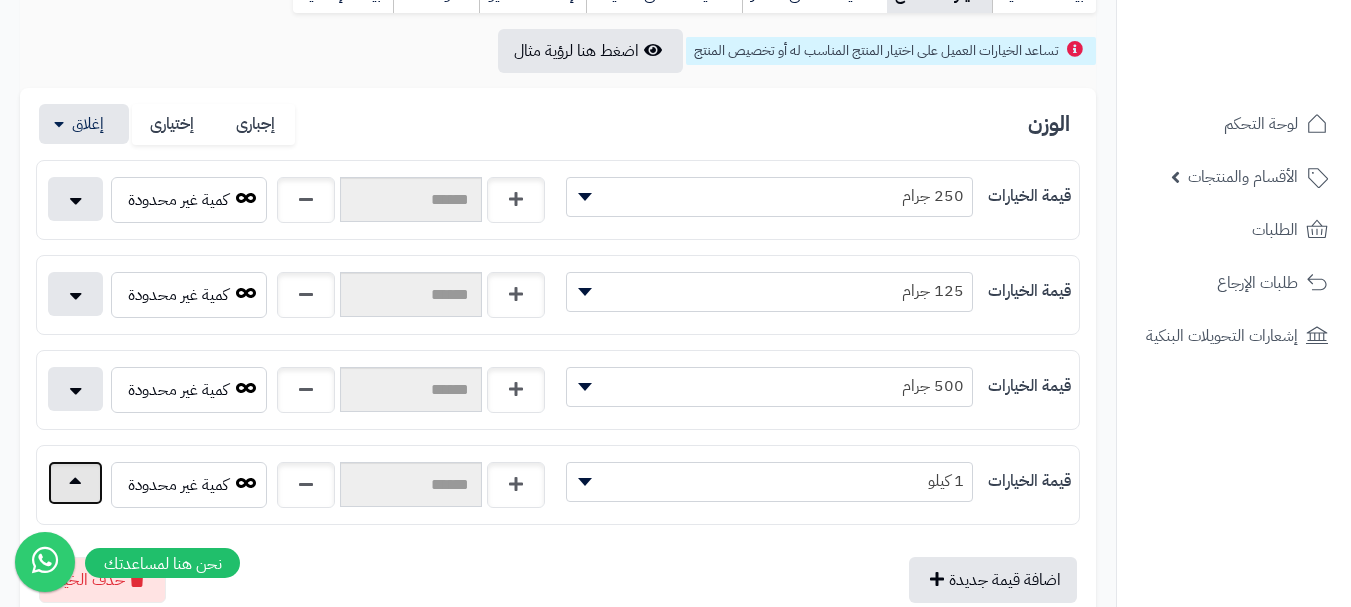 click at bounding box center (75, 483) 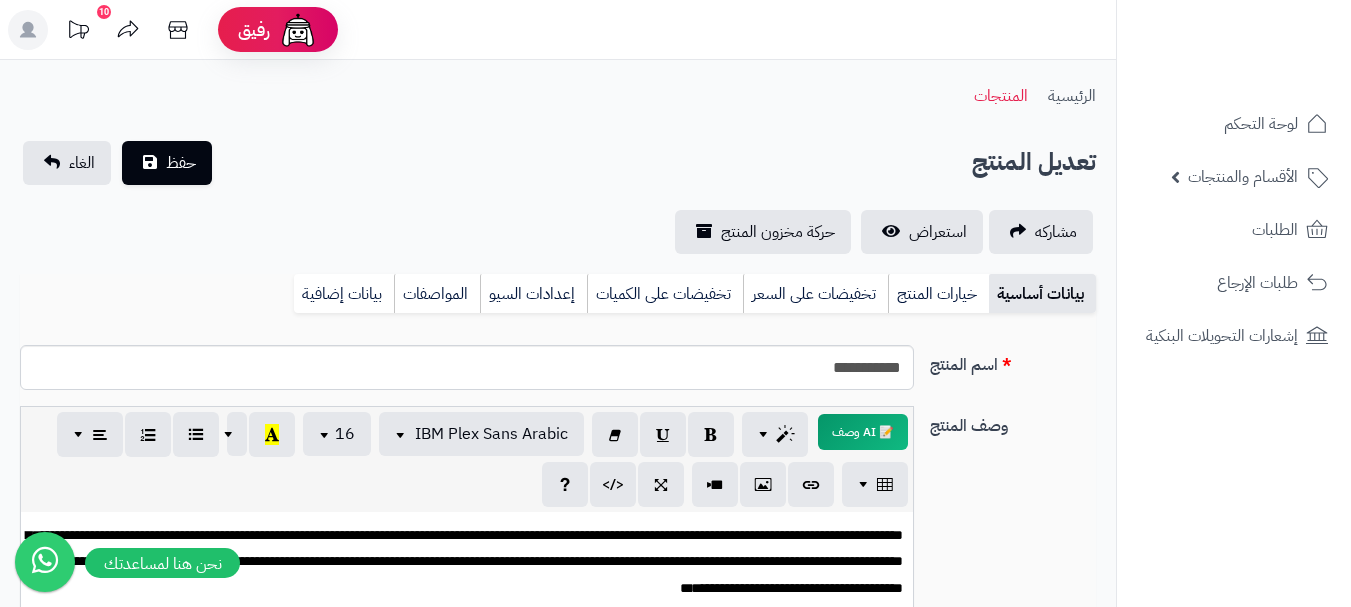 scroll, scrollTop: 0, scrollLeft: 0, axis: both 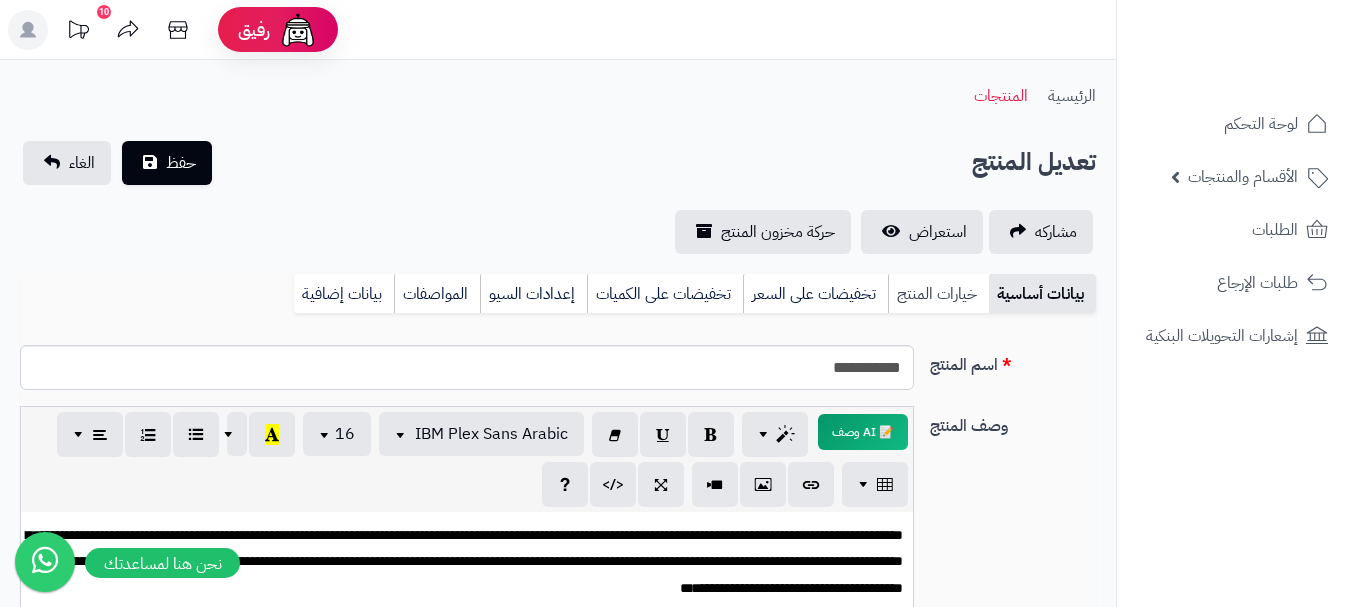 click on "خيارات المنتج" at bounding box center [938, 294] 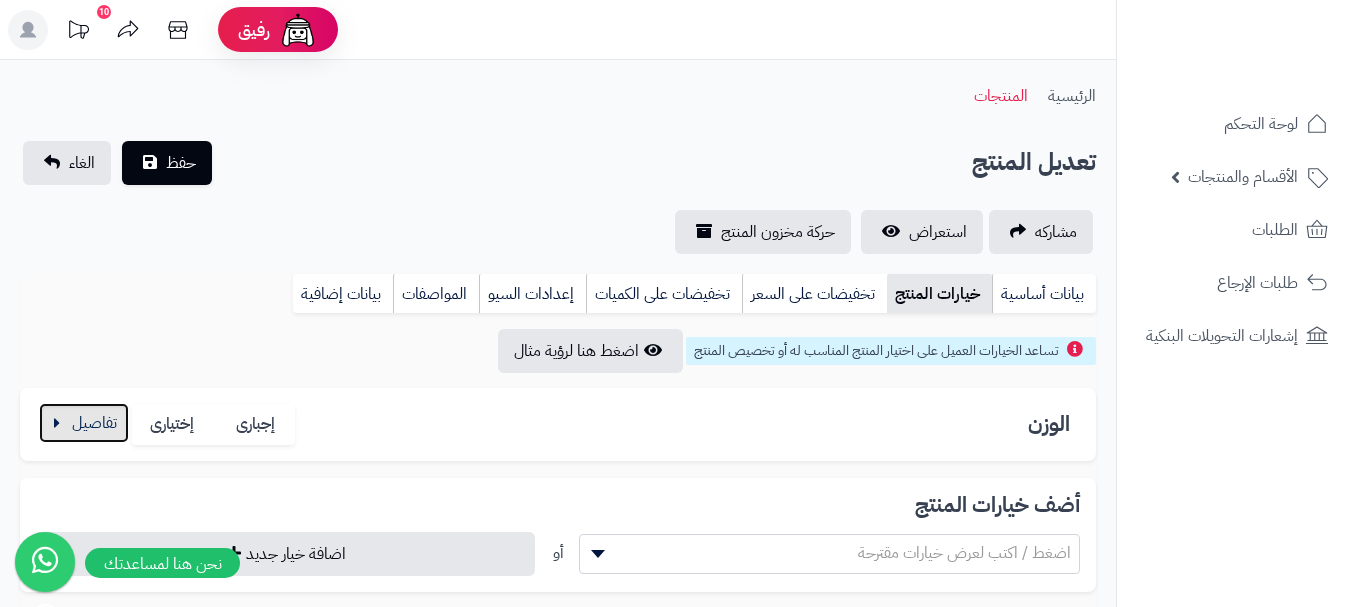 click at bounding box center (84, 423) 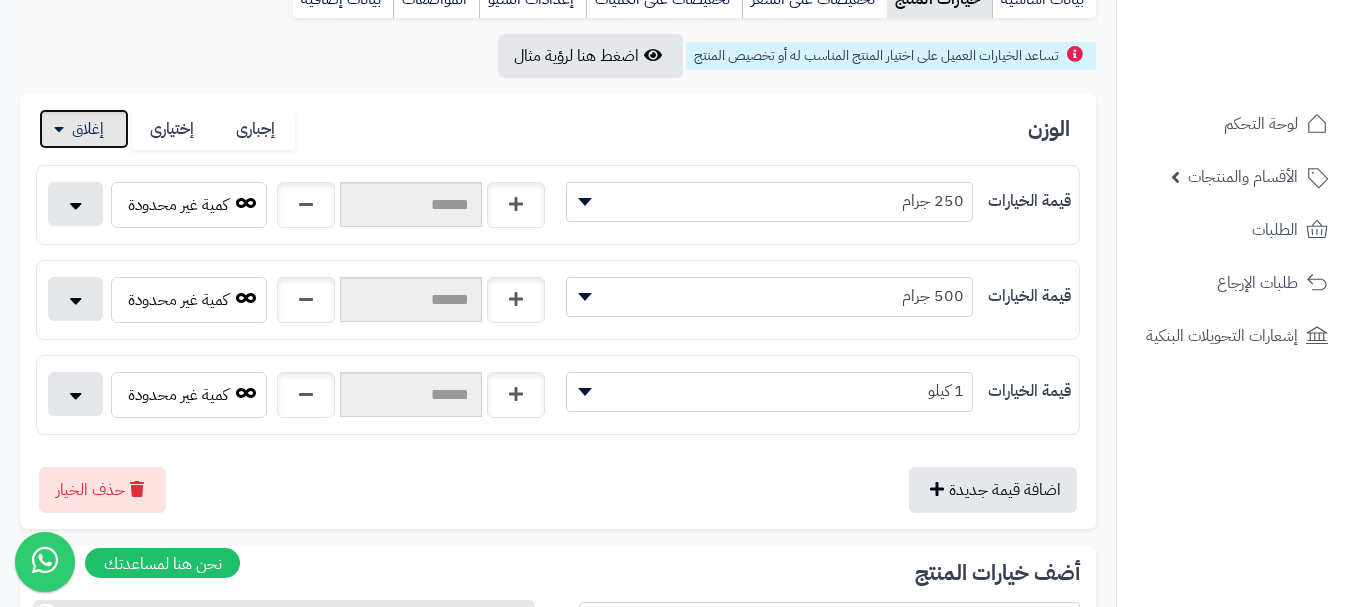 scroll, scrollTop: 300, scrollLeft: 0, axis: vertical 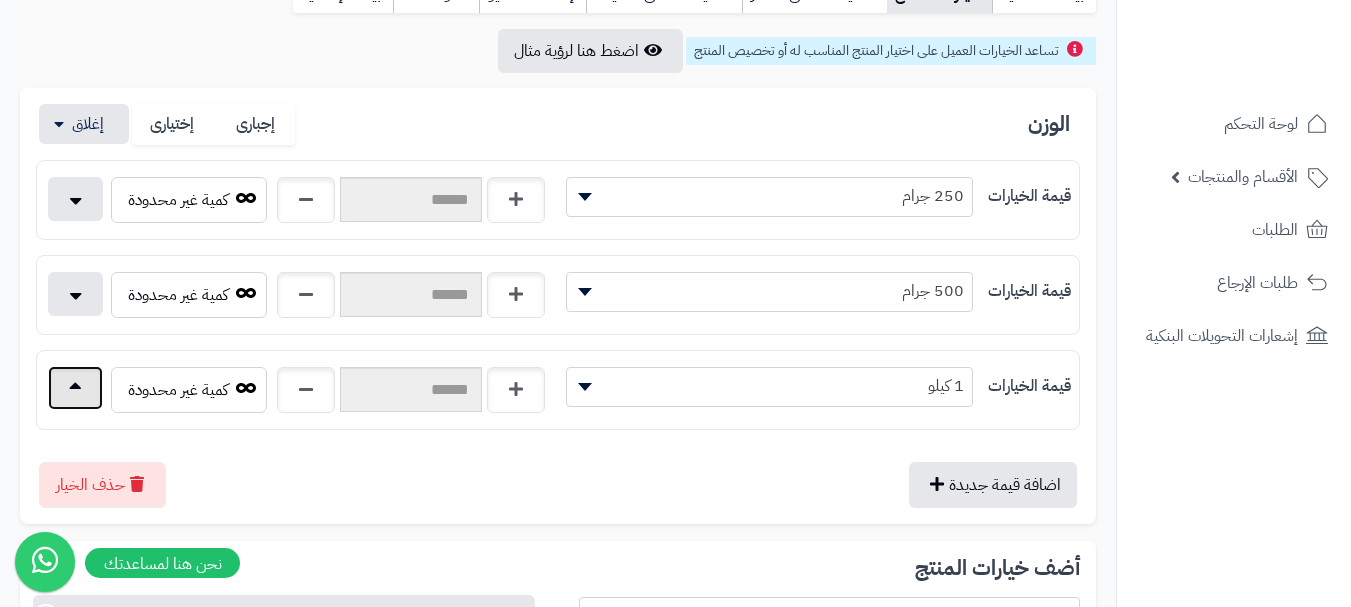 click at bounding box center (75, 388) 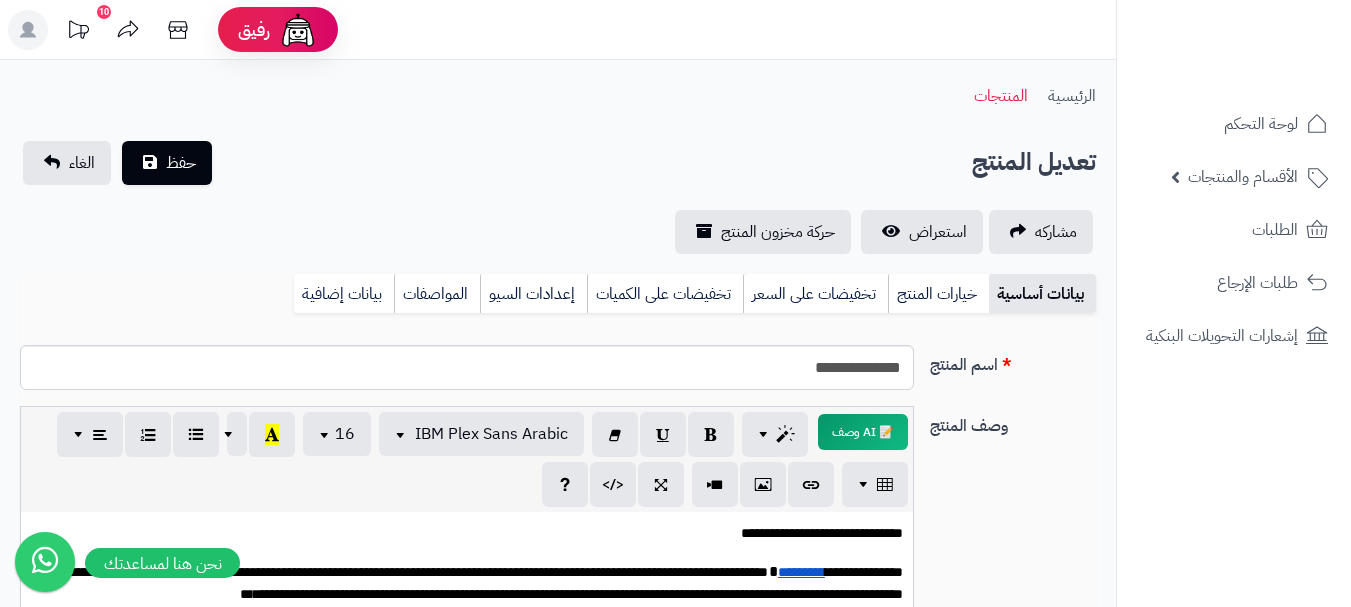 scroll, scrollTop: 0, scrollLeft: 0, axis: both 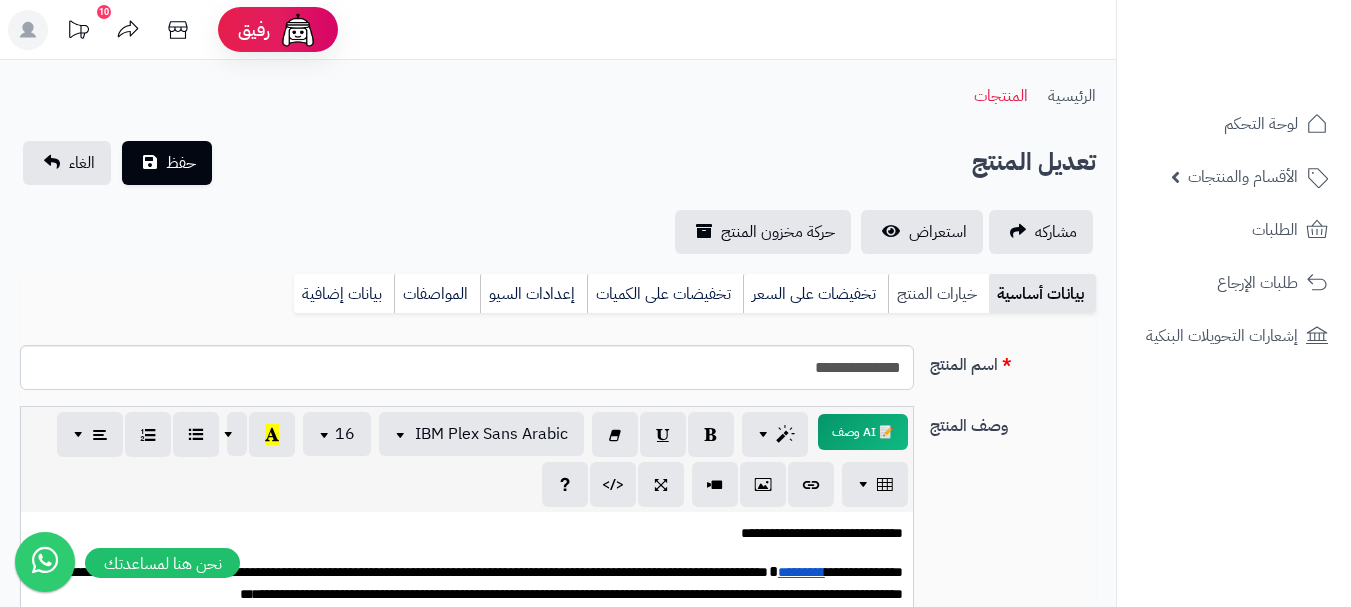click on "خيارات المنتج" at bounding box center (938, 294) 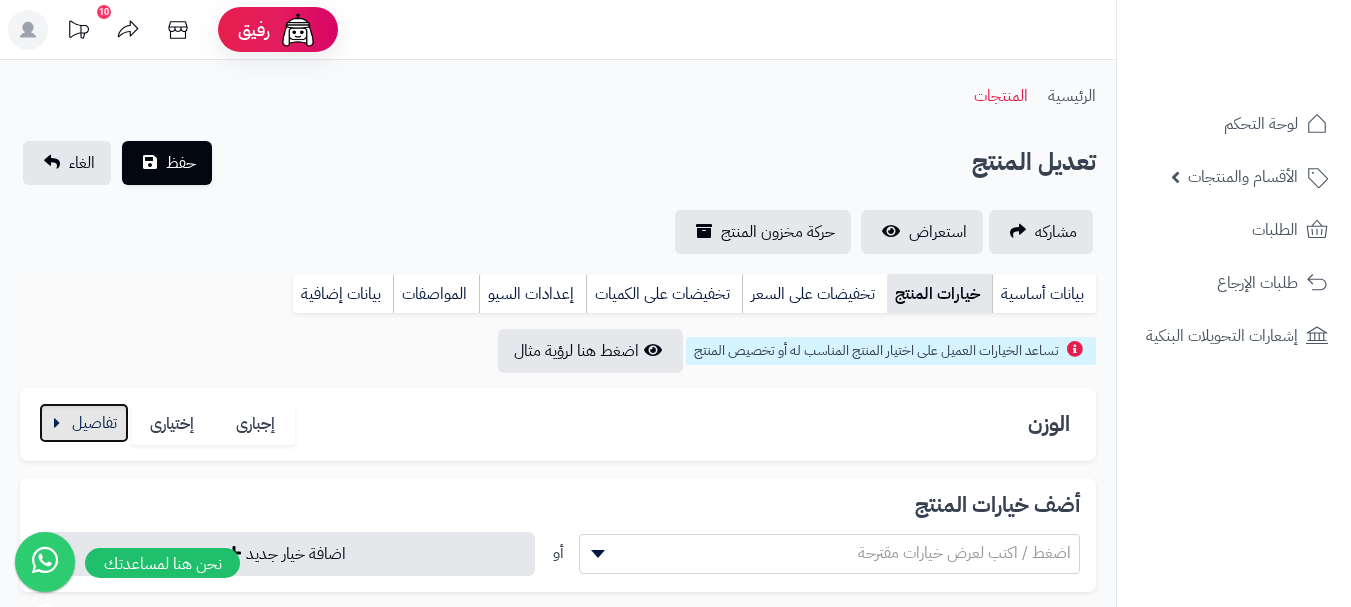 click at bounding box center (84, 423) 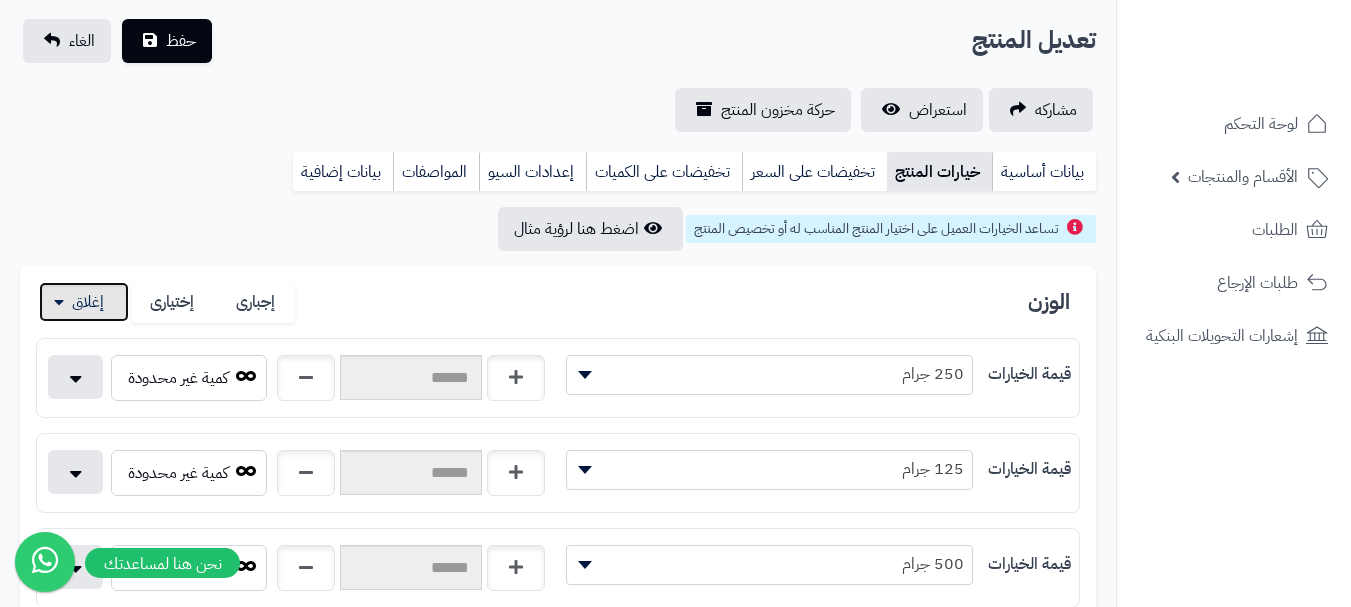scroll, scrollTop: 300, scrollLeft: 0, axis: vertical 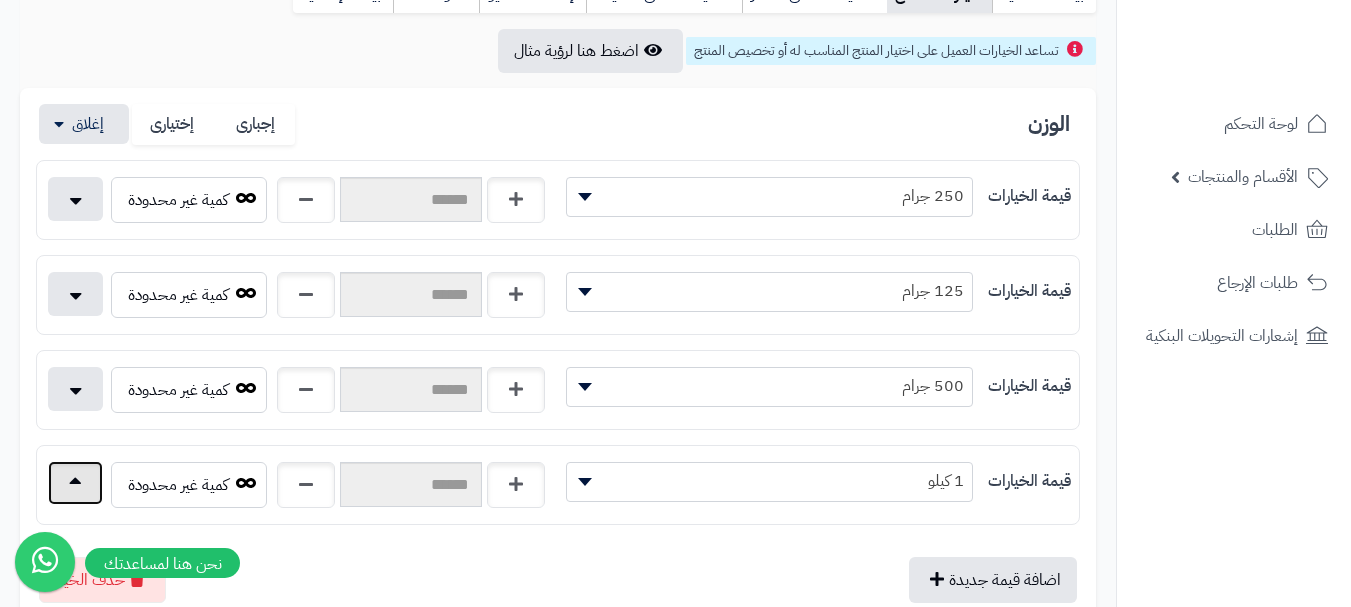 click at bounding box center (75, 483) 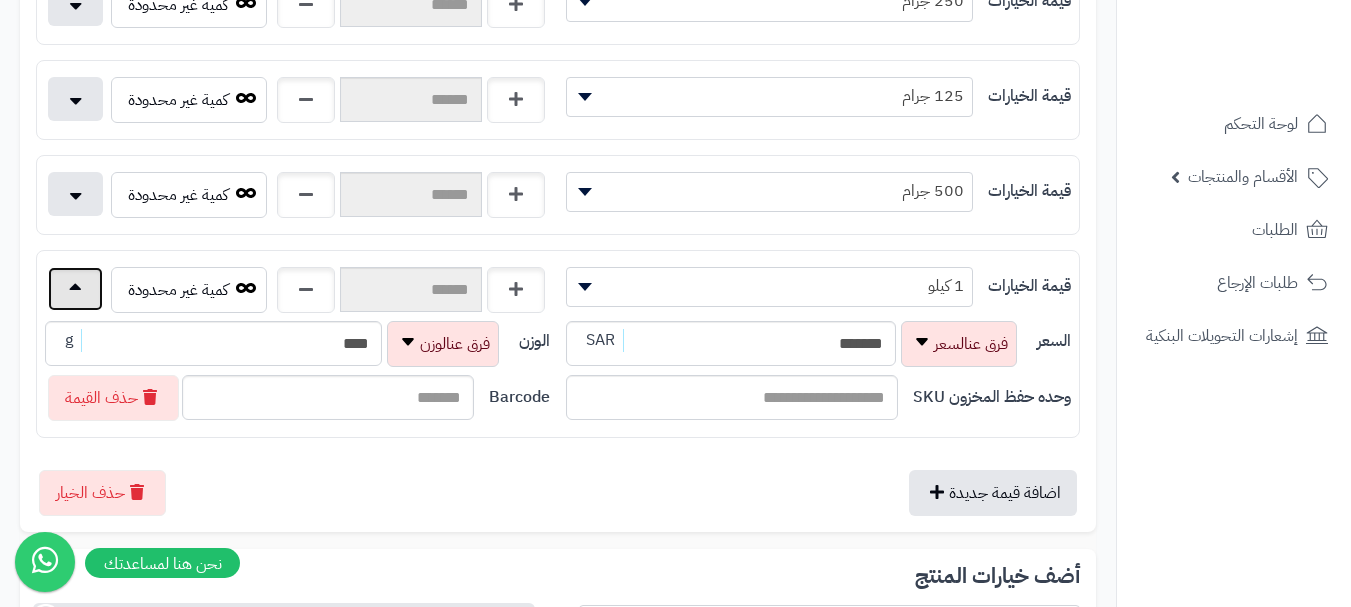 scroll, scrollTop: 500, scrollLeft: 0, axis: vertical 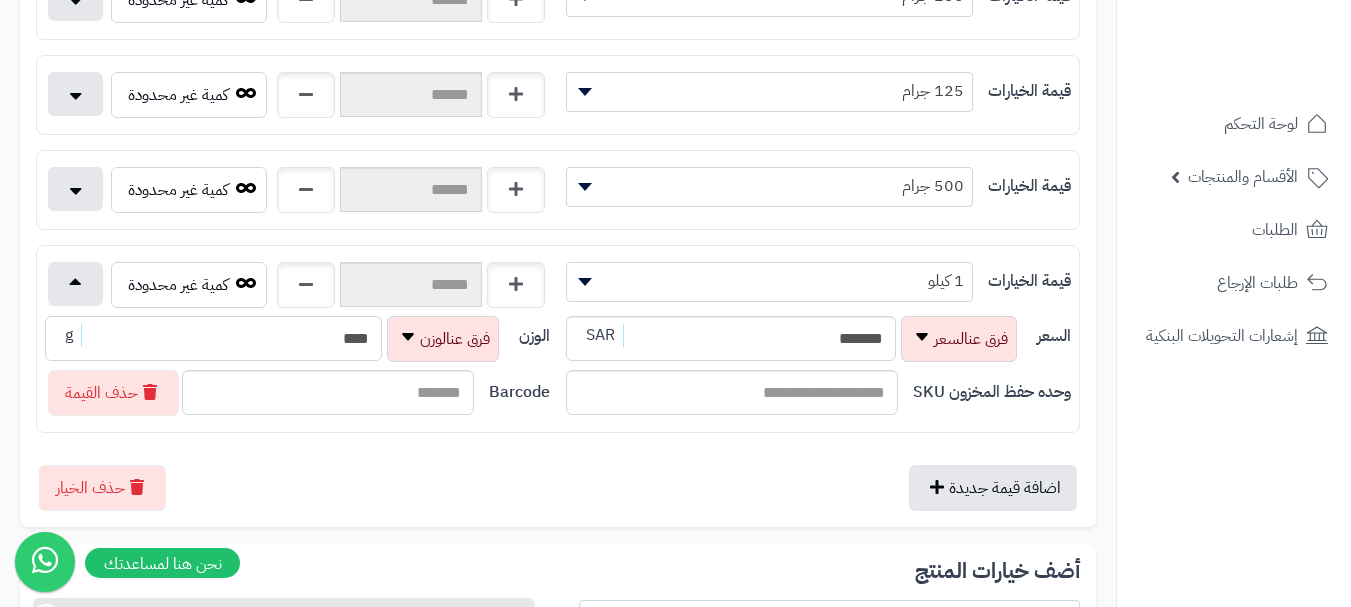 click on "****" at bounding box center [213, 338] 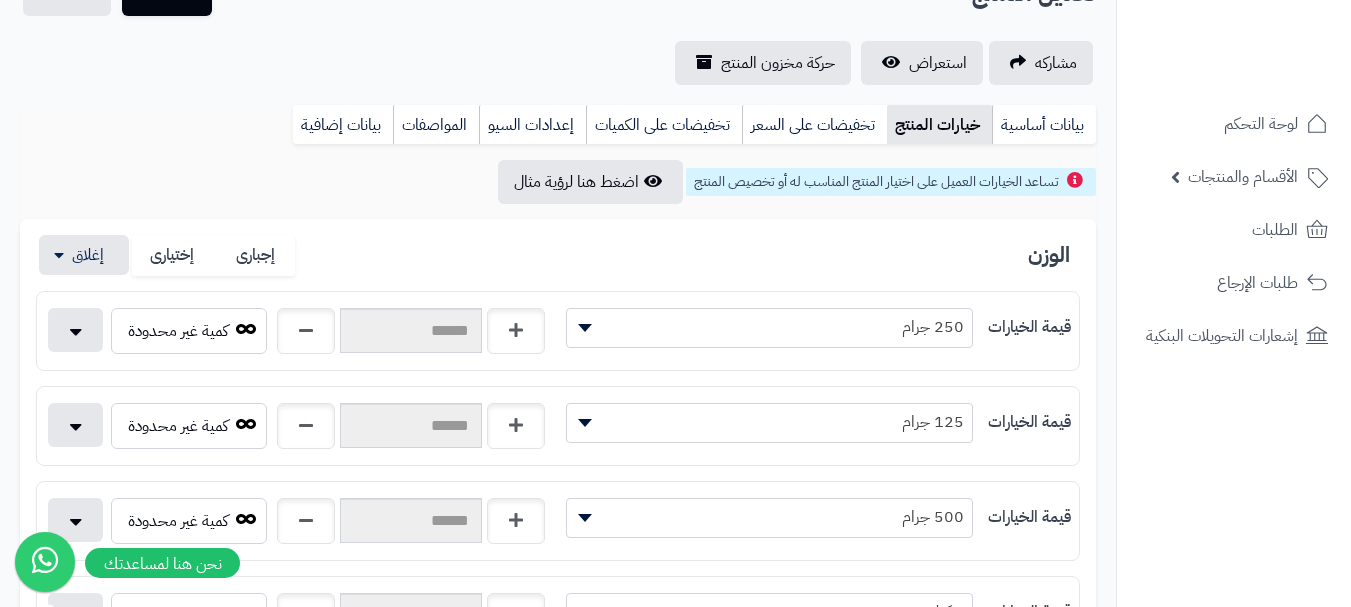 scroll, scrollTop: 0, scrollLeft: 0, axis: both 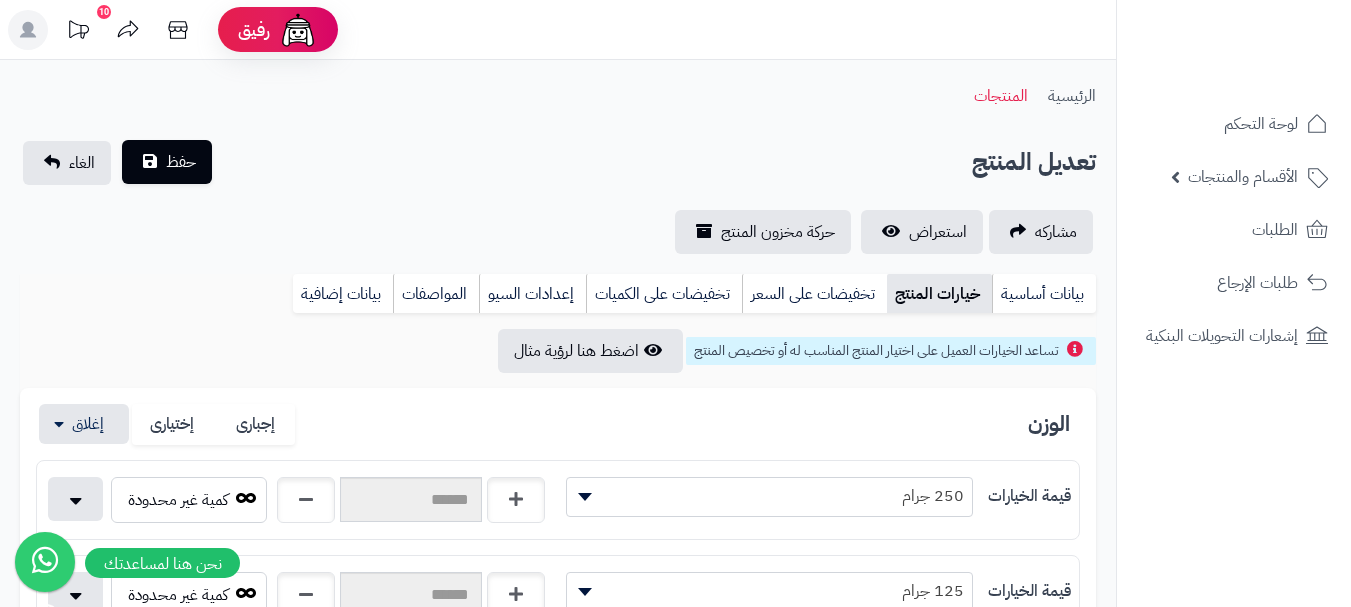 type on "****" 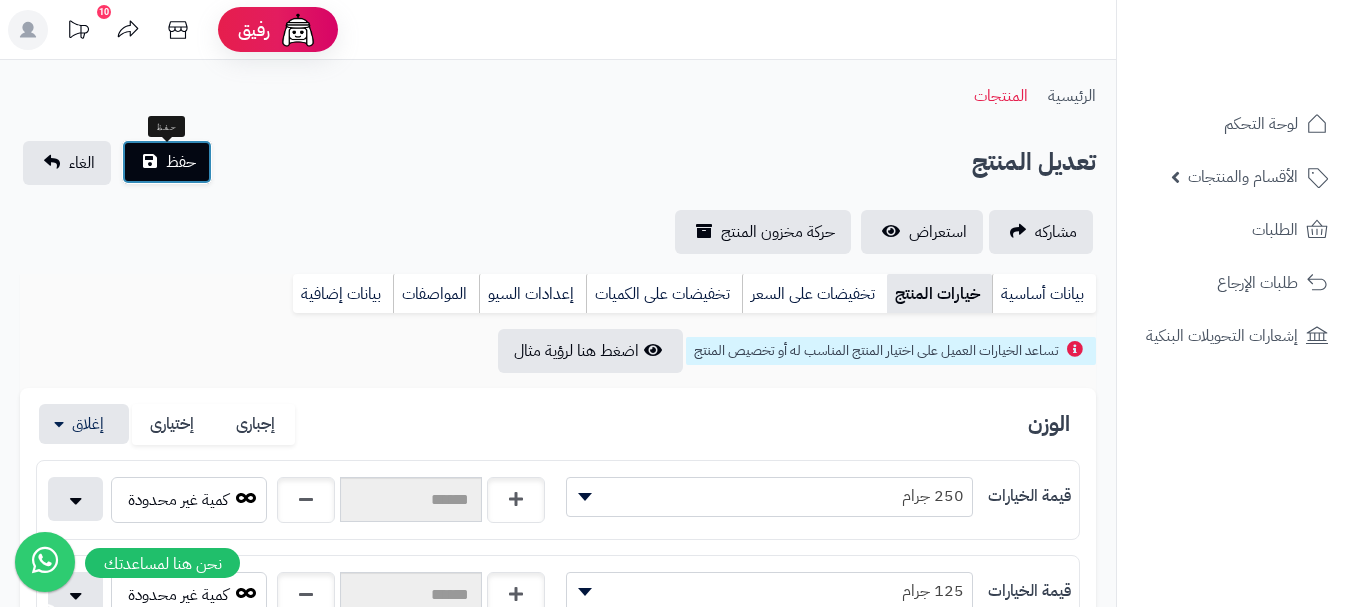 click on "حفظ" at bounding box center [181, 162] 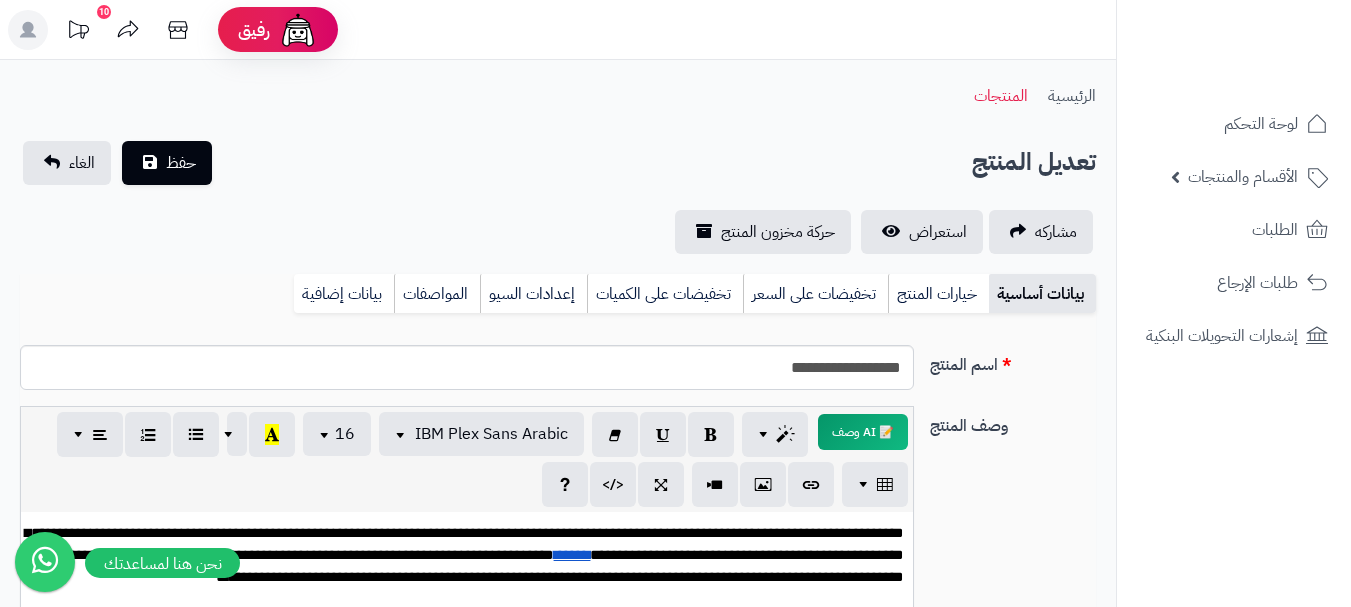 scroll, scrollTop: 0, scrollLeft: 0, axis: both 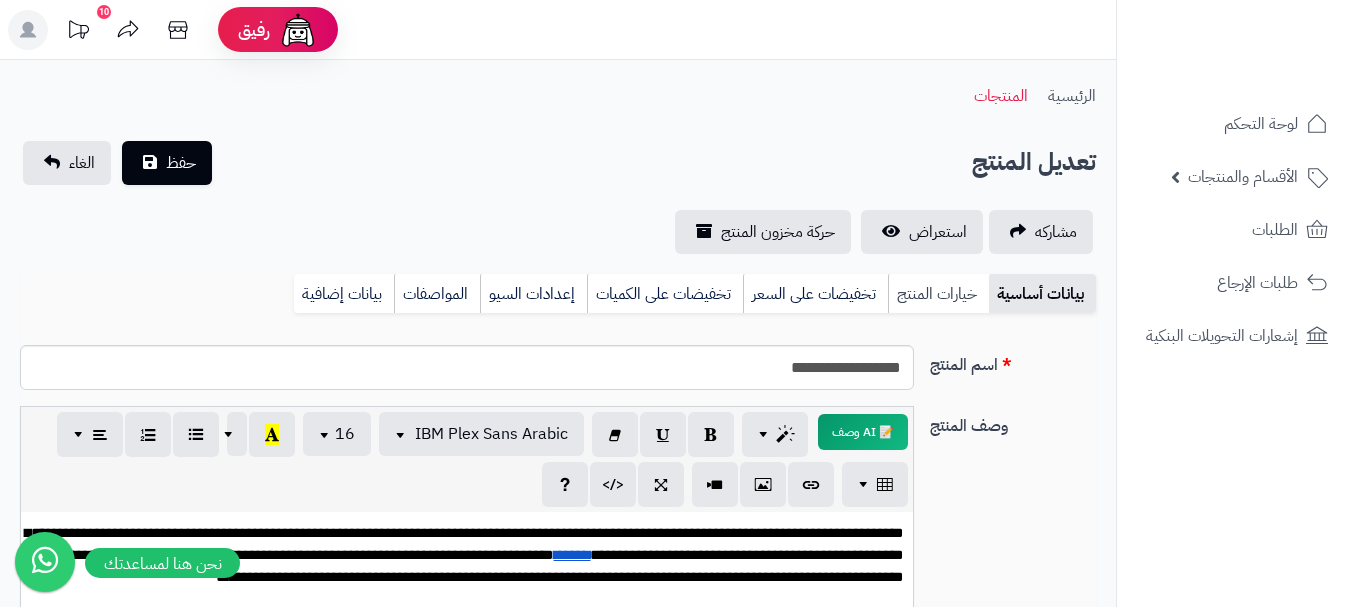 click on "خيارات المنتج" at bounding box center [938, 294] 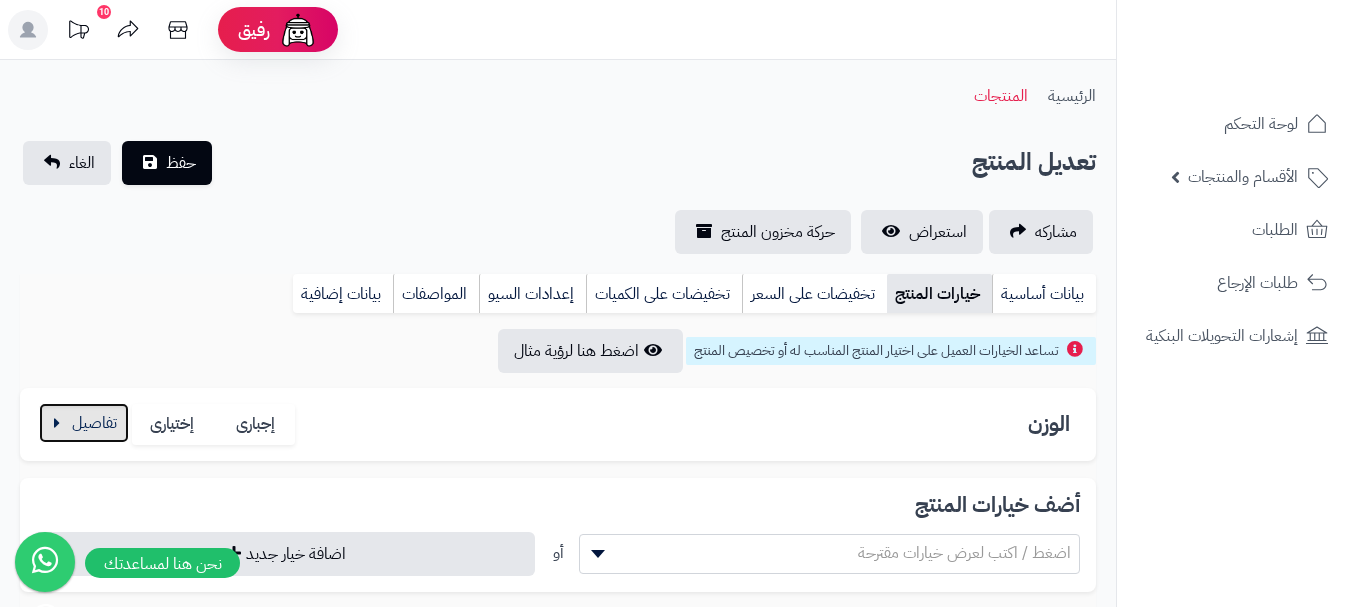 click at bounding box center [84, 423] 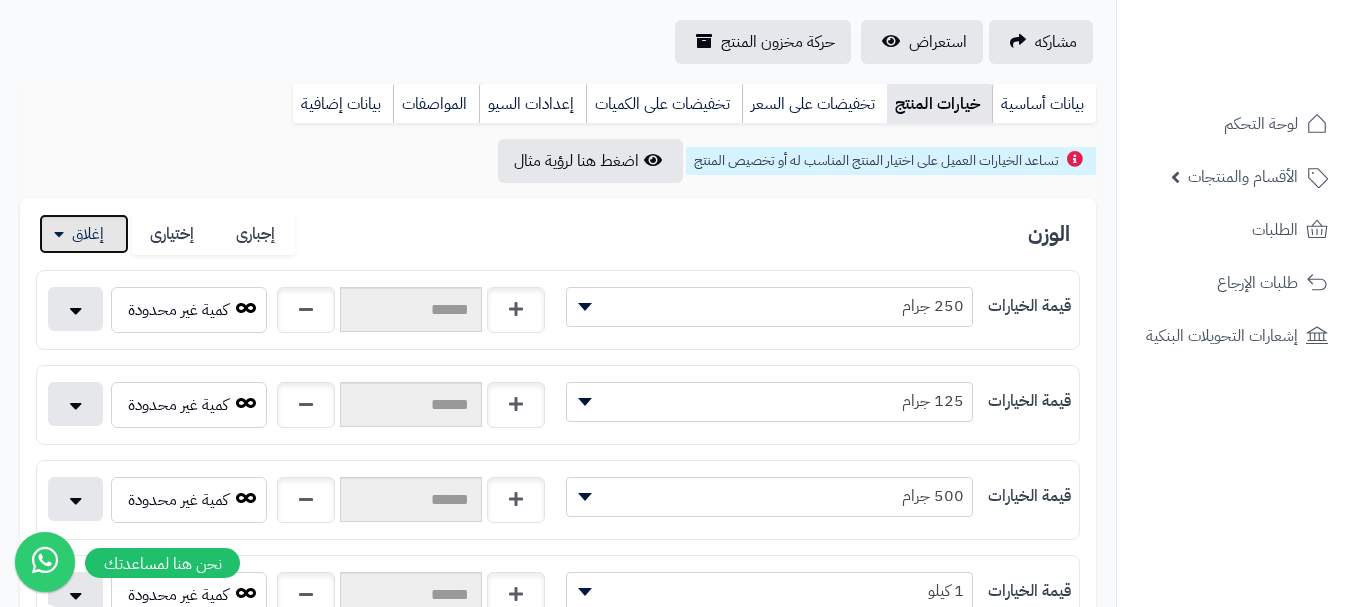 scroll, scrollTop: 400, scrollLeft: 0, axis: vertical 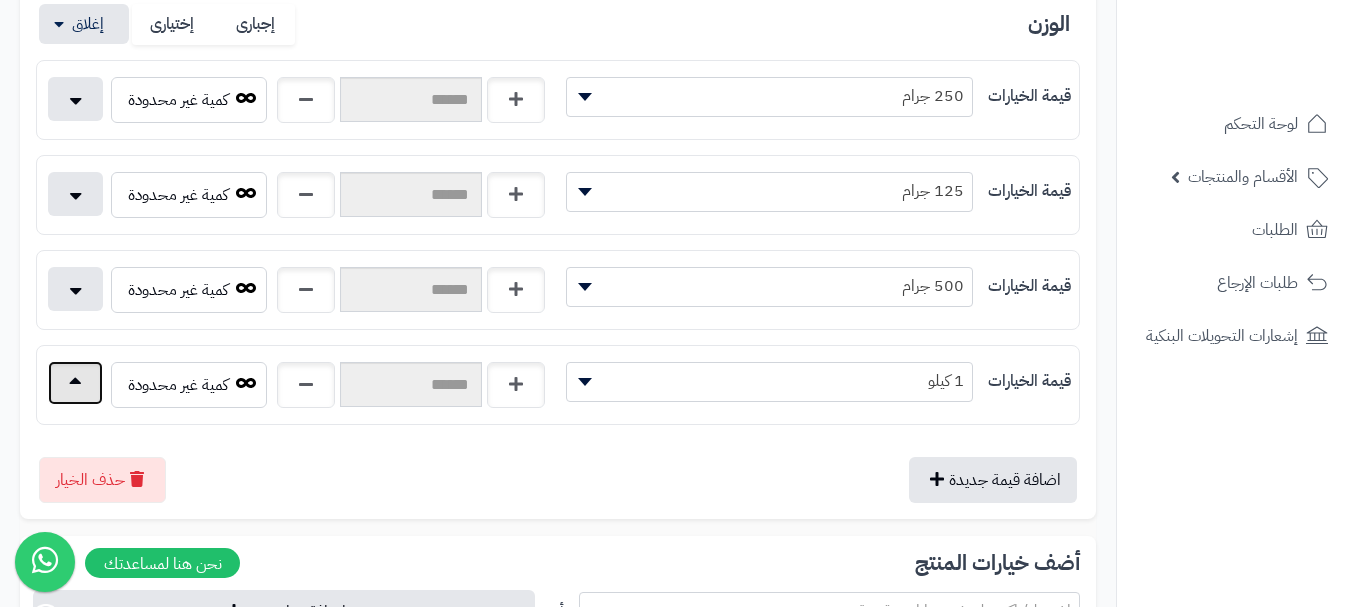 click at bounding box center [75, 383] 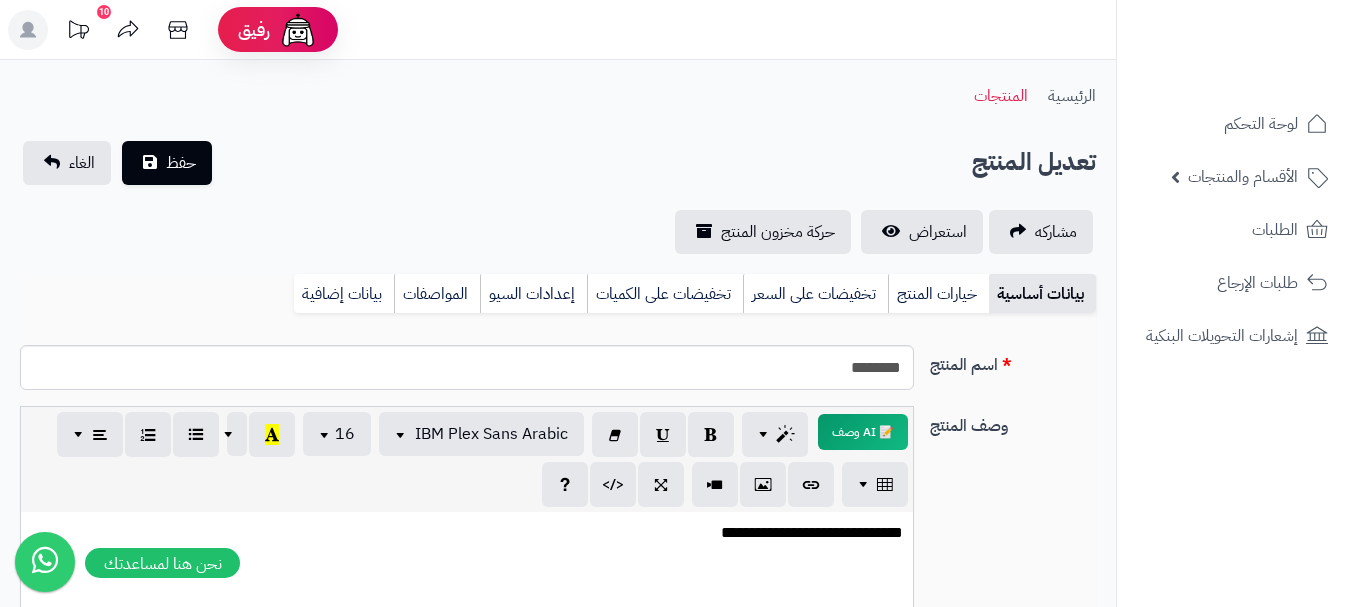scroll, scrollTop: 0, scrollLeft: 0, axis: both 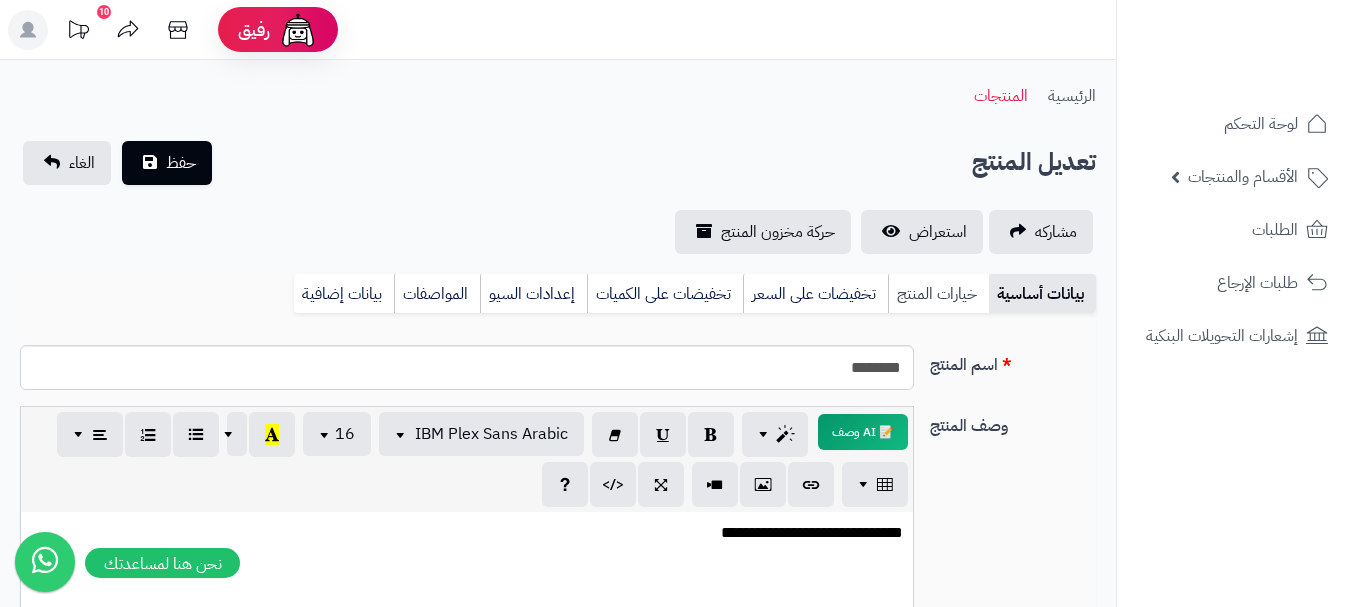 click on "خيارات المنتج" at bounding box center [938, 294] 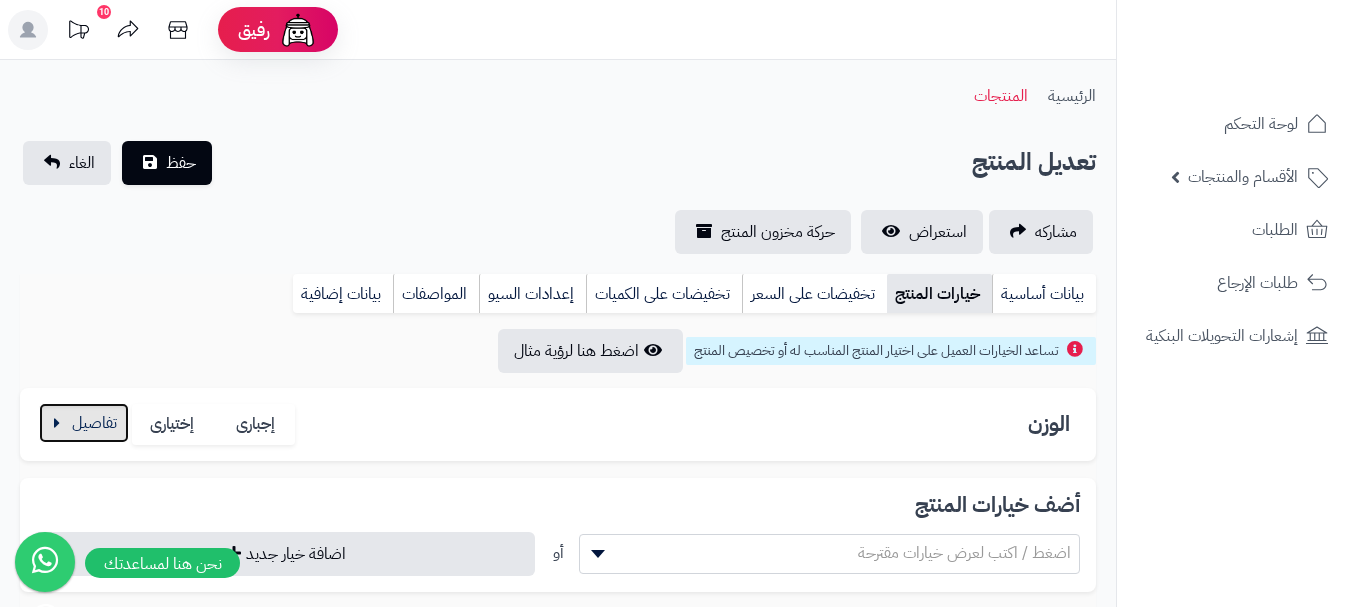 click at bounding box center (84, 423) 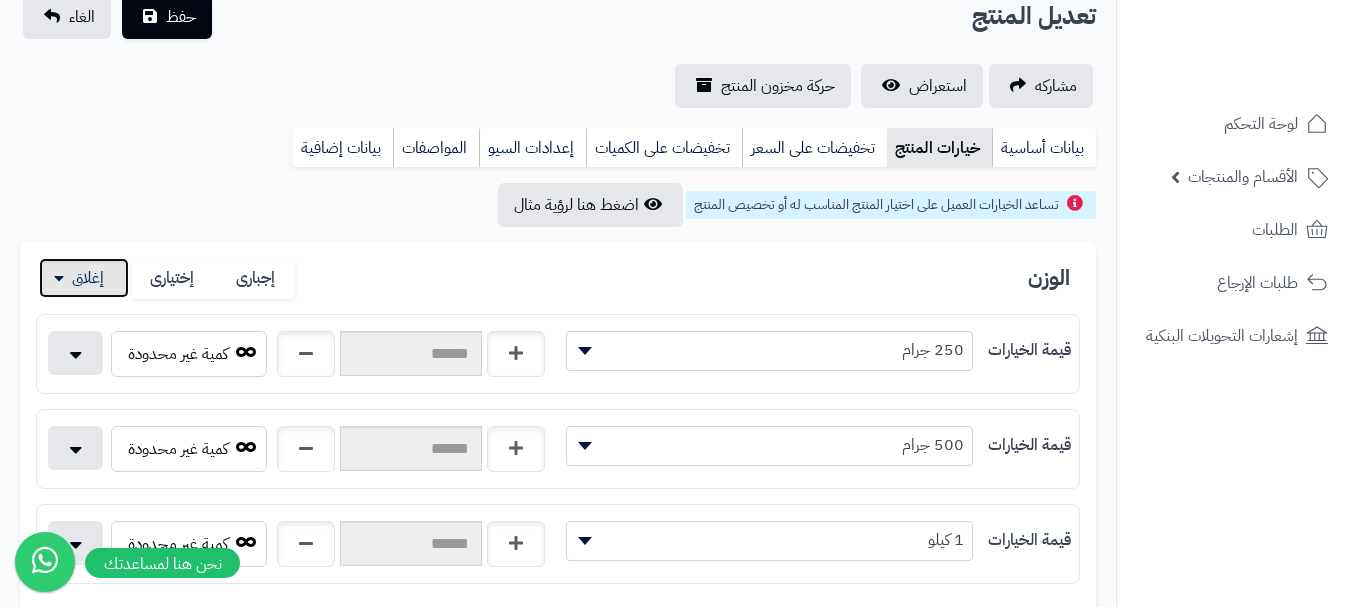 scroll, scrollTop: 300, scrollLeft: 0, axis: vertical 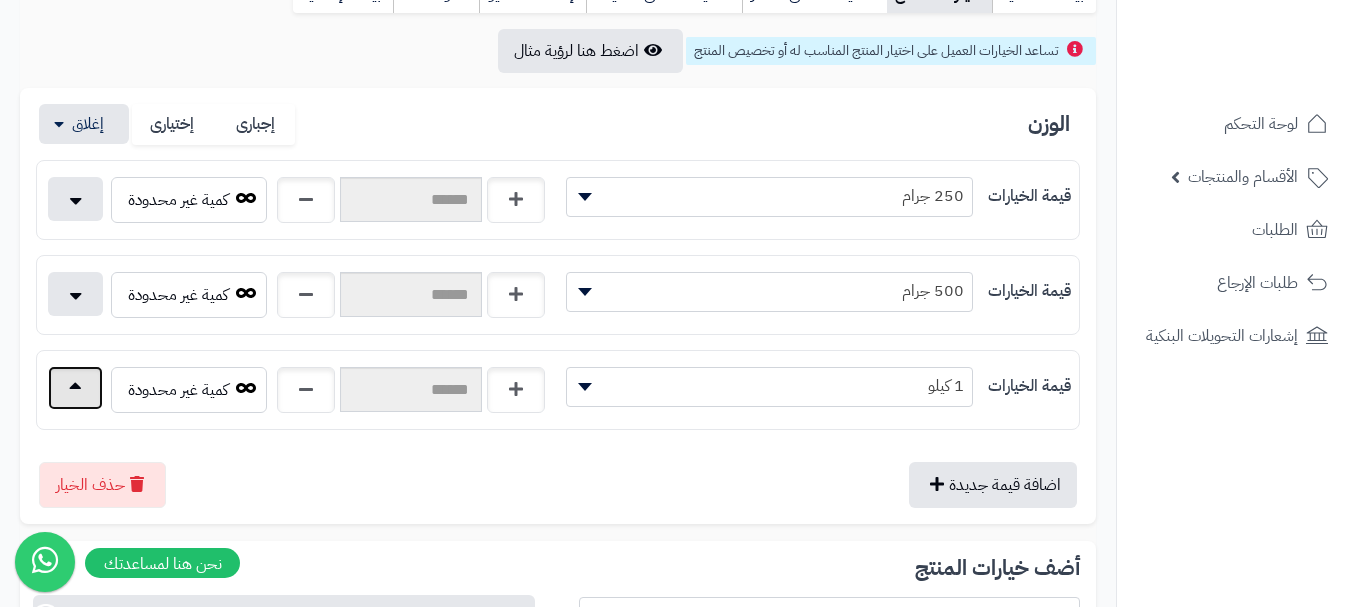 click at bounding box center [75, 388] 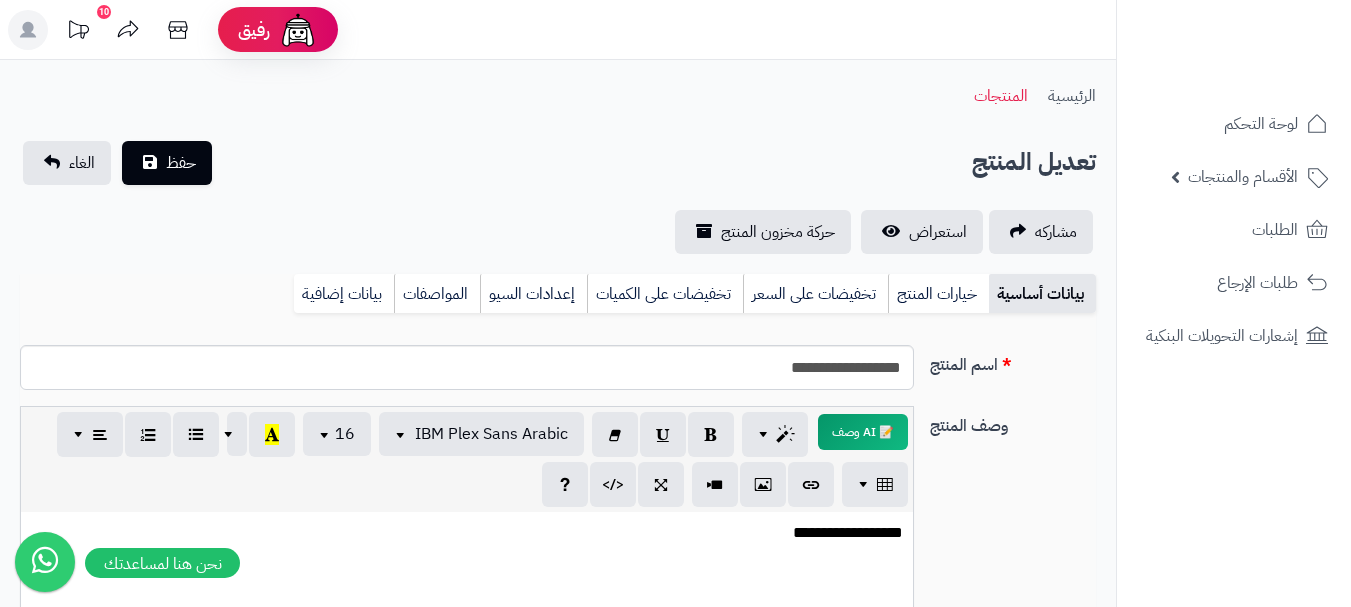 scroll, scrollTop: 0, scrollLeft: 0, axis: both 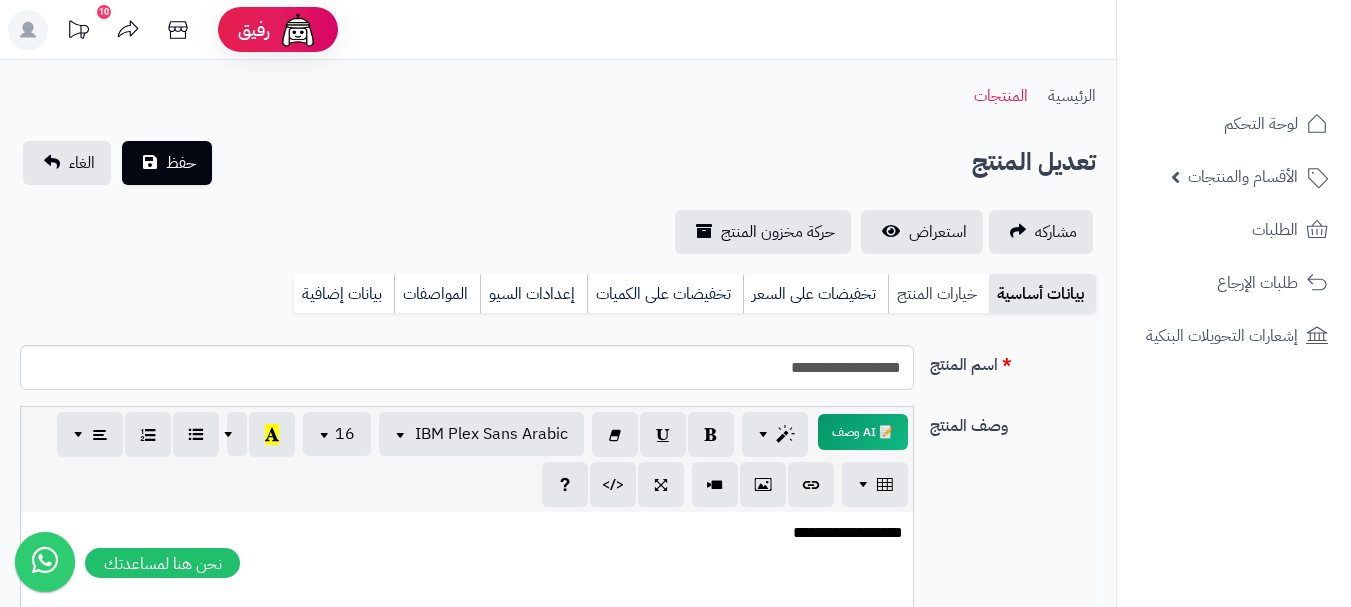 click on "خيارات المنتج" at bounding box center [938, 294] 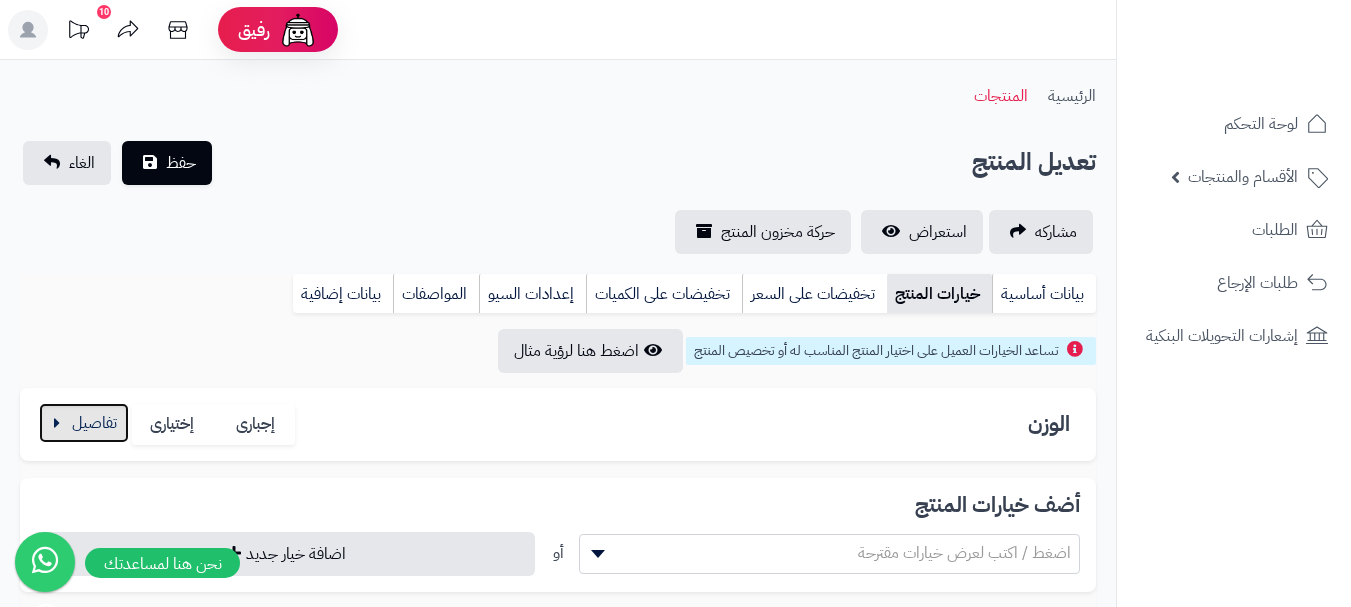 click at bounding box center (84, 423) 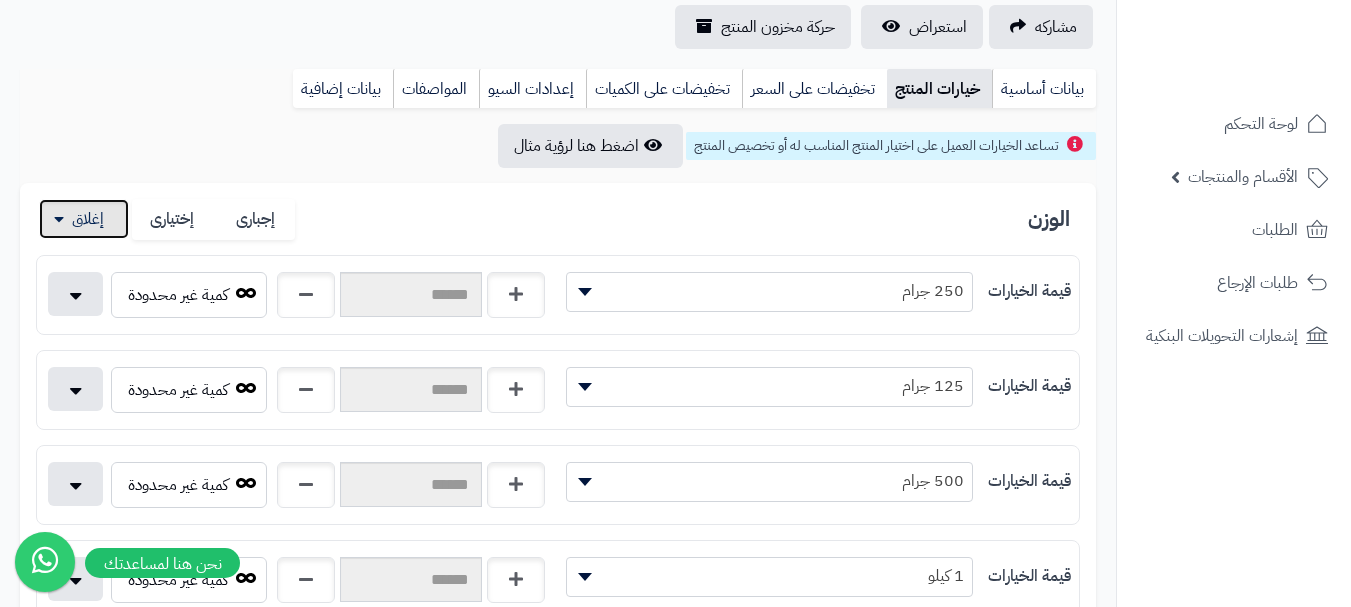 scroll, scrollTop: 500, scrollLeft: 0, axis: vertical 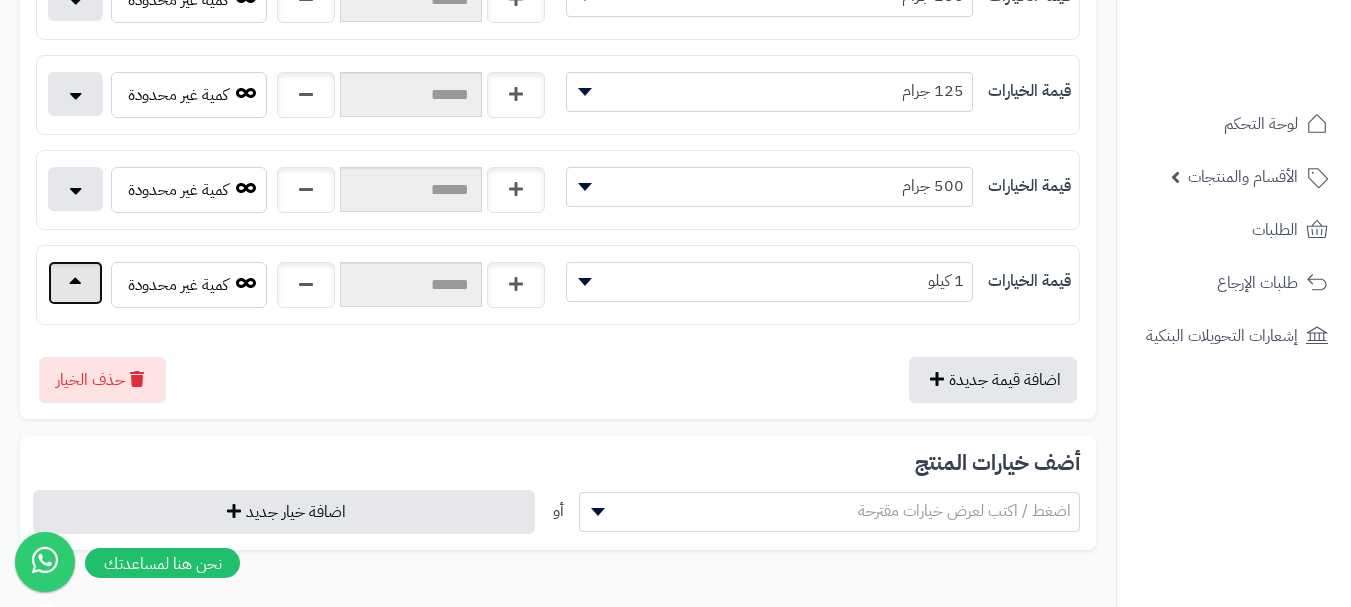 click at bounding box center (75, 283) 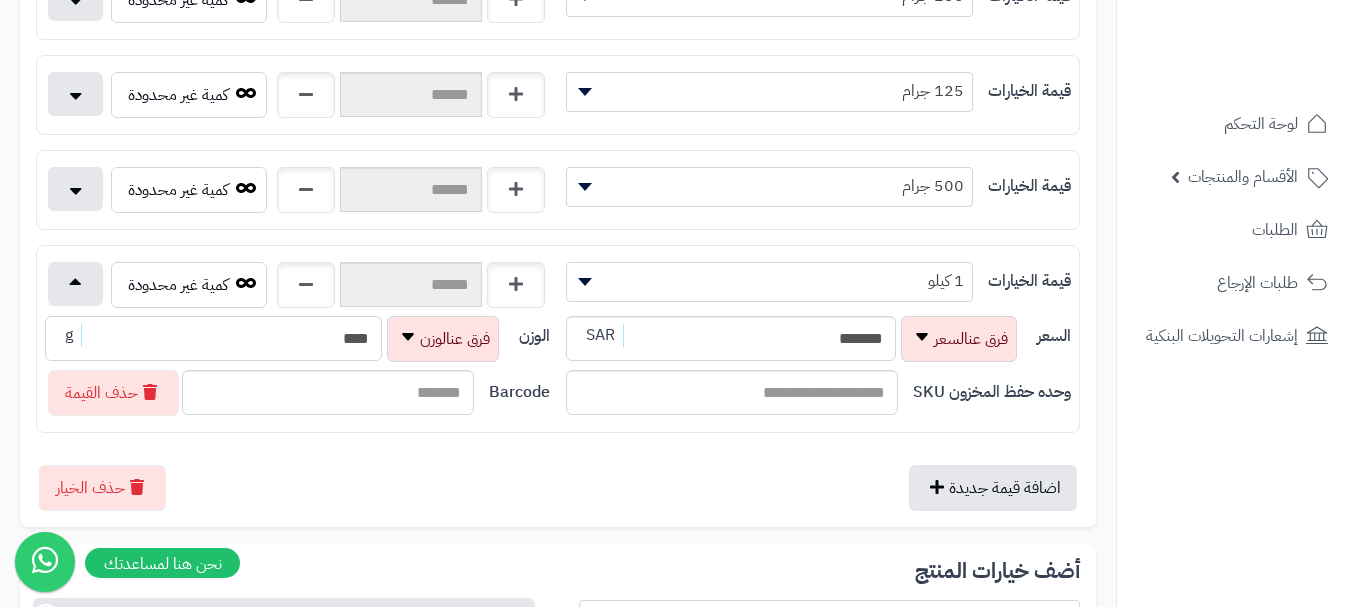 click on "****" at bounding box center [213, 338] 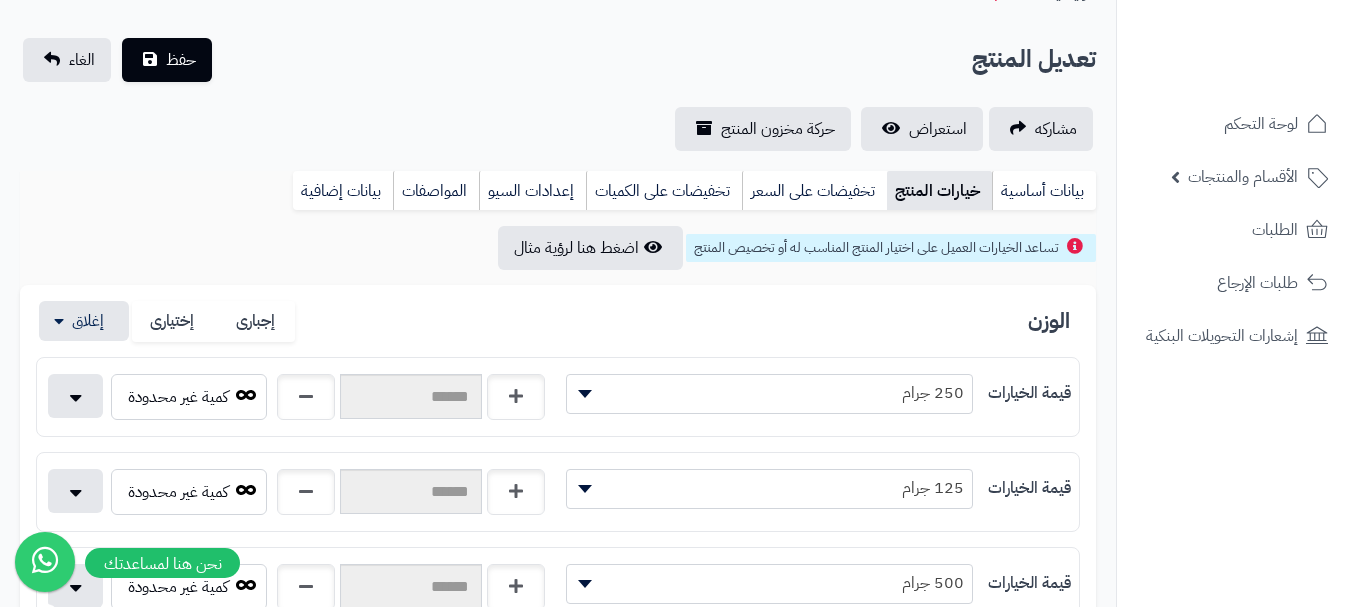 scroll, scrollTop: 100, scrollLeft: 0, axis: vertical 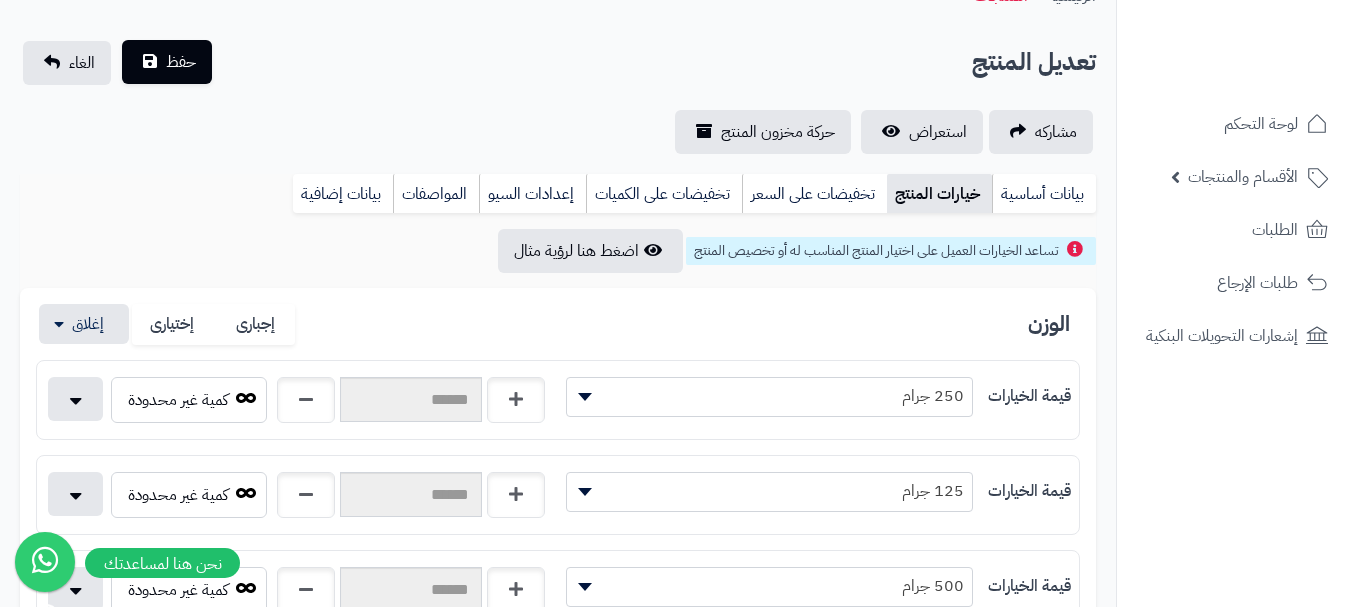 type on "****" 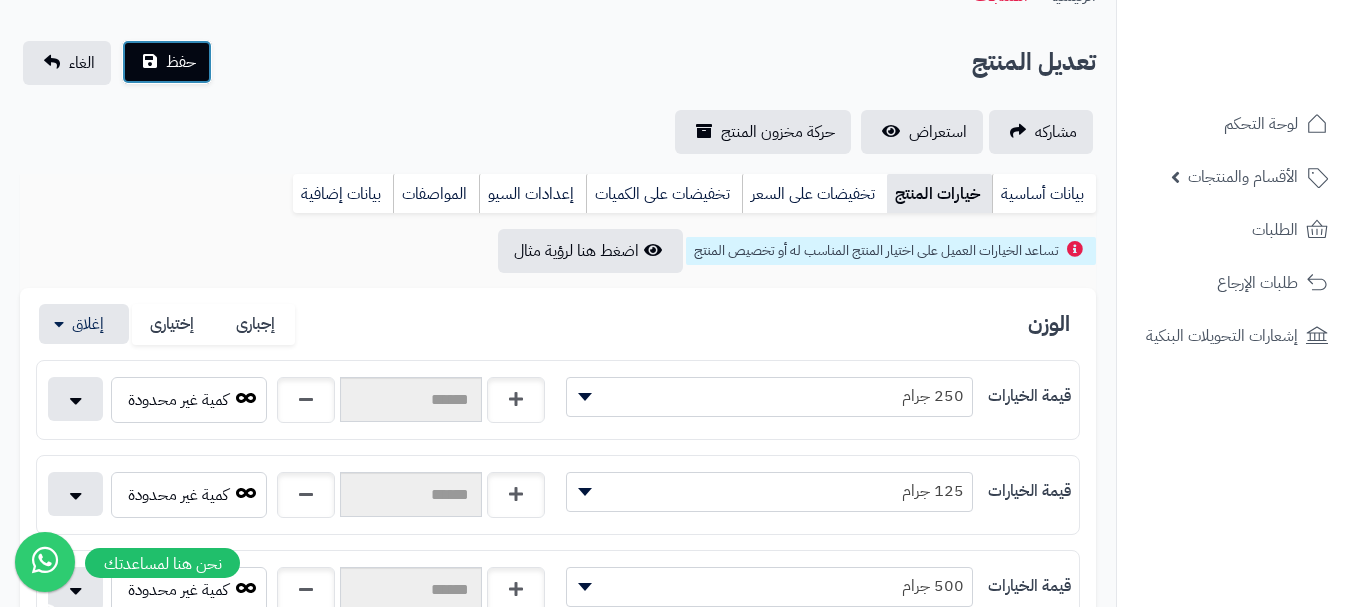 click on "حفظ" at bounding box center (167, 62) 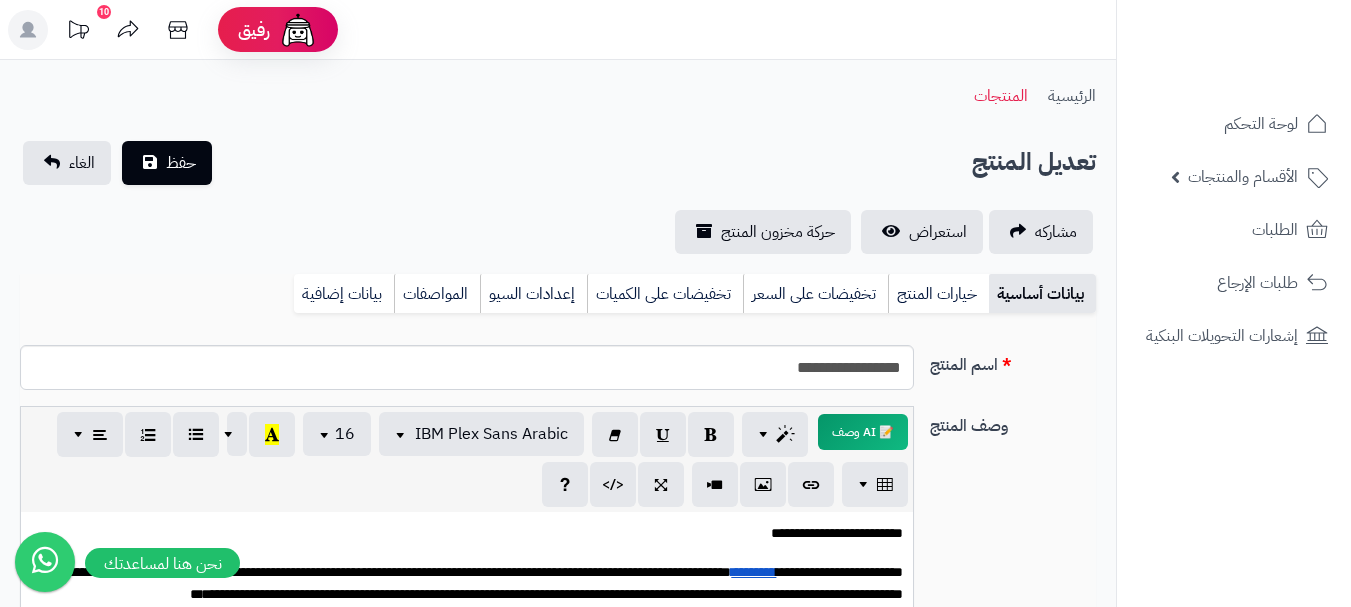 scroll, scrollTop: 0, scrollLeft: 0, axis: both 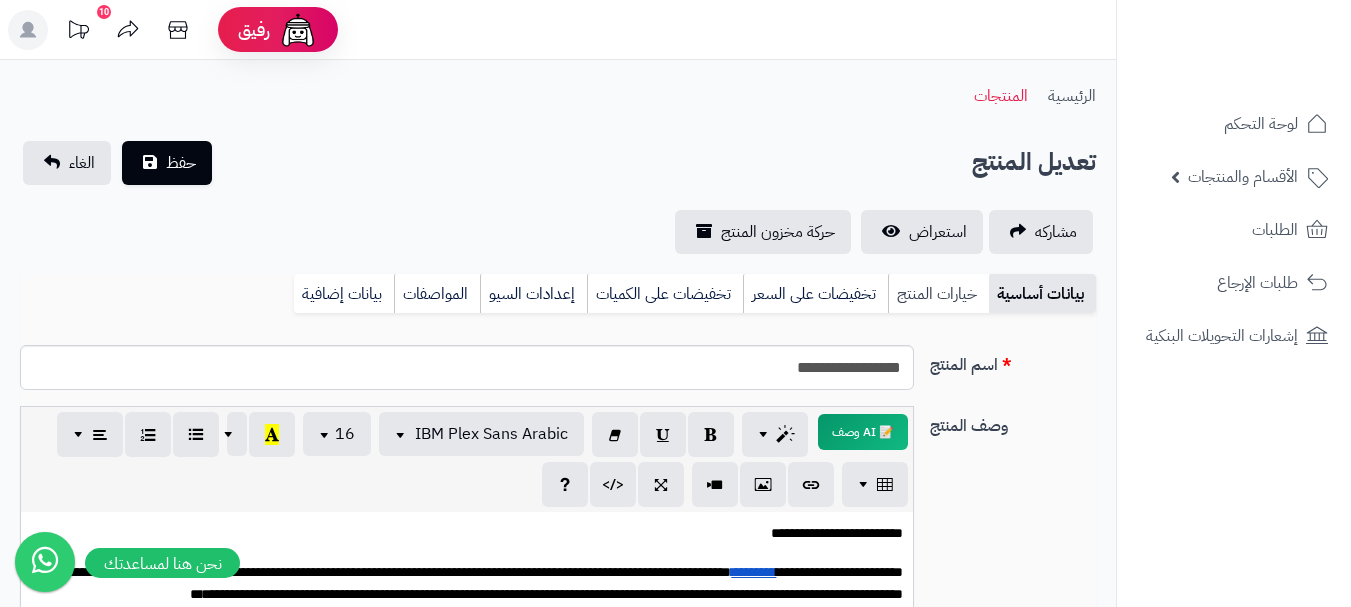 click on "خيارات المنتج" at bounding box center [938, 294] 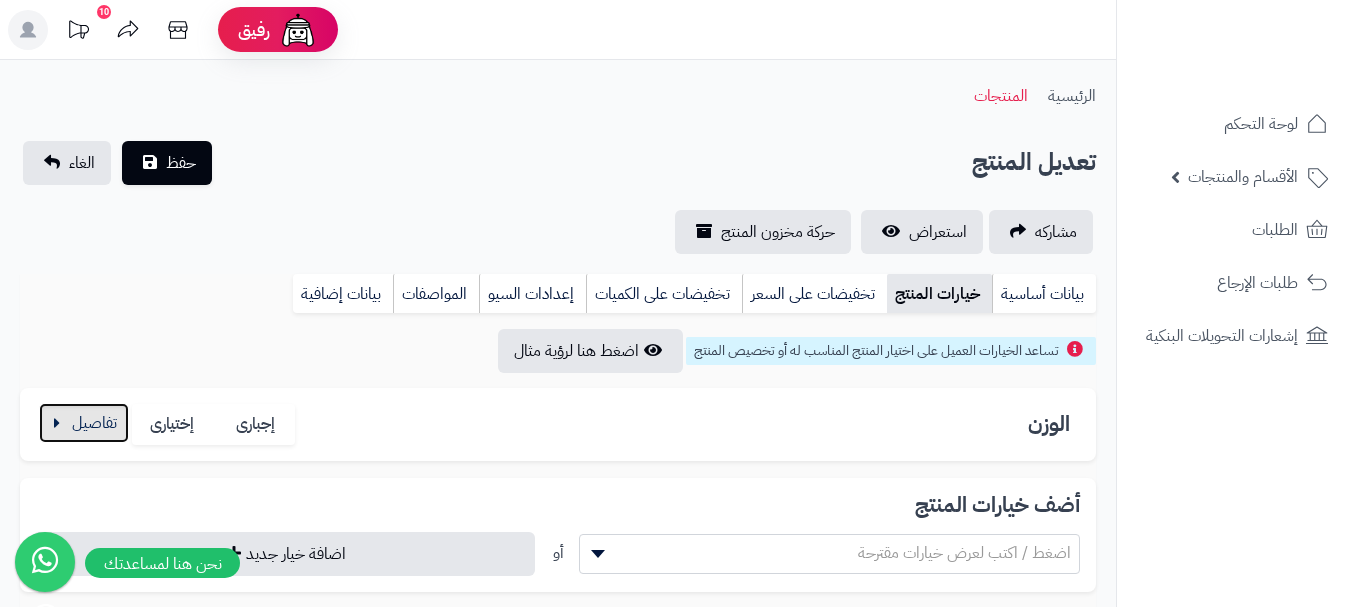 click at bounding box center (84, 423) 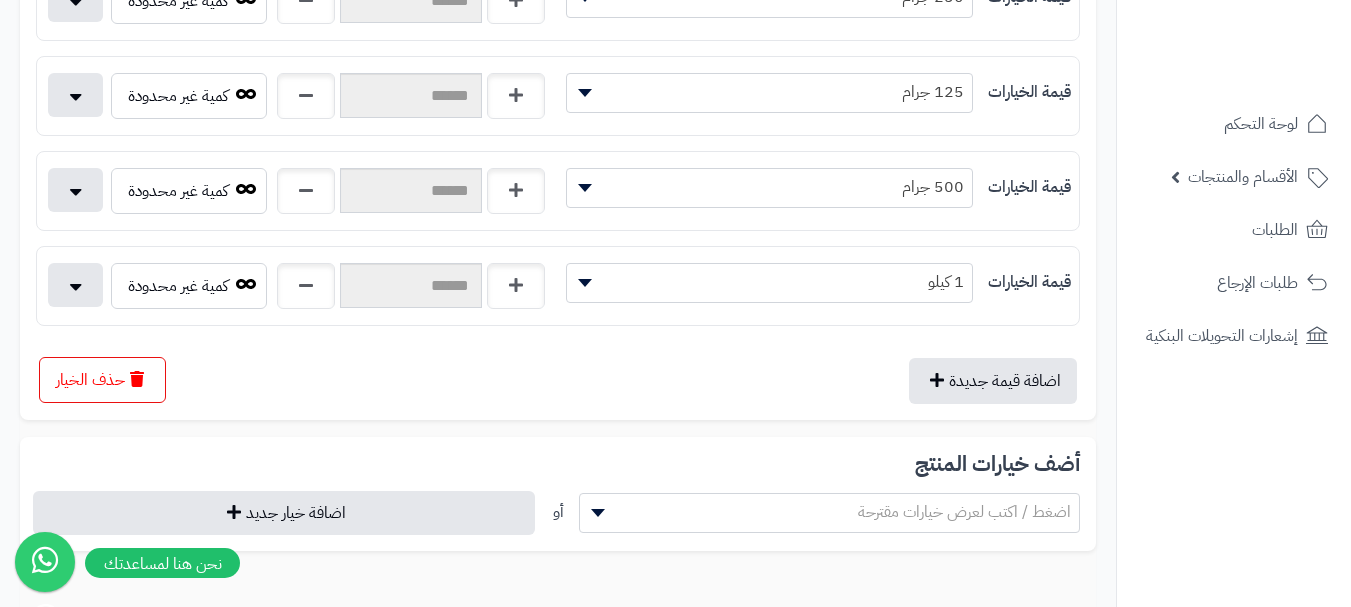 scroll, scrollTop: 500, scrollLeft: 0, axis: vertical 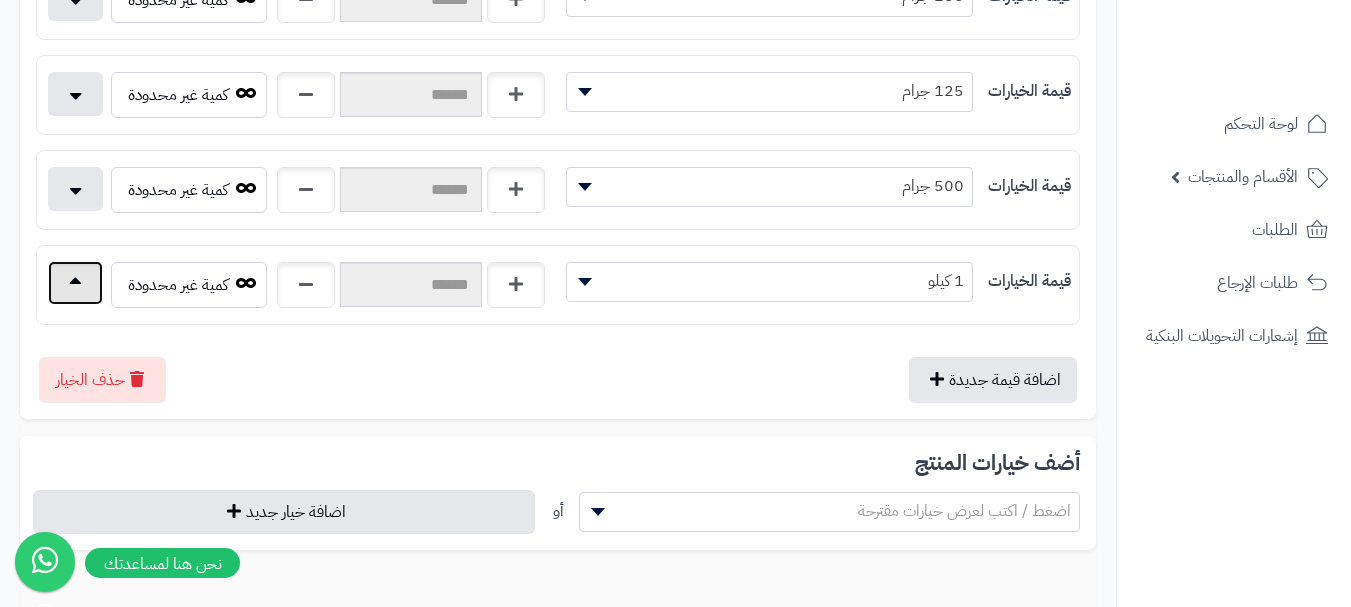 click at bounding box center (75, 283) 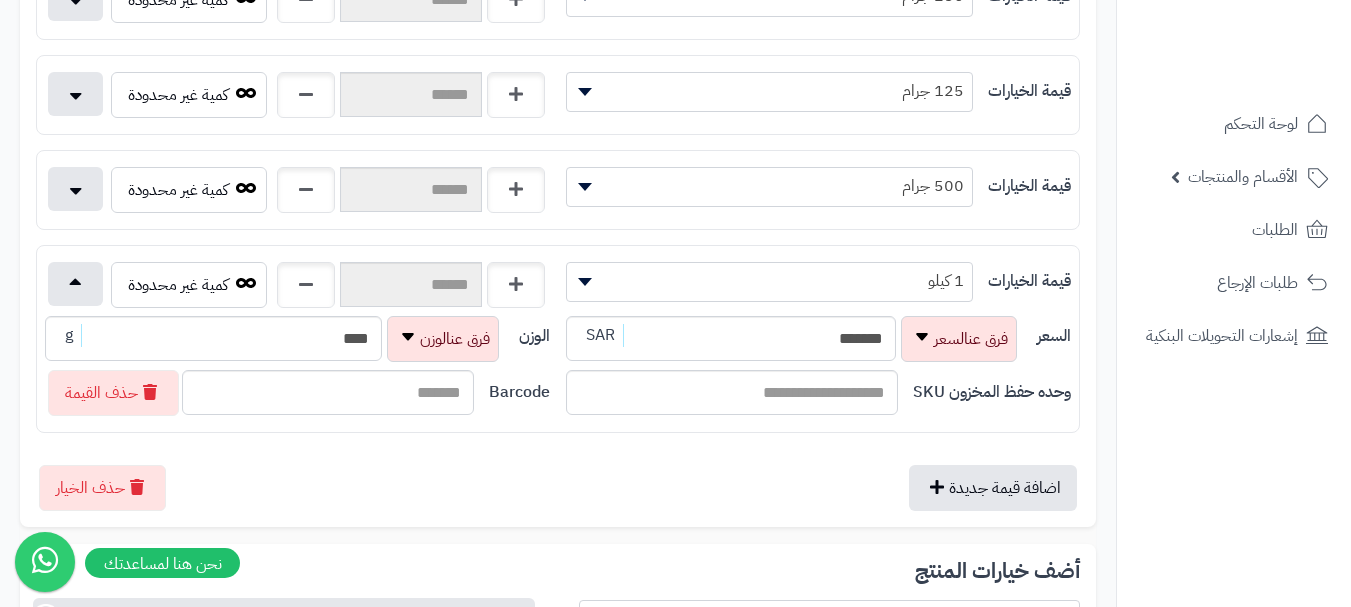 click on "كمية غير محدودة" at bounding box center (297, 289) 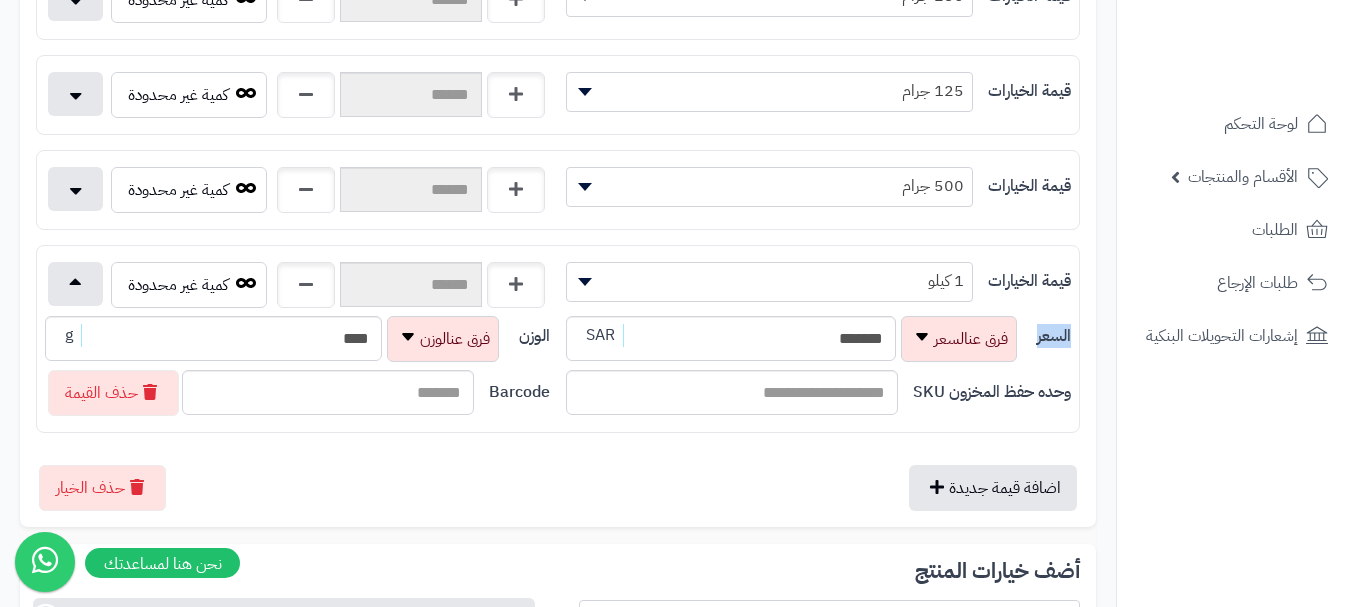 click on "كمية غير محدودة" at bounding box center [297, 289] 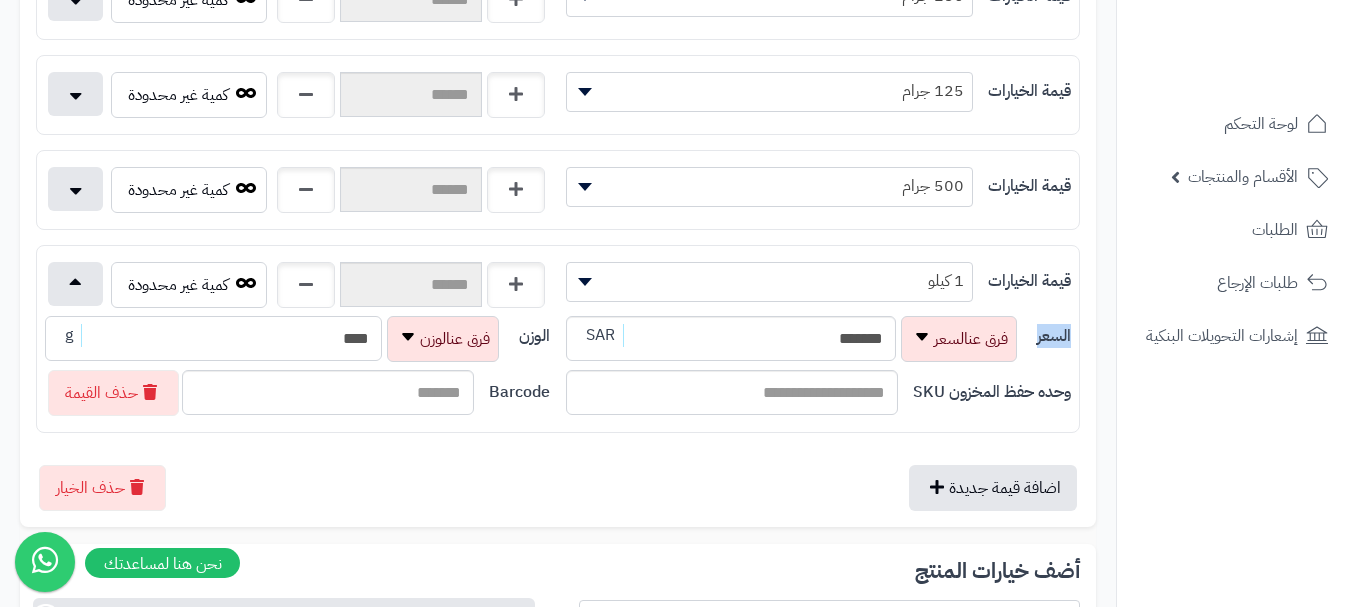 click on "****" at bounding box center (213, 338) 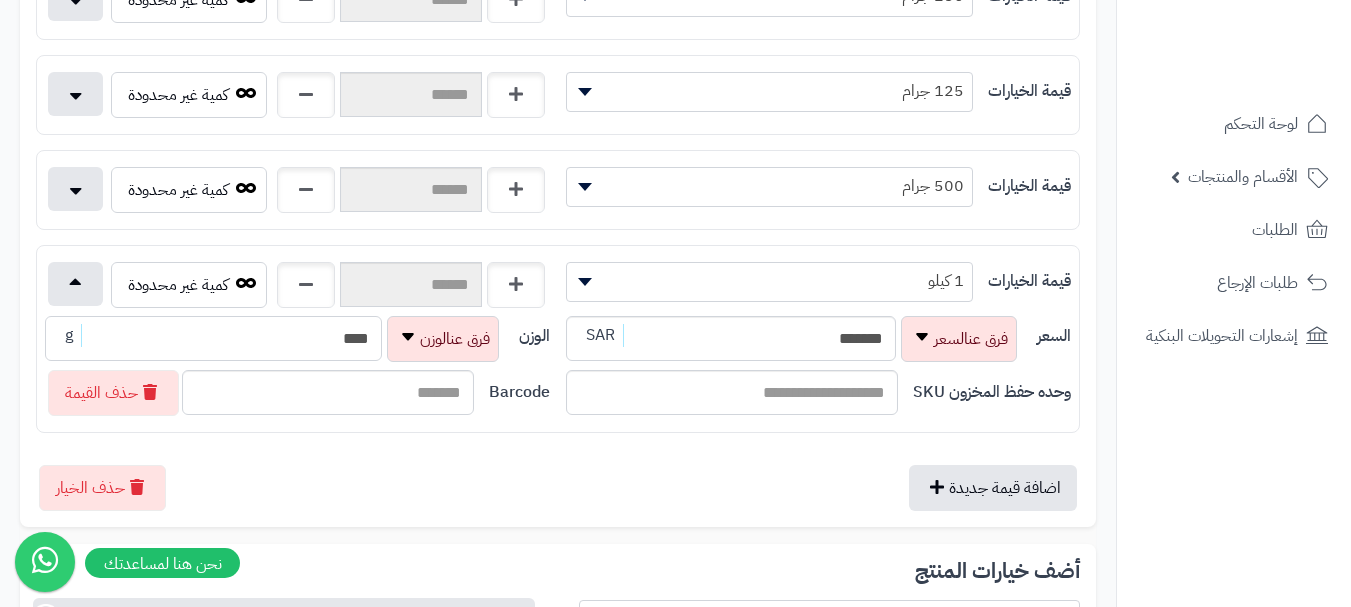 click on "****" at bounding box center [213, 338] 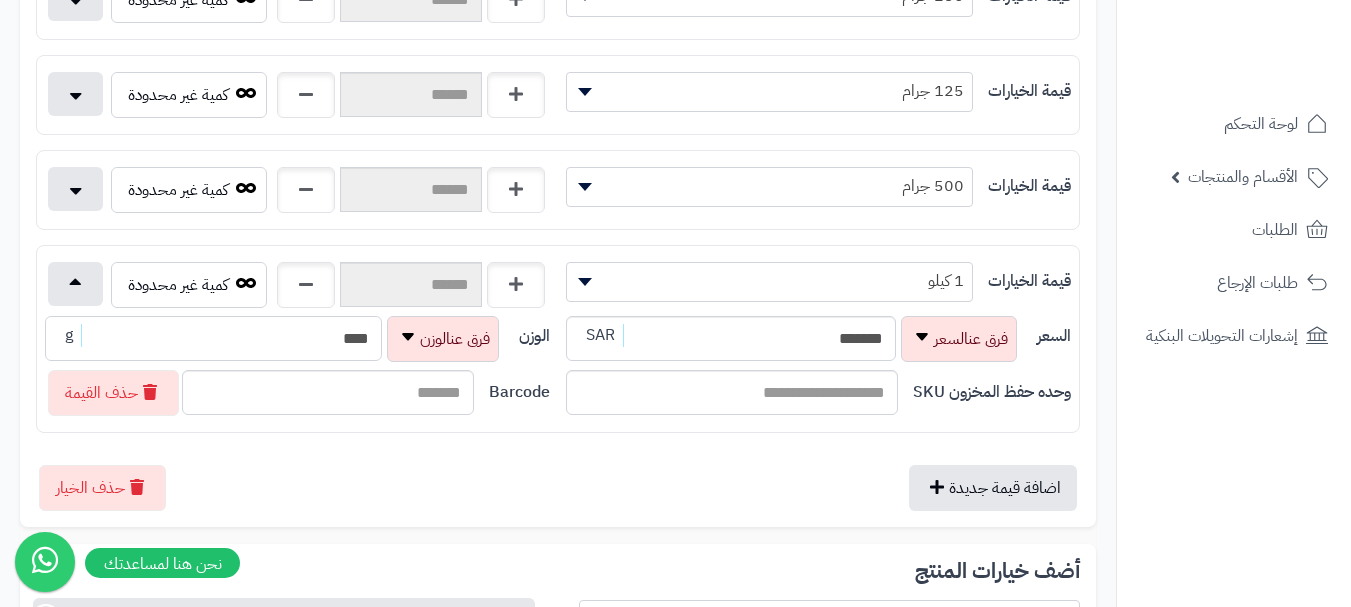 scroll, scrollTop: 0, scrollLeft: 0, axis: both 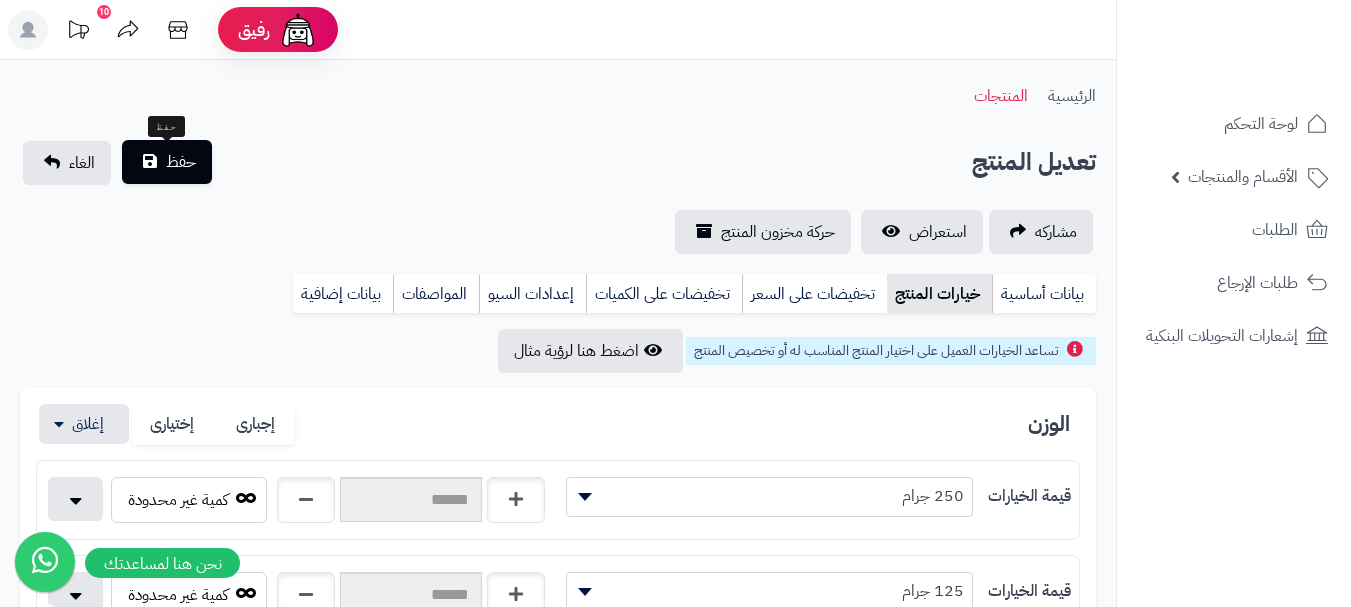 type on "****" 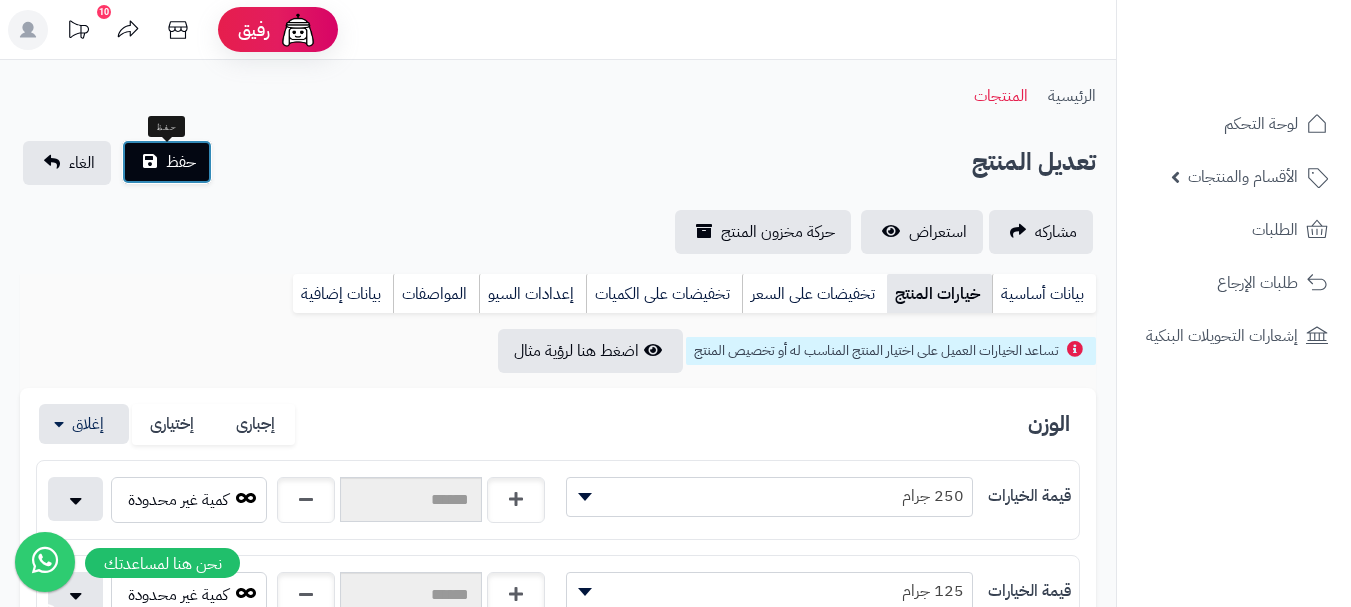 click on "حفظ" at bounding box center (181, 162) 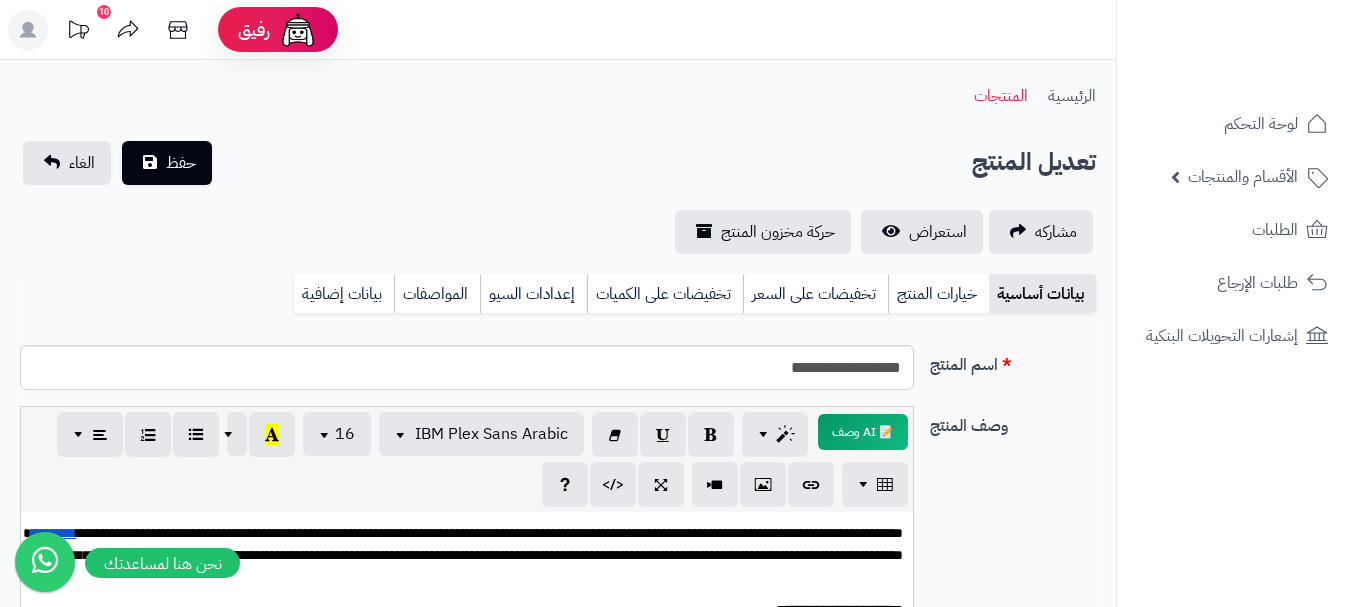 scroll, scrollTop: 0, scrollLeft: 0, axis: both 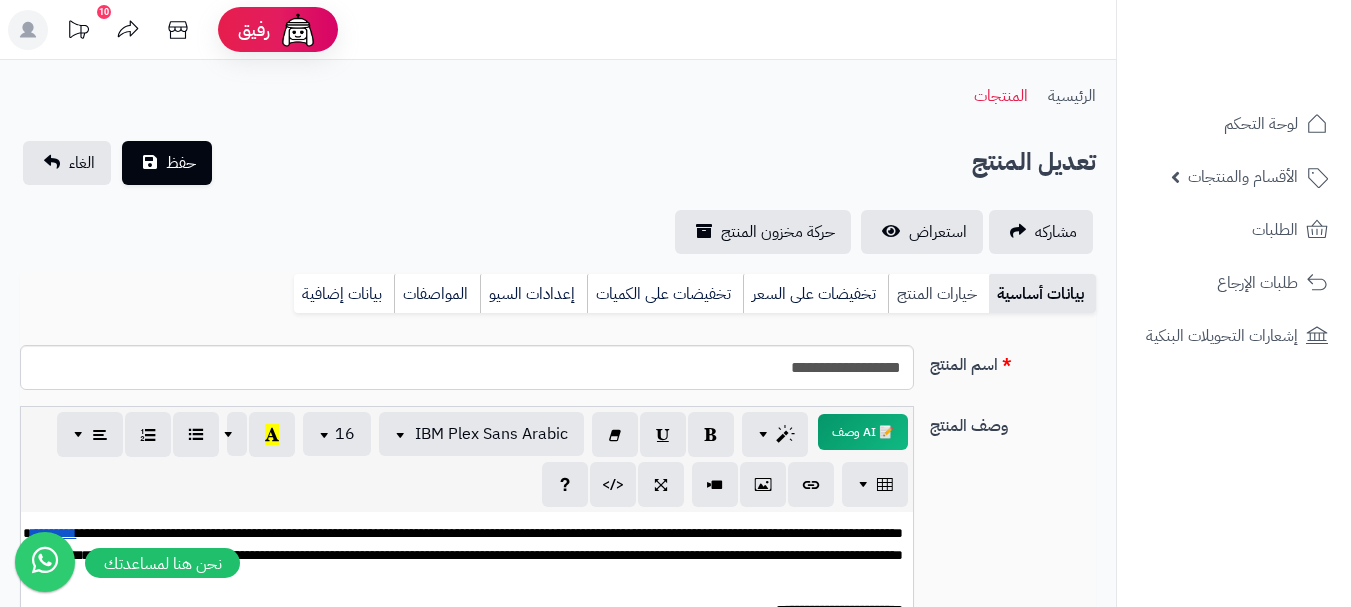 click on "خيارات المنتج" at bounding box center (938, 294) 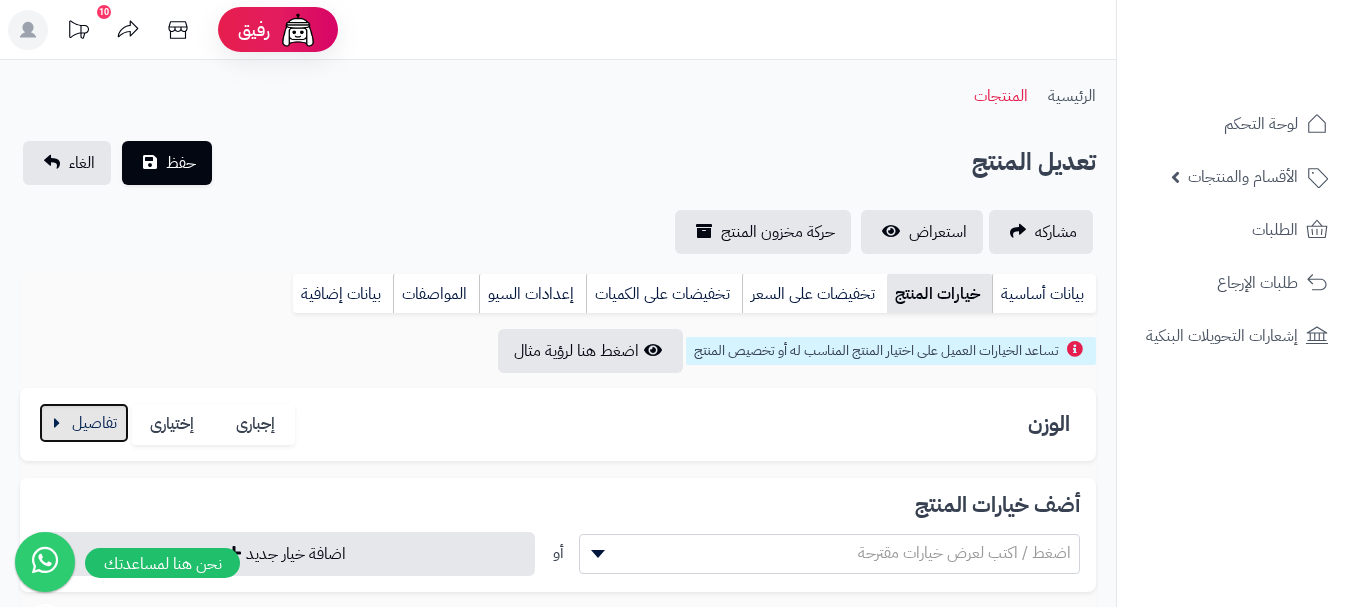 click on "إجبارى
إختيارى" at bounding box center (173, 424) 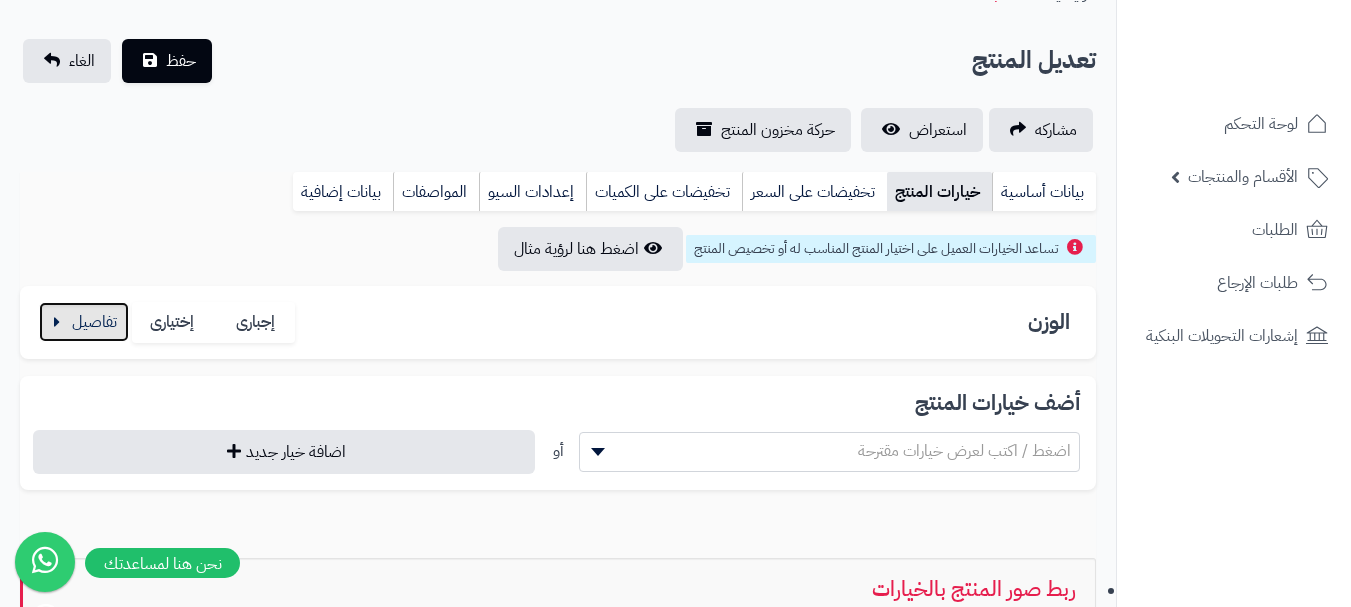 scroll, scrollTop: 200, scrollLeft: 0, axis: vertical 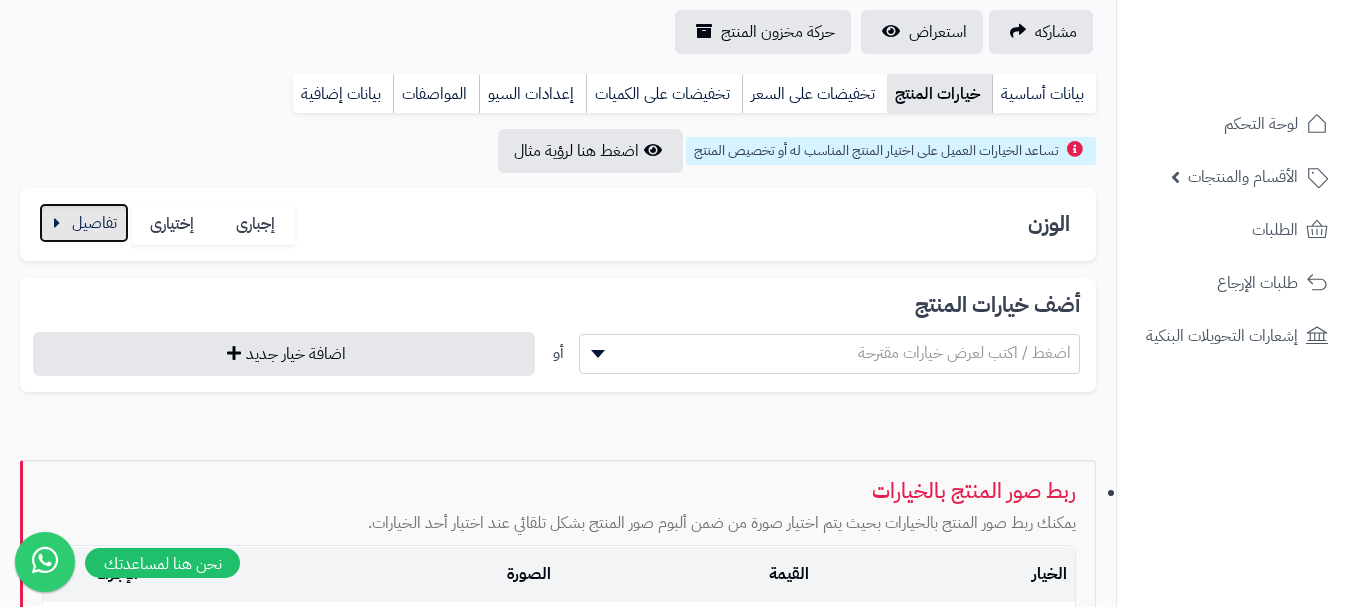 click at bounding box center [84, 223] 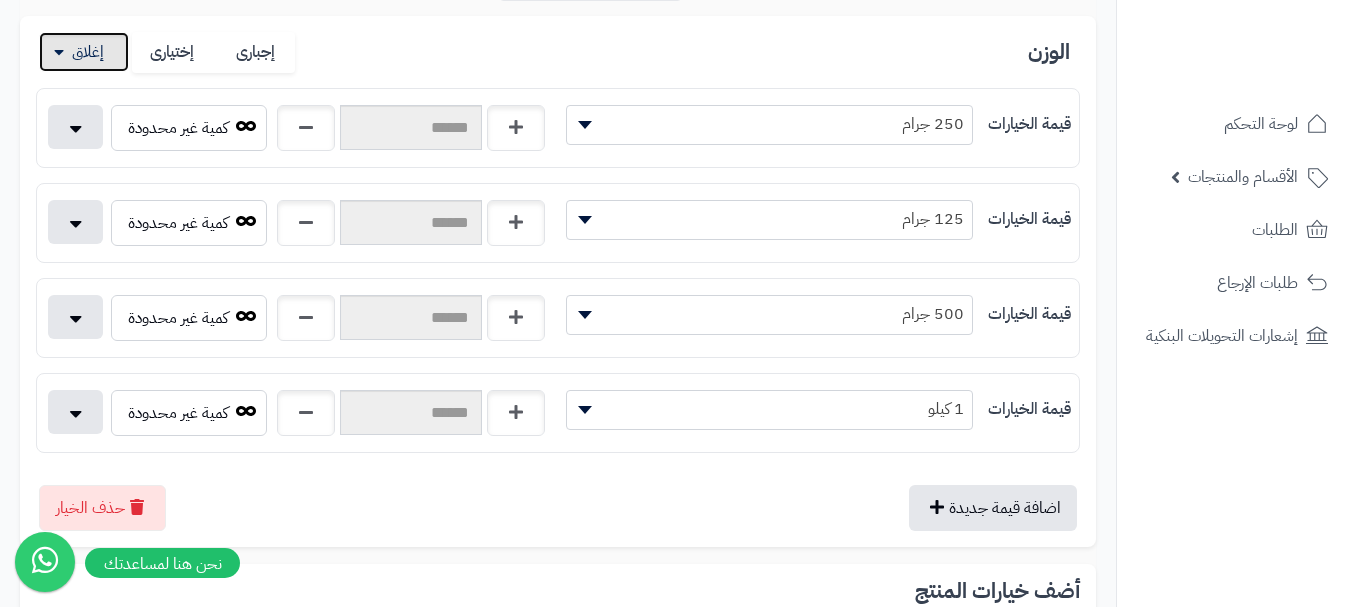 scroll, scrollTop: 600, scrollLeft: 0, axis: vertical 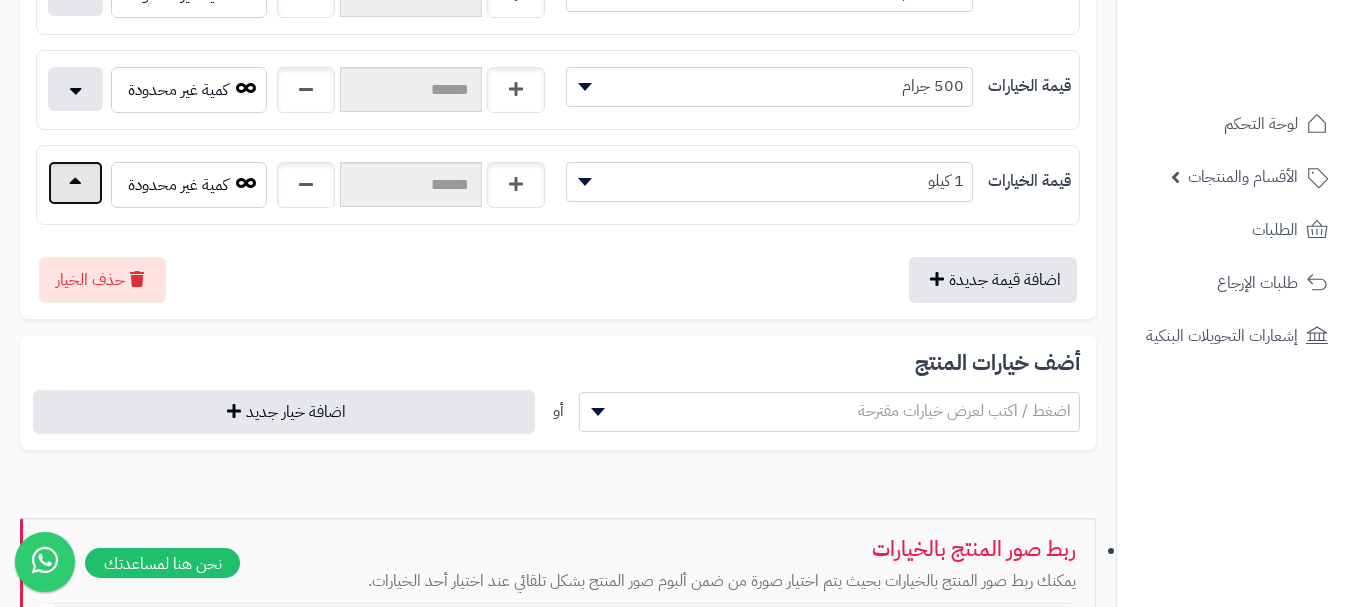 click at bounding box center (75, 183) 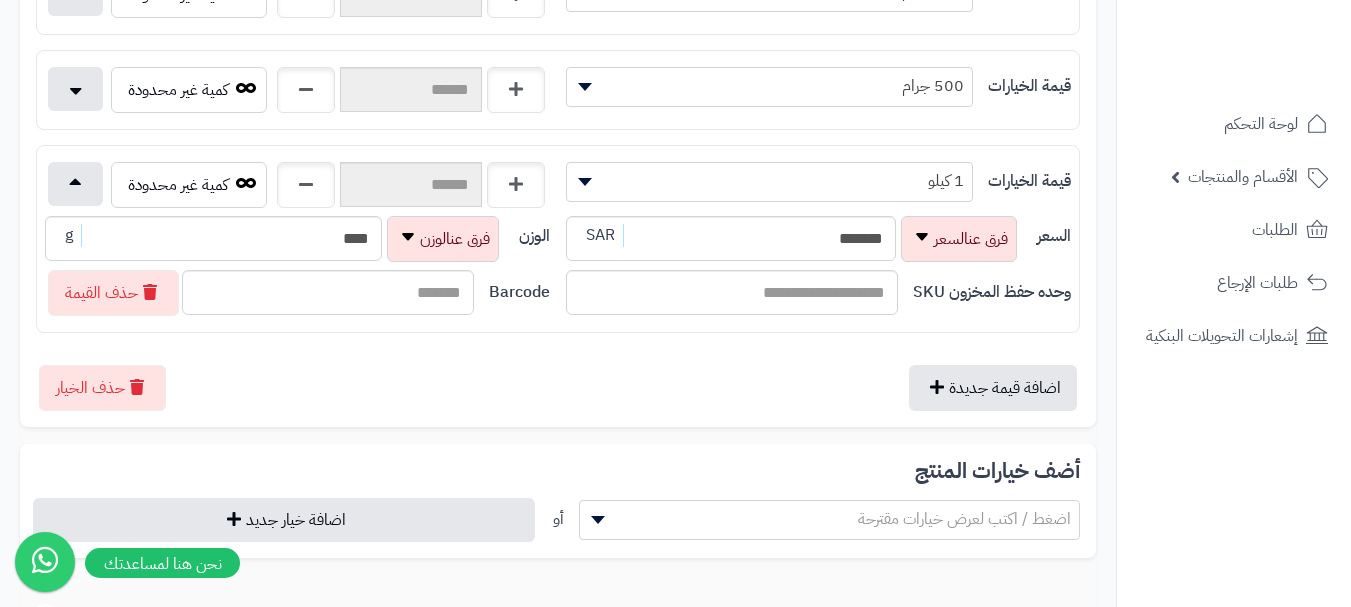 click on "كمية غير محدودة" at bounding box center [297, 189] 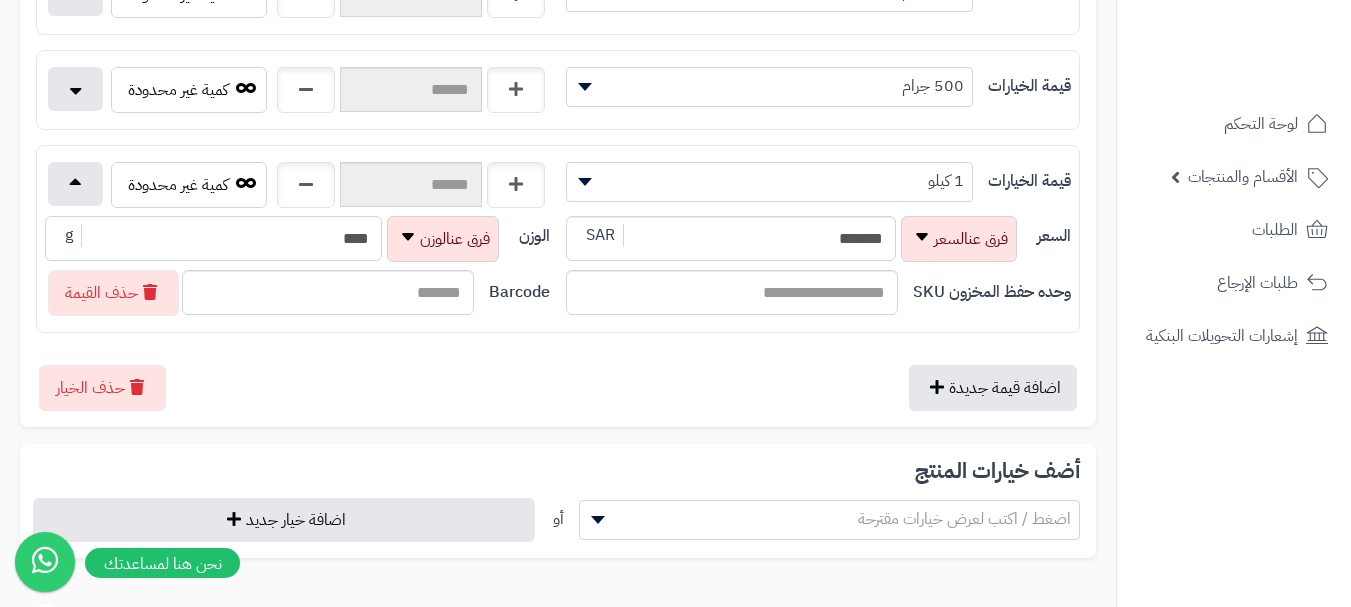 click on "****" at bounding box center (213, 238) 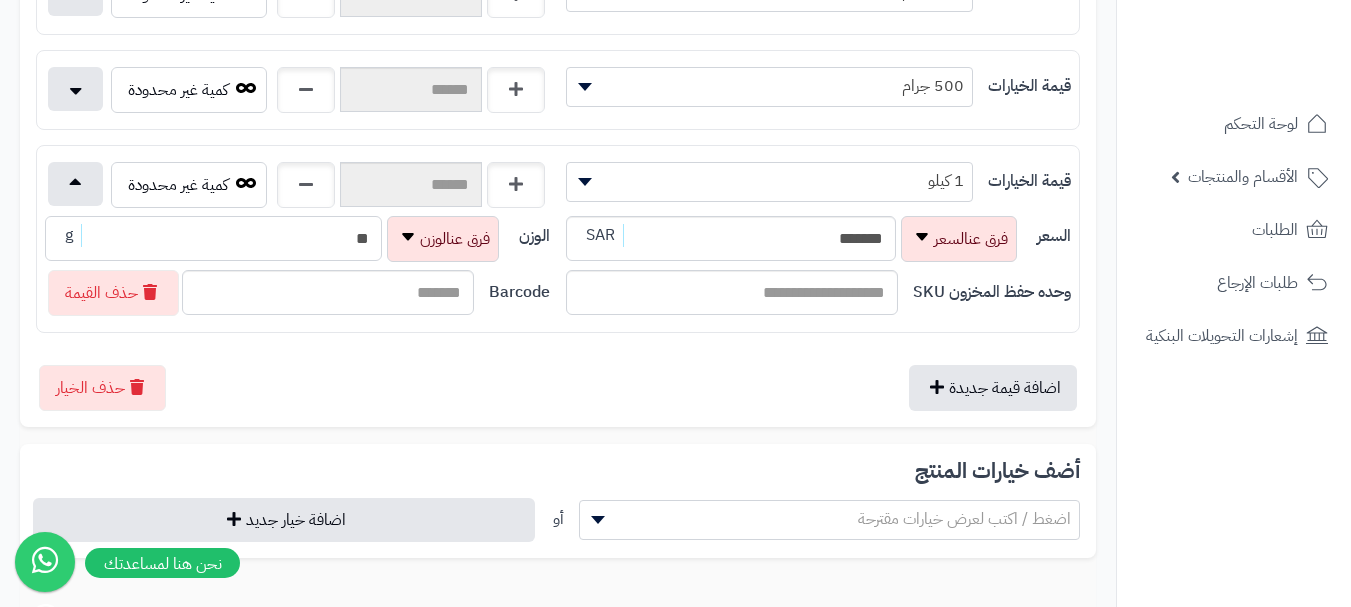 type on "*" 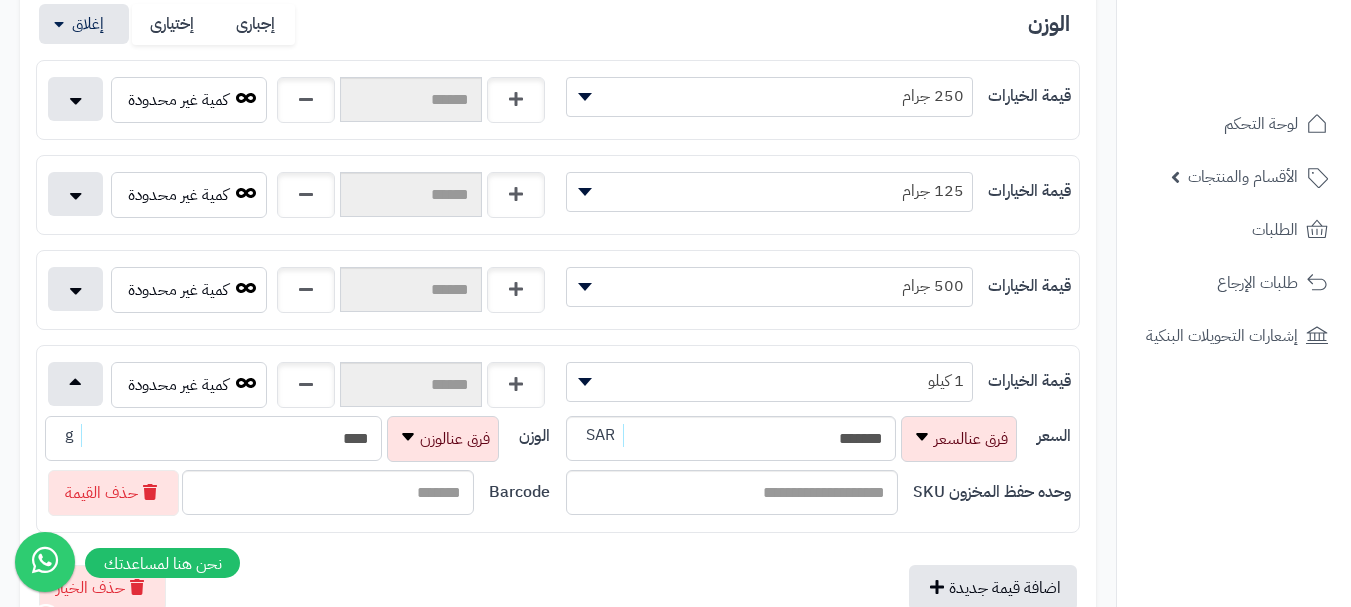 scroll, scrollTop: 0, scrollLeft: 0, axis: both 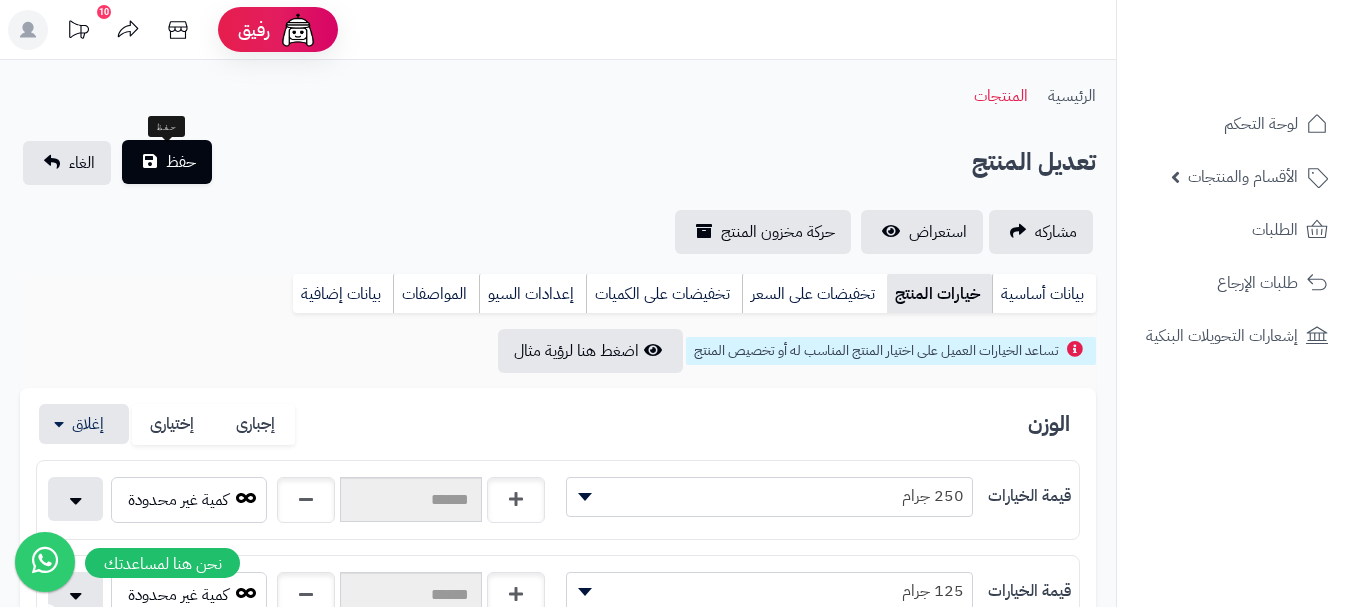 type on "****" 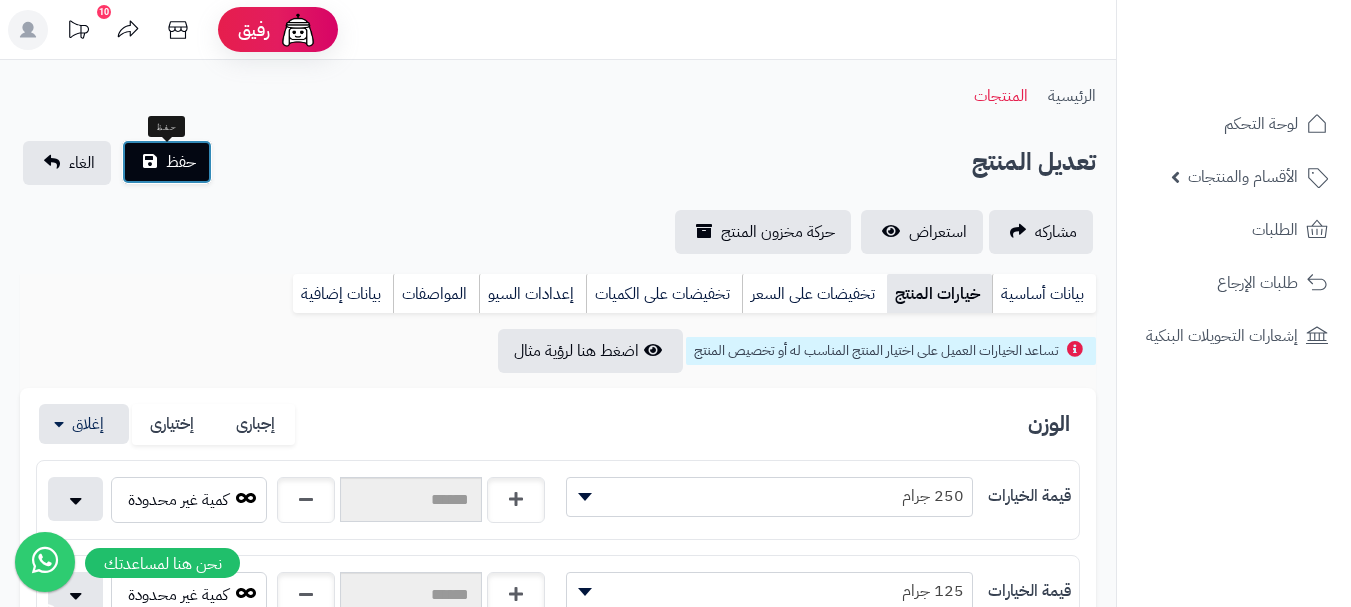 click on "حفظ" at bounding box center [181, 162] 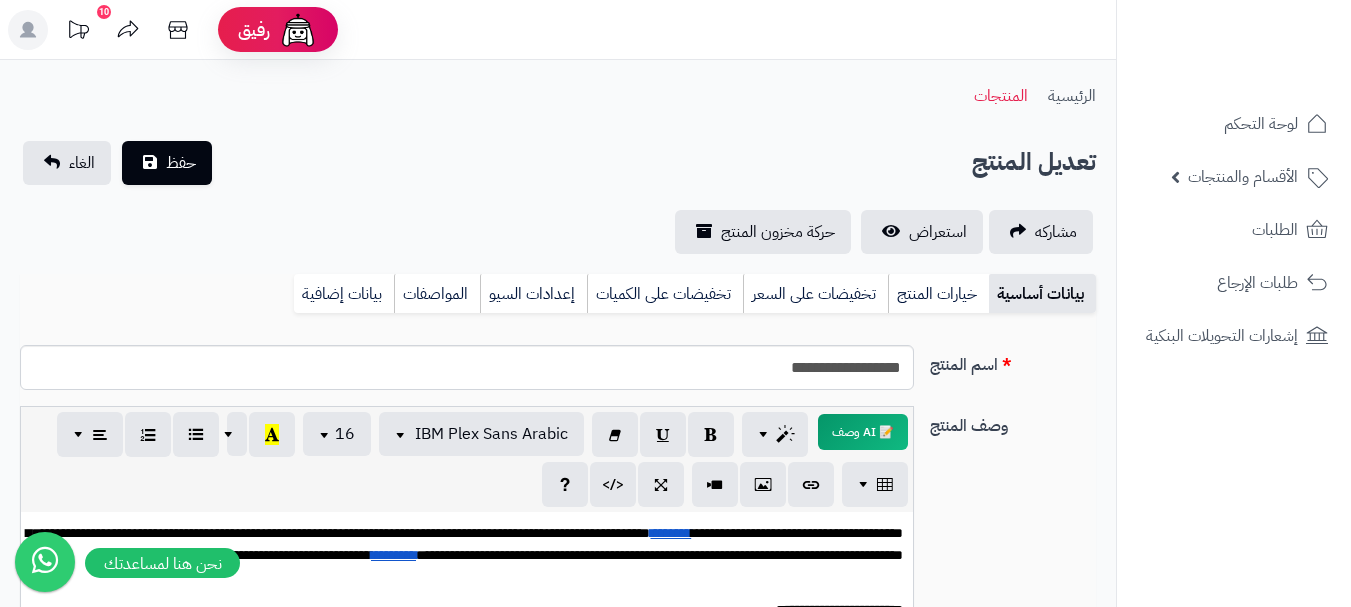 scroll, scrollTop: 0, scrollLeft: 0, axis: both 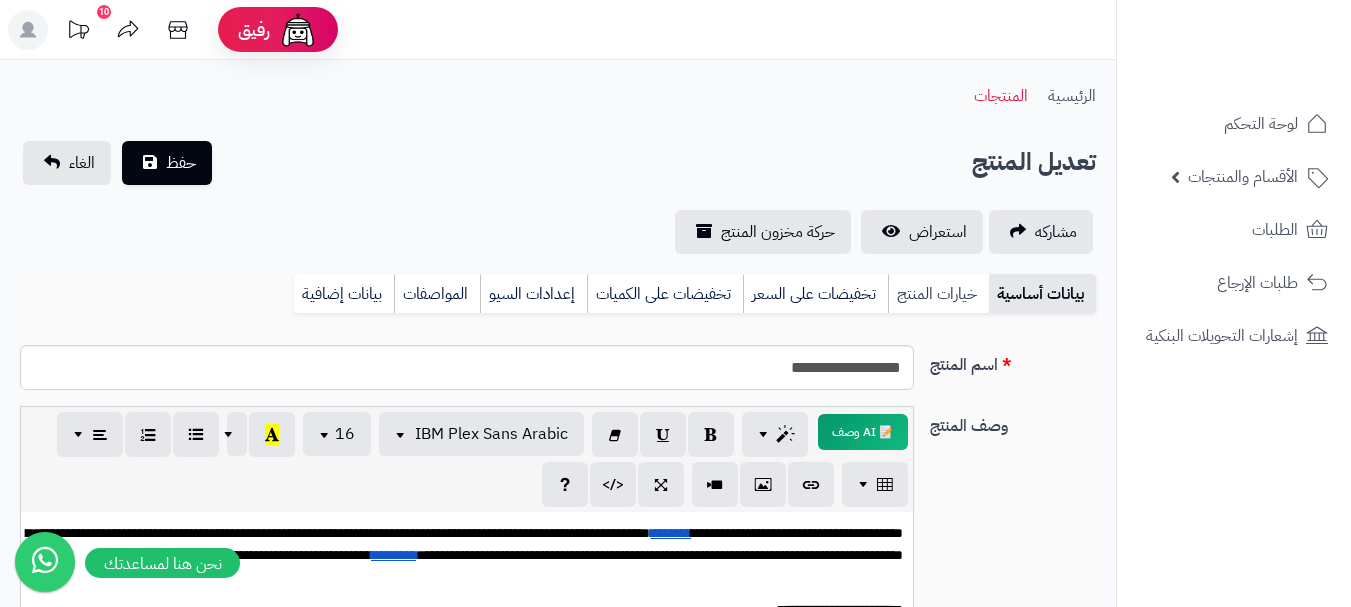 click on "خيارات المنتج" at bounding box center [938, 294] 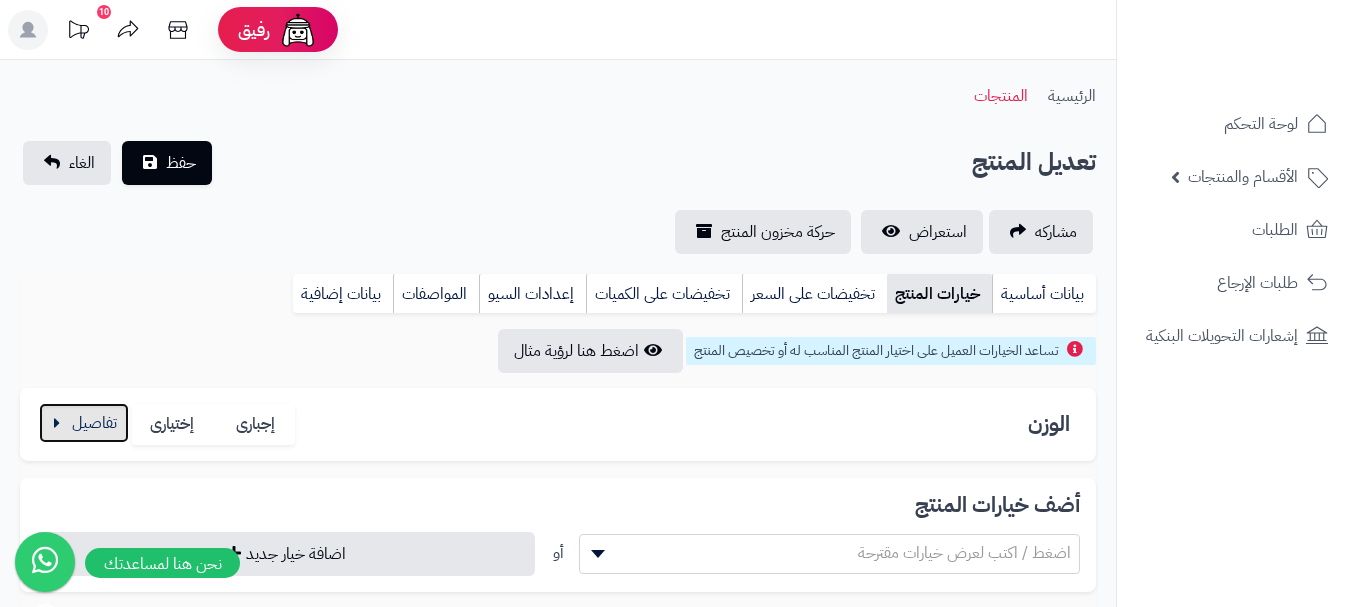 click at bounding box center (84, 423) 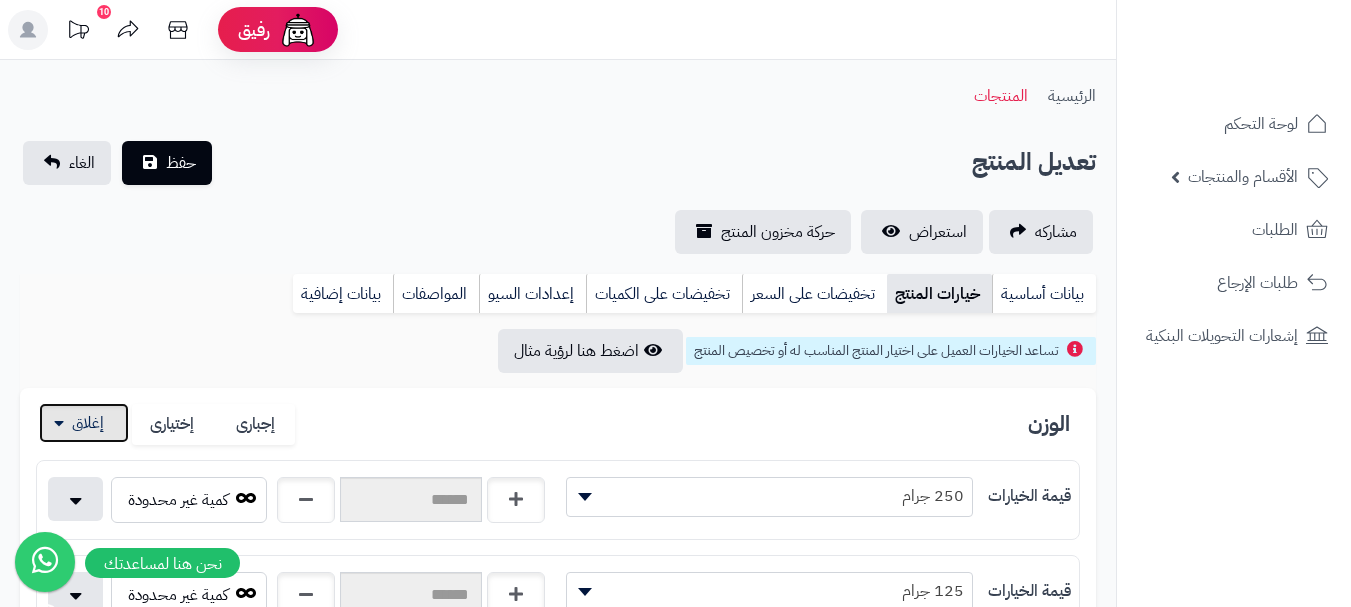 scroll, scrollTop: 300, scrollLeft: 0, axis: vertical 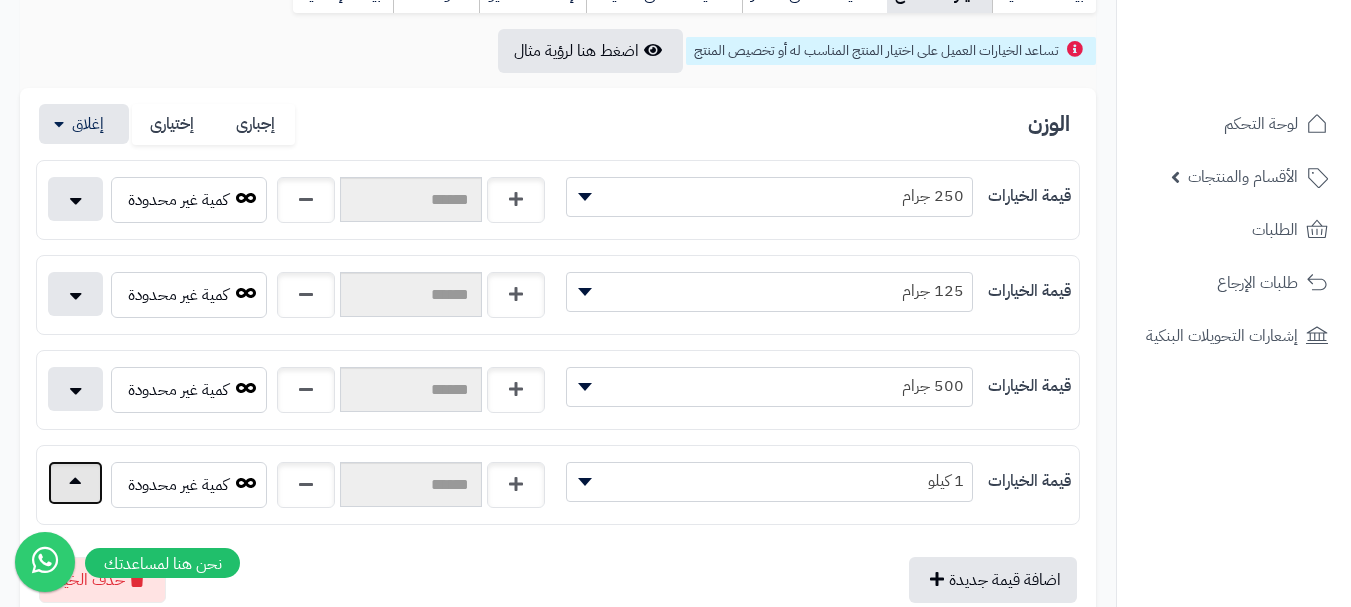 click at bounding box center [75, 483] 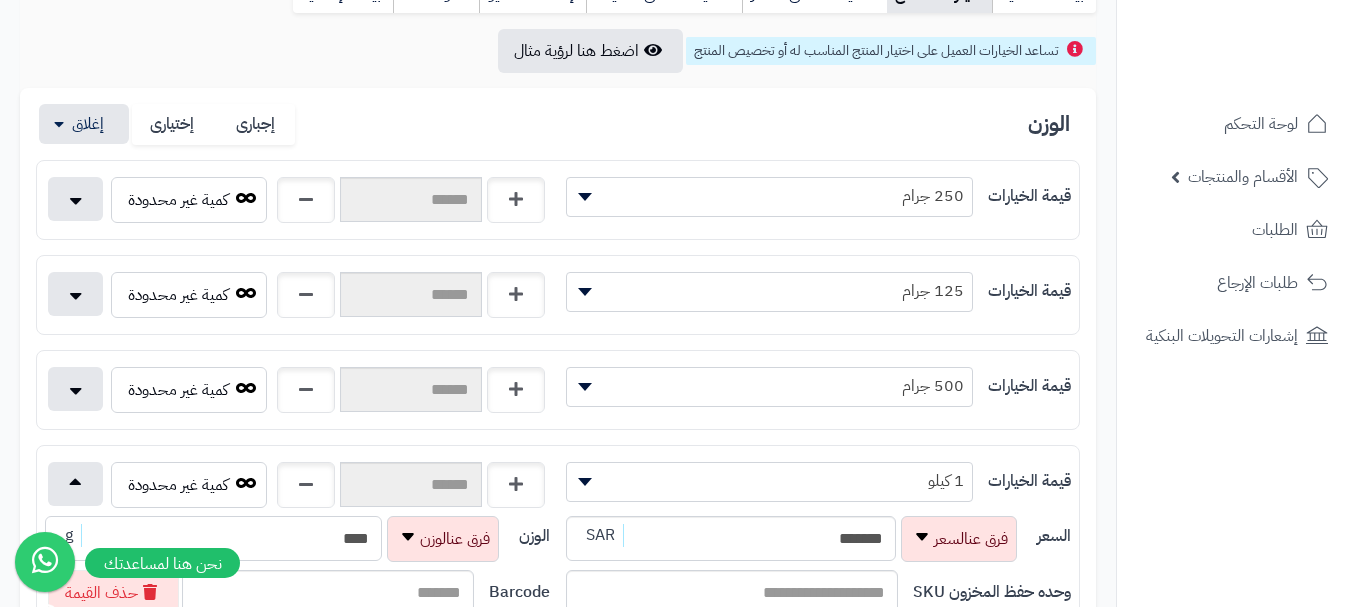 click on "****" at bounding box center [213, 538] 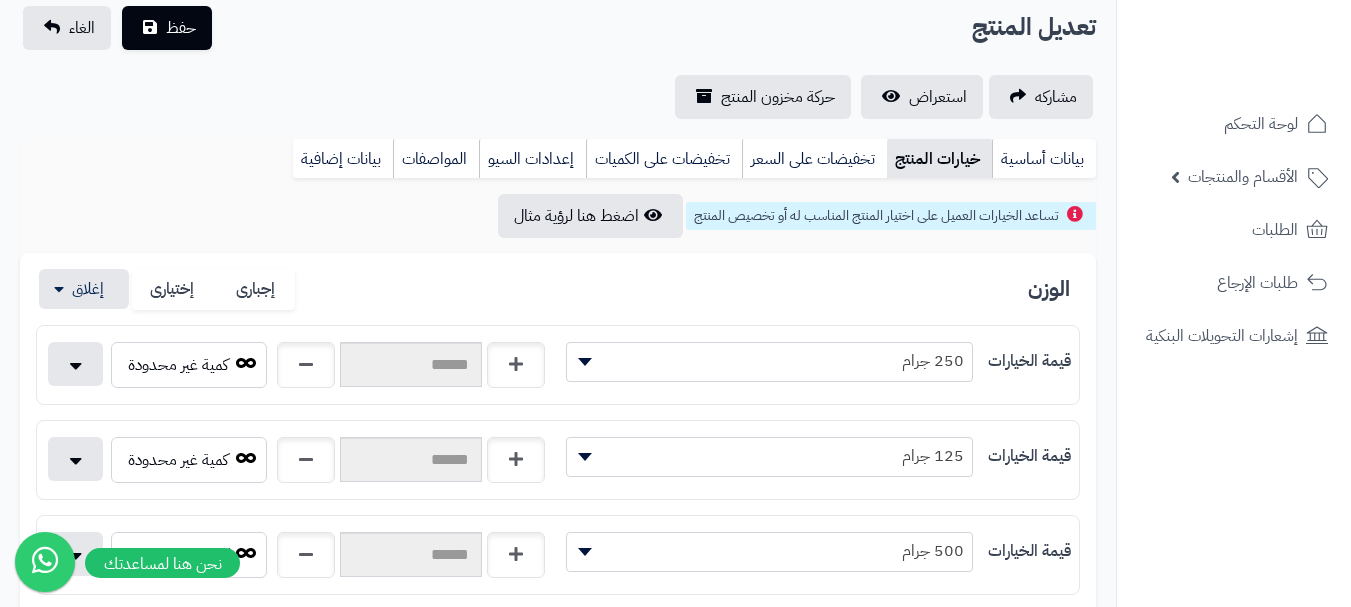 scroll, scrollTop: 0, scrollLeft: 0, axis: both 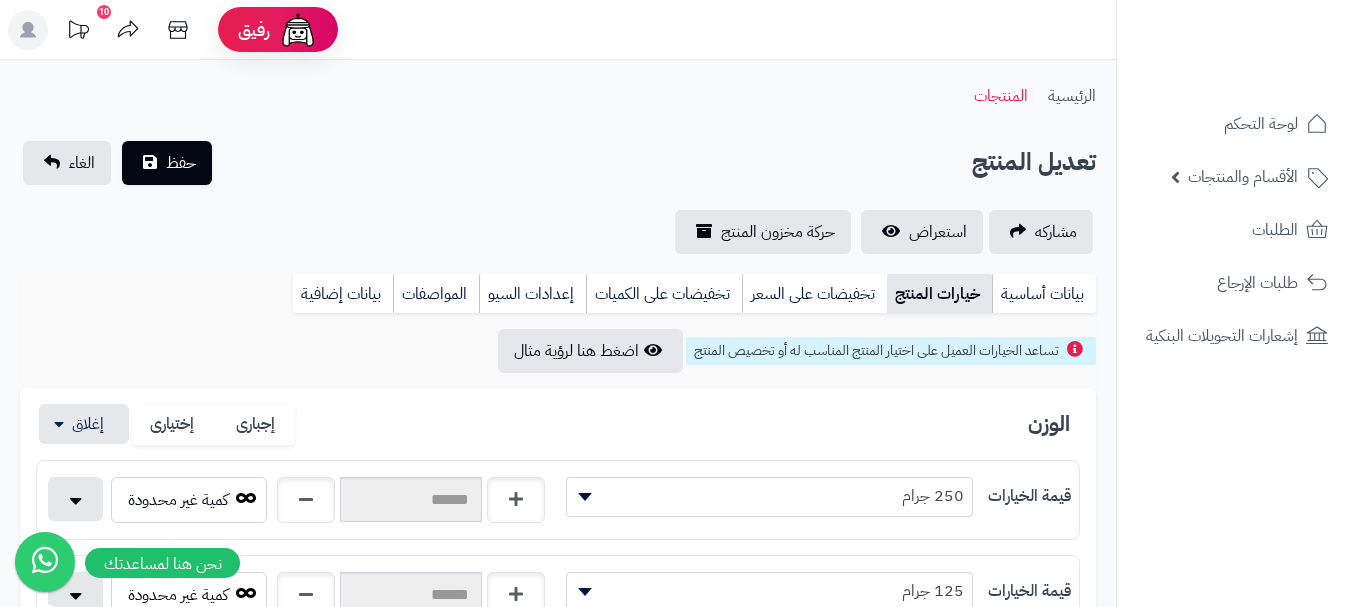 type on "****" 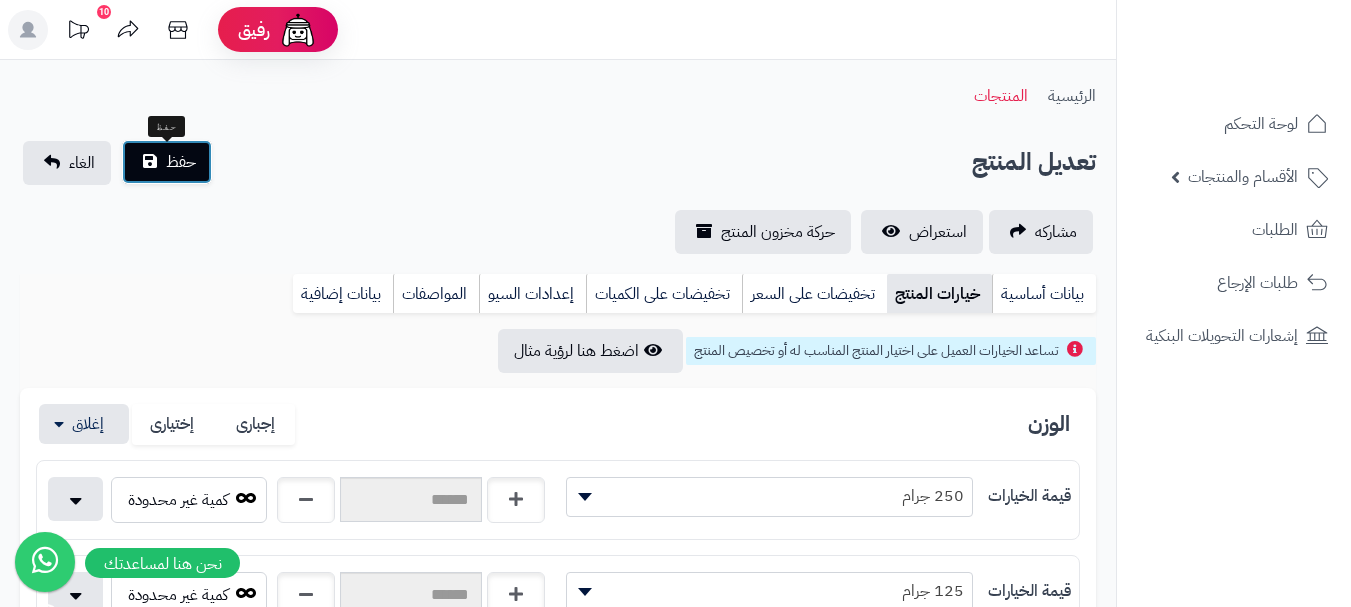 click on "حفظ" at bounding box center (167, 162) 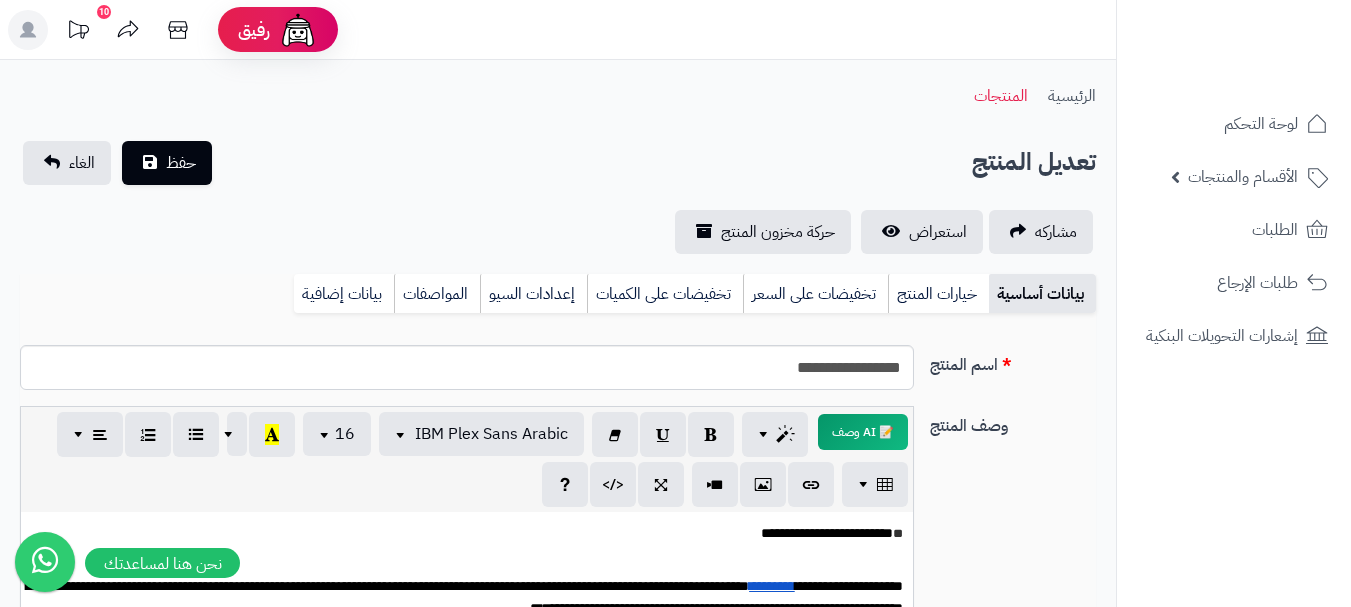 scroll, scrollTop: 0, scrollLeft: 0, axis: both 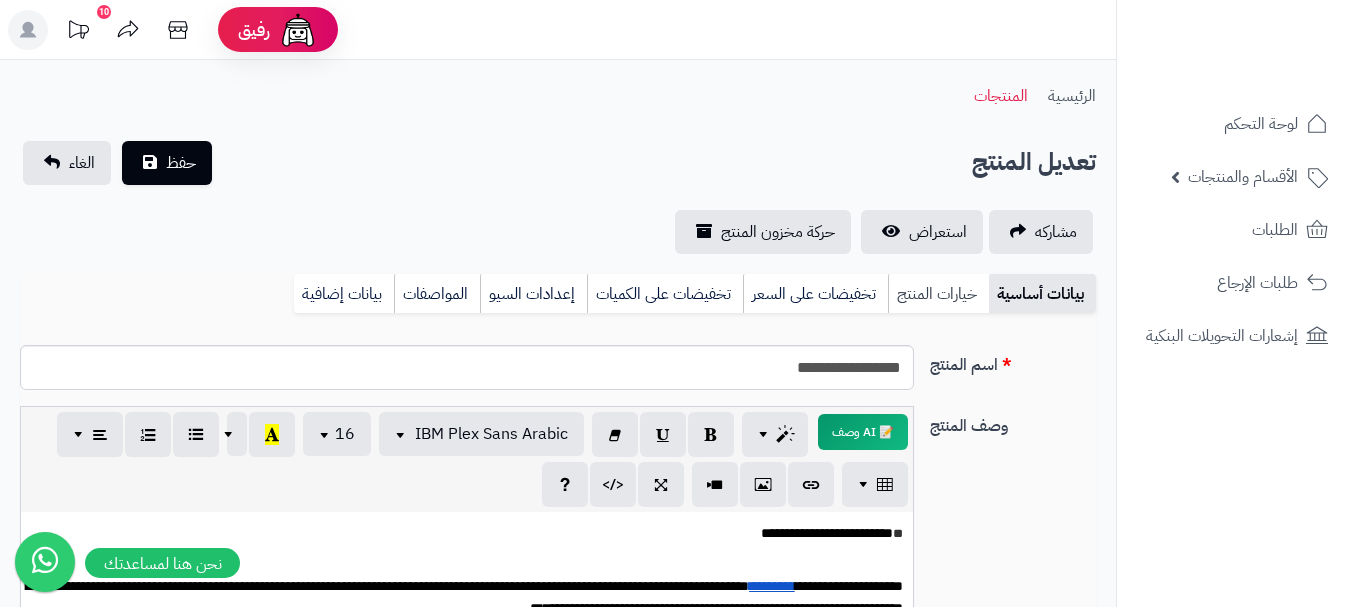 click on "خيارات المنتج" at bounding box center (938, 294) 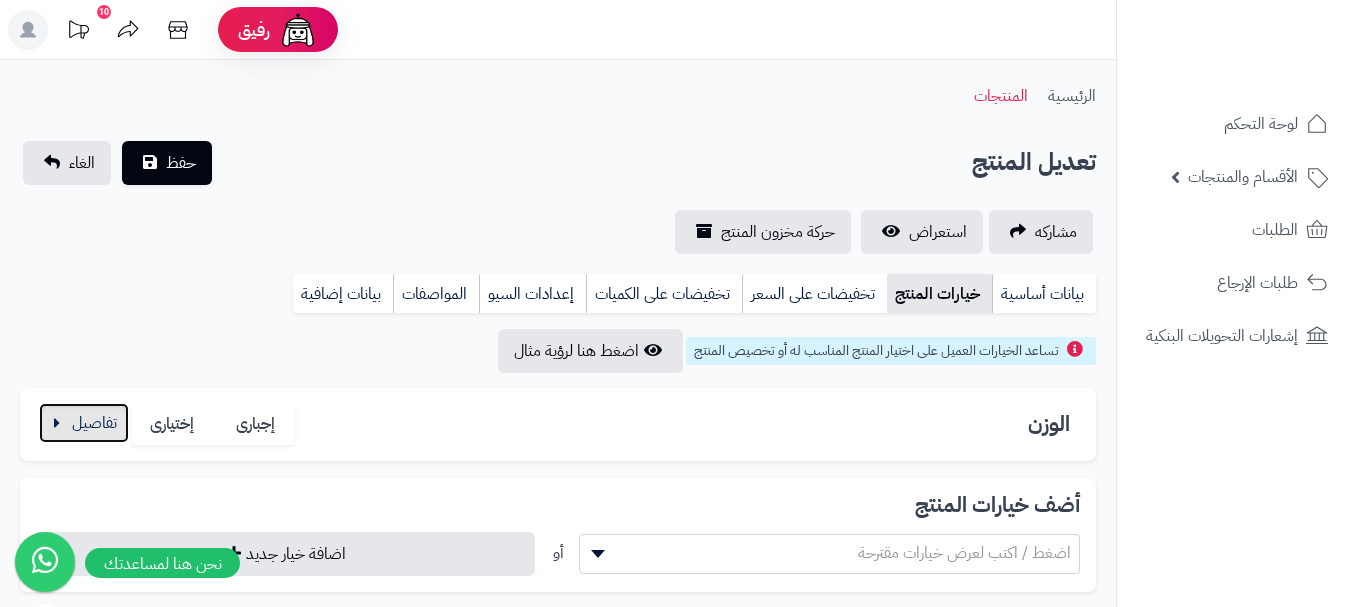 click at bounding box center (84, 423) 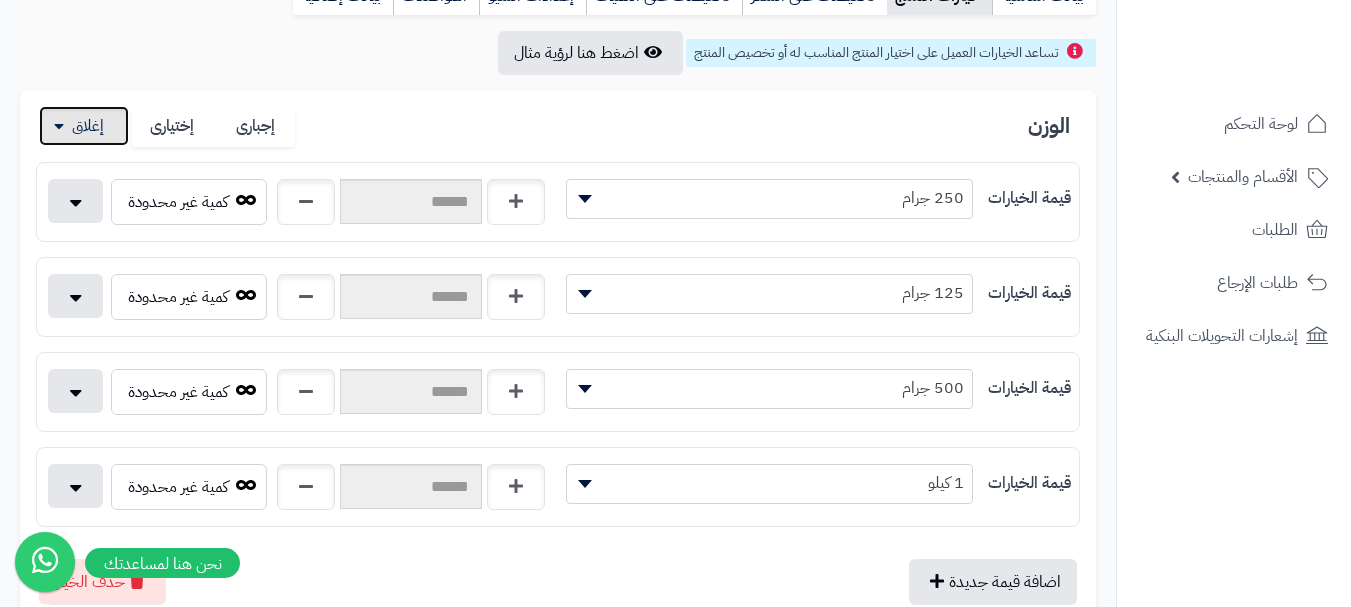 scroll, scrollTop: 300, scrollLeft: 0, axis: vertical 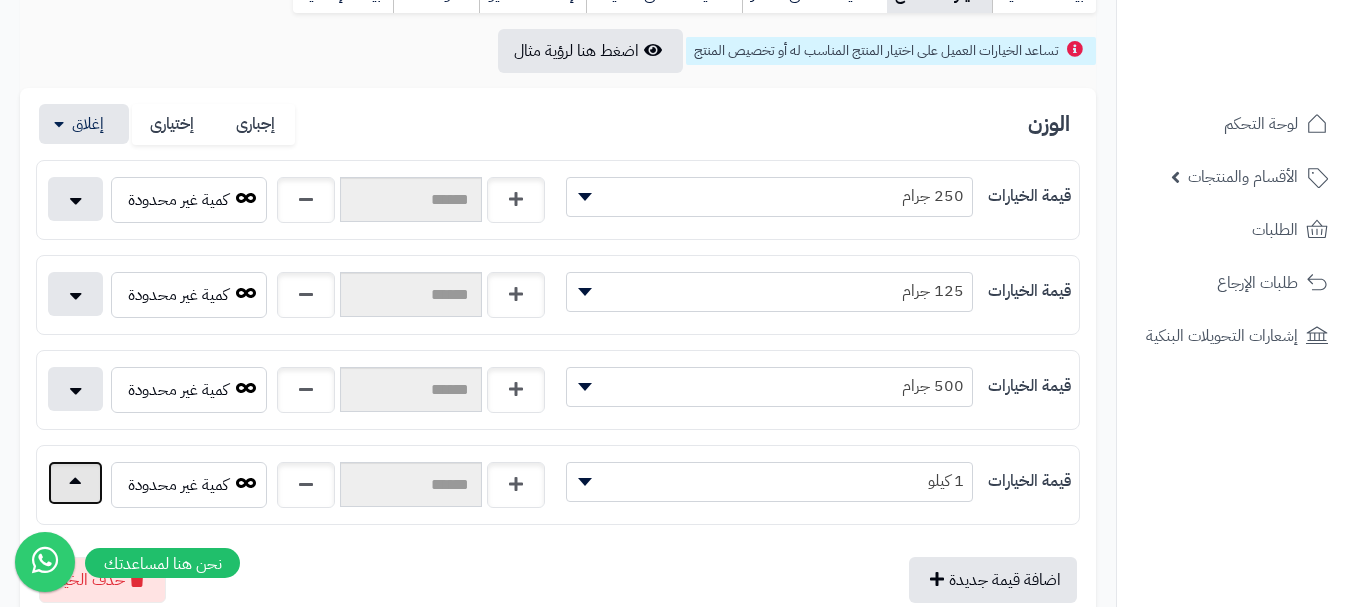 click at bounding box center (75, 483) 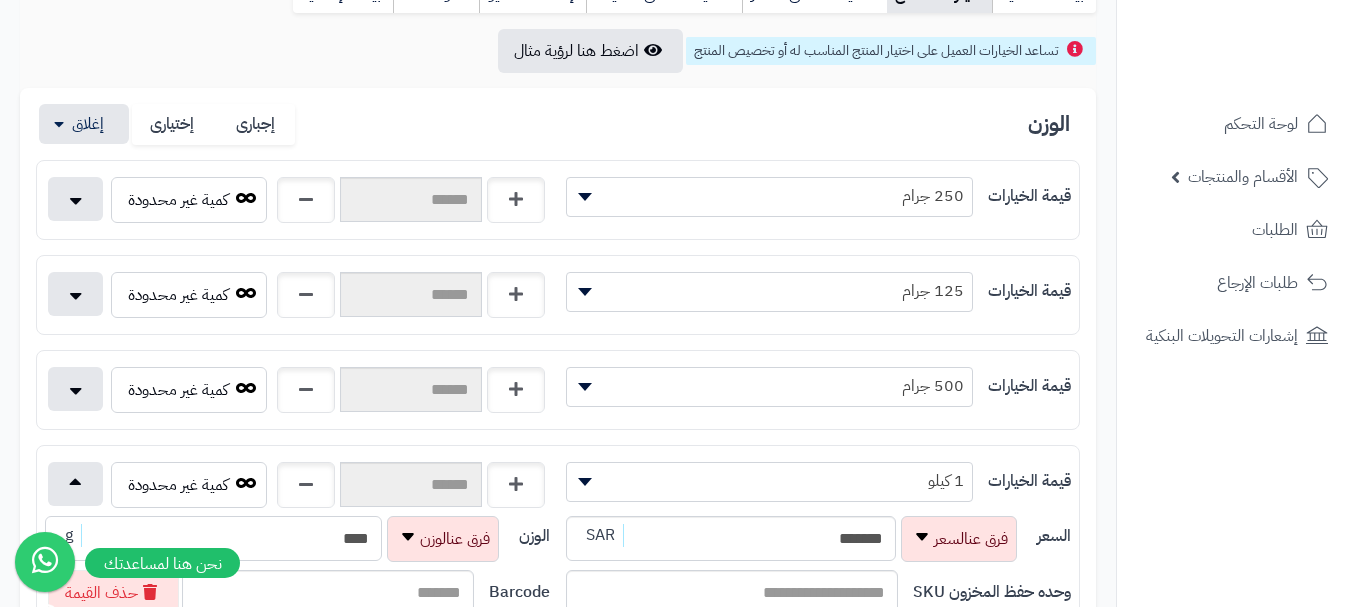 click on "****" at bounding box center (213, 538) 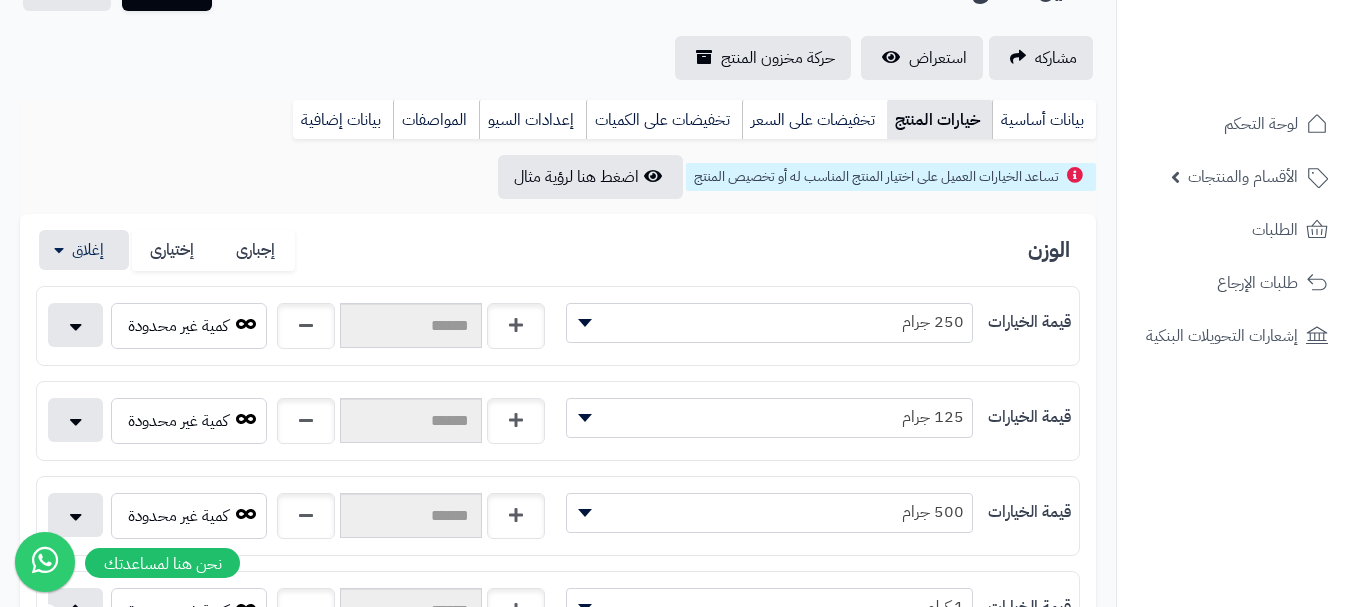 scroll, scrollTop: 100, scrollLeft: 0, axis: vertical 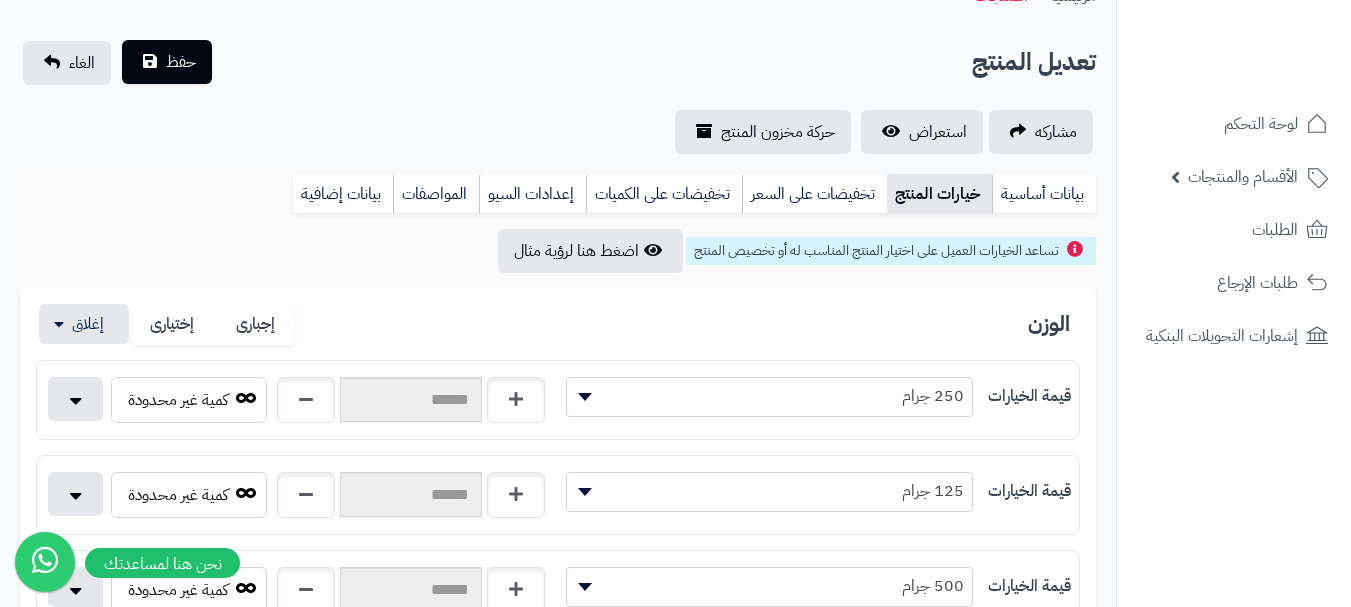 type on "****" 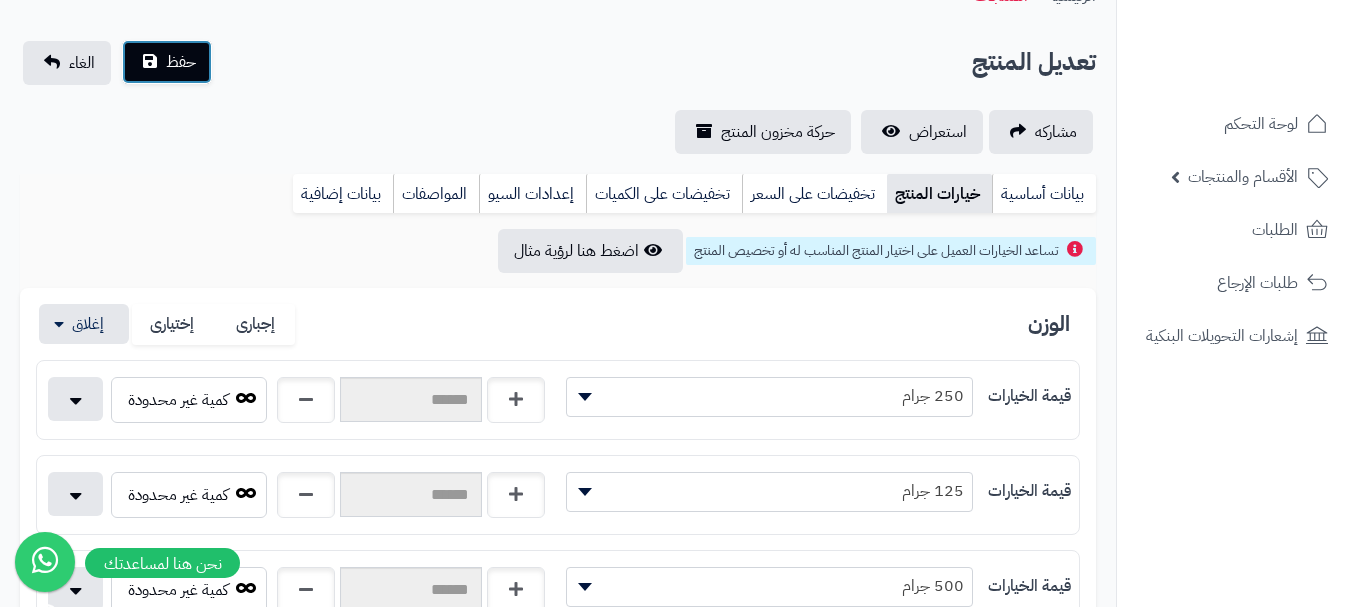 click on "حفظ" at bounding box center [167, 62] 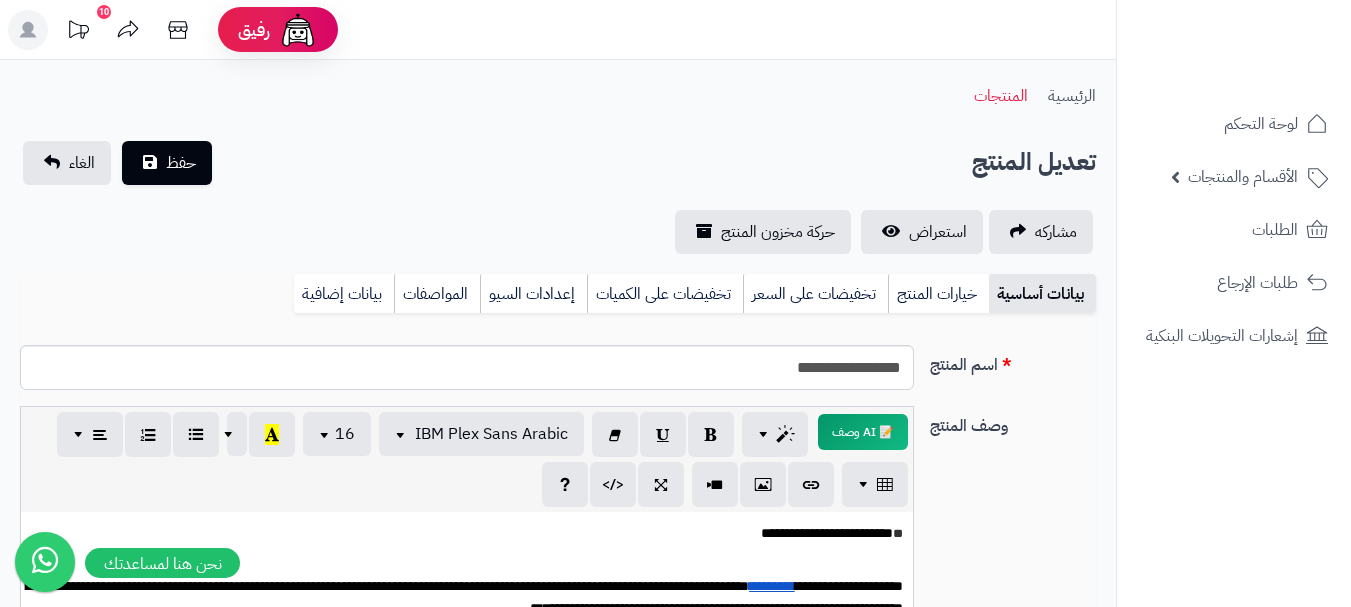 scroll, scrollTop: 0, scrollLeft: 0, axis: both 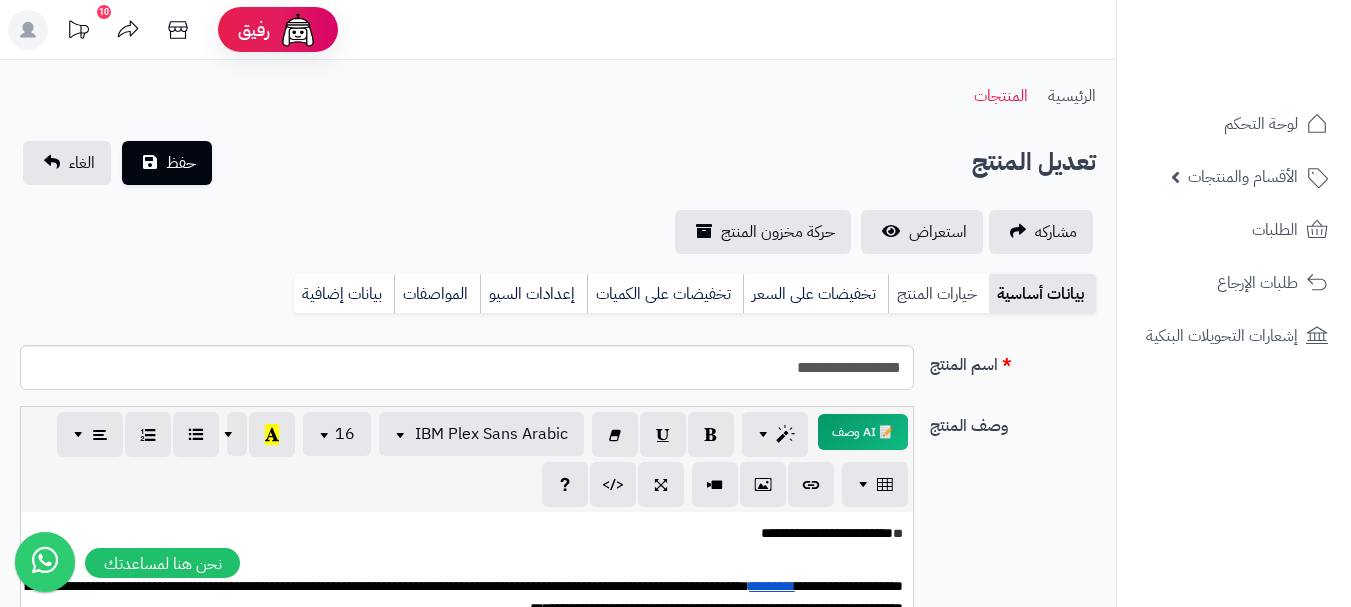 click on "خيارات المنتج" at bounding box center [938, 294] 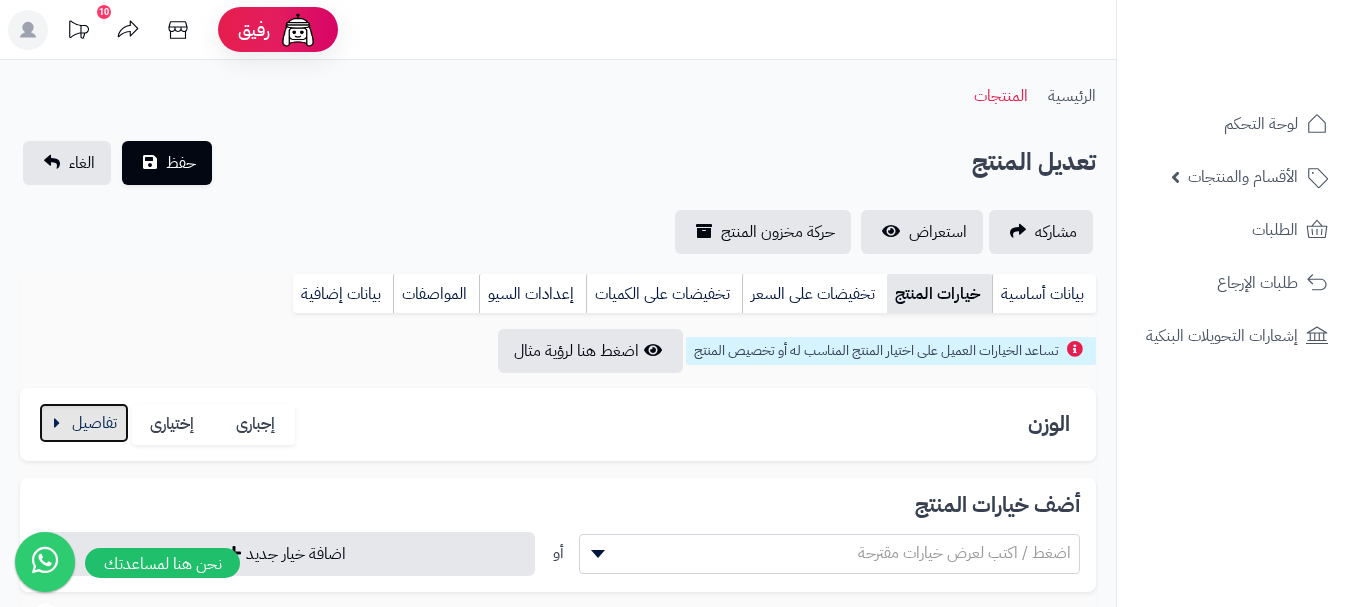 click at bounding box center (84, 423) 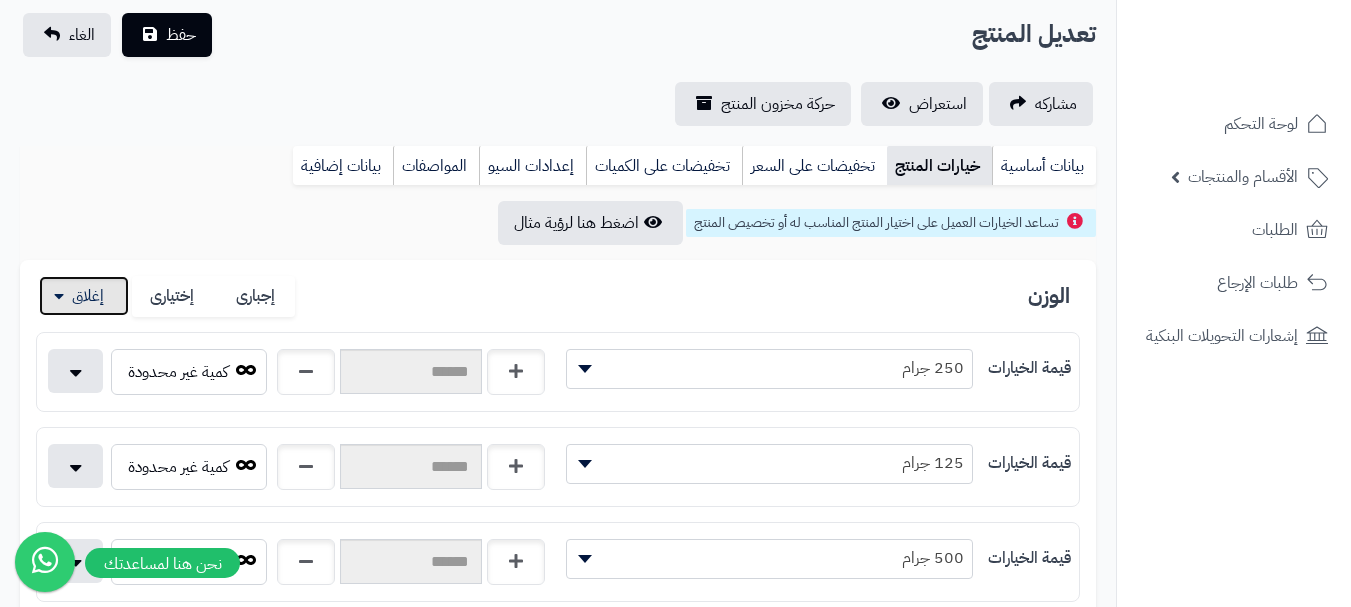 scroll, scrollTop: 400, scrollLeft: 0, axis: vertical 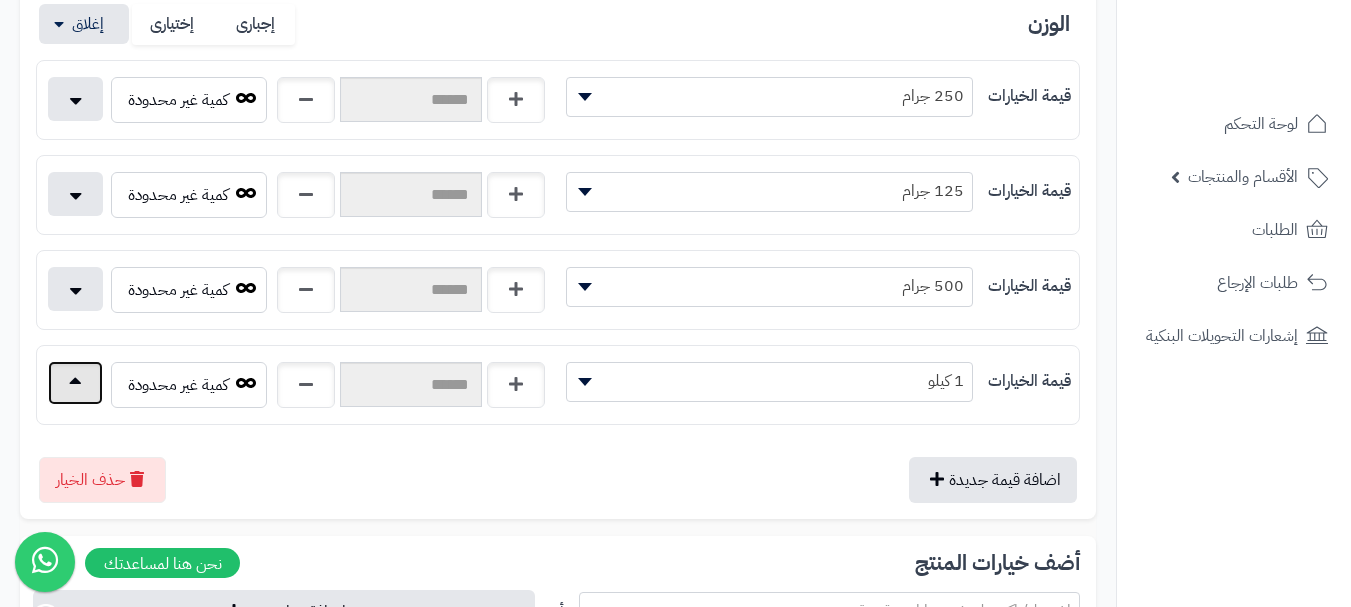 click at bounding box center [75, 383] 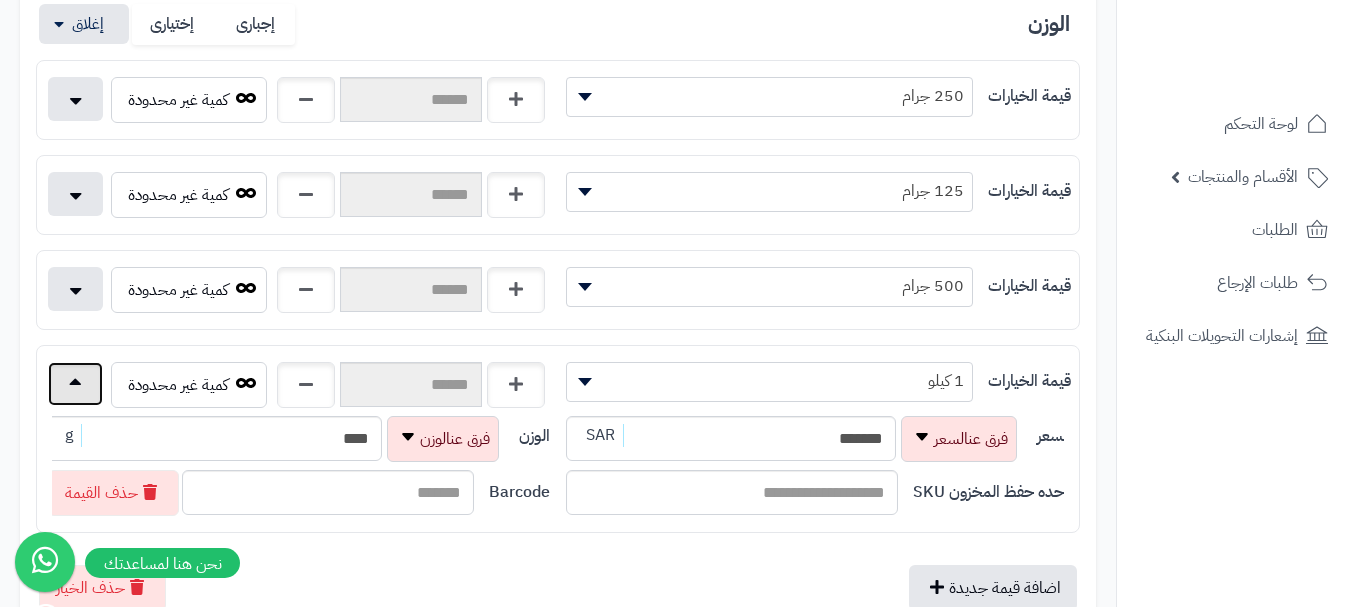 type 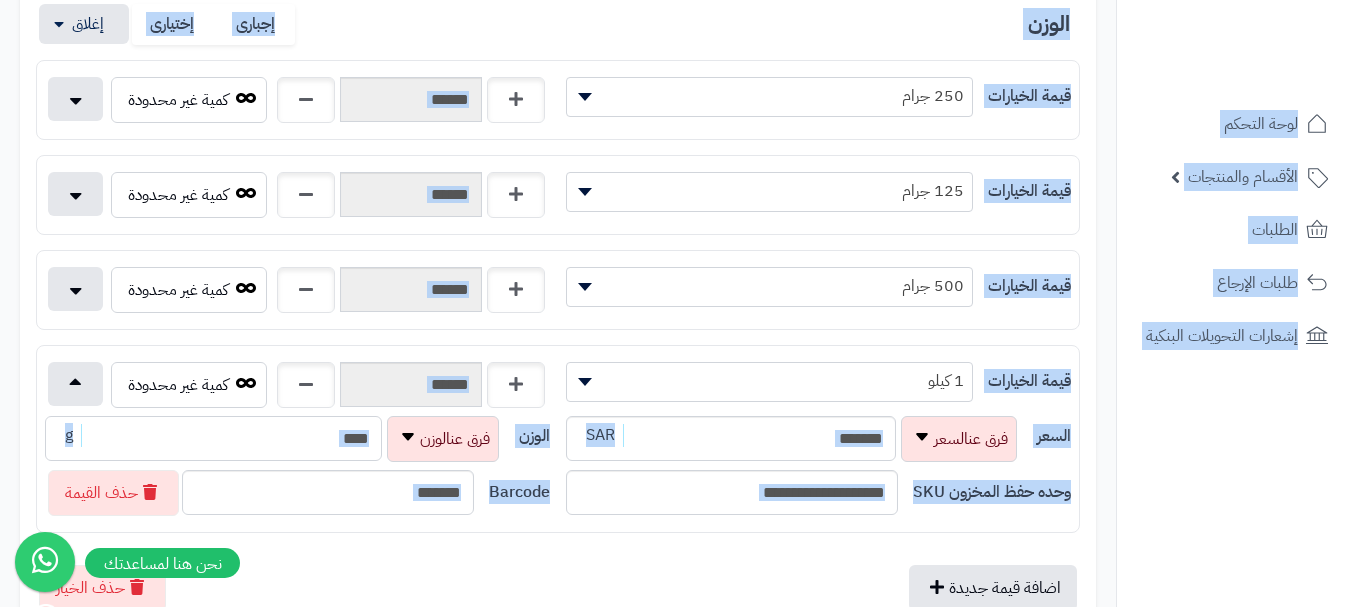 click on "****" at bounding box center [213, 438] 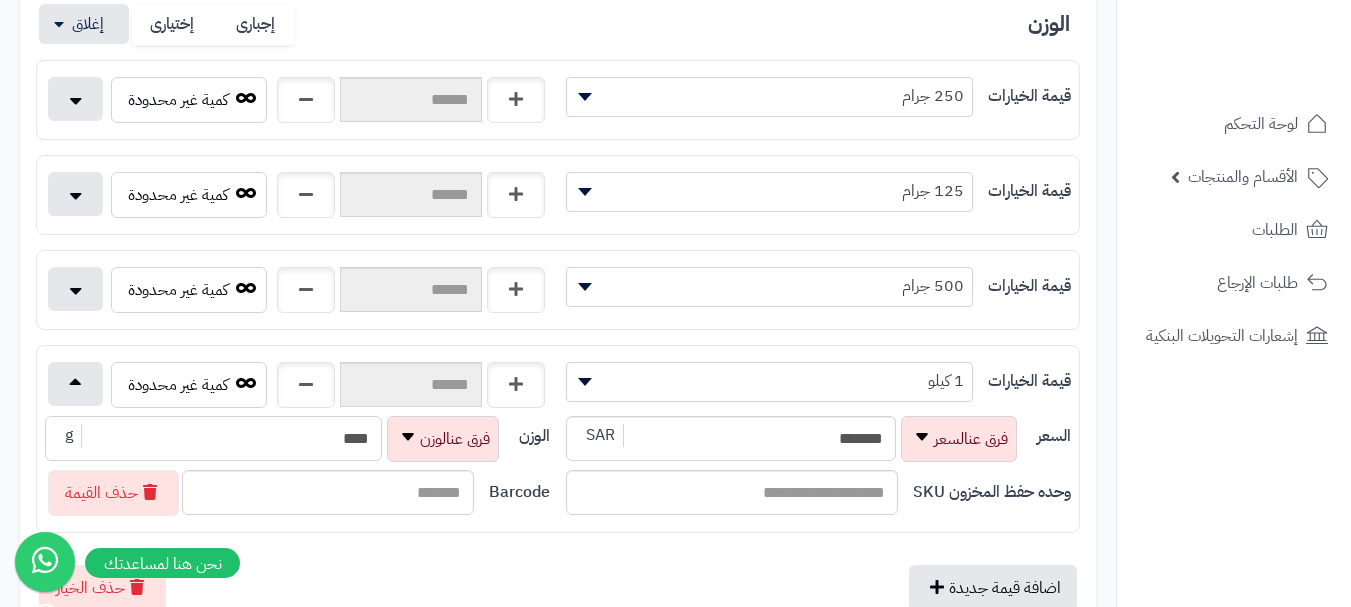 paste 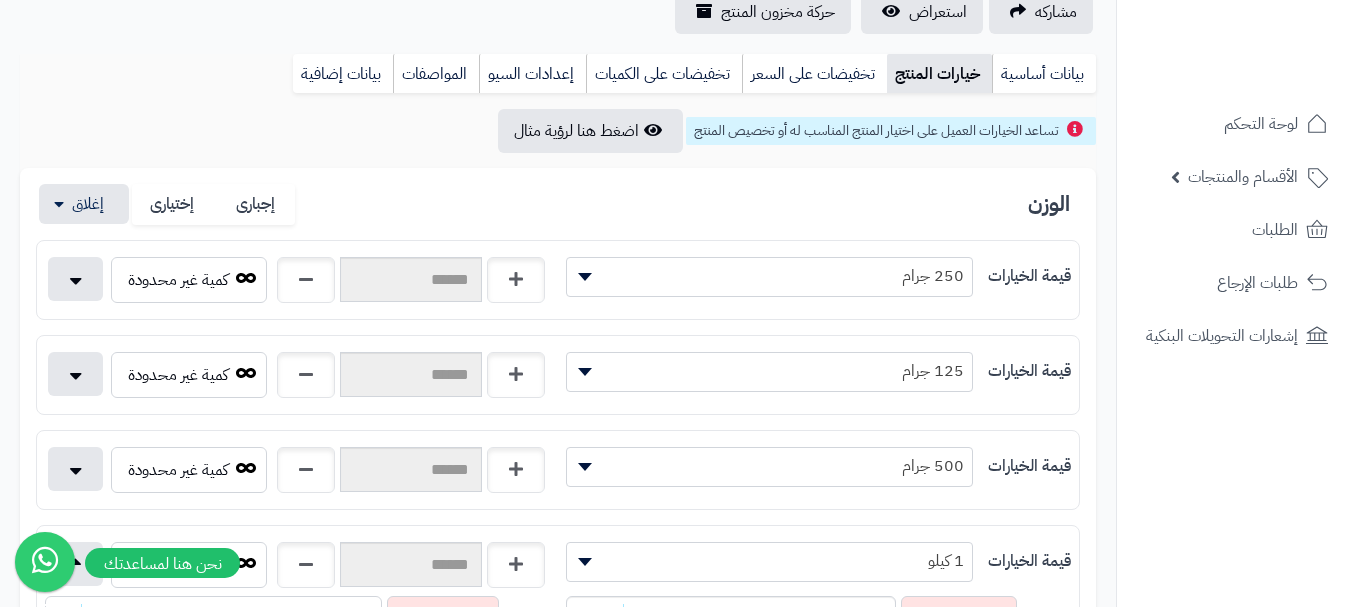 scroll, scrollTop: 0, scrollLeft: 0, axis: both 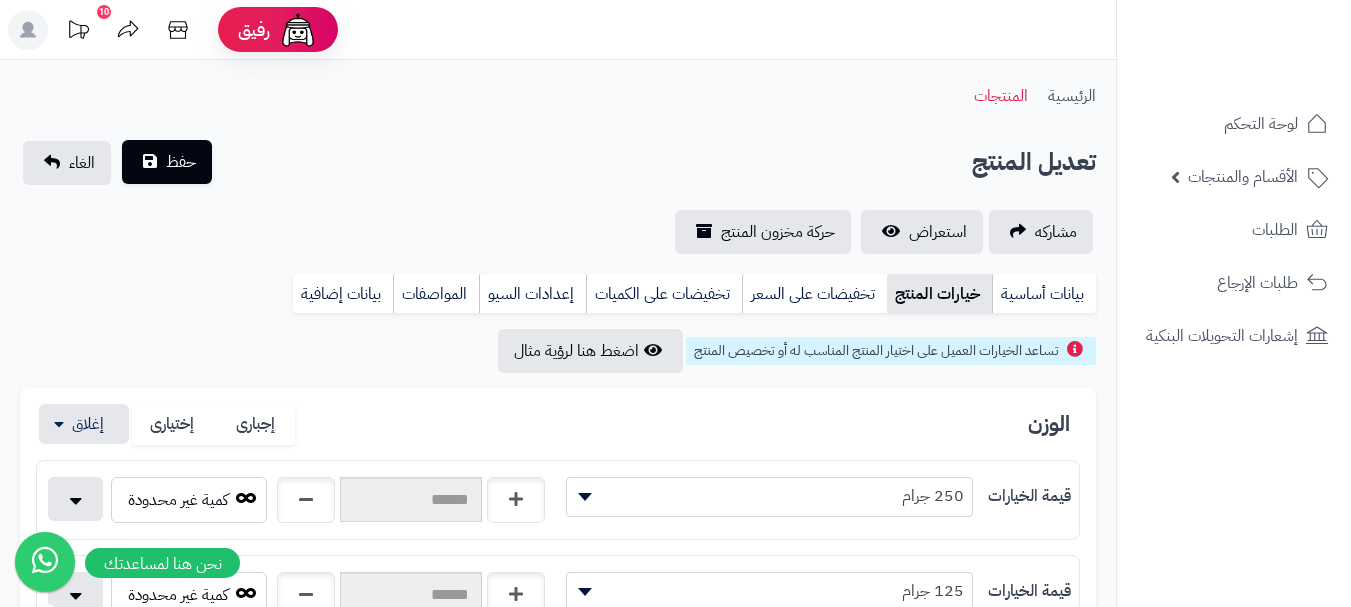 type on "****" 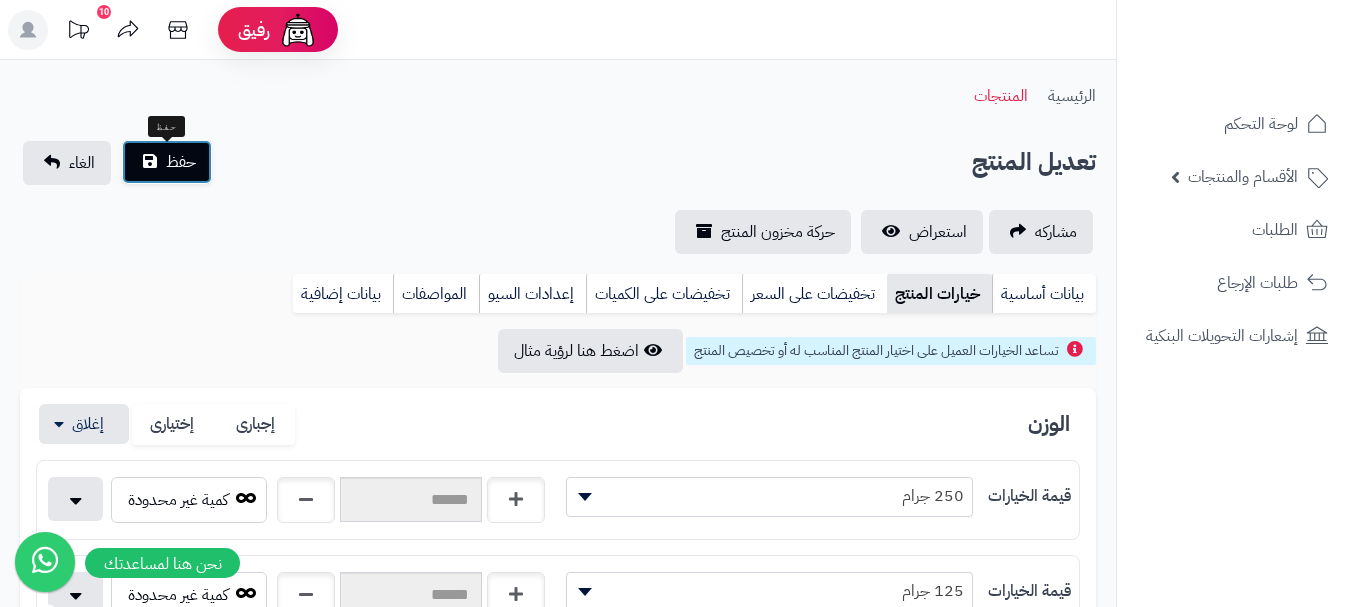 click on "حفظ" at bounding box center (181, 162) 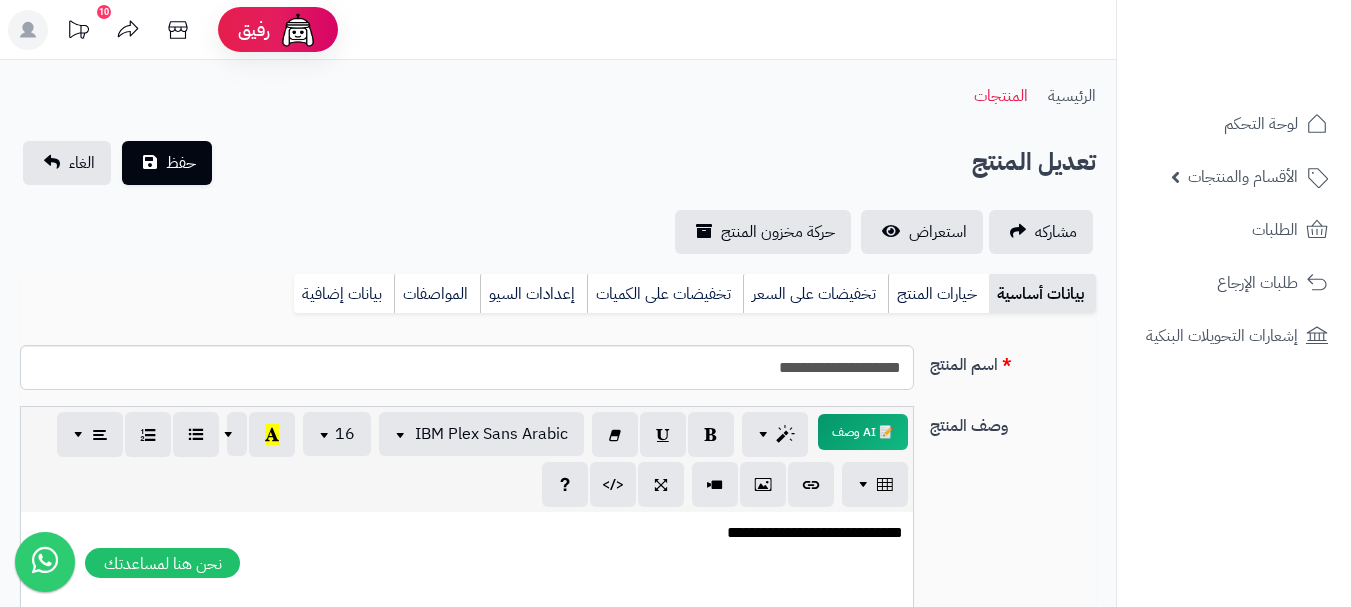 scroll, scrollTop: 0, scrollLeft: 0, axis: both 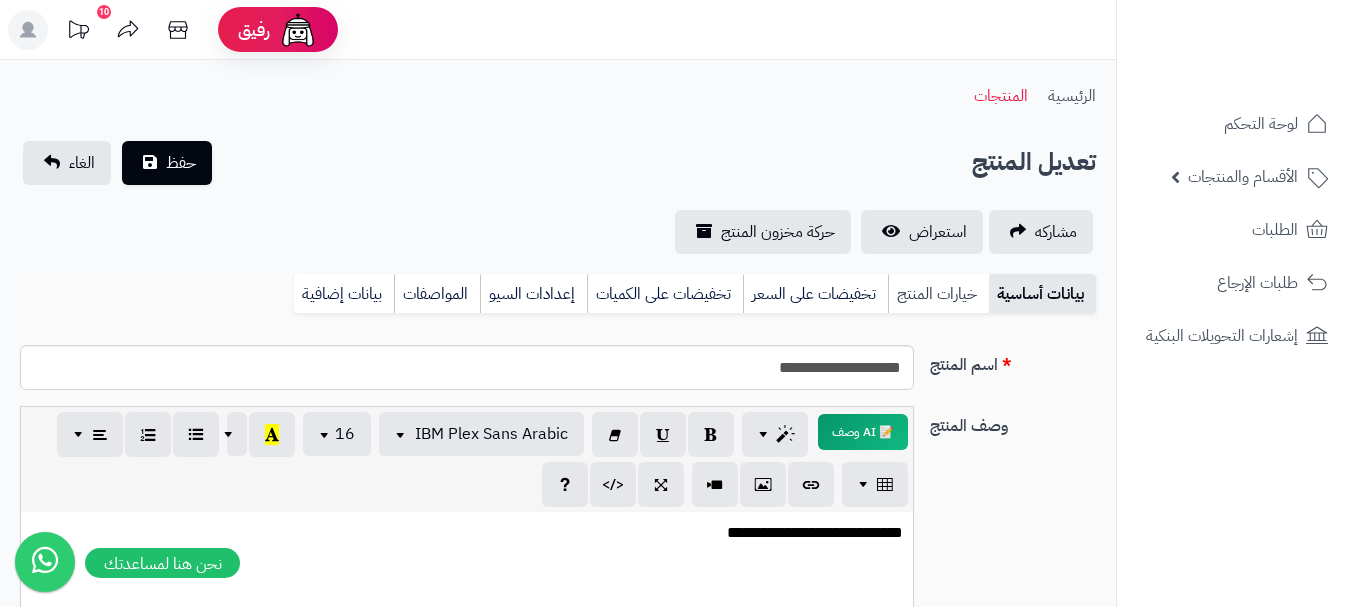 click on "خيارات المنتج" at bounding box center [938, 294] 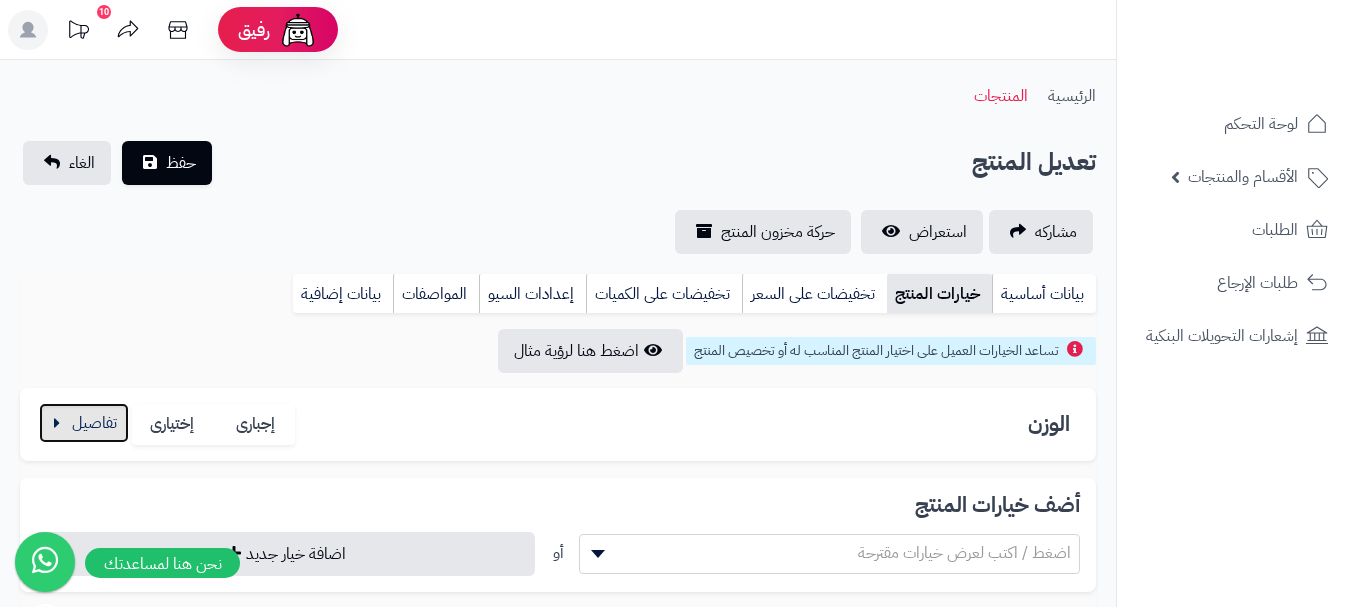 click at bounding box center [84, 423] 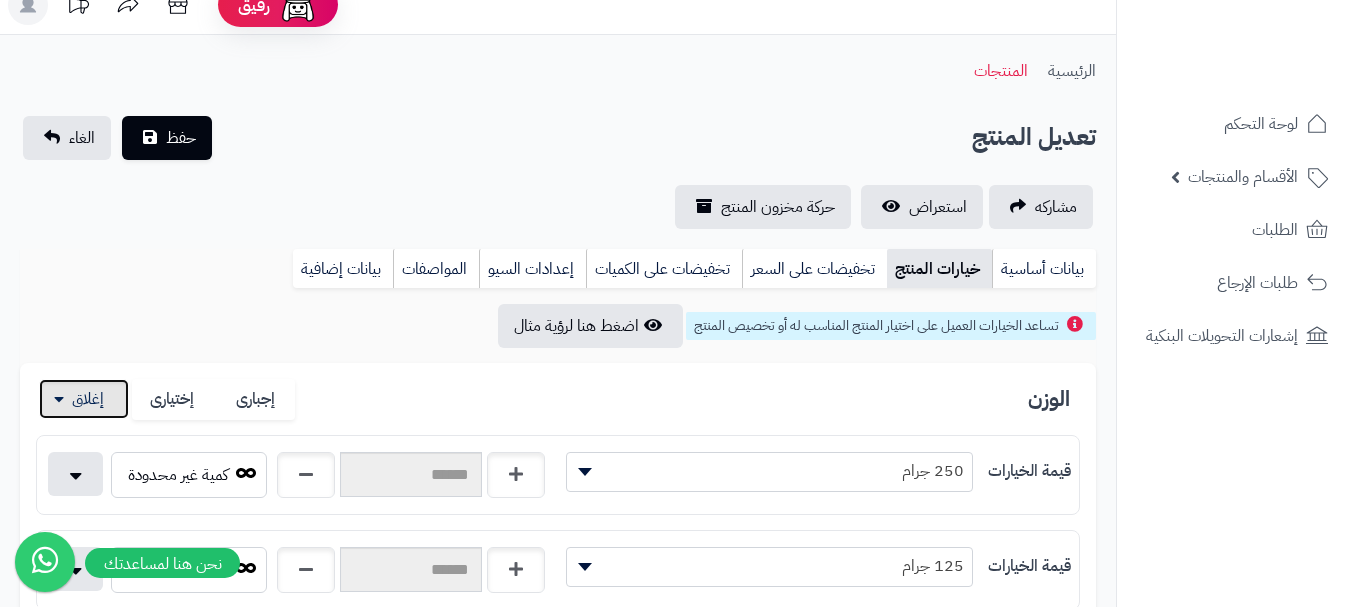 scroll, scrollTop: 300, scrollLeft: 0, axis: vertical 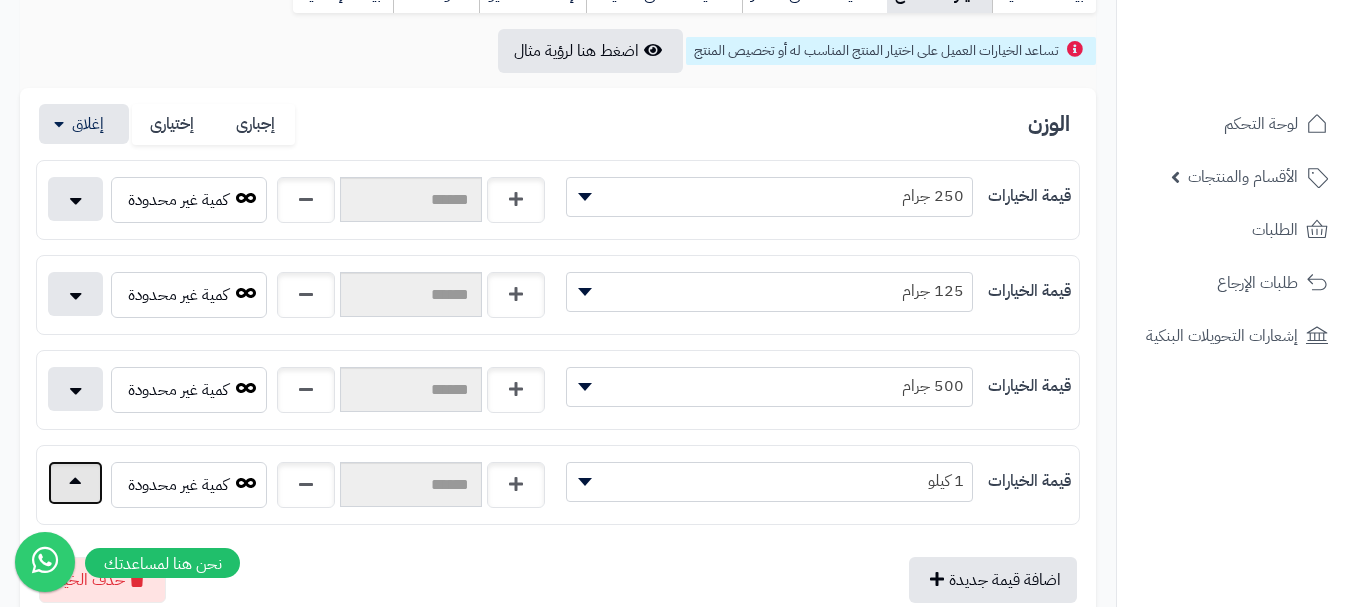 click at bounding box center [75, 483] 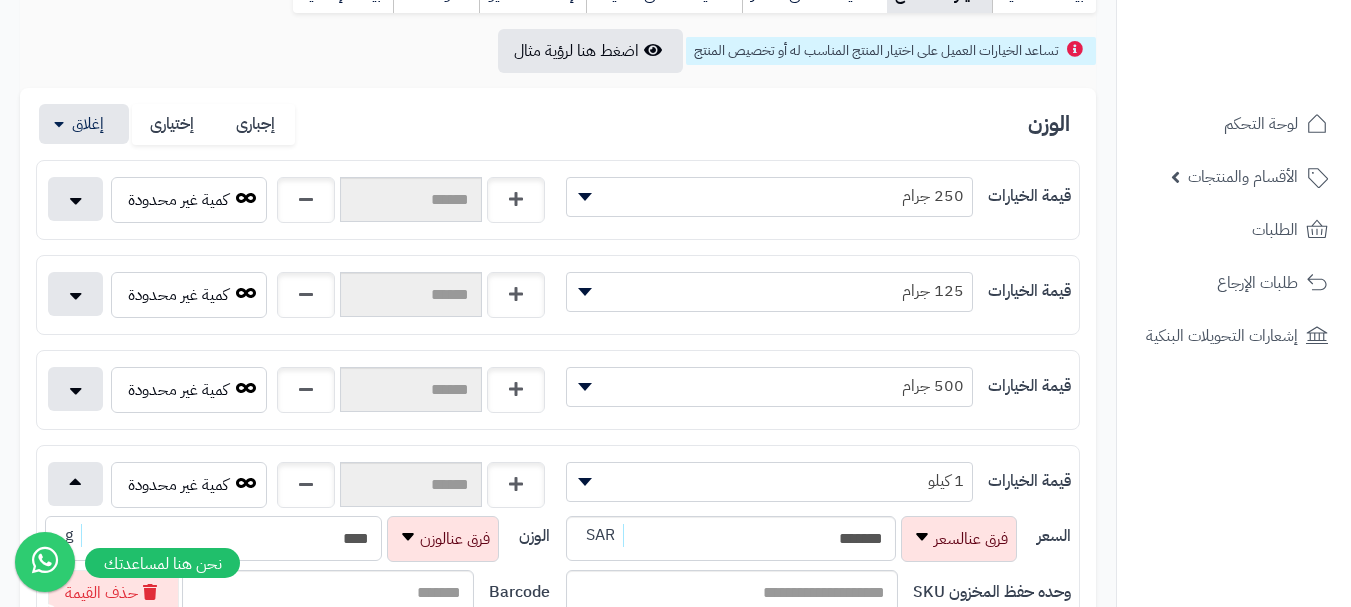 click on "****" at bounding box center (213, 538) 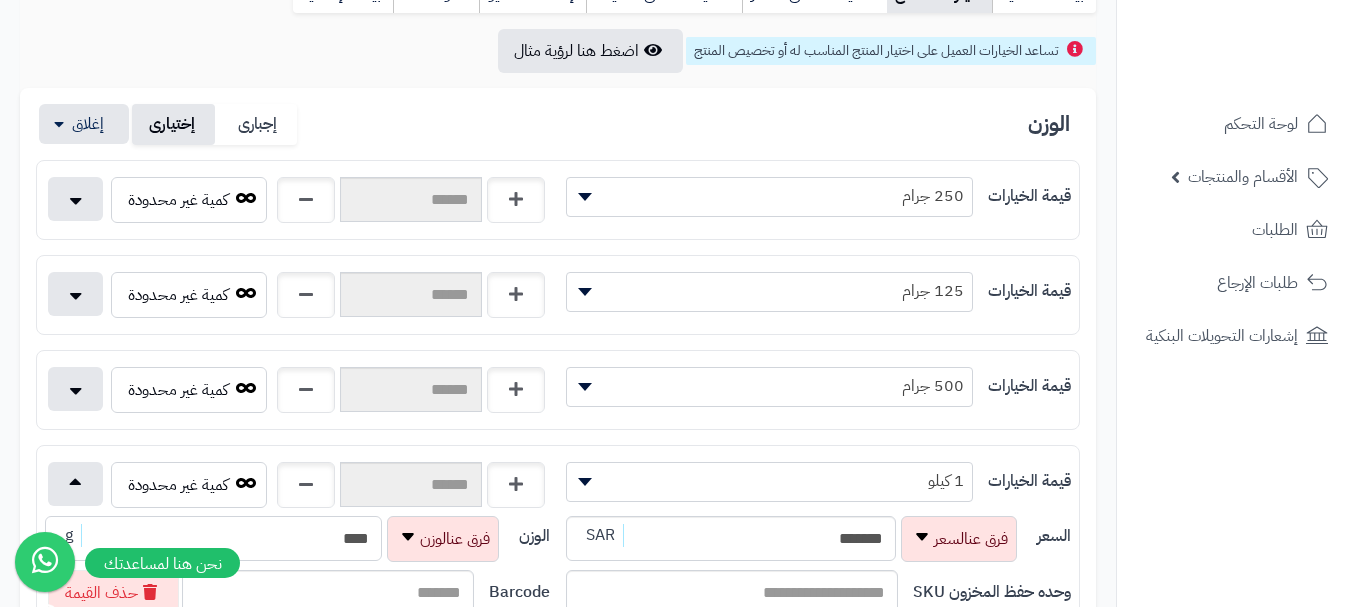 scroll, scrollTop: 100, scrollLeft: 0, axis: vertical 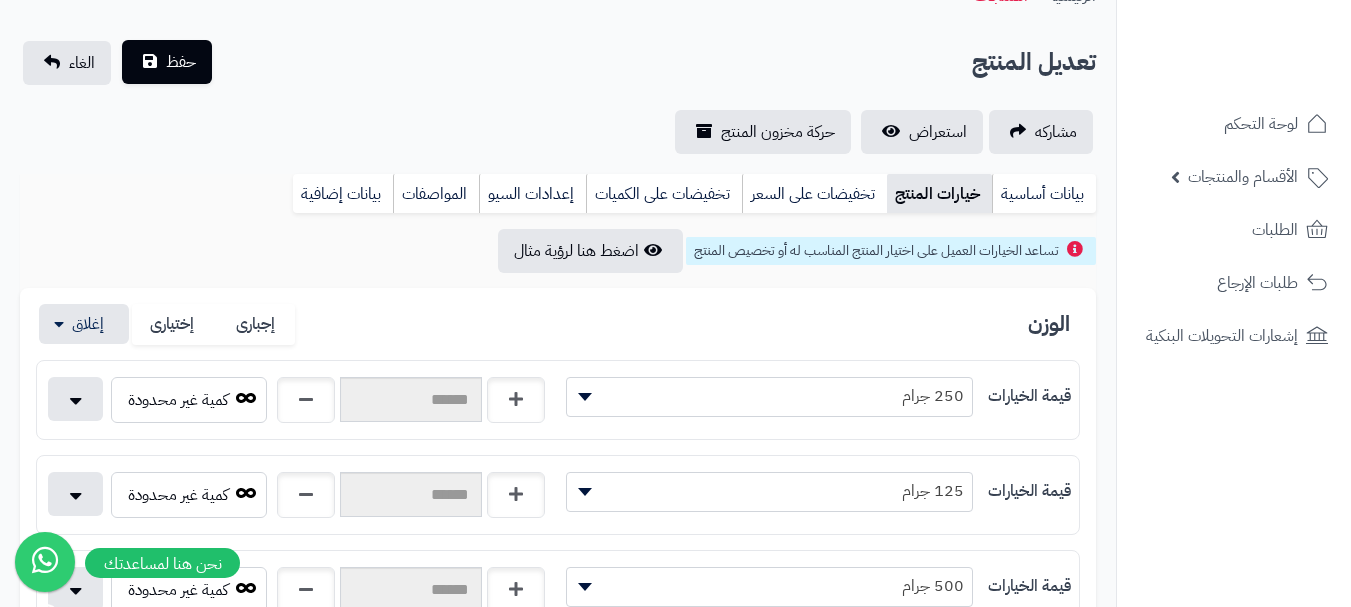type on "****" 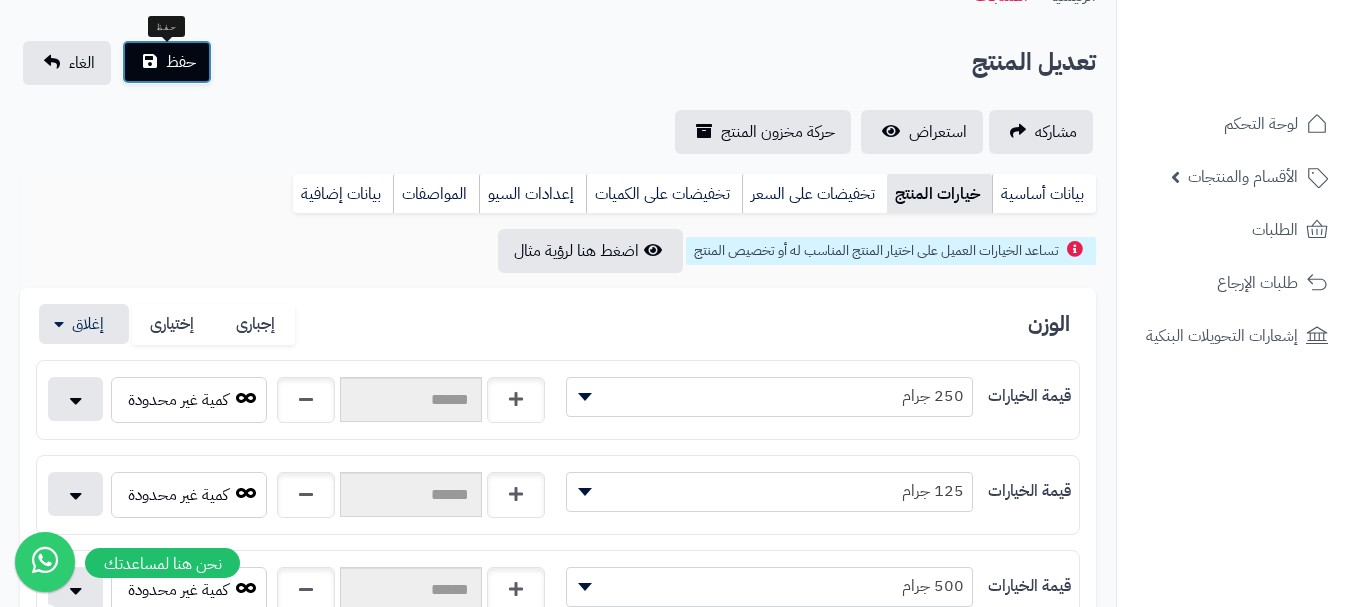 click on "حفظ" at bounding box center (181, 62) 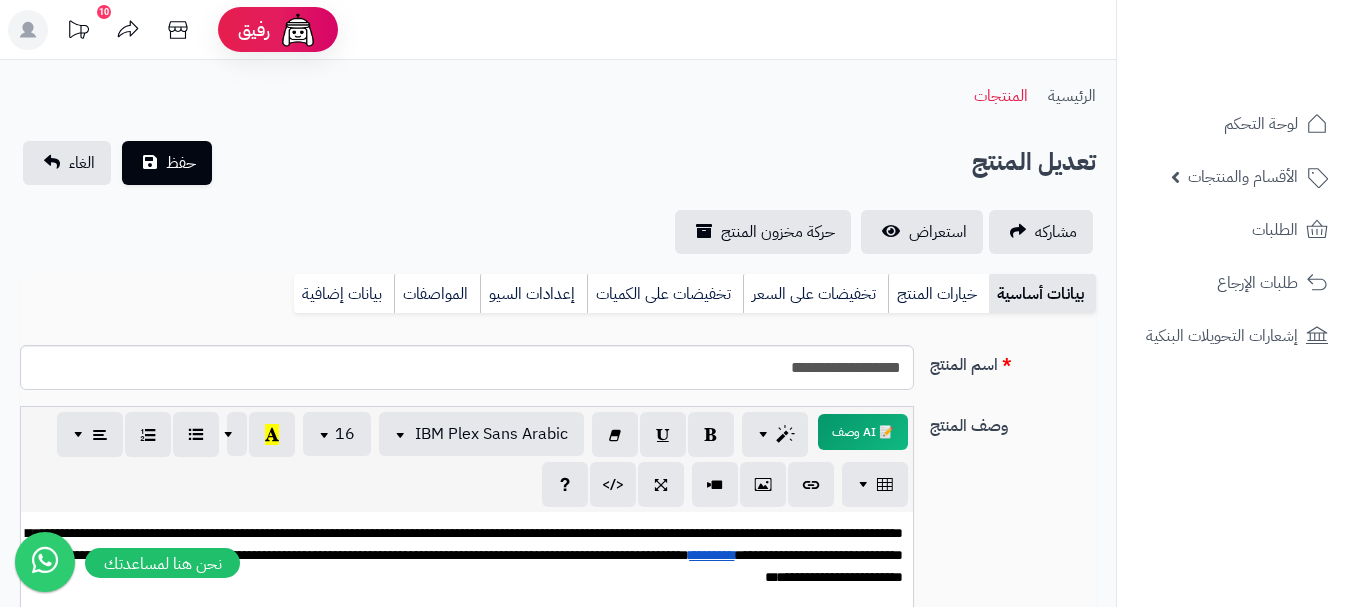 scroll, scrollTop: 0, scrollLeft: 0, axis: both 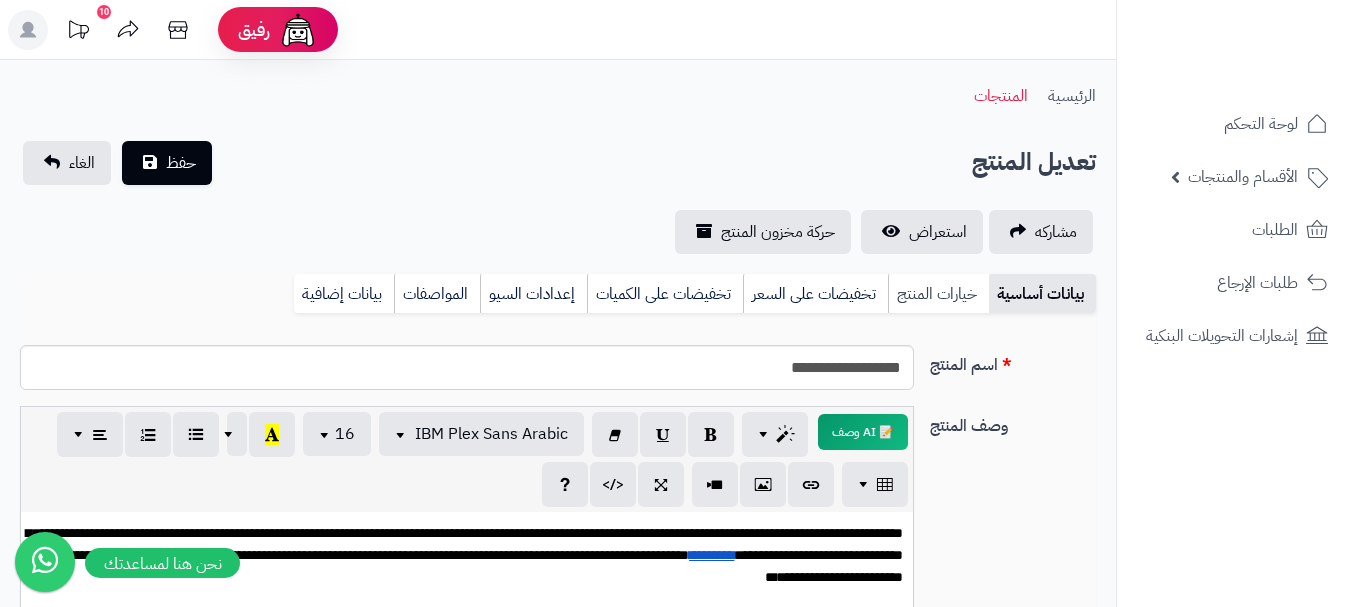 click on "خيارات المنتج" at bounding box center [938, 294] 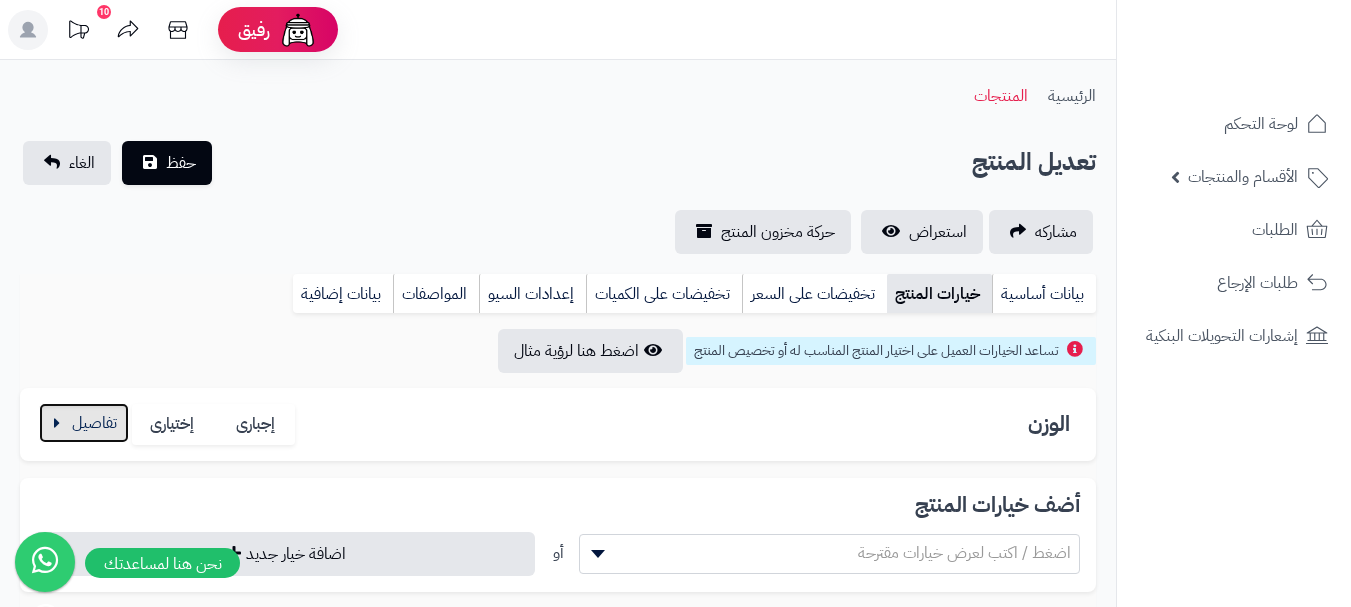 click at bounding box center [84, 423] 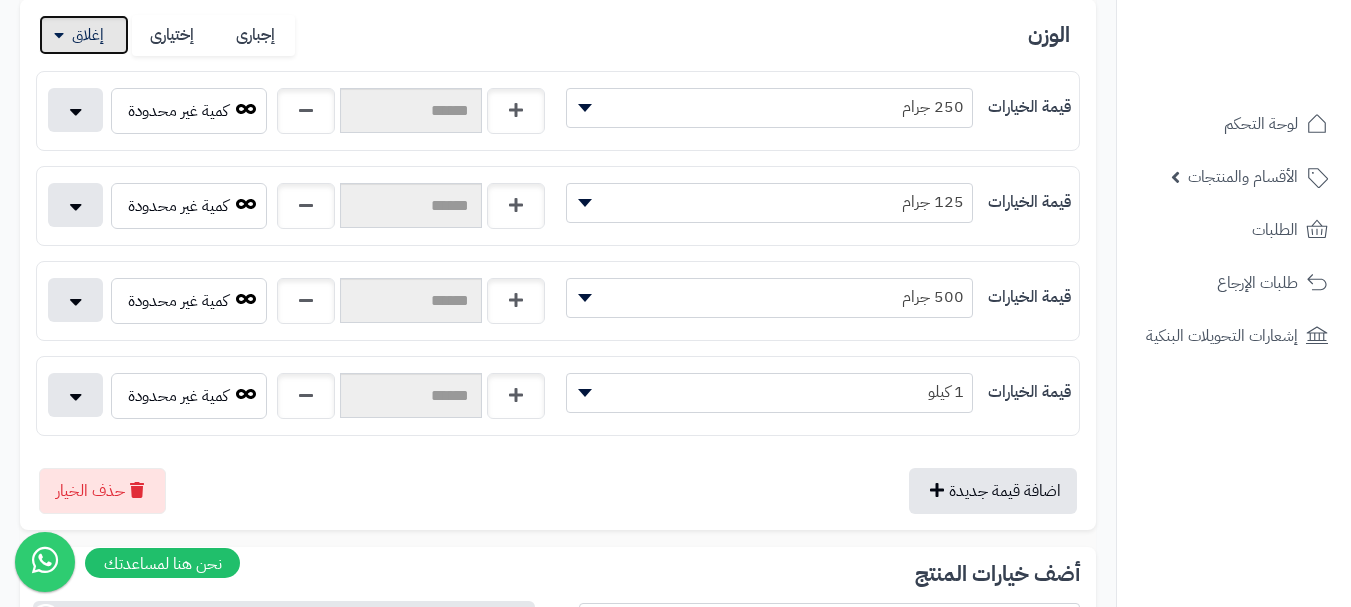 scroll, scrollTop: 400, scrollLeft: 0, axis: vertical 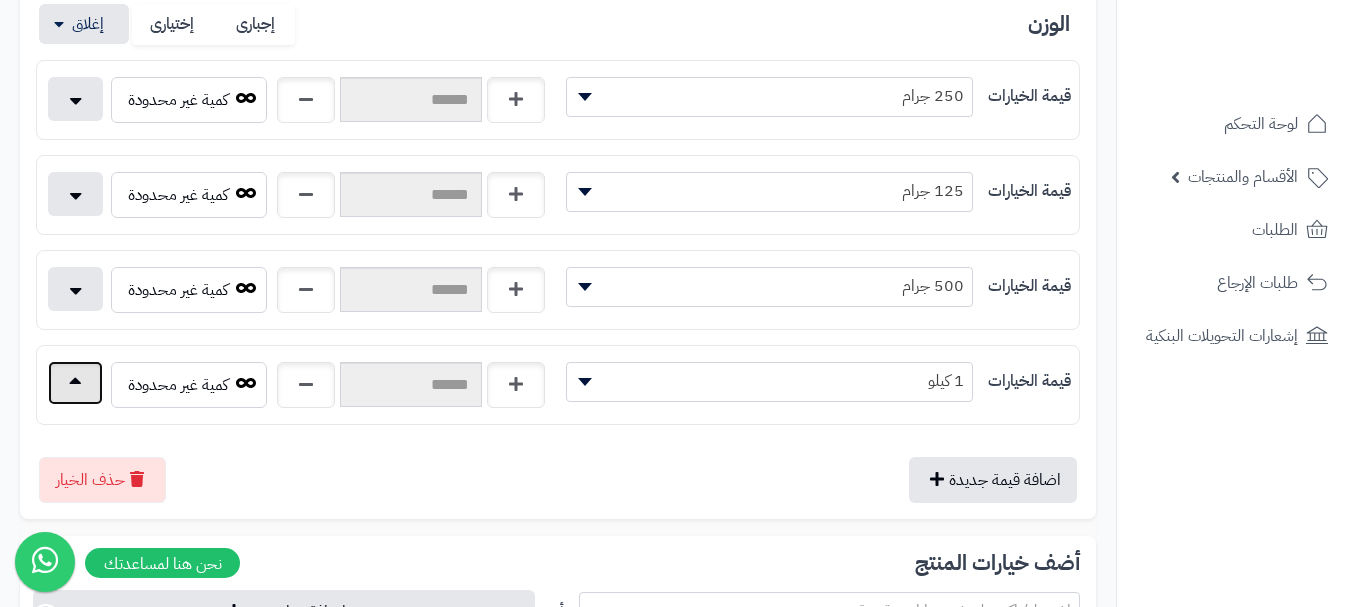 click at bounding box center (75, 383) 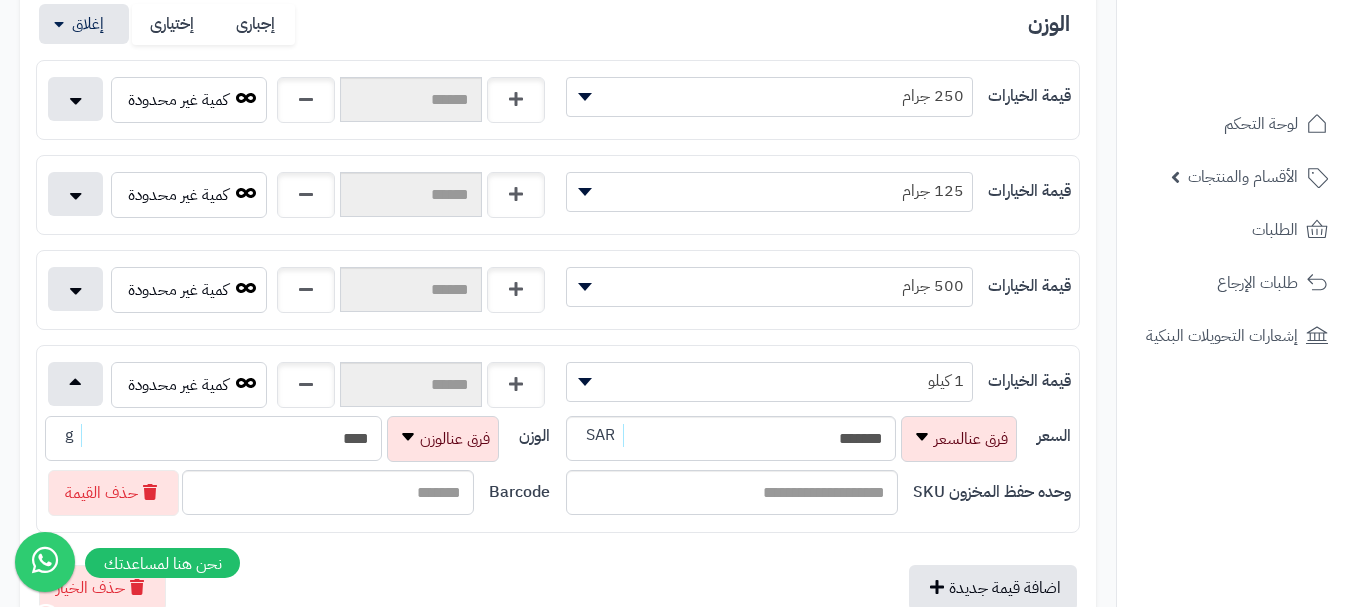click on "****" at bounding box center (213, 438) 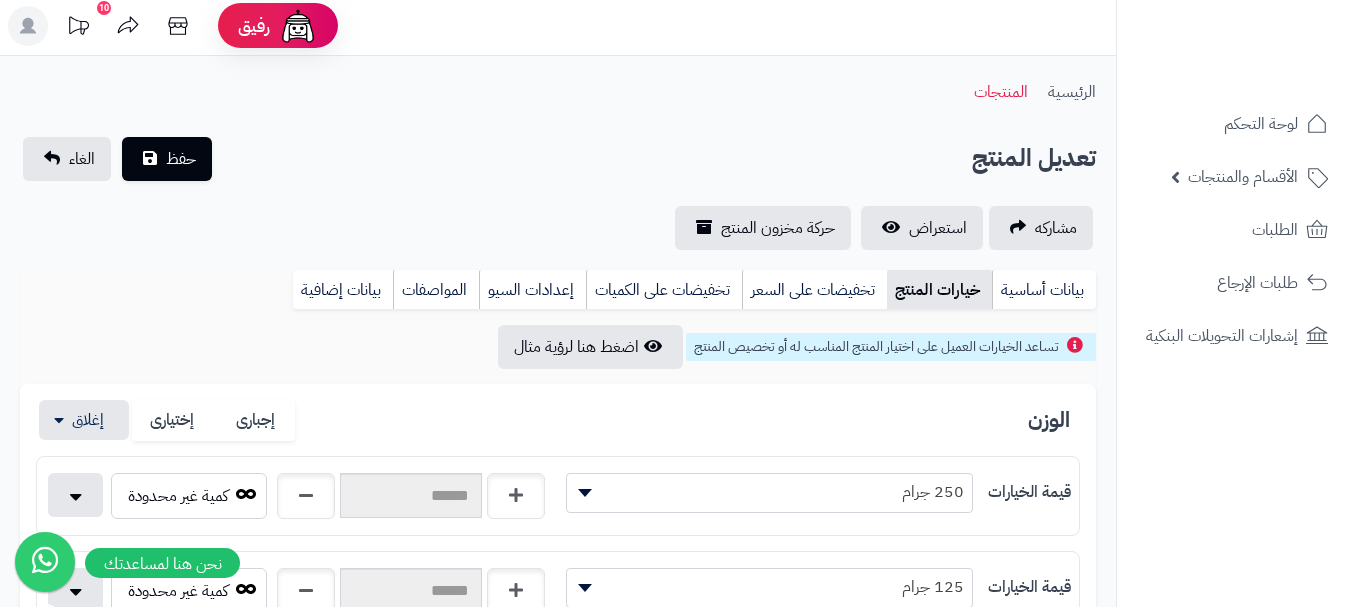scroll, scrollTop: 0, scrollLeft: 0, axis: both 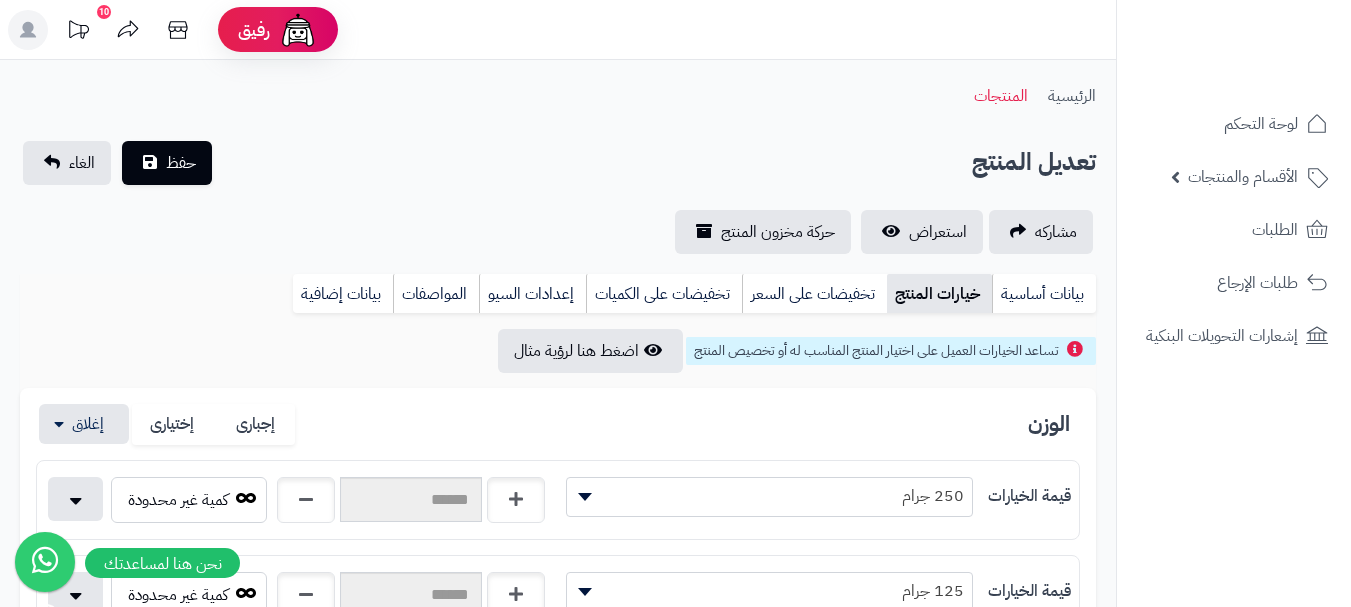 type on "****" 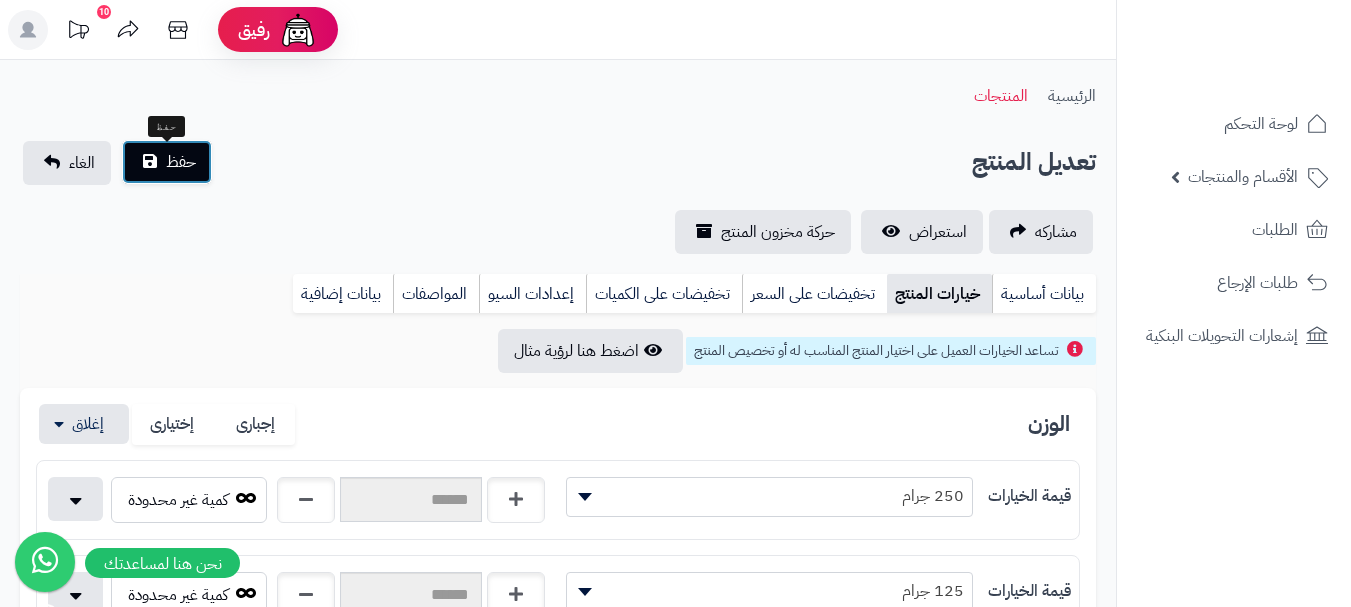 click on "حفظ" at bounding box center [167, 162] 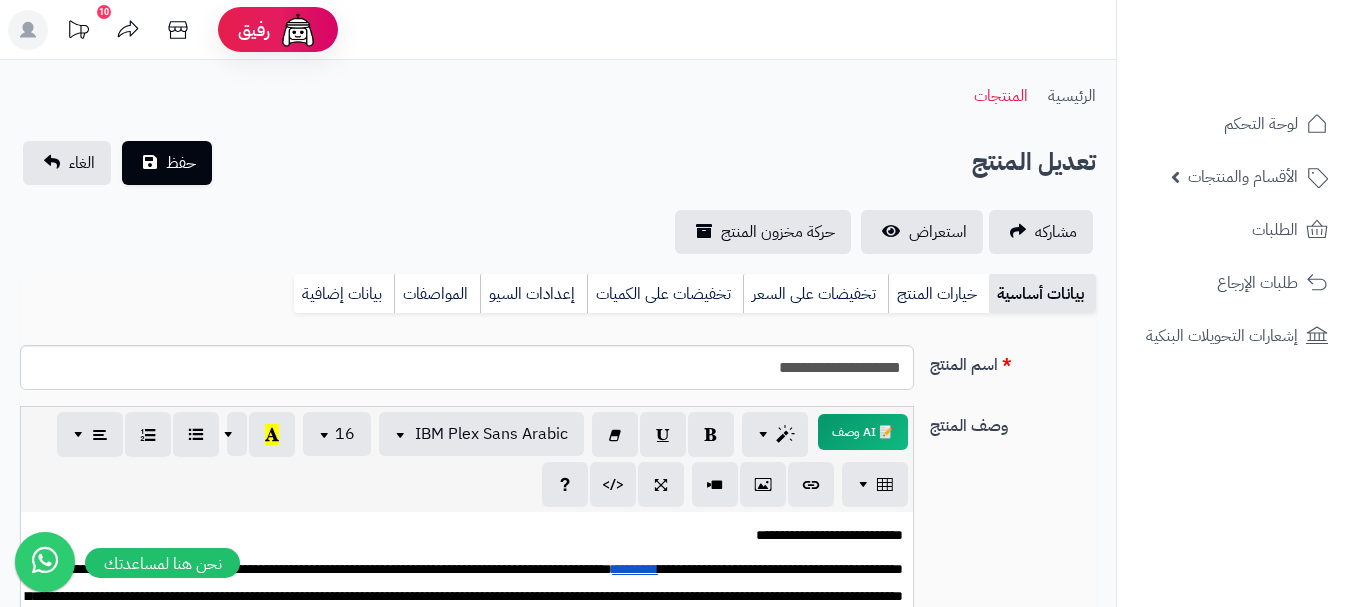 scroll, scrollTop: 0, scrollLeft: 0, axis: both 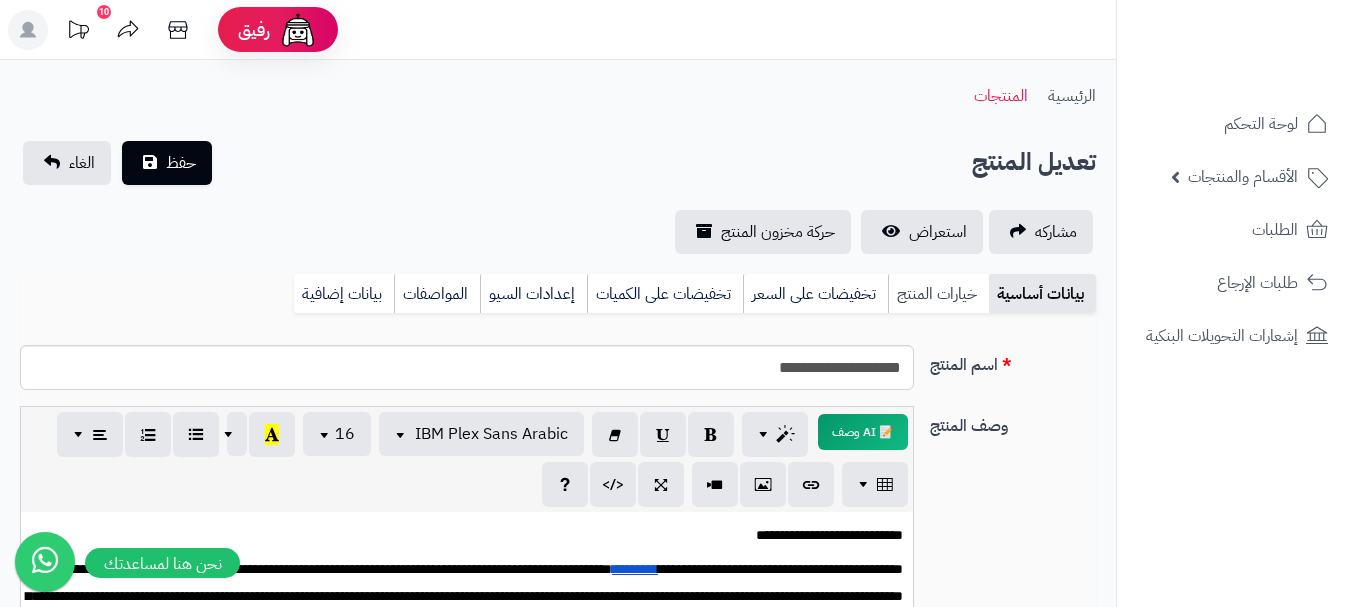 click on "خيارات المنتج" at bounding box center (938, 294) 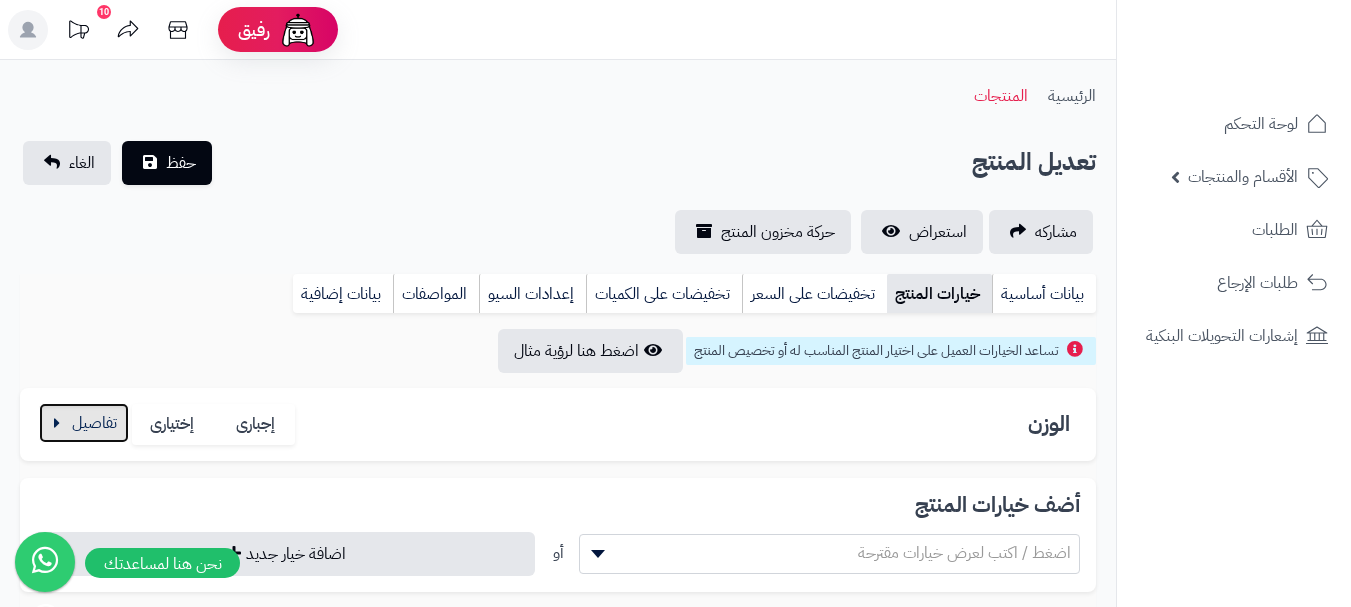 click at bounding box center (84, 423) 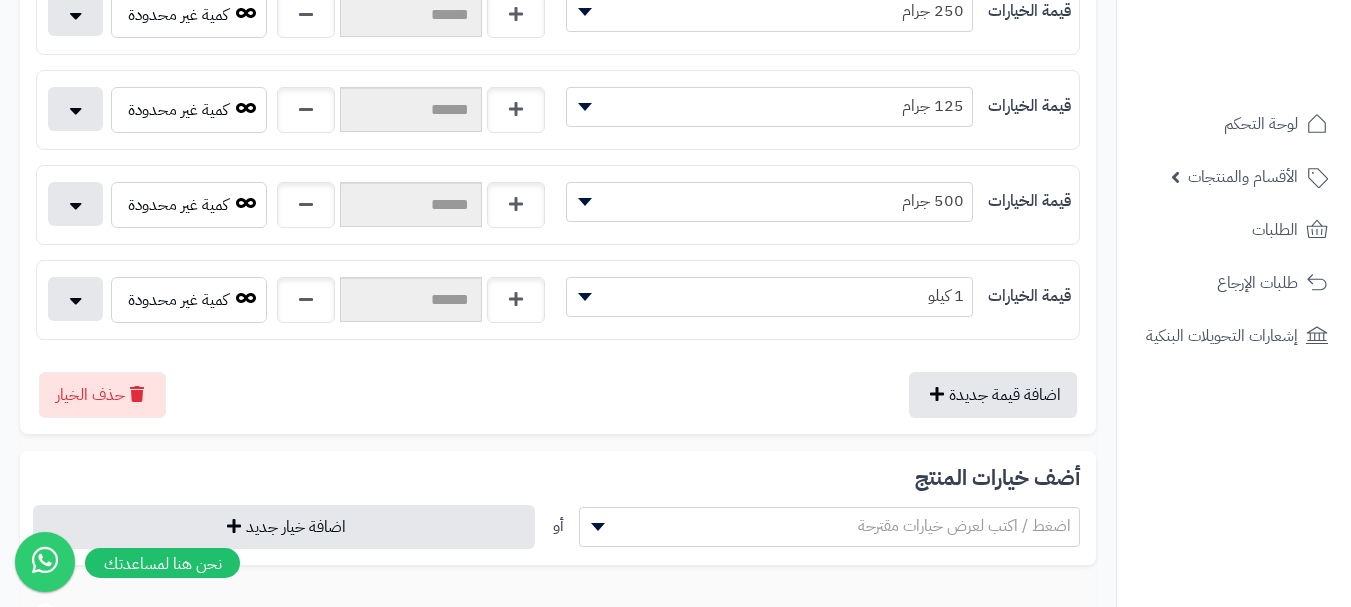 scroll, scrollTop: 500, scrollLeft: 0, axis: vertical 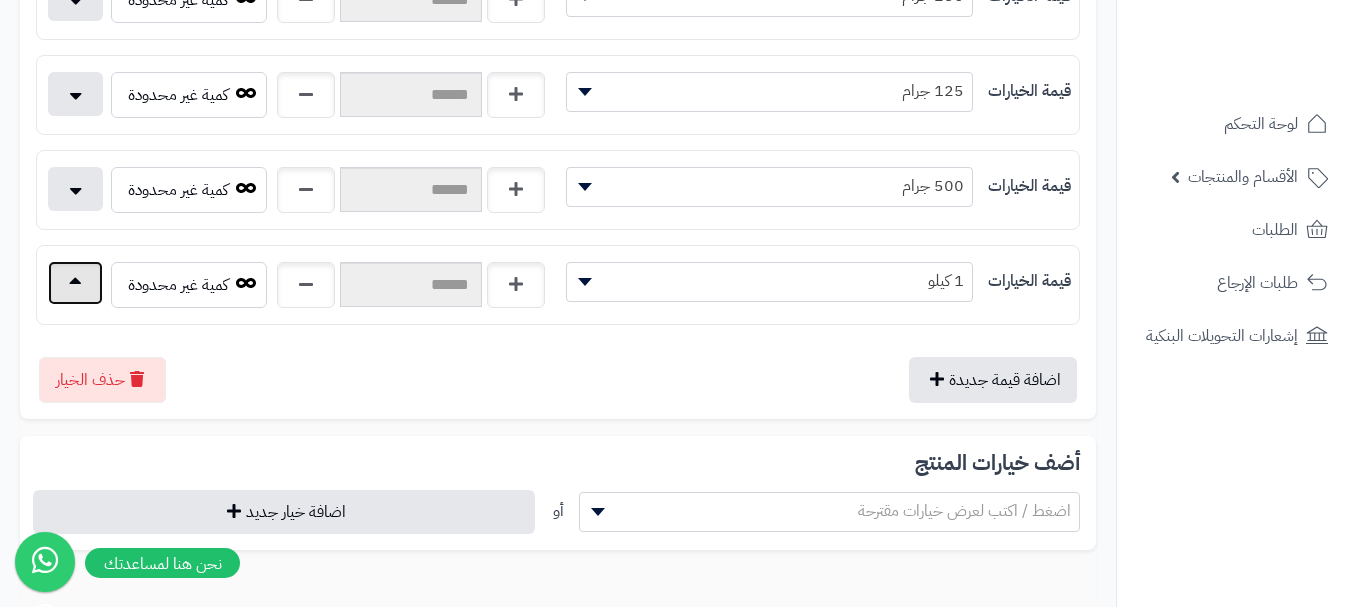 click at bounding box center [75, 283] 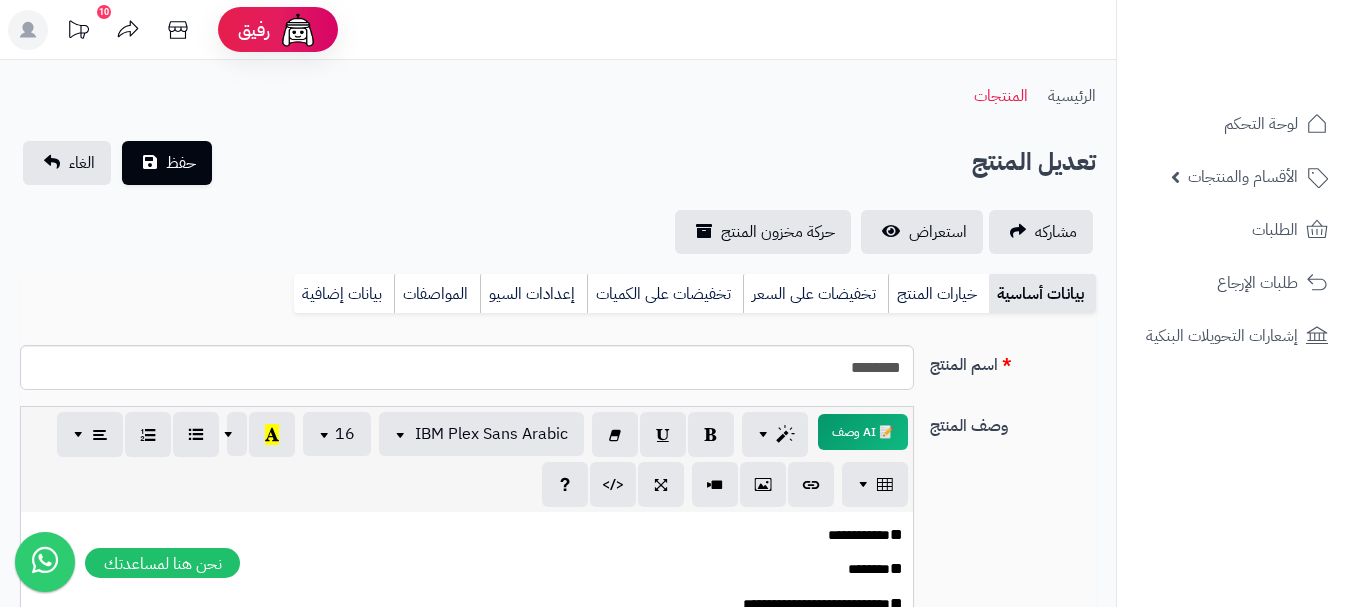scroll, scrollTop: 0, scrollLeft: 0, axis: both 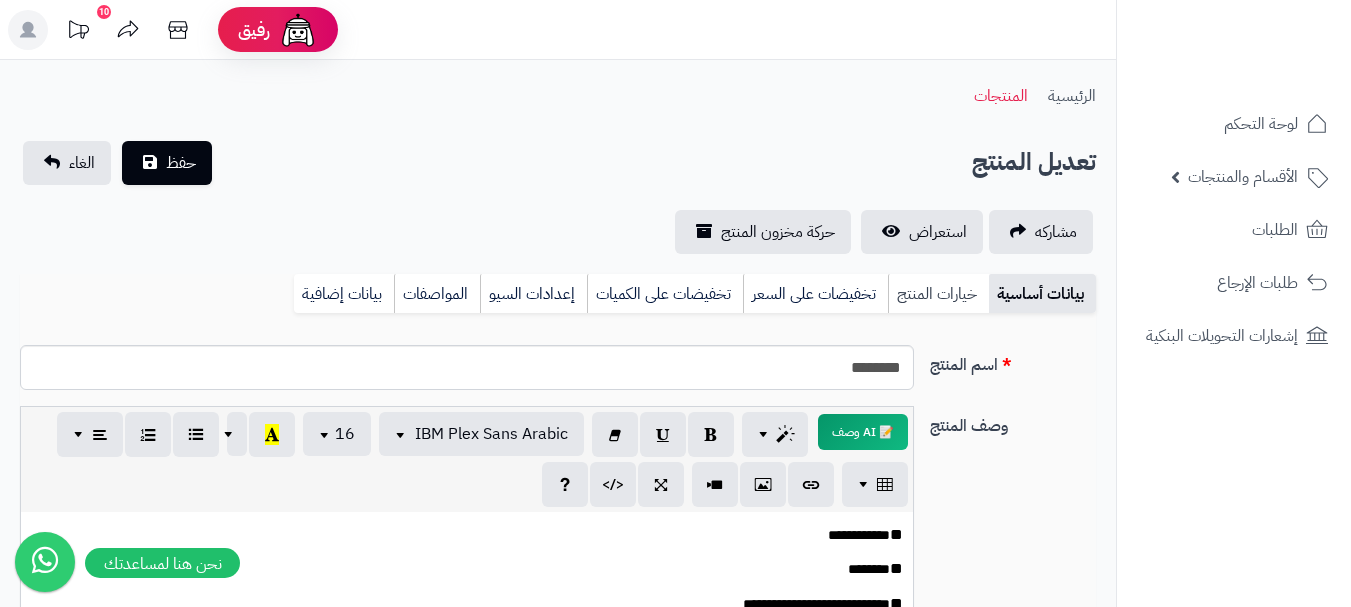 click on "خيارات المنتج" at bounding box center [938, 294] 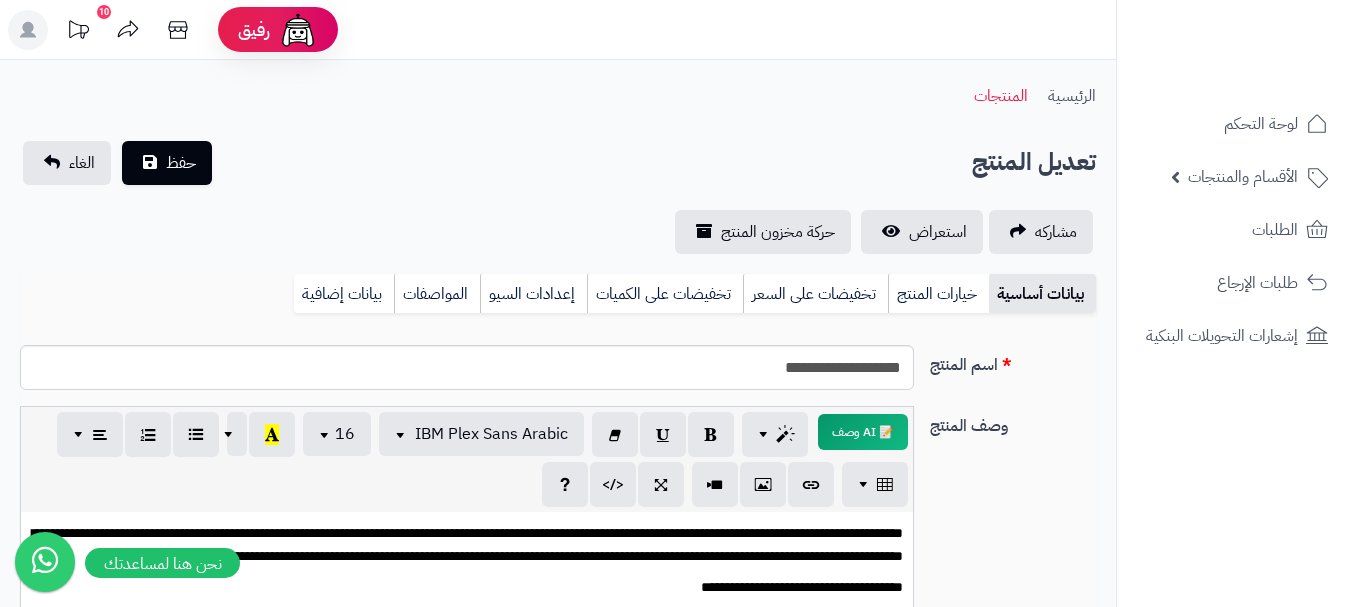 scroll, scrollTop: 0, scrollLeft: 0, axis: both 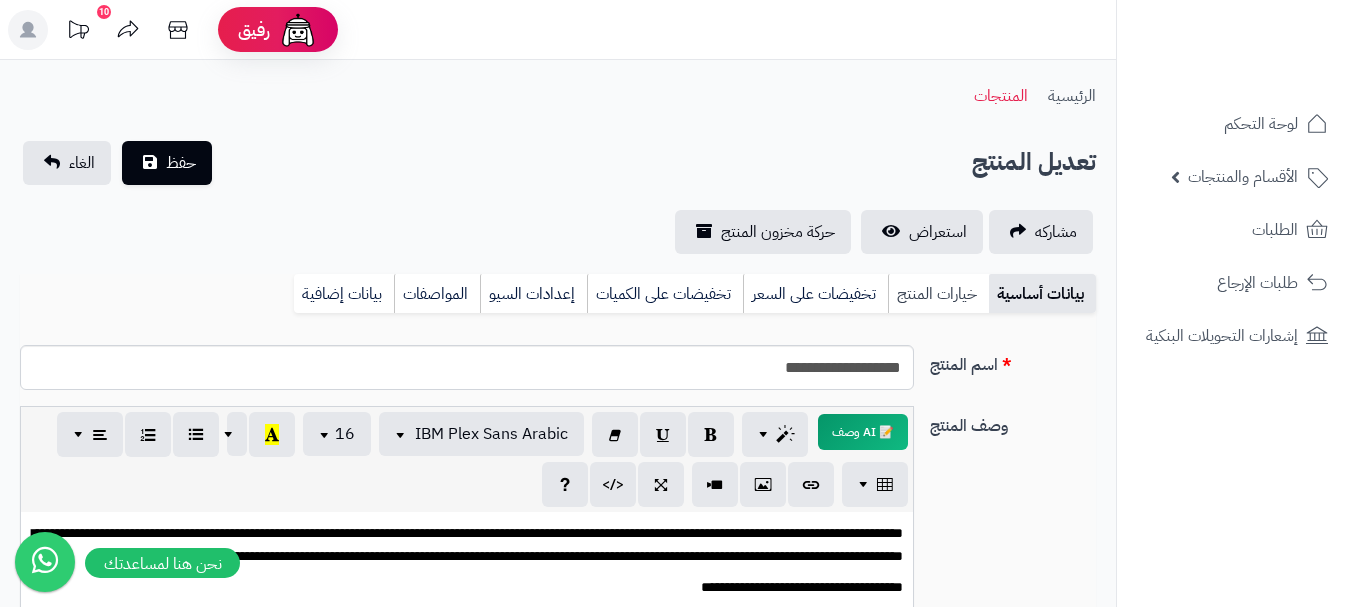 click on "خيارات المنتج" at bounding box center [938, 294] 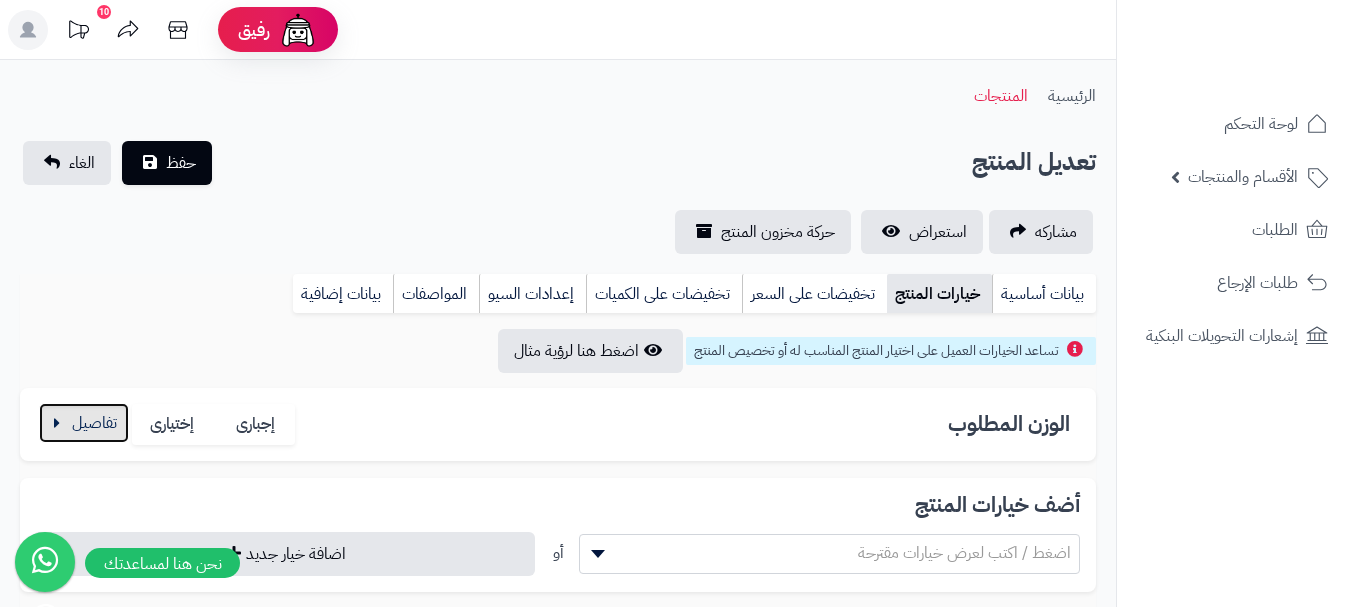 click at bounding box center (84, 423) 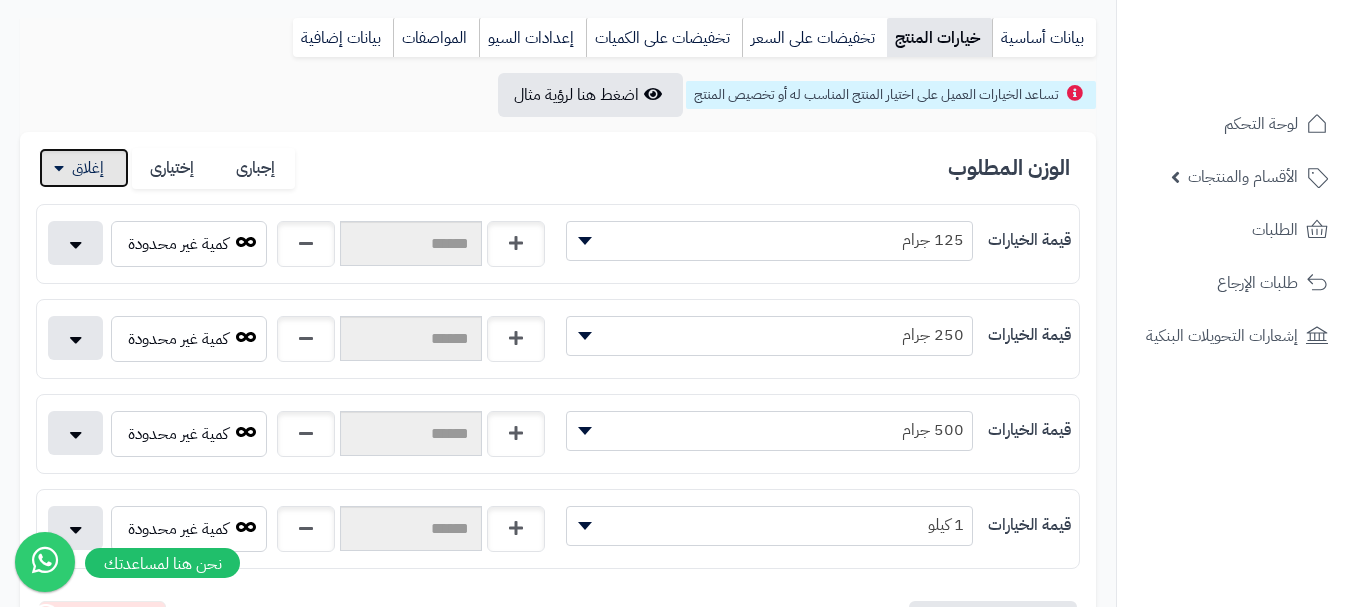 scroll, scrollTop: 500, scrollLeft: 0, axis: vertical 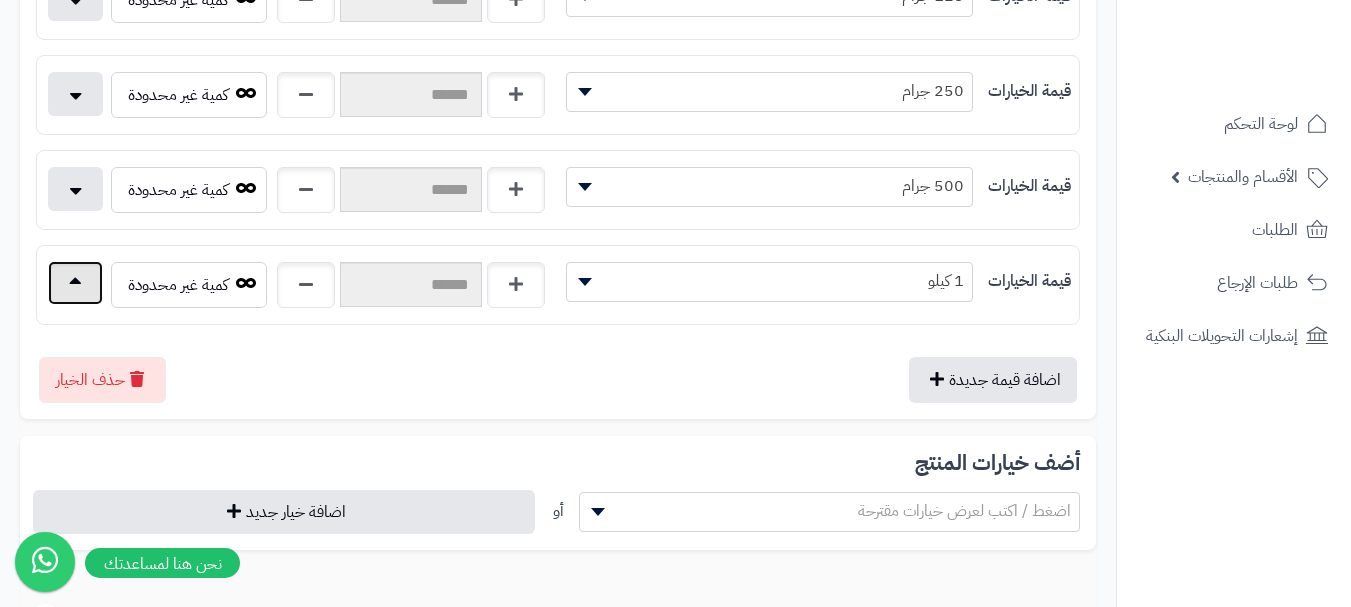 click at bounding box center (75, 283) 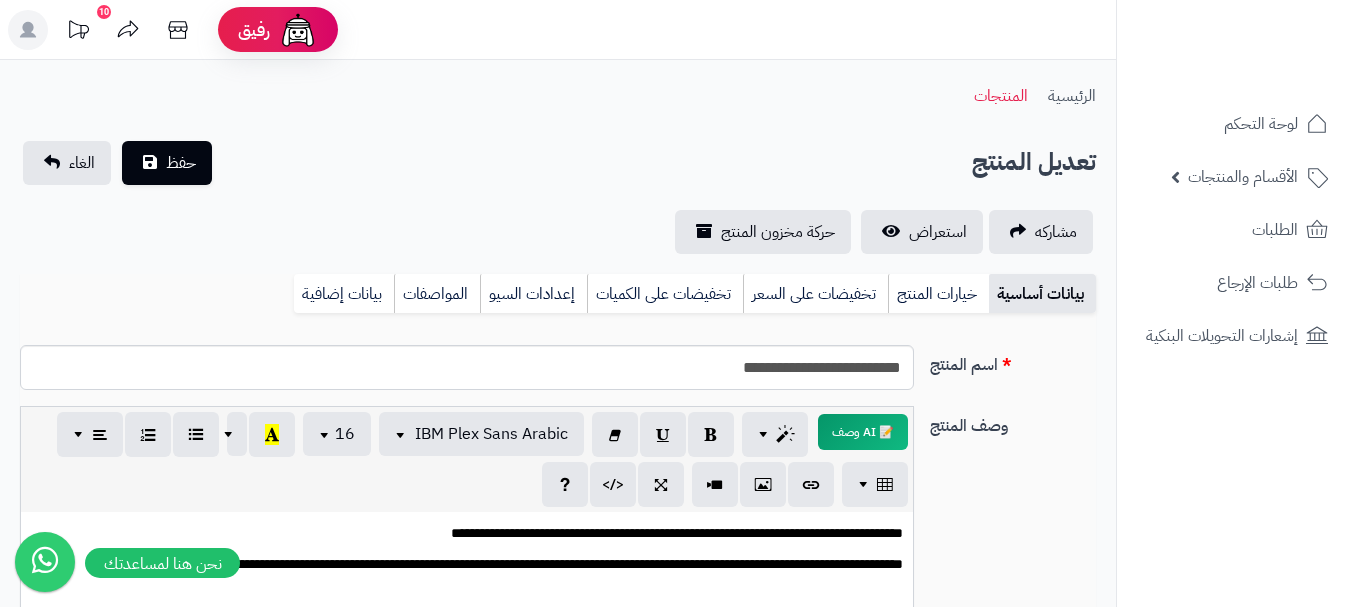 scroll, scrollTop: 0, scrollLeft: 0, axis: both 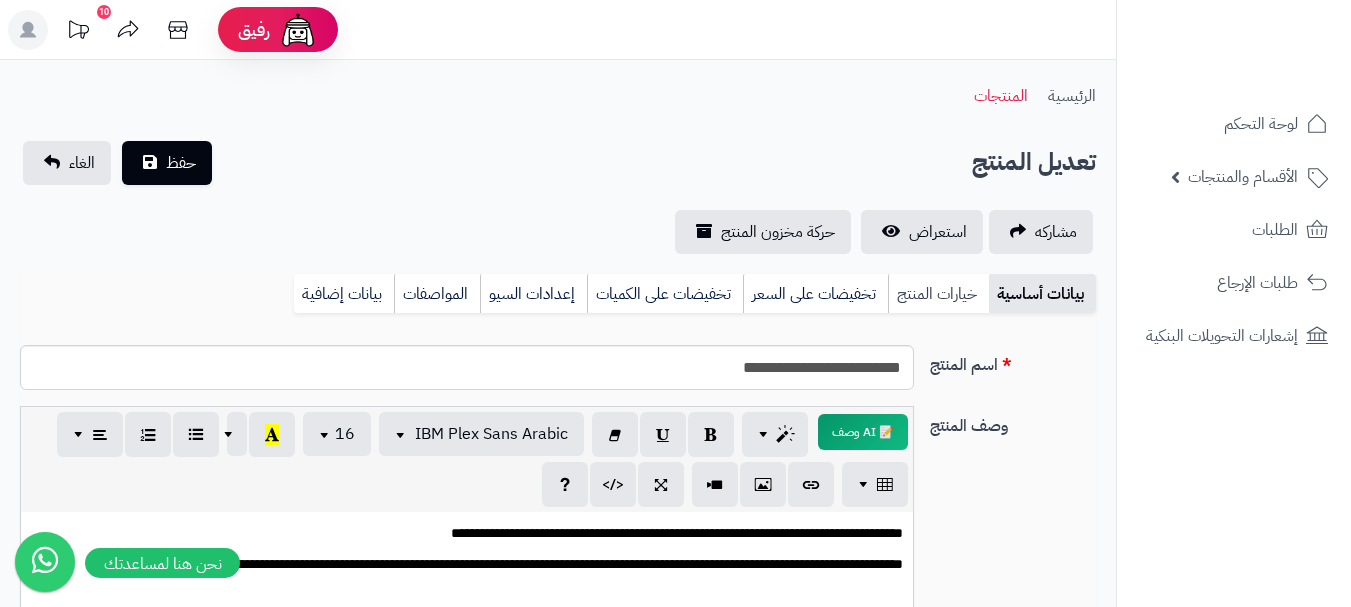 click on "خيارات المنتج" at bounding box center (938, 294) 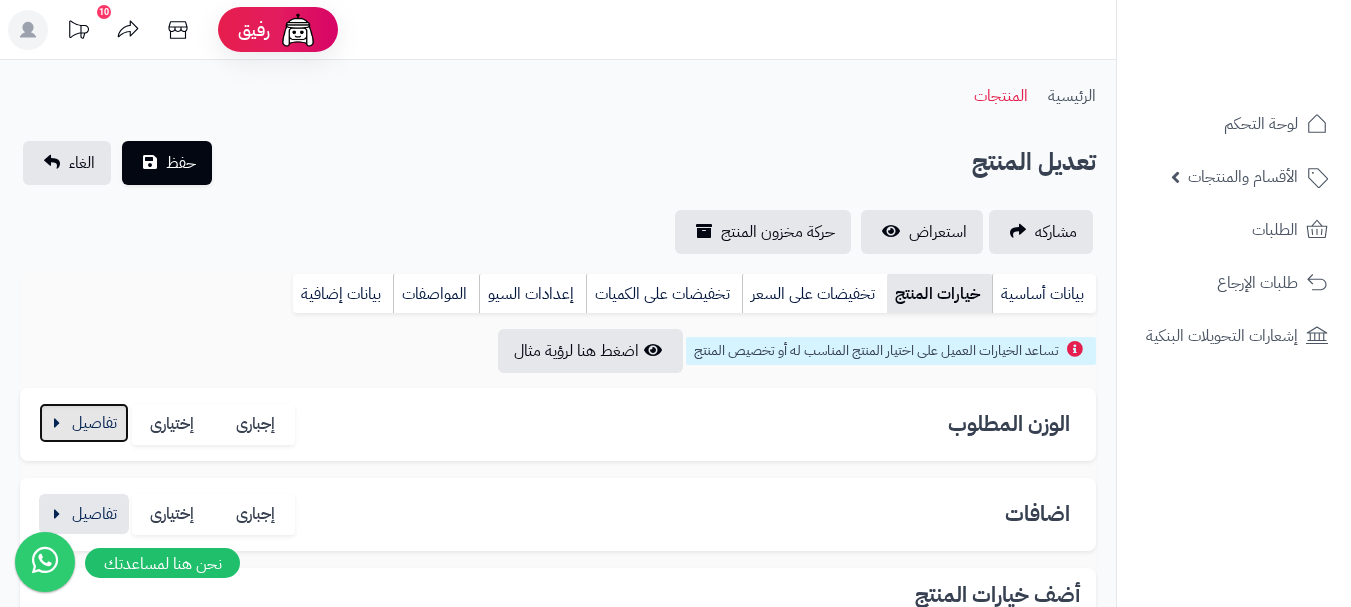 click at bounding box center (84, 423) 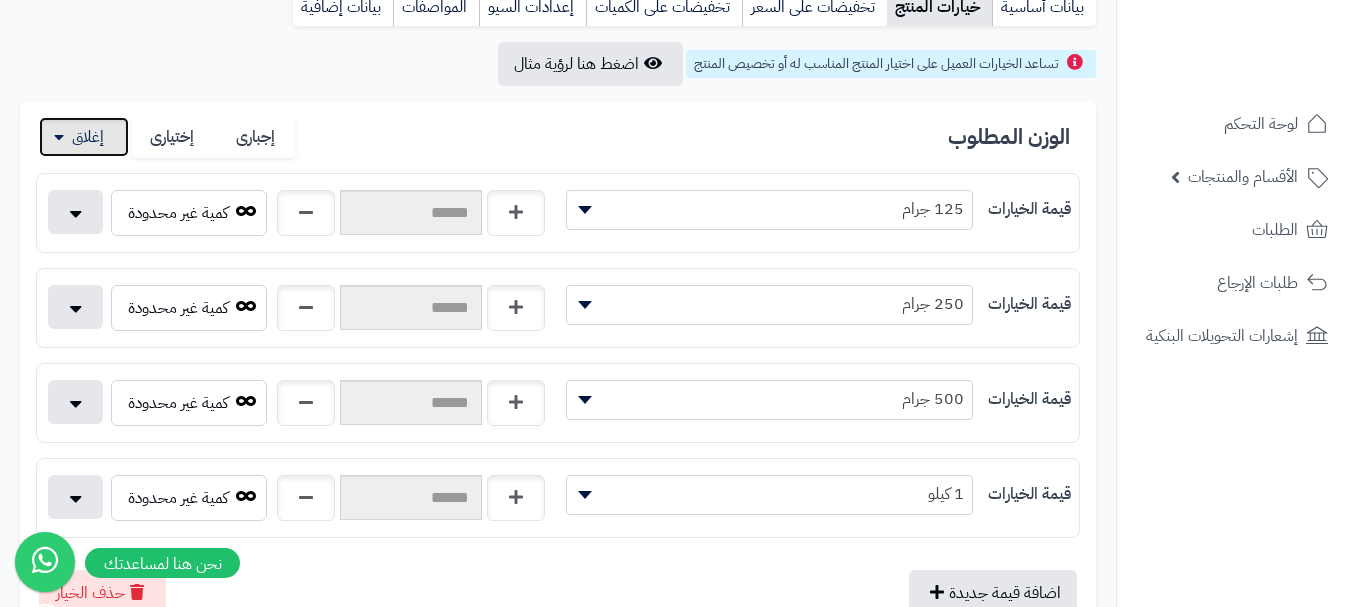 scroll, scrollTop: 400, scrollLeft: 0, axis: vertical 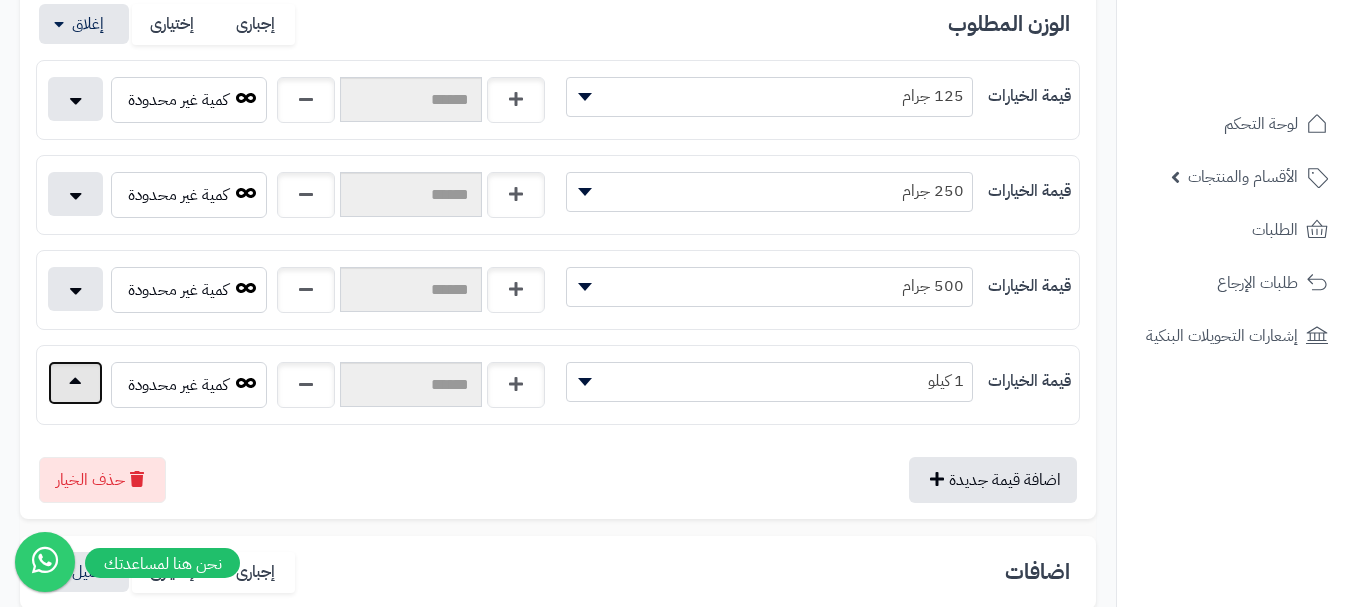 click at bounding box center (75, 383) 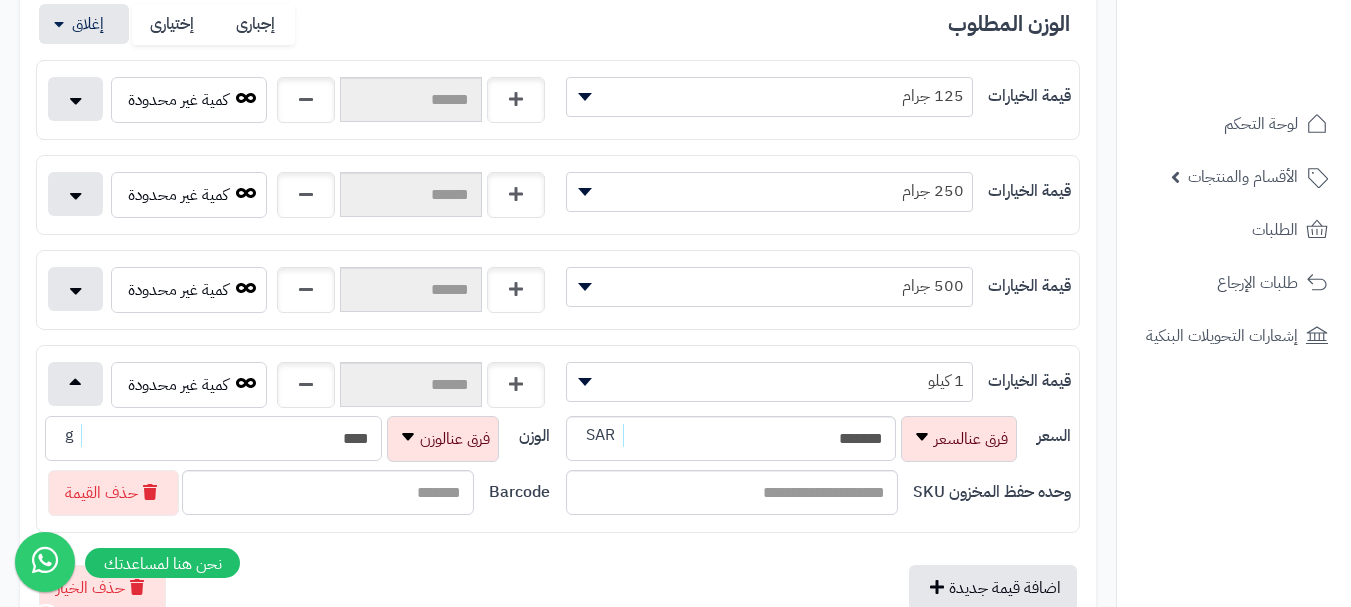 click on "****" at bounding box center (213, 438) 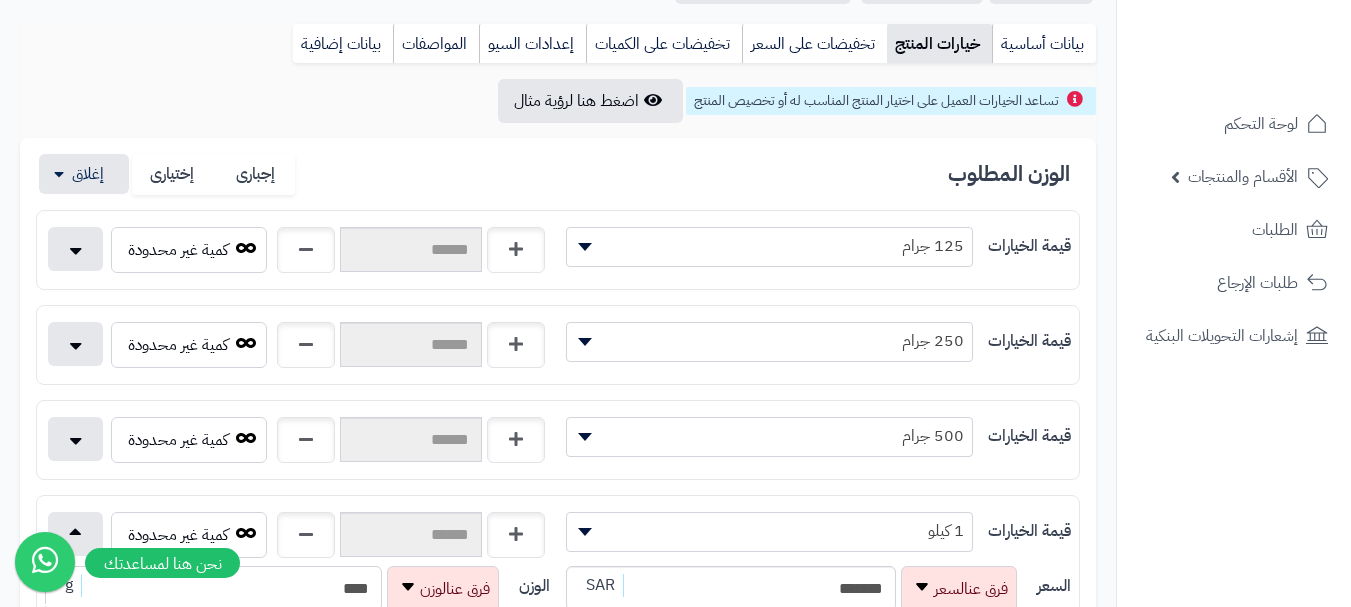 scroll, scrollTop: 100, scrollLeft: 0, axis: vertical 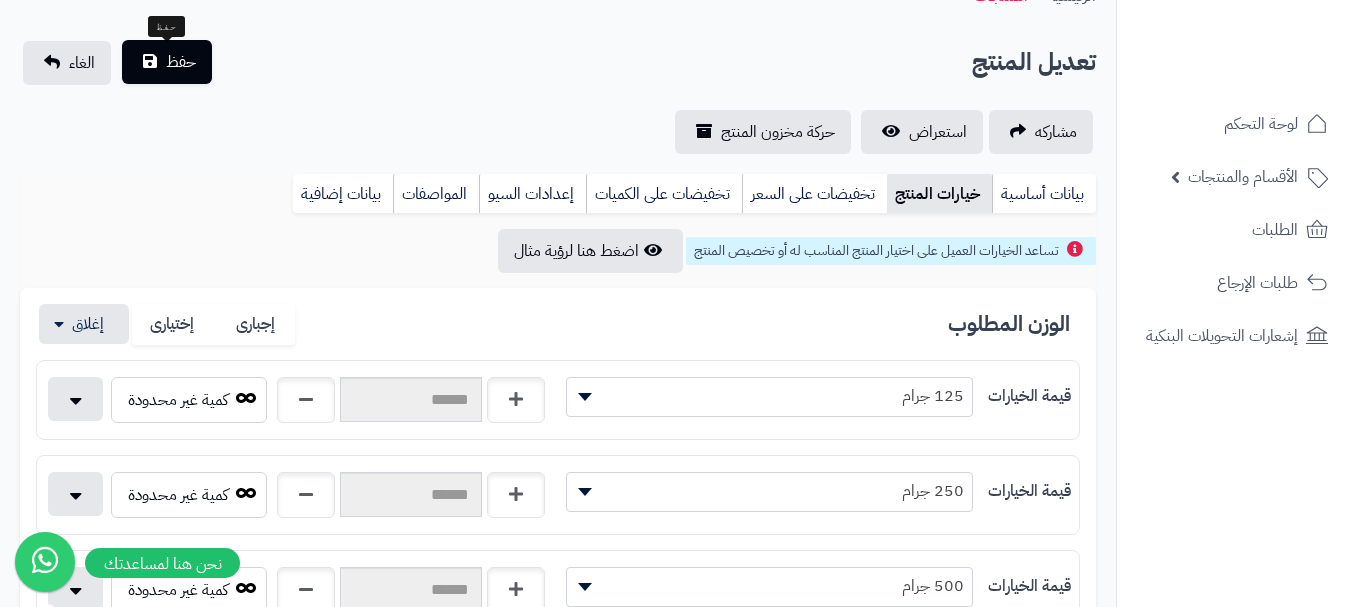 type on "****" 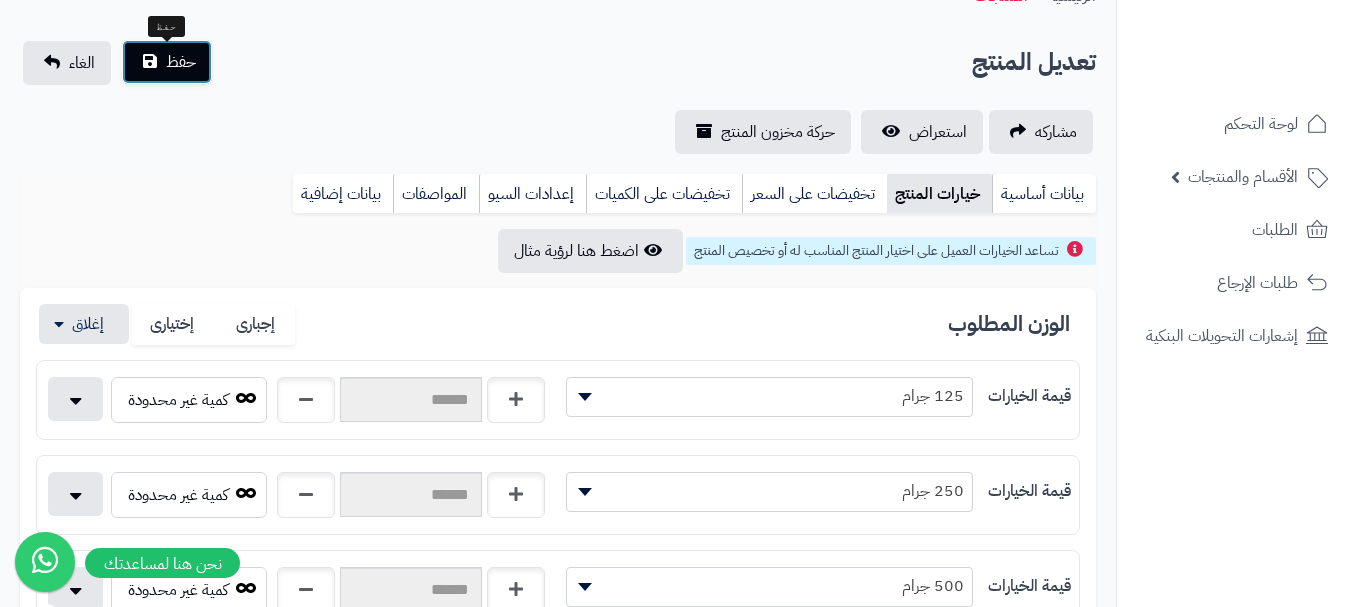 click on "حفظ" at bounding box center (167, 62) 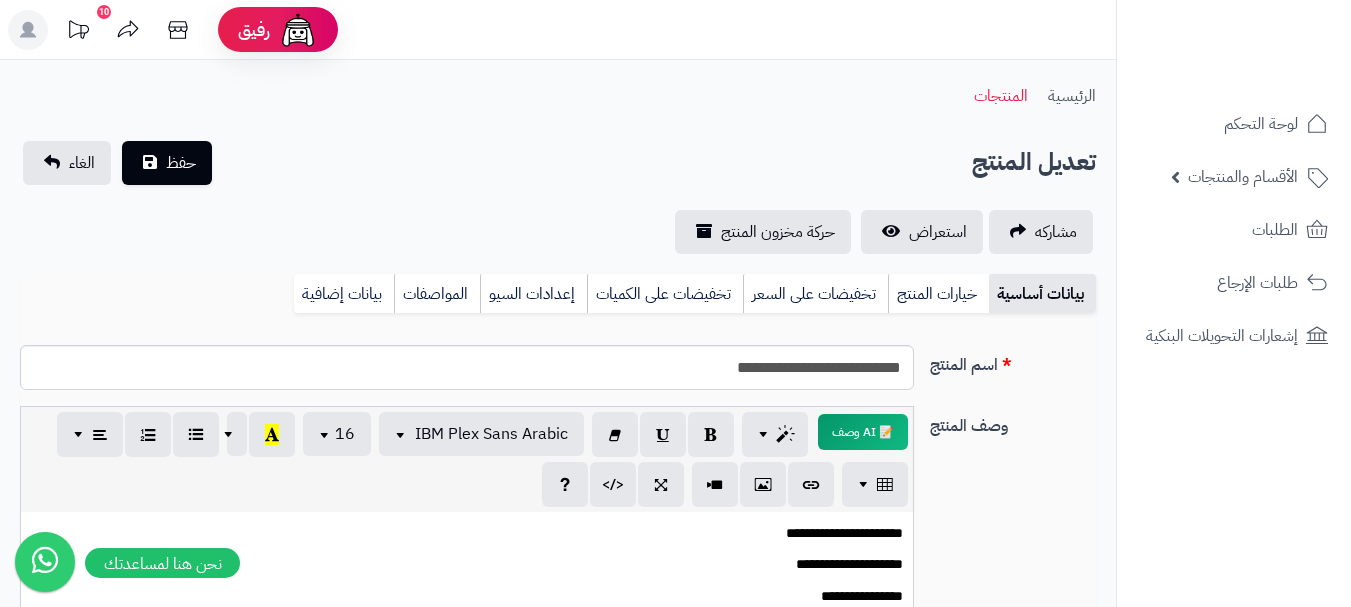 scroll, scrollTop: 0, scrollLeft: 0, axis: both 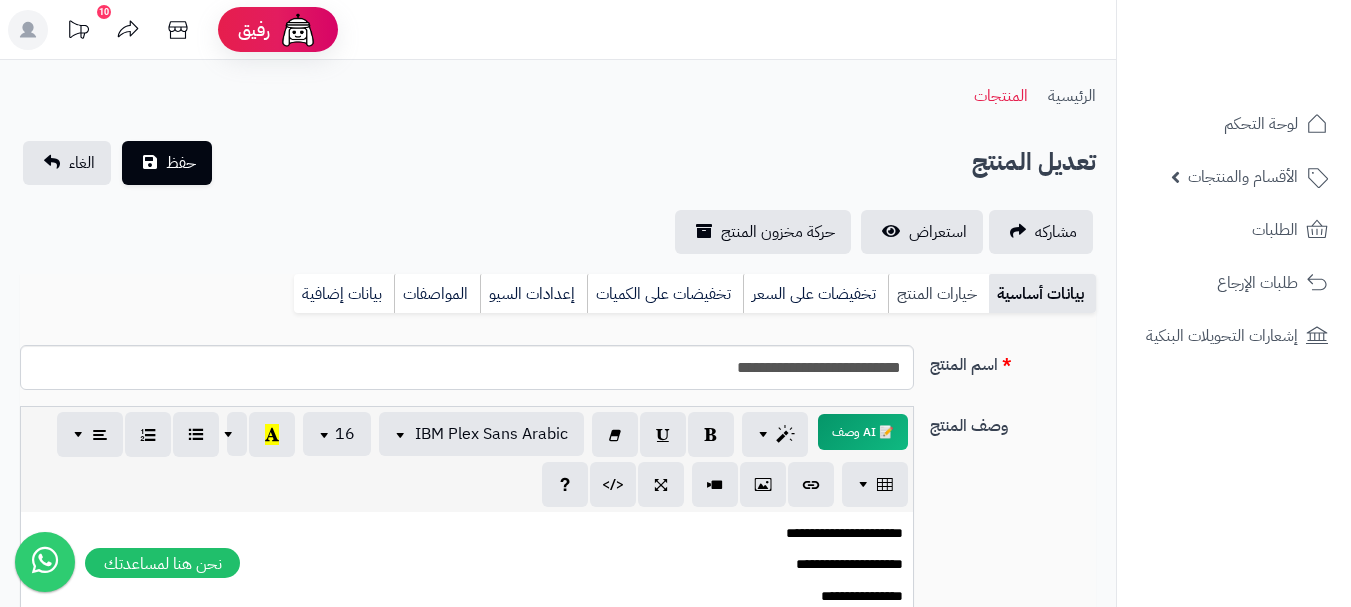 click on "خيارات المنتج" at bounding box center [938, 294] 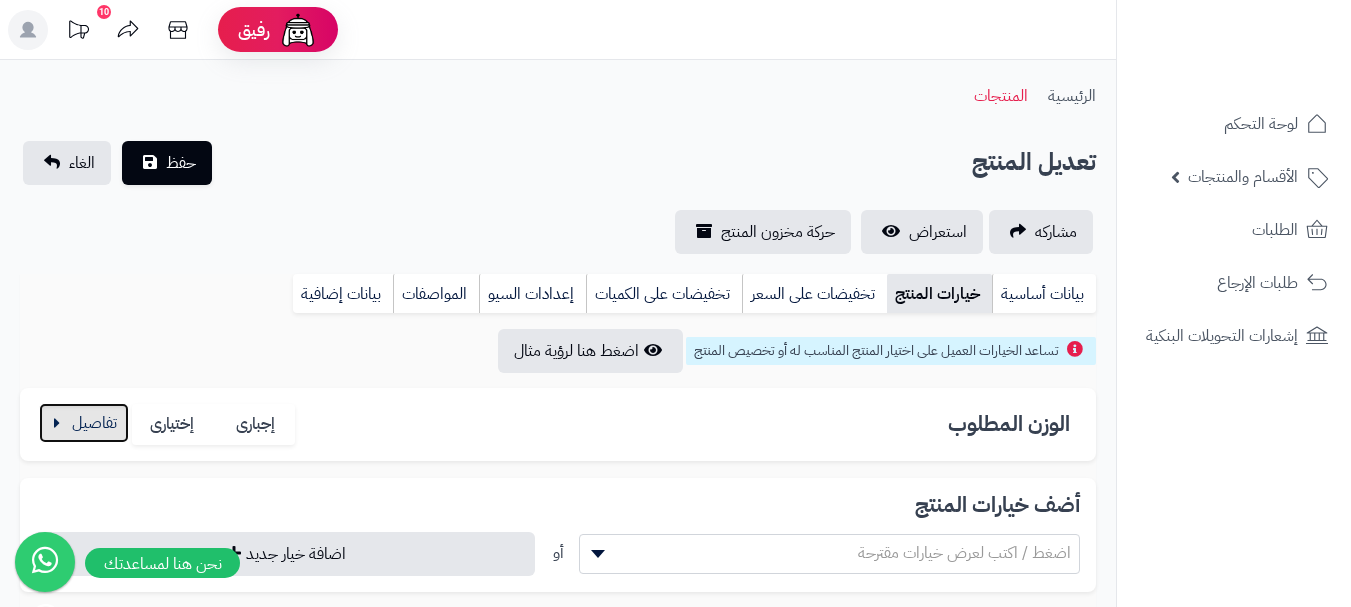 click at bounding box center (84, 423) 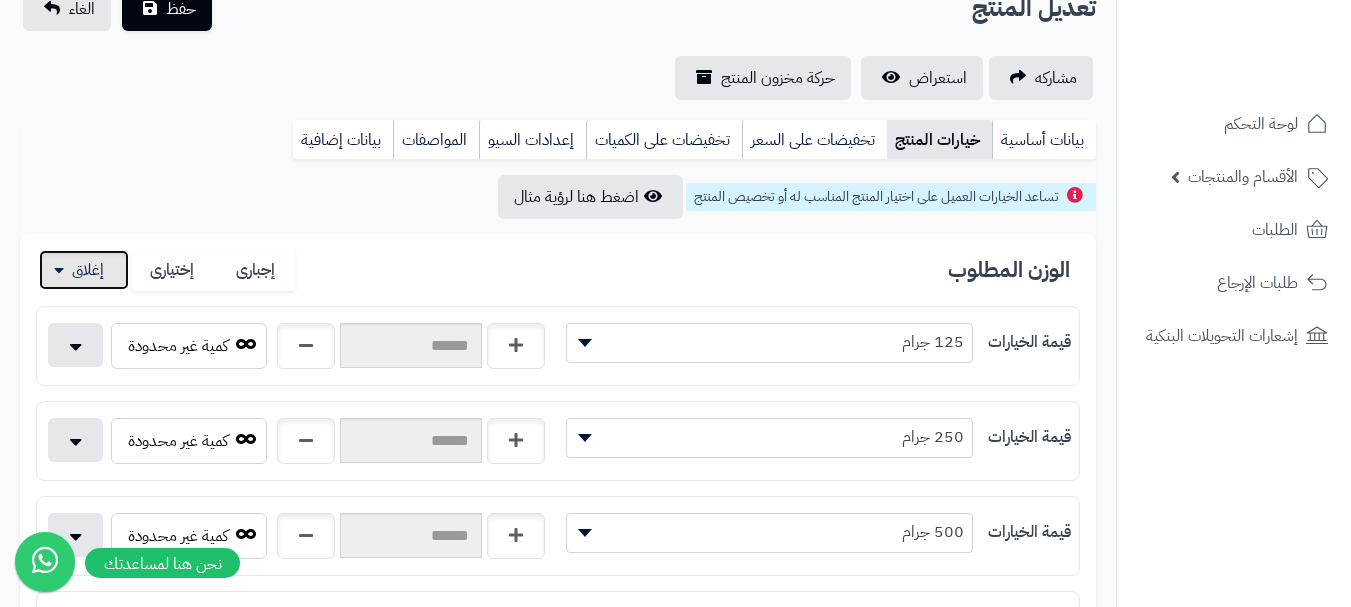 scroll, scrollTop: 300, scrollLeft: 0, axis: vertical 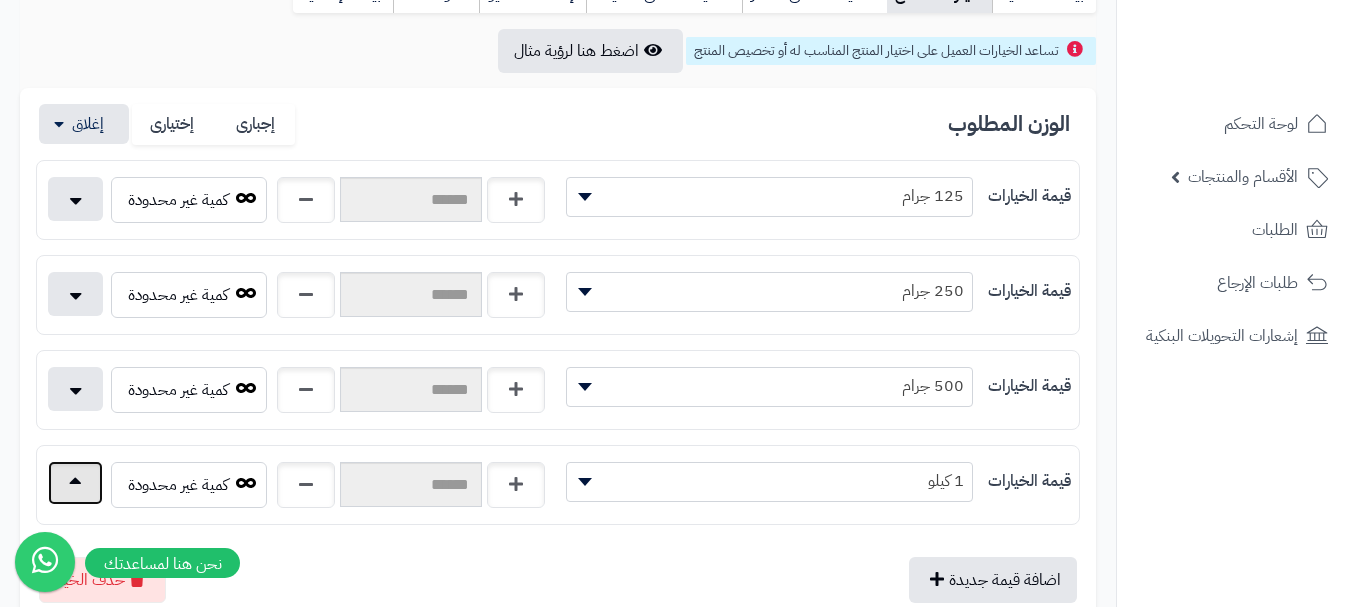 click at bounding box center [75, 483] 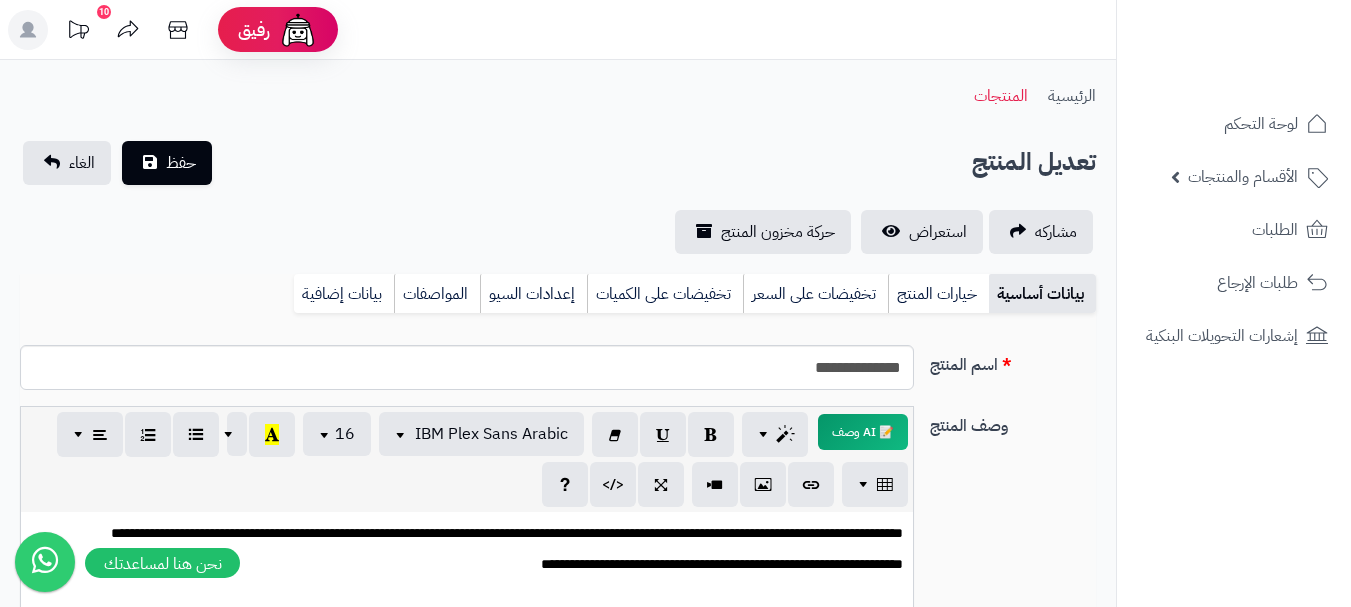 scroll, scrollTop: 0, scrollLeft: 0, axis: both 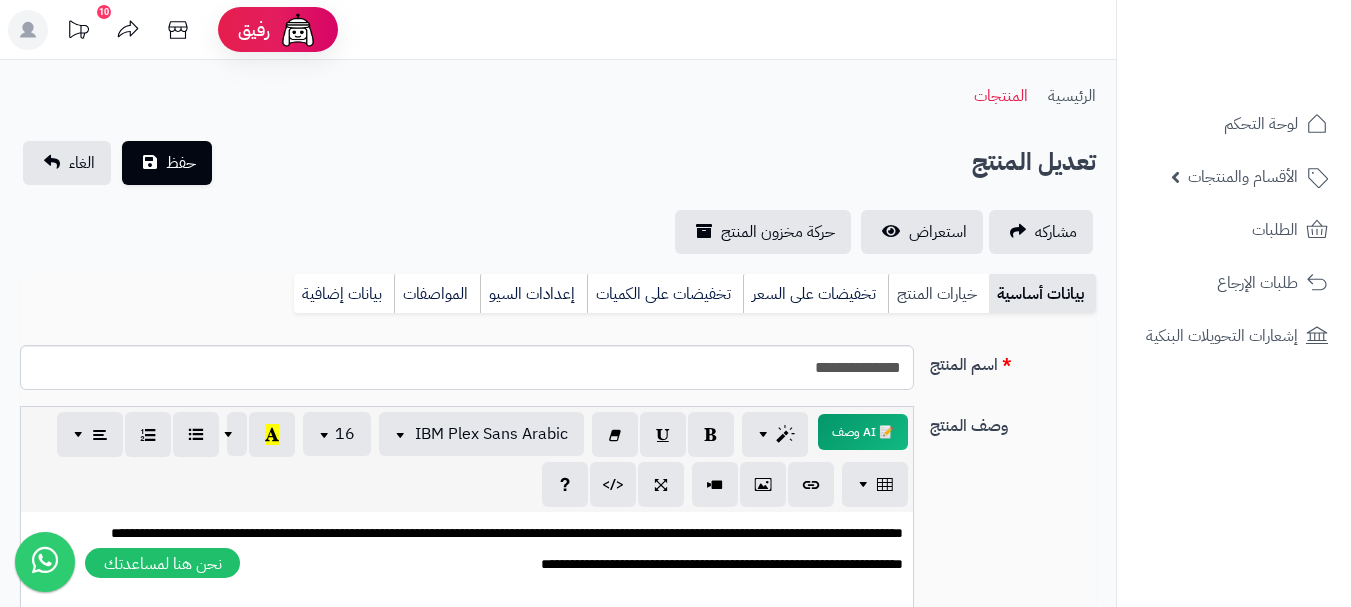 click on "خيارات المنتج" at bounding box center [938, 294] 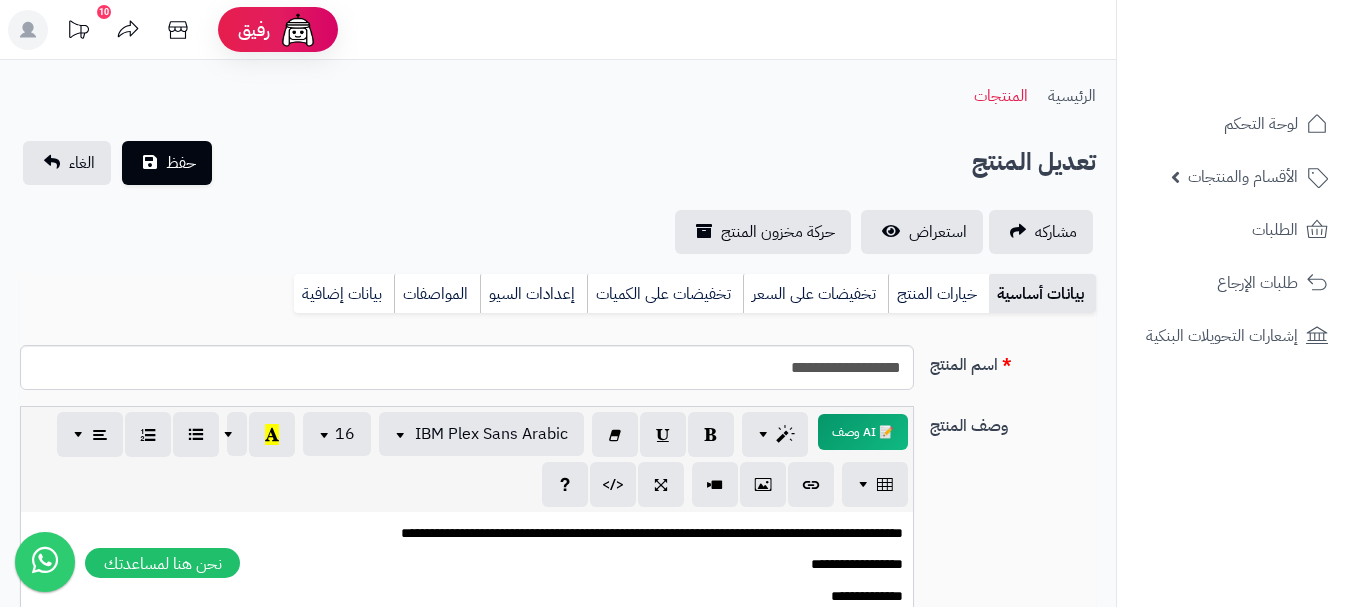 scroll, scrollTop: 0, scrollLeft: 0, axis: both 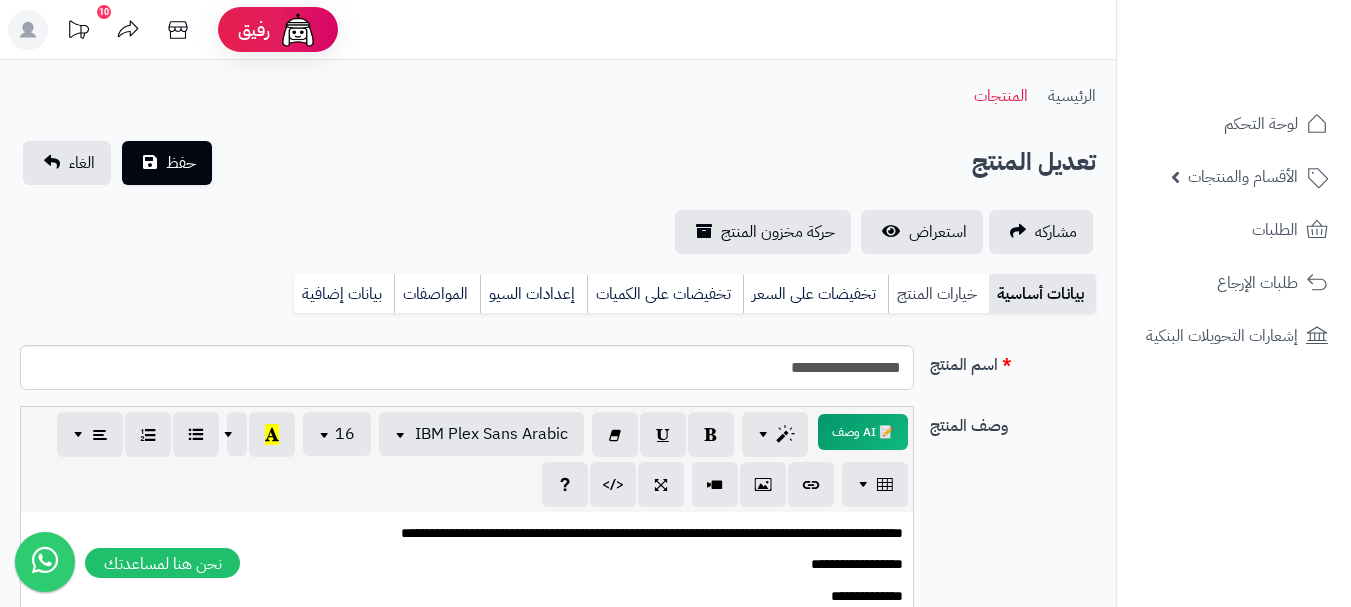 click on "خيارات المنتج" at bounding box center [938, 294] 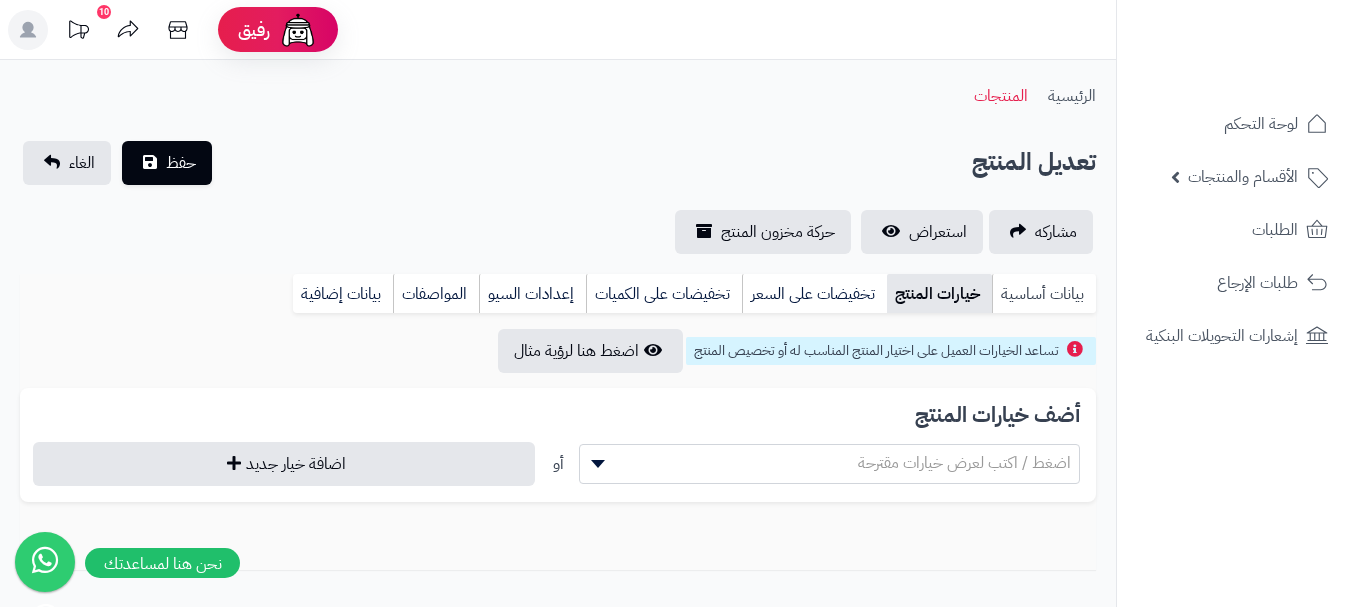 click on "بيانات أساسية" at bounding box center [1044, 294] 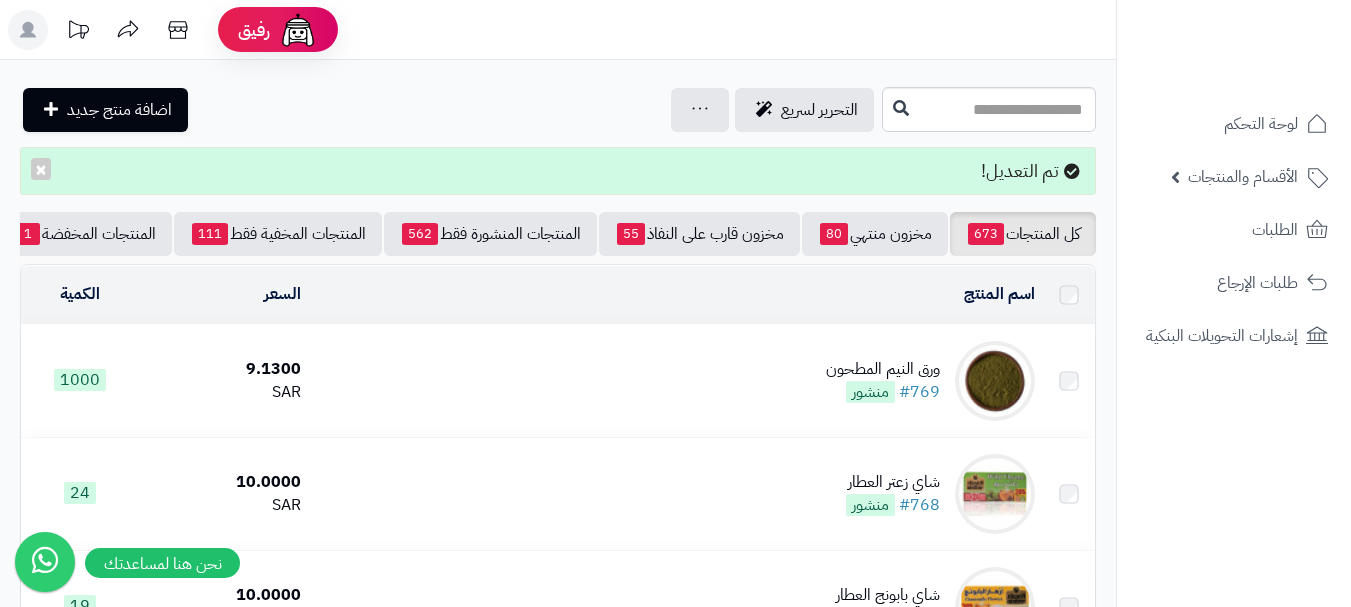 scroll, scrollTop: 0, scrollLeft: 0, axis: both 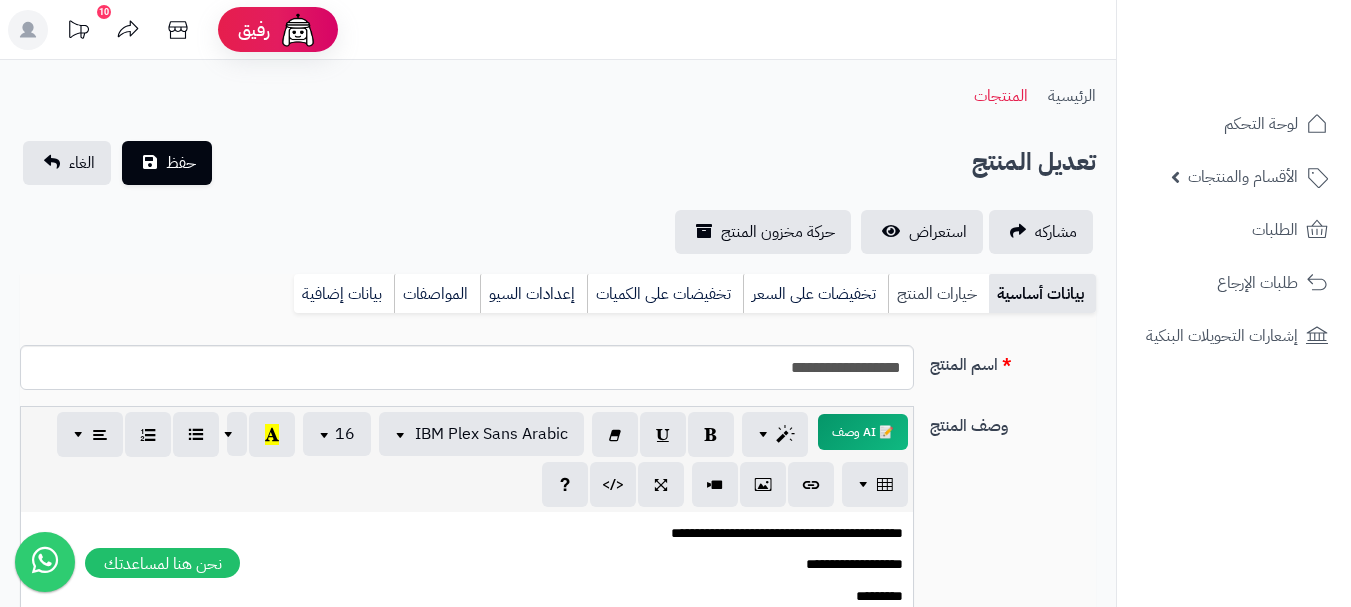 click on "خيارات المنتج" at bounding box center [938, 294] 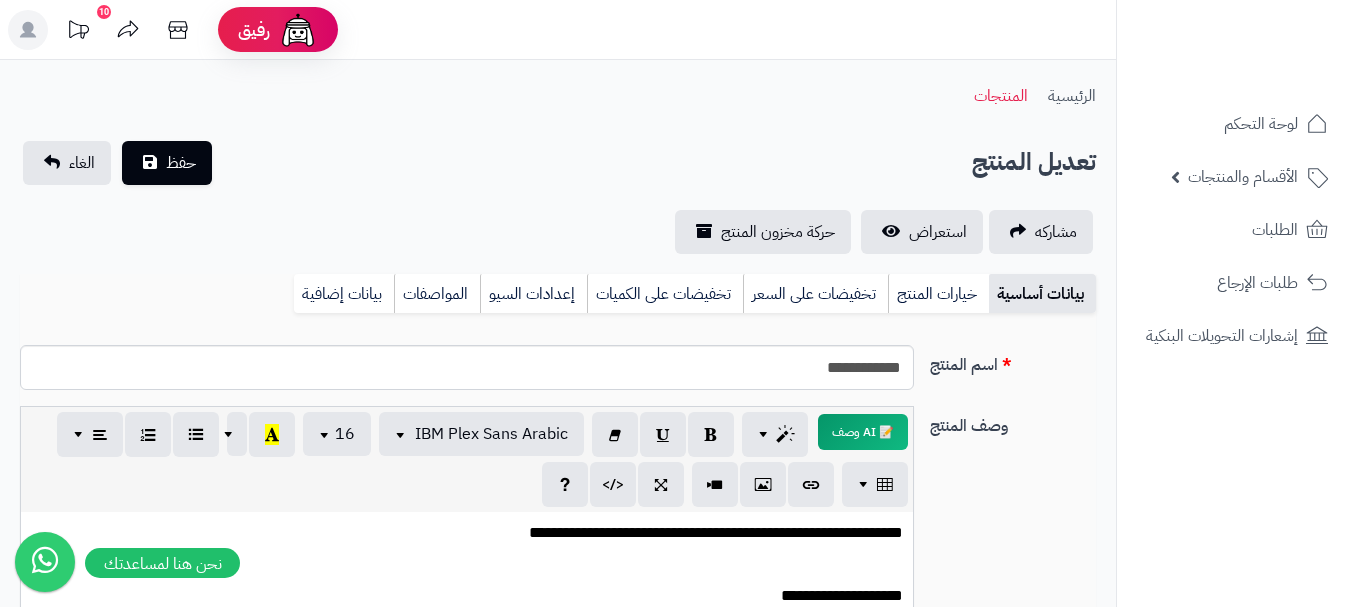 scroll, scrollTop: 0, scrollLeft: 0, axis: both 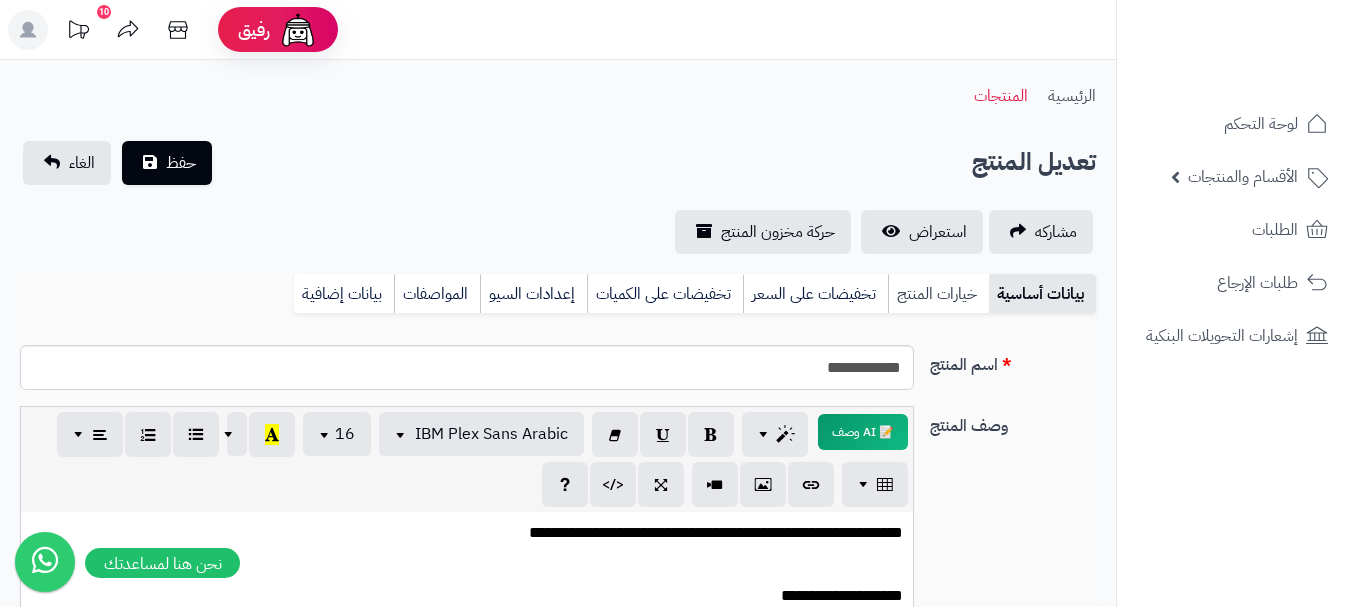 click on "خيارات المنتج" at bounding box center [938, 294] 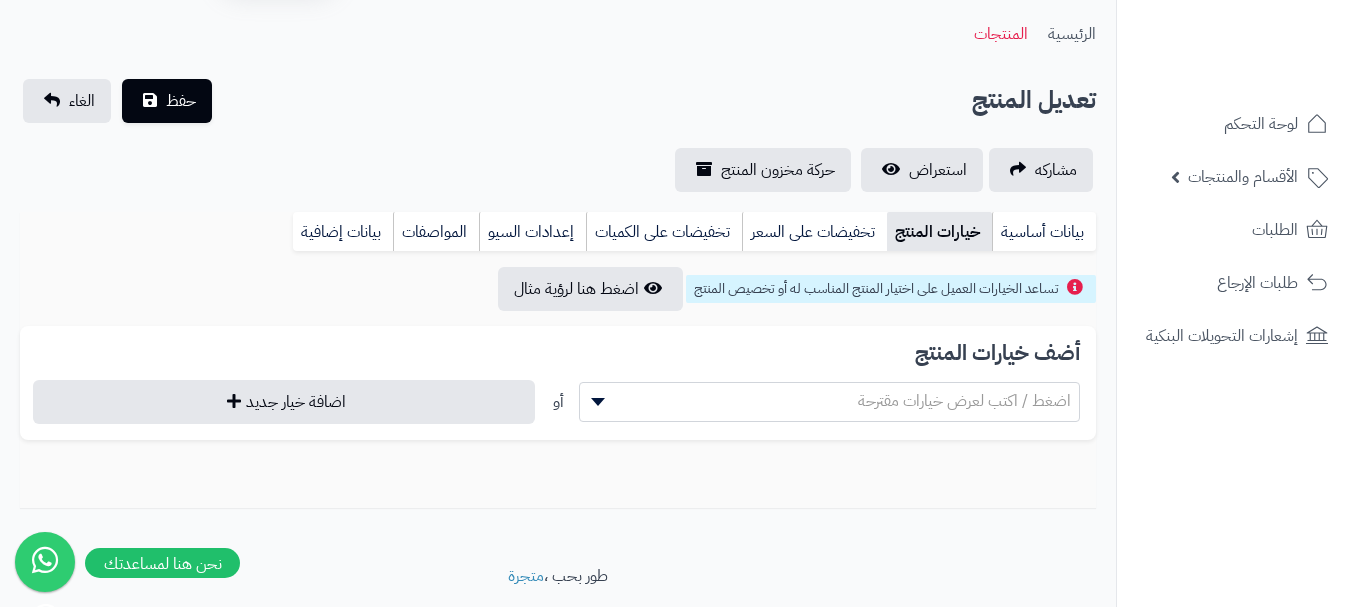 scroll, scrollTop: 126, scrollLeft: 0, axis: vertical 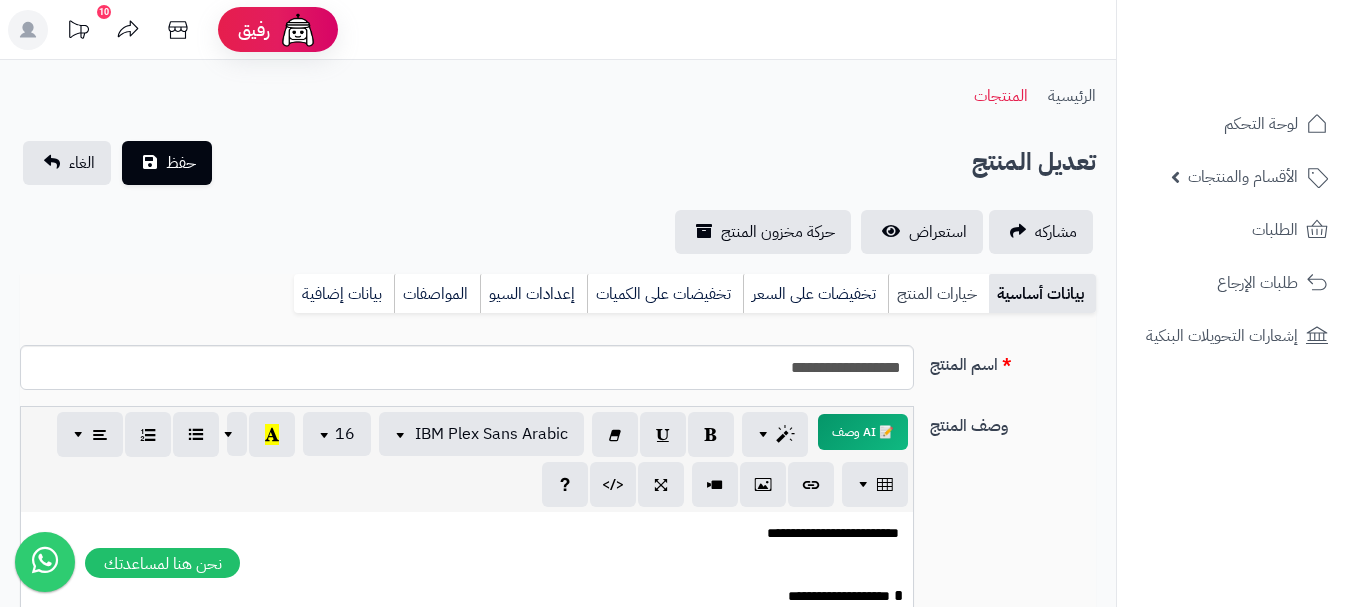 click on "خيارات المنتج" at bounding box center [938, 294] 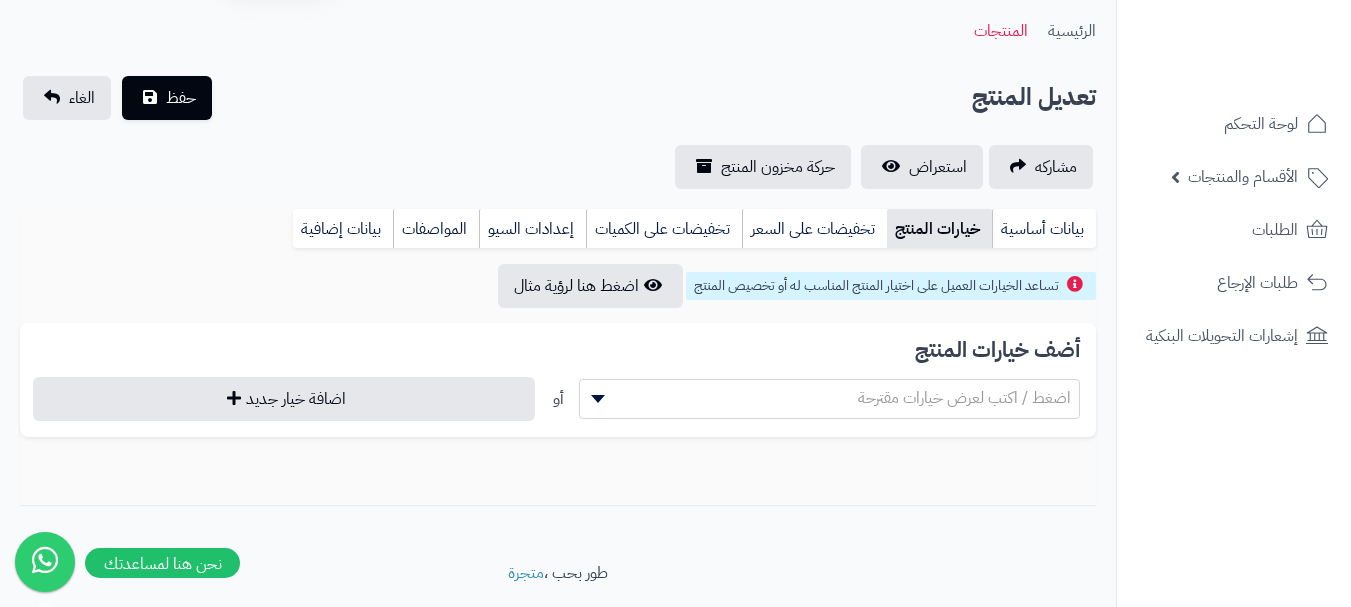 scroll, scrollTop: 100, scrollLeft: 0, axis: vertical 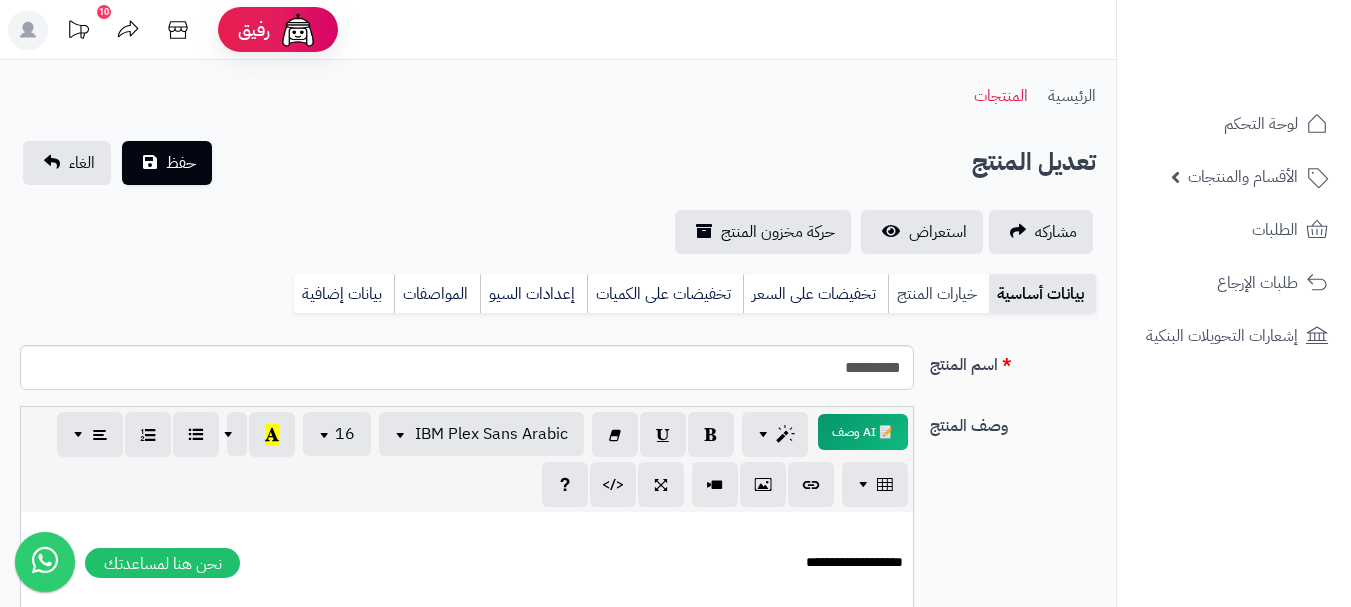click on "خيارات المنتج" at bounding box center [938, 294] 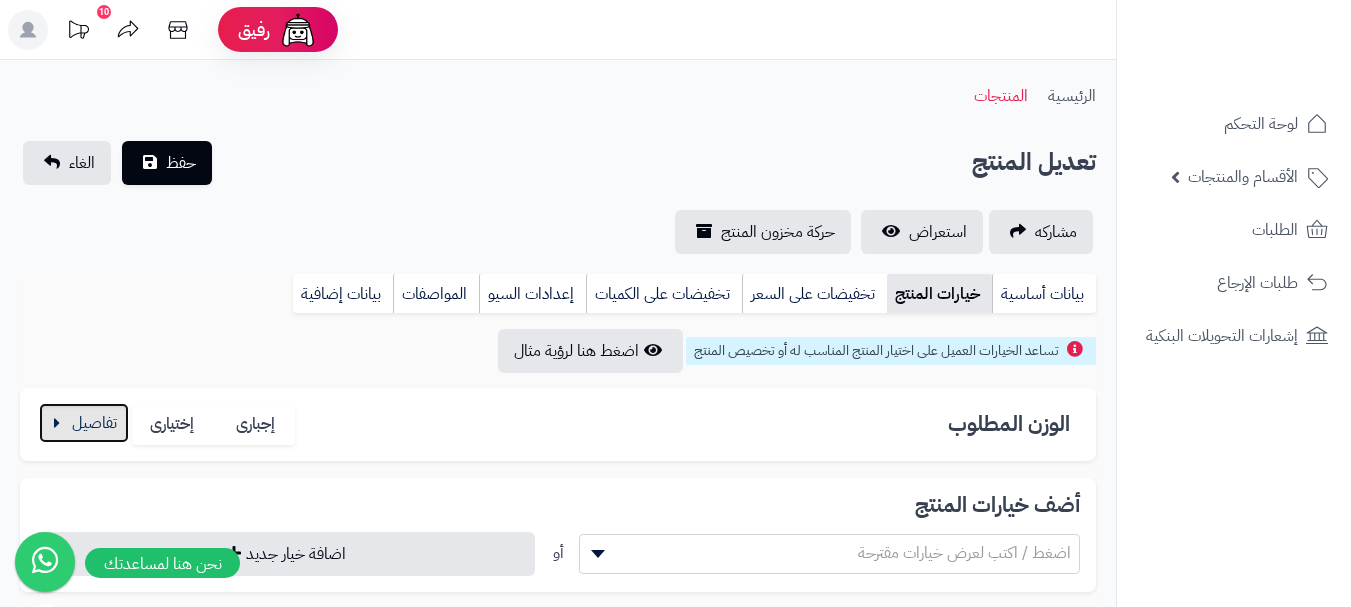 click at bounding box center (84, 423) 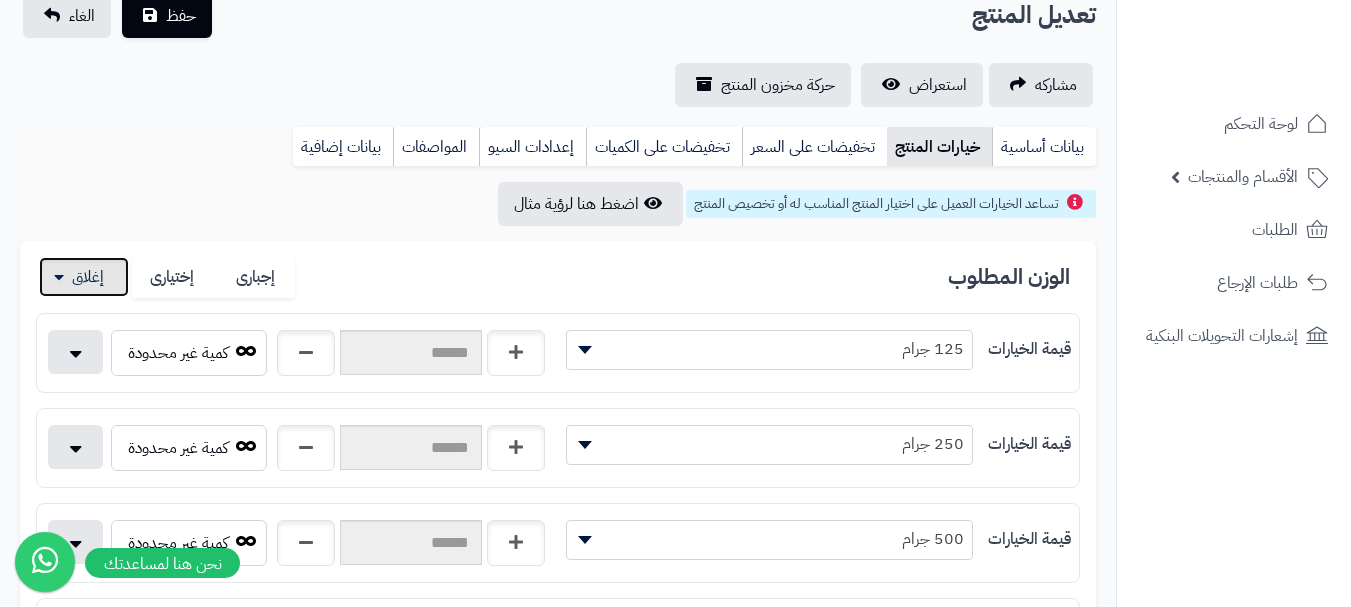 scroll, scrollTop: 400, scrollLeft: 0, axis: vertical 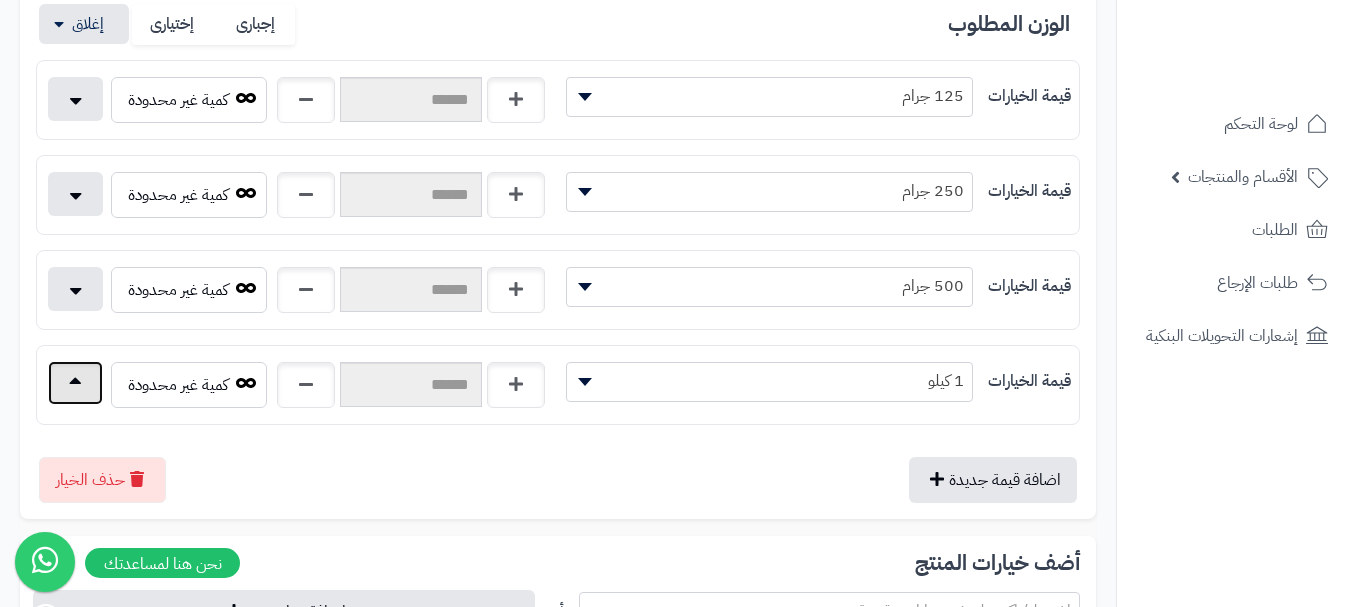 click at bounding box center [75, 383] 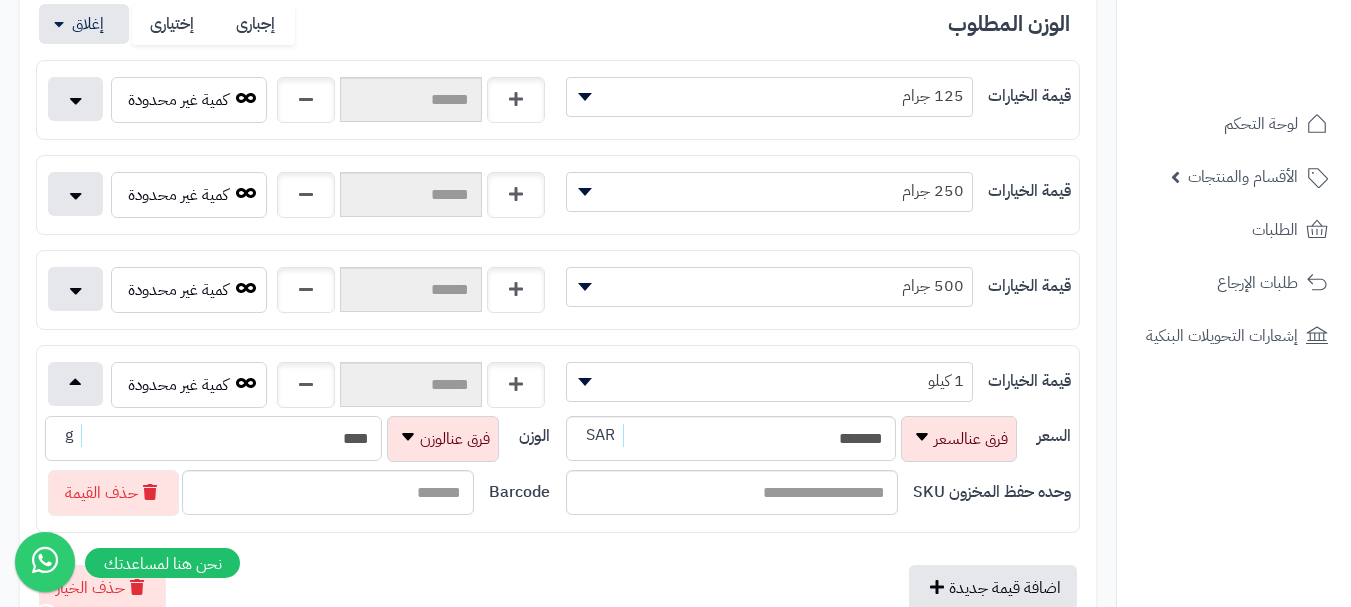 click on "****" at bounding box center (213, 438) 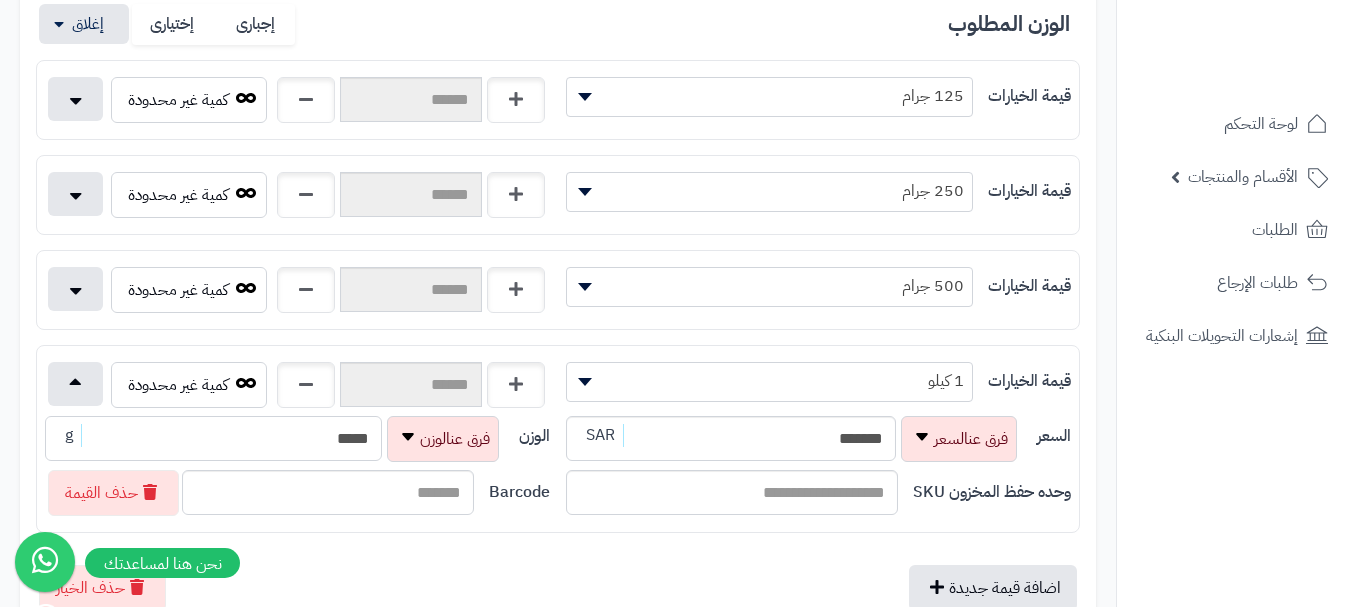 paste 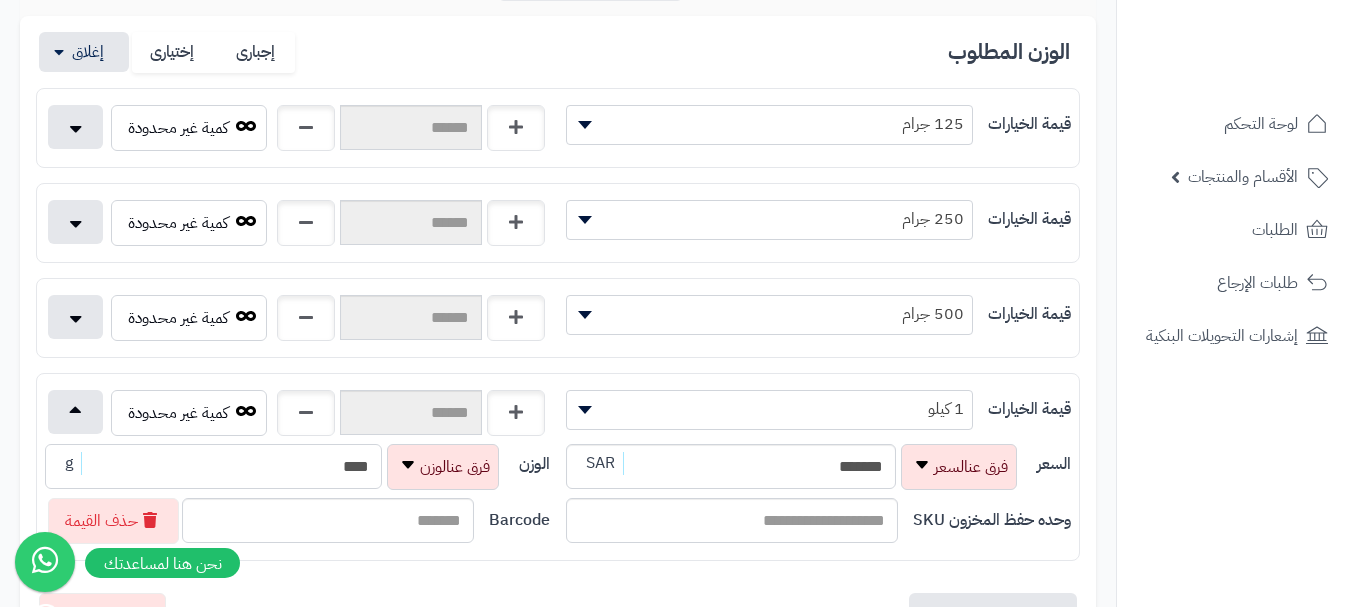 scroll, scrollTop: 0, scrollLeft: 0, axis: both 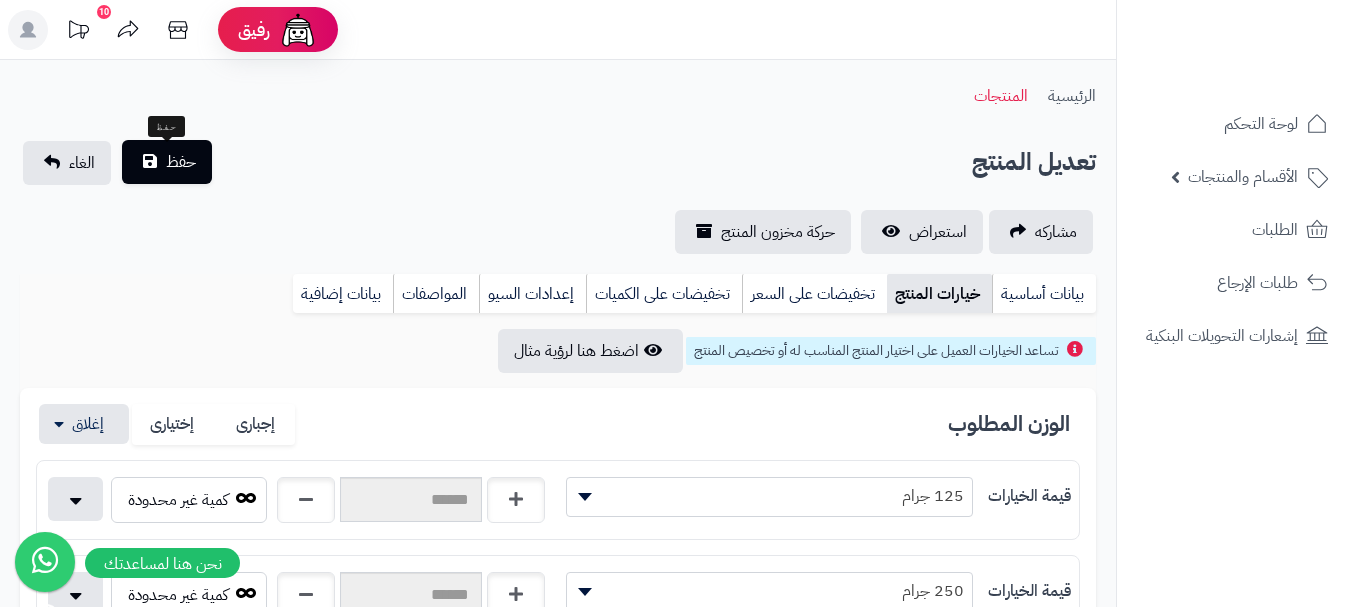 type on "****" 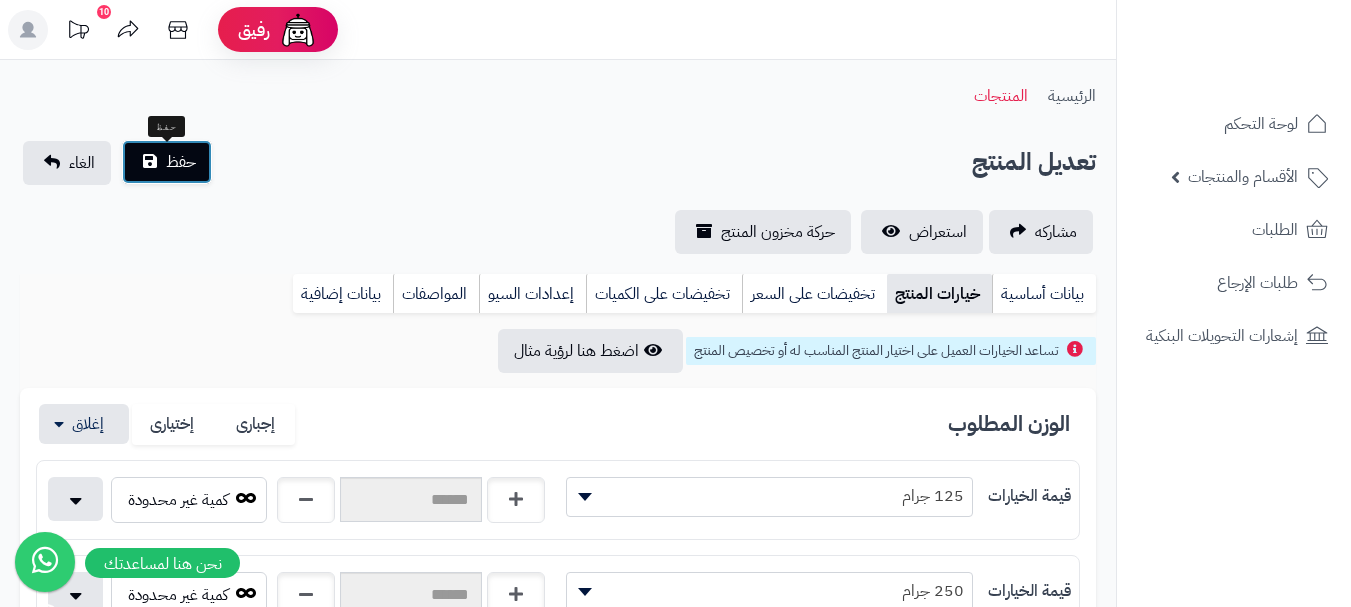 click on "حفظ" at bounding box center [181, 162] 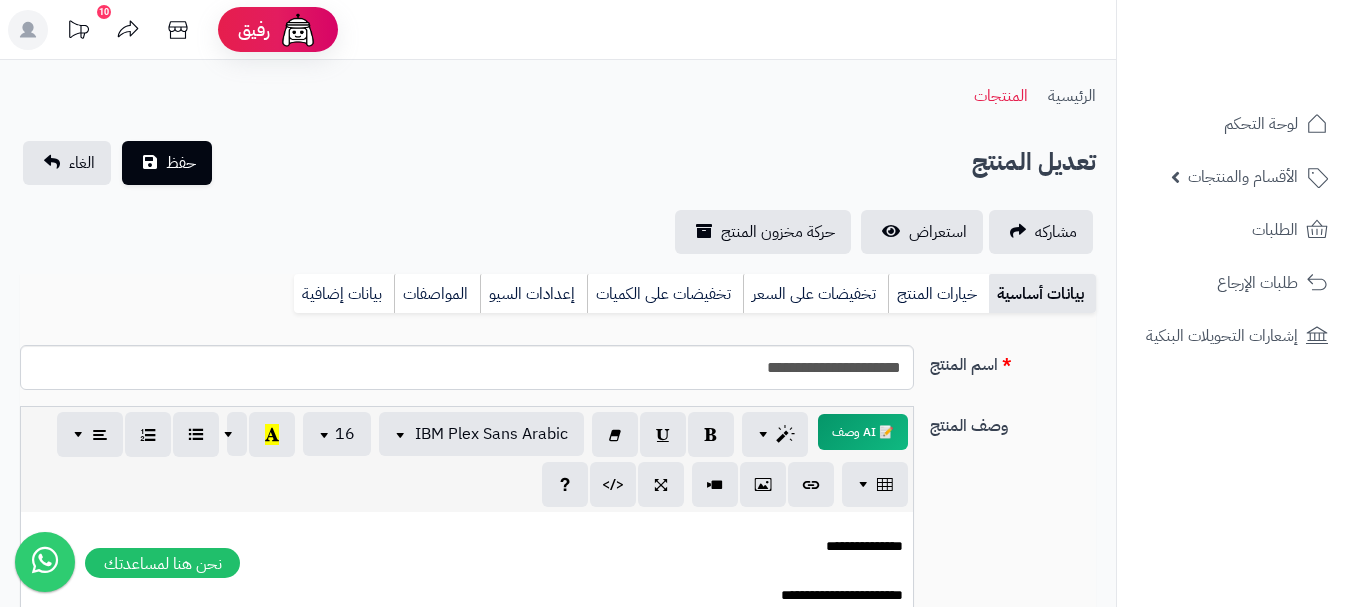 scroll, scrollTop: 0, scrollLeft: 0, axis: both 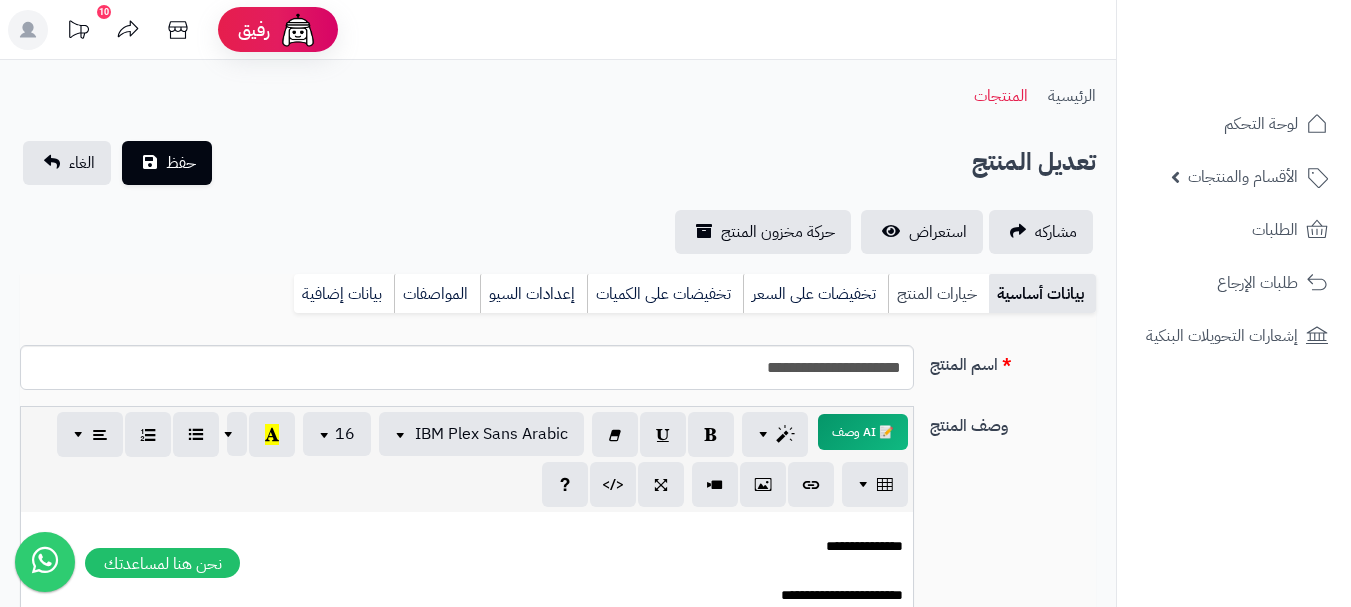 click on "خيارات المنتج" at bounding box center [938, 294] 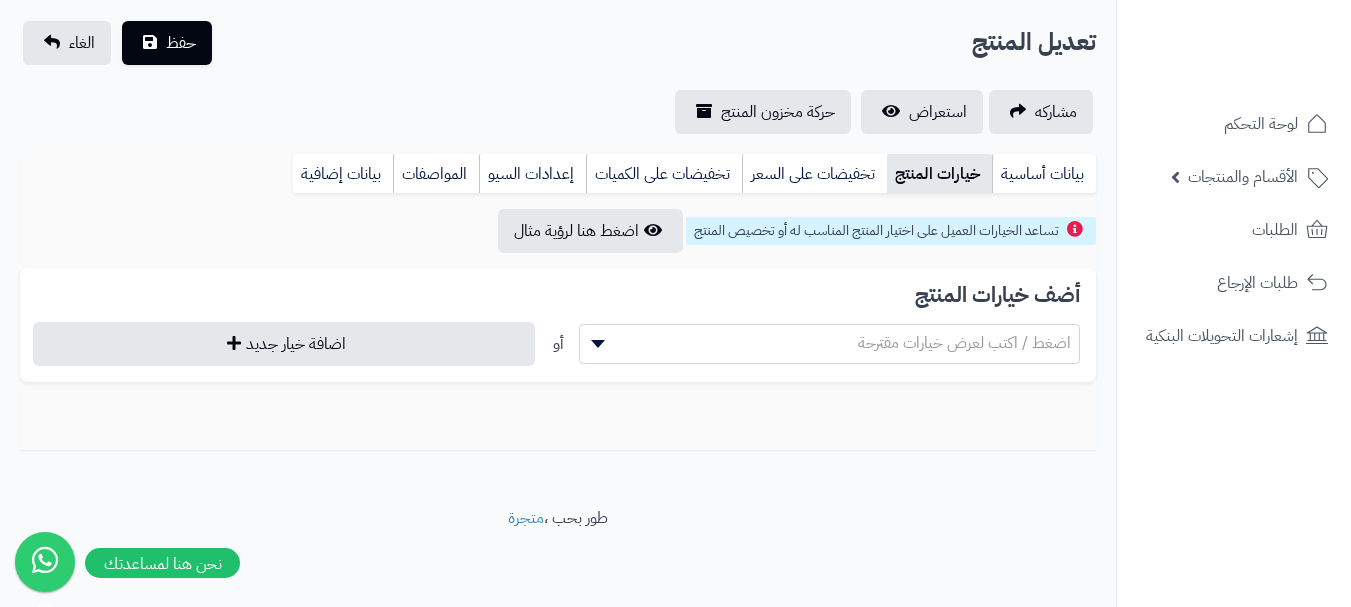 scroll, scrollTop: 126, scrollLeft: 0, axis: vertical 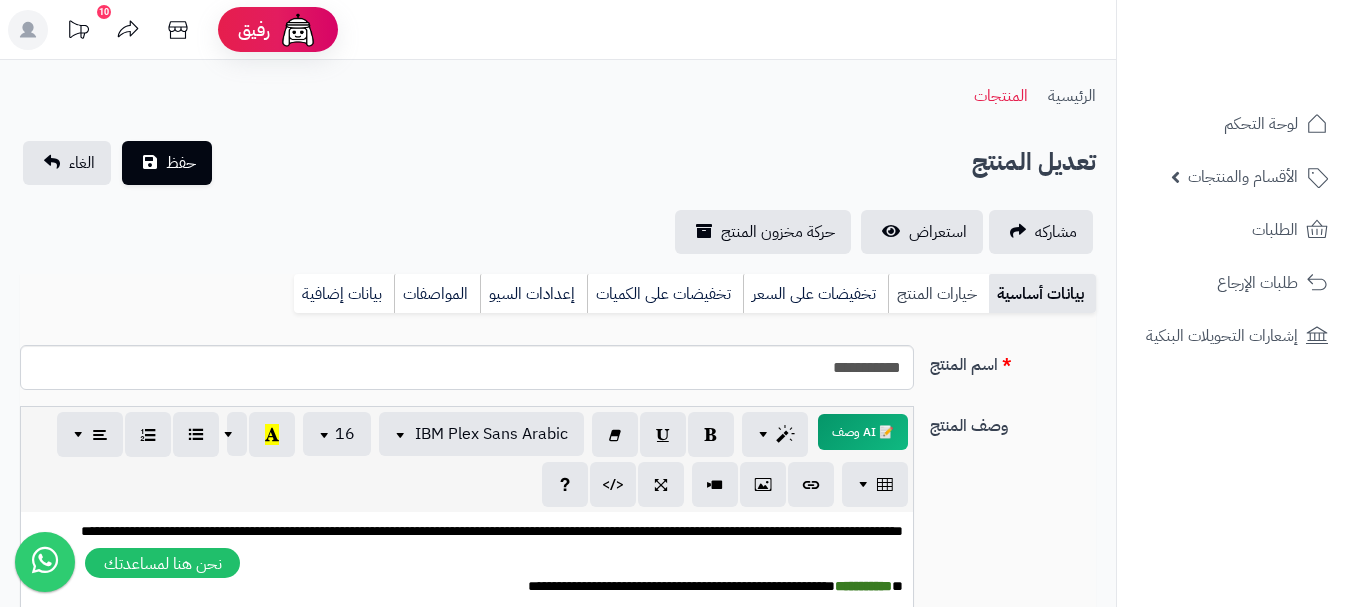 click on "خيارات المنتج" at bounding box center (938, 294) 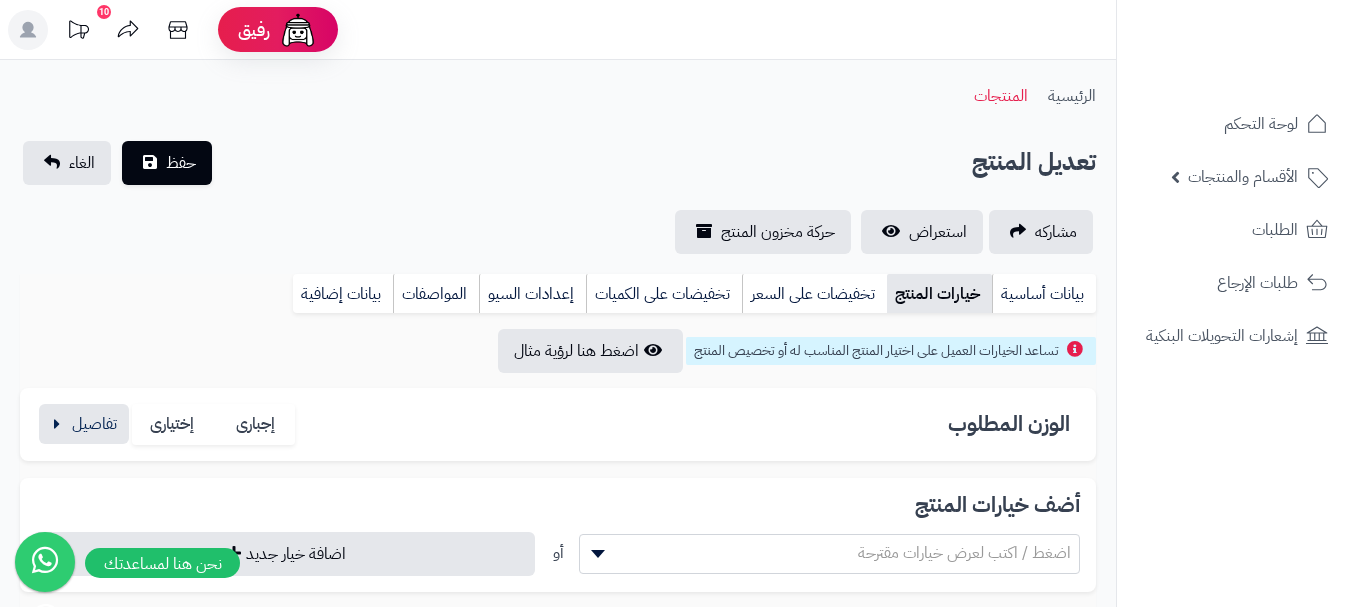 click on "الوزن المطلوب
إجبارى
إختيارى
قيمة الخيارات
******** ******* ******** ******** ******** ******
100 جرام
كمية غير محدودة
السعر
السعر
******
SAR
الوزن
الوزن
******
g
وحده حفظ المخزون SKU
Barcode
حذف القيمة
قيمة الخيارات
******** ******* ******** ******** ******** ******
1 كيلو
كمية غير محدودة
السعر
السعر
********
SAR
الوزن
الوزن
****
g
وحده حفظ المخزون SKU
Barcode
حذف القيمة
اضافة قيمة جديدة
حذف الخيار" at bounding box center (558, 424) 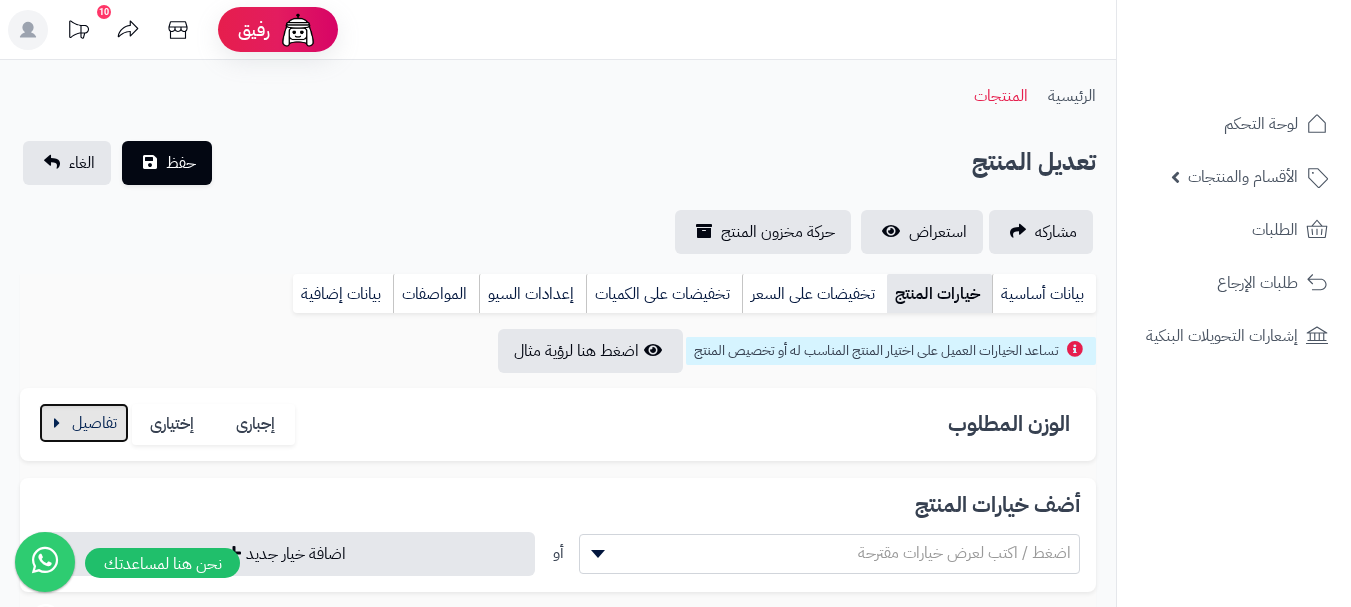 click at bounding box center [84, 423] 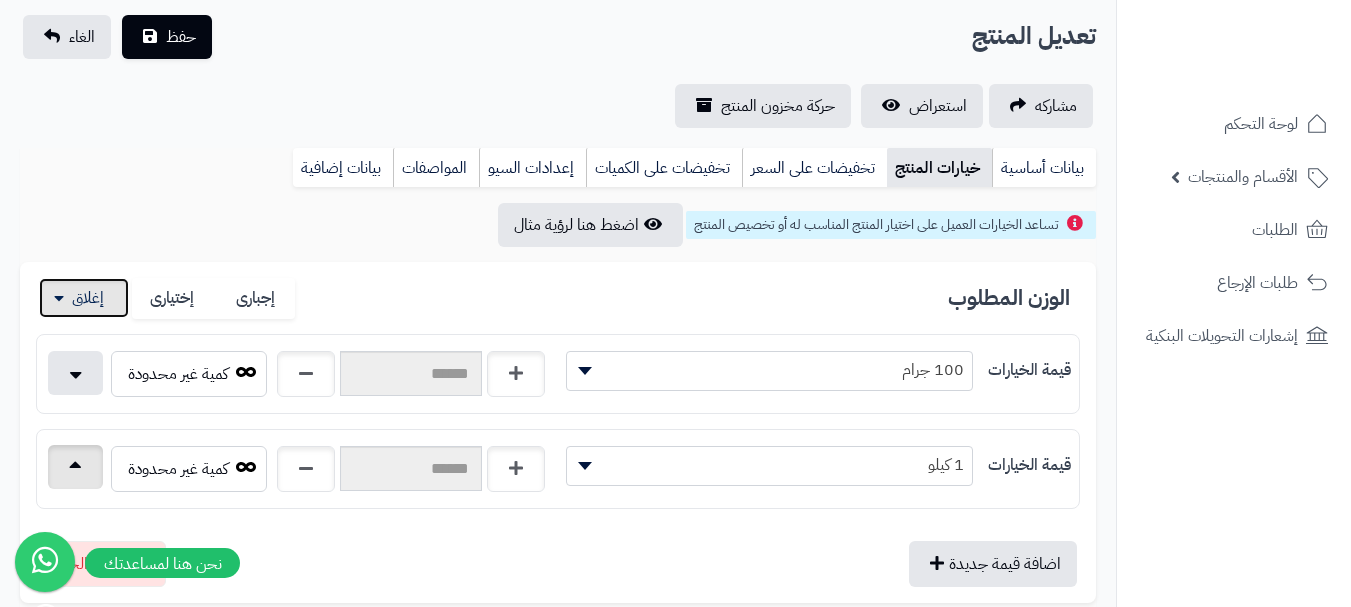 scroll, scrollTop: 400, scrollLeft: 0, axis: vertical 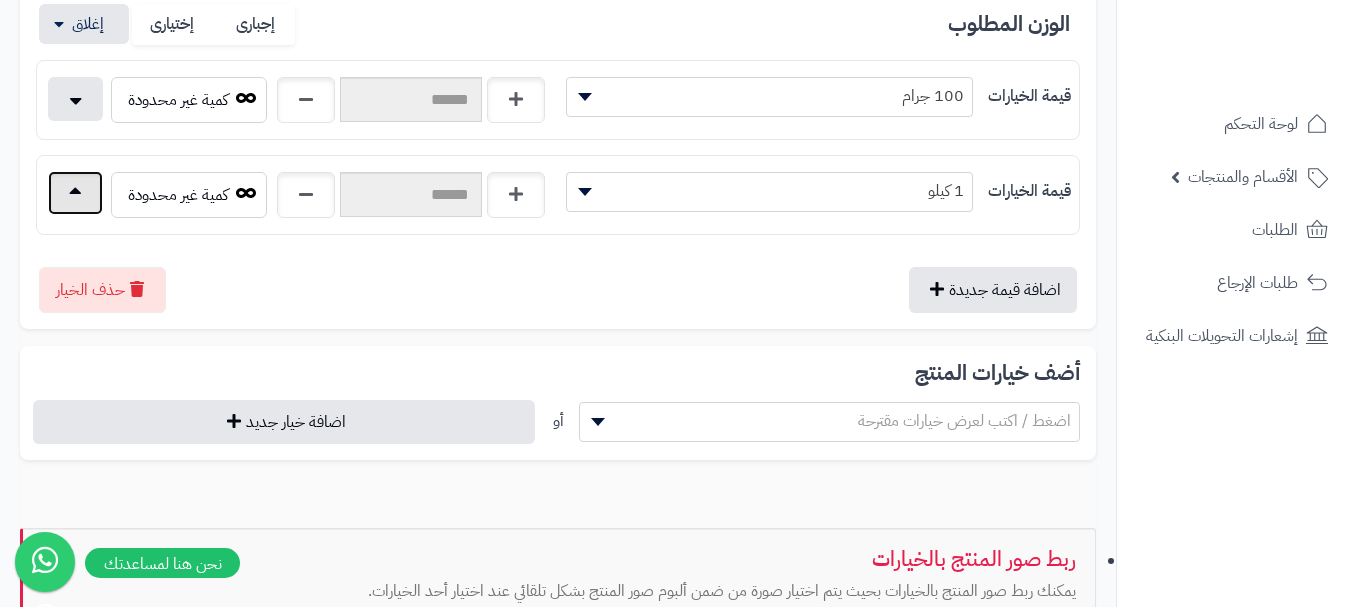click at bounding box center (75, 193) 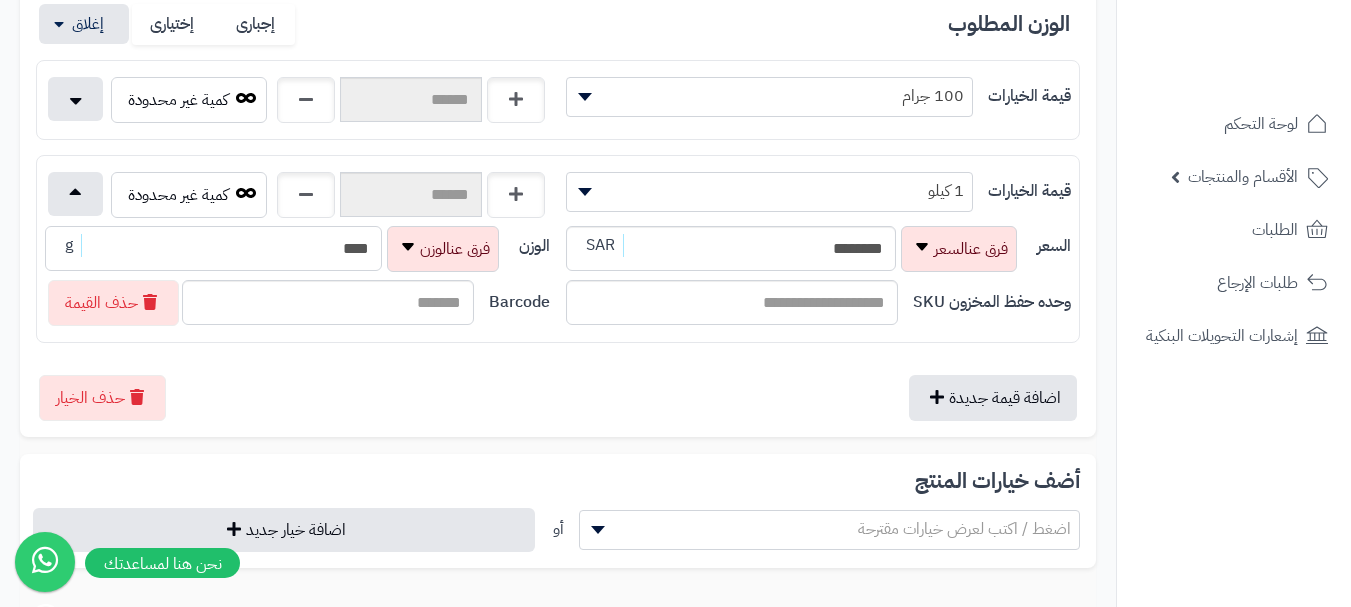 click on "****" at bounding box center [213, 248] 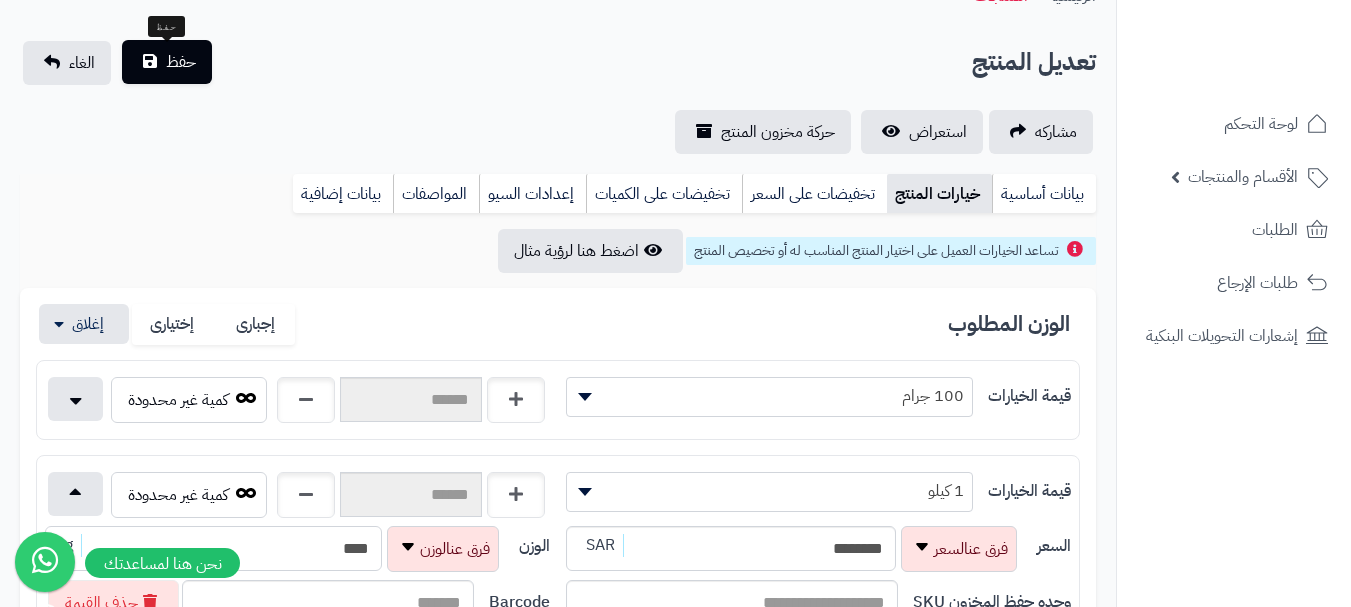 type on "****" 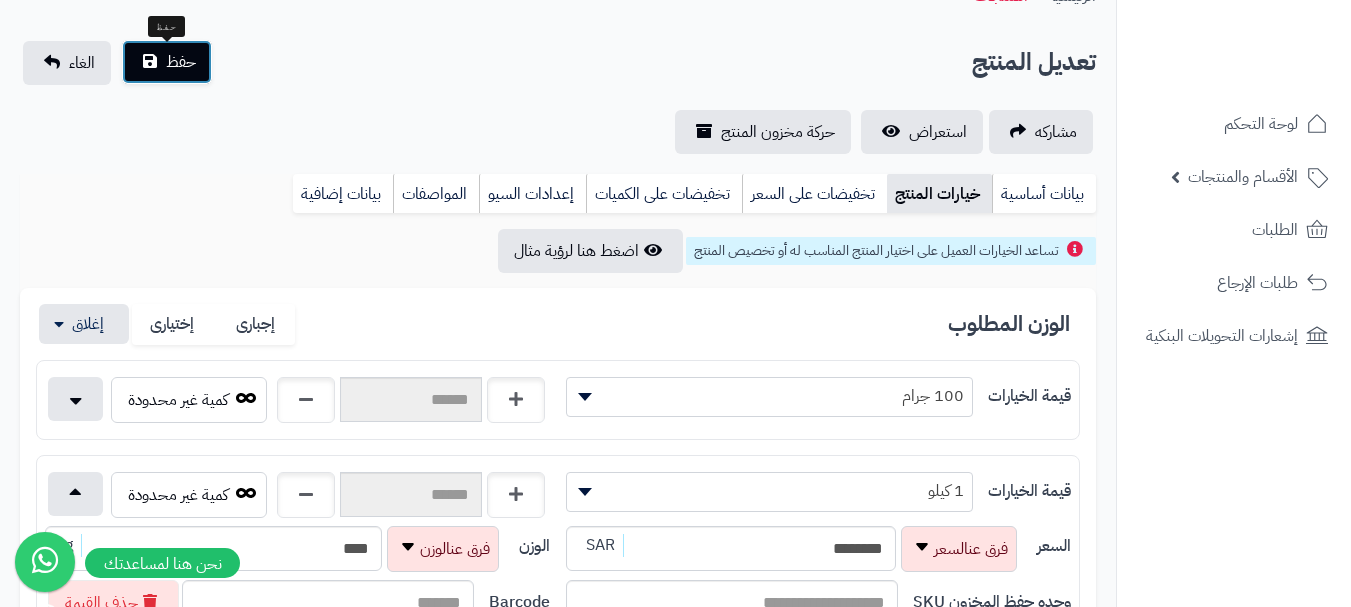 click on "حفظ" at bounding box center [167, 62] 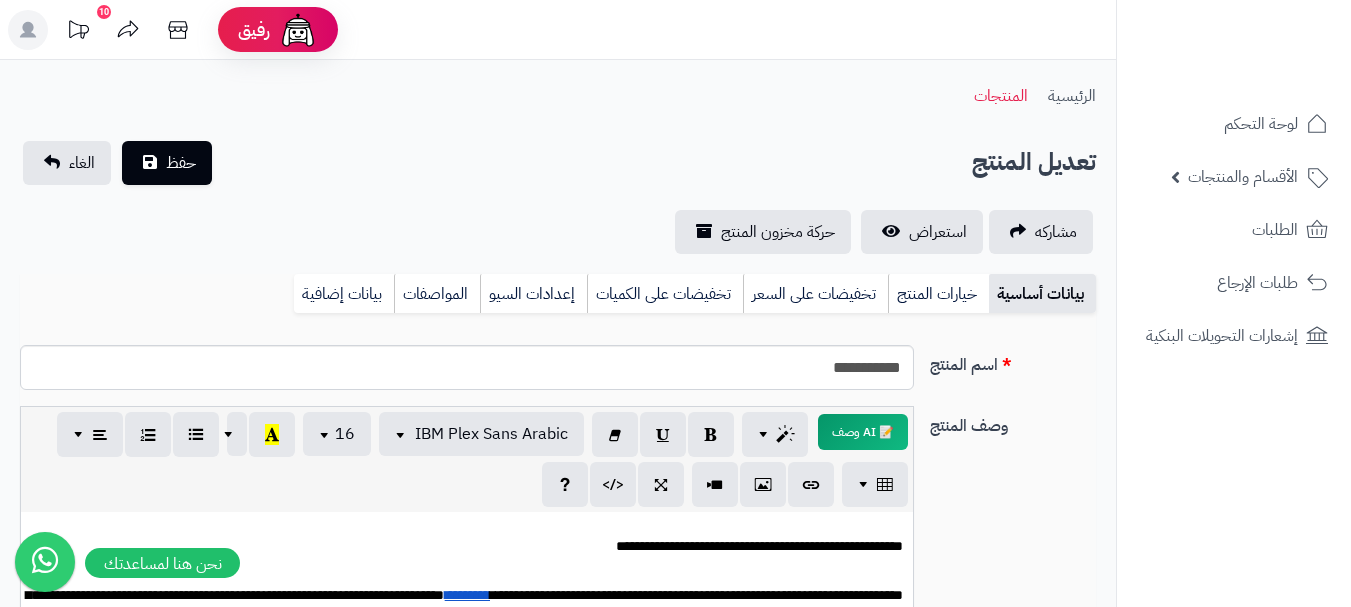 scroll, scrollTop: 0, scrollLeft: 0, axis: both 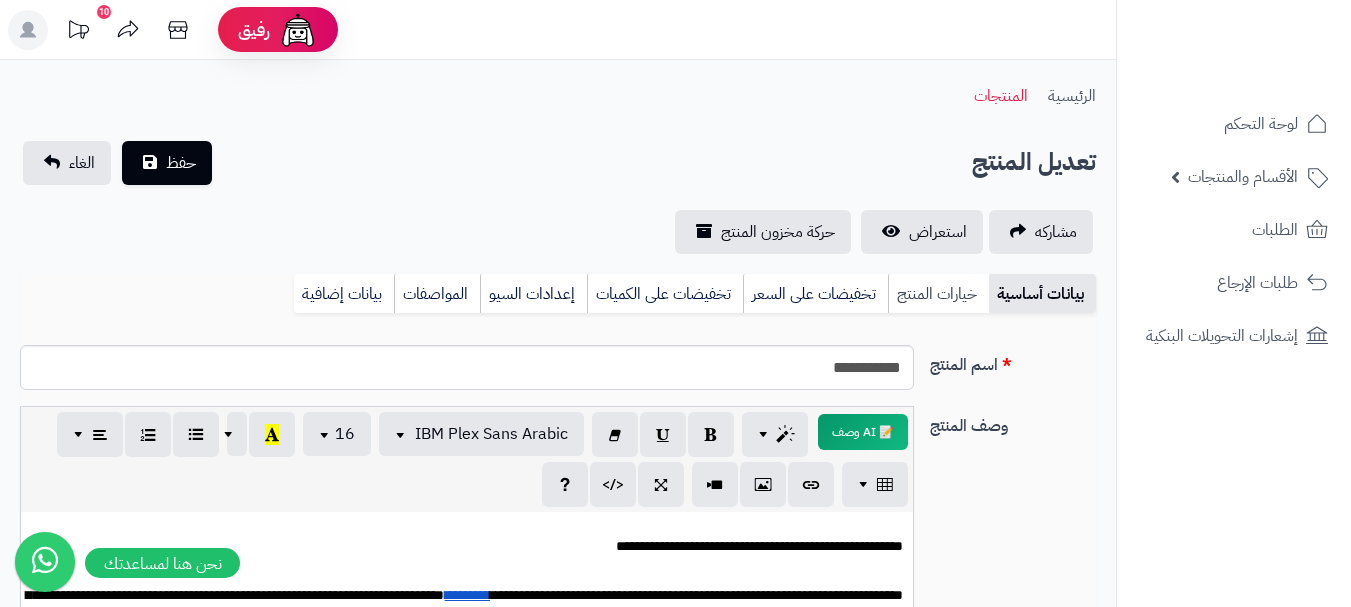 click on "خيارات المنتج" at bounding box center (938, 294) 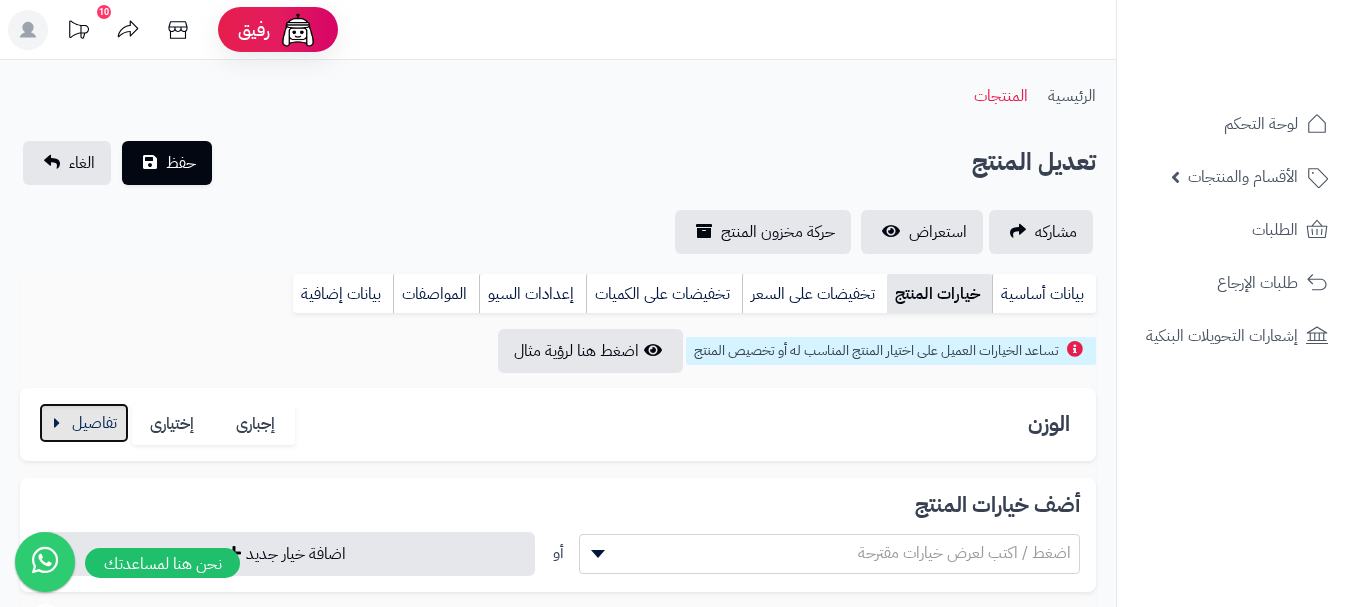 click at bounding box center [84, 423] 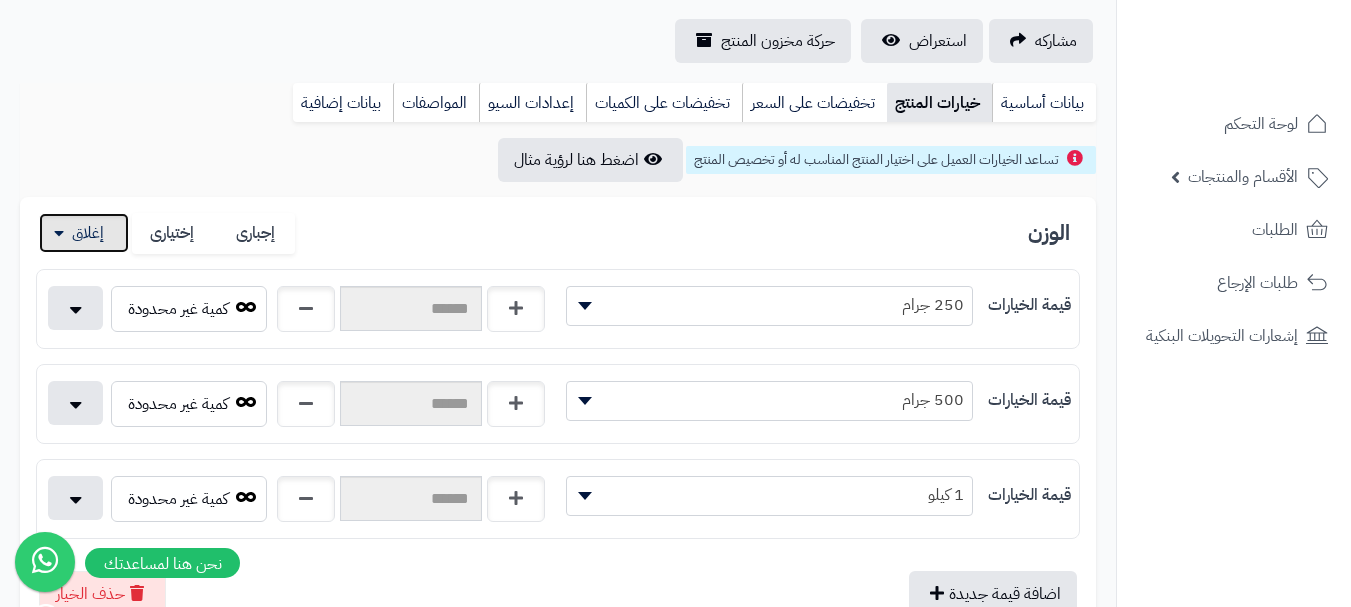 scroll, scrollTop: 400, scrollLeft: 0, axis: vertical 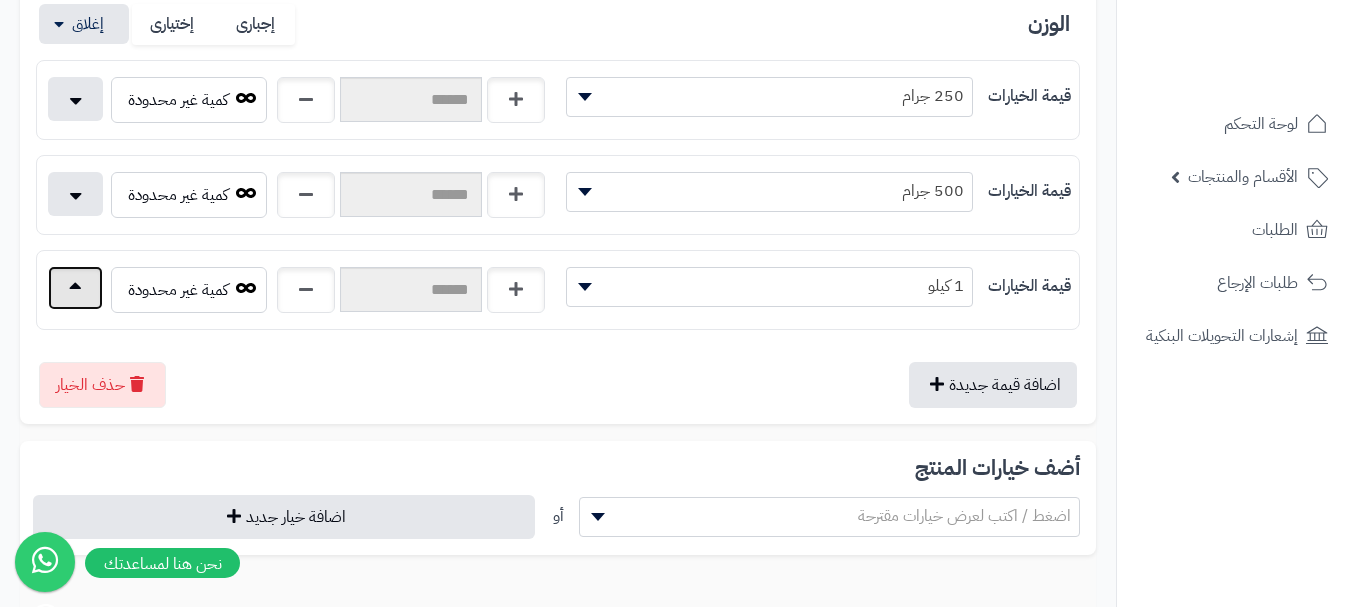 click at bounding box center (75, 288) 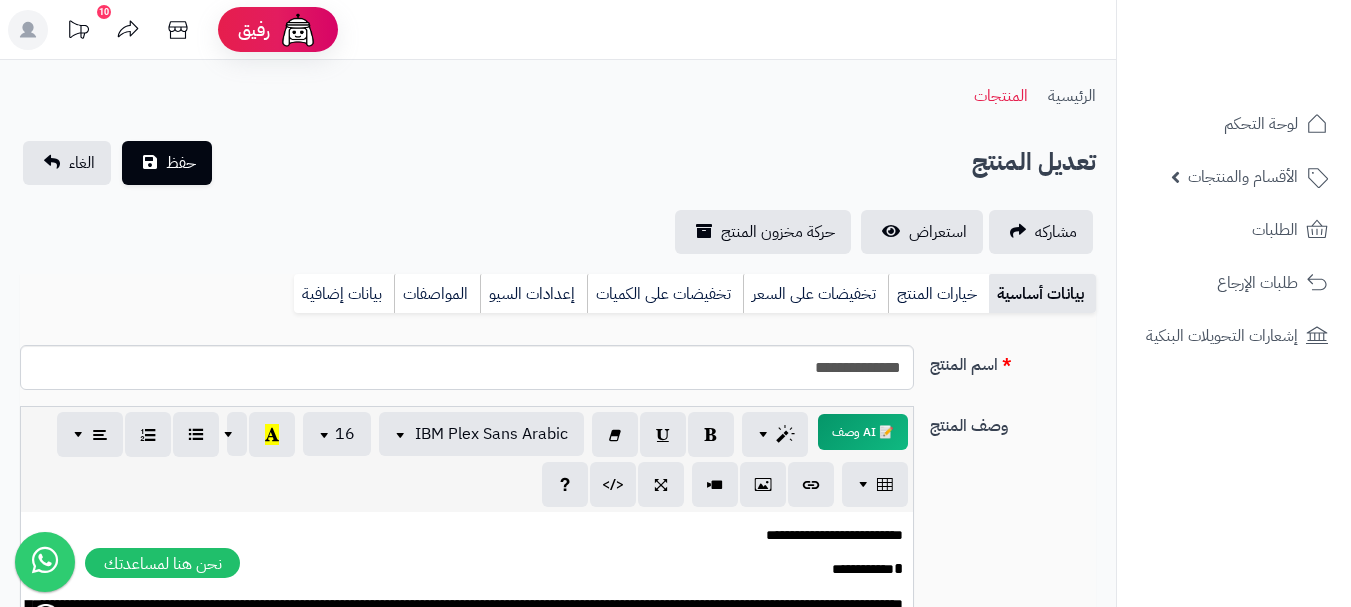 scroll, scrollTop: 0, scrollLeft: 0, axis: both 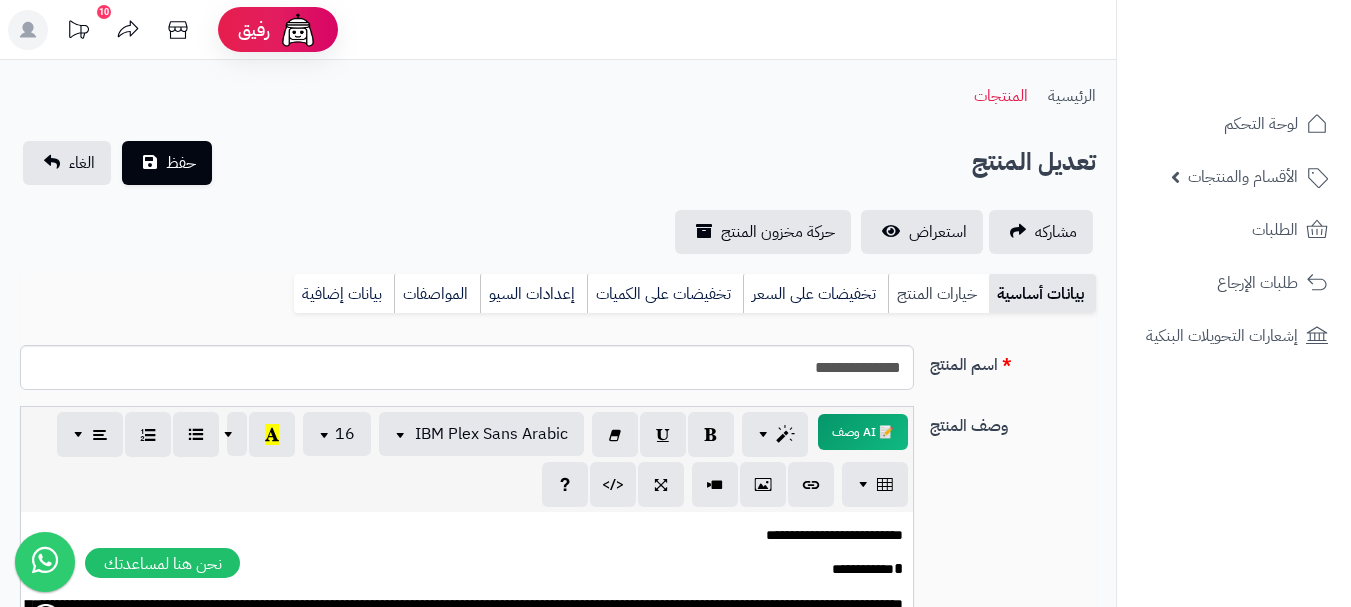 click on "خيارات المنتج" at bounding box center [938, 294] 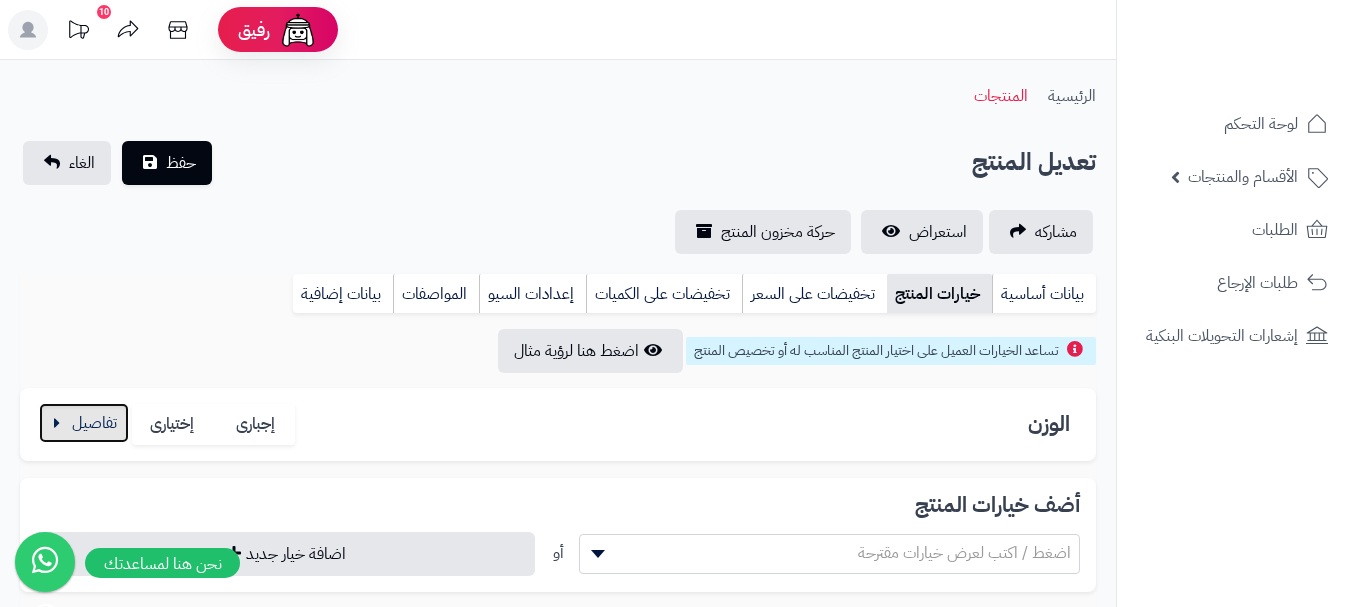 click at bounding box center [84, 423] 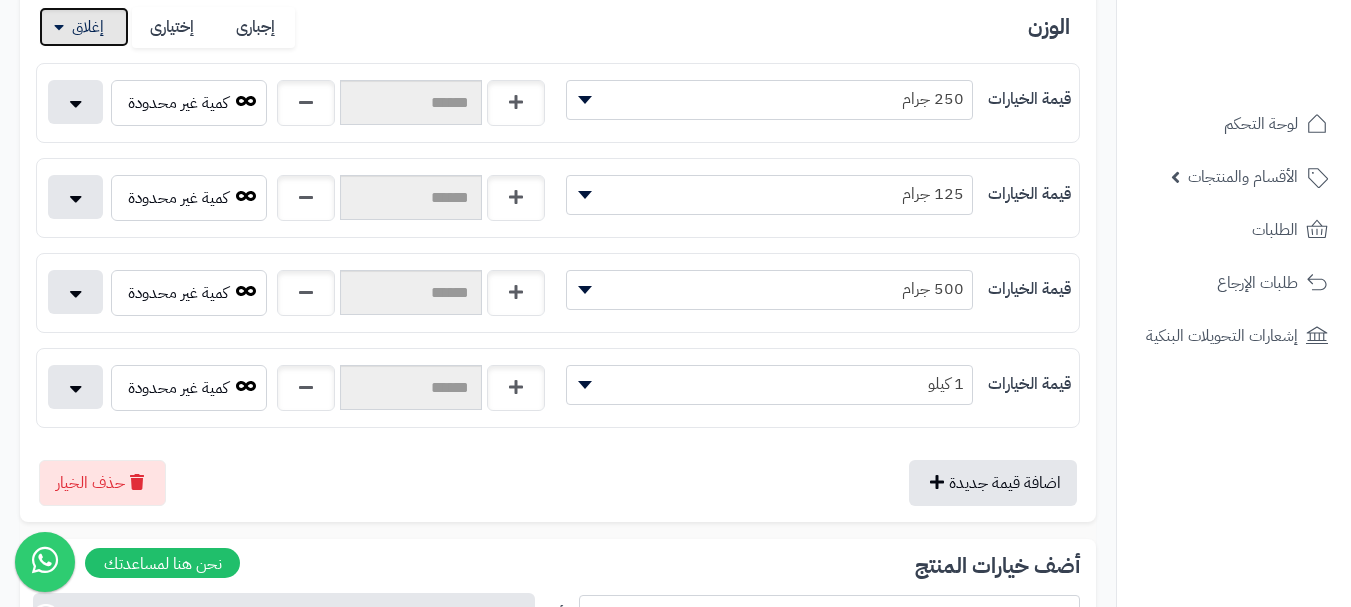 scroll, scrollTop: 400, scrollLeft: 0, axis: vertical 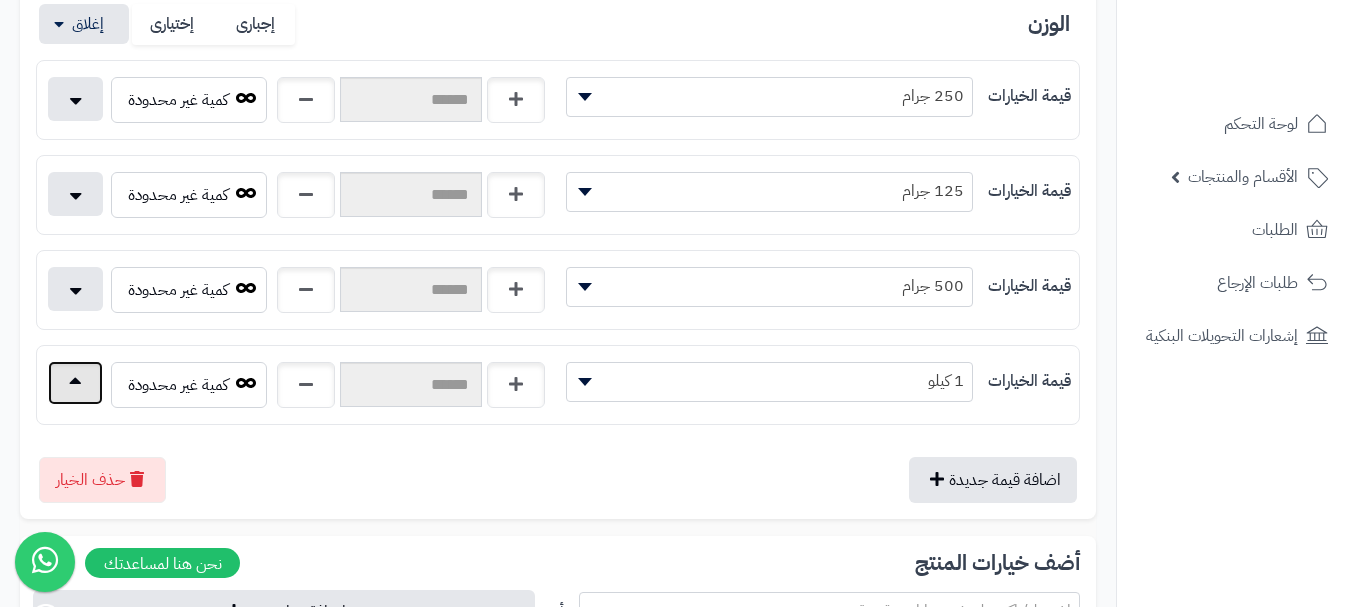 click at bounding box center [75, 383] 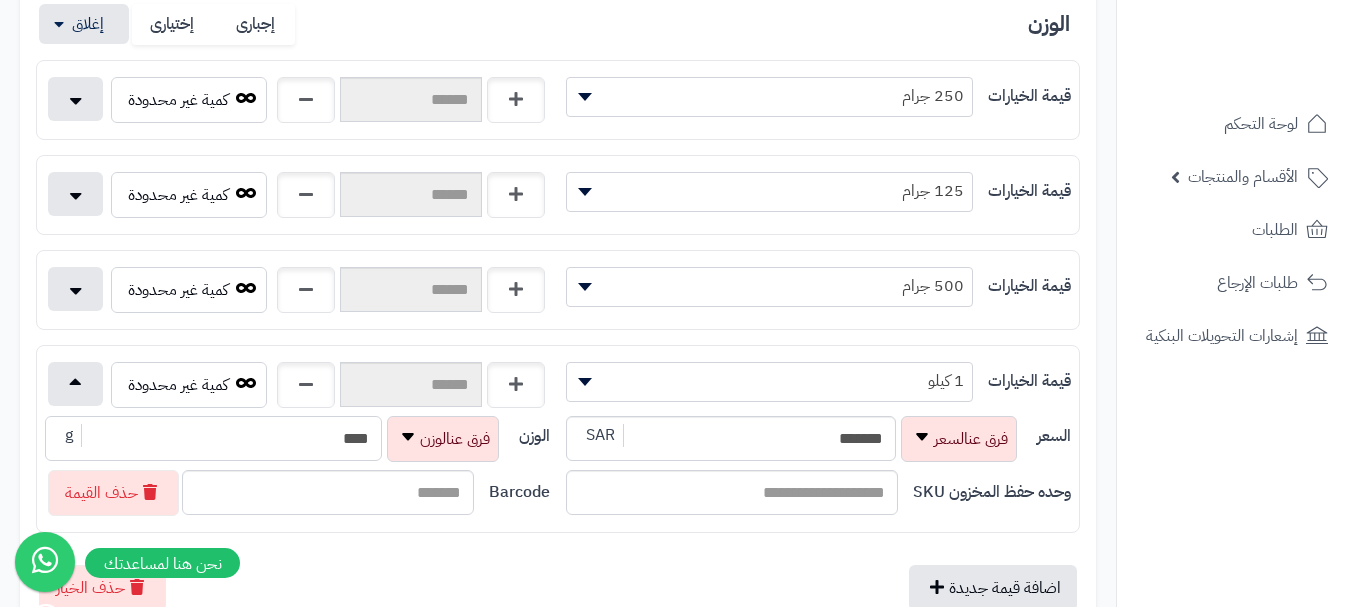 click on "****" at bounding box center (213, 438) 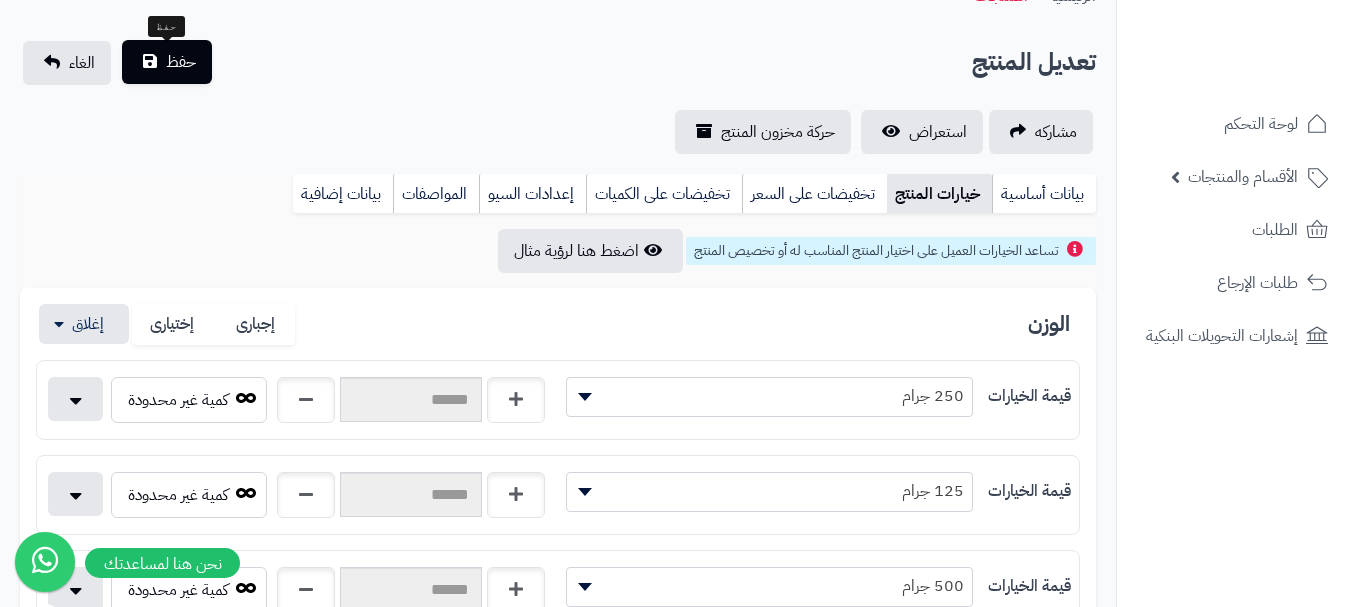 type on "****" 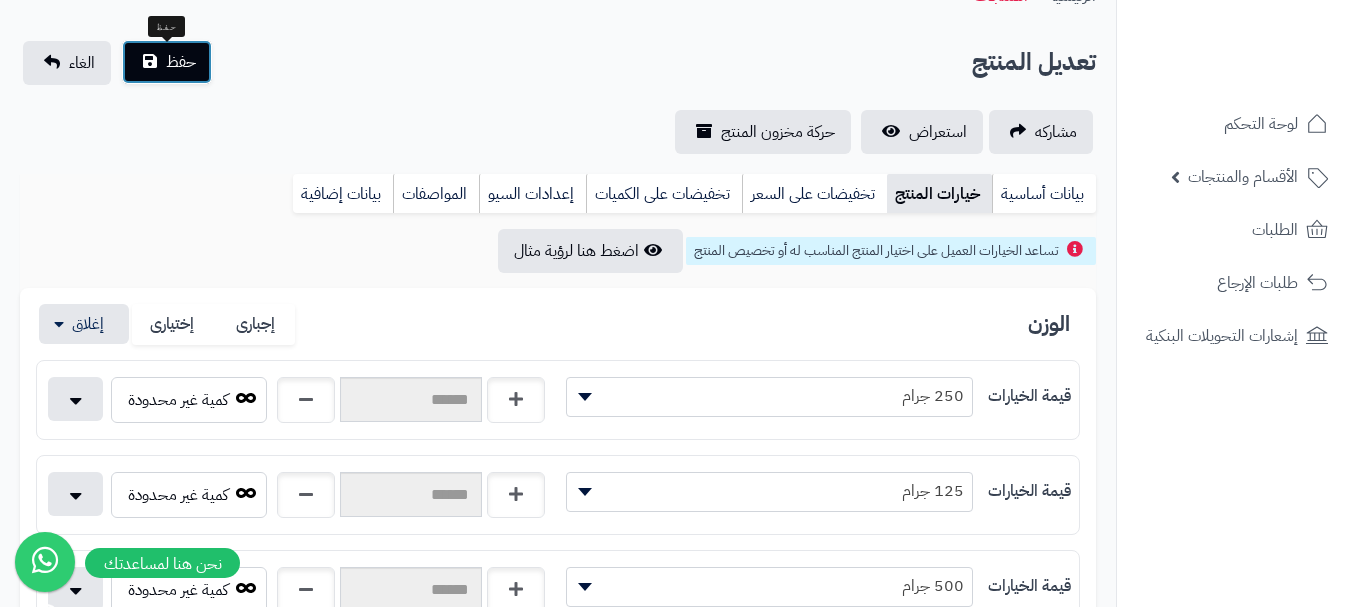 click on "حفظ" at bounding box center (181, 62) 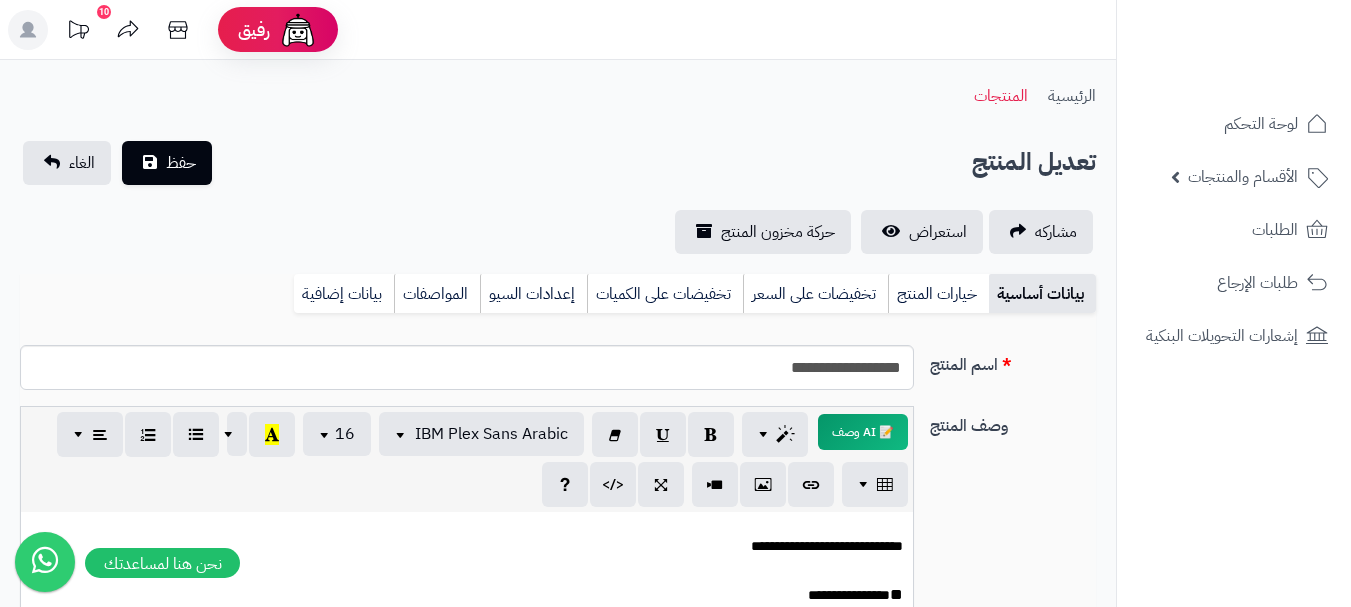 scroll, scrollTop: 0, scrollLeft: 0, axis: both 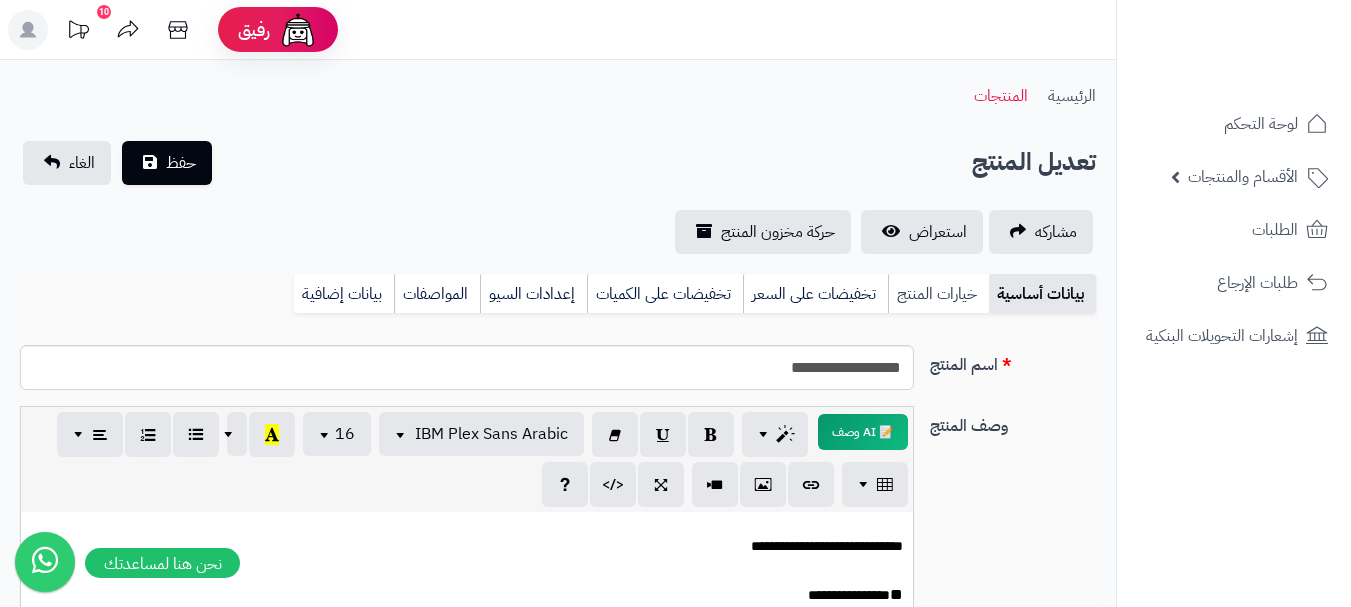 click on "خيارات المنتج" at bounding box center (938, 294) 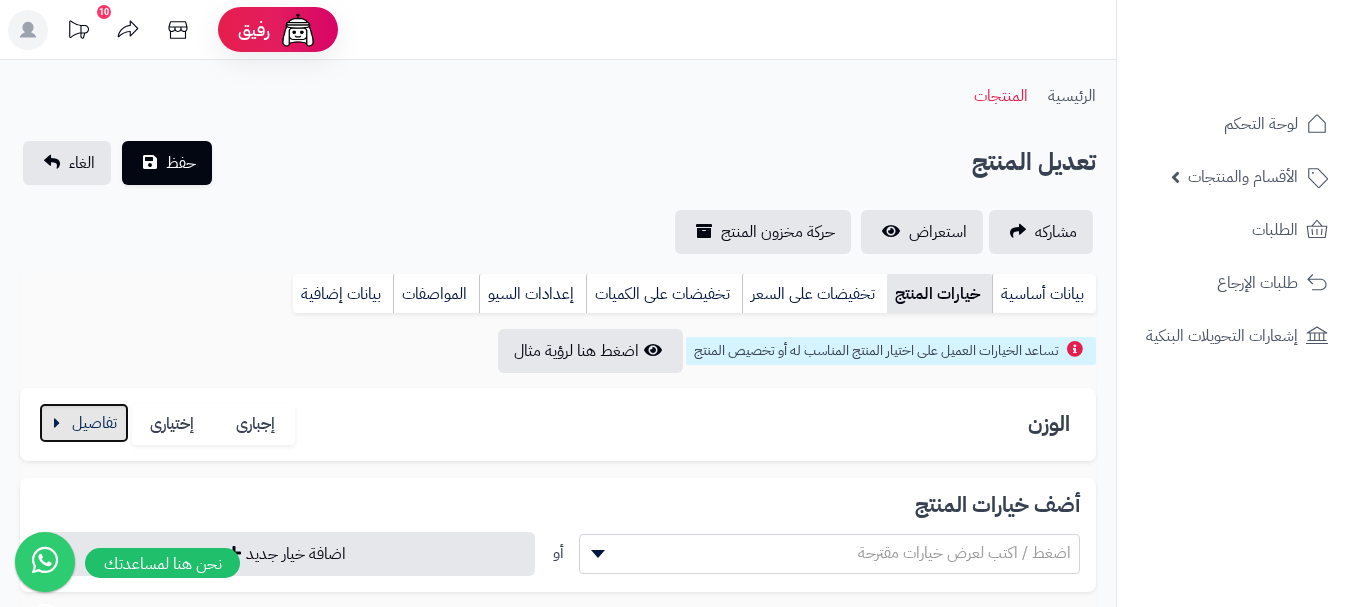 click at bounding box center (84, 423) 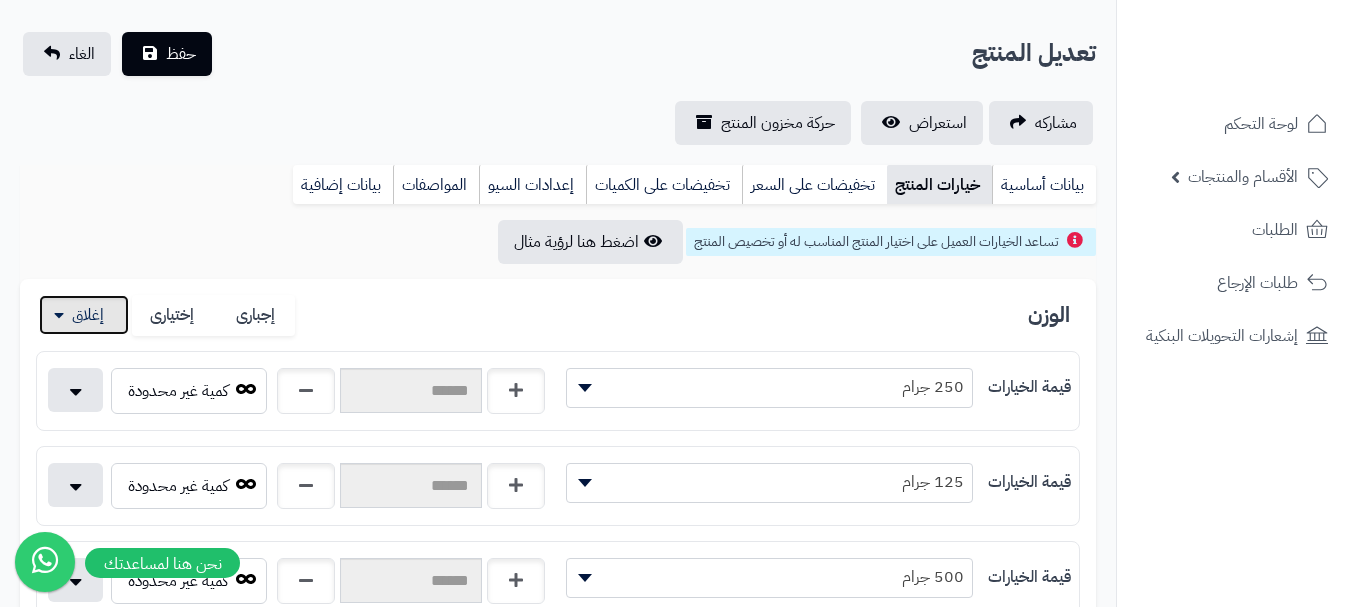scroll, scrollTop: 300, scrollLeft: 0, axis: vertical 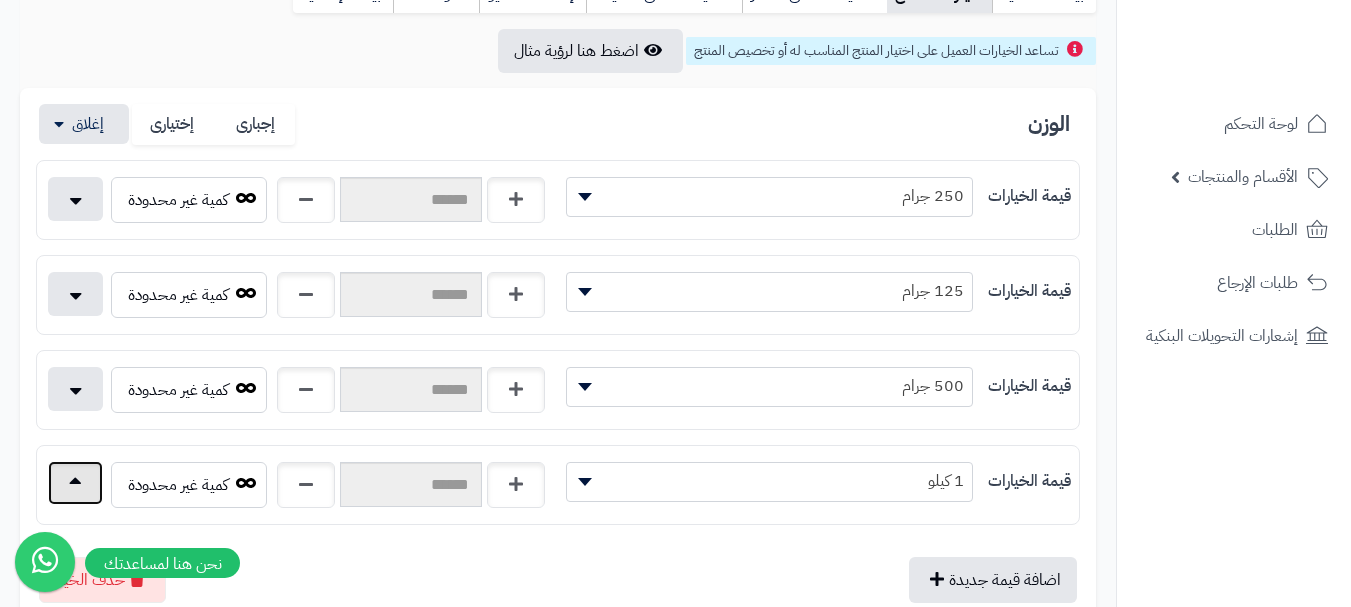 click at bounding box center (75, 483) 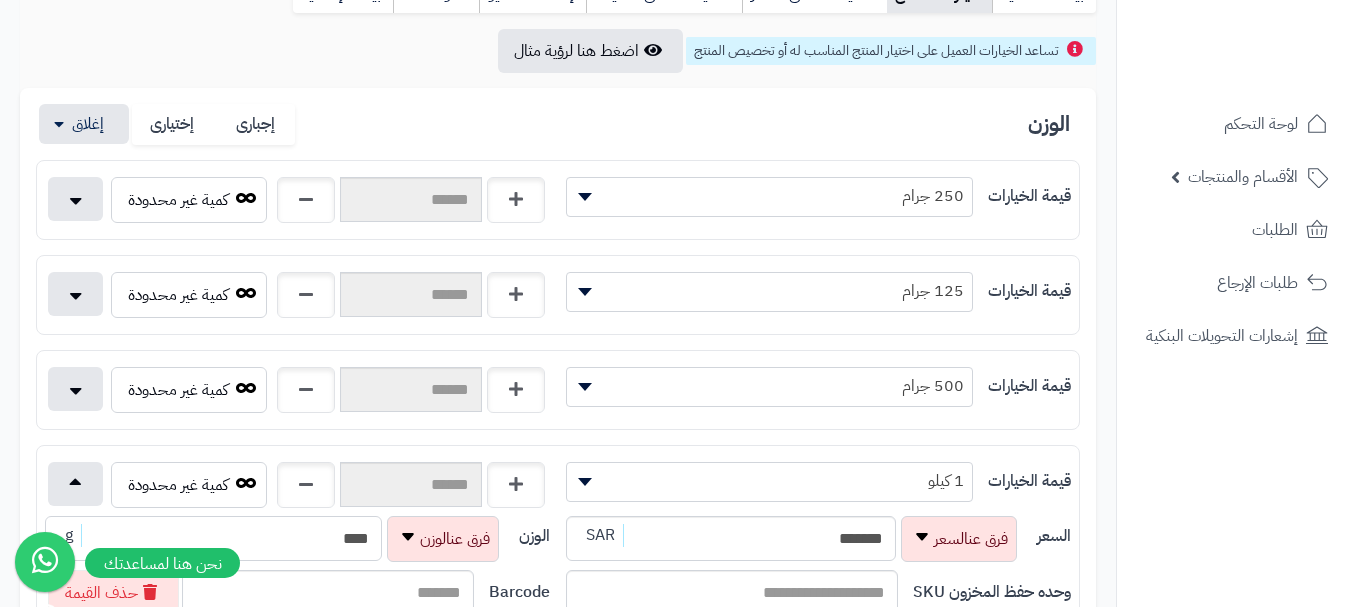 click on "****" at bounding box center (213, 538) 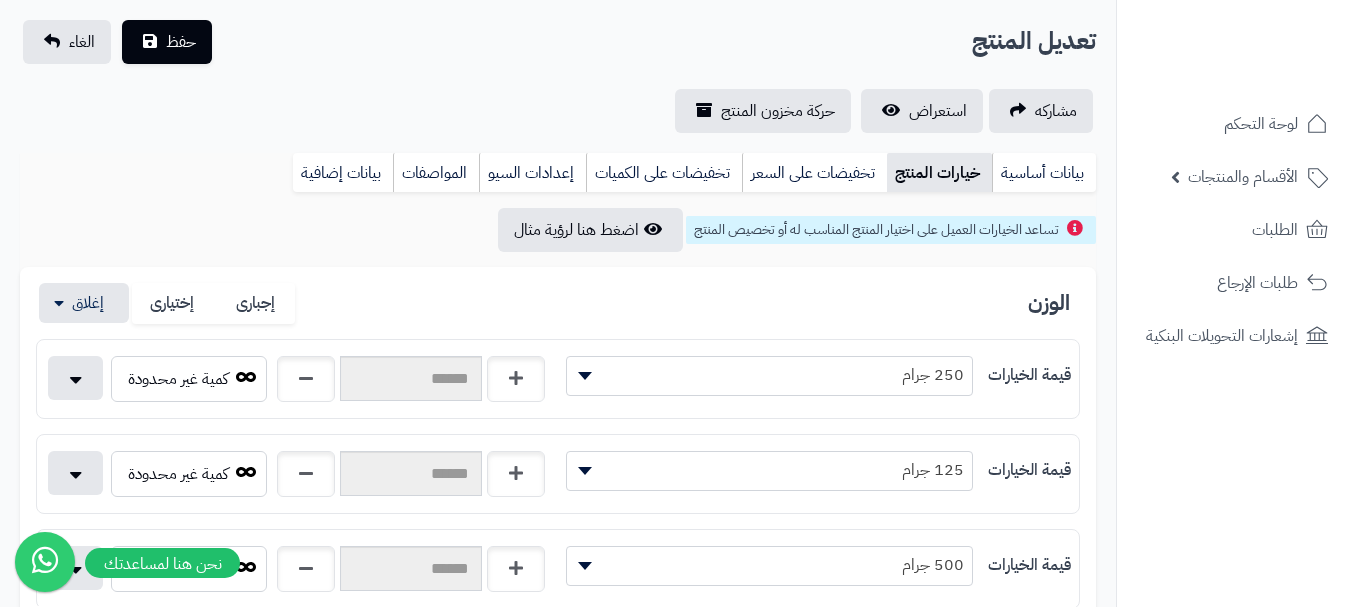 scroll, scrollTop: 0, scrollLeft: 0, axis: both 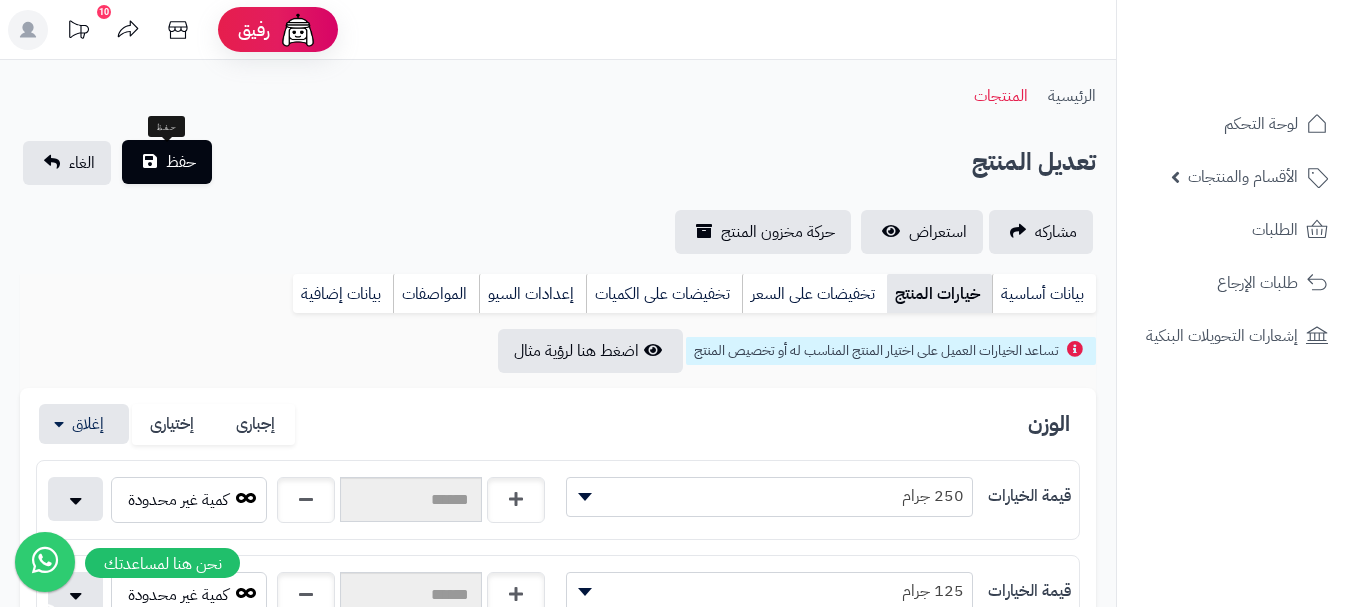 type on "****" 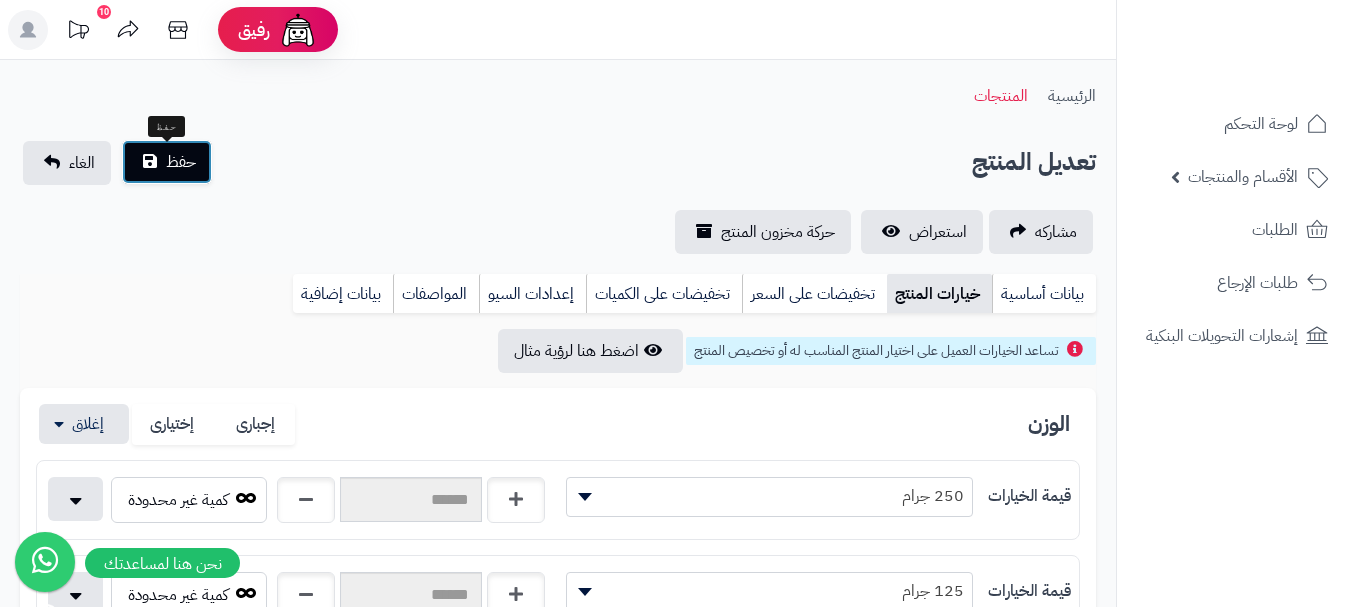 click on "حفظ" at bounding box center (167, 162) 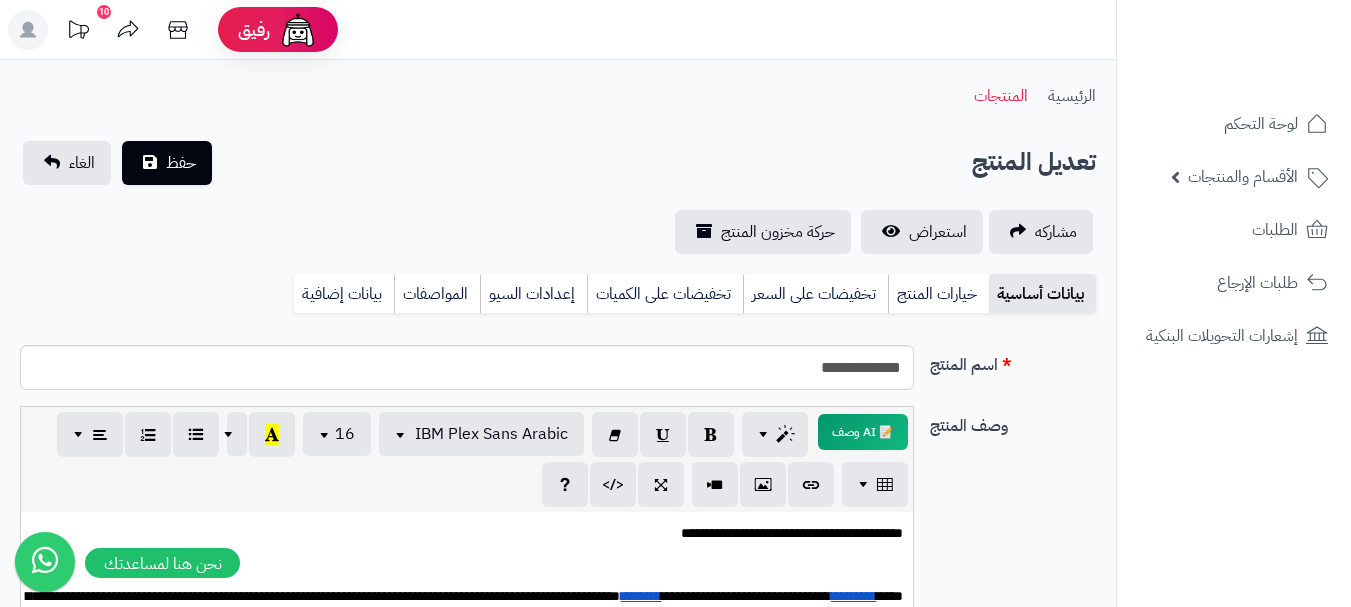scroll, scrollTop: 0, scrollLeft: 0, axis: both 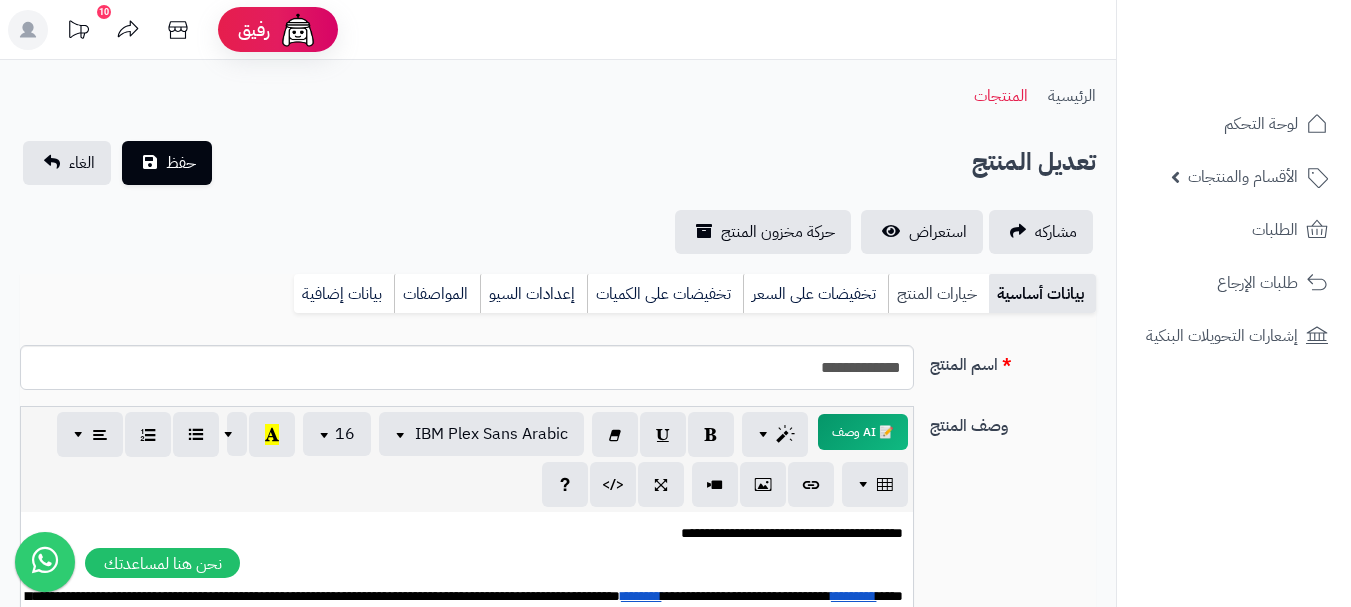 click on "خيارات المنتج" at bounding box center (938, 294) 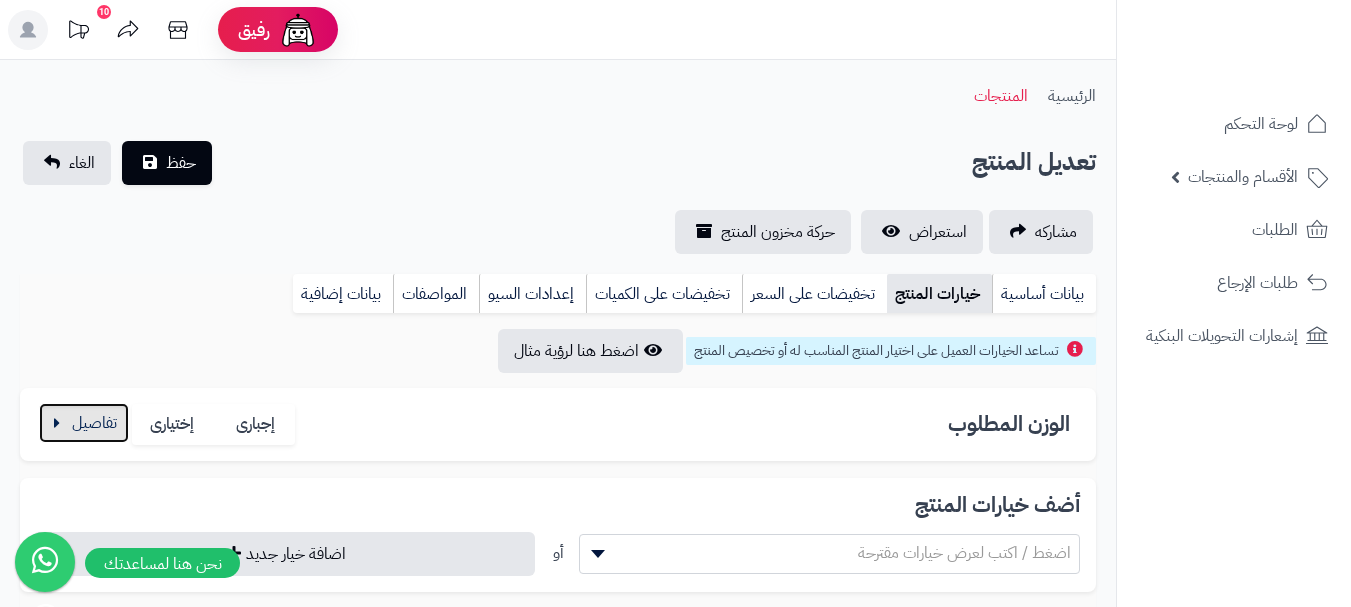 click at bounding box center (84, 423) 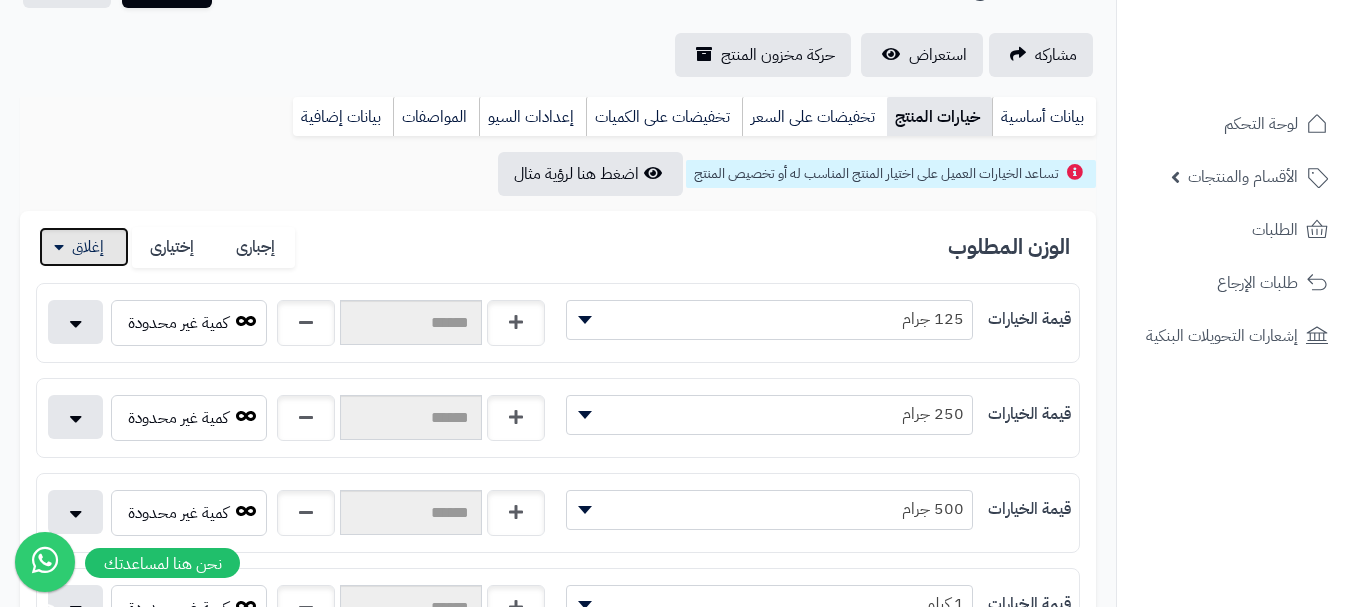 scroll, scrollTop: 400, scrollLeft: 0, axis: vertical 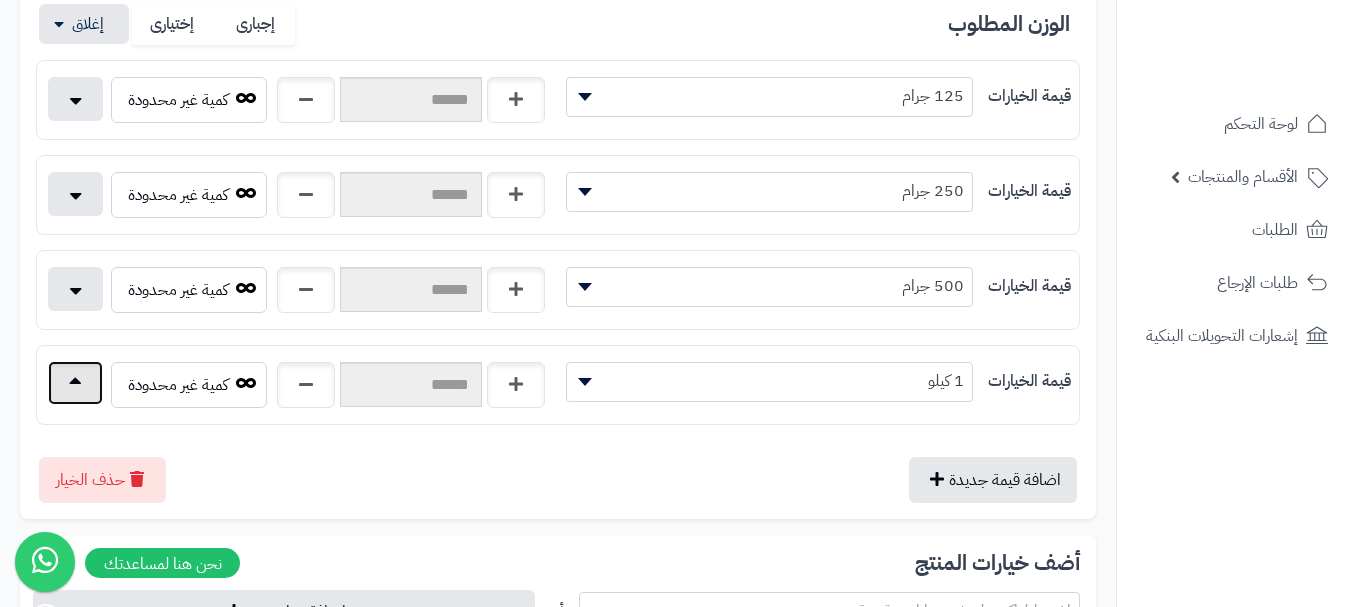 click at bounding box center [75, 383] 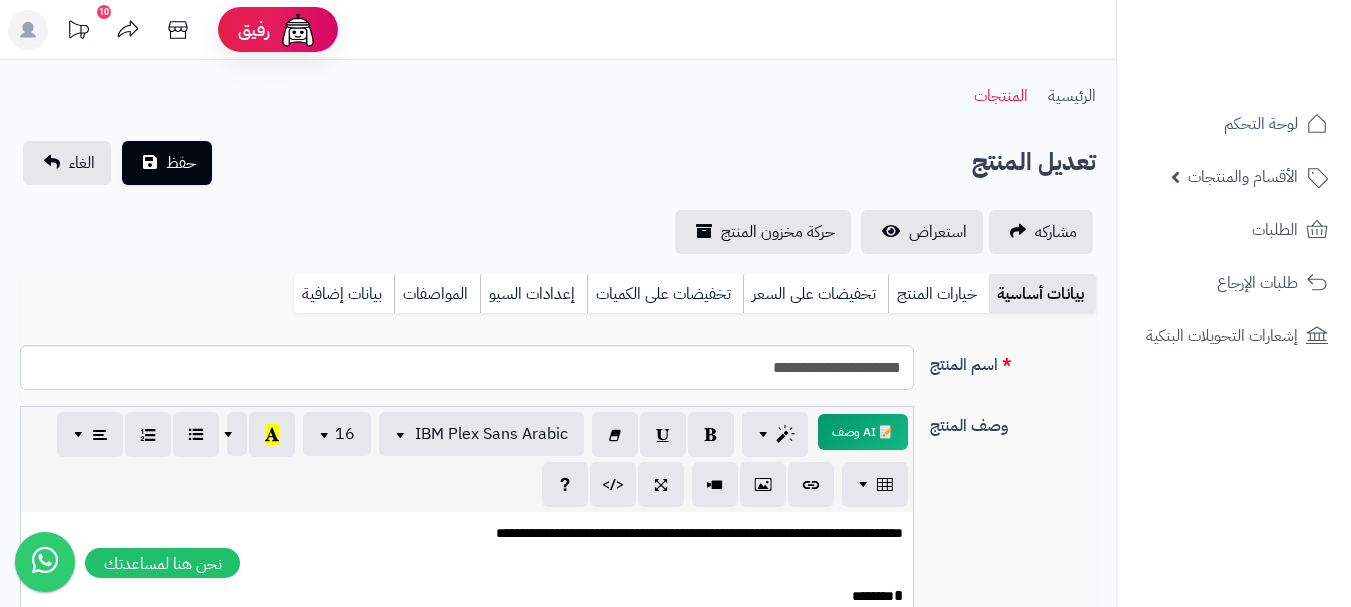 scroll, scrollTop: 0, scrollLeft: 0, axis: both 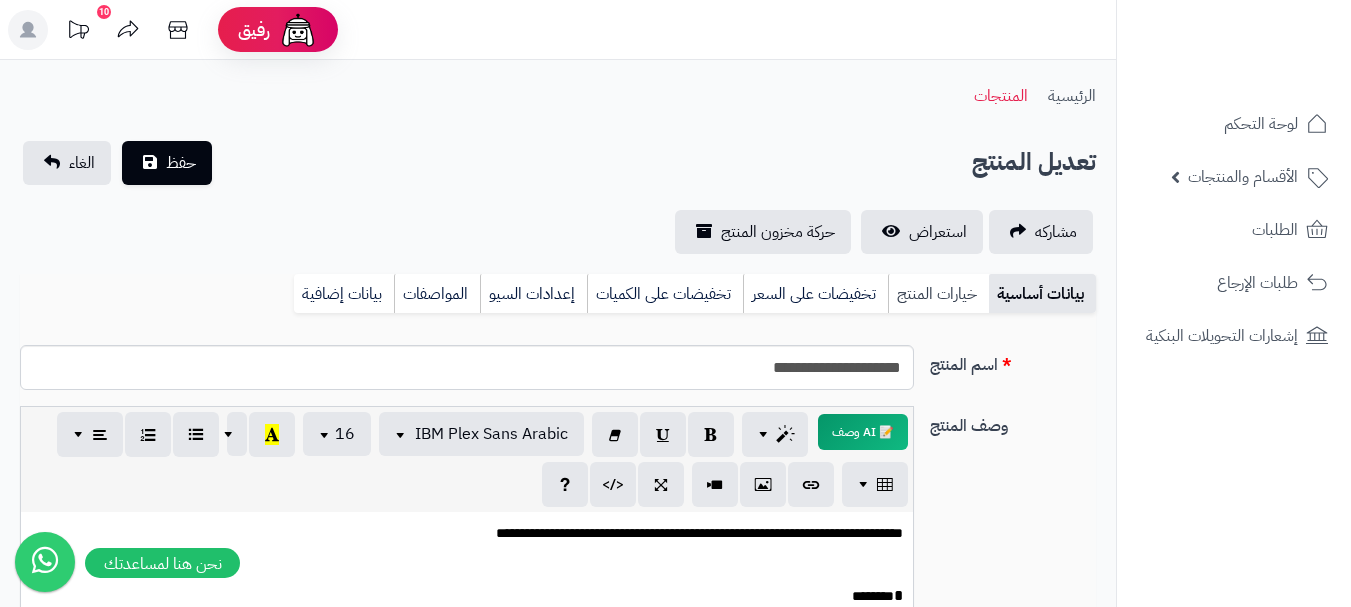 click on "خيارات المنتج" at bounding box center [938, 294] 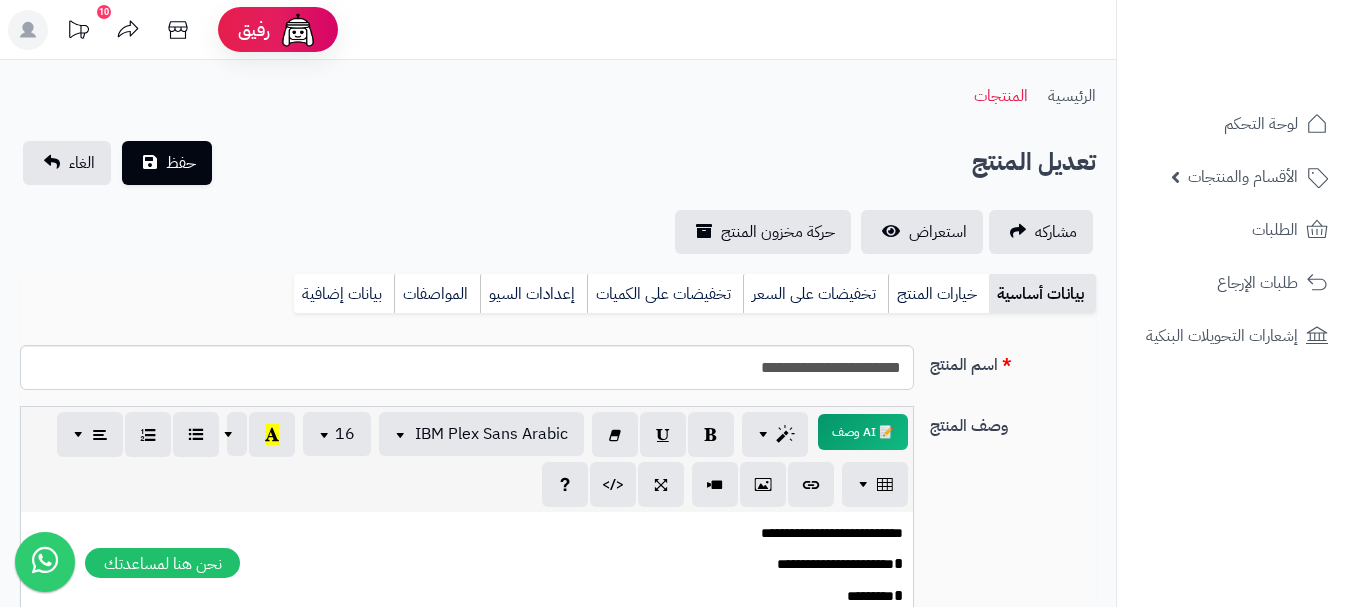 scroll, scrollTop: 0, scrollLeft: 0, axis: both 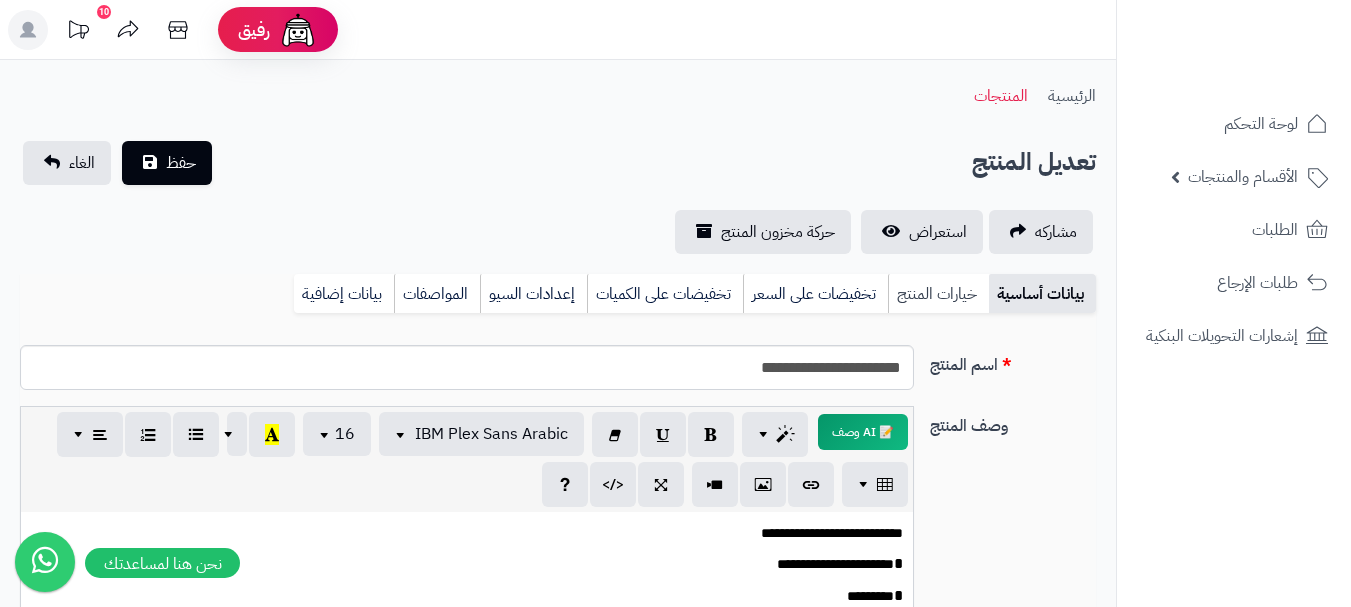click on "خيارات المنتج" at bounding box center [938, 294] 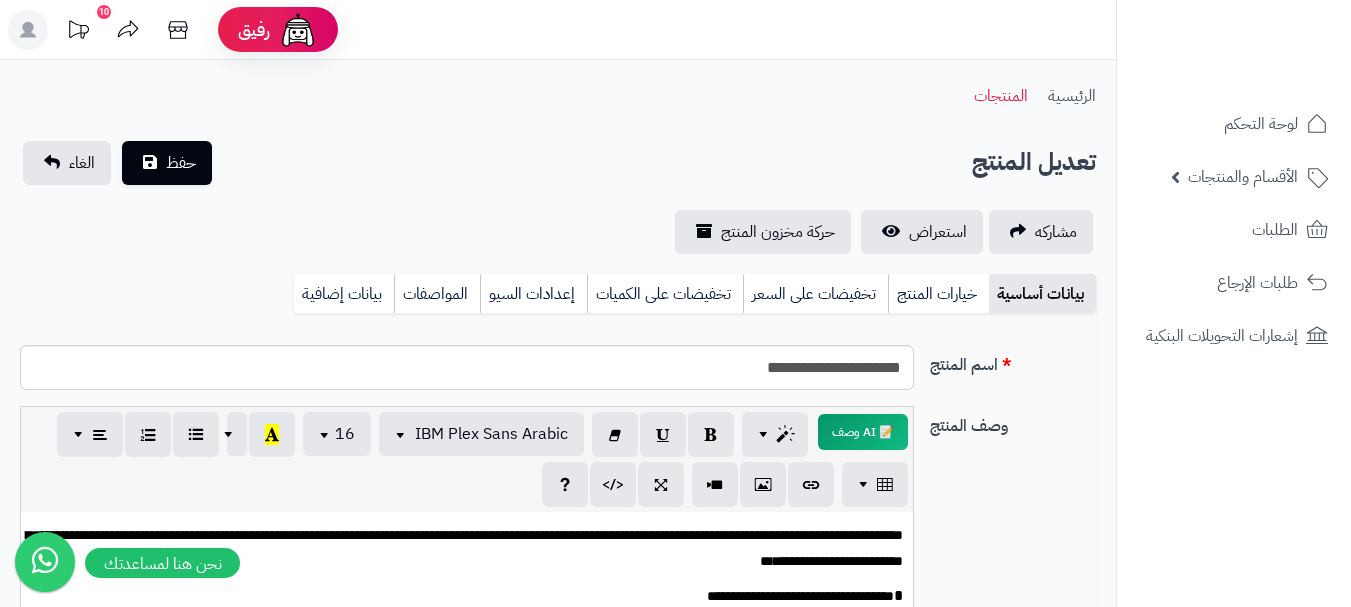 scroll, scrollTop: 0, scrollLeft: 0, axis: both 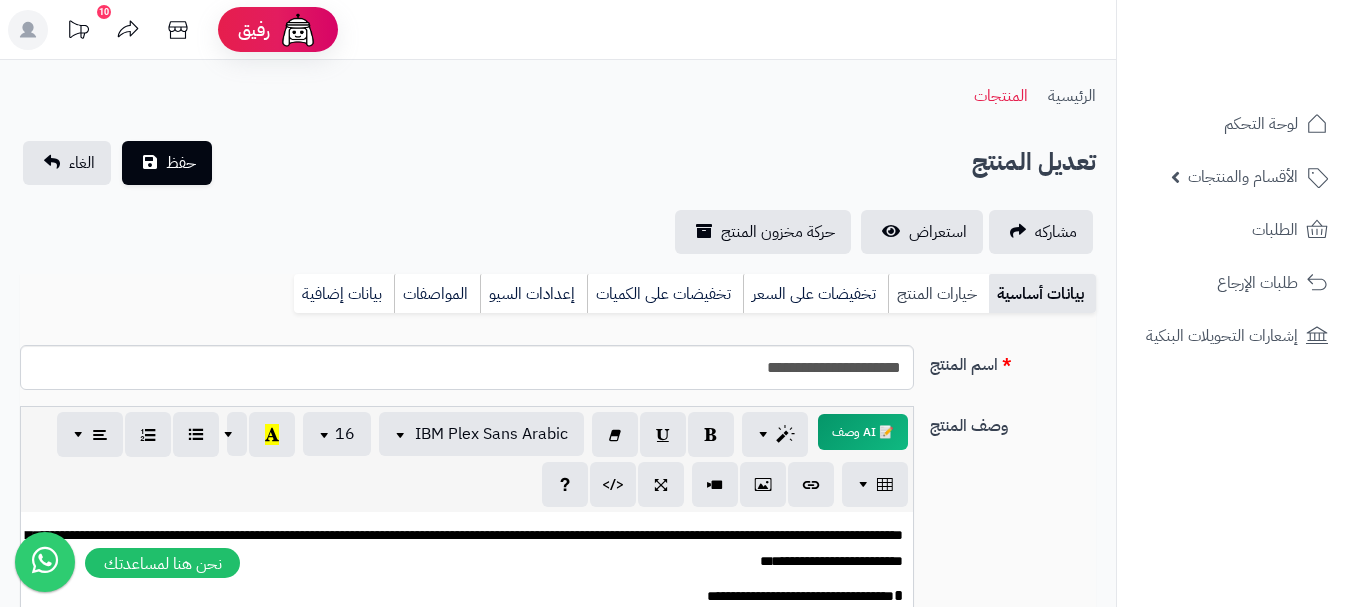 click on "خيارات المنتج" at bounding box center [938, 294] 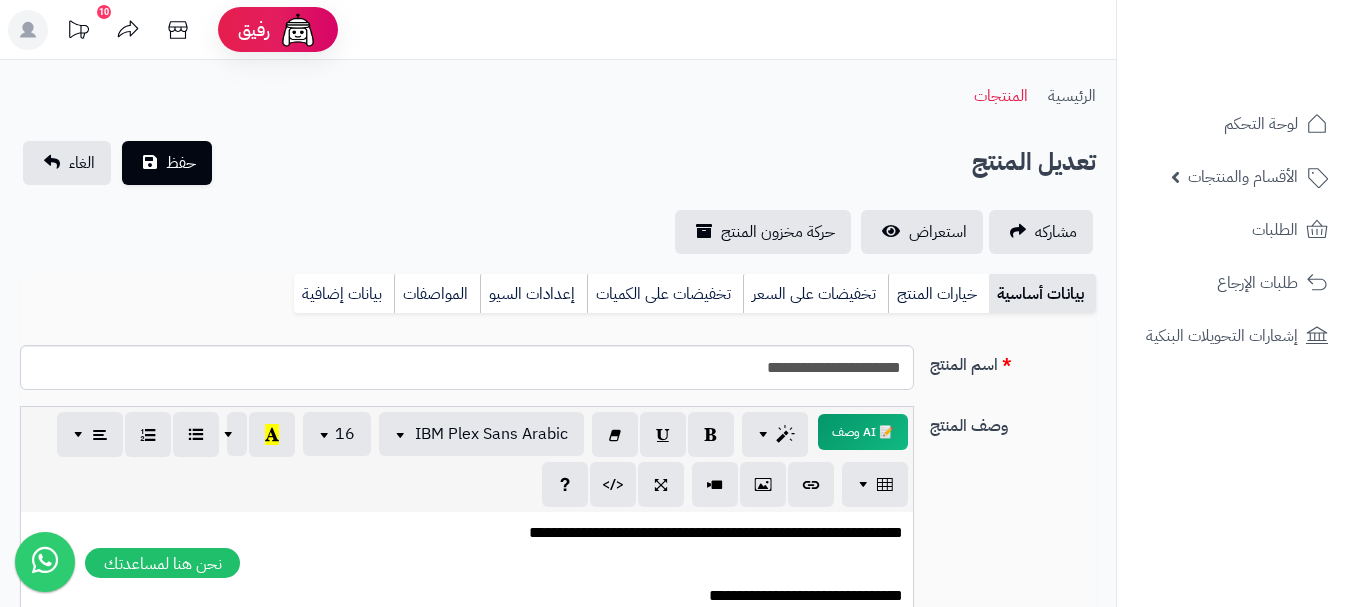 scroll, scrollTop: 0, scrollLeft: 0, axis: both 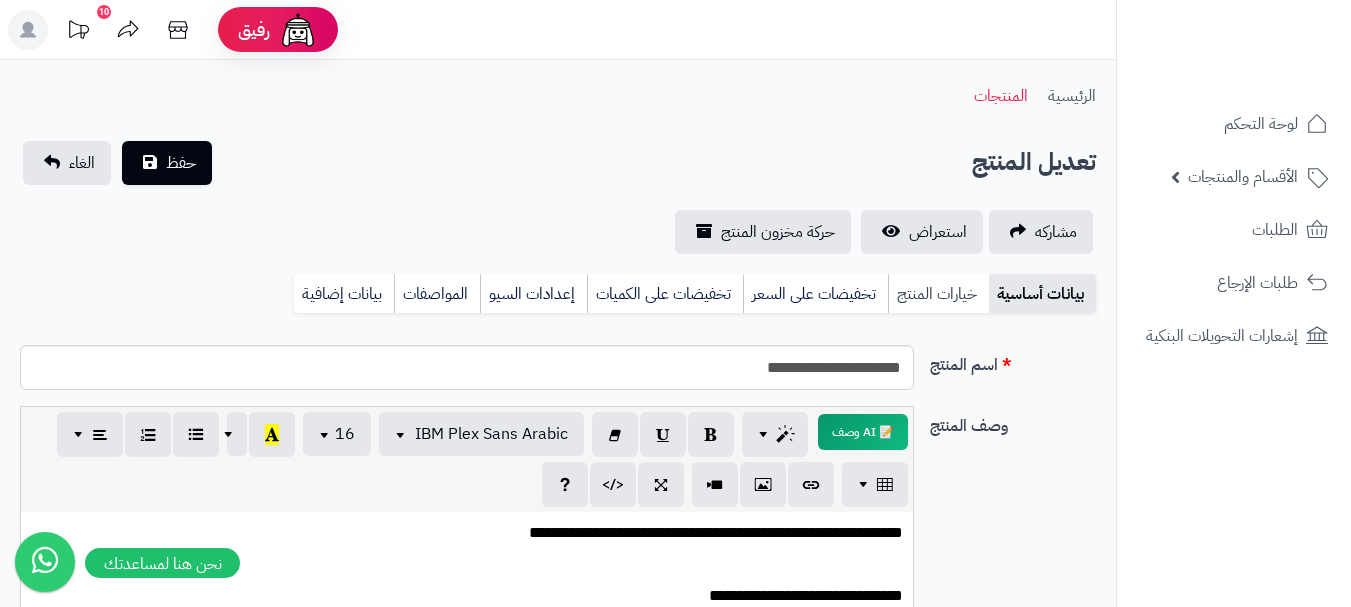 click on "خيارات المنتج" at bounding box center (938, 294) 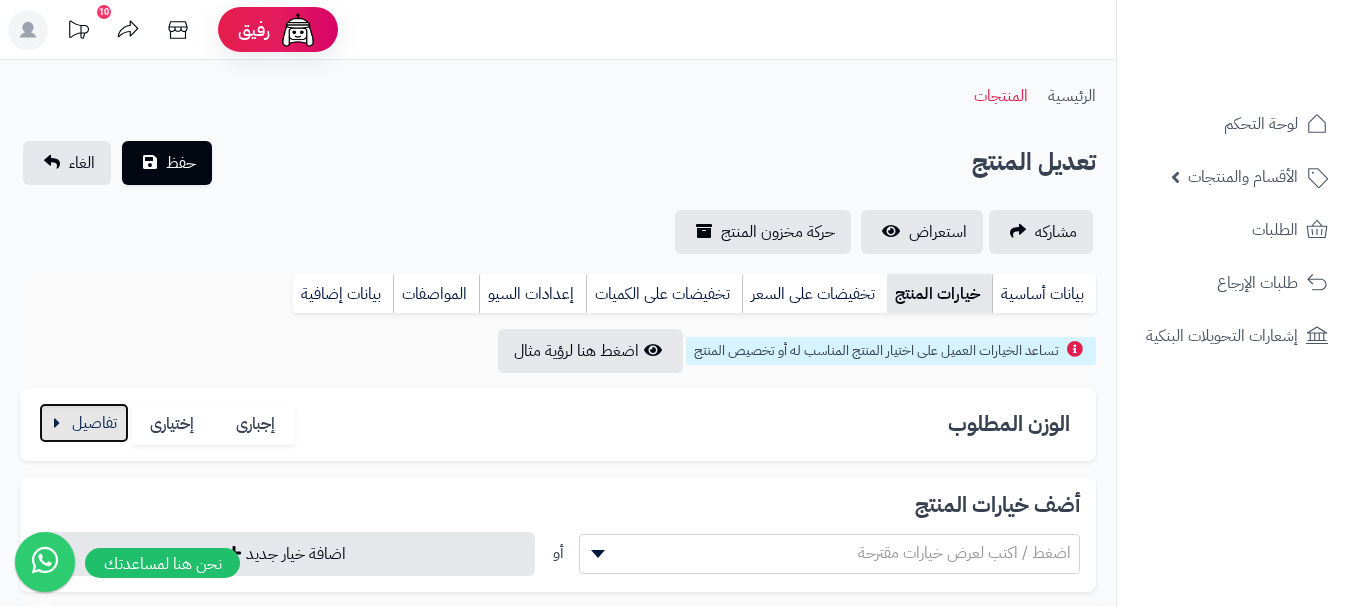 click at bounding box center [84, 423] 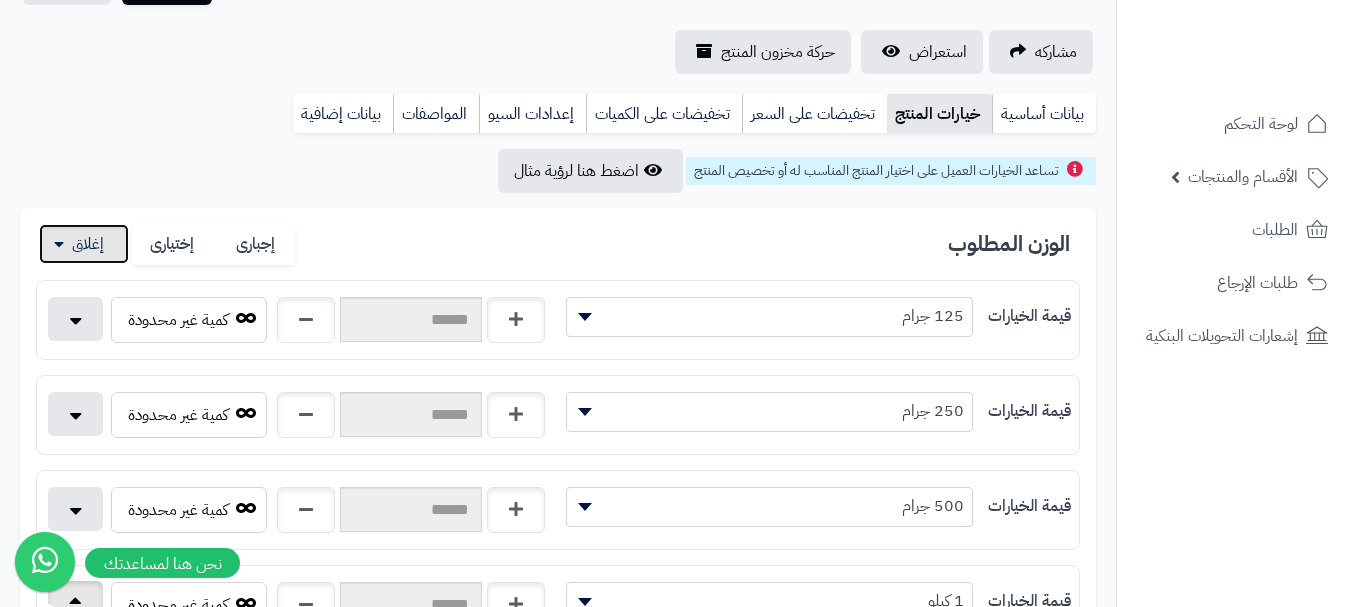 scroll, scrollTop: 400, scrollLeft: 0, axis: vertical 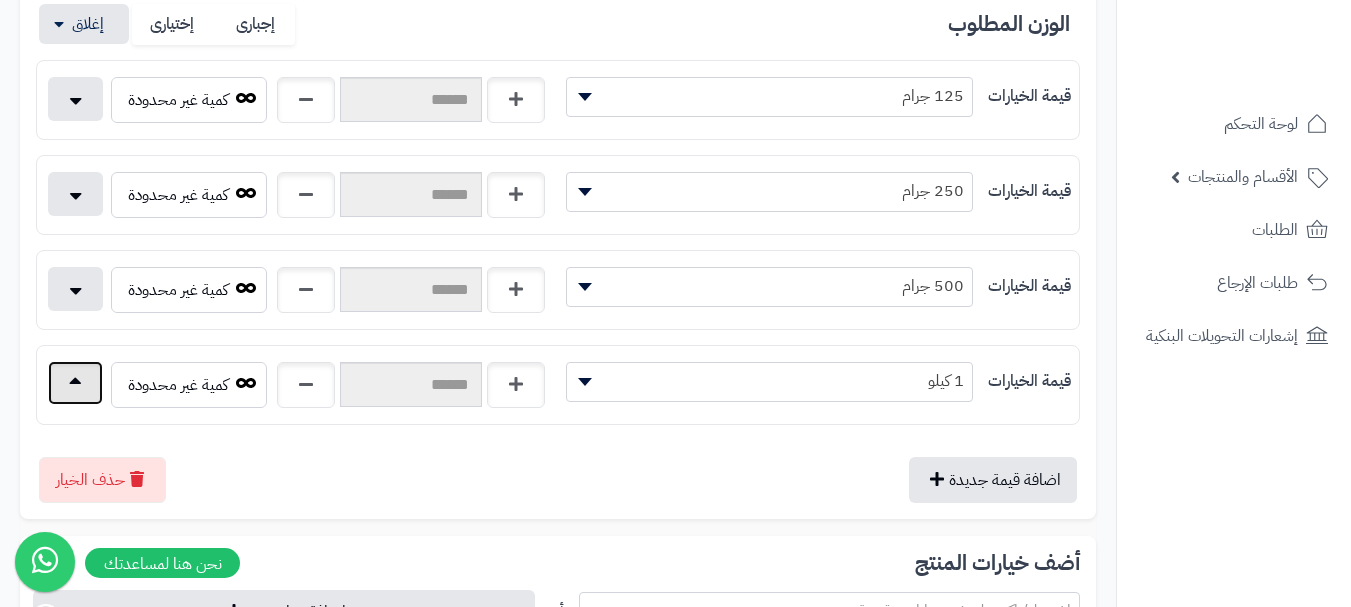 click at bounding box center (75, 383) 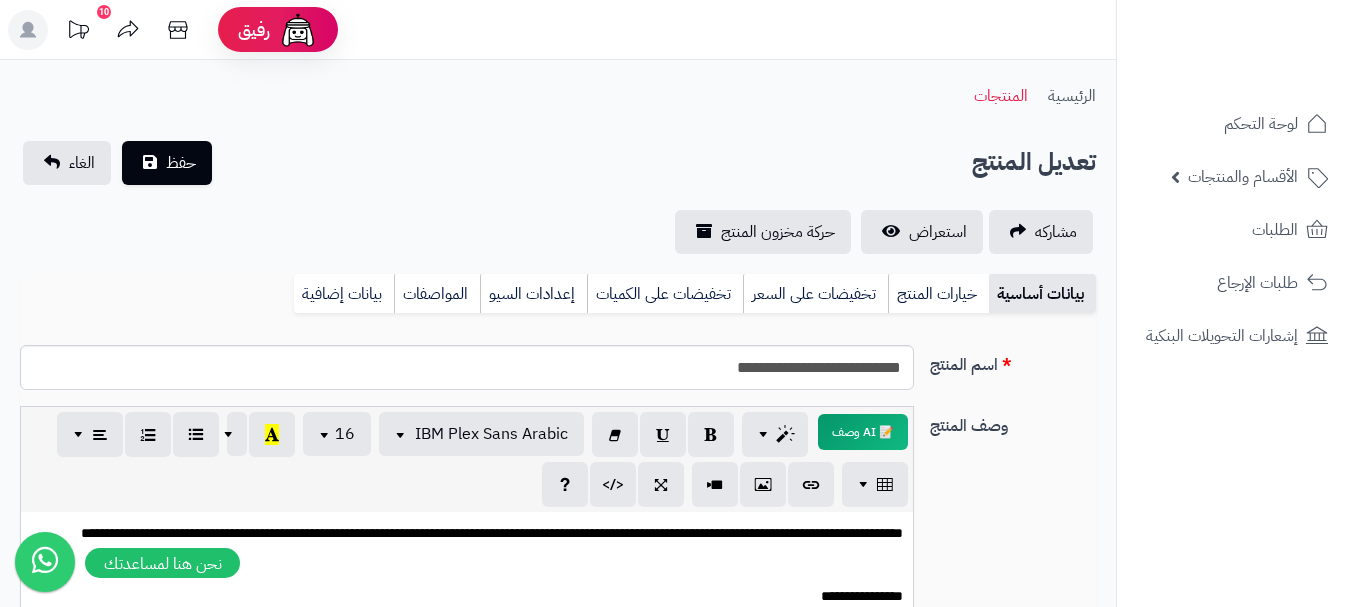 scroll, scrollTop: 0, scrollLeft: 0, axis: both 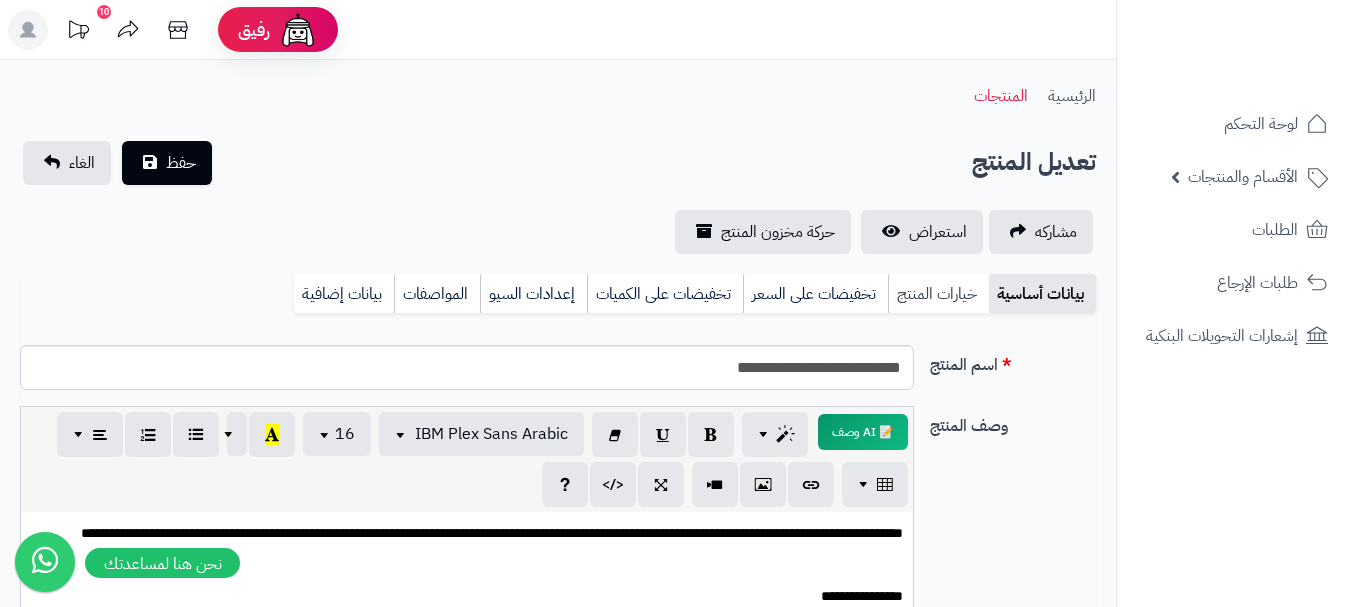 click on "خيارات المنتج" at bounding box center (938, 294) 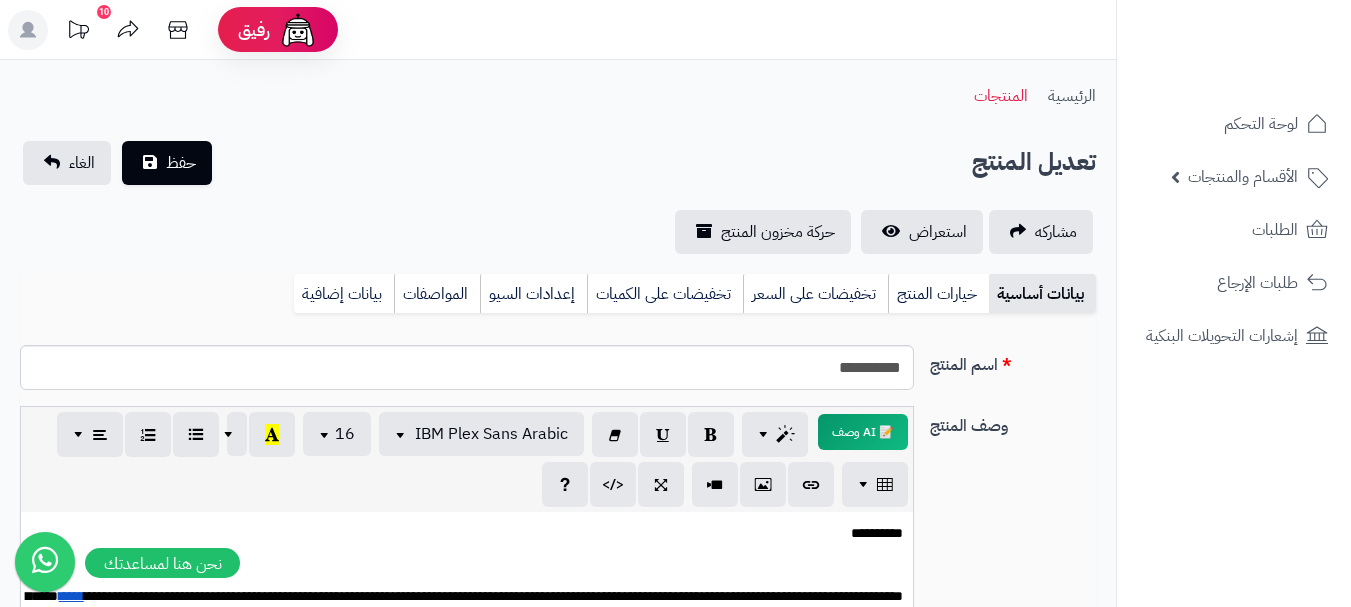 scroll, scrollTop: 0, scrollLeft: 0, axis: both 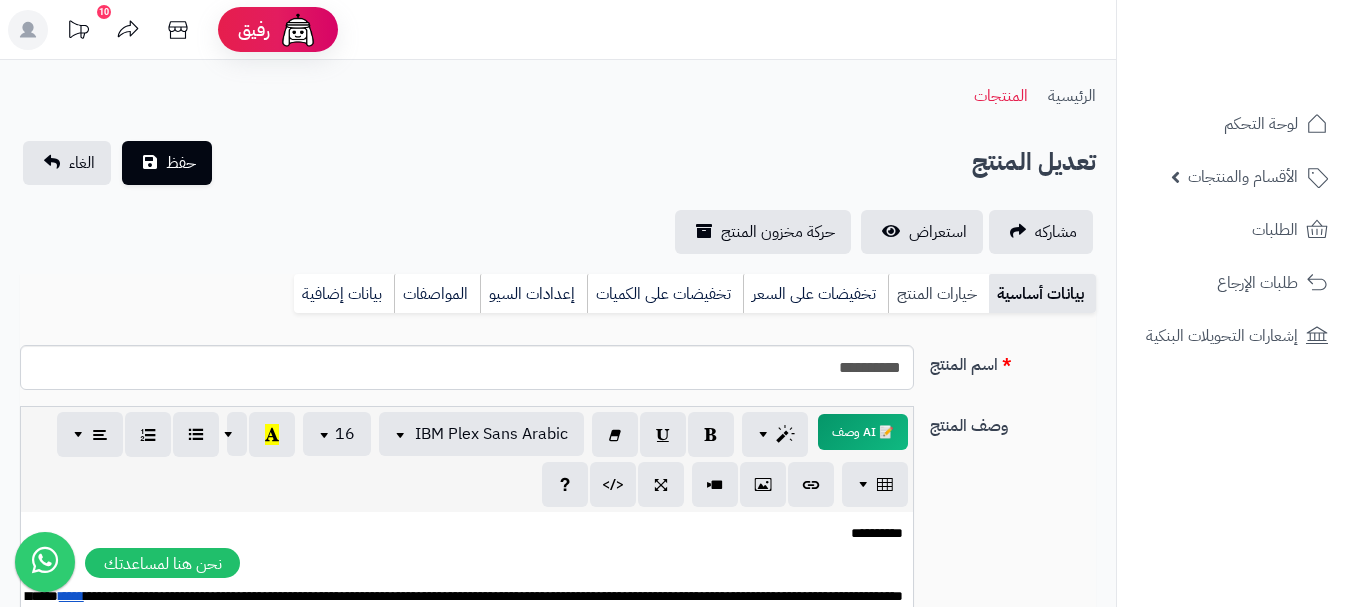 click on "خيارات المنتج" at bounding box center [938, 294] 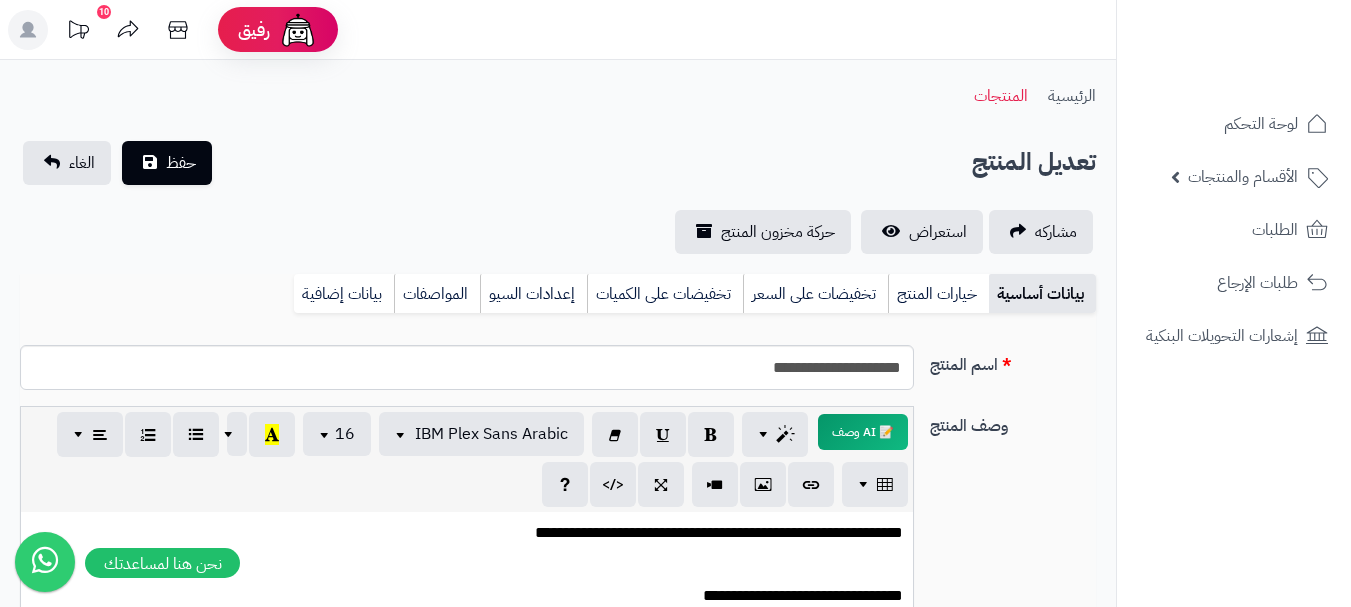 scroll, scrollTop: 0, scrollLeft: 0, axis: both 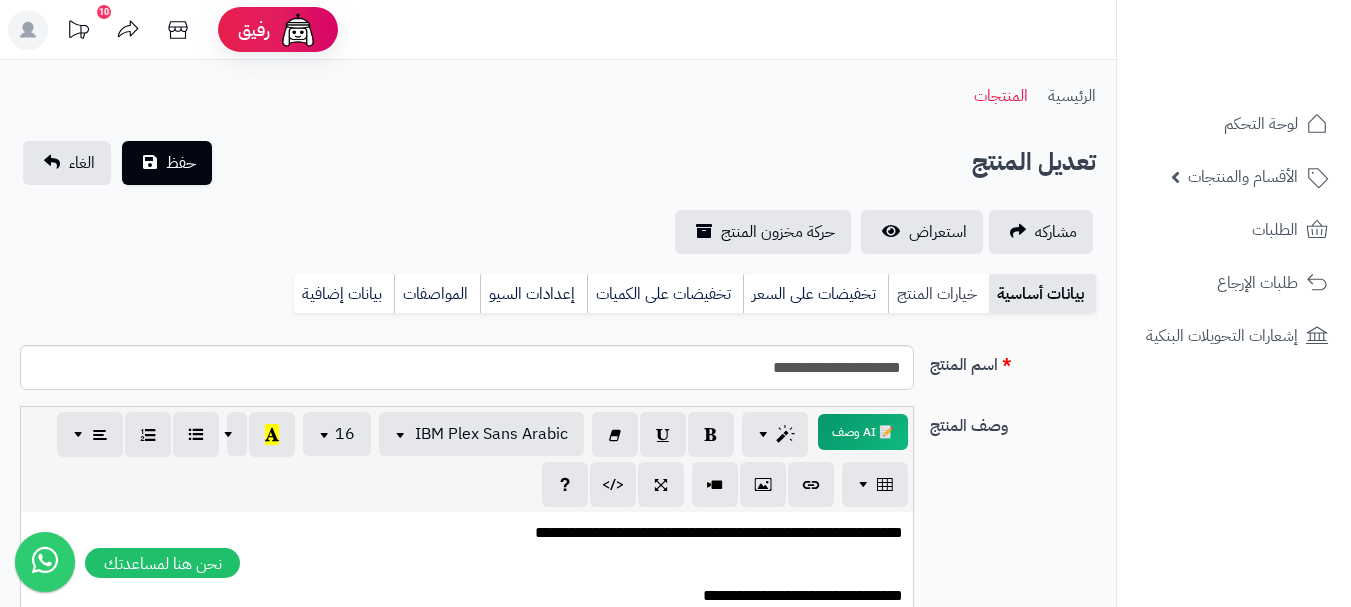 click on "خيارات المنتج" at bounding box center (938, 294) 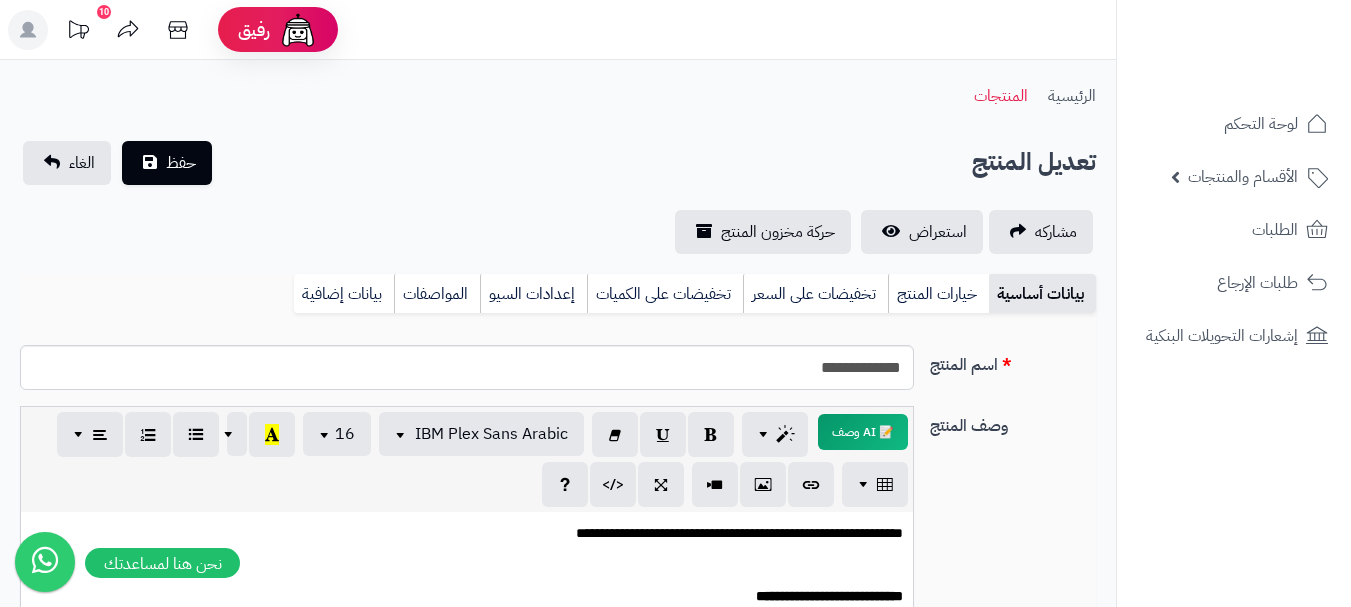 scroll, scrollTop: 0, scrollLeft: 0, axis: both 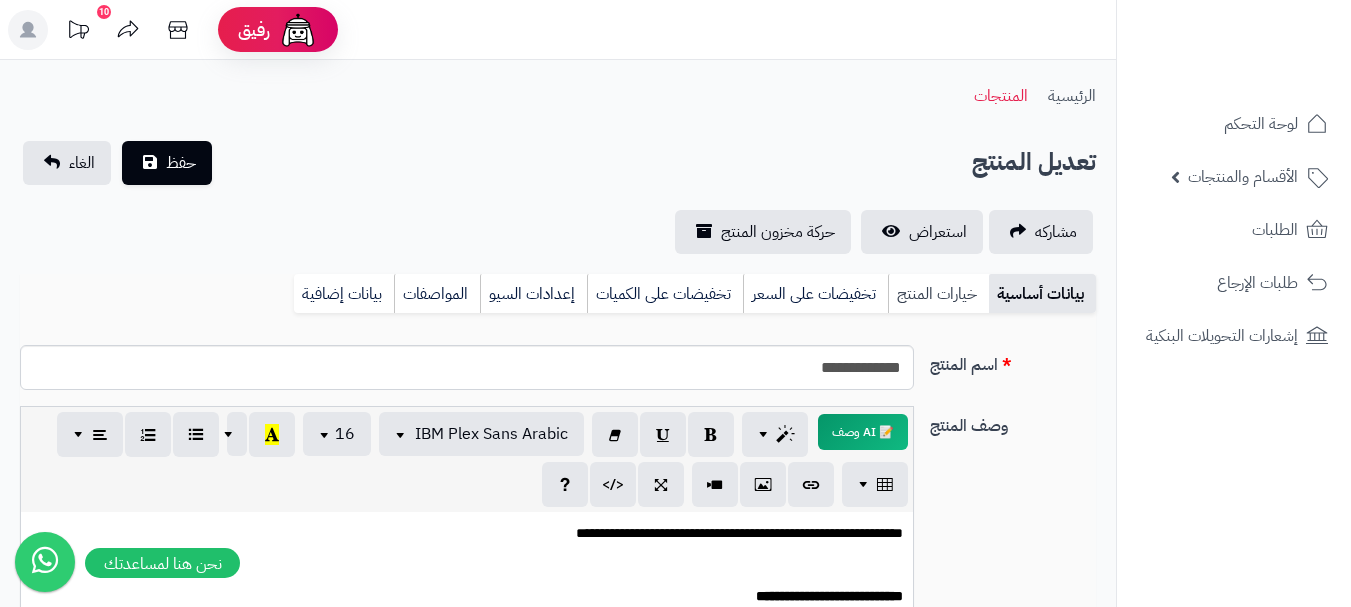 click on "خيارات المنتج" at bounding box center [938, 294] 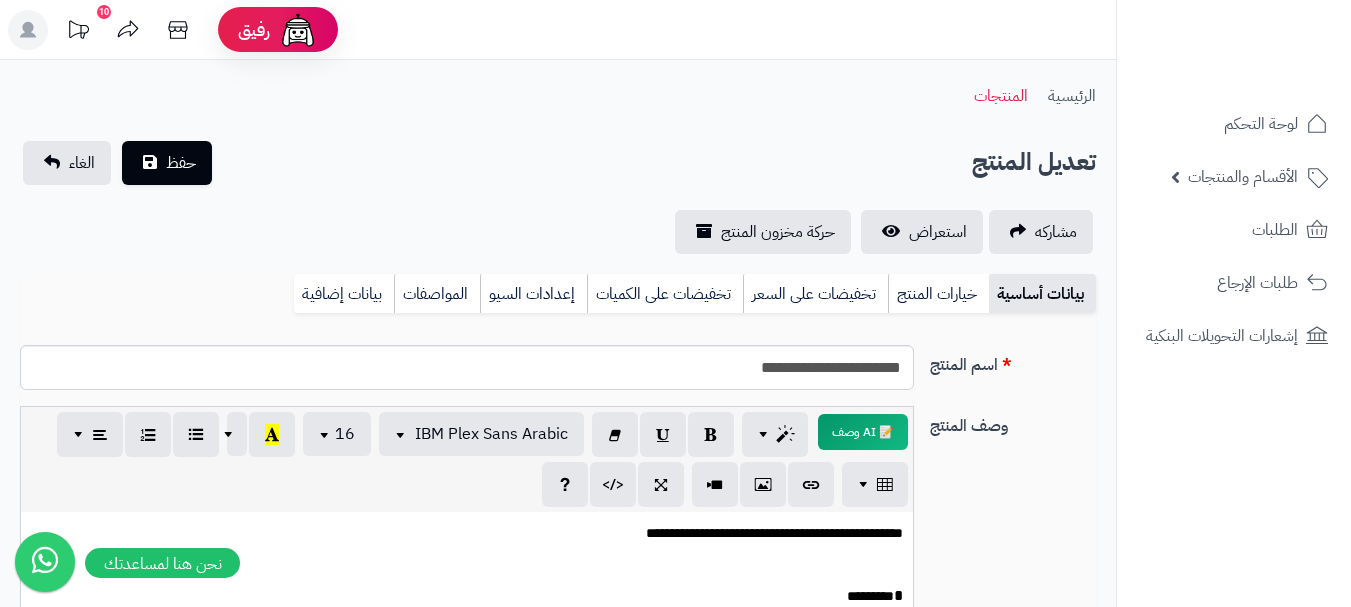 scroll, scrollTop: 0, scrollLeft: 0, axis: both 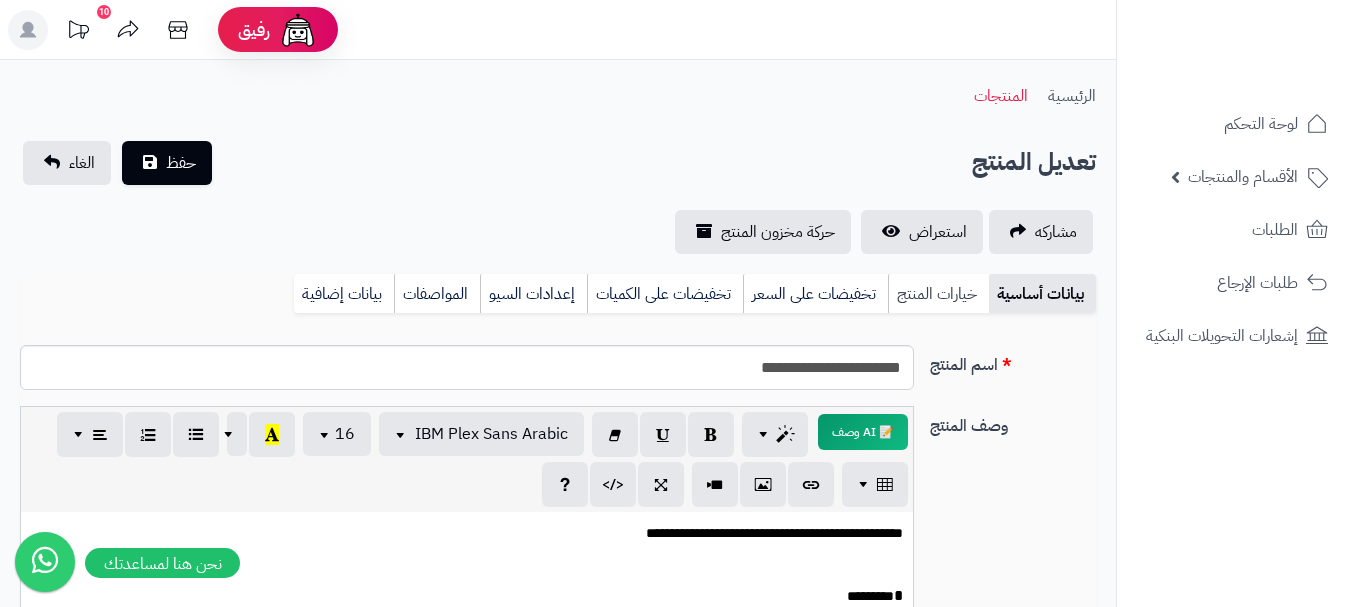 click on "خيارات المنتج" at bounding box center [938, 294] 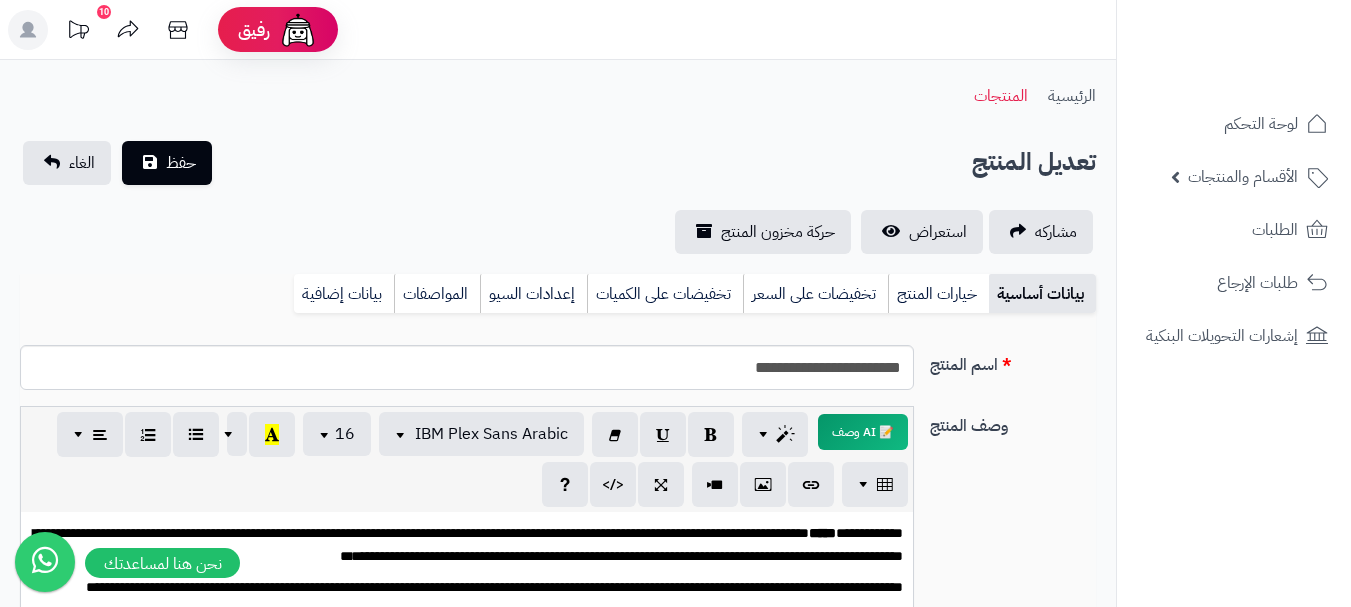scroll, scrollTop: 0, scrollLeft: 0, axis: both 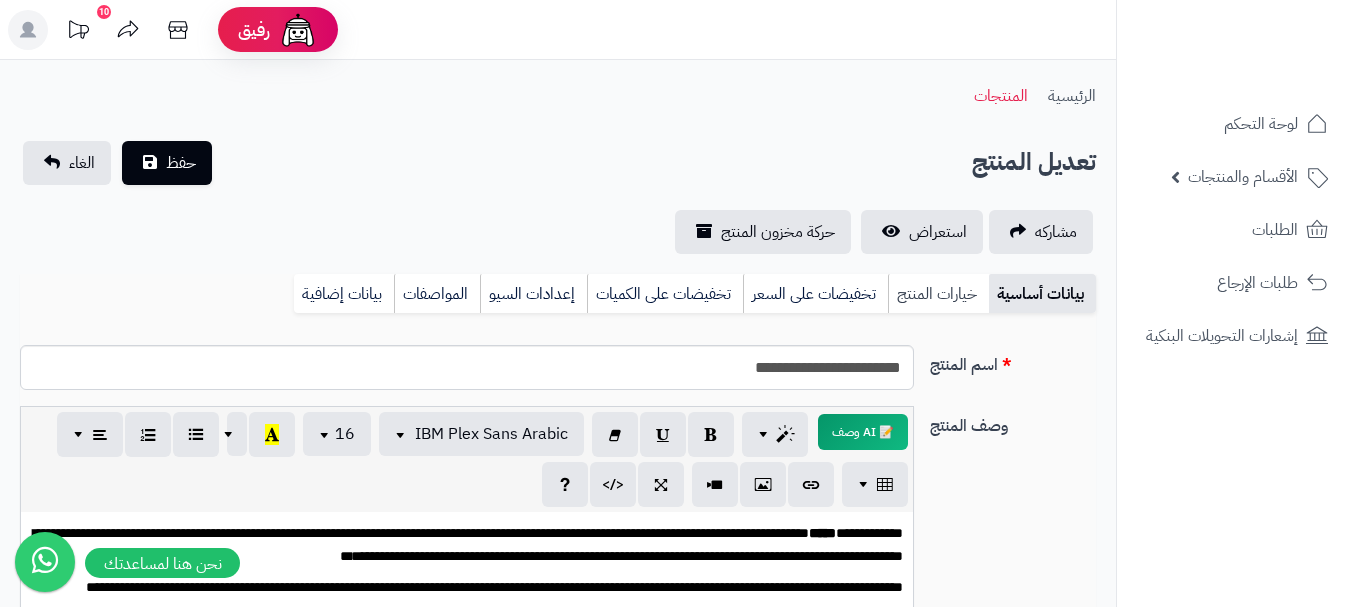 click on "خيارات المنتج" at bounding box center (938, 294) 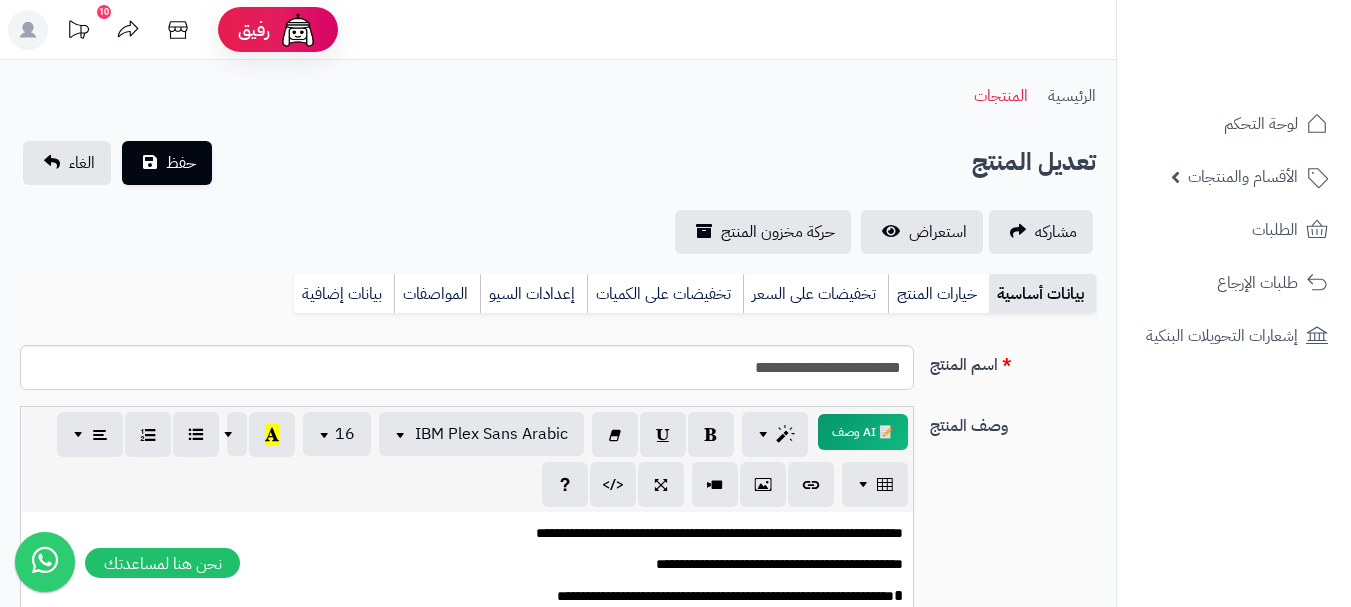 scroll, scrollTop: 0, scrollLeft: 0, axis: both 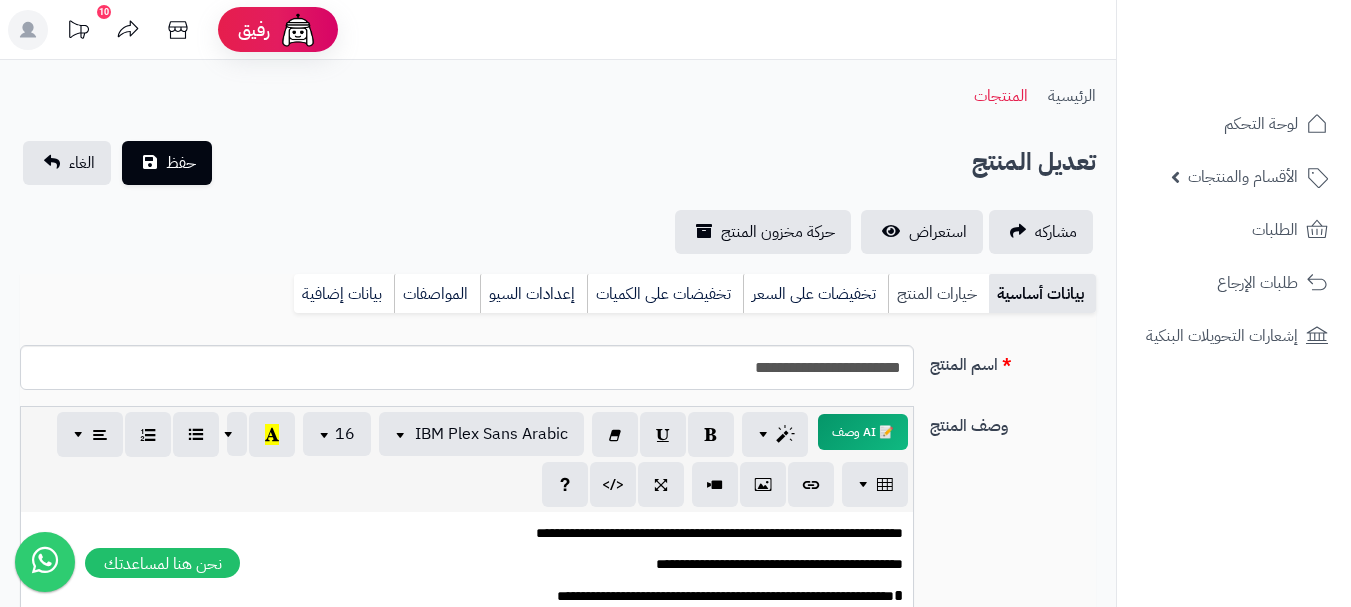 click on "خيارات المنتج" at bounding box center (938, 294) 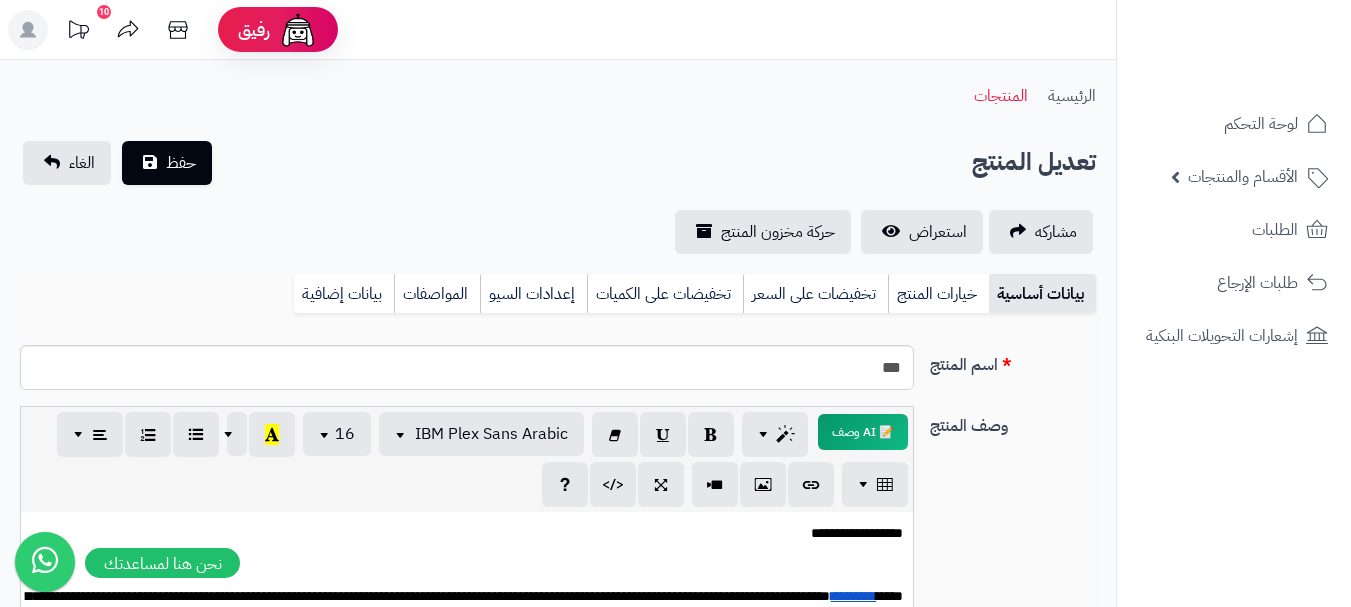 scroll, scrollTop: 0, scrollLeft: 0, axis: both 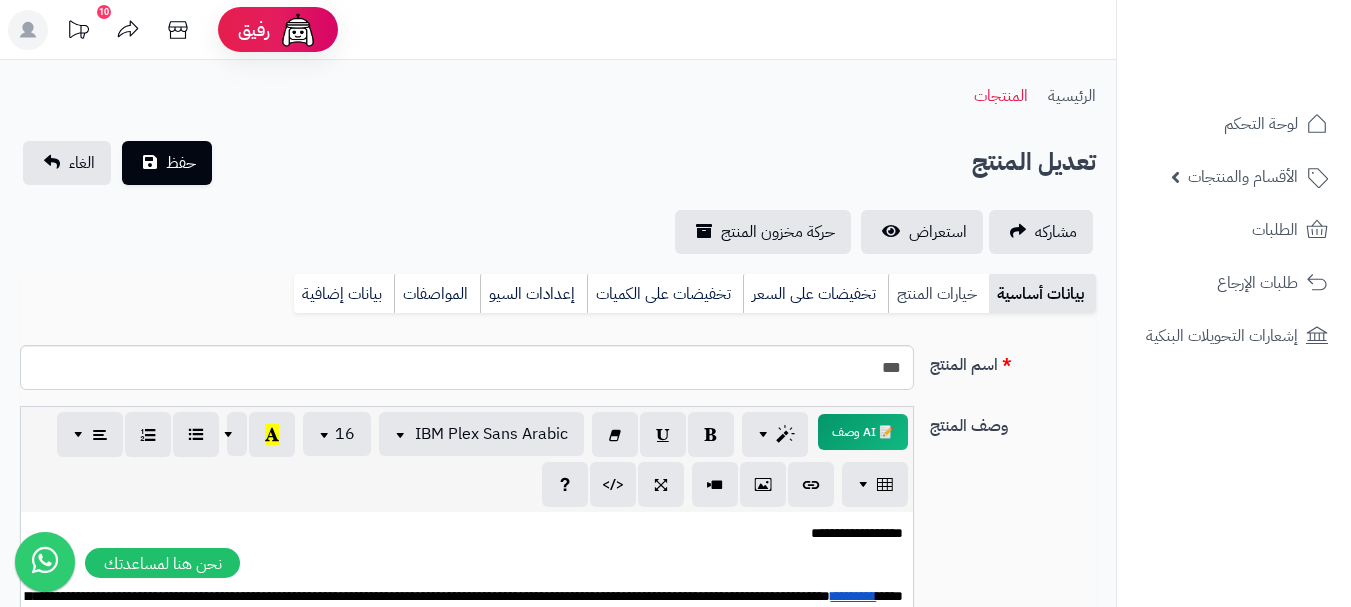 click on "خيارات المنتج" at bounding box center [938, 294] 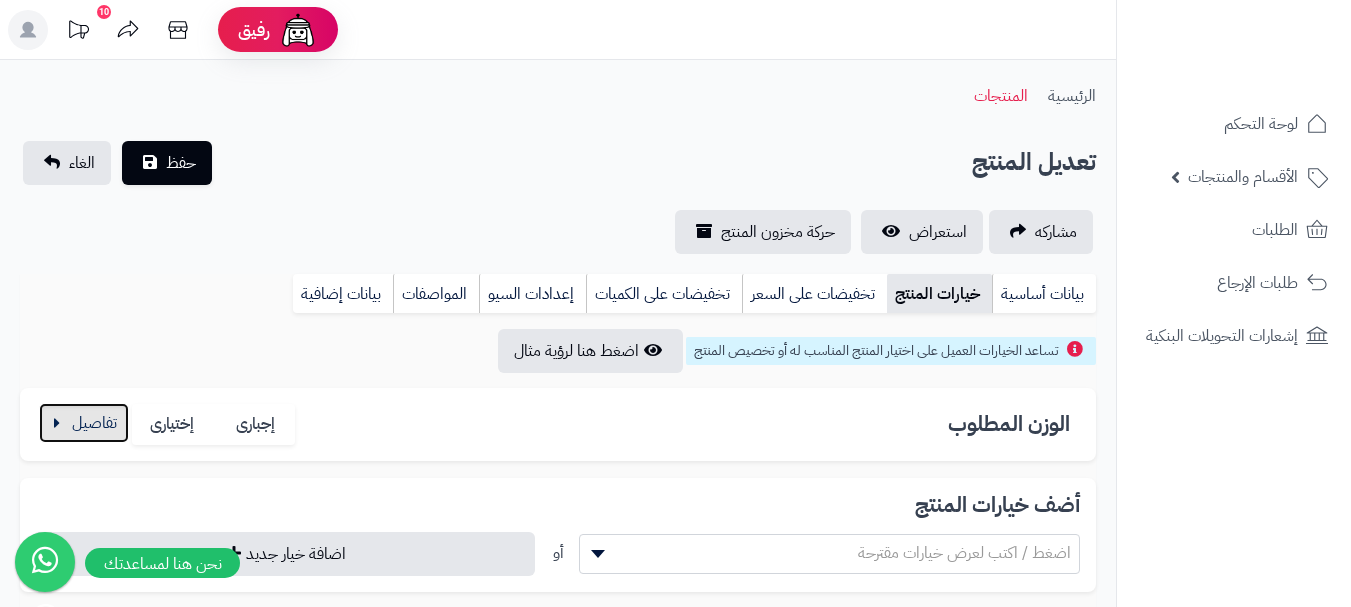 click at bounding box center (84, 423) 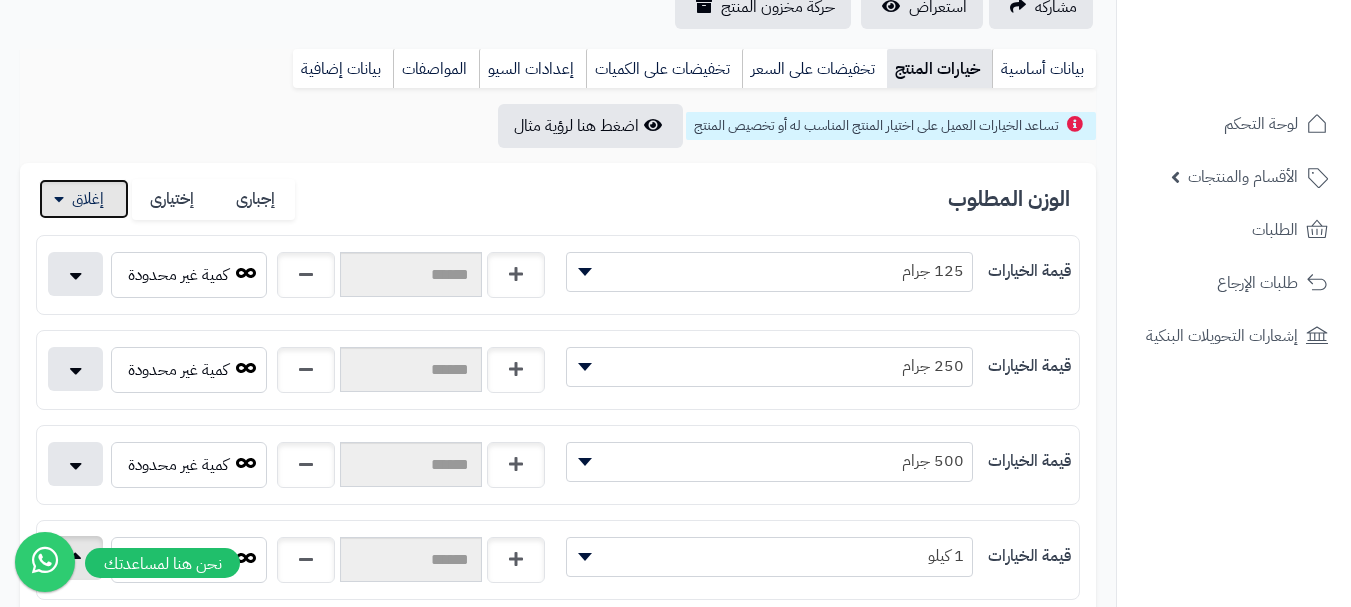 scroll, scrollTop: 400, scrollLeft: 0, axis: vertical 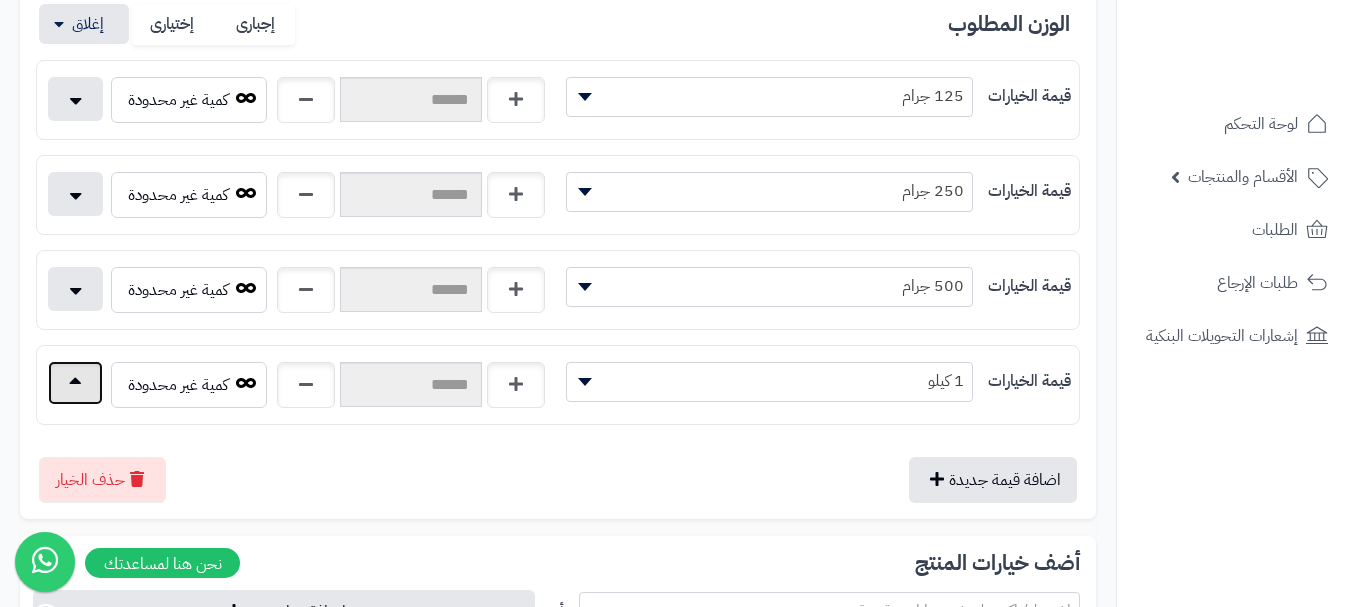 click at bounding box center (75, 383) 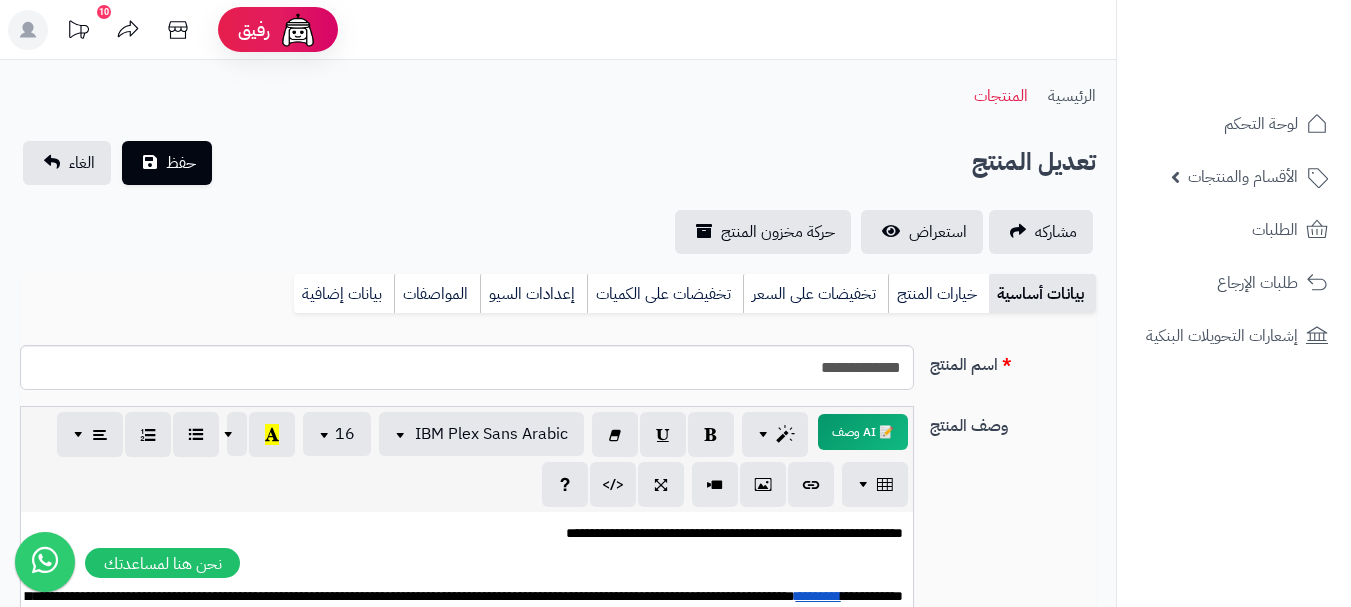 scroll, scrollTop: 0, scrollLeft: 0, axis: both 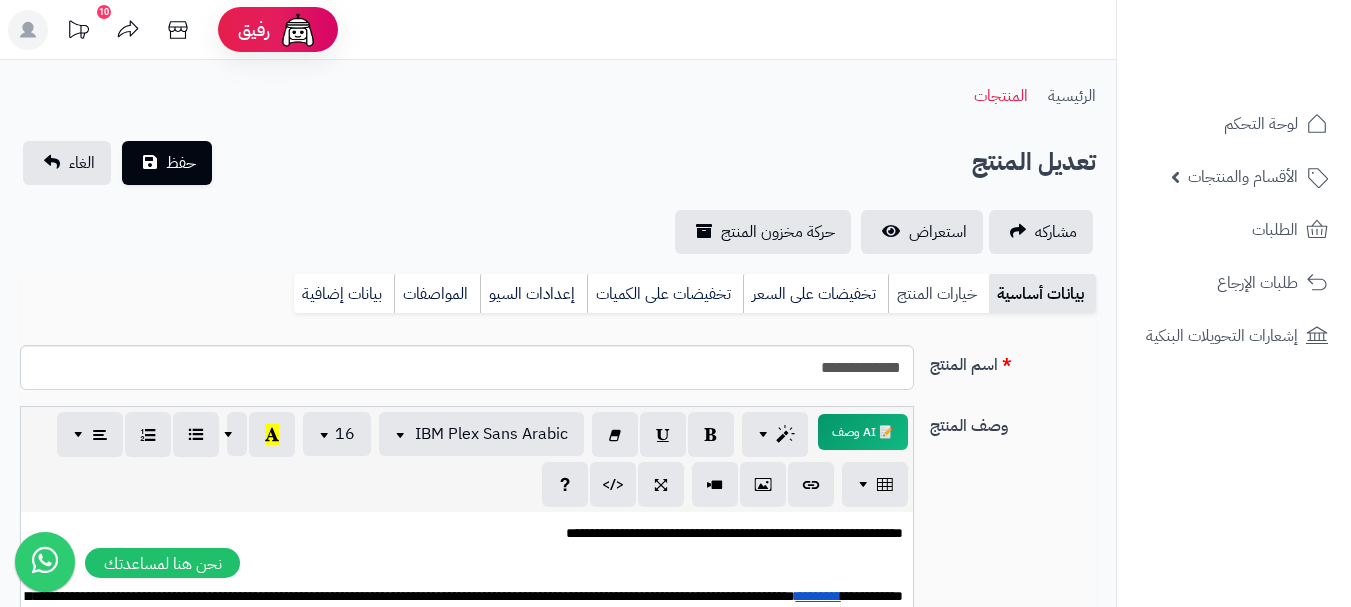 click on "خيارات المنتج" at bounding box center (938, 294) 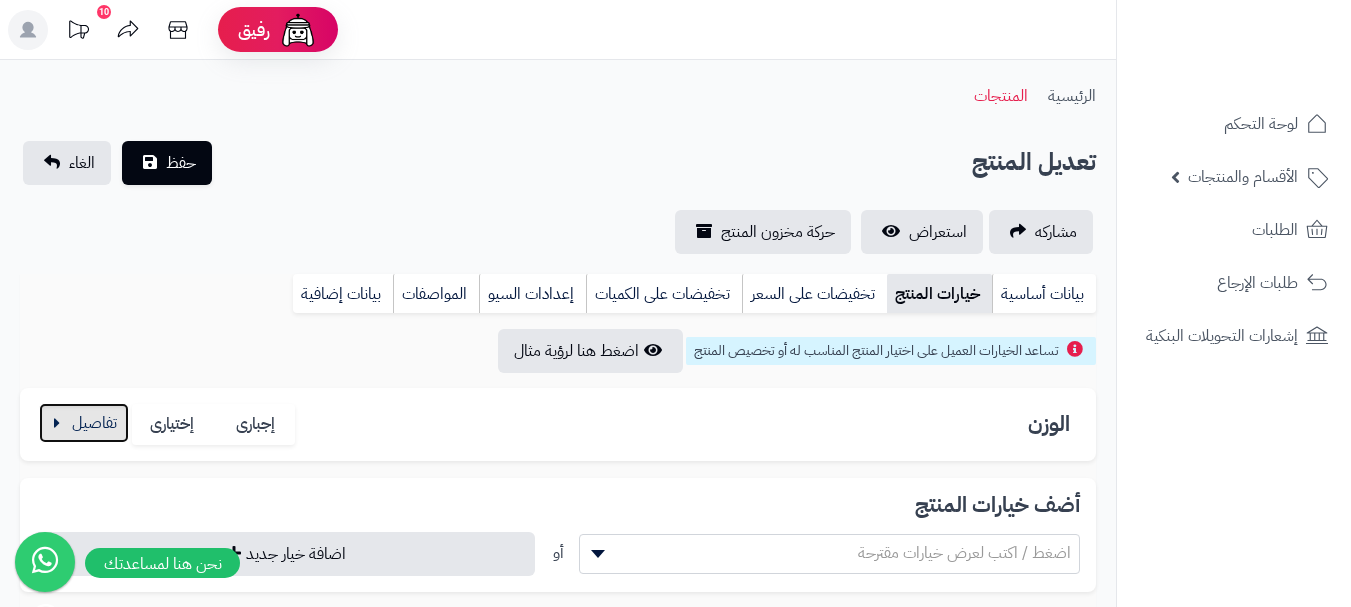click at bounding box center (84, 423) 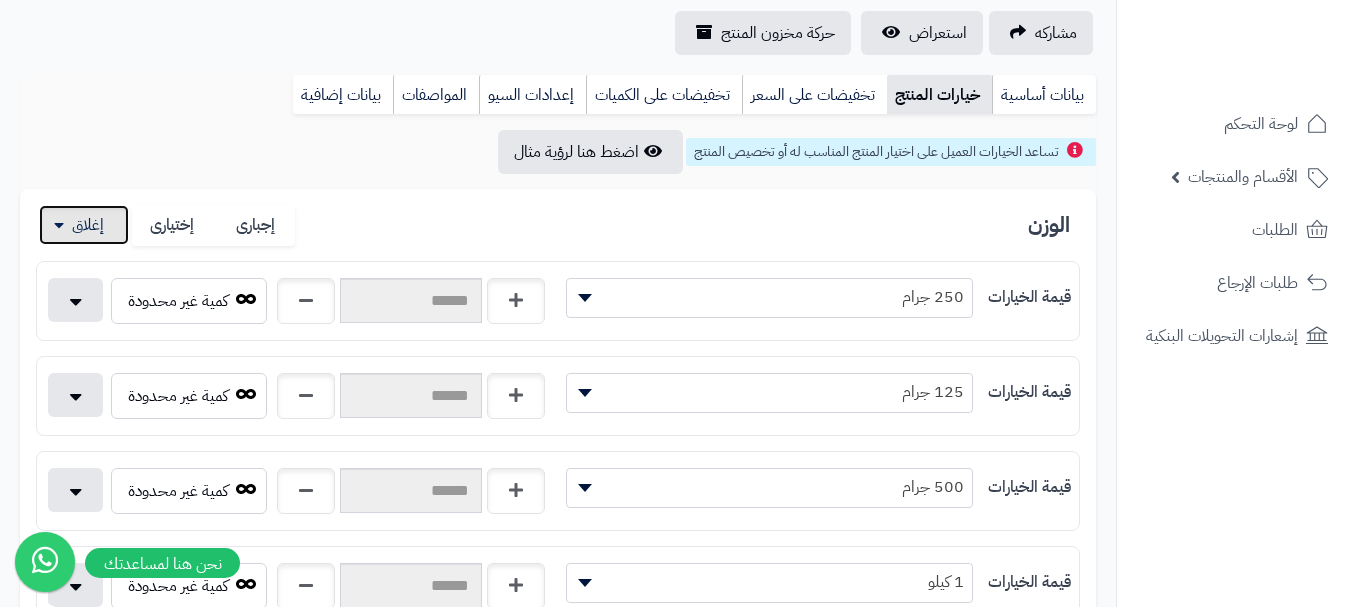 scroll, scrollTop: 400, scrollLeft: 0, axis: vertical 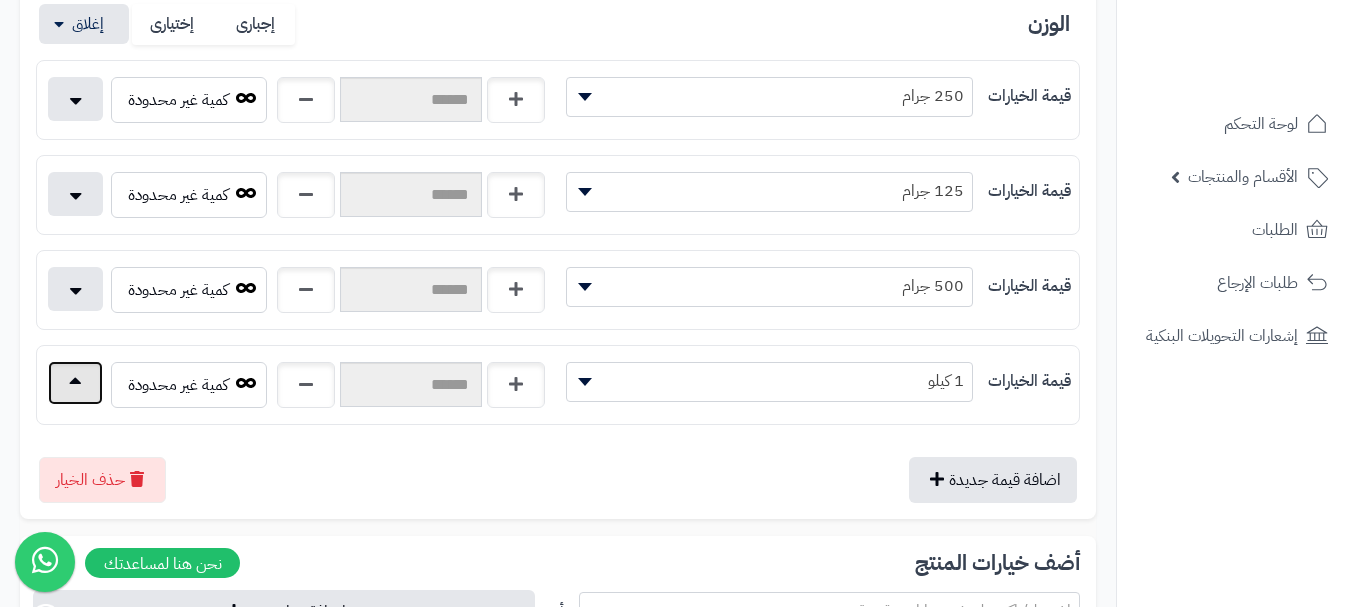 click at bounding box center (75, 383) 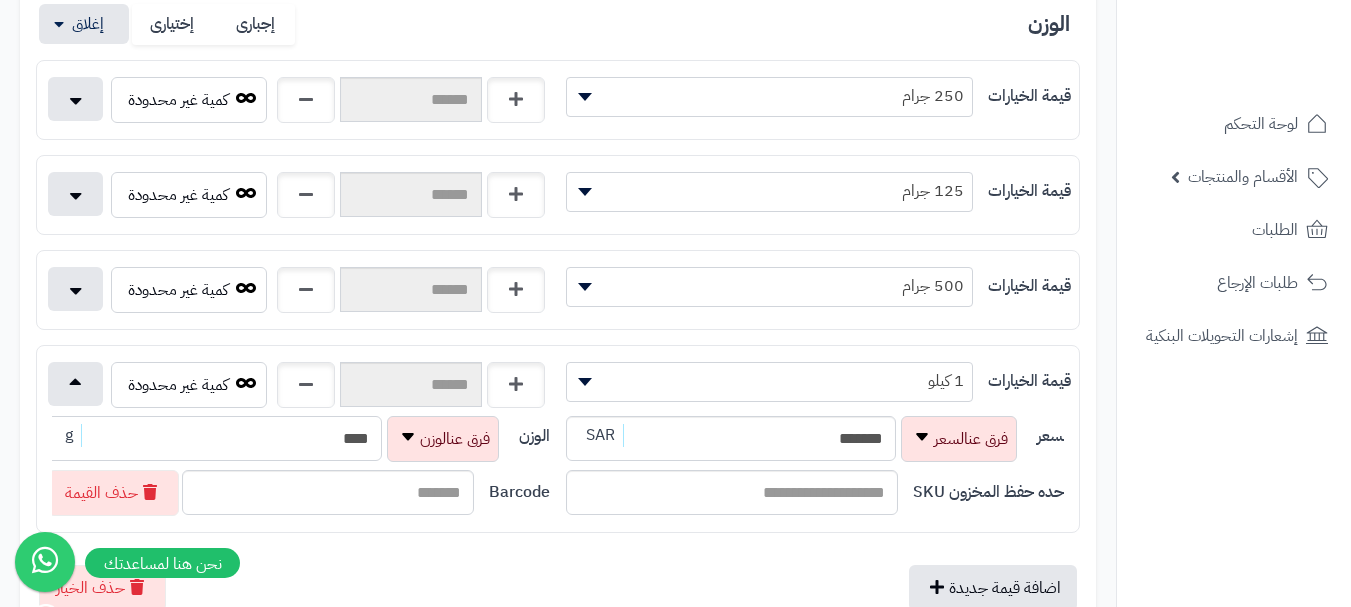 click on "****" at bounding box center (213, 438) 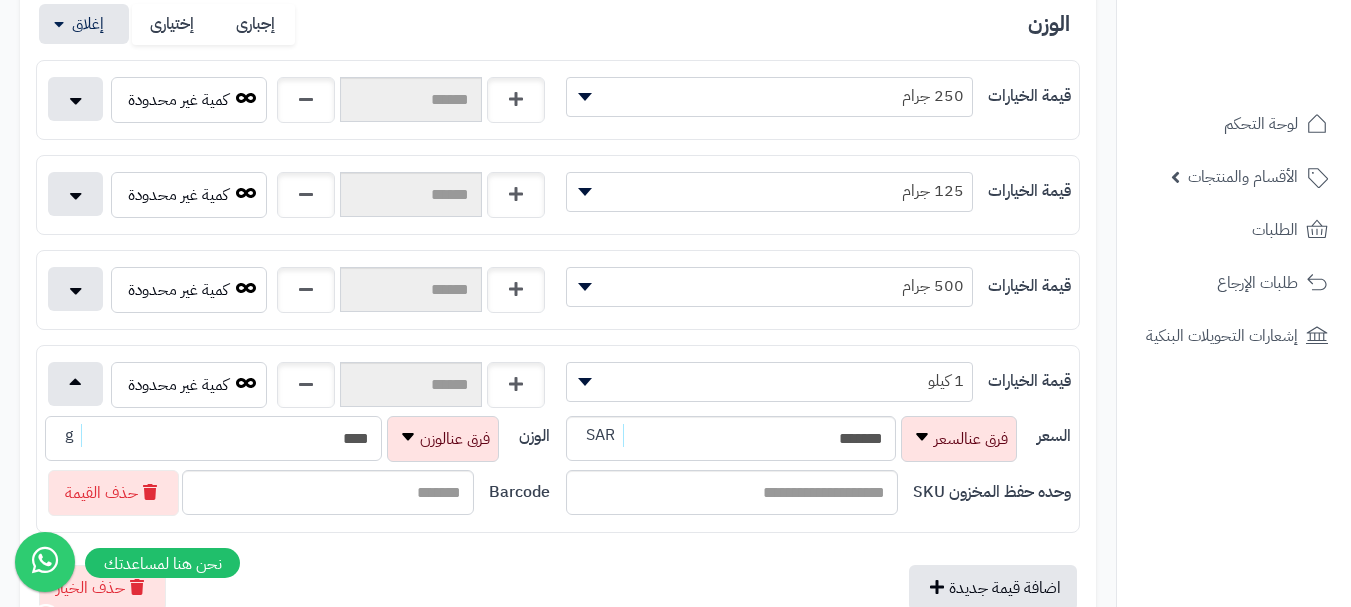 paste 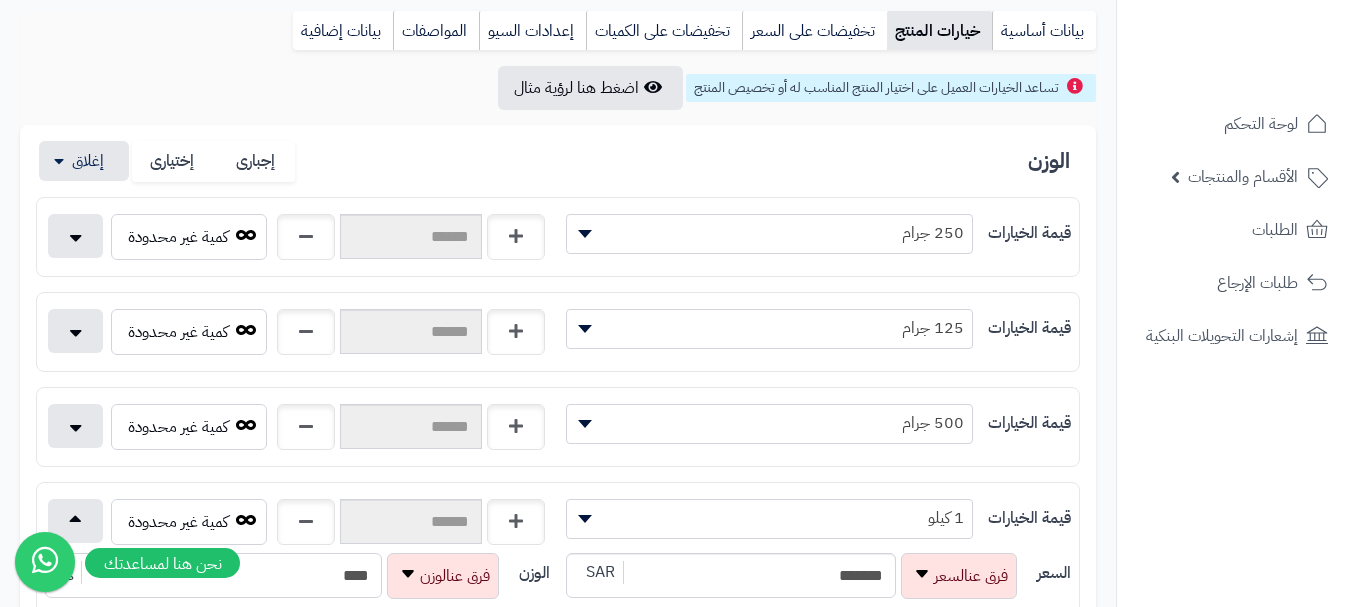 scroll, scrollTop: 0, scrollLeft: 0, axis: both 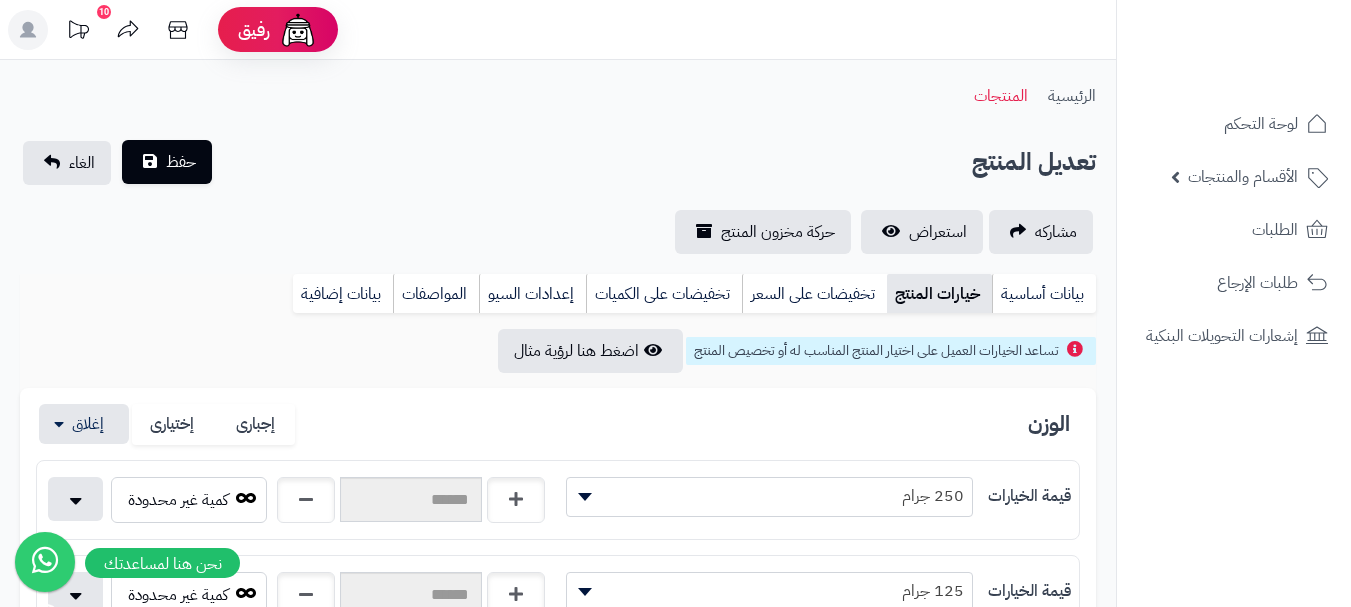 type on "****" 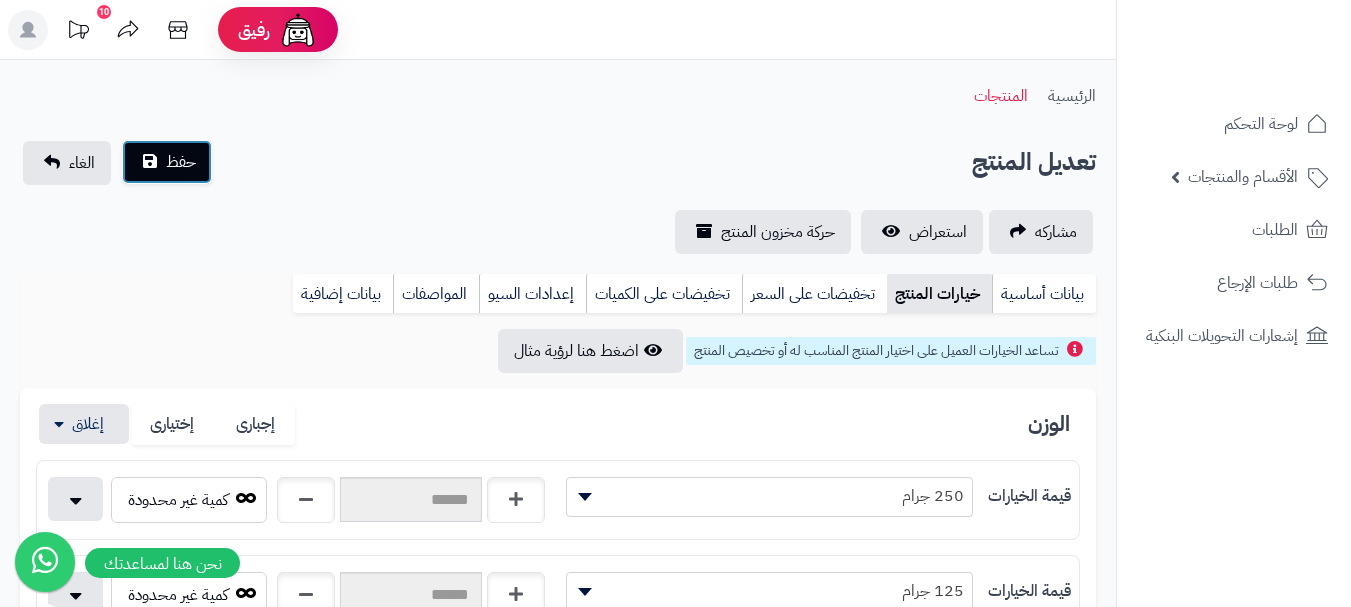 click on "حفظ" at bounding box center (181, 162) 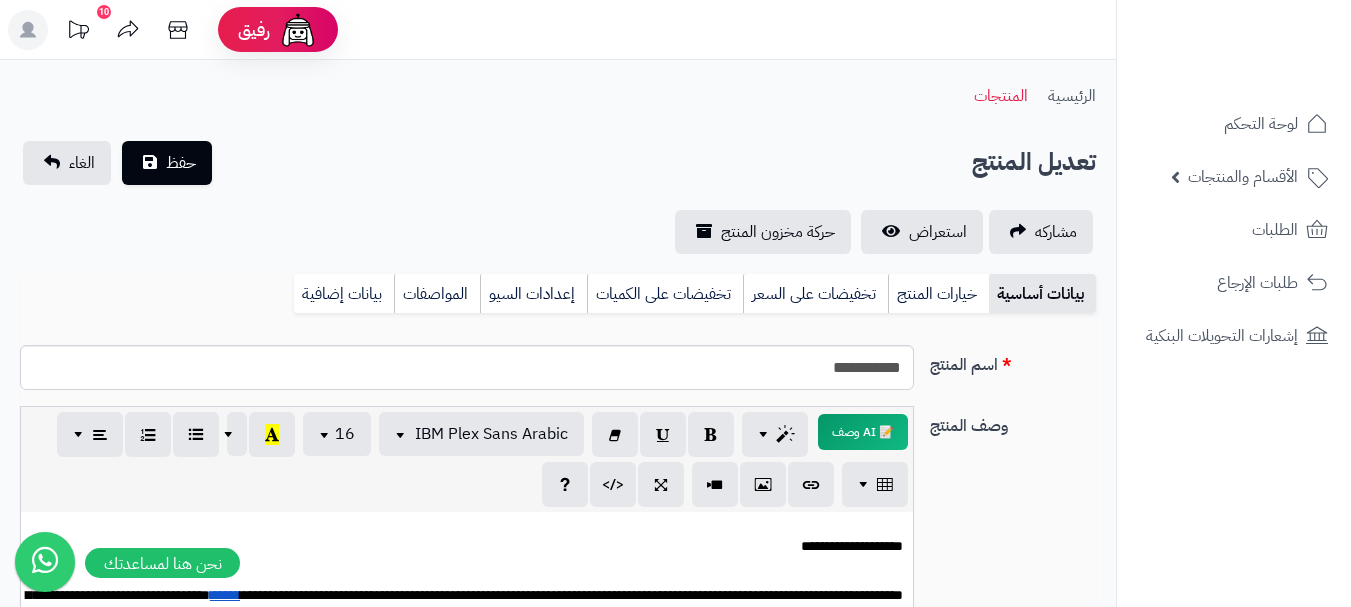 scroll, scrollTop: 0, scrollLeft: 0, axis: both 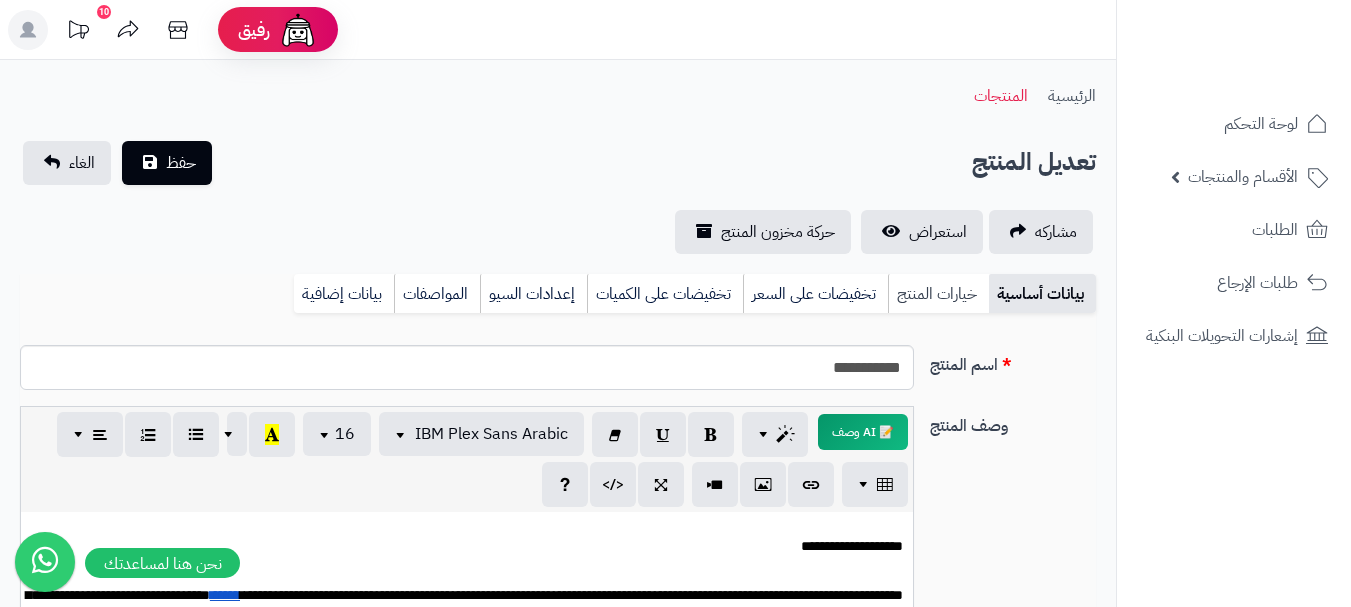 click on "خيارات المنتج" at bounding box center [938, 294] 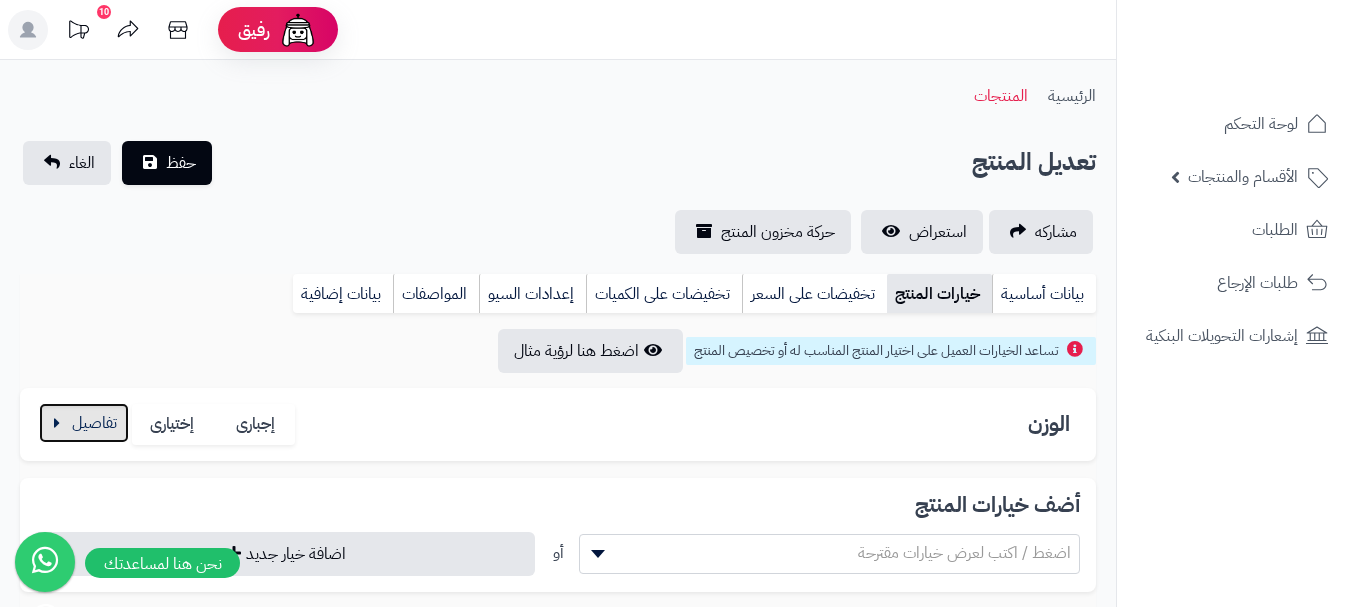 click at bounding box center (84, 423) 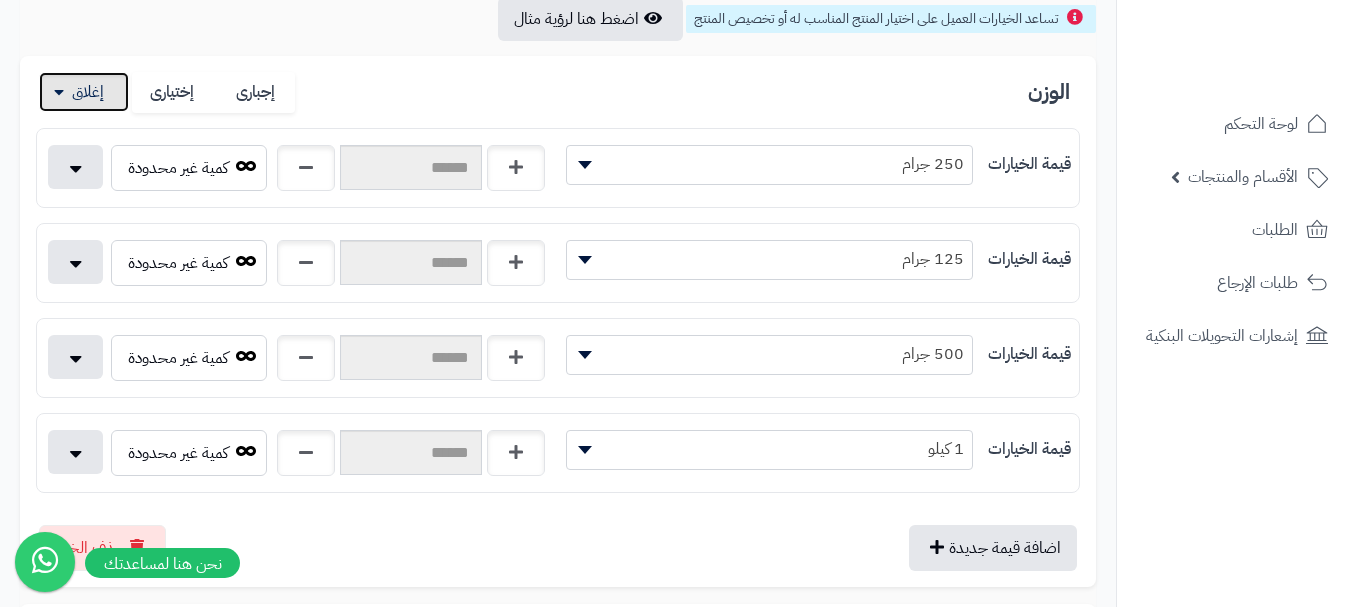 scroll, scrollTop: 500, scrollLeft: 0, axis: vertical 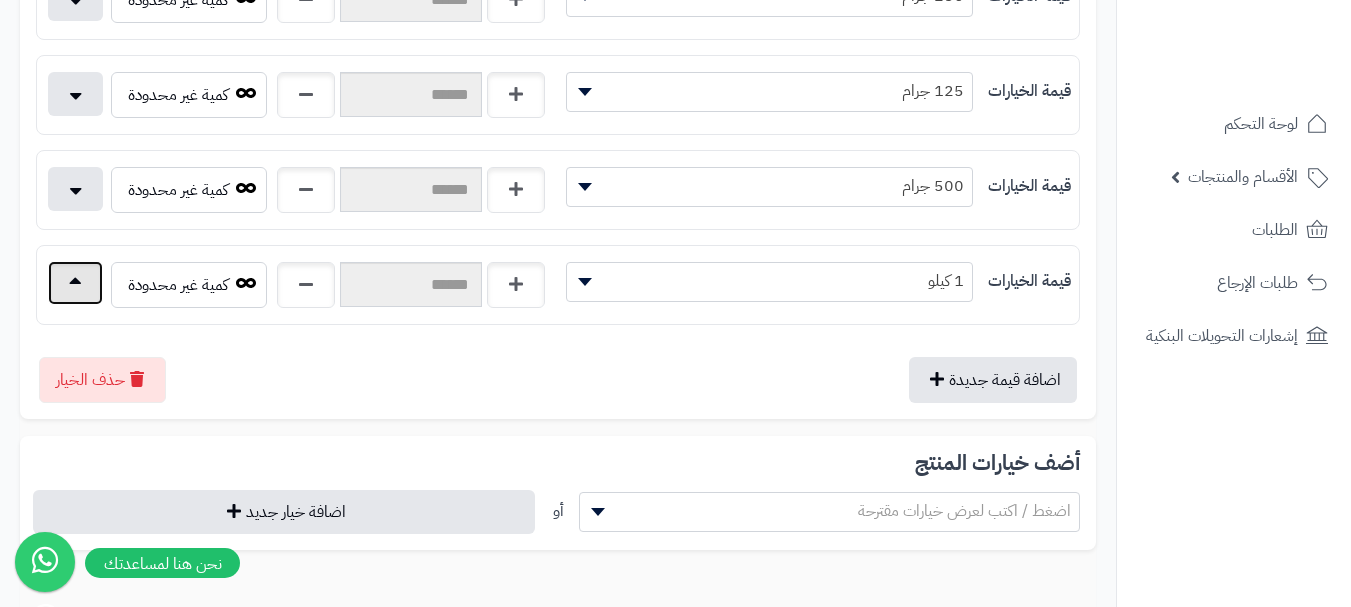 click at bounding box center [75, 283] 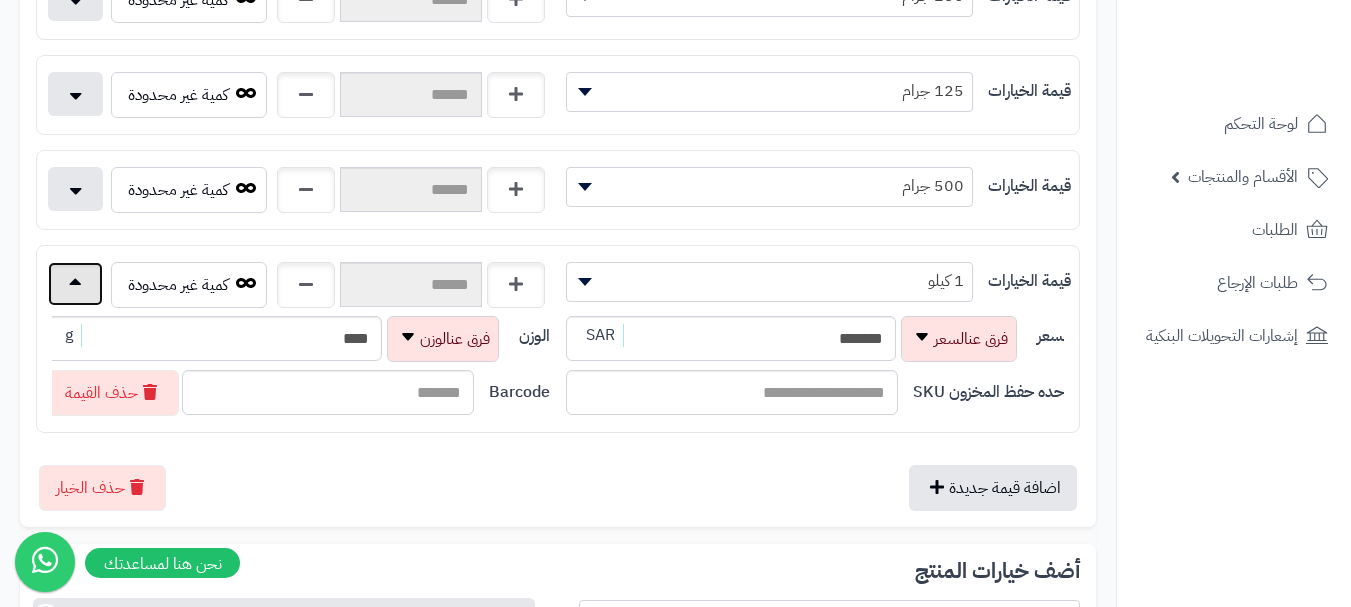 type 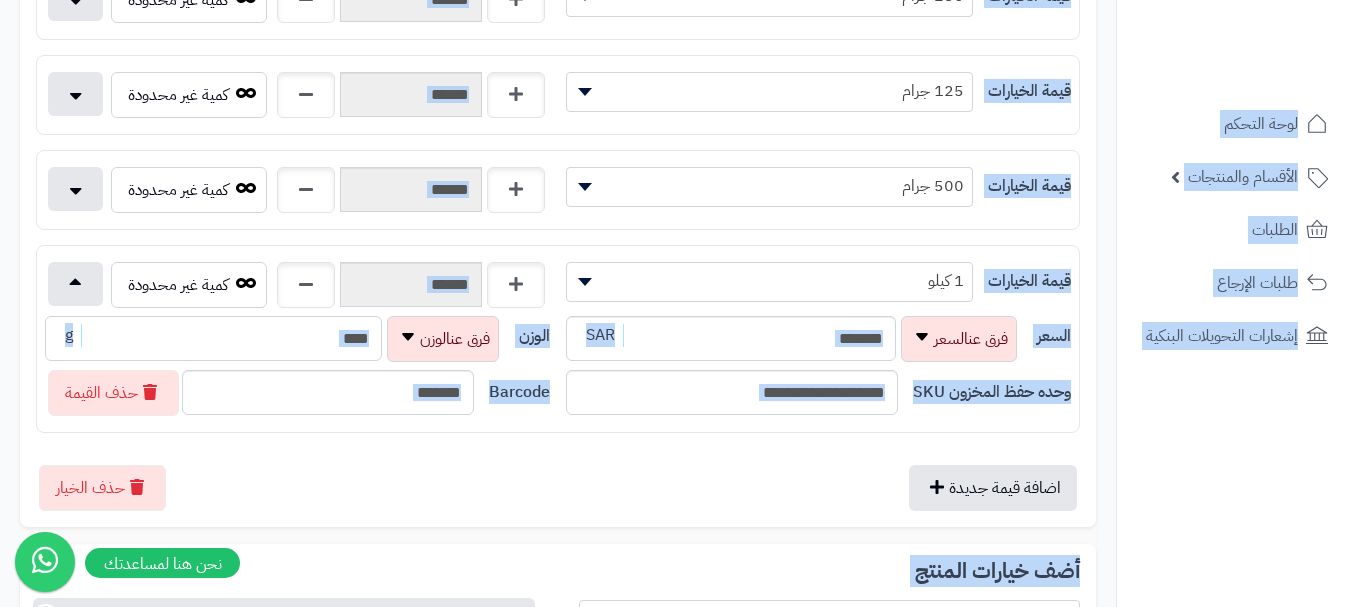 click on "****" at bounding box center (213, 338) 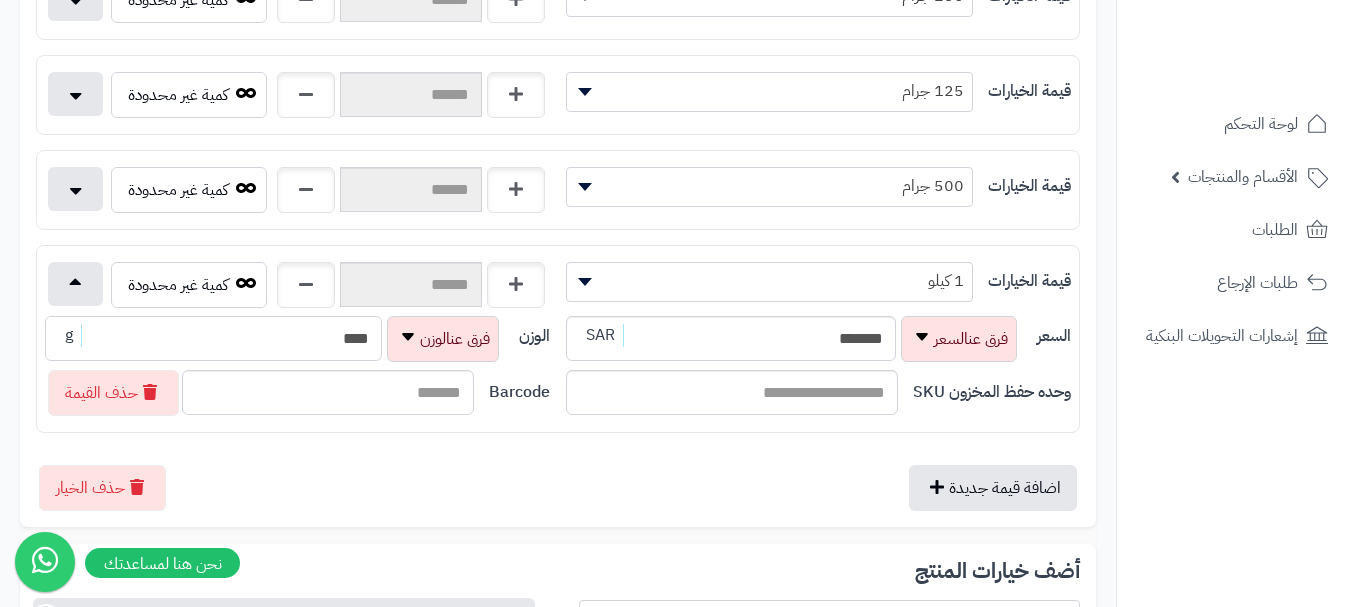 paste 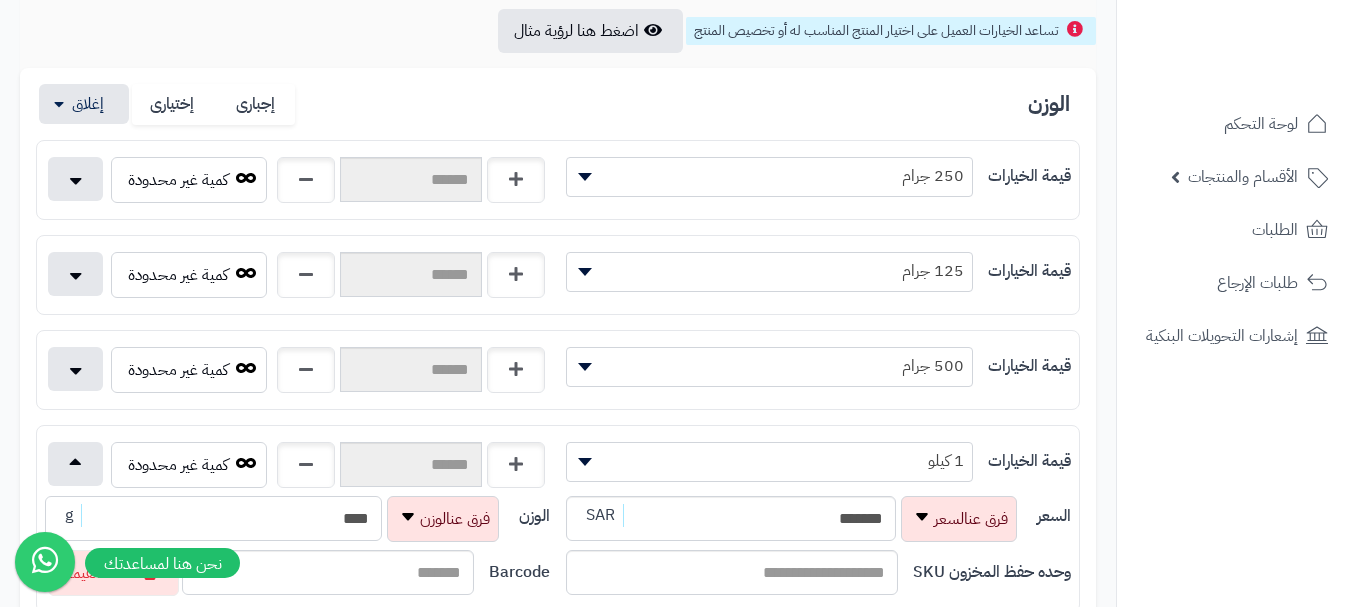 scroll, scrollTop: 100, scrollLeft: 0, axis: vertical 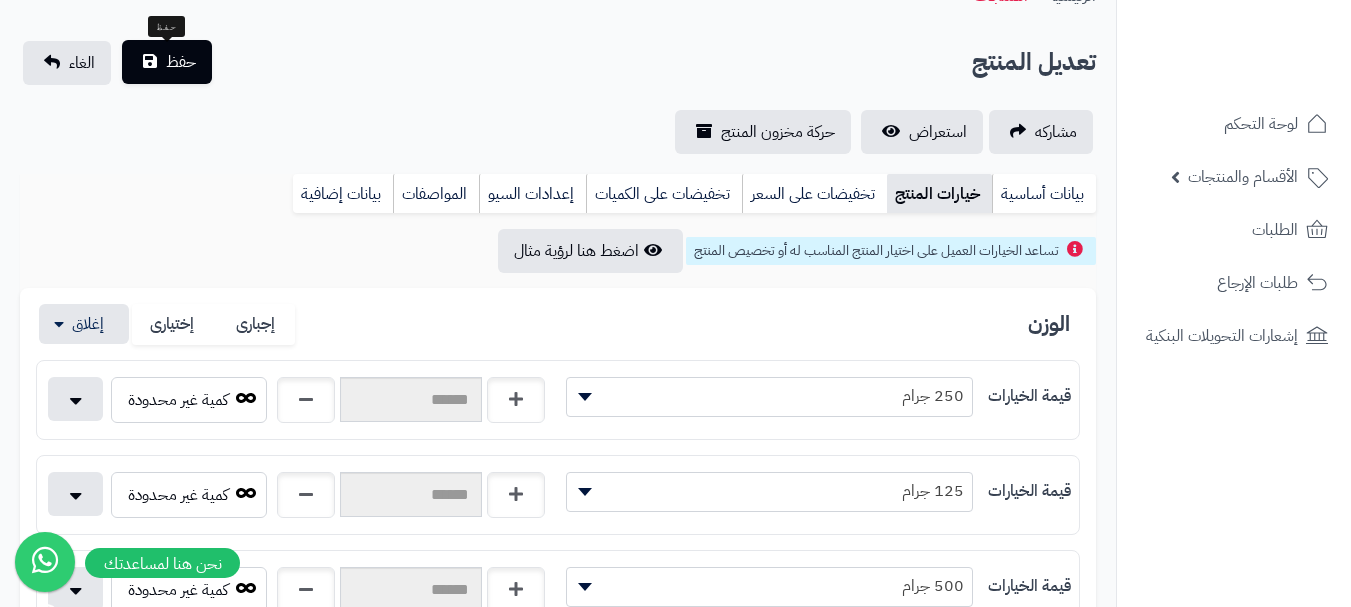 type on "****" 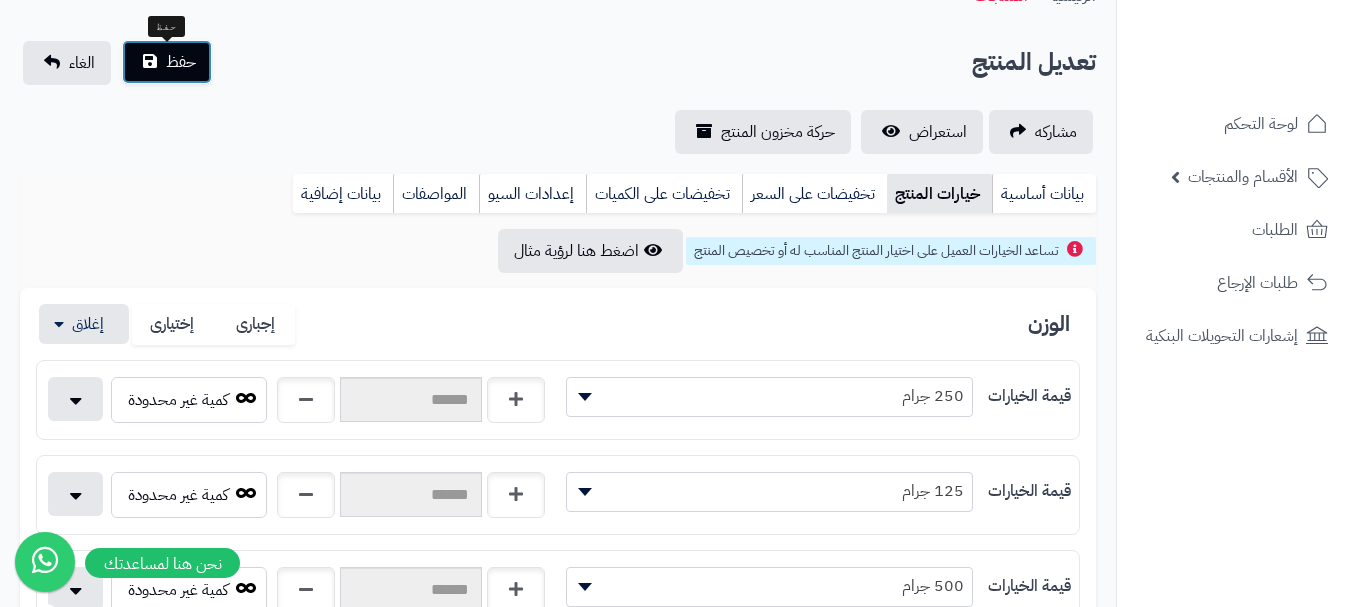 click on "حفظ" at bounding box center [167, 62] 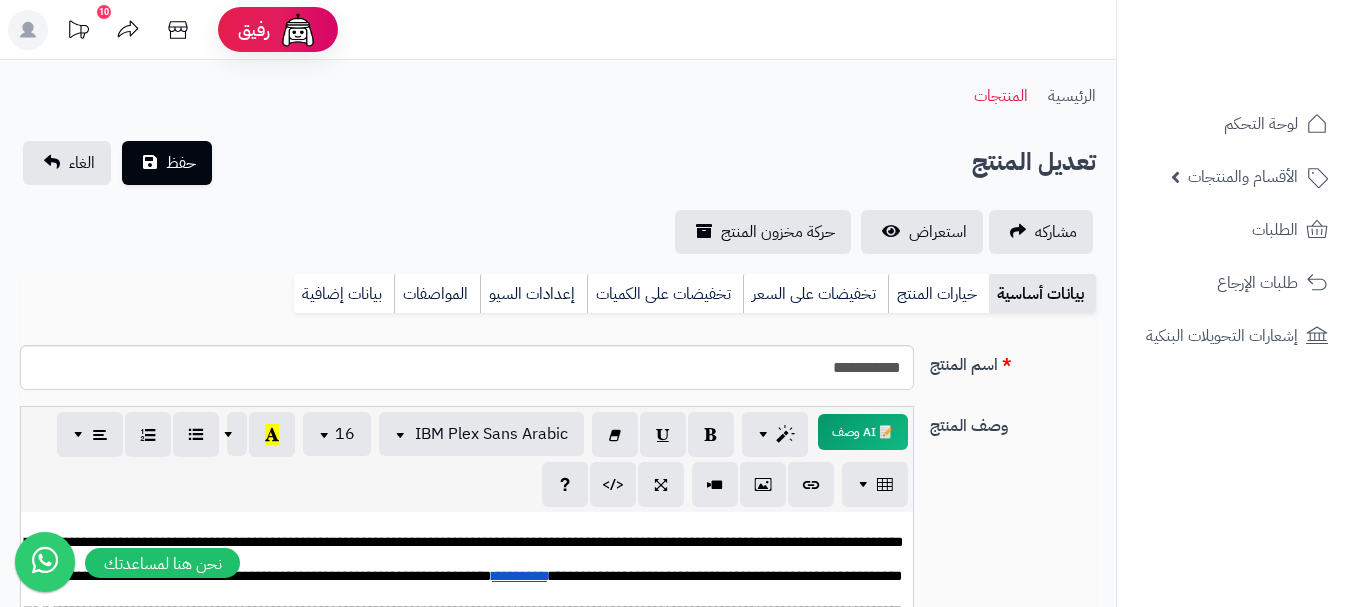 scroll, scrollTop: 0, scrollLeft: 0, axis: both 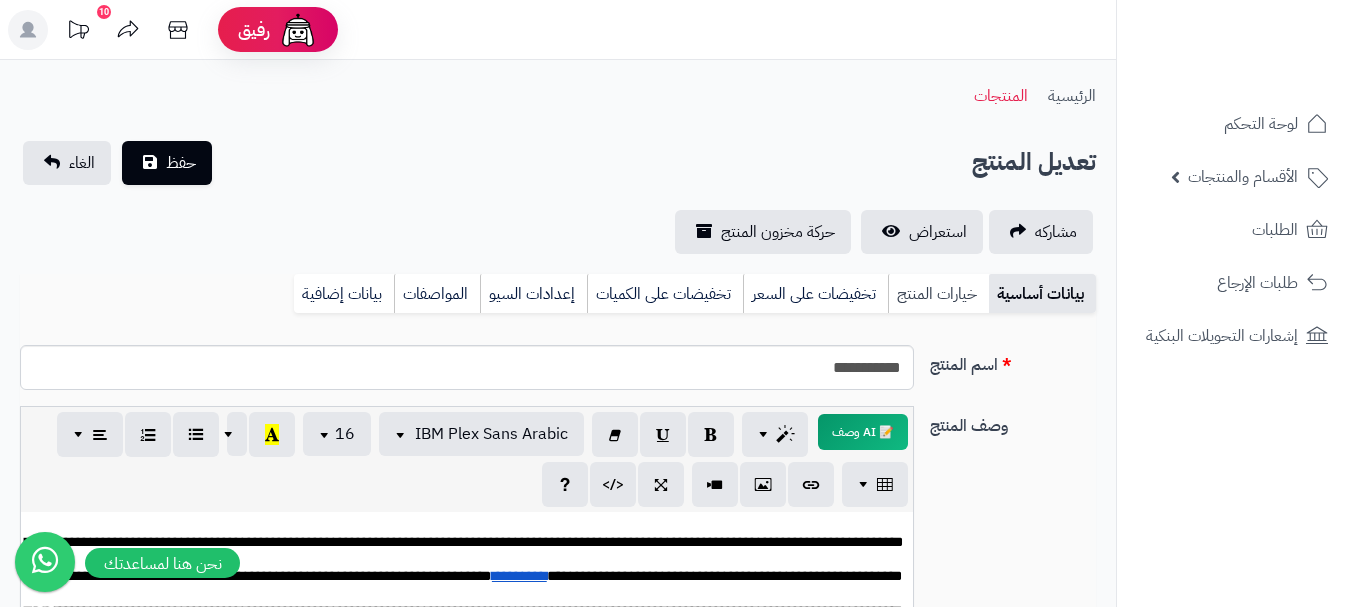 click on "خيارات المنتج" at bounding box center (938, 294) 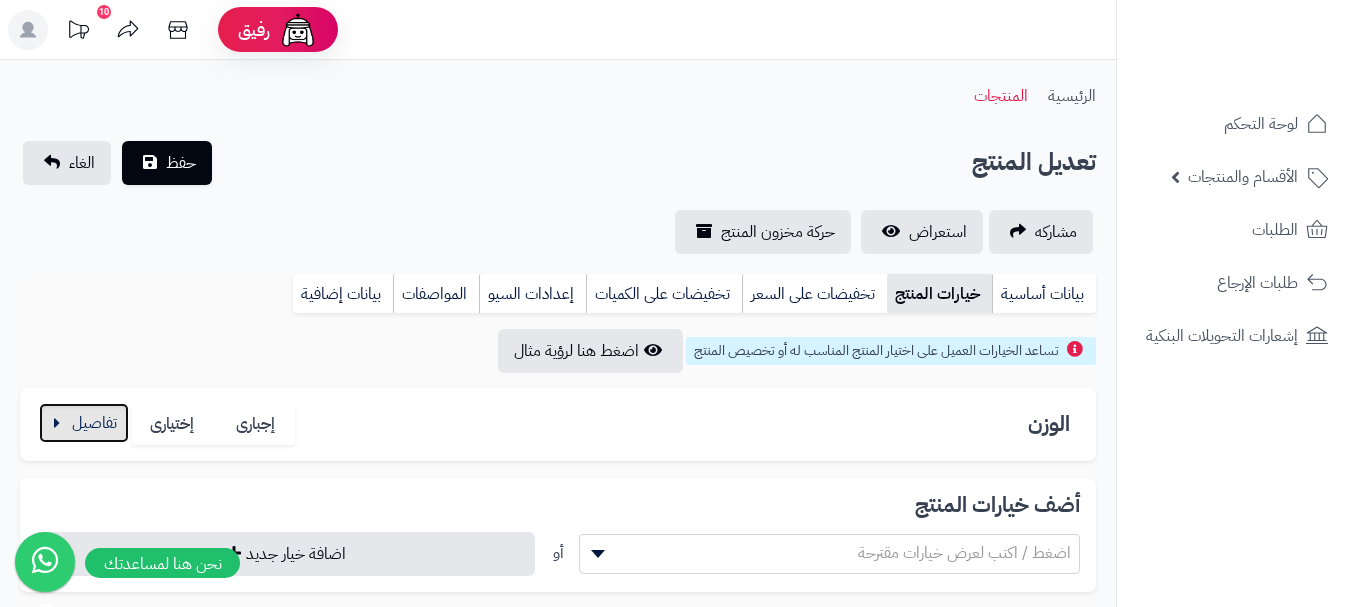 click at bounding box center [84, 423] 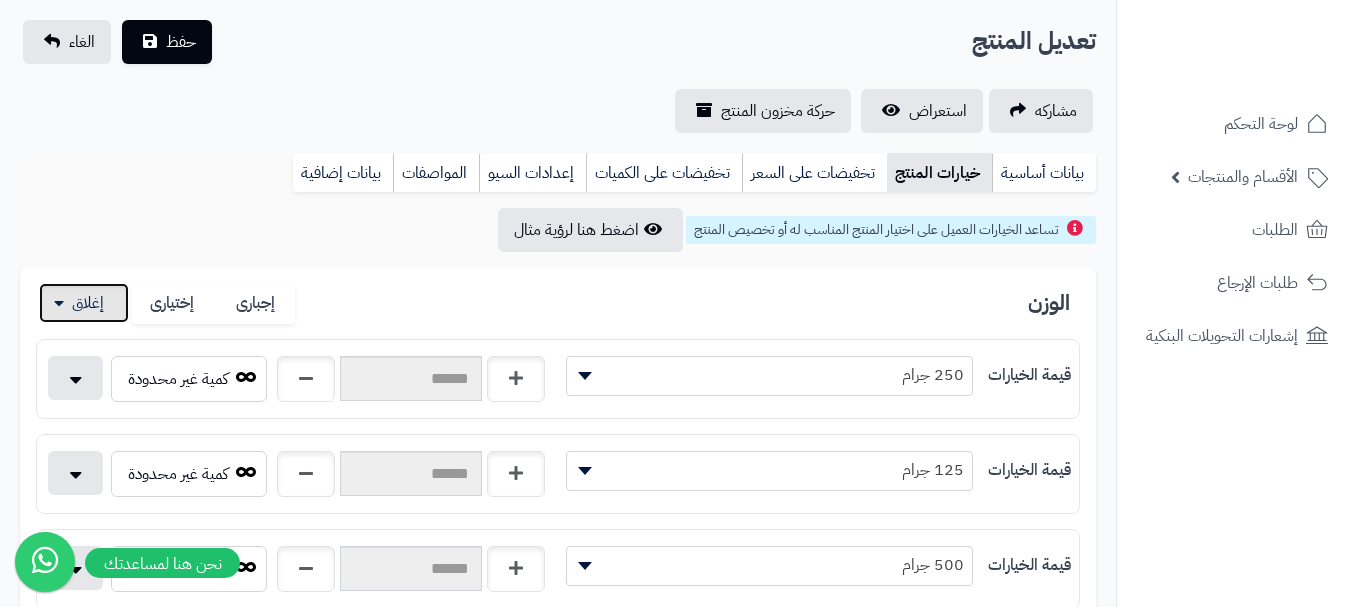 scroll, scrollTop: 300, scrollLeft: 0, axis: vertical 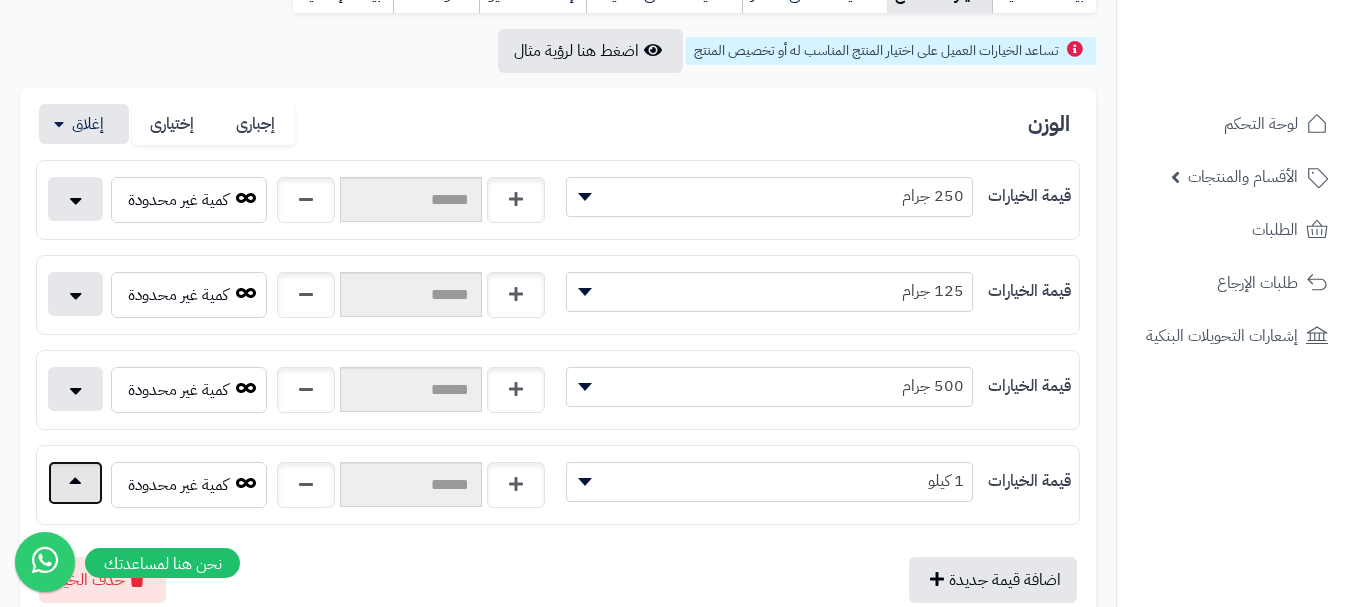 click at bounding box center [75, 483] 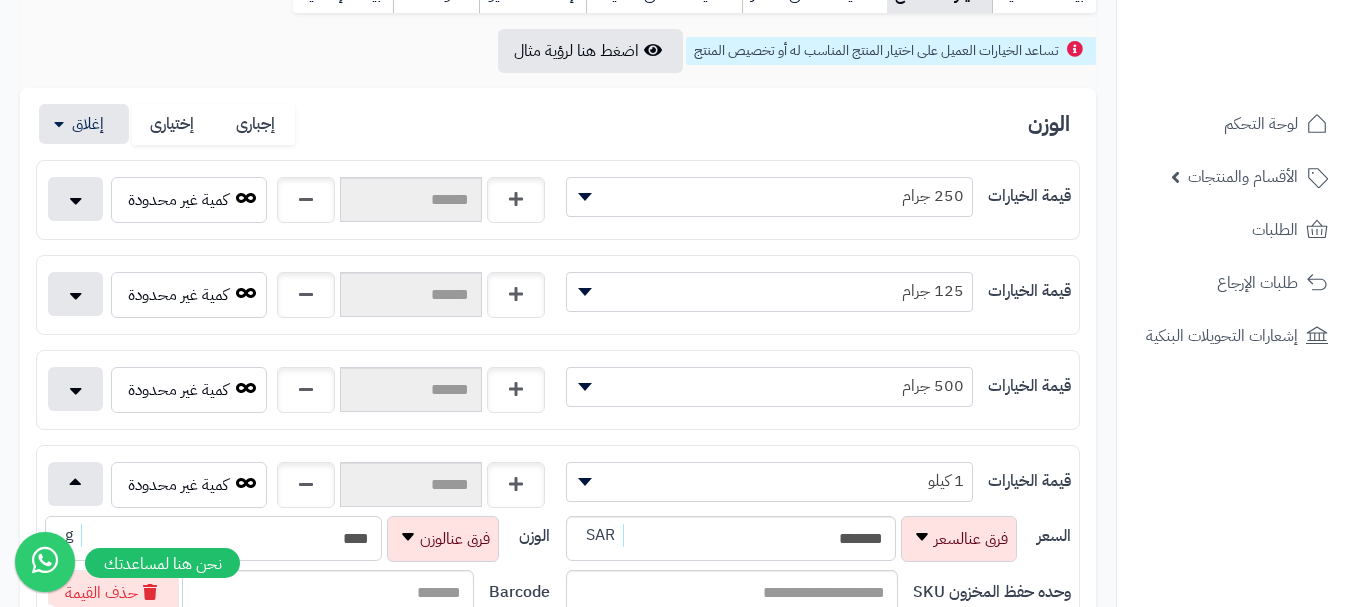 click on "****" at bounding box center [213, 538] 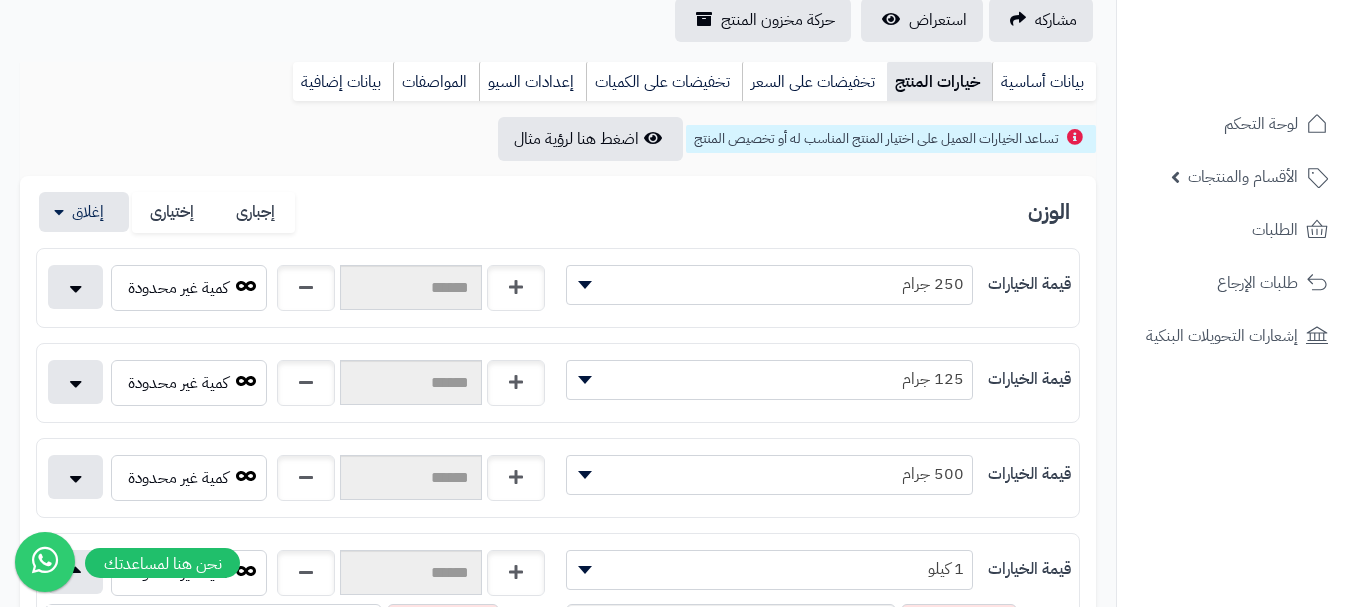 scroll, scrollTop: 100, scrollLeft: 0, axis: vertical 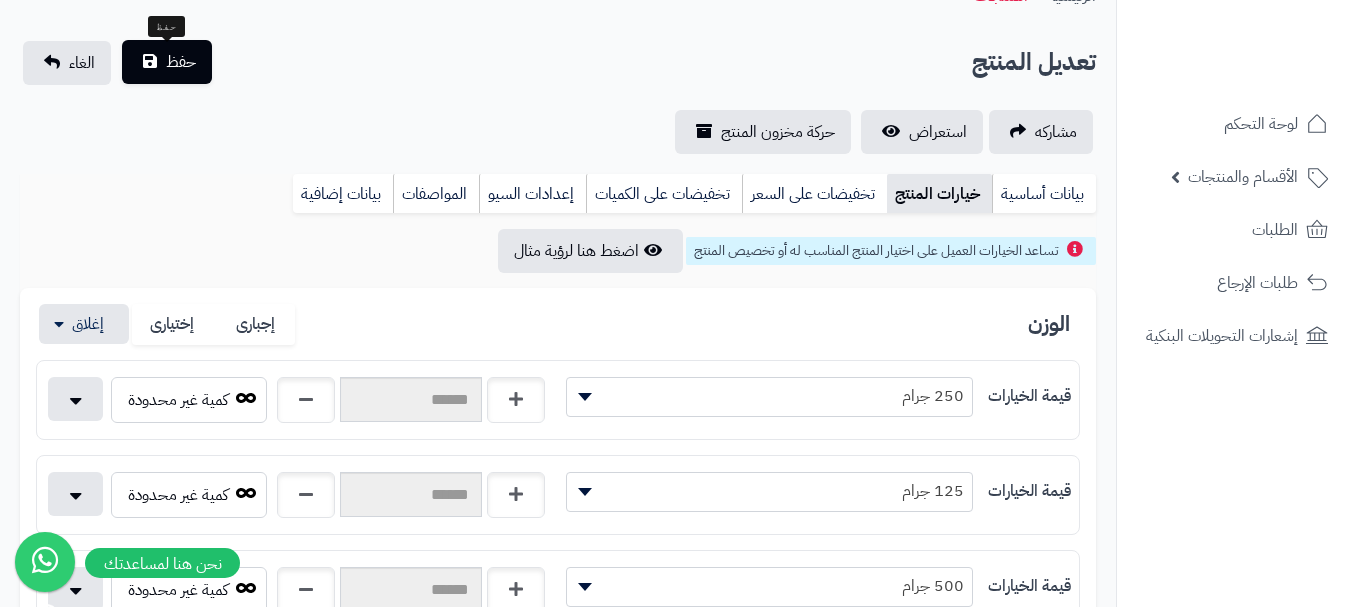 type on "****" 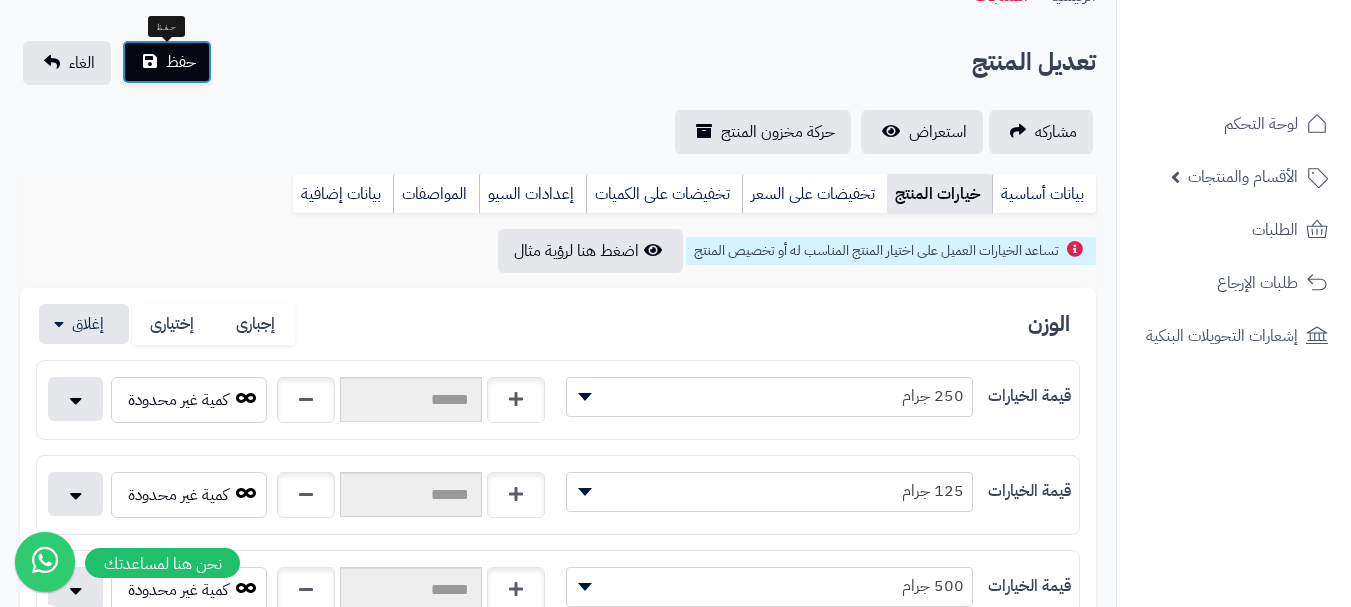 click on "حفظ" at bounding box center [181, 62] 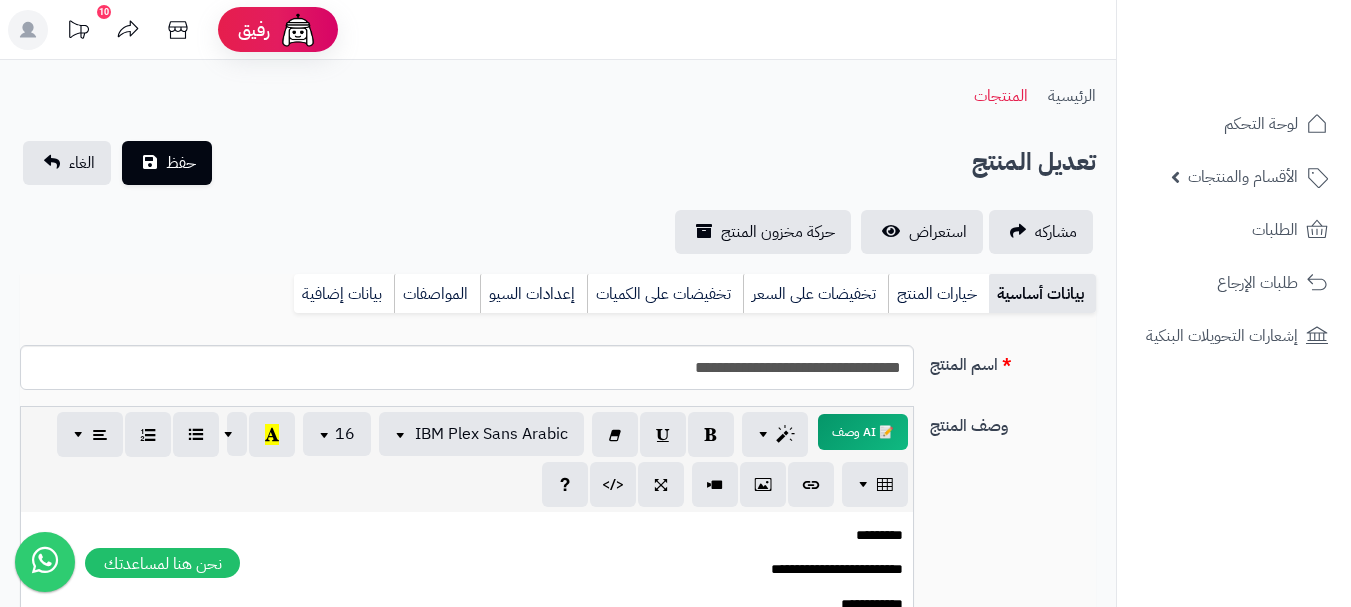 scroll, scrollTop: 0, scrollLeft: 0, axis: both 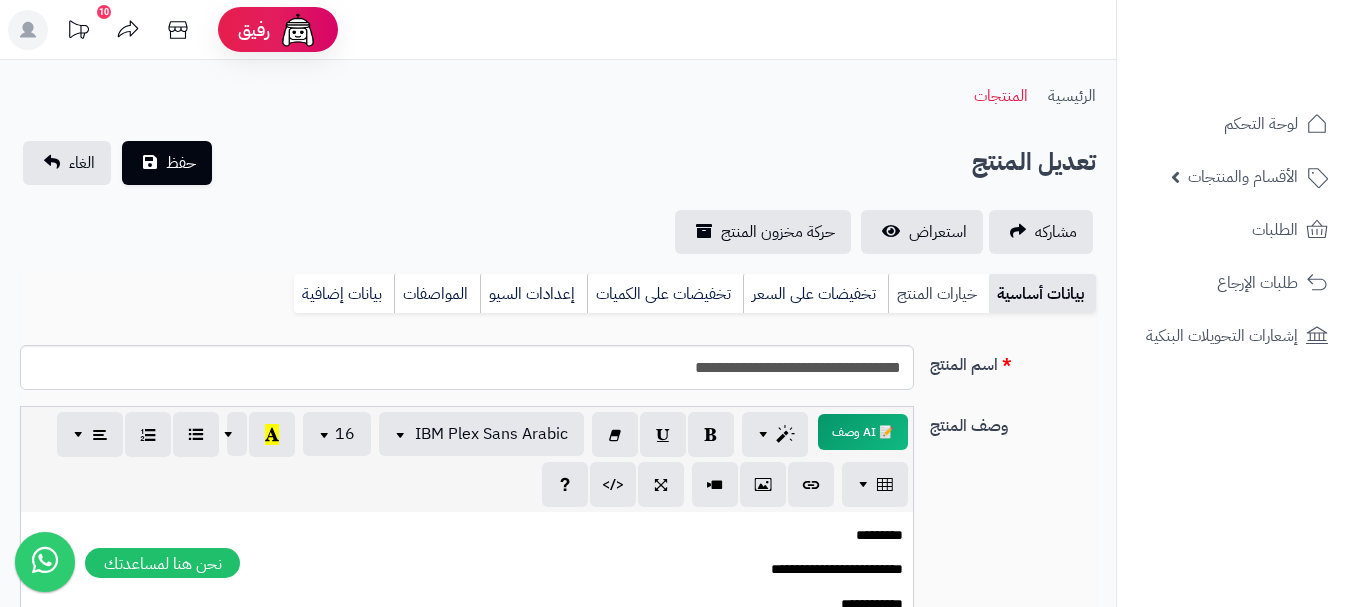 click on "خيارات المنتج" at bounding box center (938, 294) 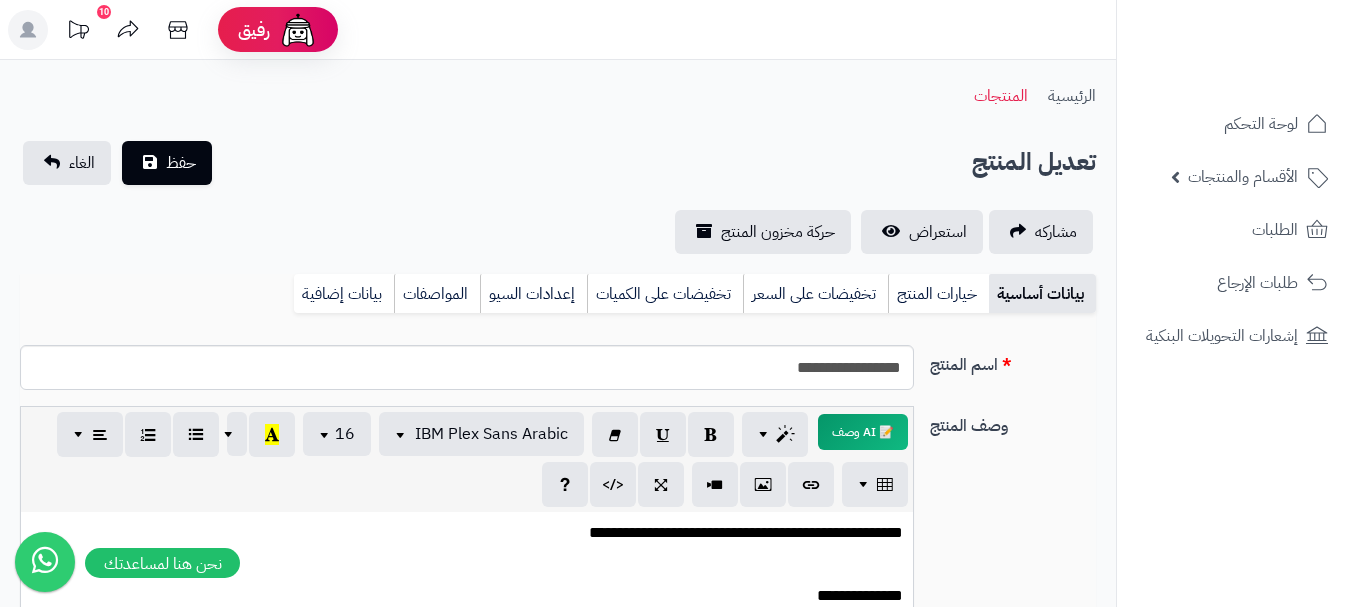 scroll, scrollTop: 0, scrollLeft: 0, axis: both 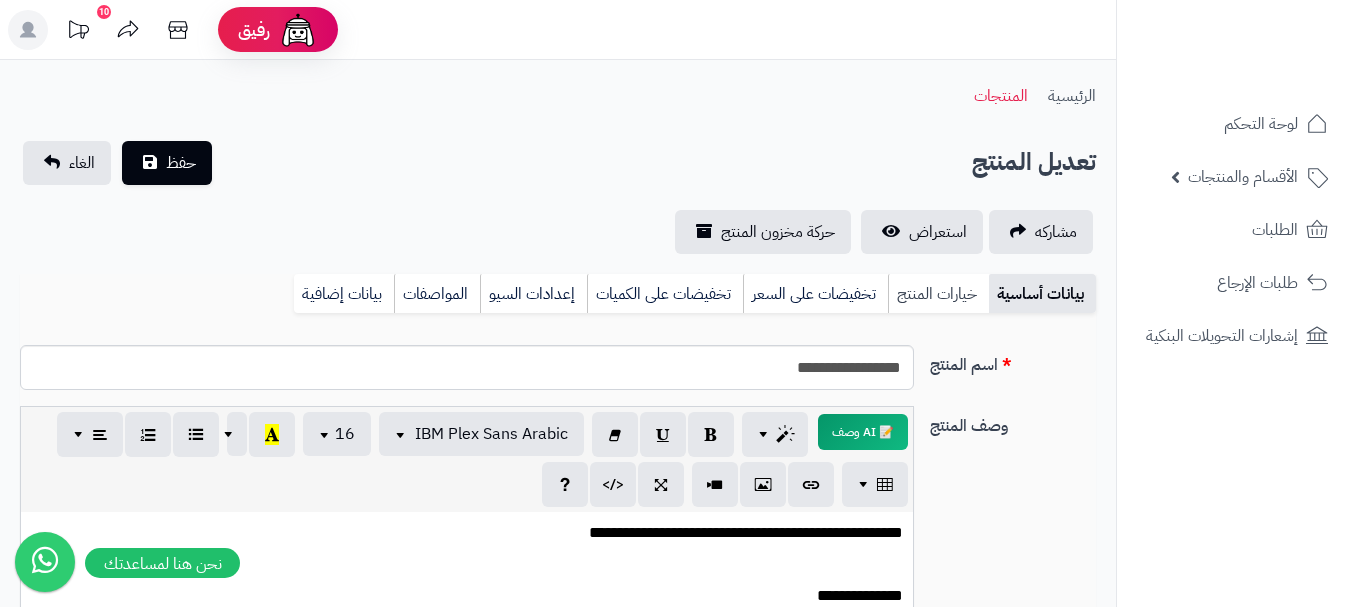click on "خيارات المنتج" at bounding box center [938, 294] 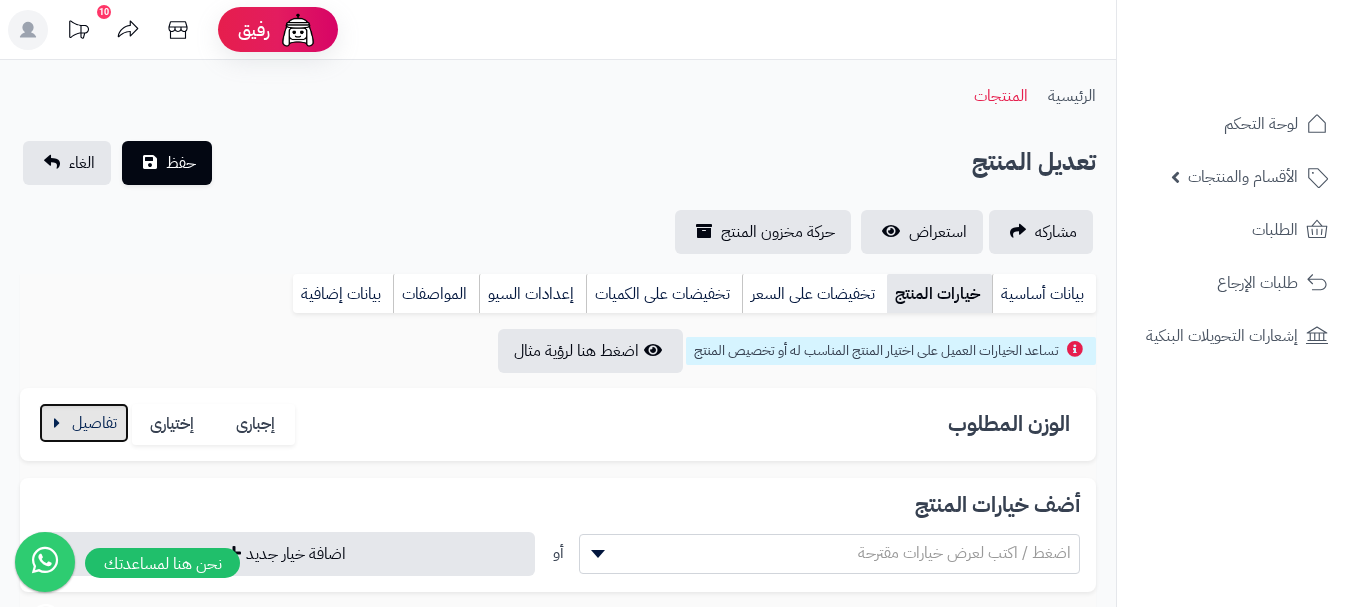 click at bounding box center (84, 423) 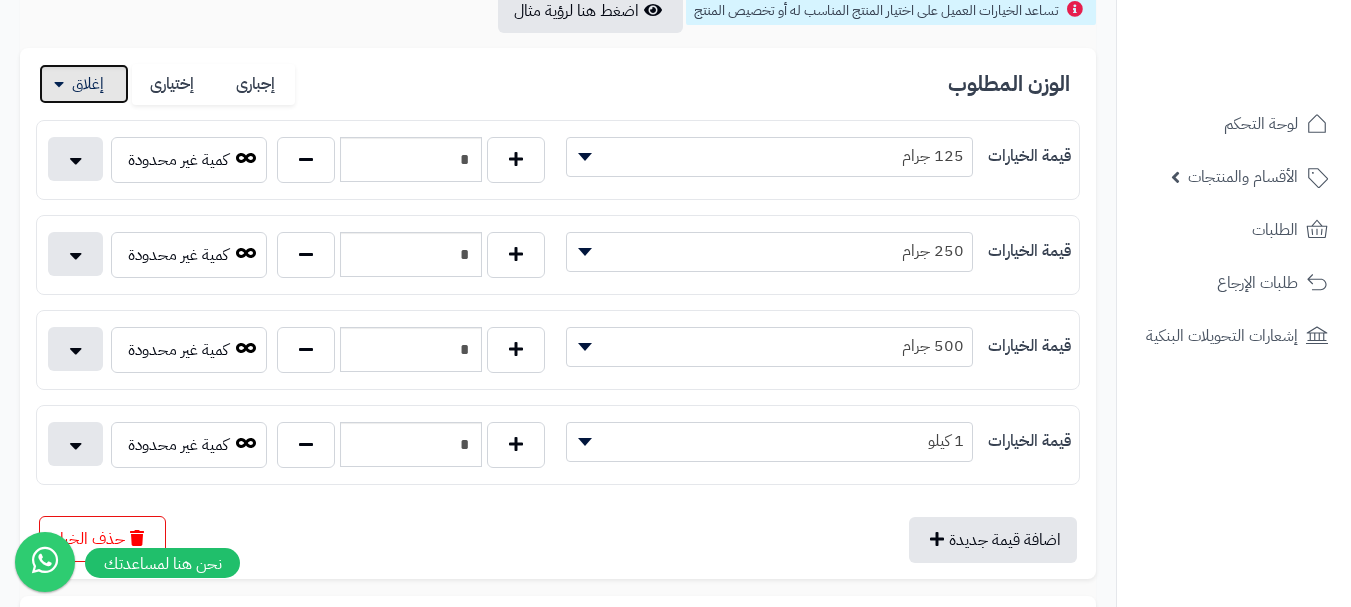 scroll, scrollTop: 500, scrollLeft: 0, axis: vertical 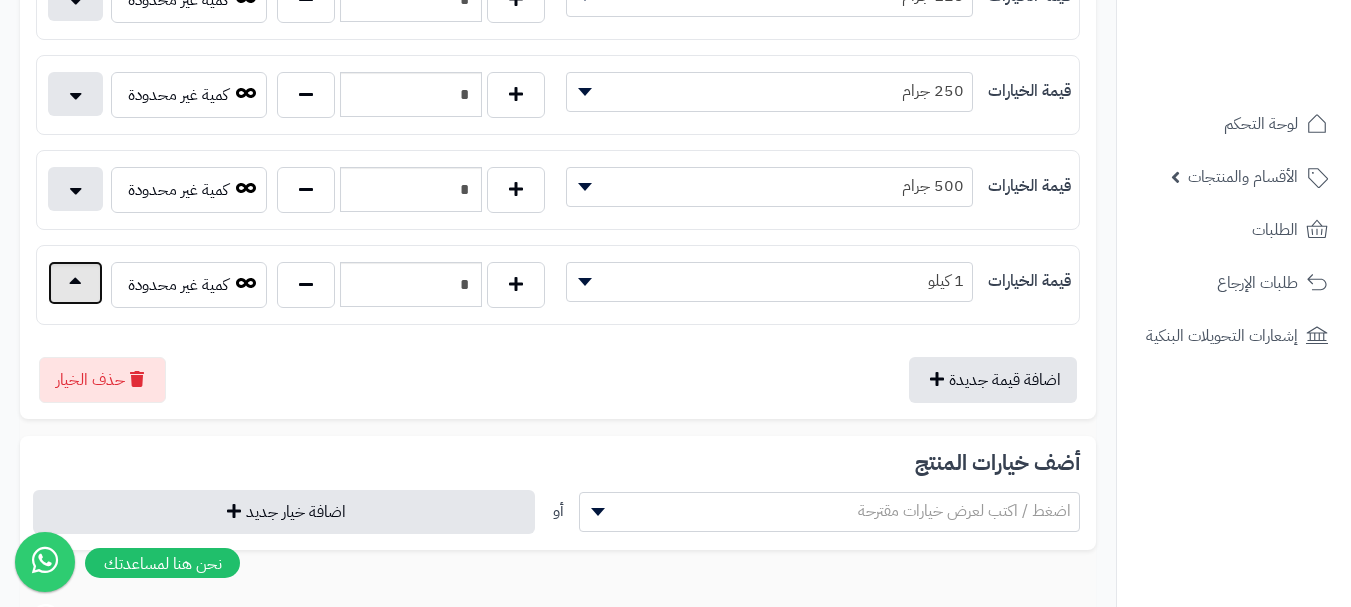 click at bounding box center [75, 283] 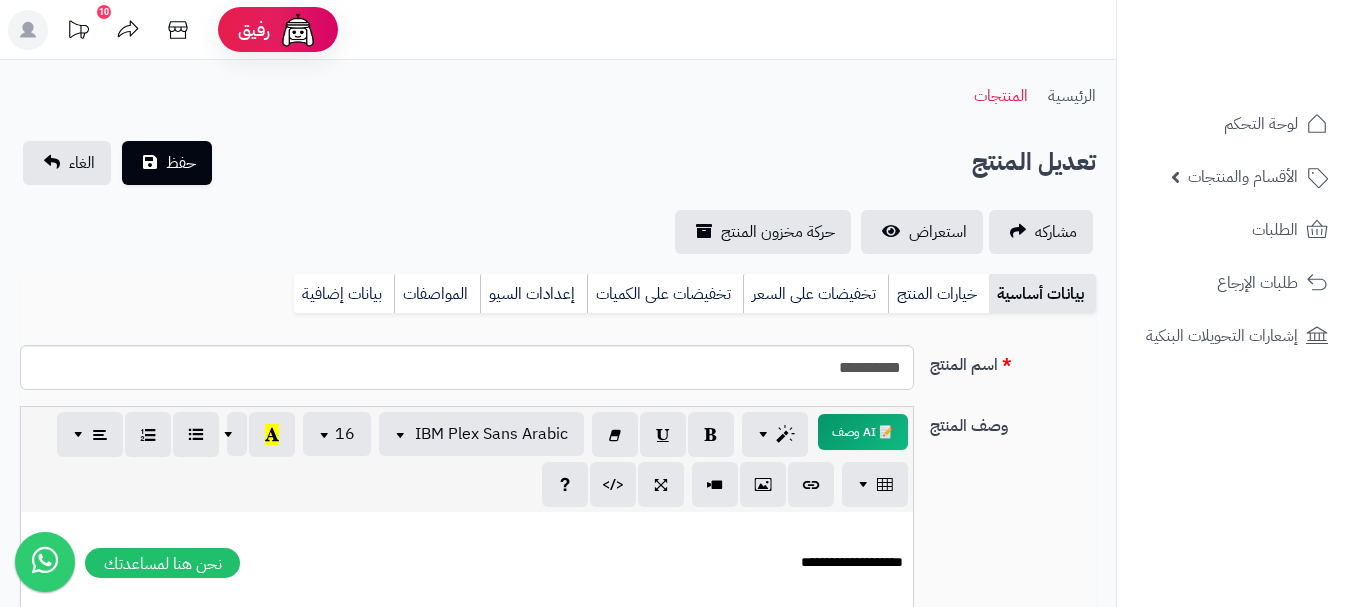 scroll, scrollTop: 0, scrollLeft: 0, axis: both 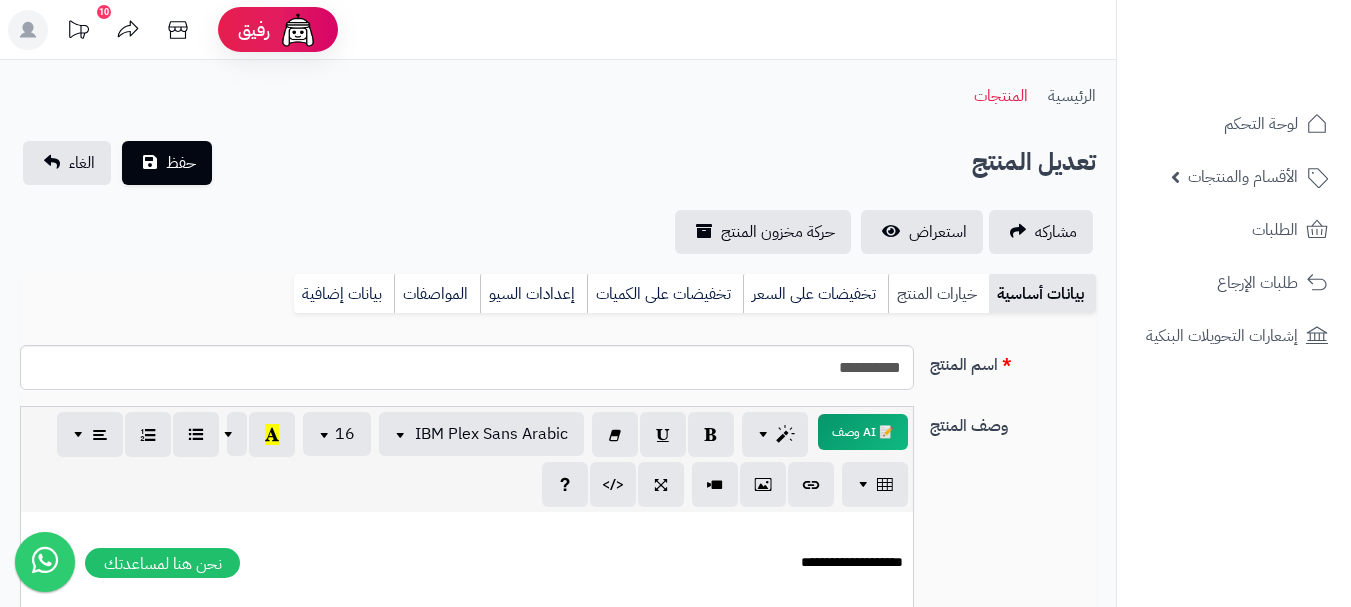 click on "خيارات المنتج" at bounding box center (938, 294) 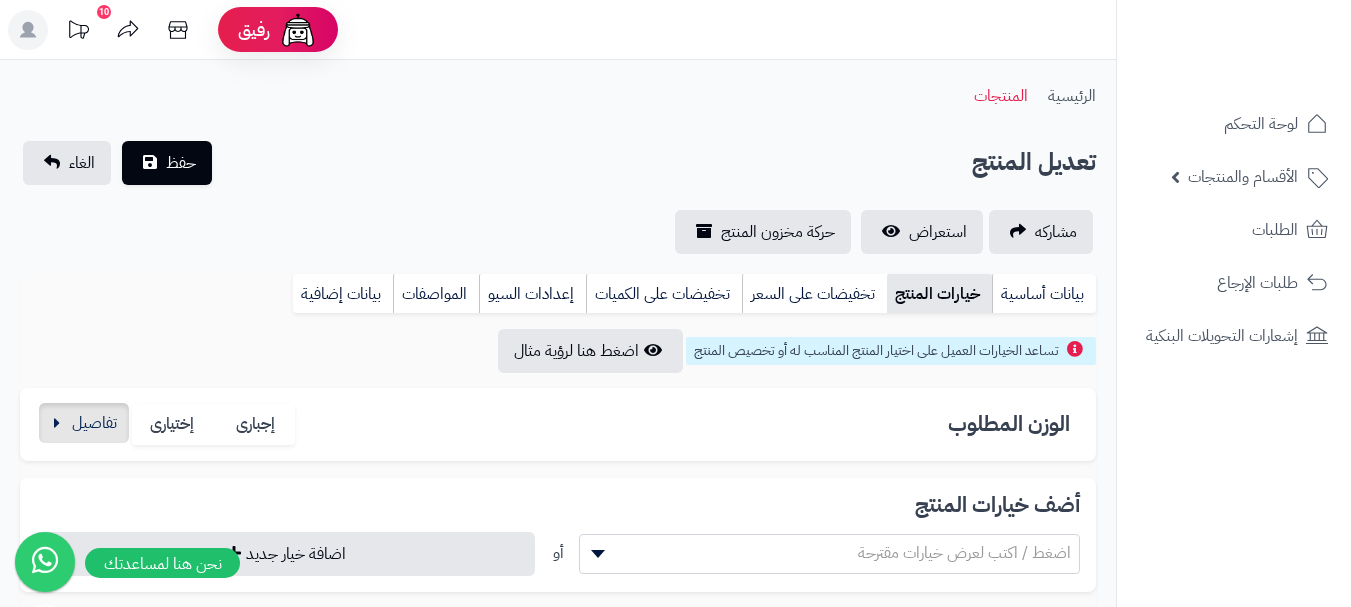 click on "إجبارى
إختيارى" at bounding box center [173, 424] 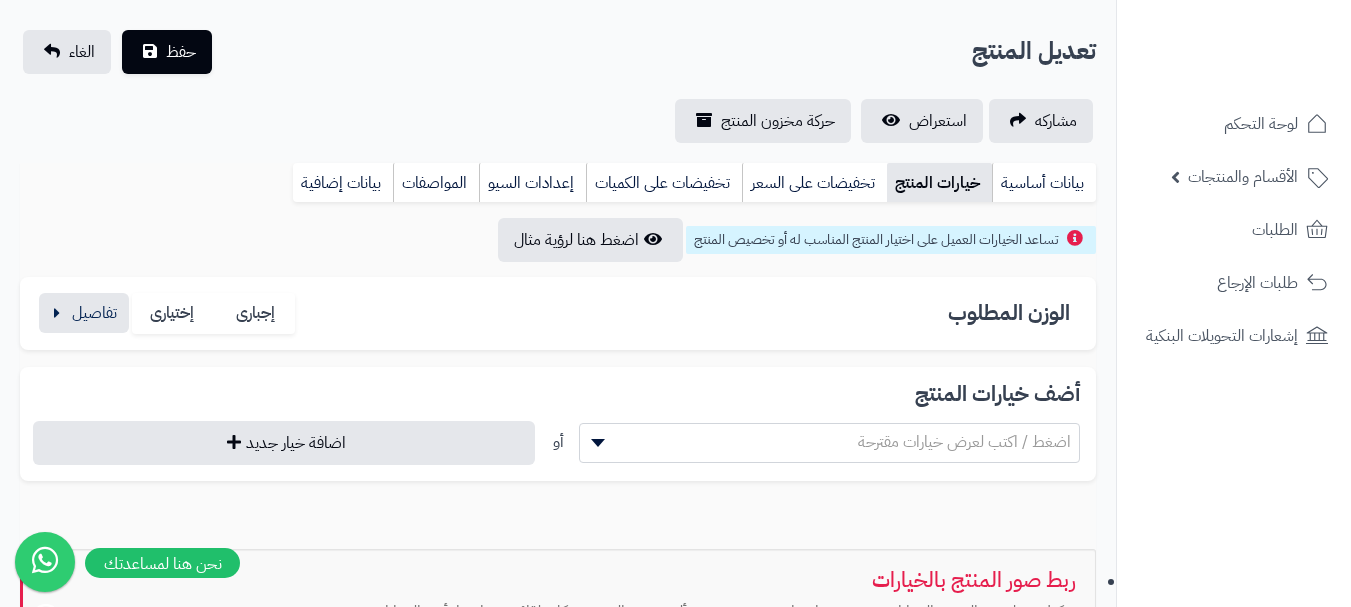 scroll, scrollTop: 300, scrollLeft: 0, axis: vertical 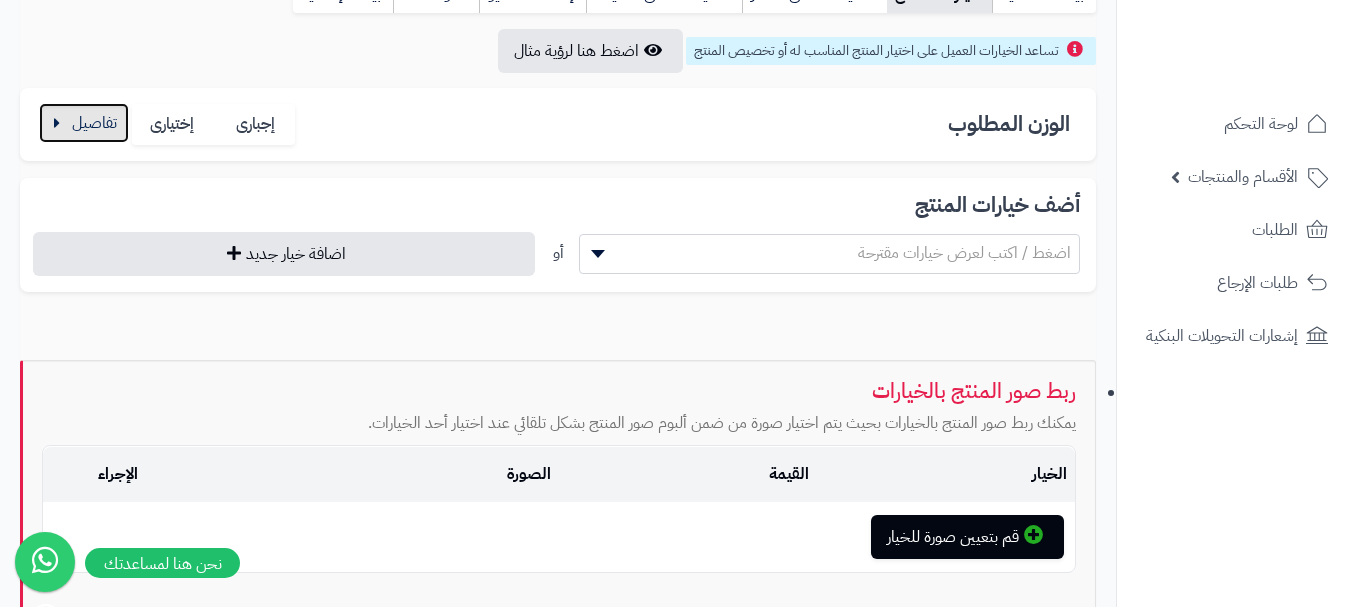 click at bounding box center [84, 123] 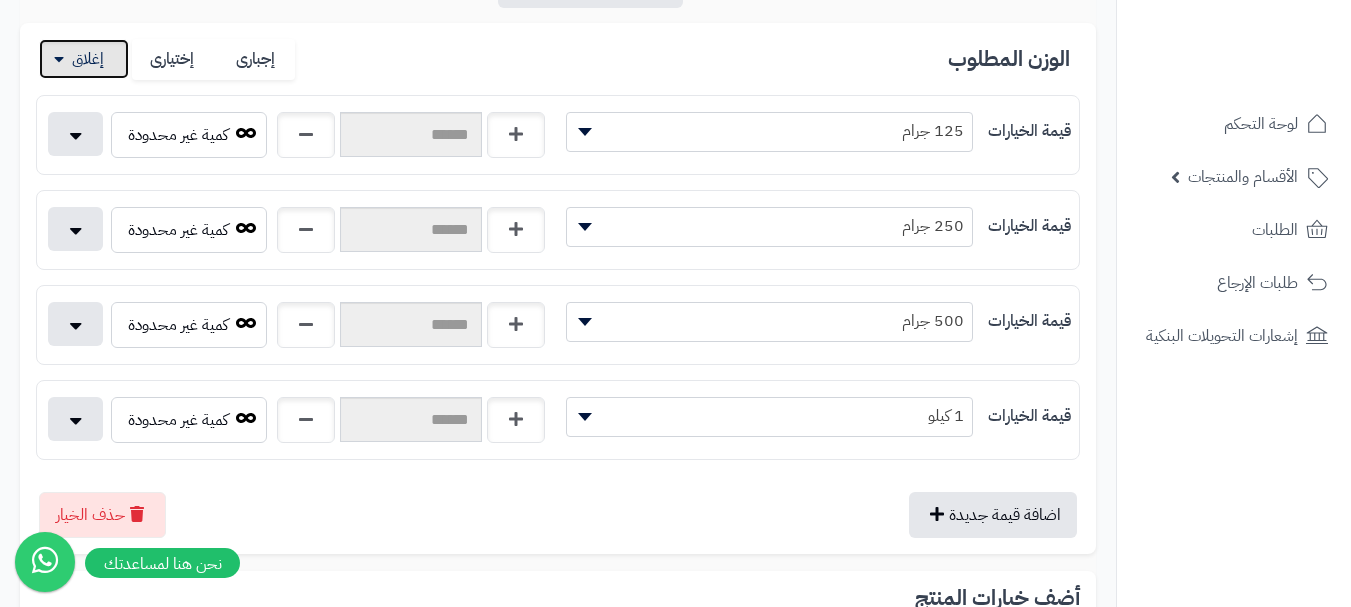 scroll, scrollTop: 400, scrollLeft: 0, axis: vertical 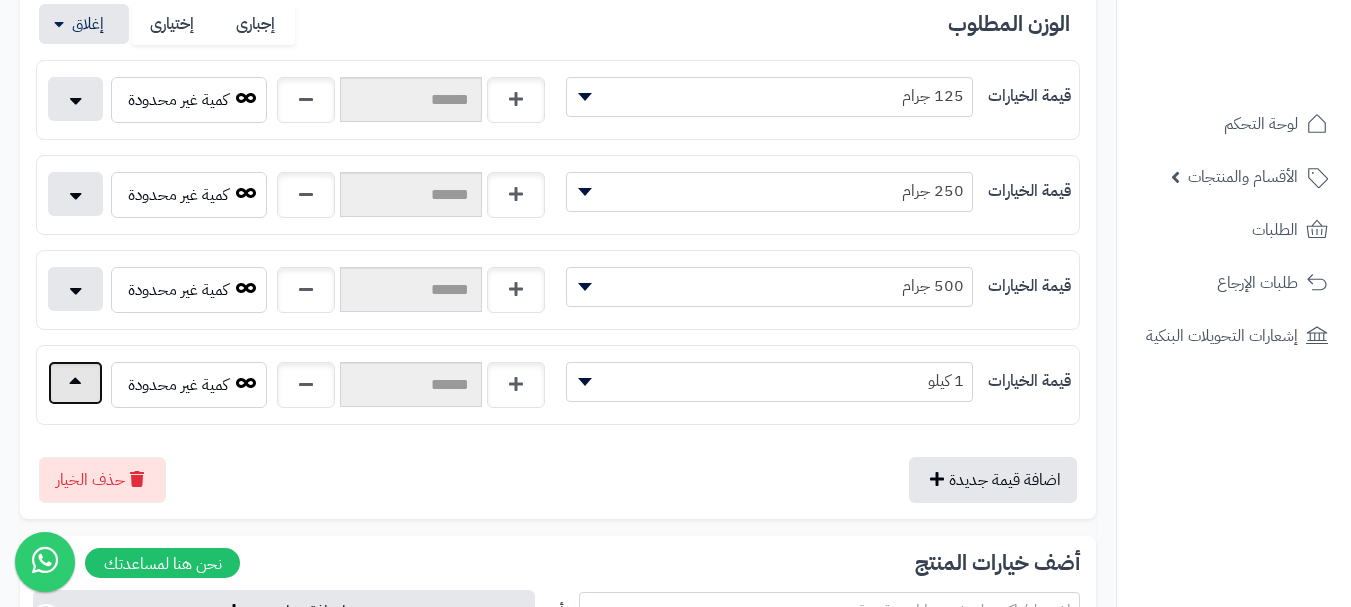 click at bounding box center (75, 383) 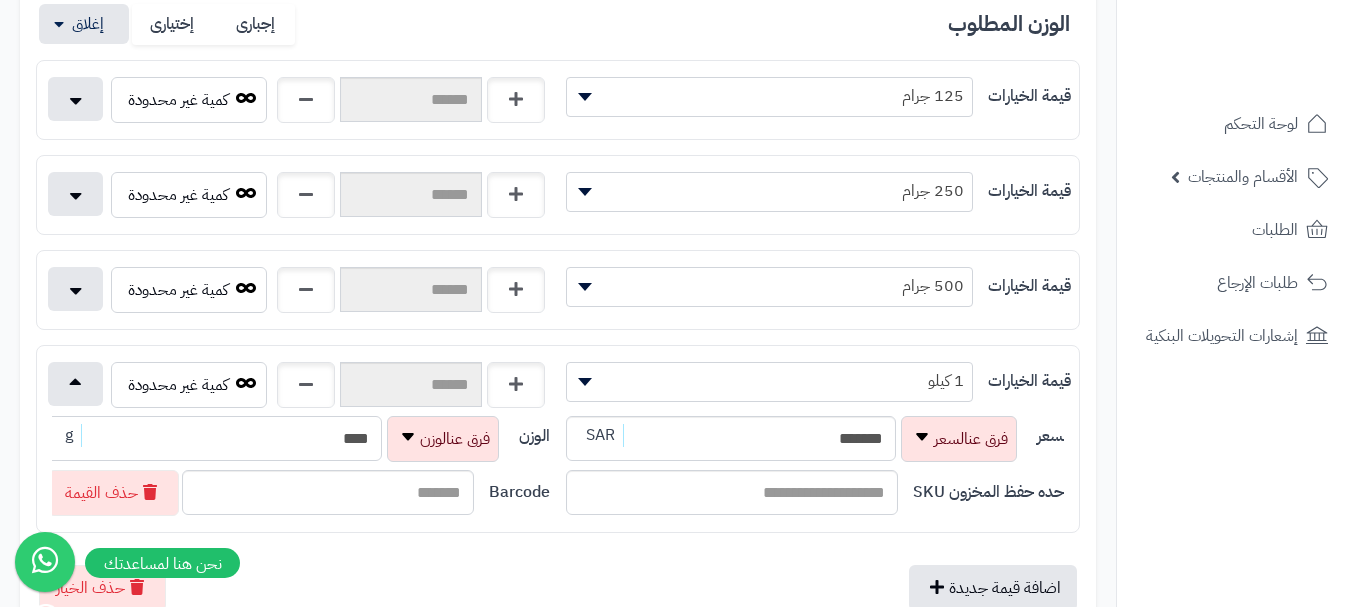 click on "****" at bounding box center [213, 438] 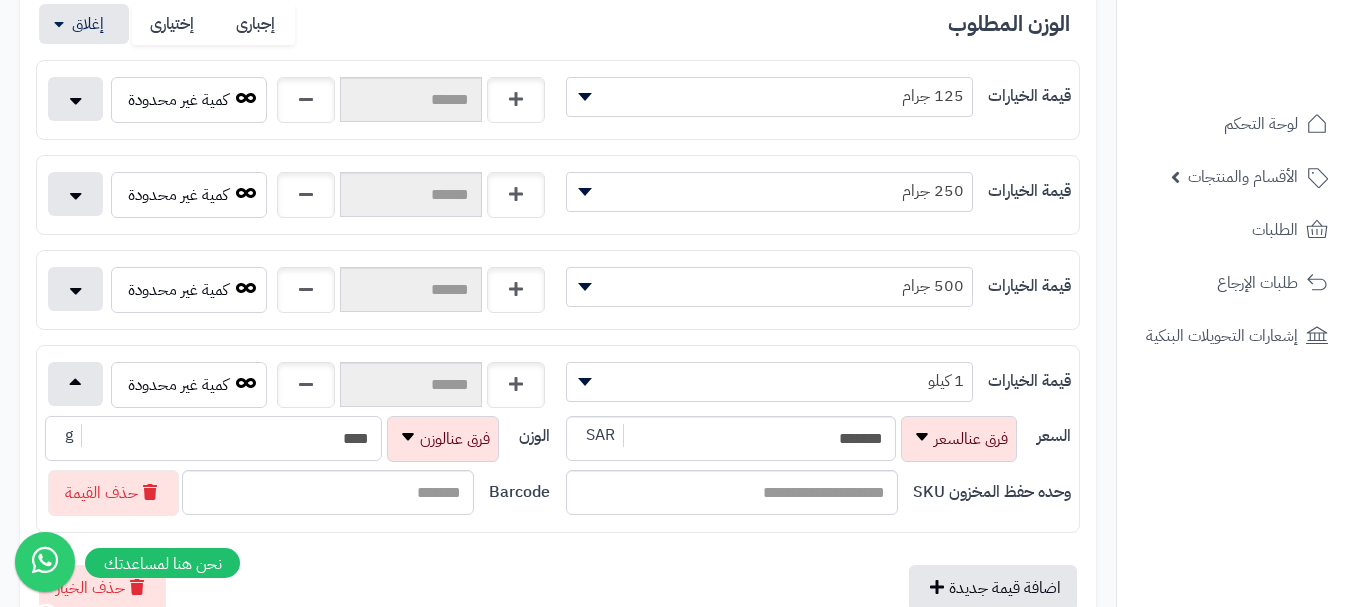 paste 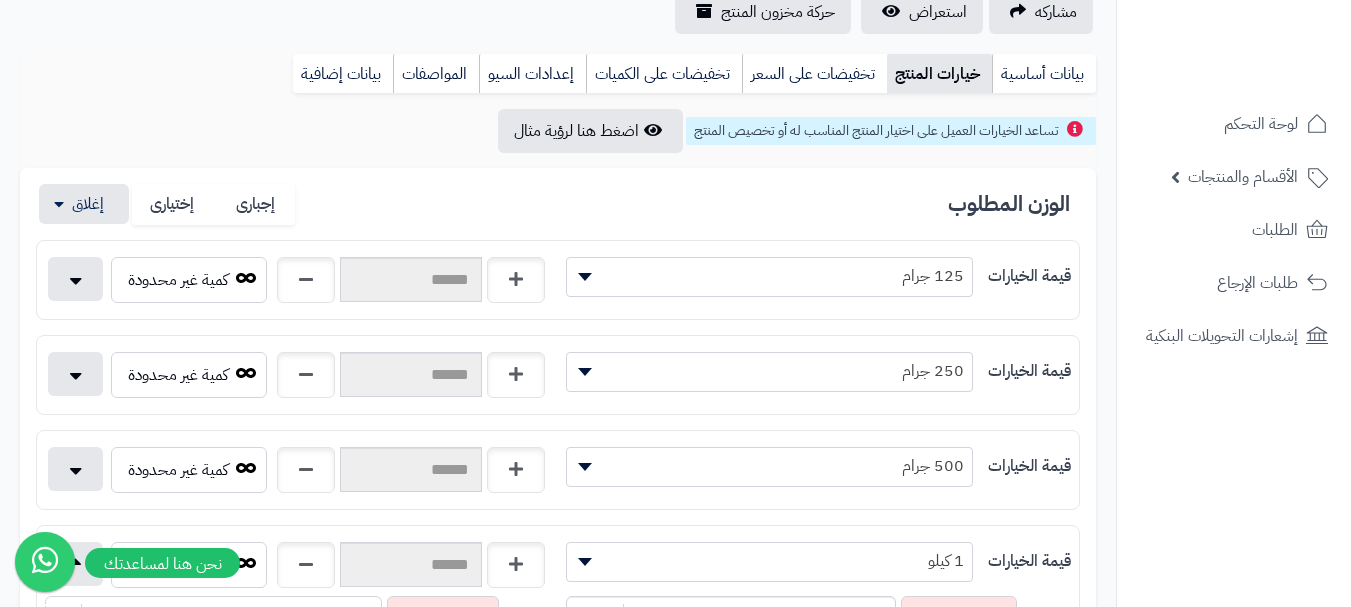 scroll, scrollTop: 0, scrollLeft: 0, axis: both 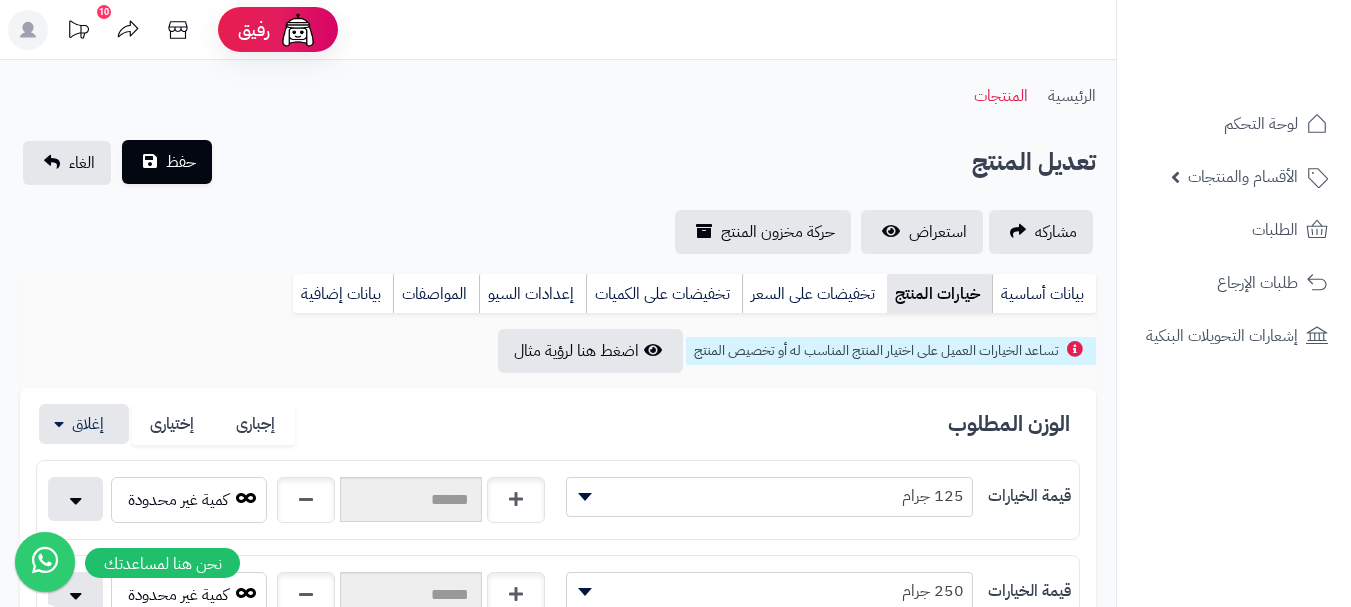 type on "****" 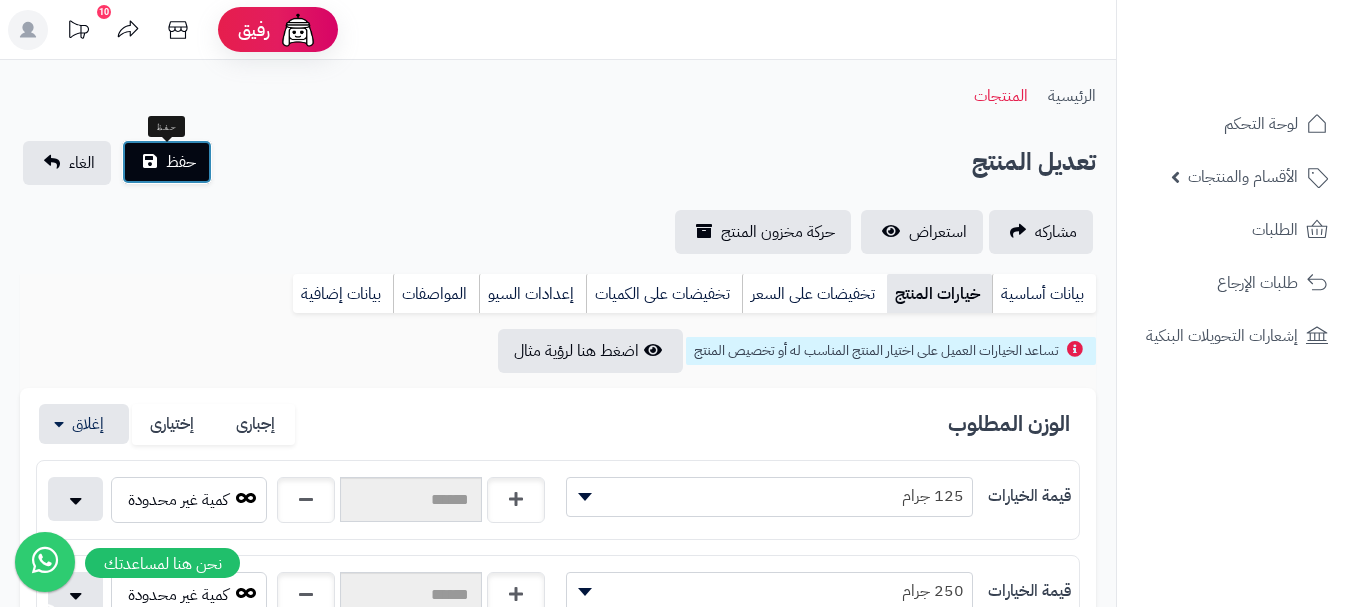 click on "حفظ" at bounding box center (181, 162) 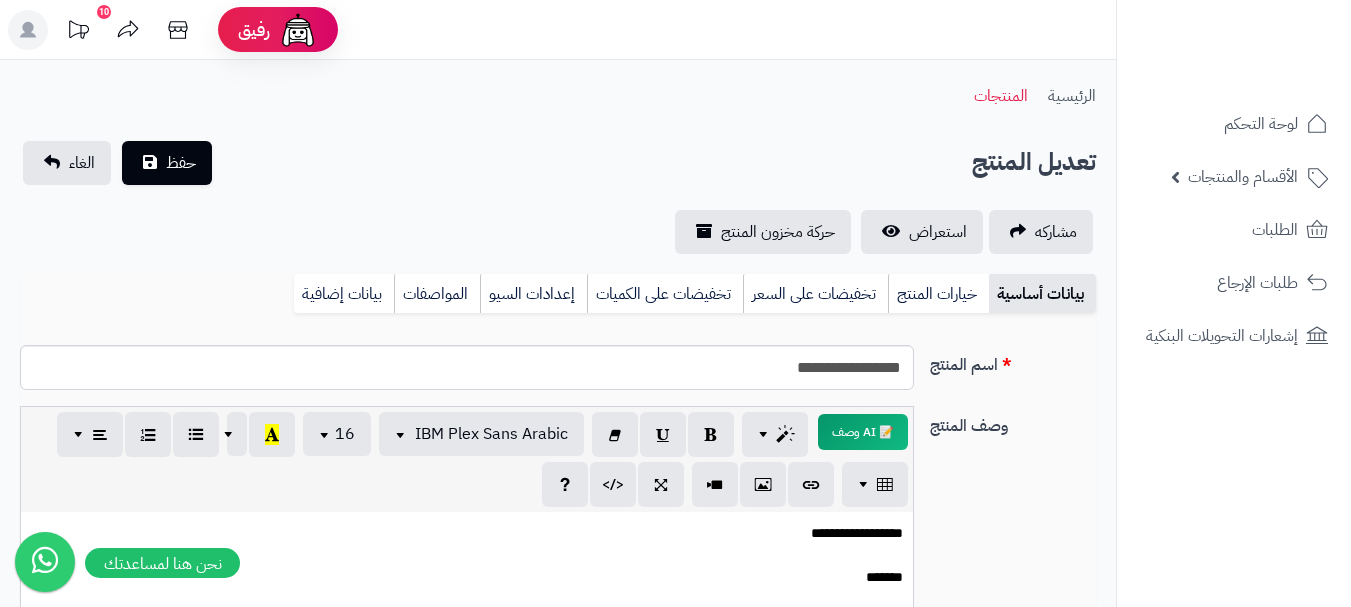 scroll, scrollTop: 0, scrollLeft: 0, axis: both 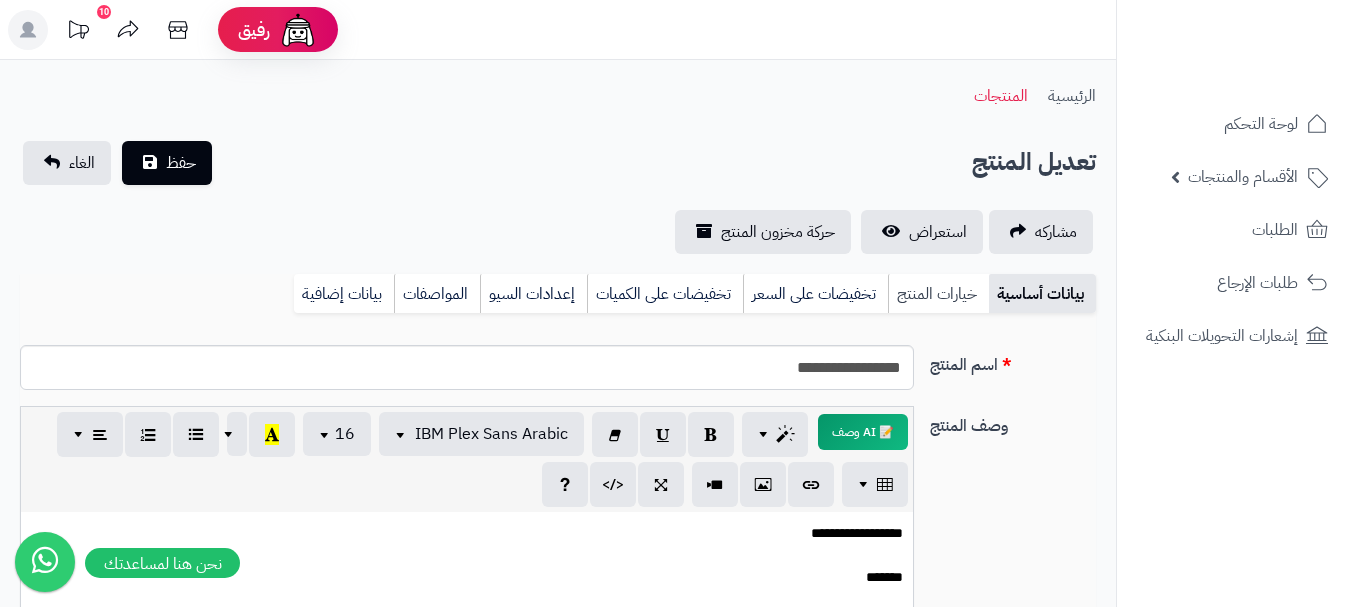 click on "خيارات المنتج" at bounding box center [938, 294] 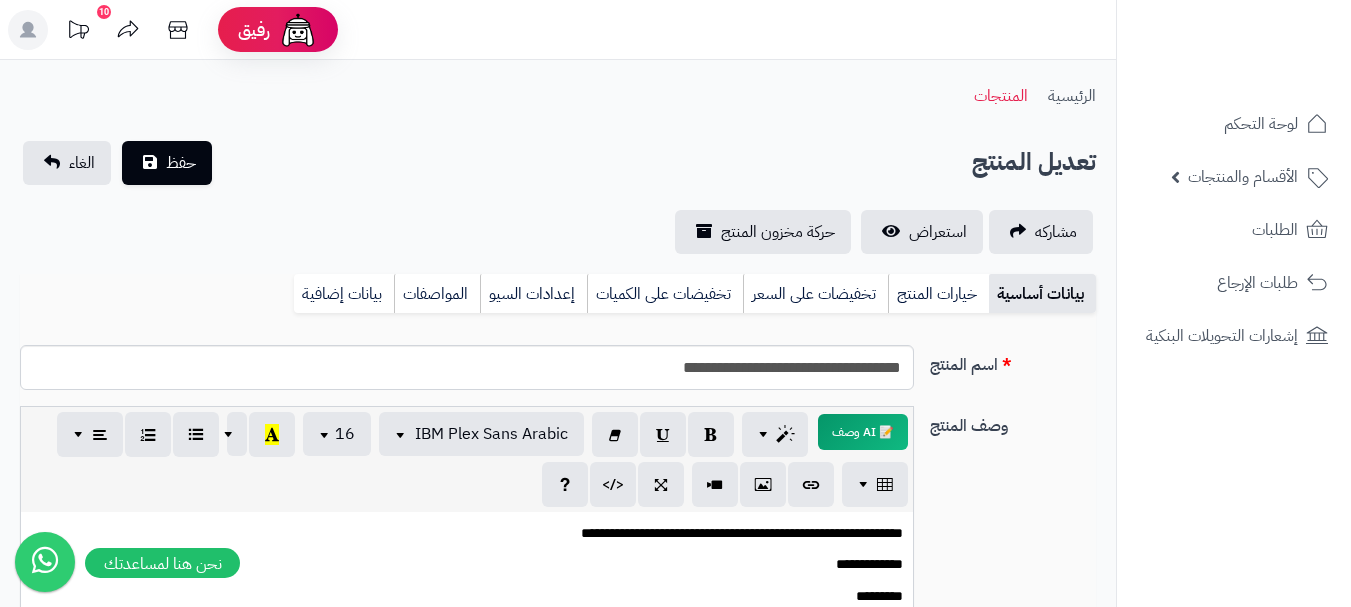 scroll, scrollTop: 0, scrollLeft: 0, axis: both 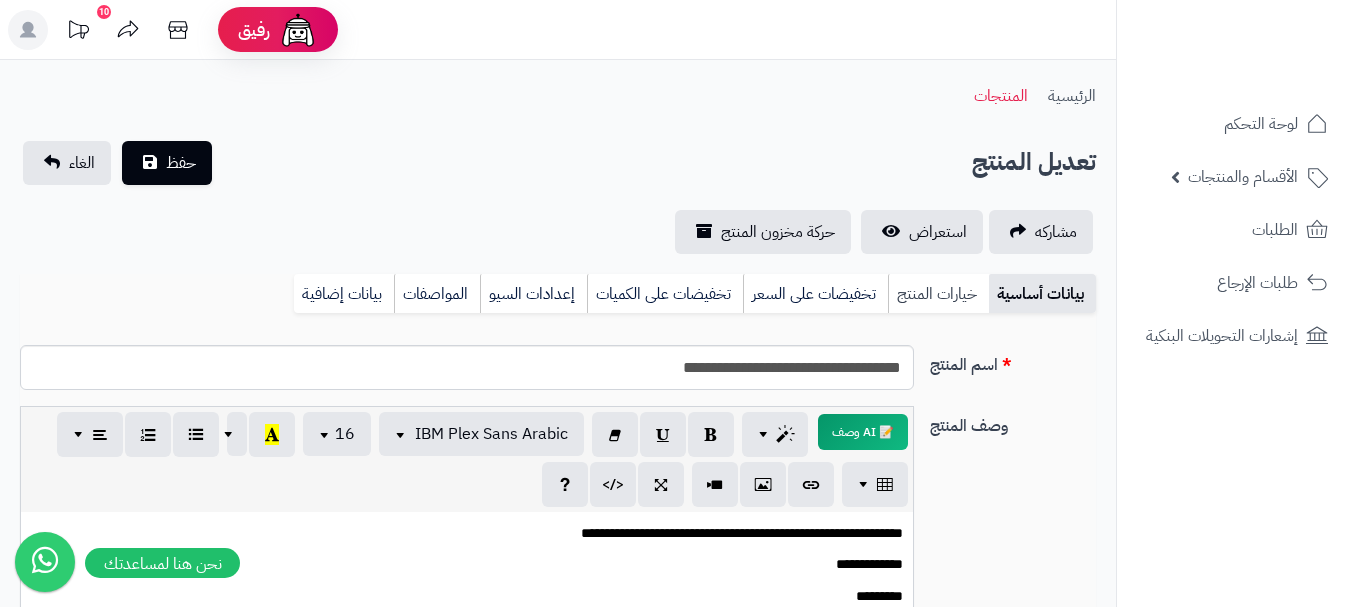 click on "خيارات المنتج" at bounding box center (938, 294) 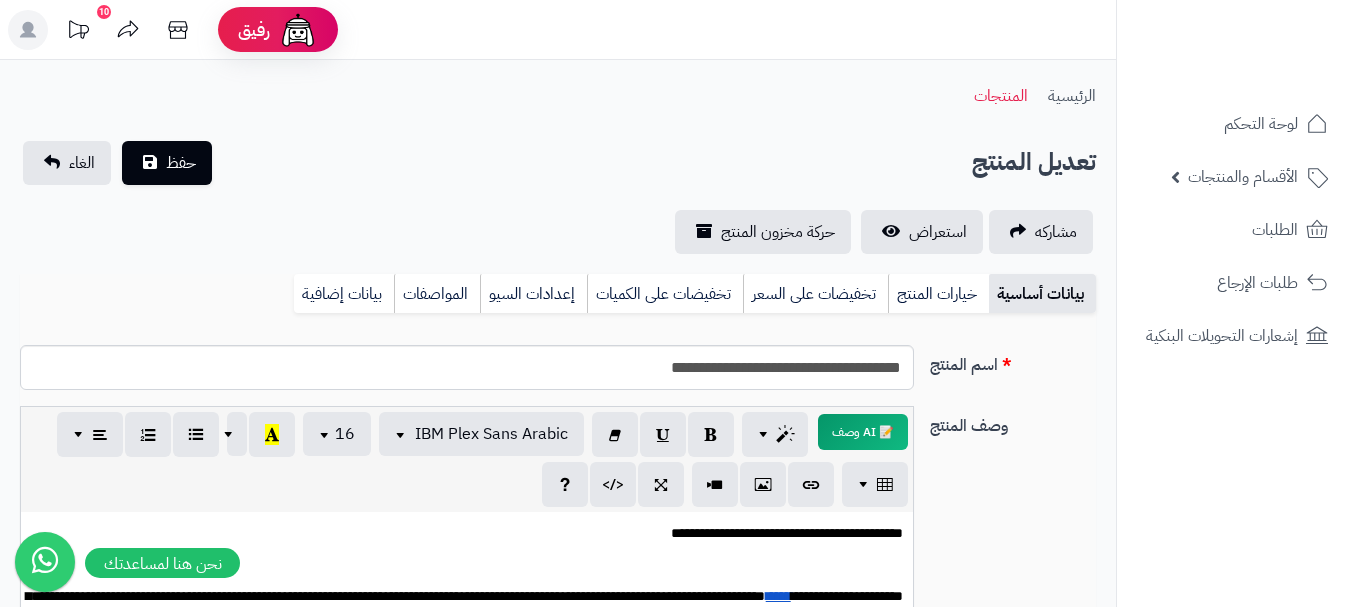 scroll, scrollTop: 0, scrollLeft: 0, axis: both 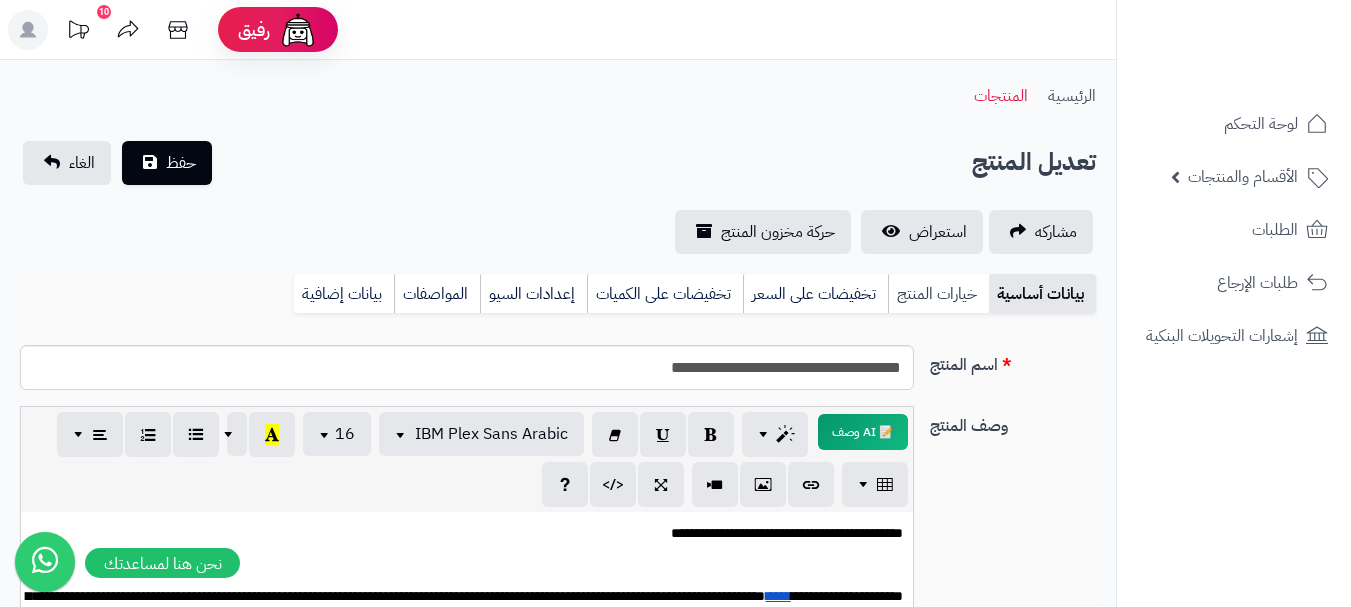 click on "خيارات المنتج" at bounding box center (938, 294) 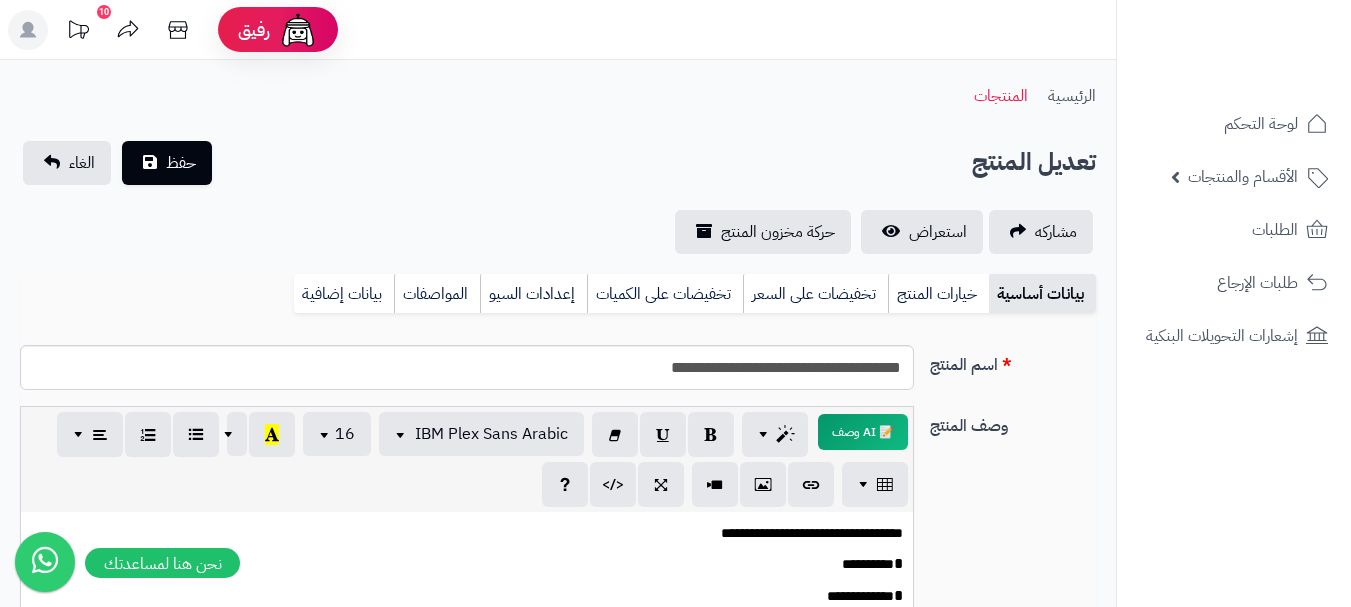 scroll, scrollTop: 0, scrollLeft: 0, axis: both 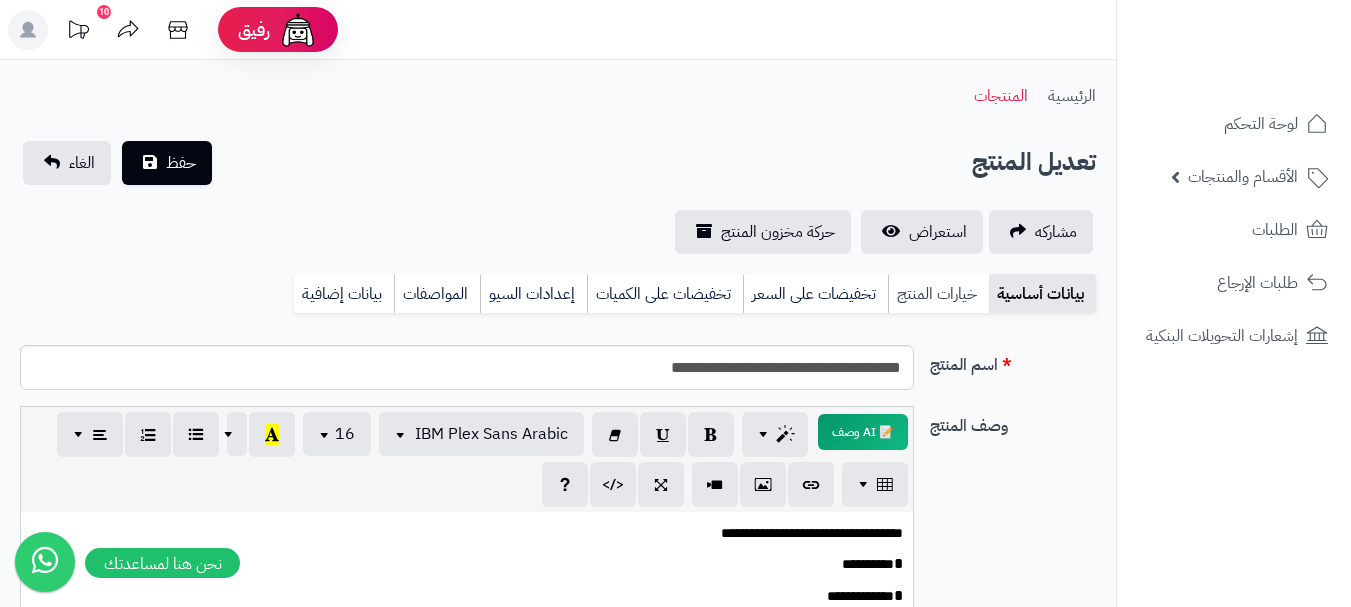 click on "خيارات المنتج" at bounding box center [938, 294] 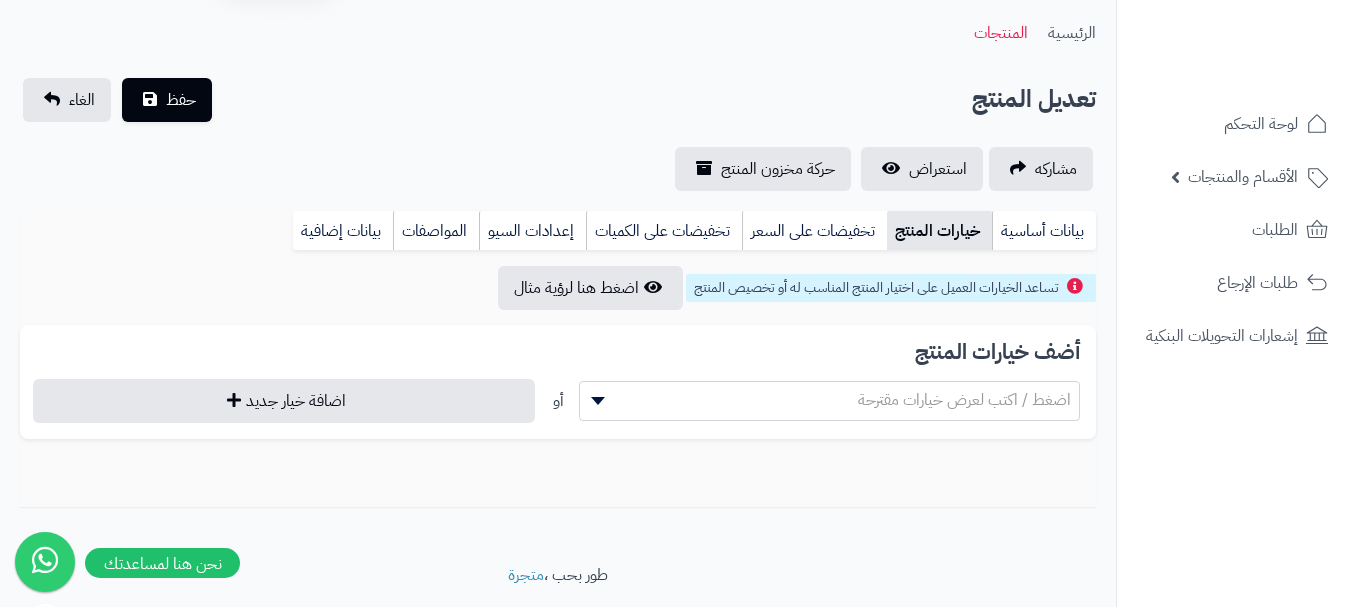 scroll, scrollTop: 126, scrollLeft: 0, axis: vertical 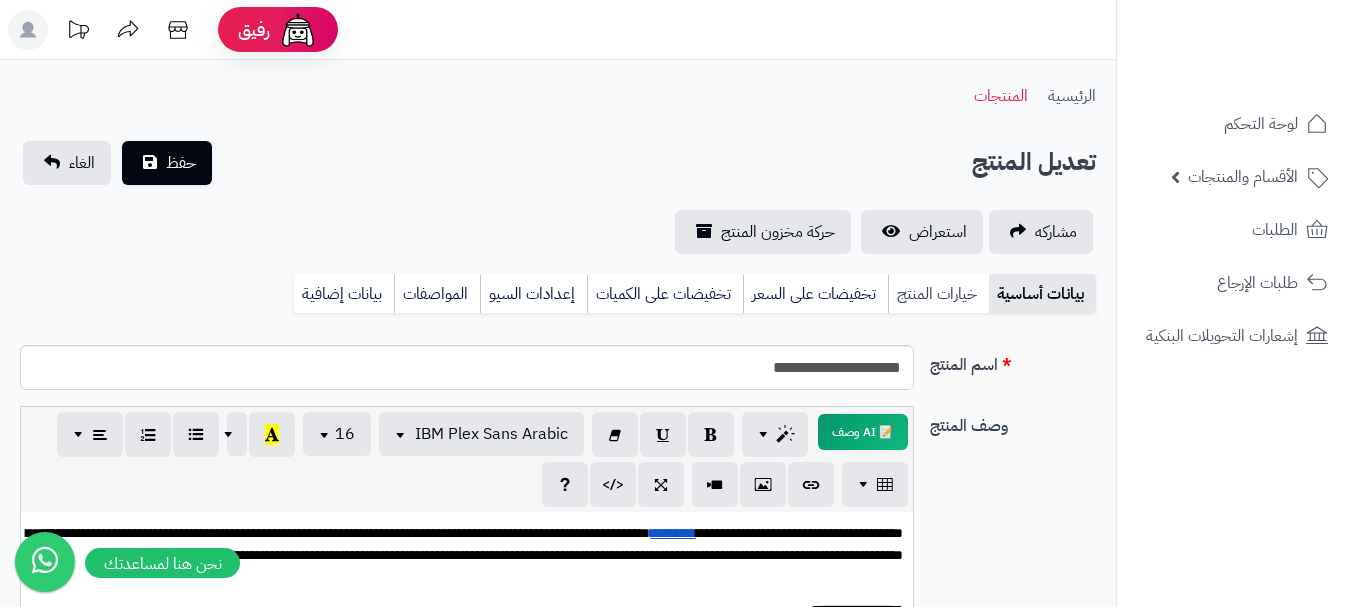 click on "خيارات المنتج" at bounding box center (938, 294) 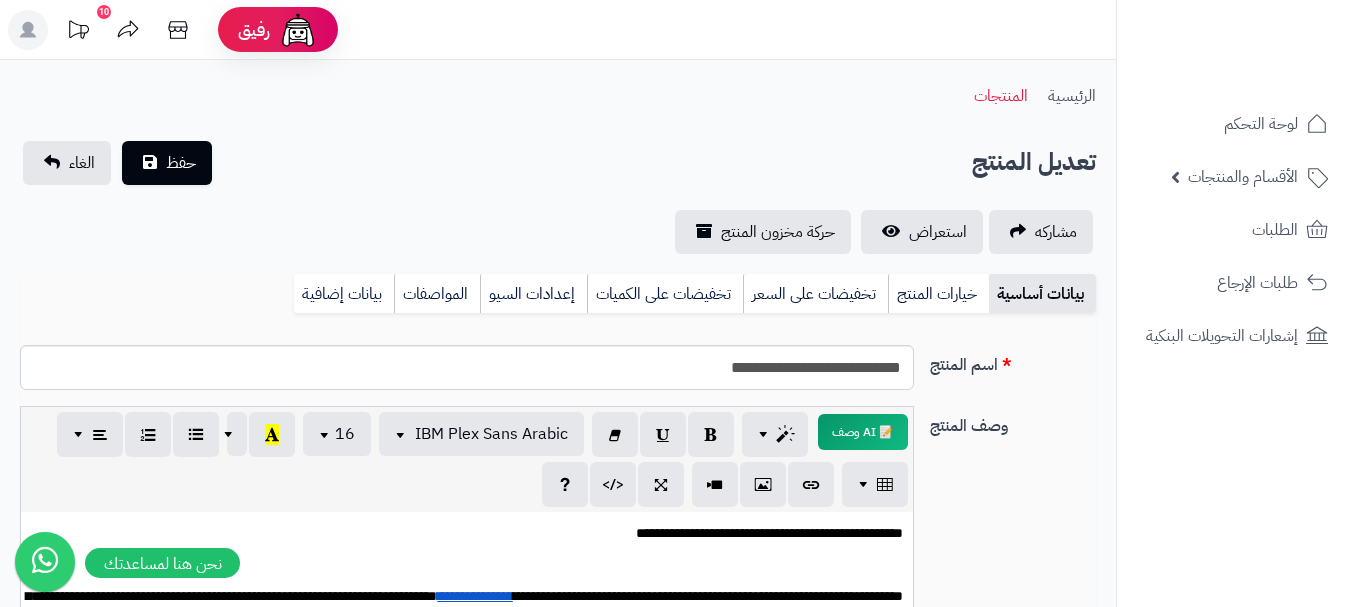 scroll, scrollTop: 0, scrollLeft: 0, axis: both 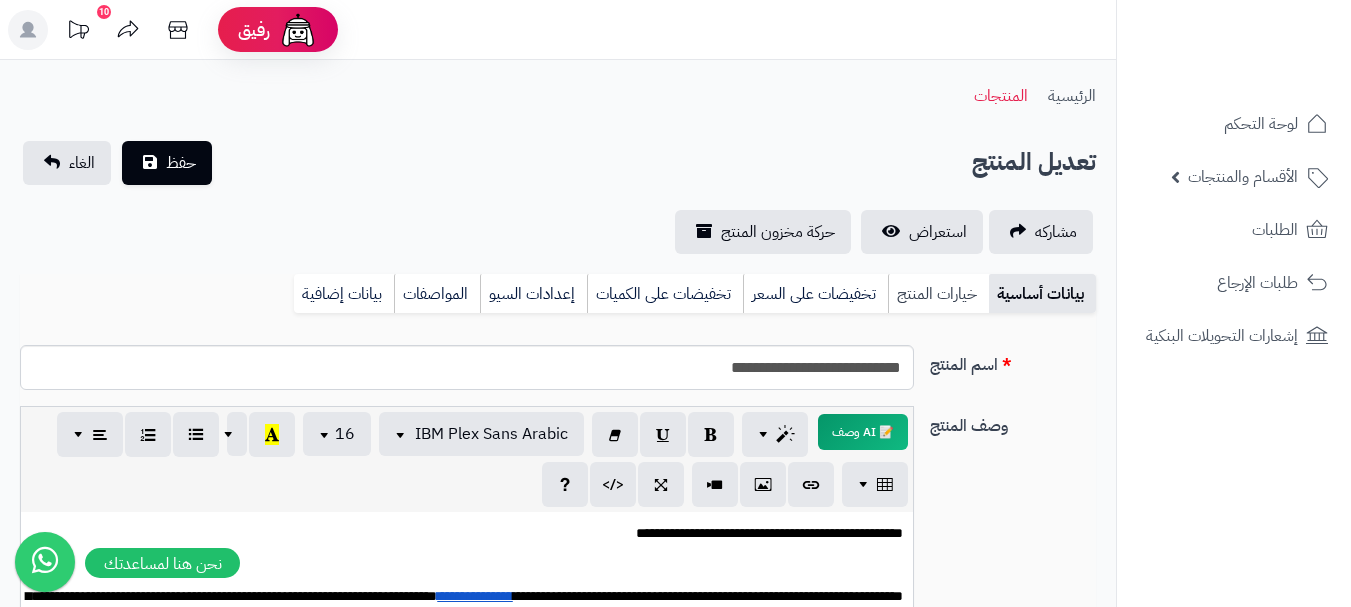 click on "خيارات المنتج" at bounding box center [938, 294] 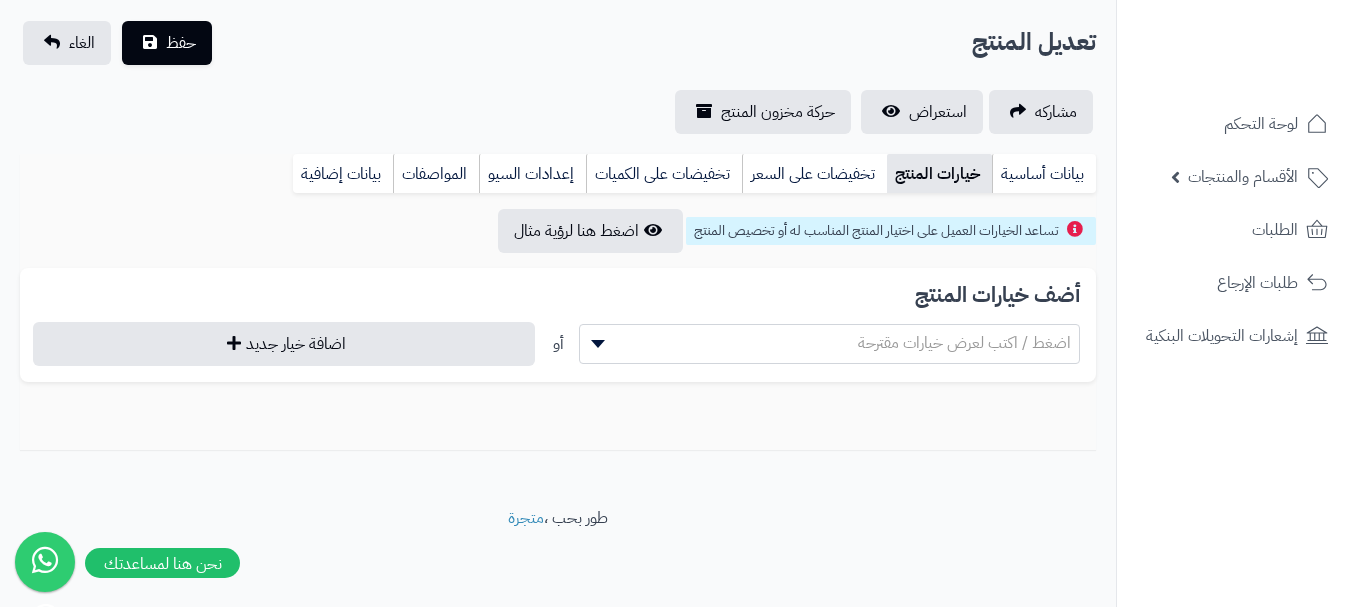 scroll, scrollTop: 126, scrollLeft: 0, axis: vertical 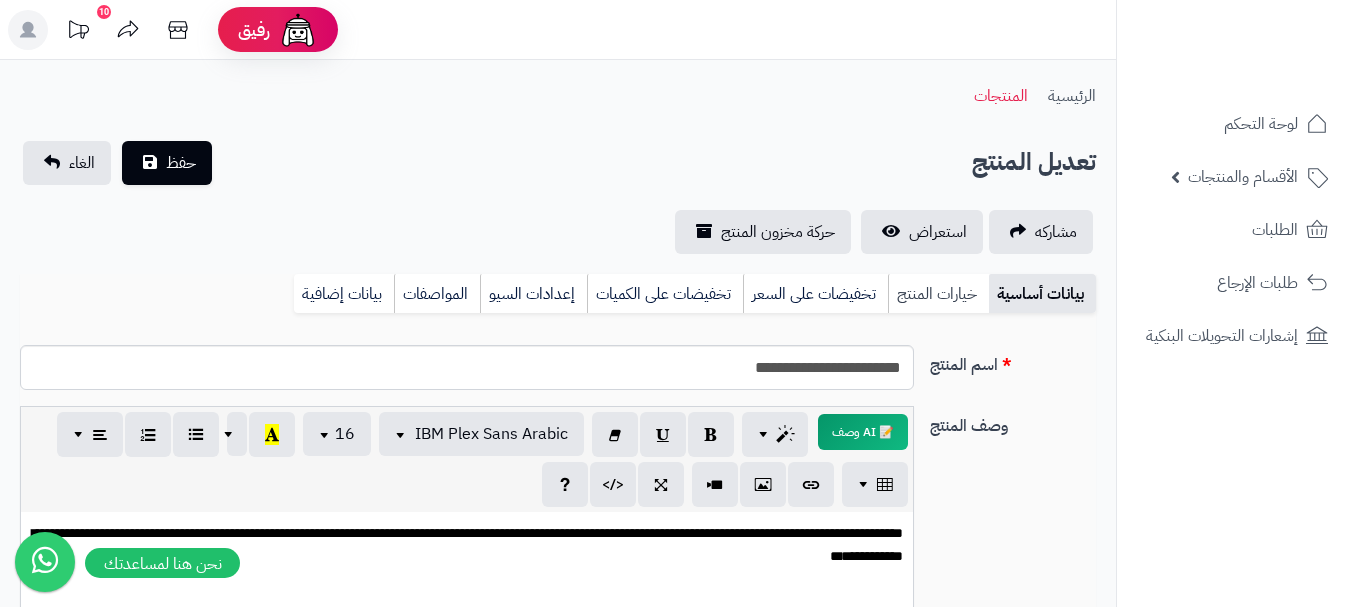 click on "خيارات المنتج" at bounding box center [938, 294] 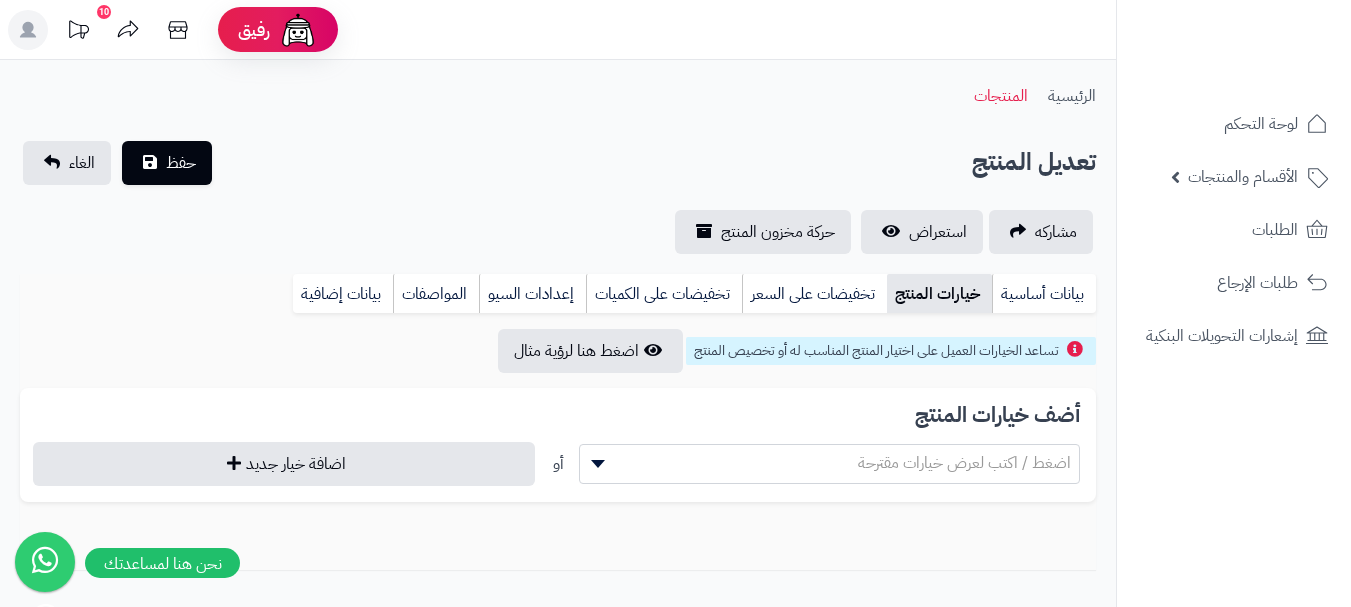 scroll, scrollTop: 126, scrollLeft: 0, axis: vertical 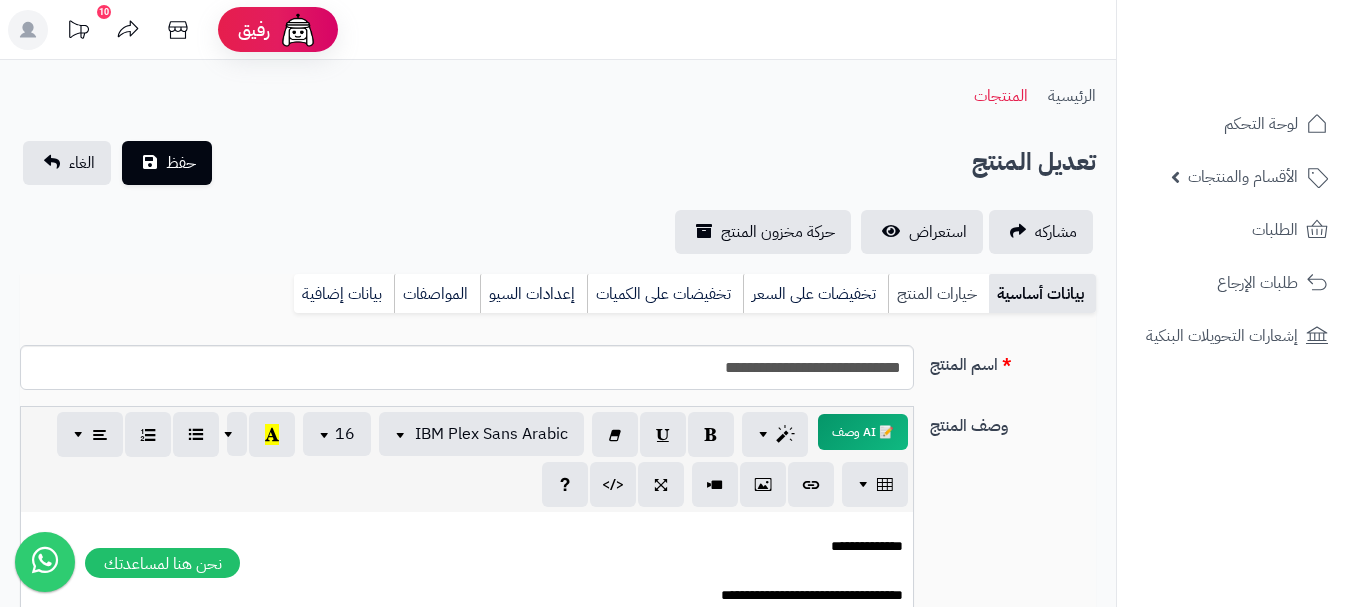 click on "خيارات المنتج" at bounding box center (938, 294) 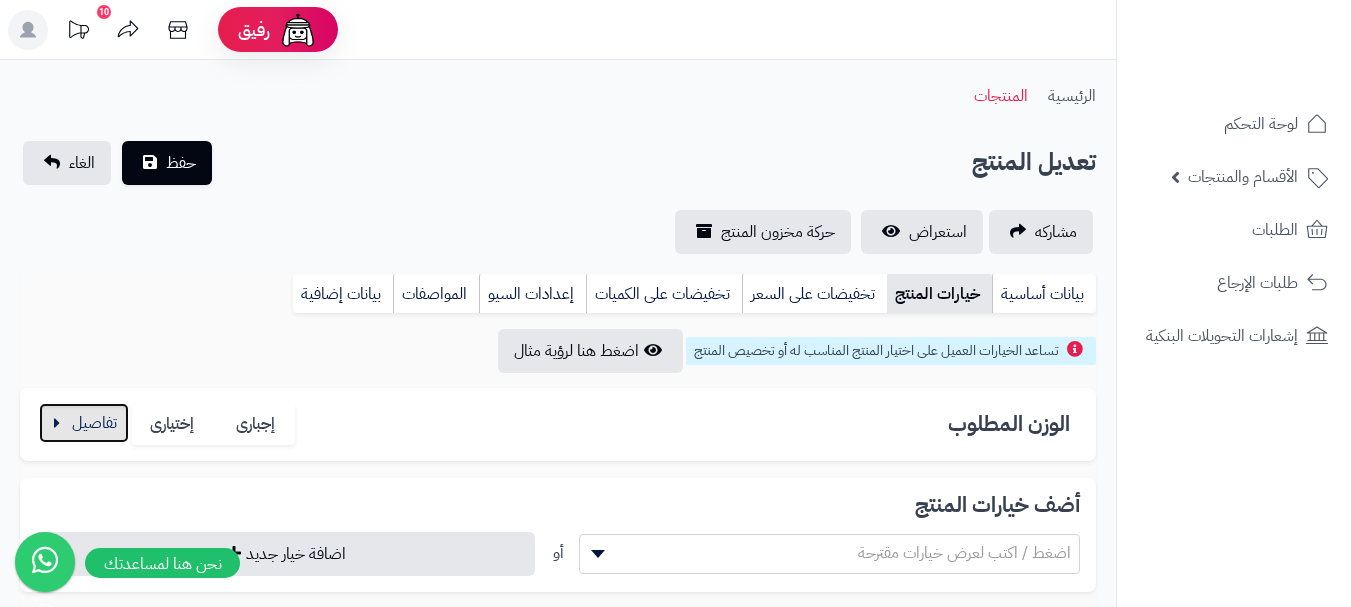 click at bounding box center (84, 423) 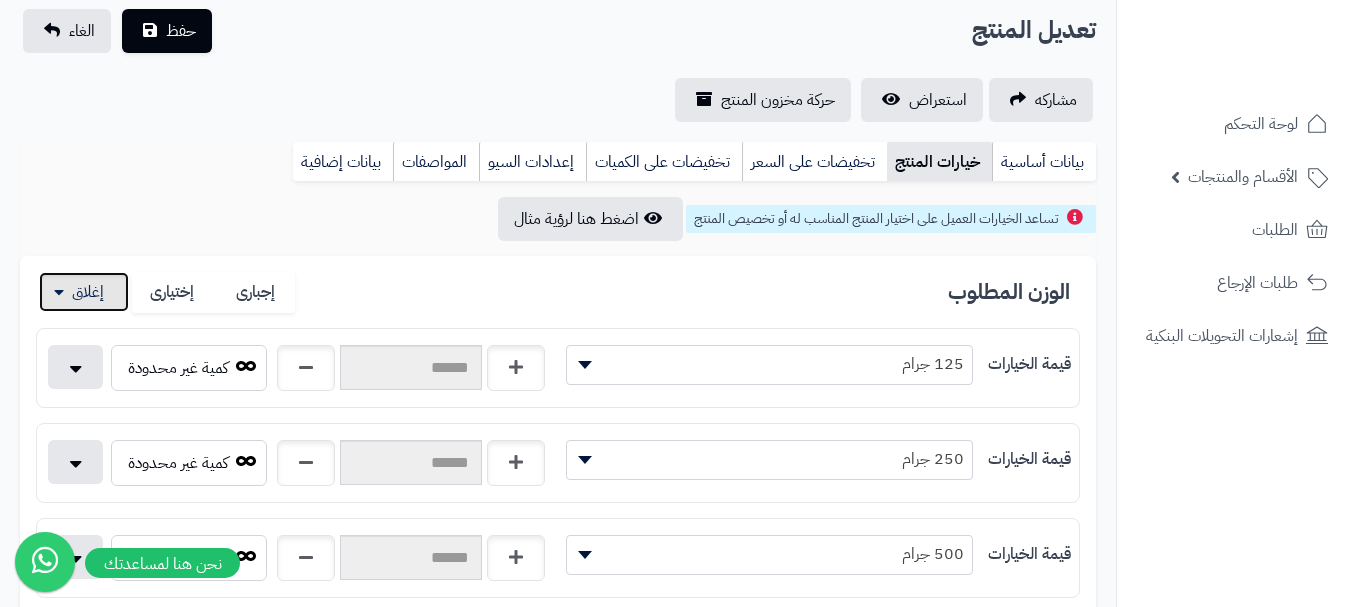 scroll, scrollTop: 300, scrollLeft: 0, axis: vertical 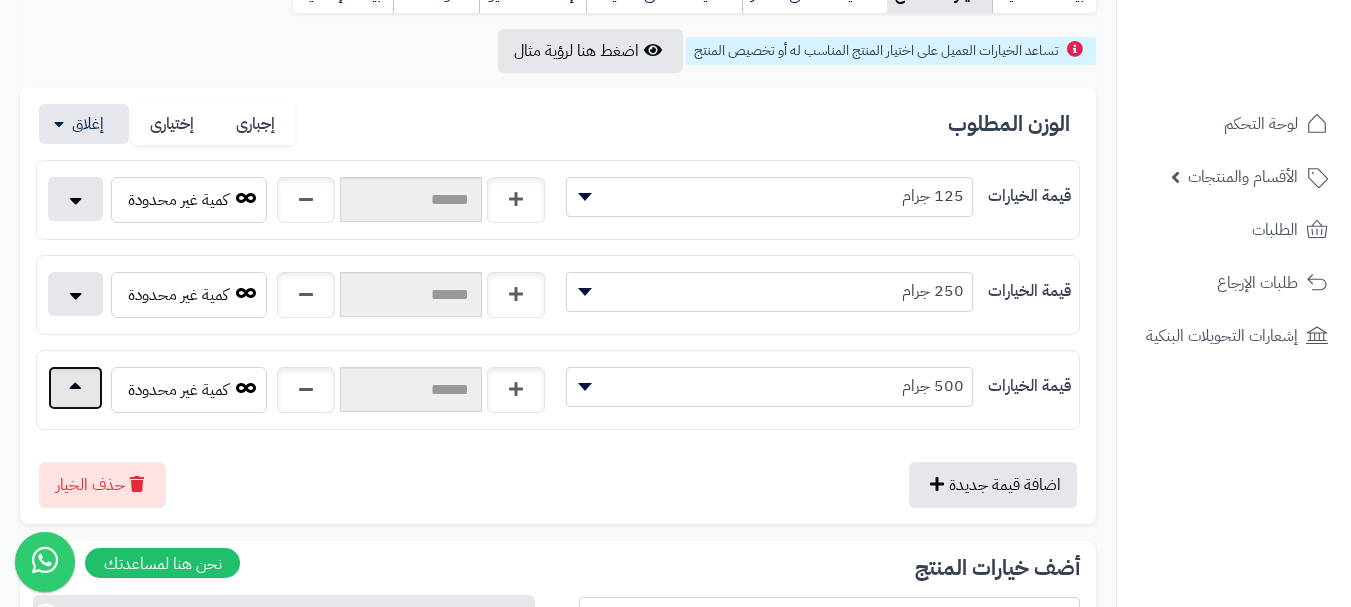 click at bounding box center [75, 388] 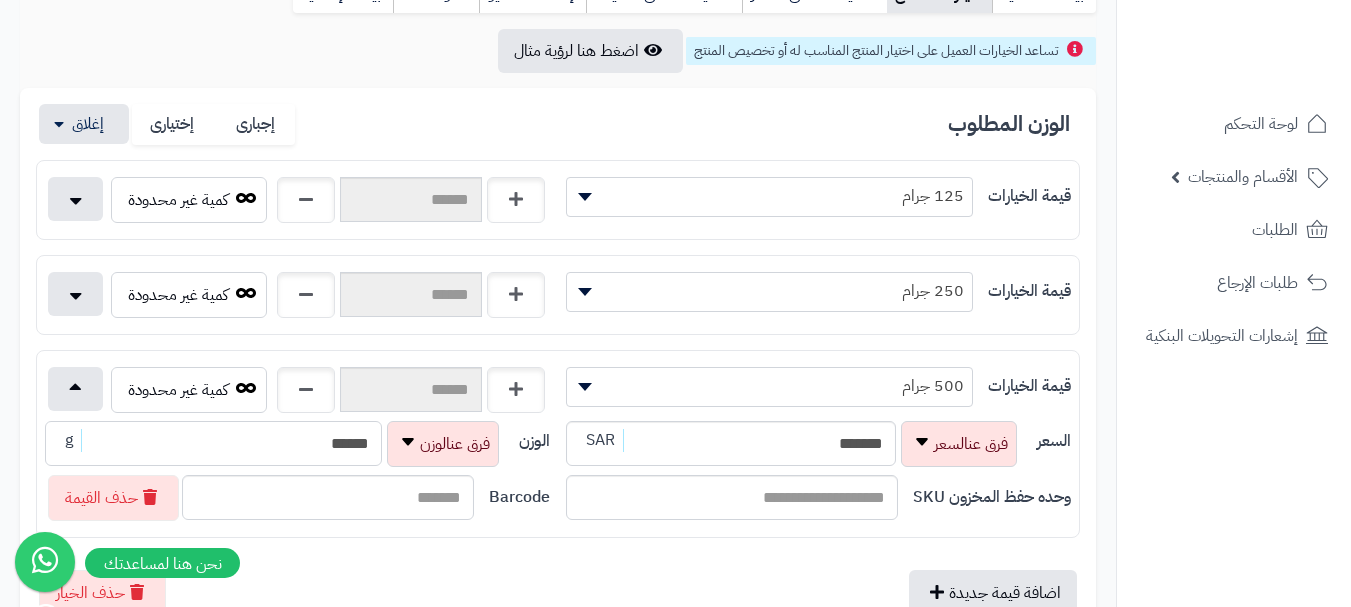 click on "******" at bounding box center [213, 443] 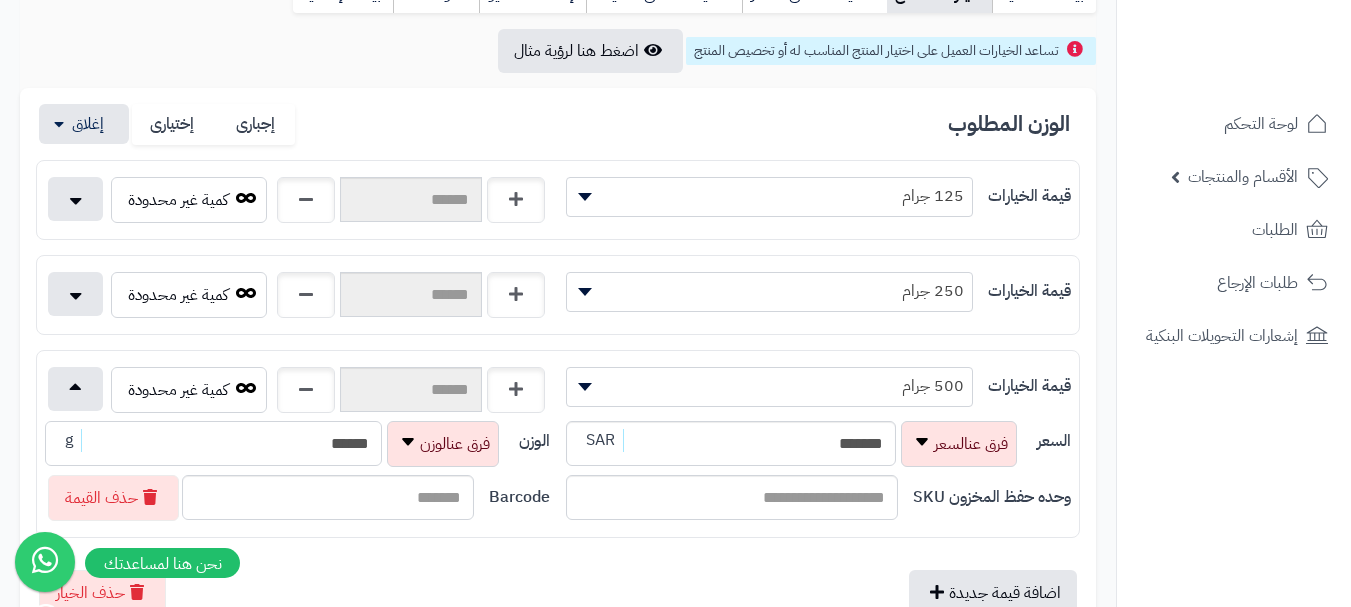 scroll, scrollTop: 500, scrollLeft: 0, axis: vertical 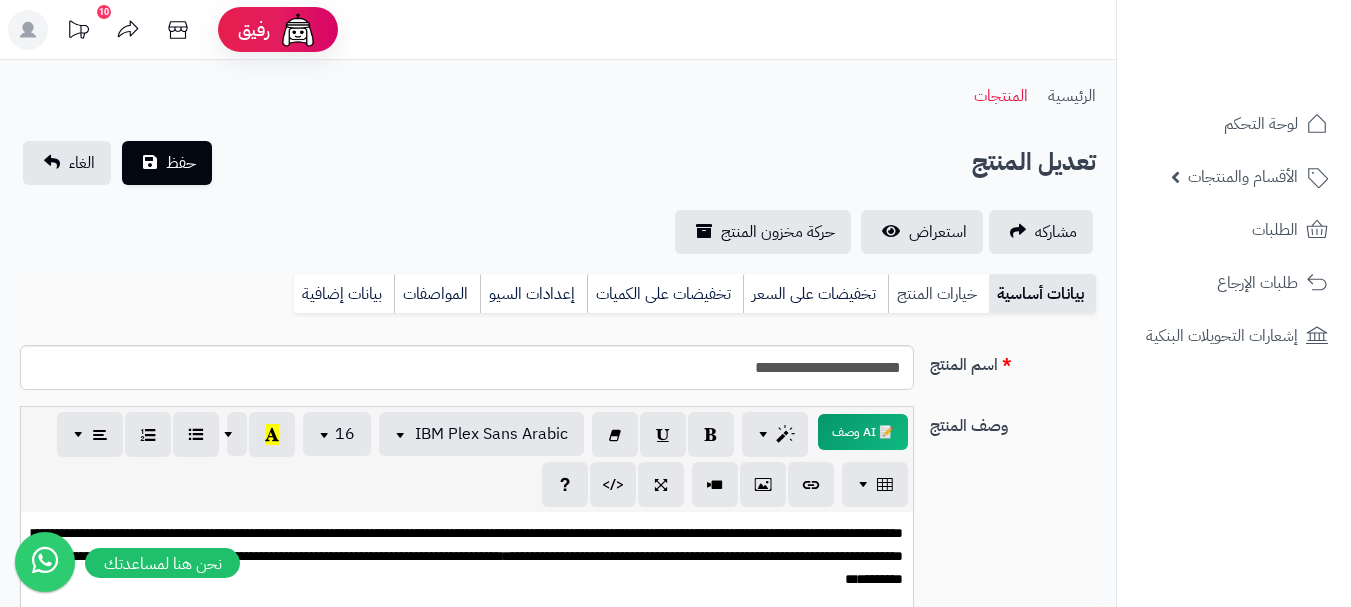 click on "خيارات المنتج" at bounding box center (938, 294) 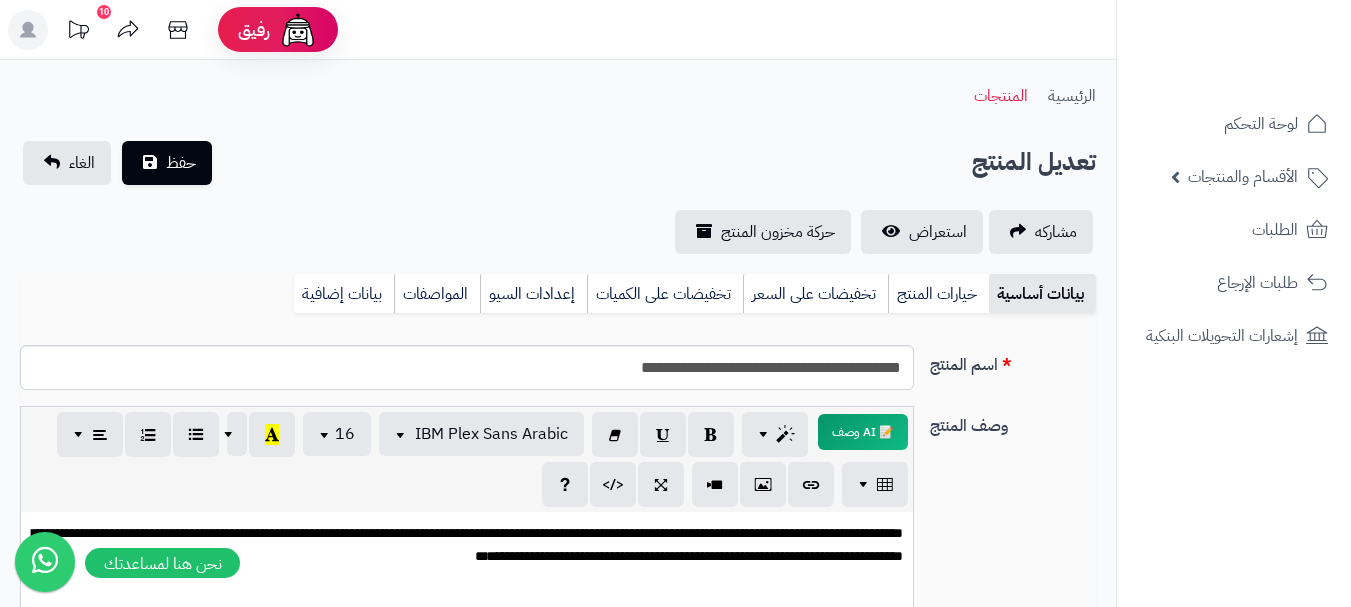 scroll, scrollTop: 0, scrollLeft: 0, axis: both 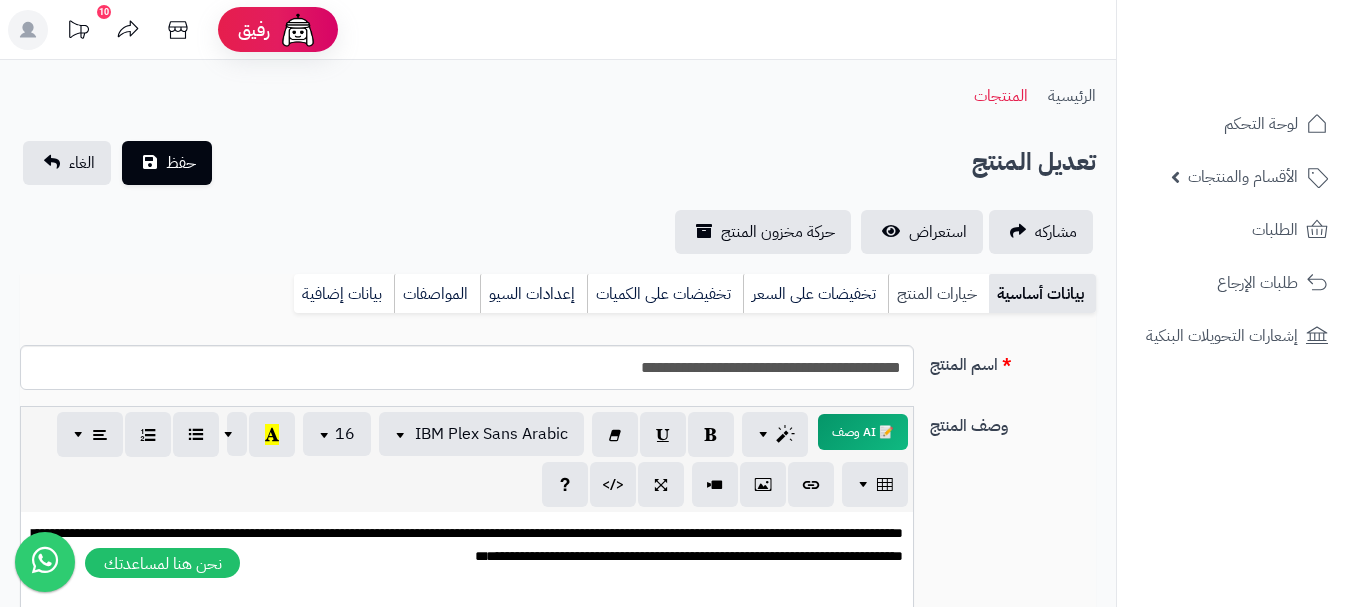 click on "خيارات المنتج" at bounding box center (938, 294) 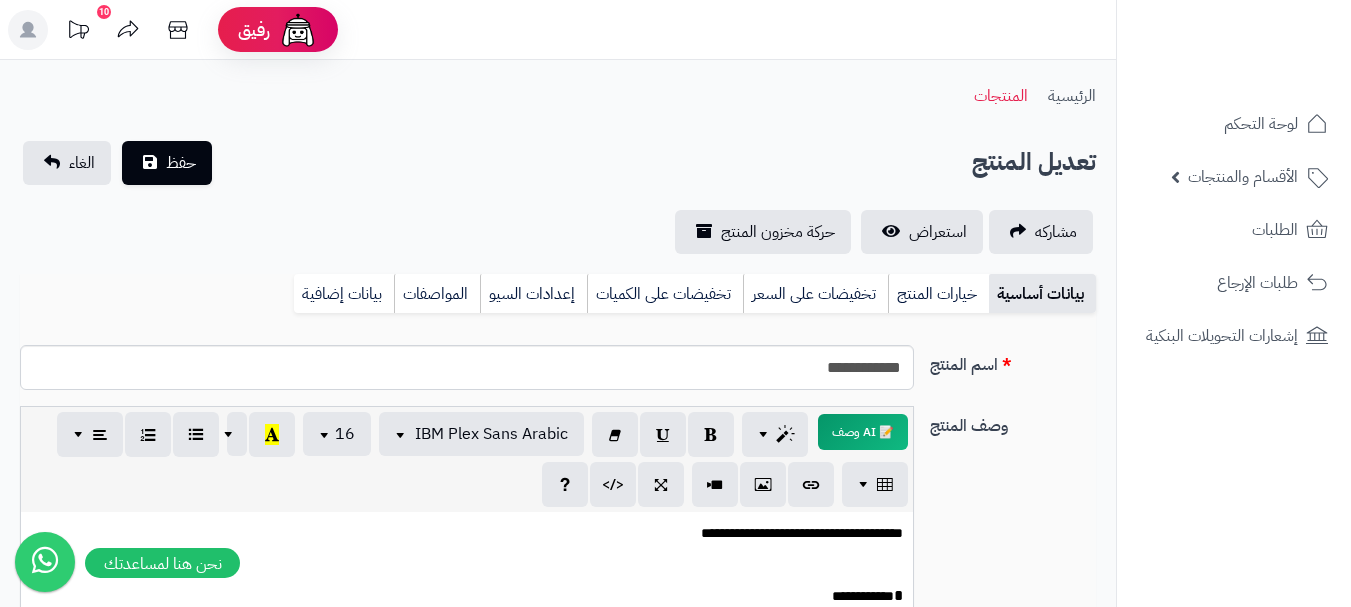 scroll, scrollTop: 0, scrollLeft: 0, axis: both 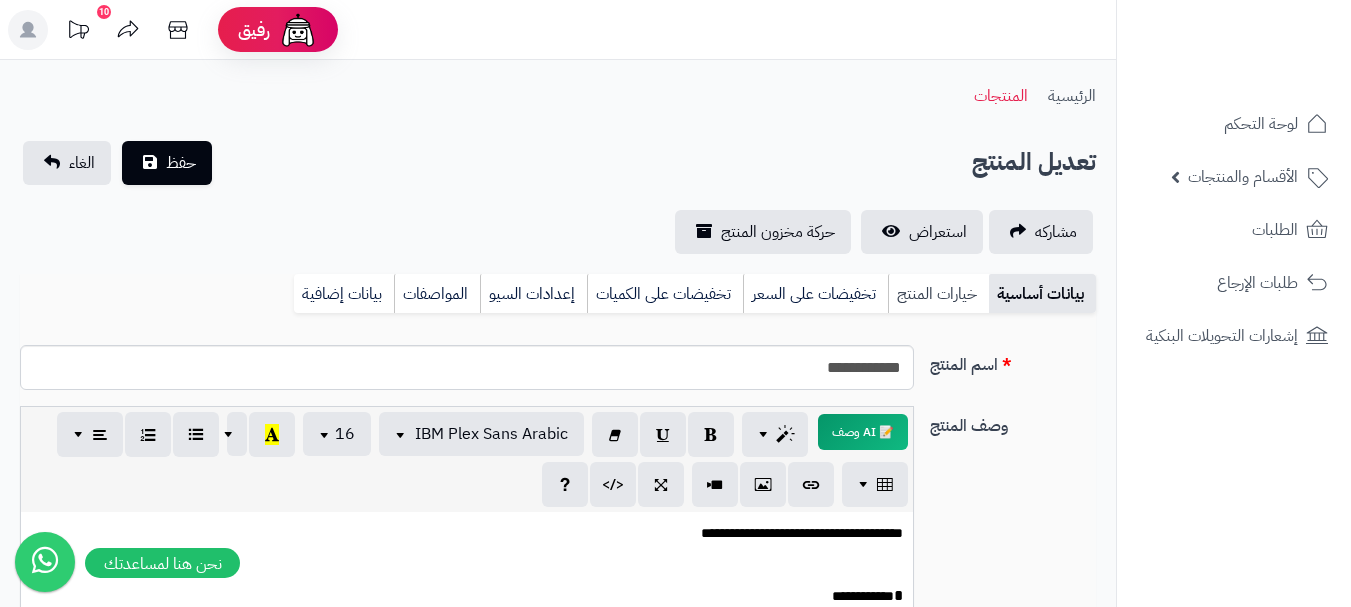 click on "خيارات المنتج" at bounding box center (938, 294) 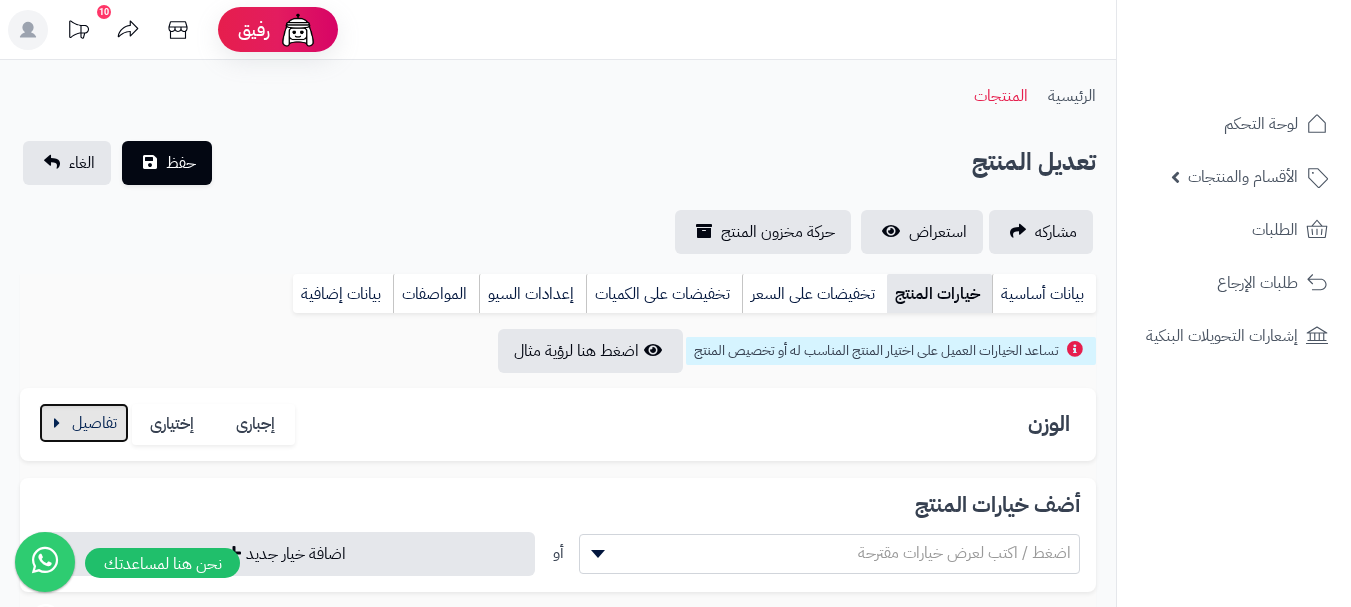 click at bounding box center [84, 423] 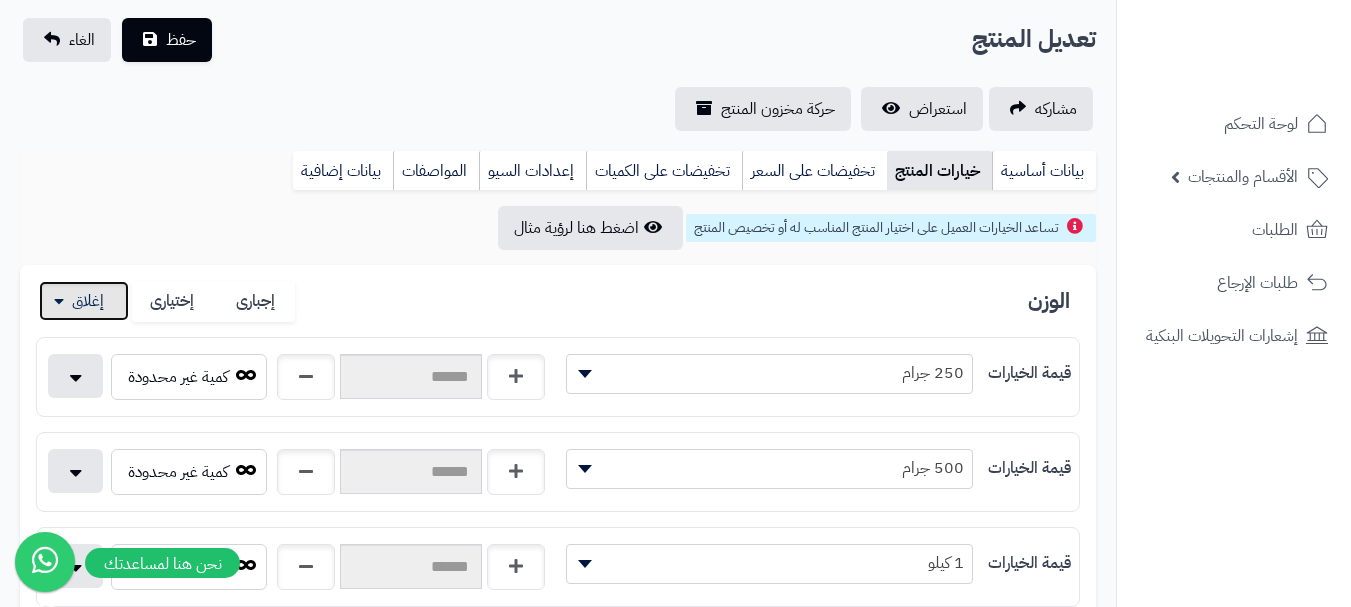 scroll, scrollTop: 300, scrollLeft: 0, axis: vertical 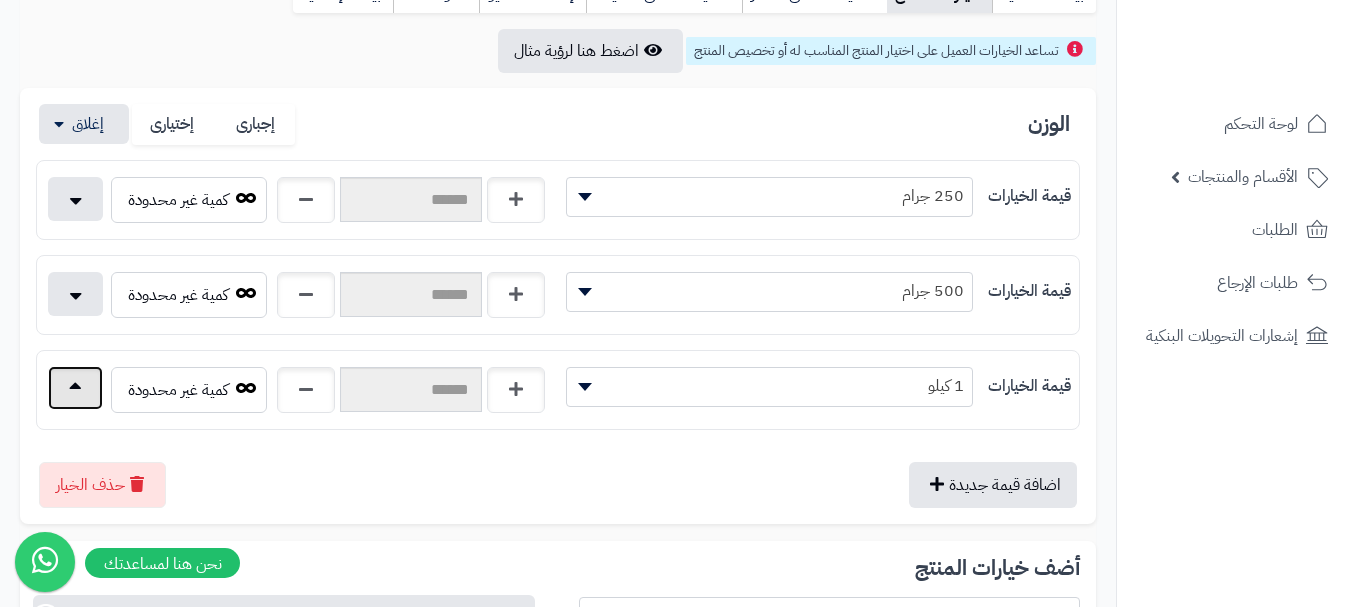click at bounding box center (75, 388) 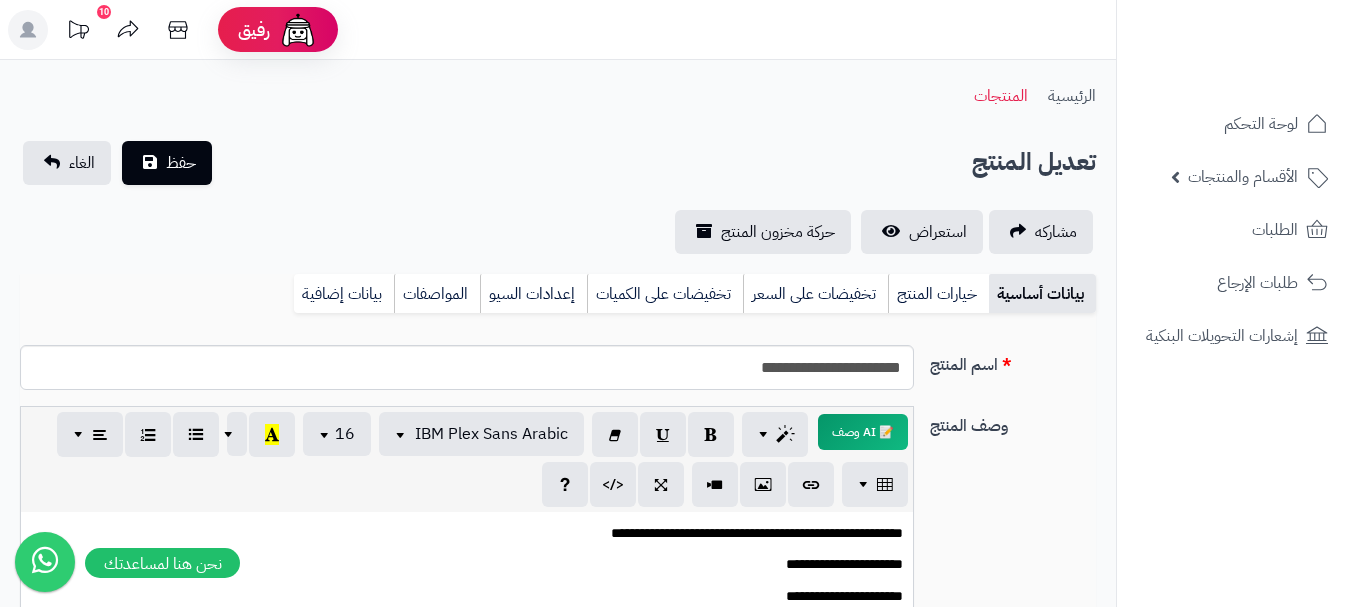 scroll, scrollTop: 0, scrollLeft: 0, axis: both 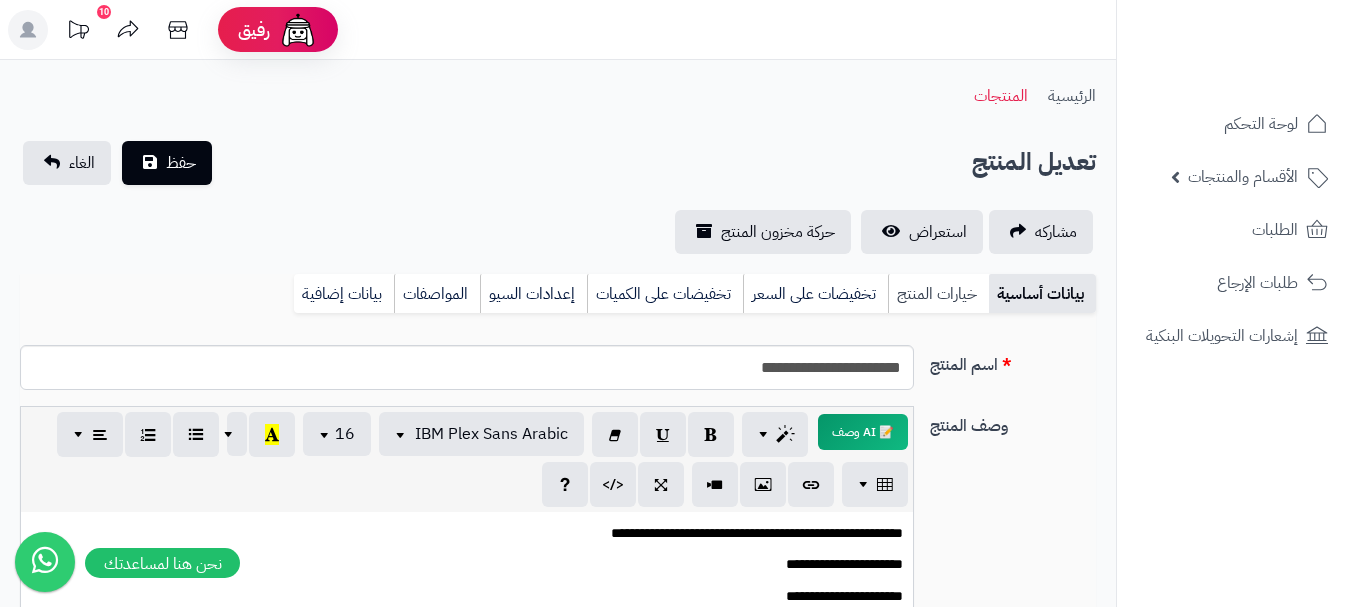 click on "خيارات المنتج" at bounding box center (938, 294) 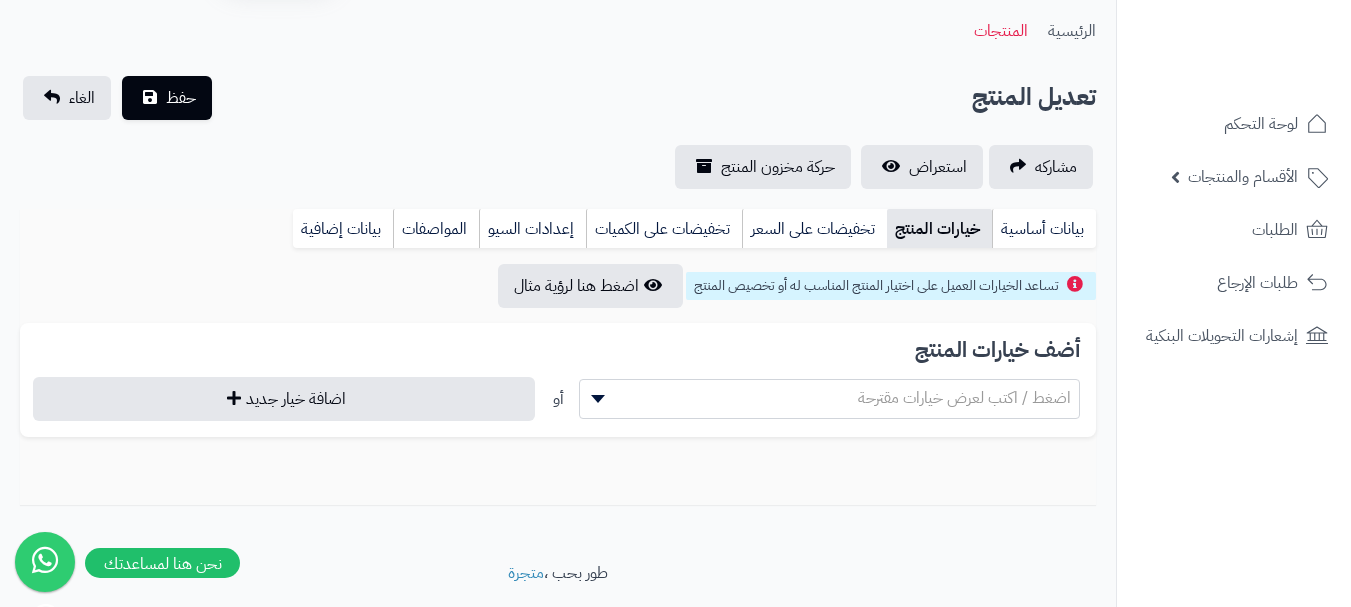 scroll, scrollTop: 100, scrollLeft: 0, axis: vertical 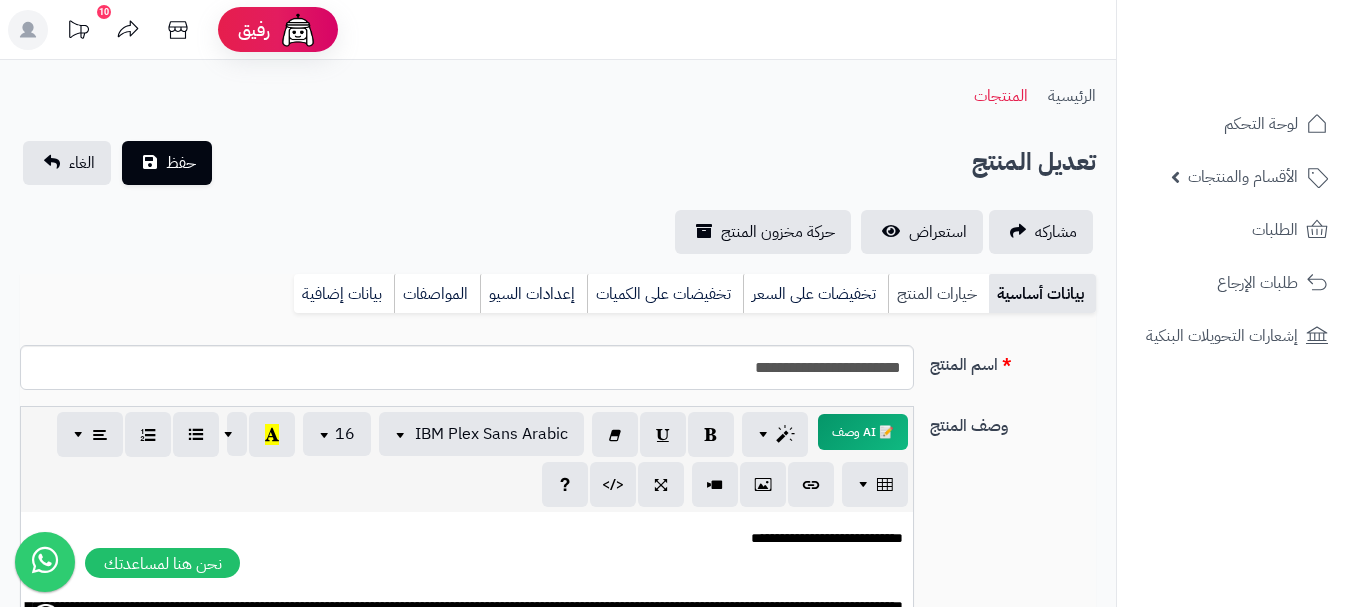 click on "خيارات المنتج" at bounding box center (938, 294) 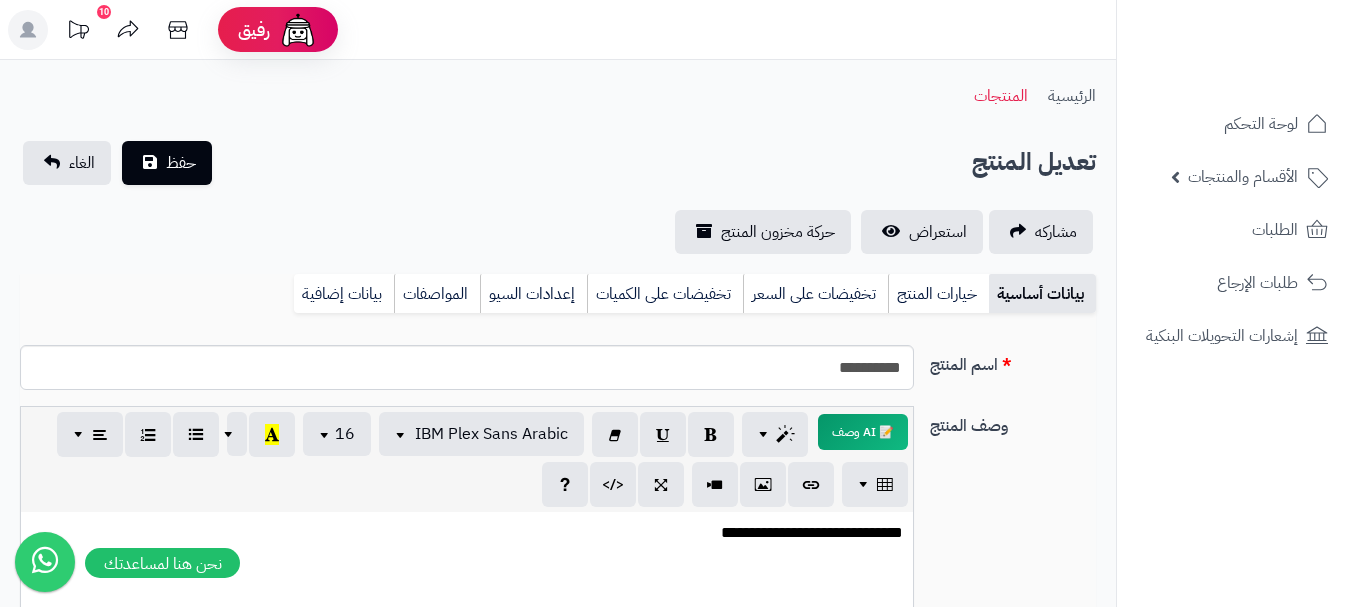 scroll, scrollTop: 0, scrollLeft: 0, axis: both 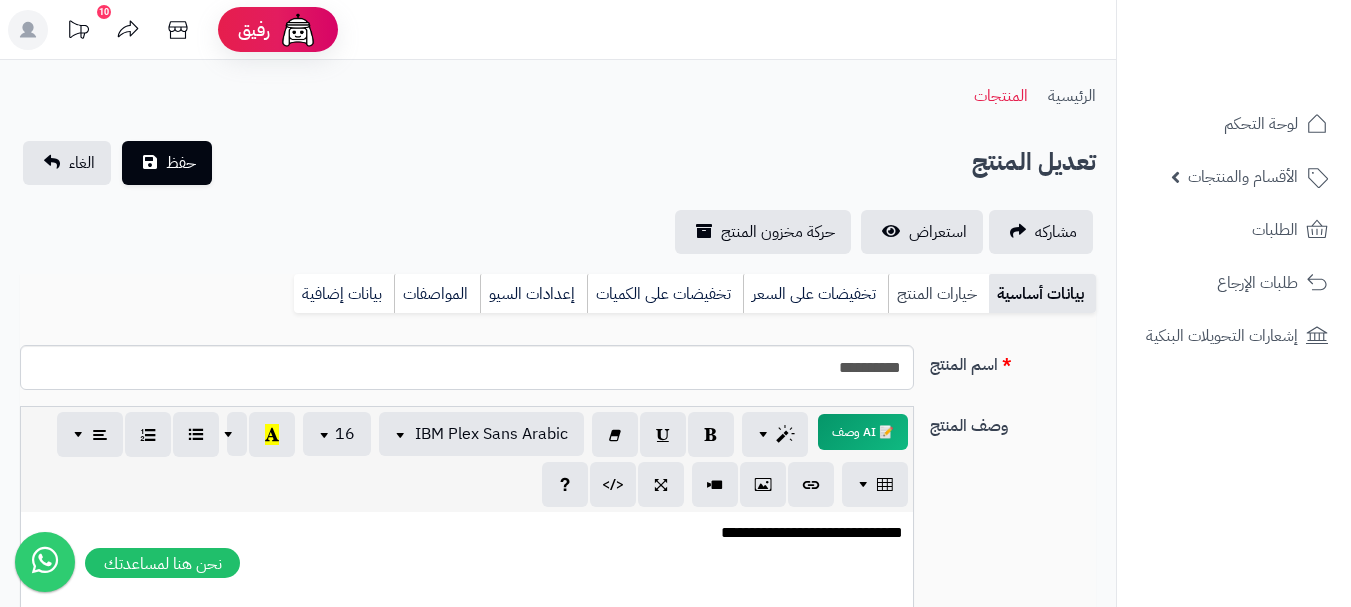 click on "خيارات المنتج" at bounding box center [938, 294] 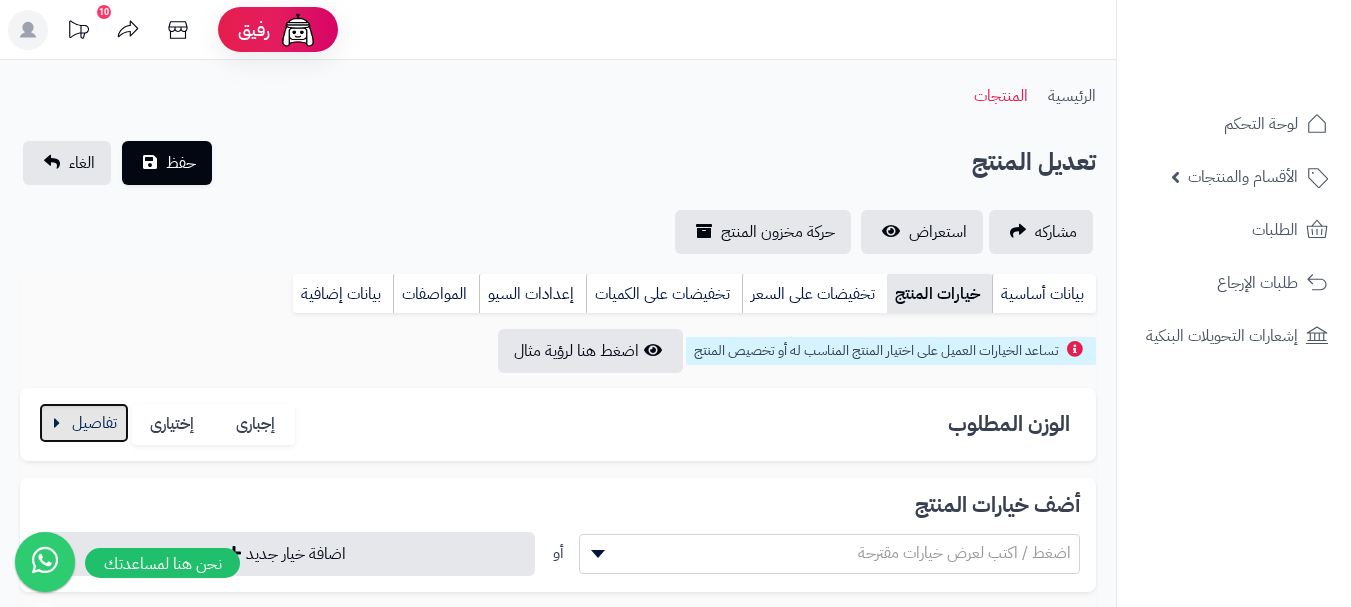 click at bounding box center (84, 423) 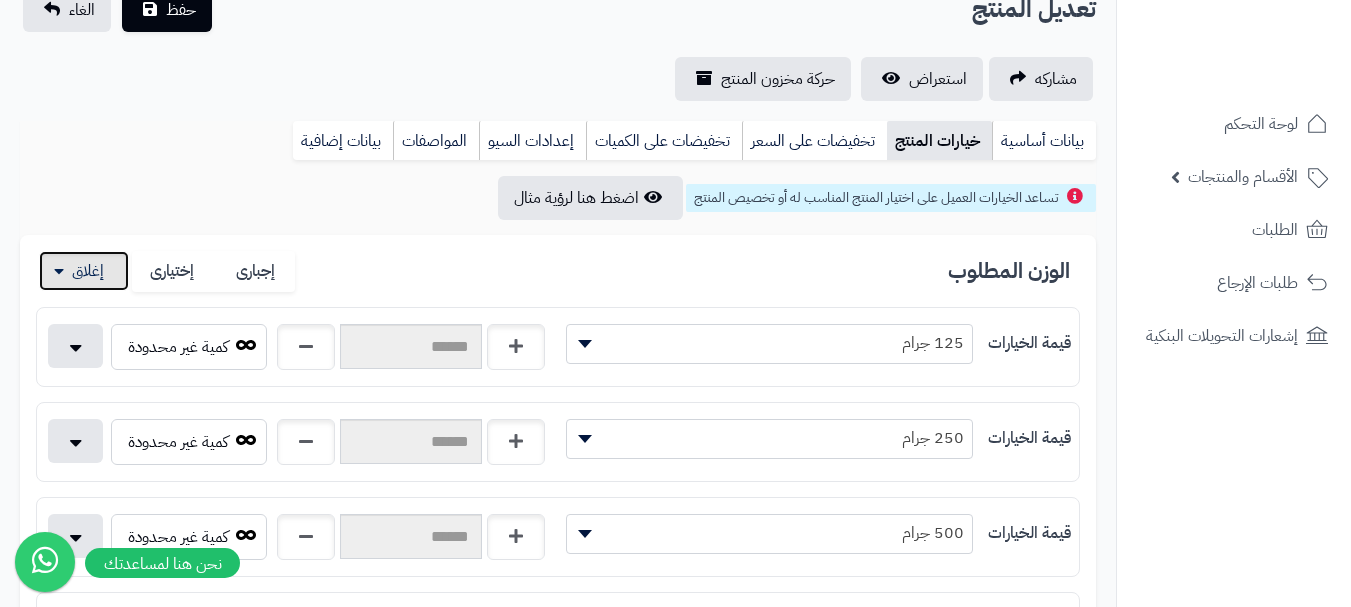 scroll, scrollTop: 300, scrollLeft: 0, axis: vertical 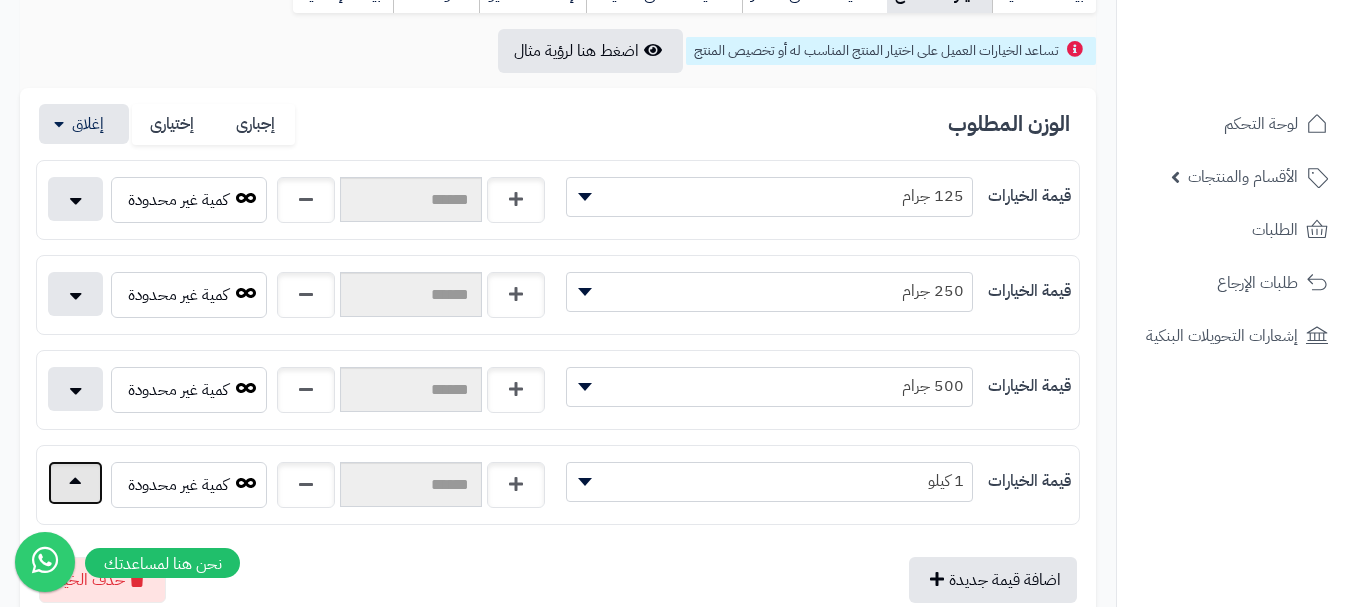 click at bounding box center [75, 483] 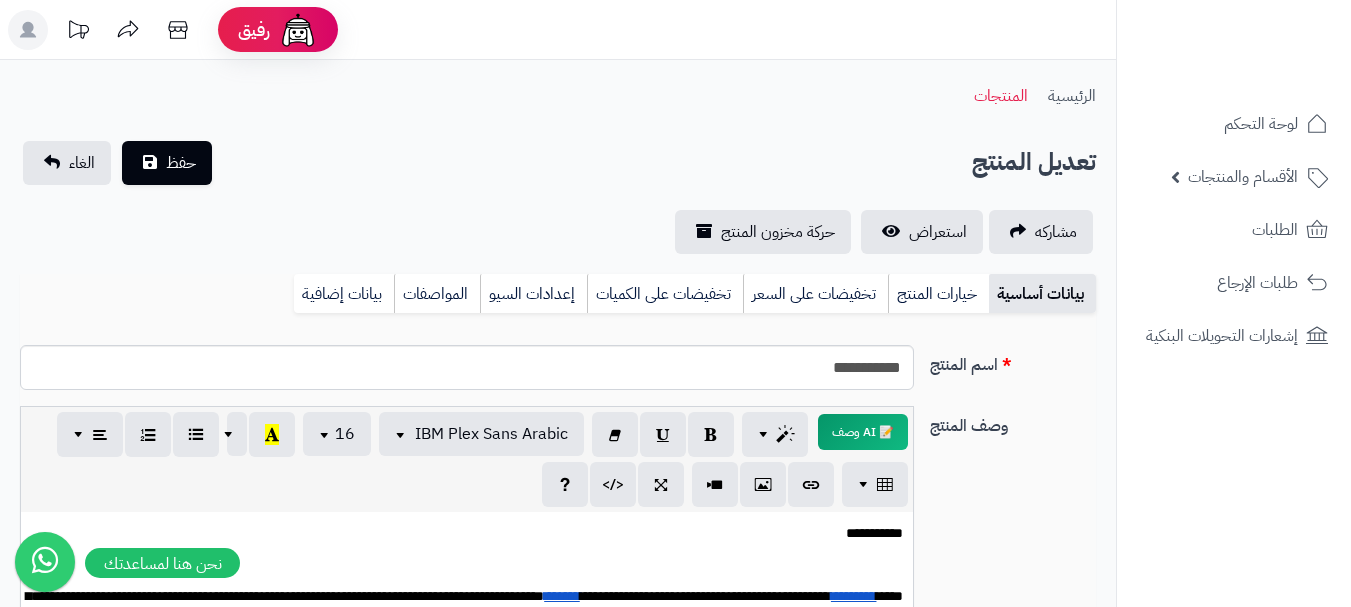 scroll, scrollTop: 0, scrollLeft: 0, axis: both 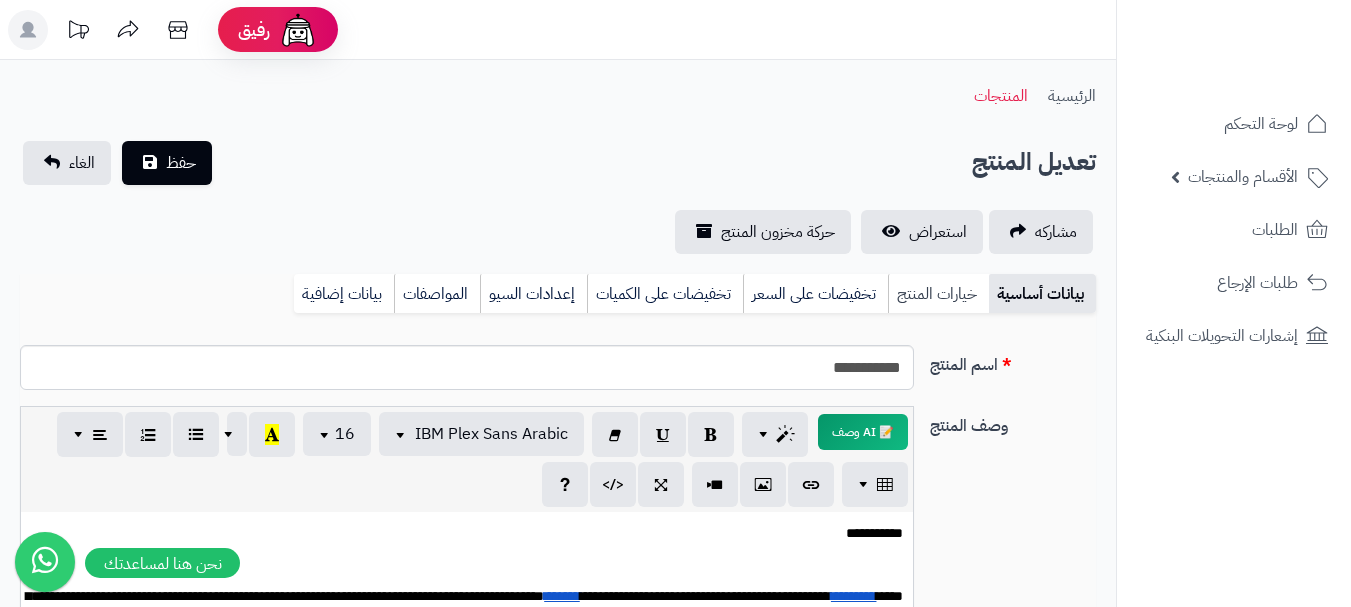 click on "خيارات المنتج" at bounding box center (938, 294) 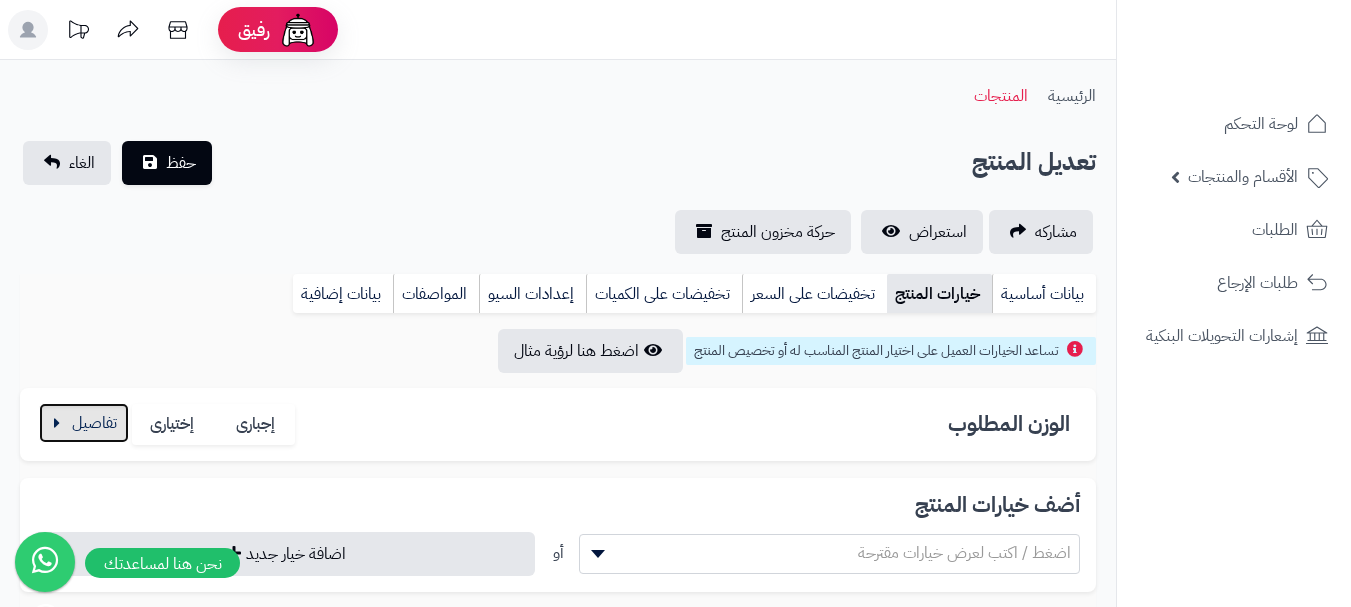 click at bounding box center [84, 423] 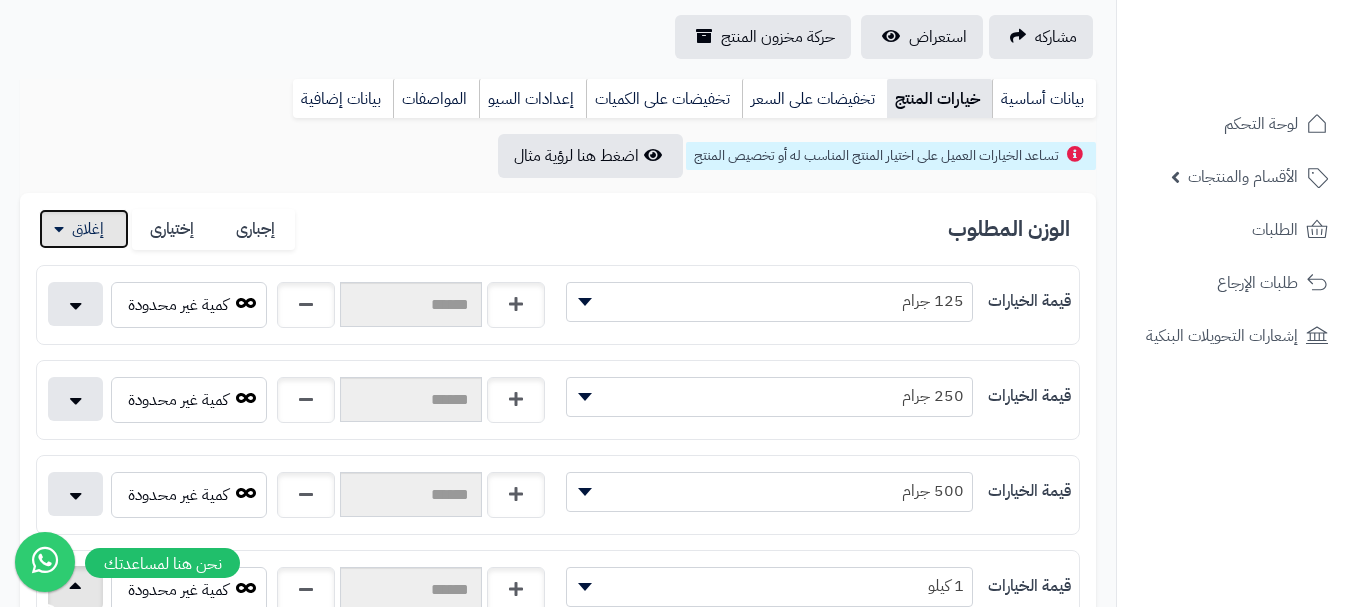 scroll, scrollTop: 400, scrollLeft: 0, axis: vertical 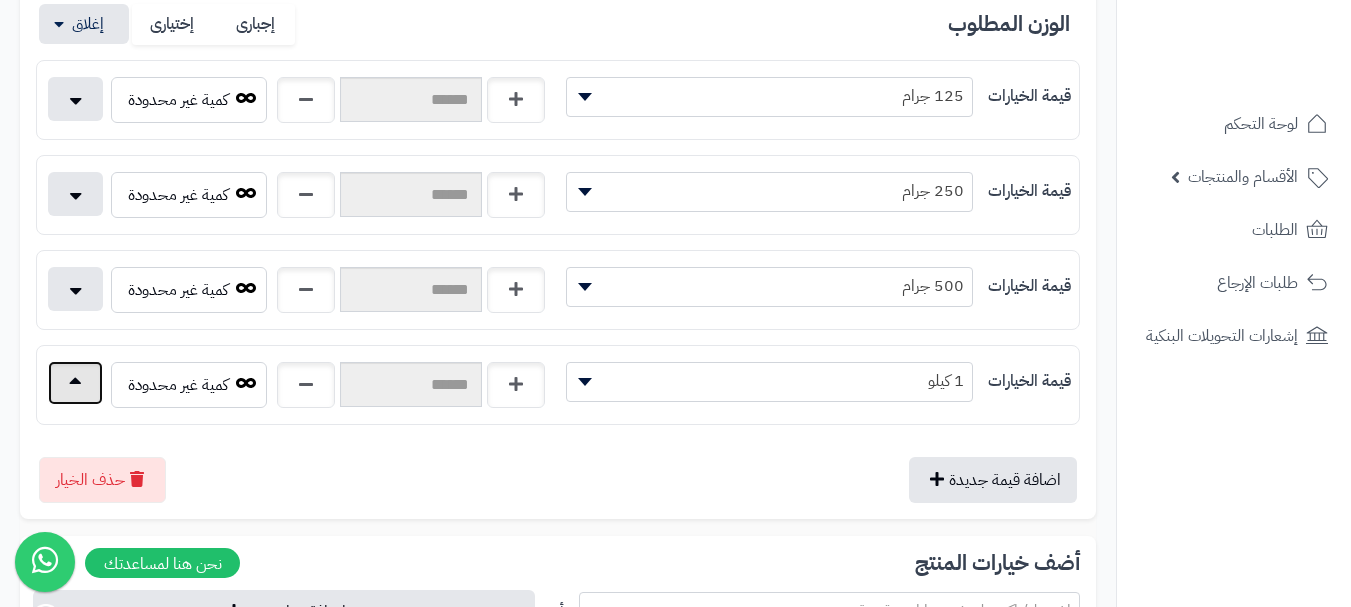 click at bounding box center (75, 383) 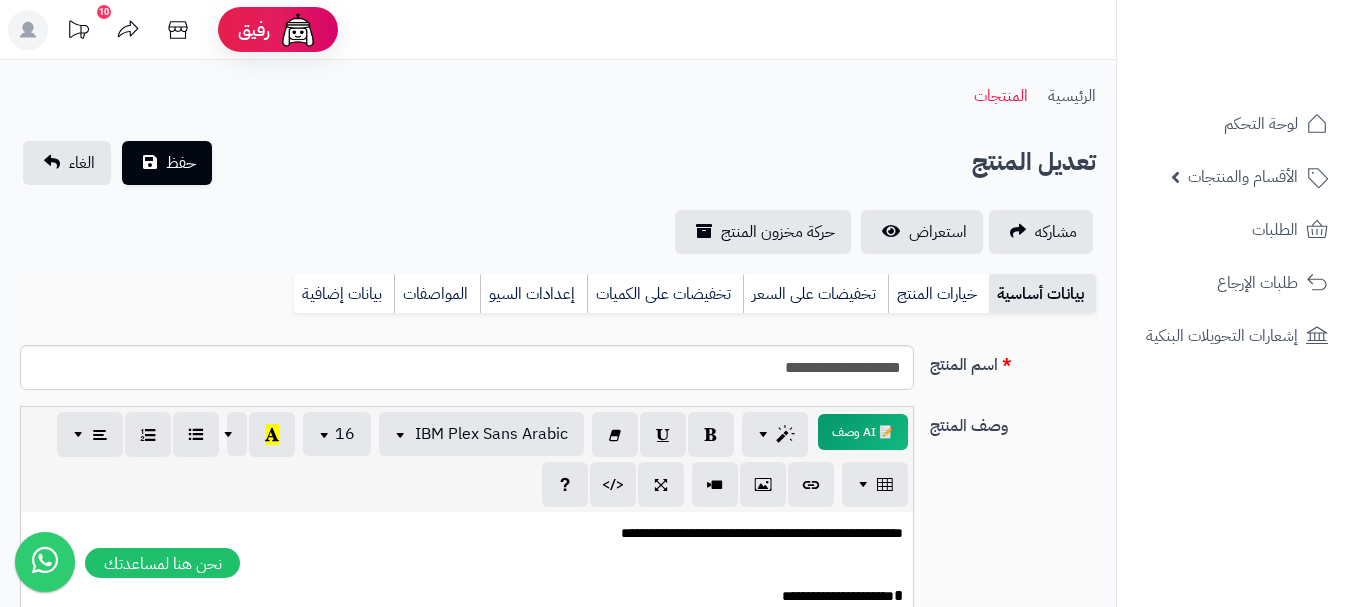 scroll, scrollTop: 0, scrollLeft: 0, axis: both 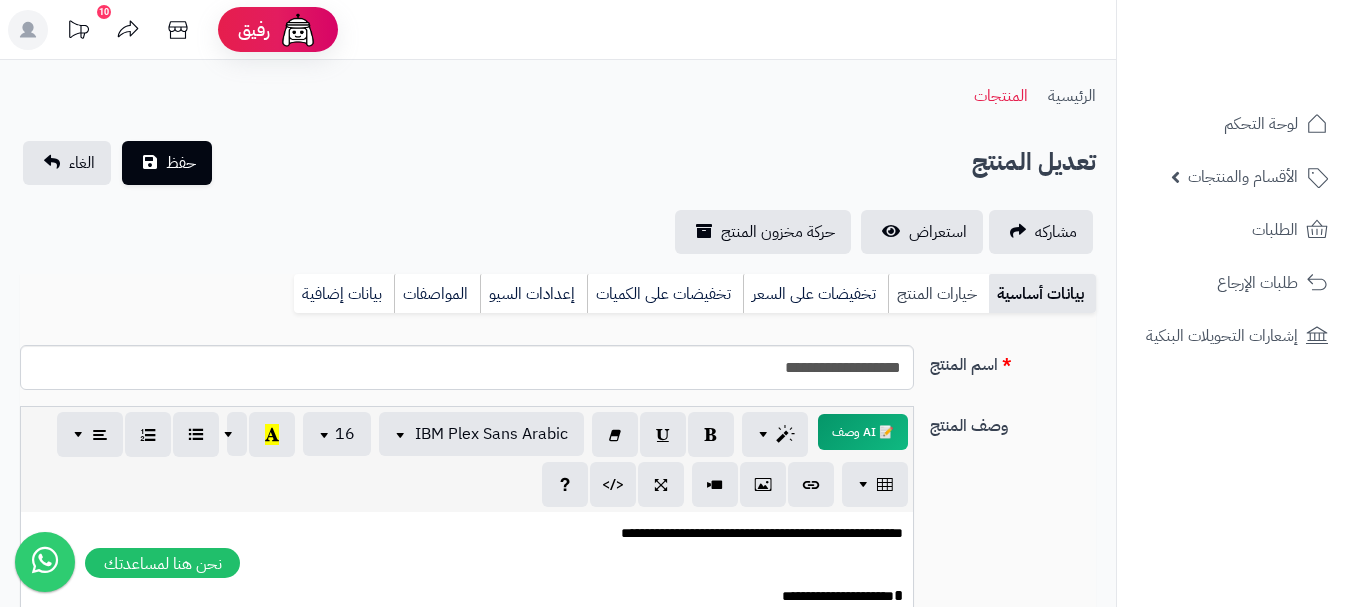 click on "خيارات المنتج" at bounding box center (938, 294) 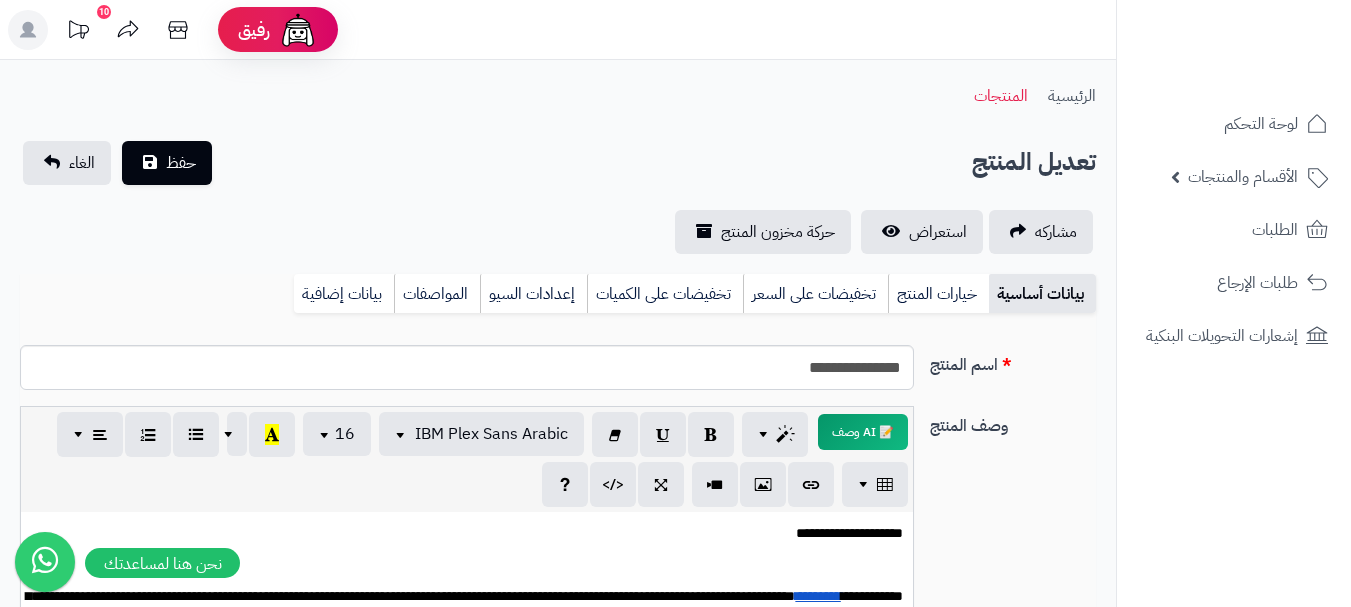 scroll, scrollTop: 0, scrollLeft: 0, axis: both 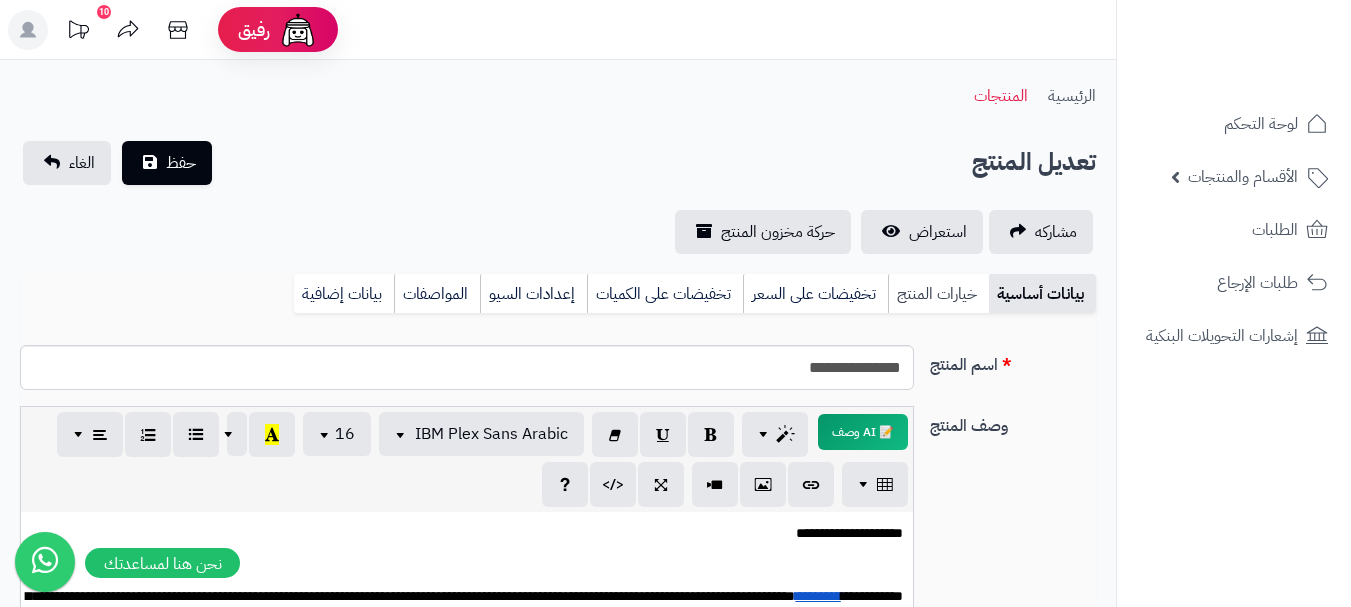 click on "خيارات المنتج" at bounding box center [938, 294] 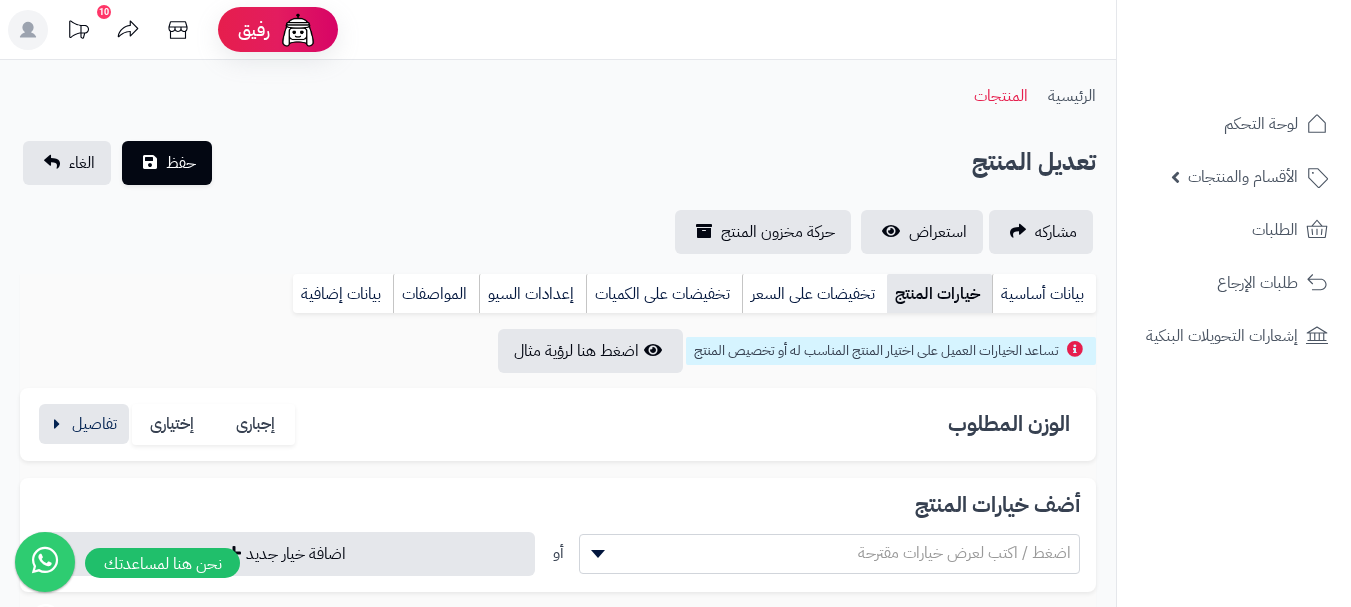 click on "إجبارى
إختيارى" at bounding box center [173, 424] 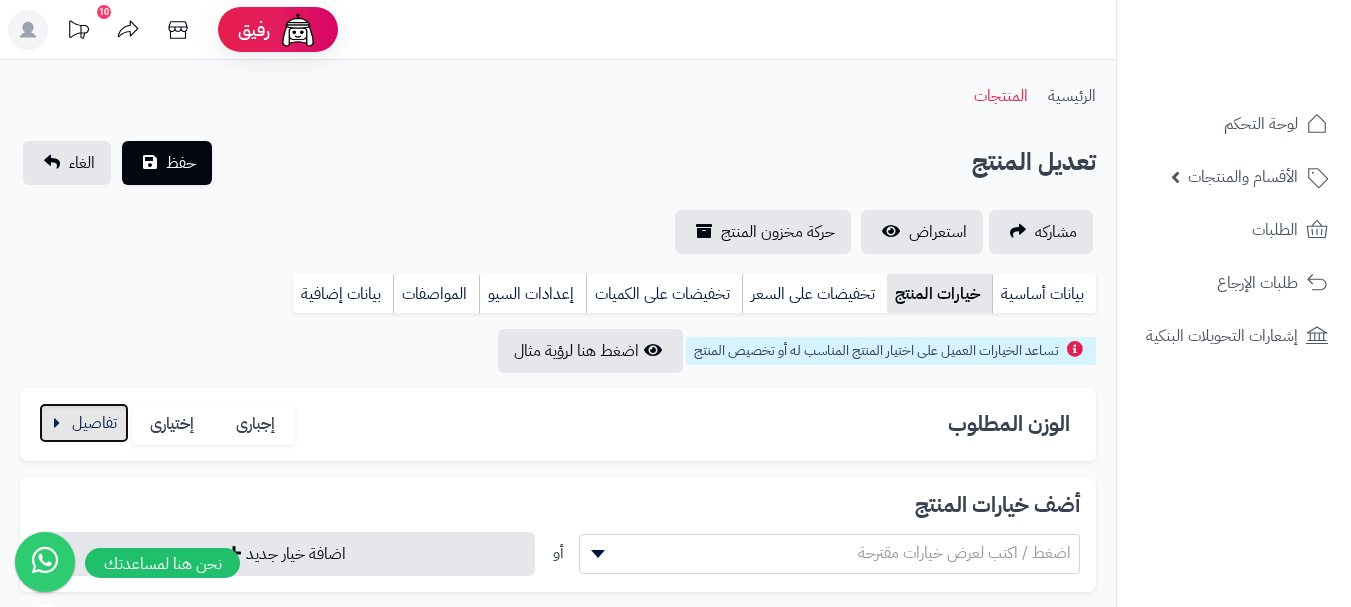 click at bounding box center (84, 423) 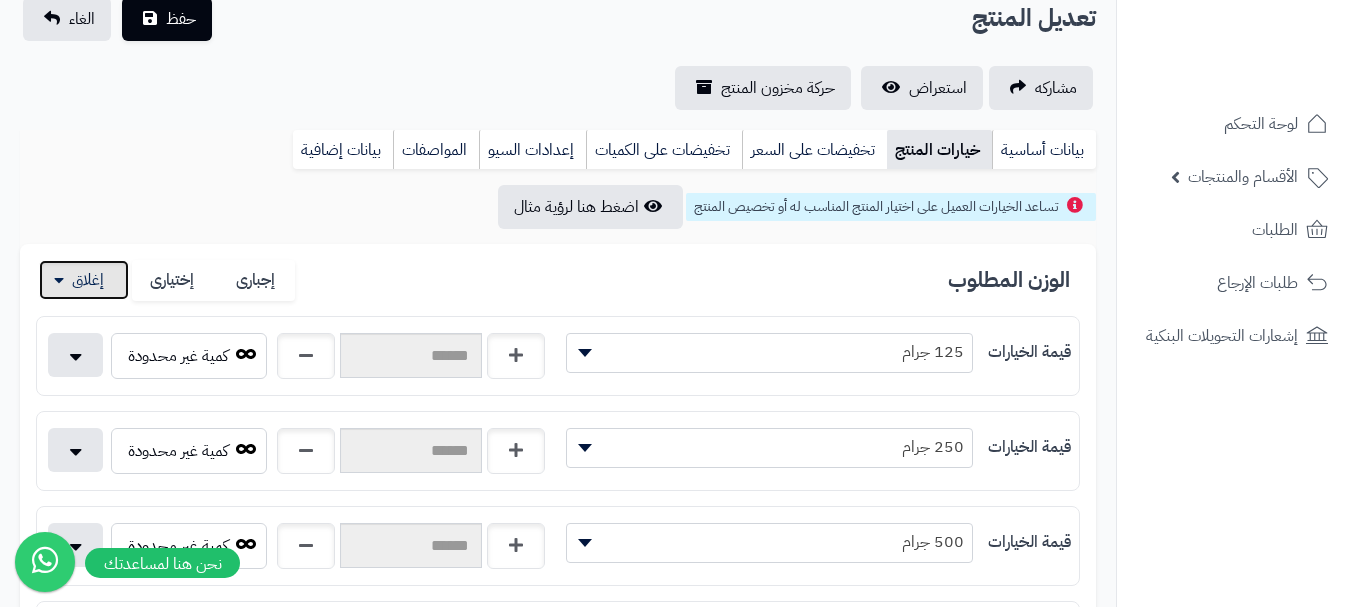 scroll, scrollTop: 400, scrollLeft: 0, axis: vertical 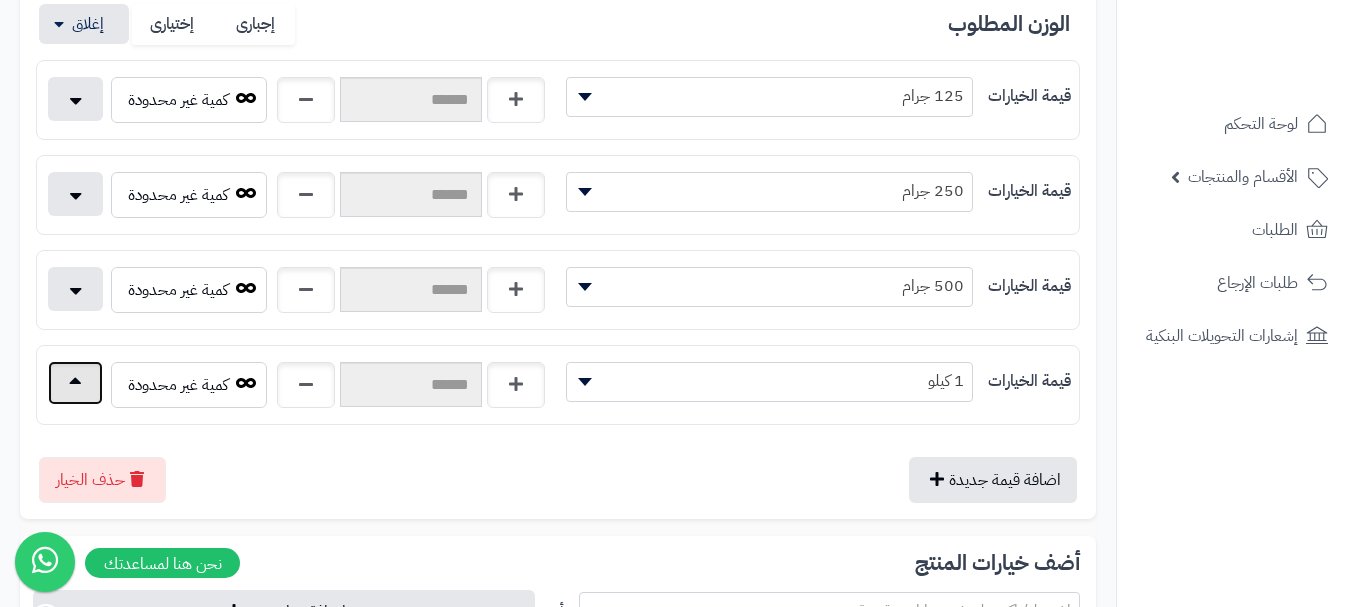 click at bounding box center (75, 383) 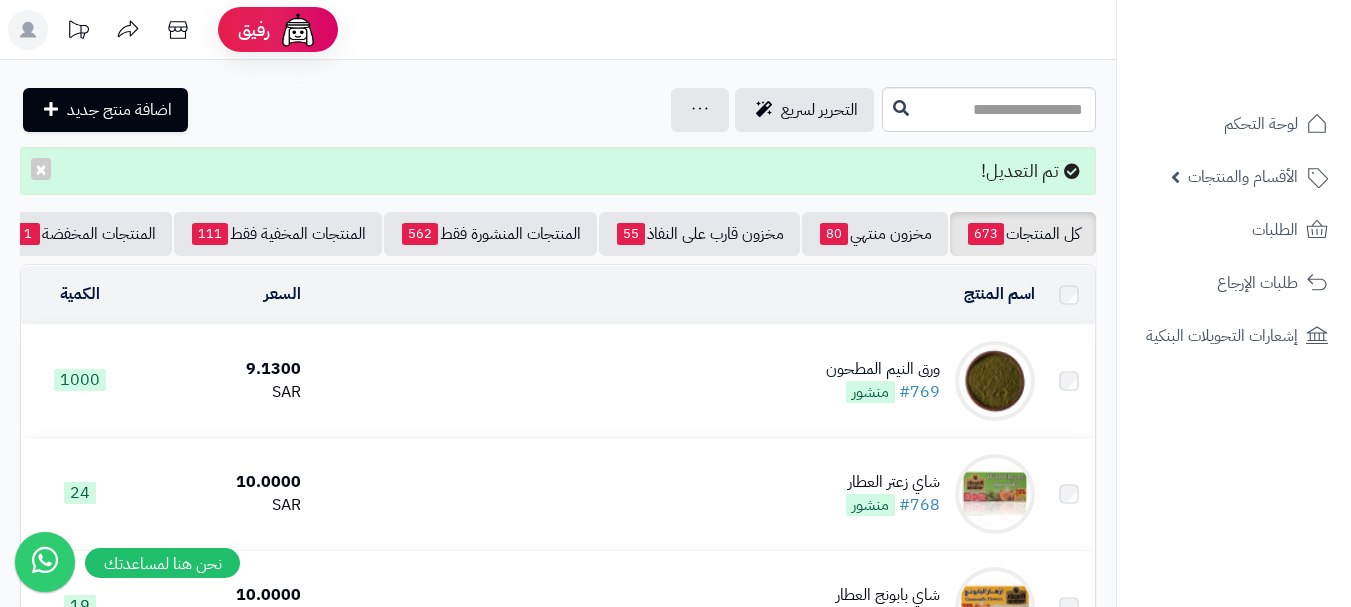 scroll, scrollTop: 0, scrollLeft: 0, axis: both 